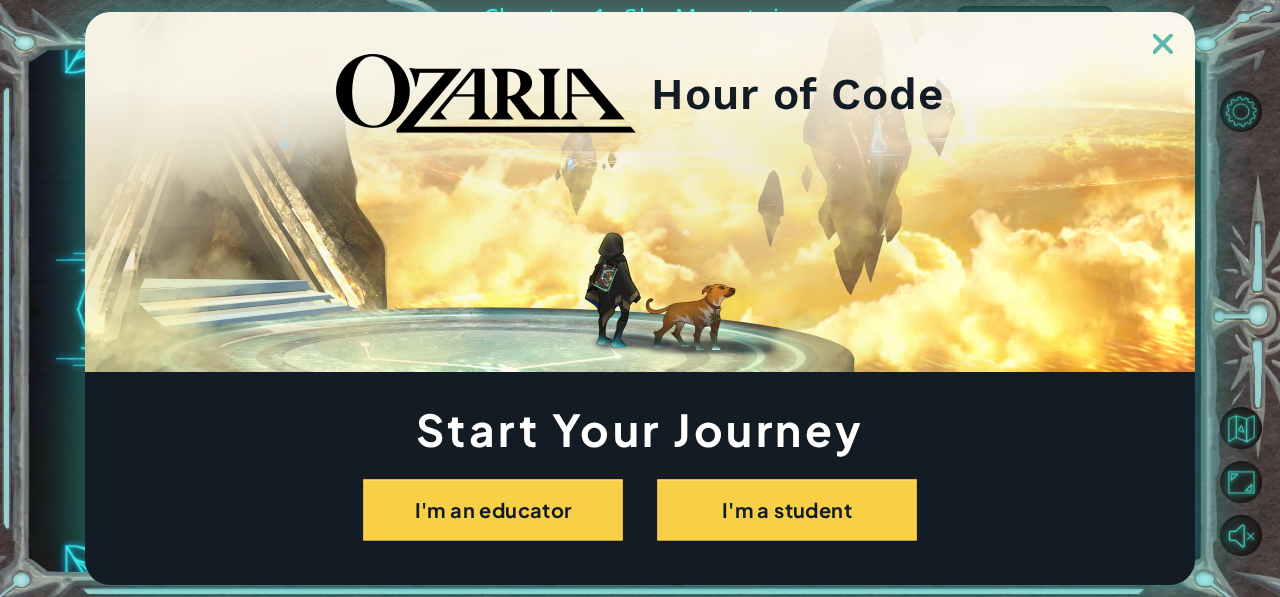 scroll, scrollTop: 0, scrollLeft: 0, axis: both 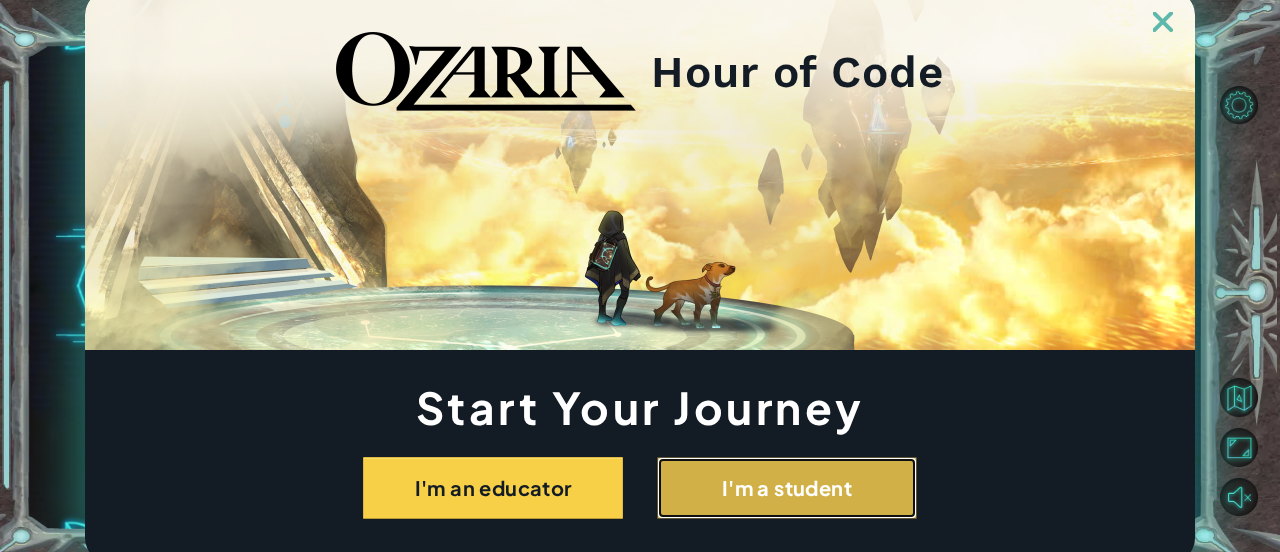 click on "I'm a student" at bounding box center [787, 488] 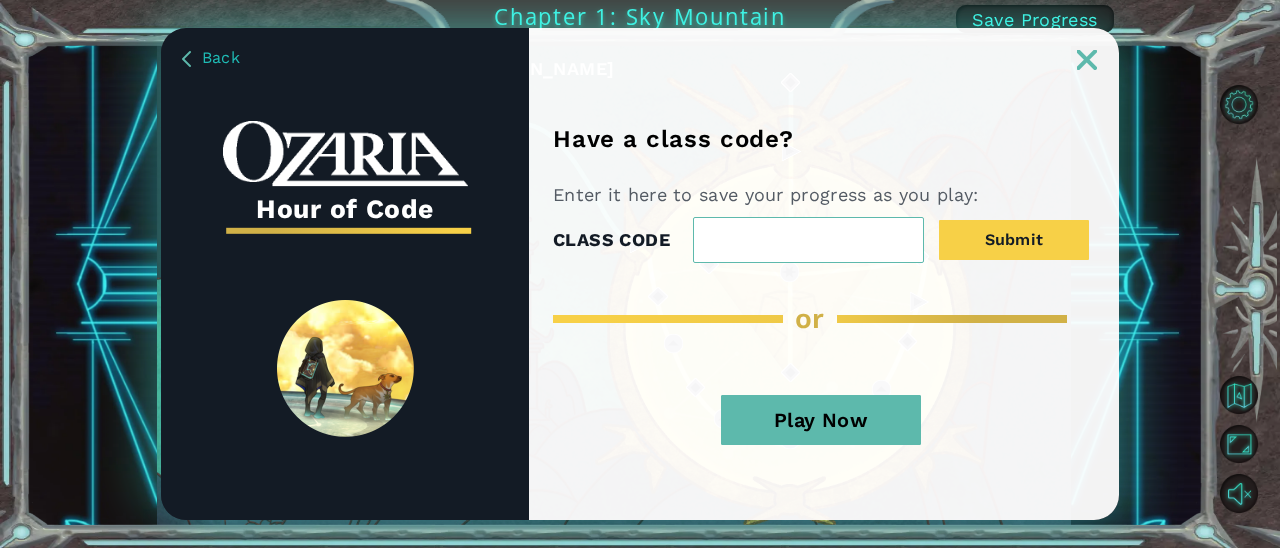 click on "Play Now" at bounding box center (821, 420) 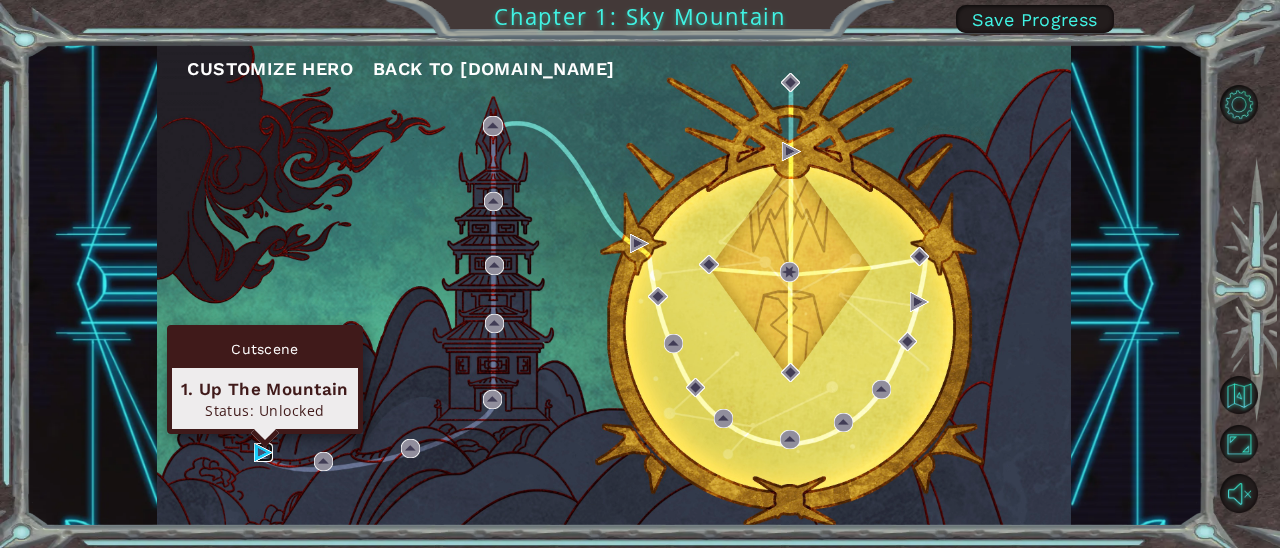 click at bounding box center [263, 452] 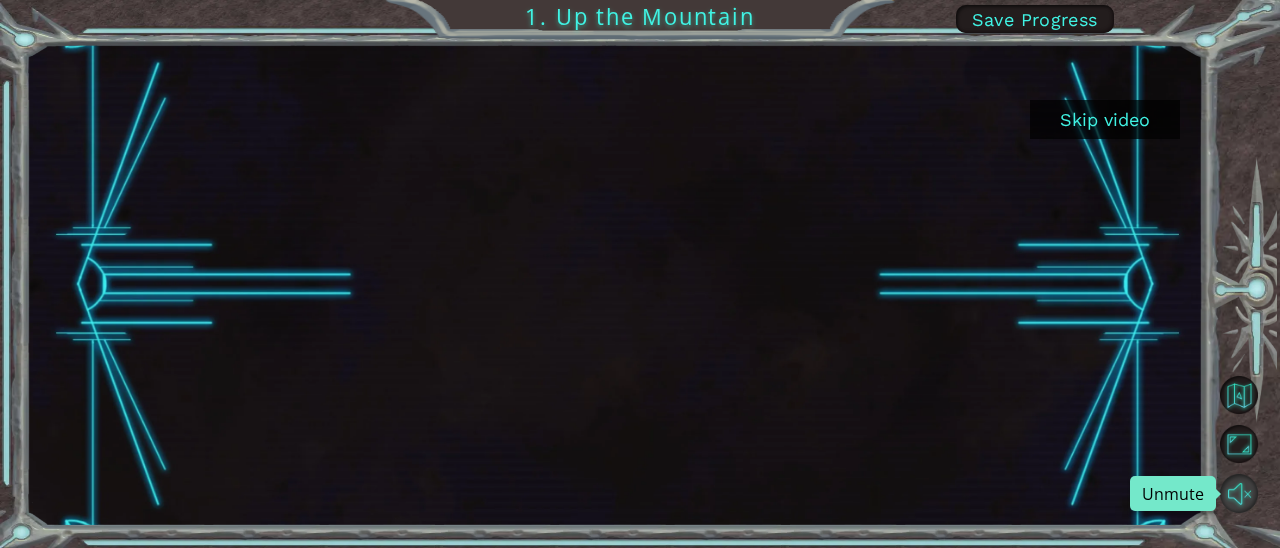 click at bounding box center (1239, 493) 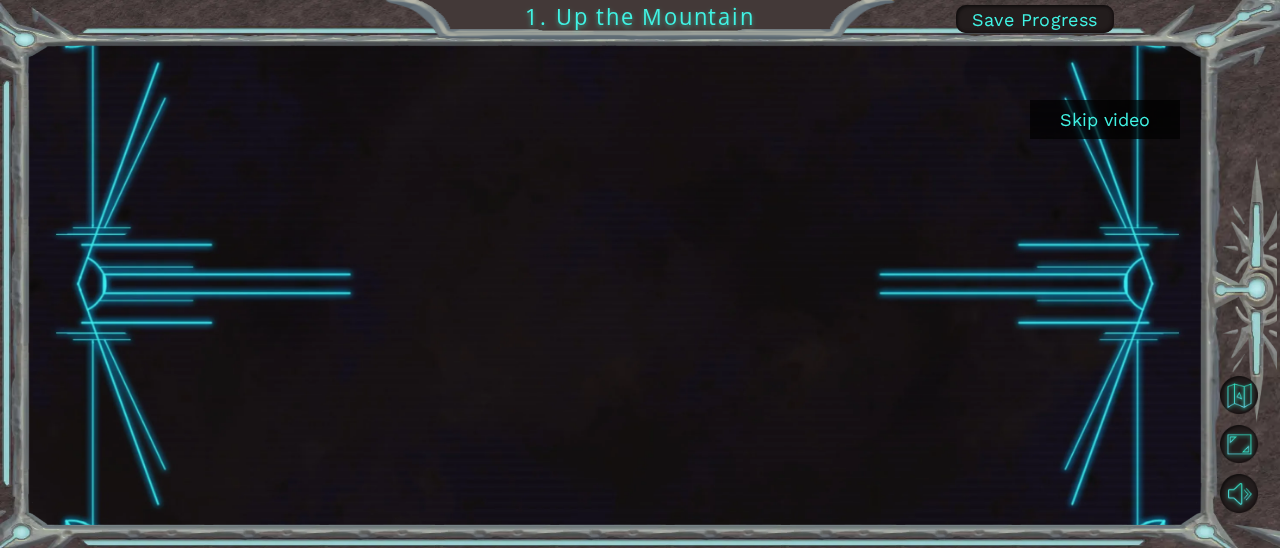click at bounding box center (615, 285) 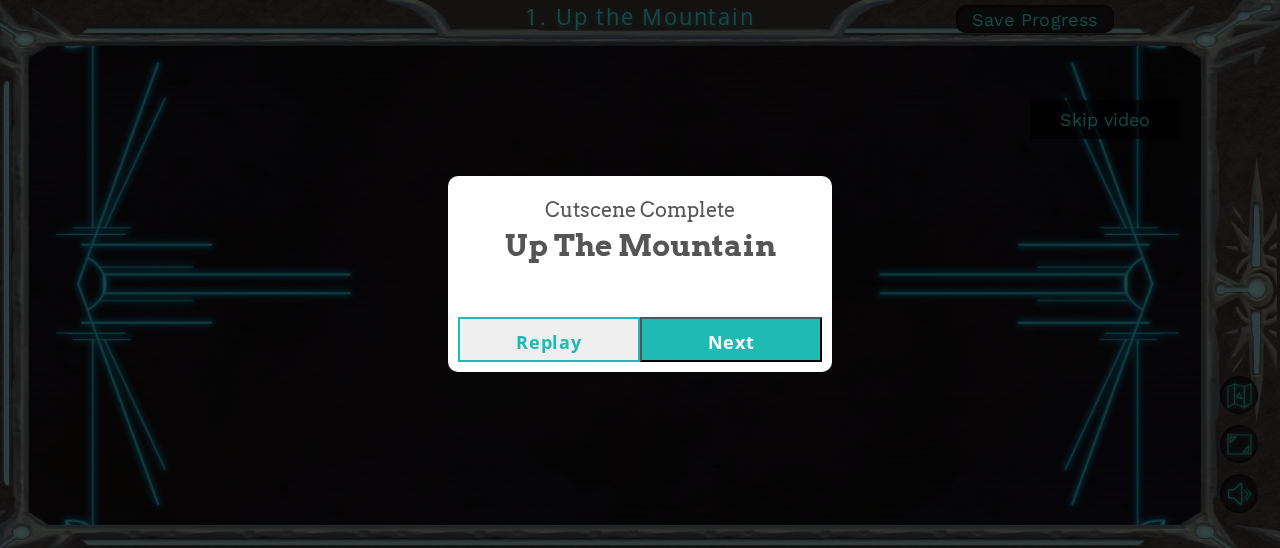 click on "Next" at bounding box center [731, 339] 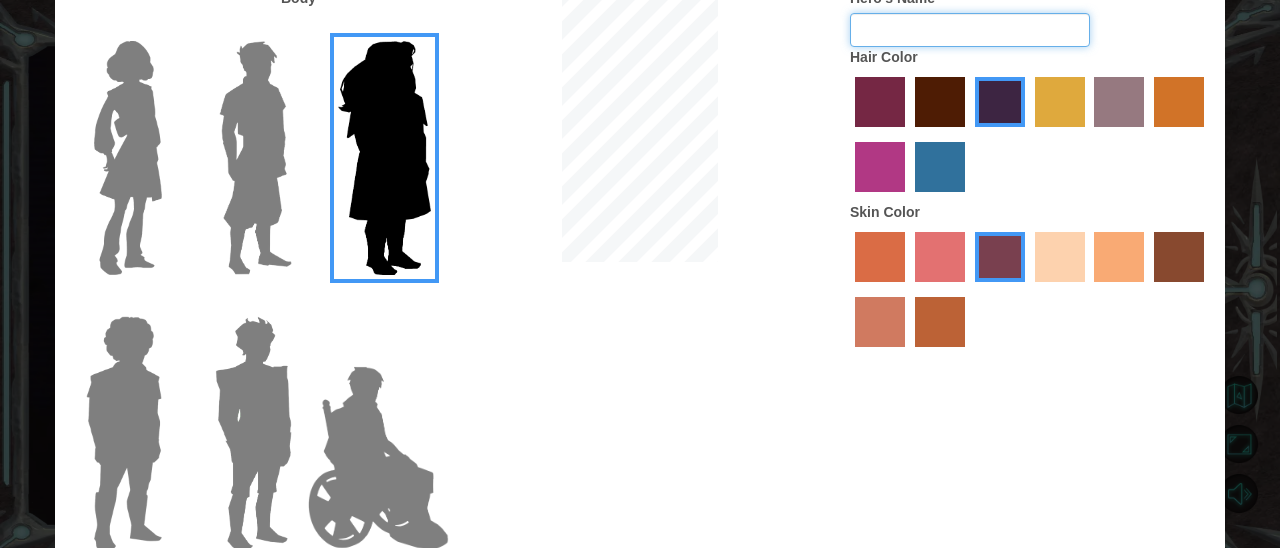 click on "Hero's Name" at bounding box center [970, 30] 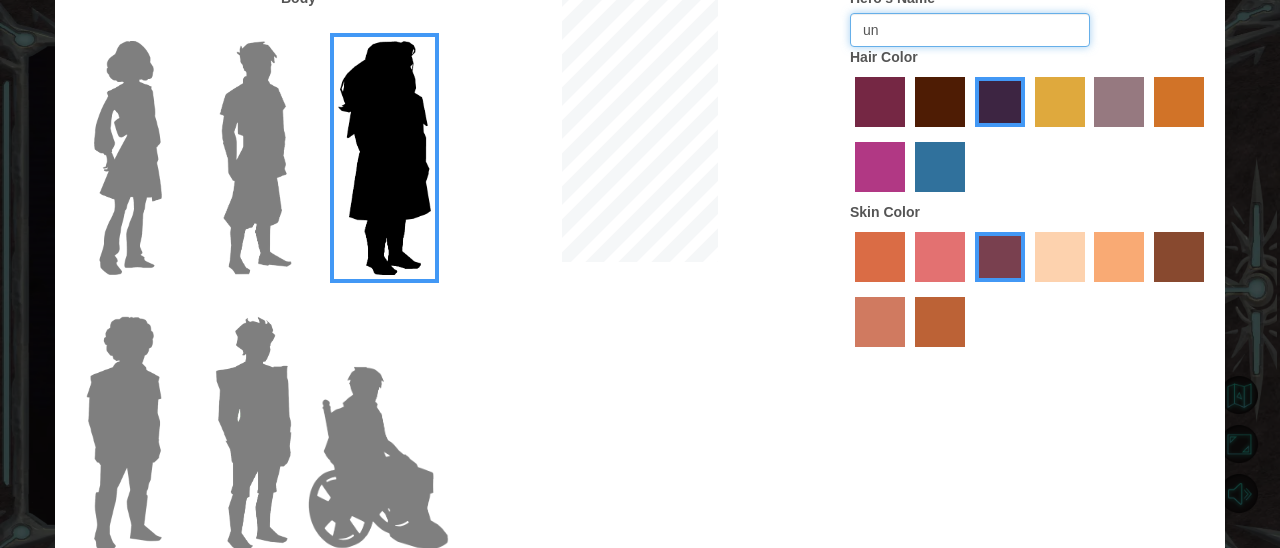type on "u" 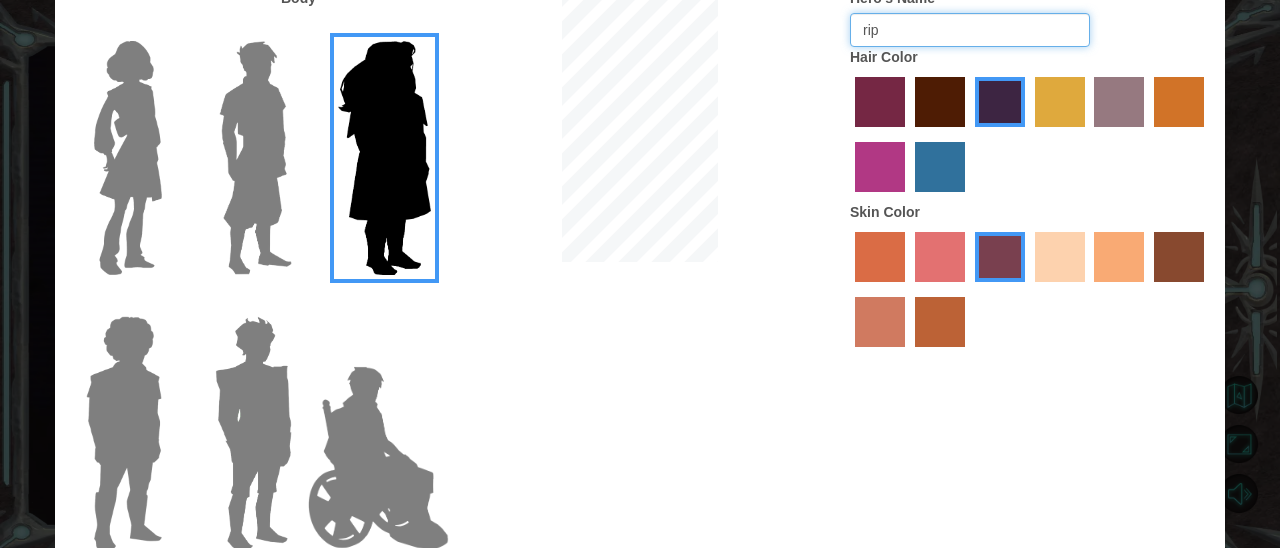 type on "rip_indra" 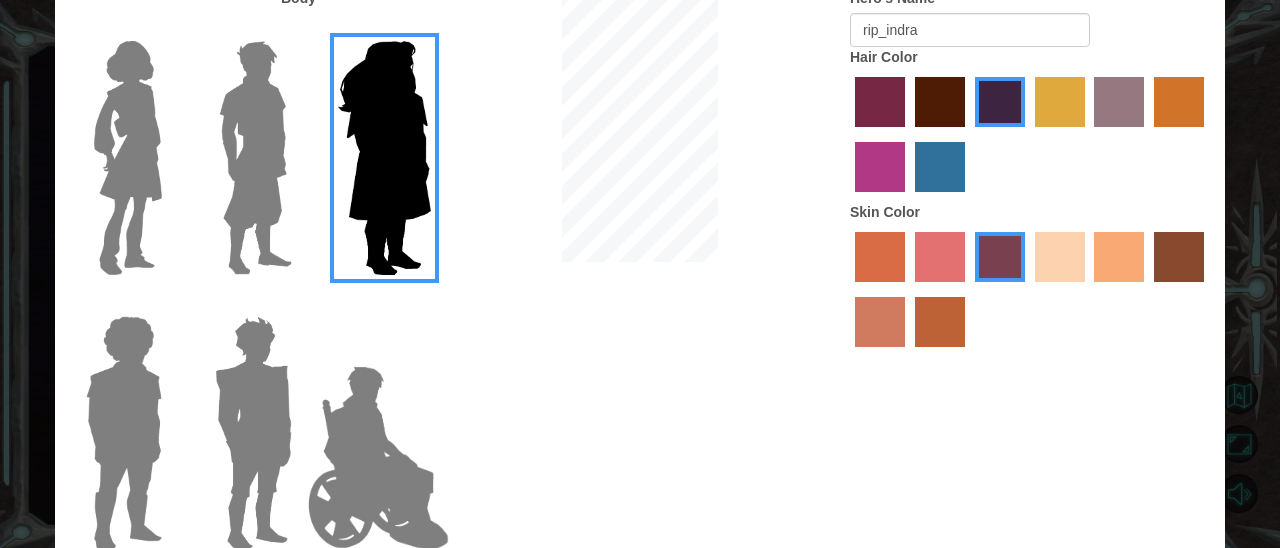 click at bounding box center (1060, 102) 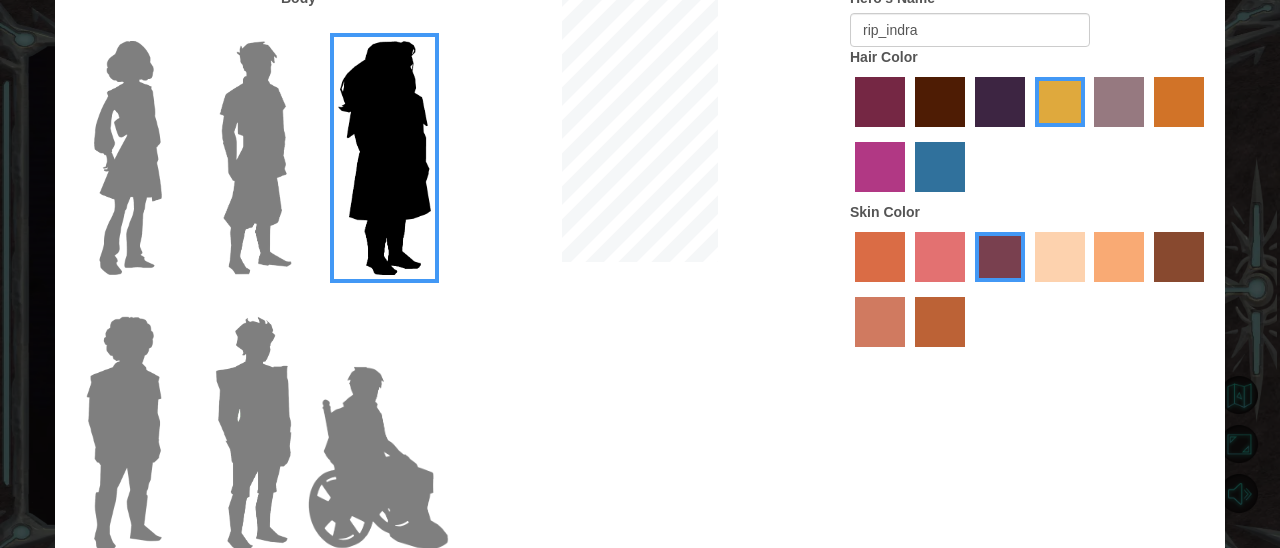 click at bounding box center [255, 158] 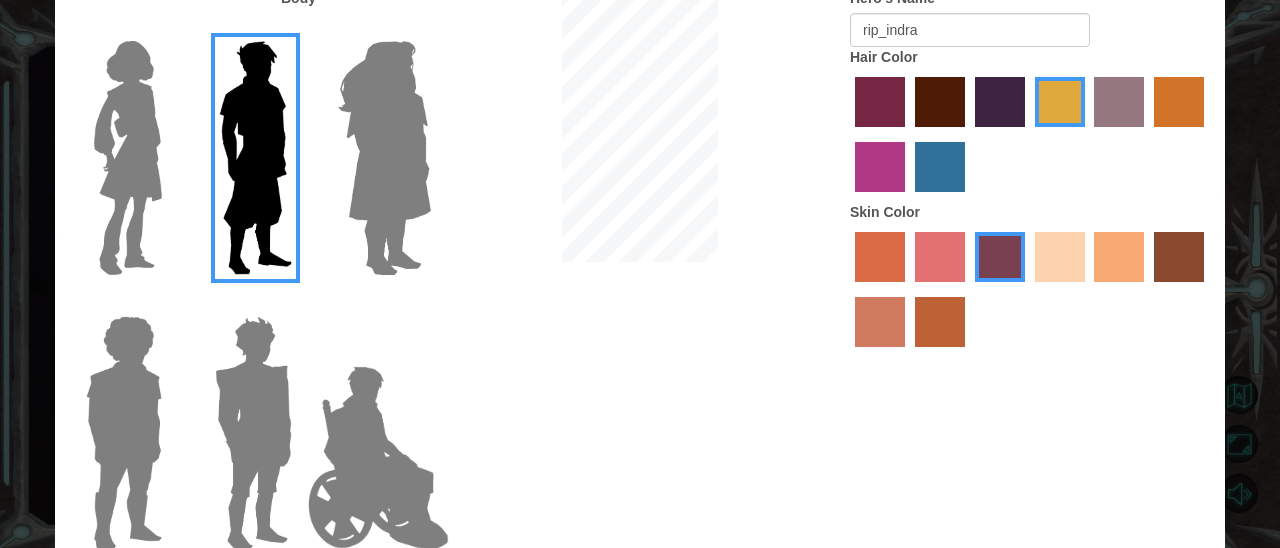 click at bounding box center [378, 458] 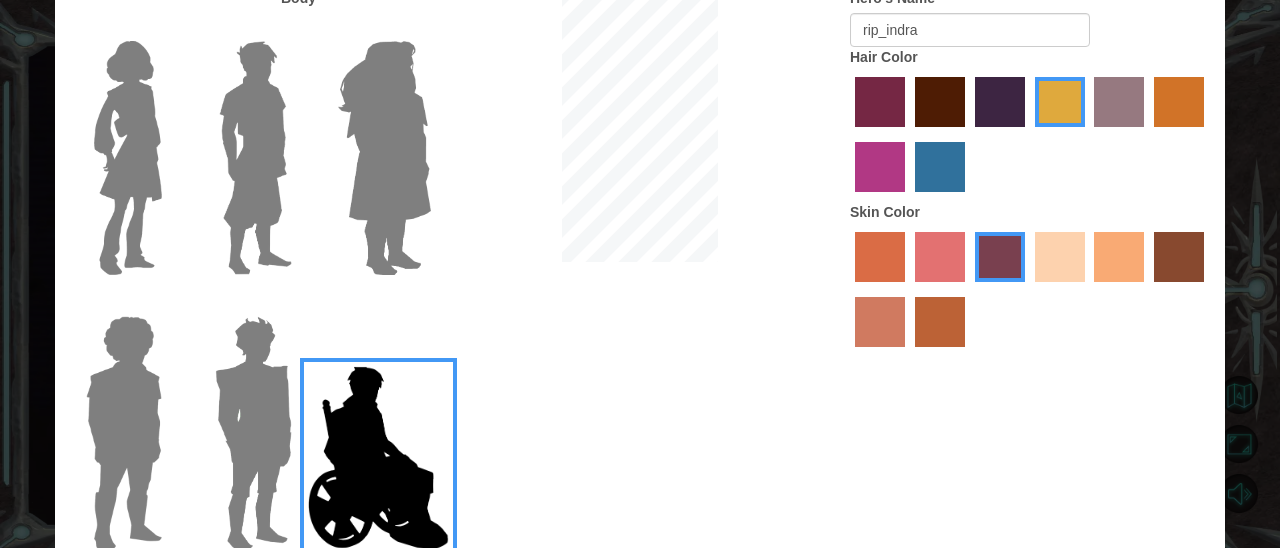 click at bounding box center (253, 433) 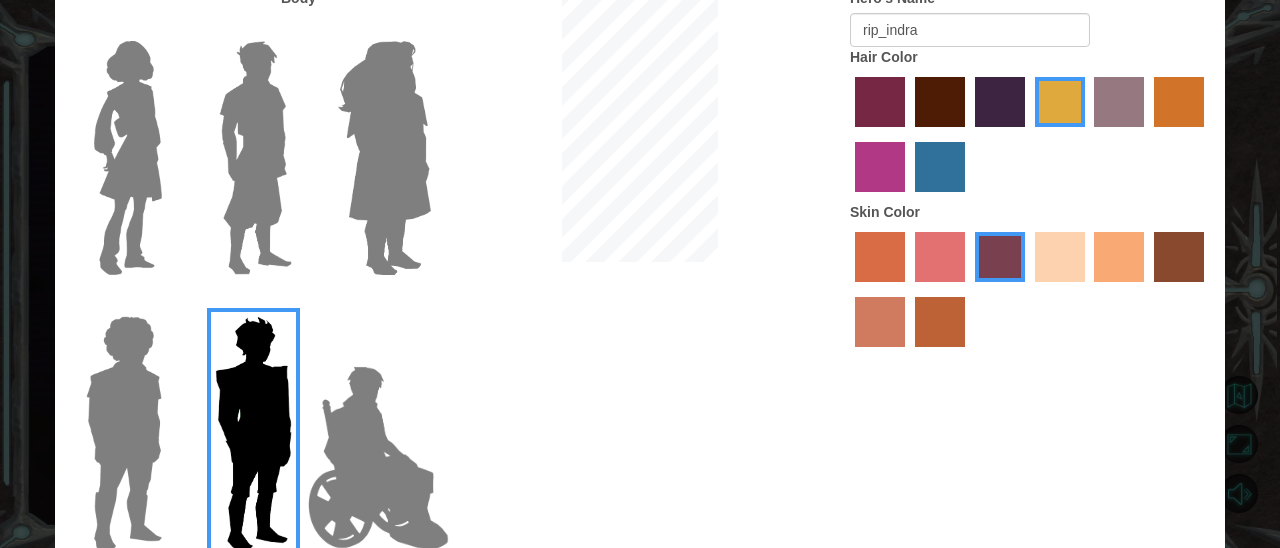 click at bounding box center [124, 433] 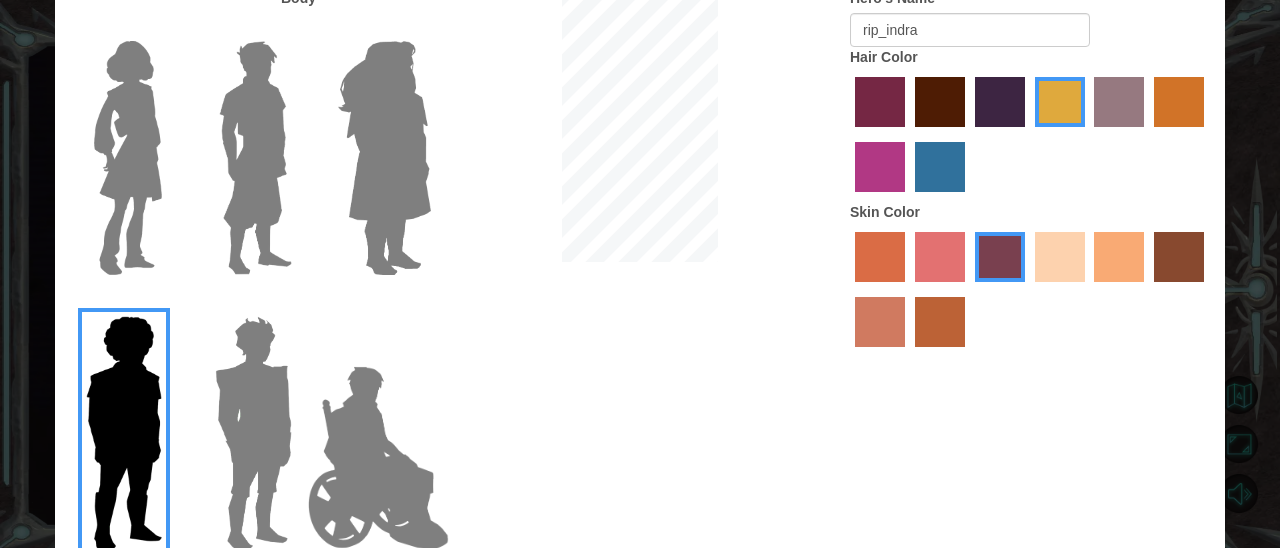 click at bounding box center [384, 158] 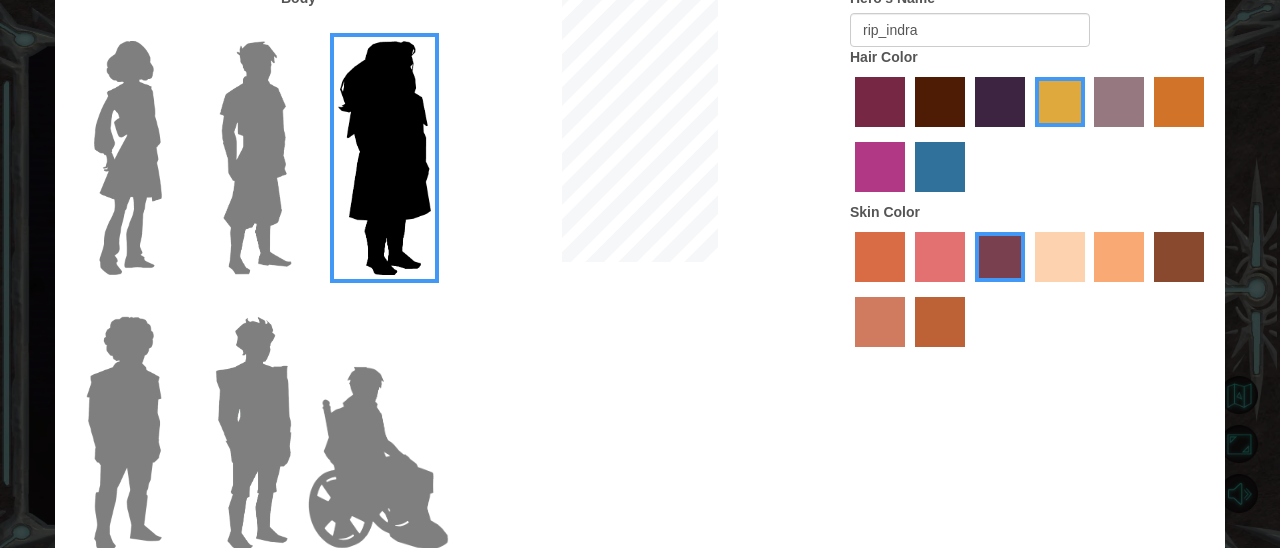 click at bounding box center [255, 158] 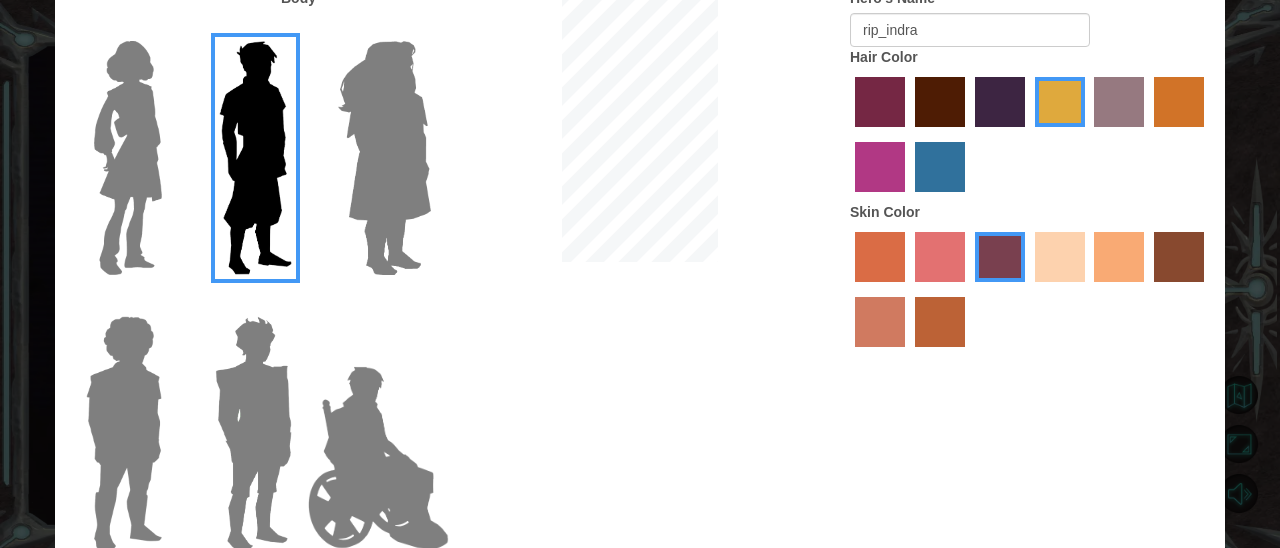 click at bounding box center [880, 322] 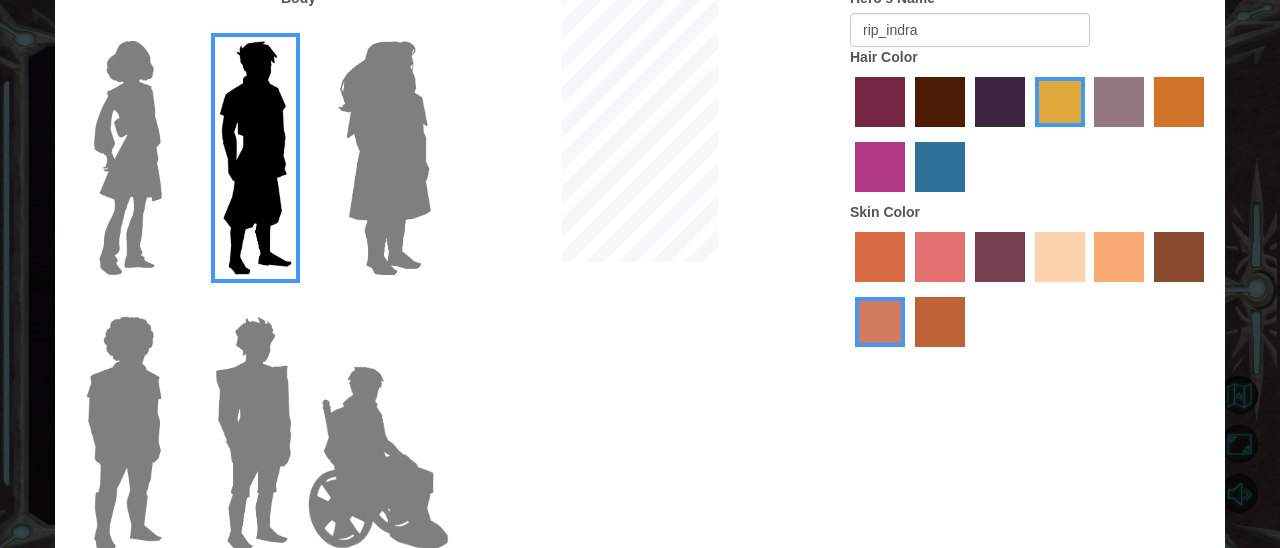 click at bounding box center [1060, 257] 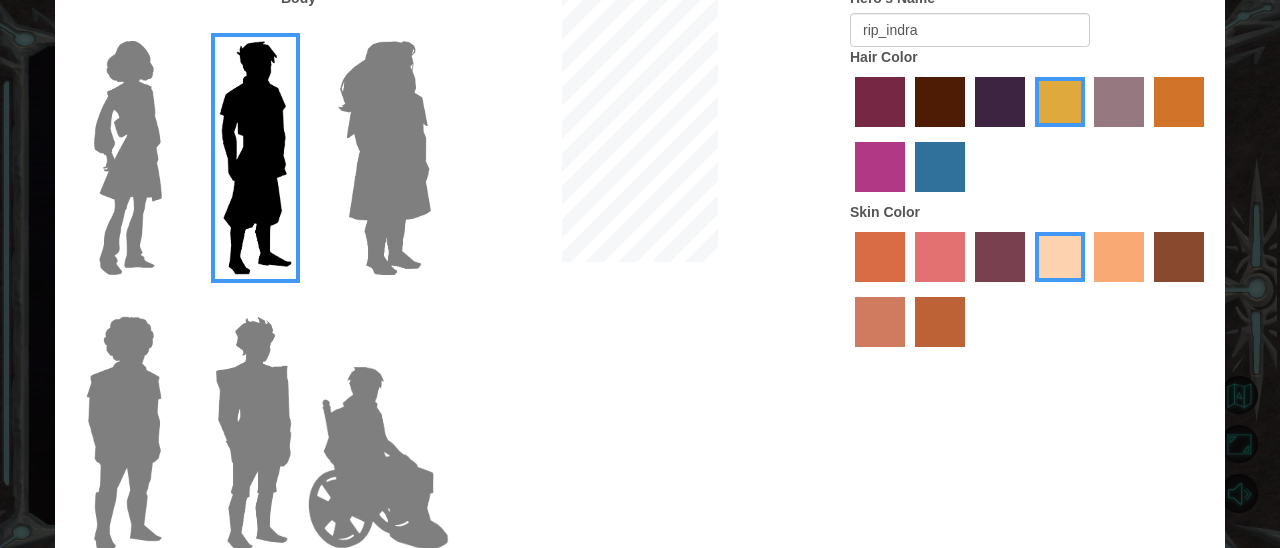 click at bounding box center [124, 433] 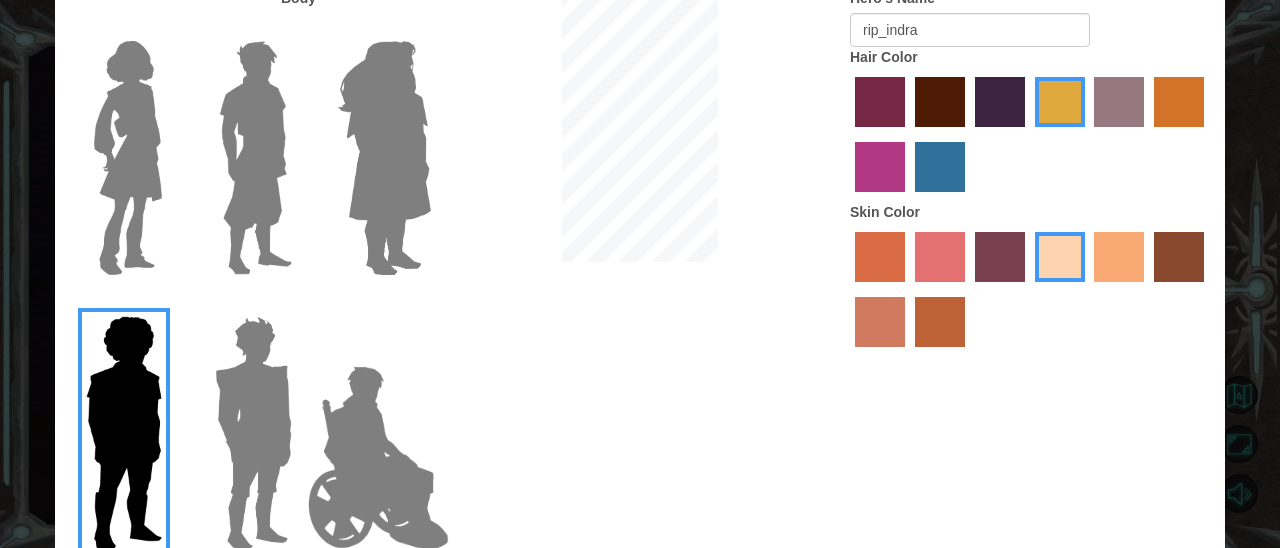 click at bounding box center (253, 433) 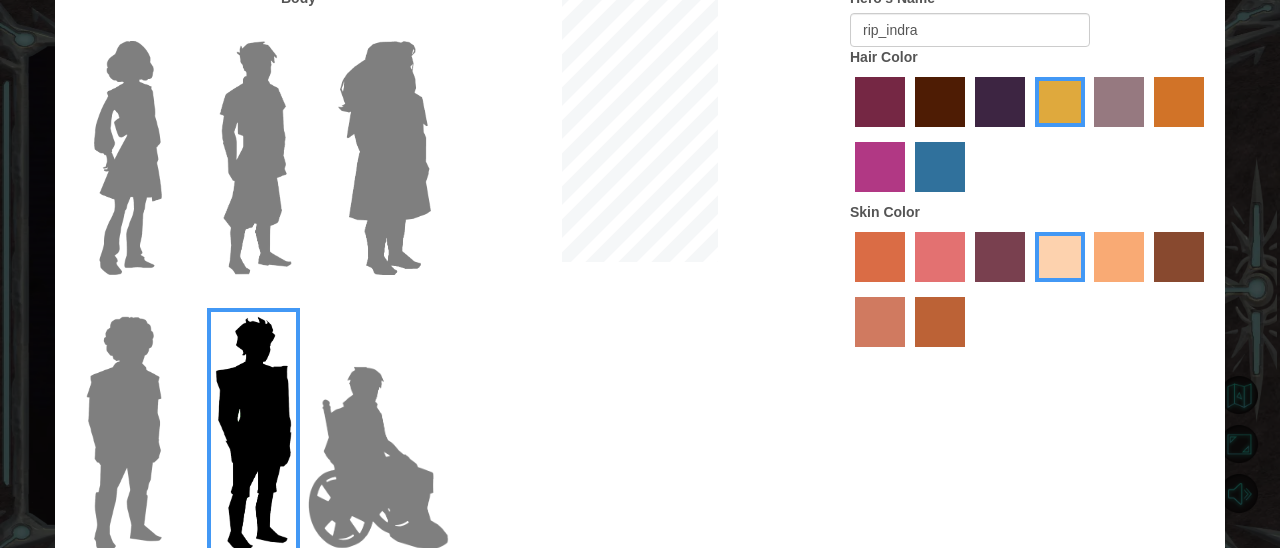 click at bounding box center [384, 158] 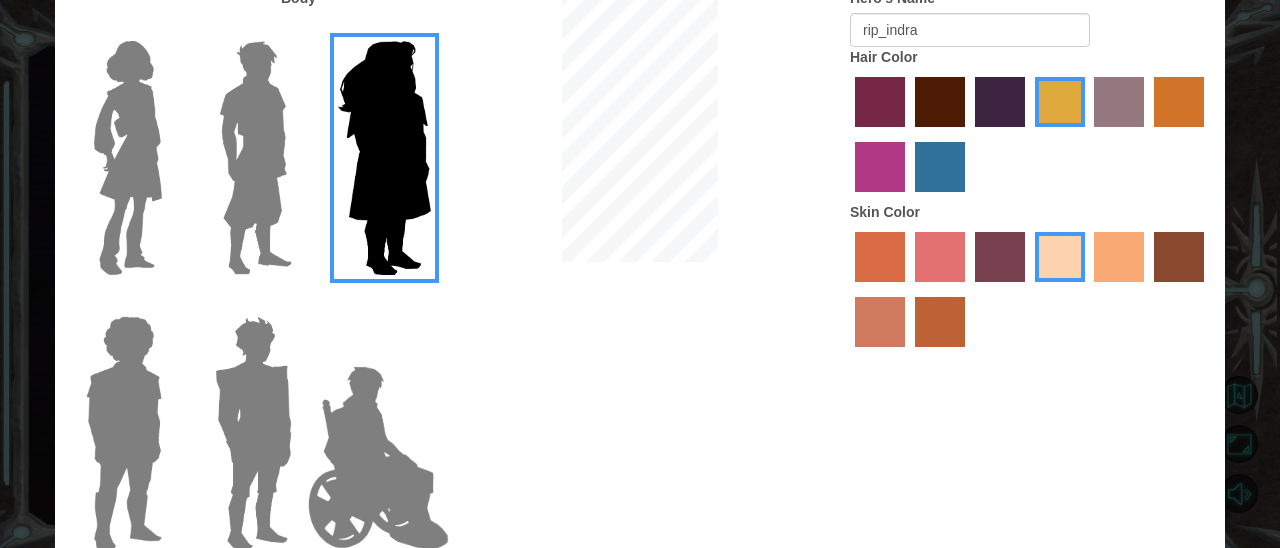 click at bounding box center [255, 158] 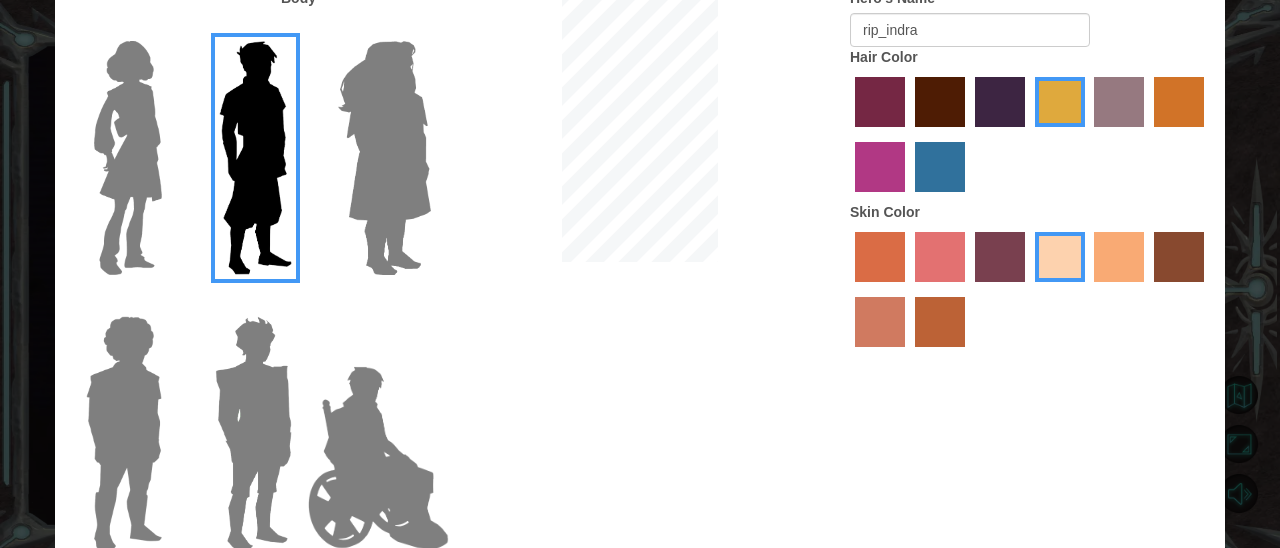 click at bounding box center [378, 458] 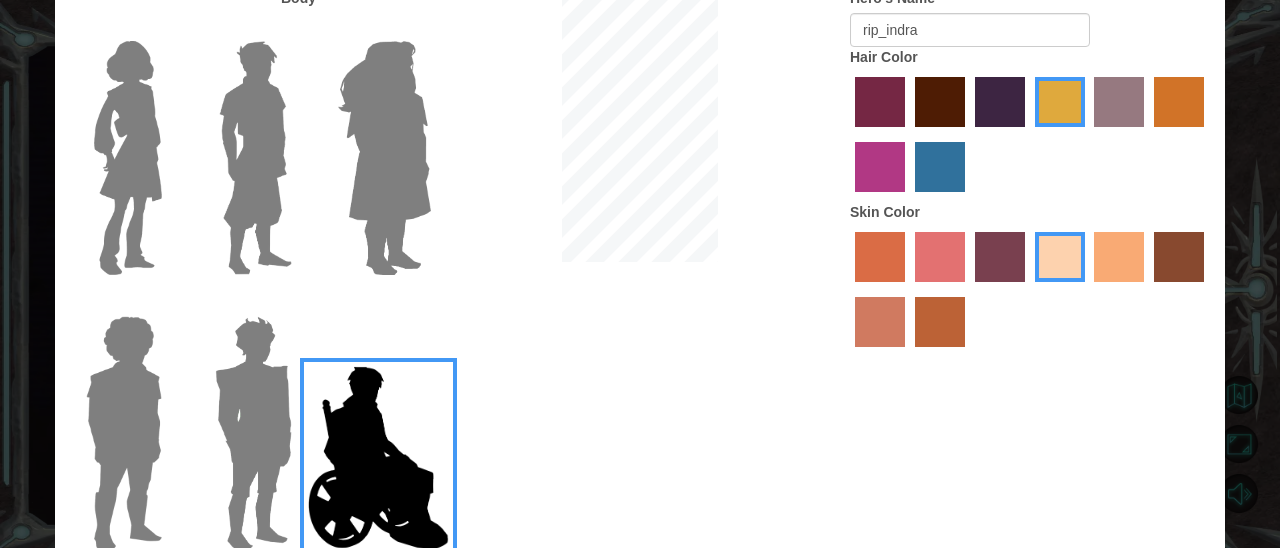 click on "Body                   Hero's Name   rip_indra   Hair Color                     Skin Color" at bounding box center (640, 275) 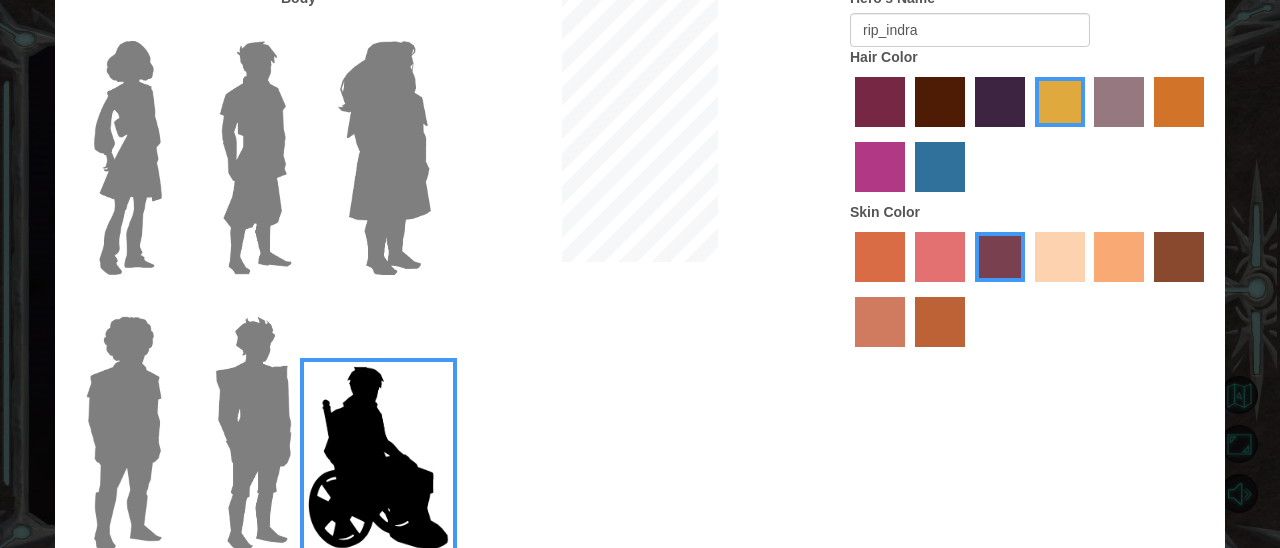 click at bounding box center [1060, 257] 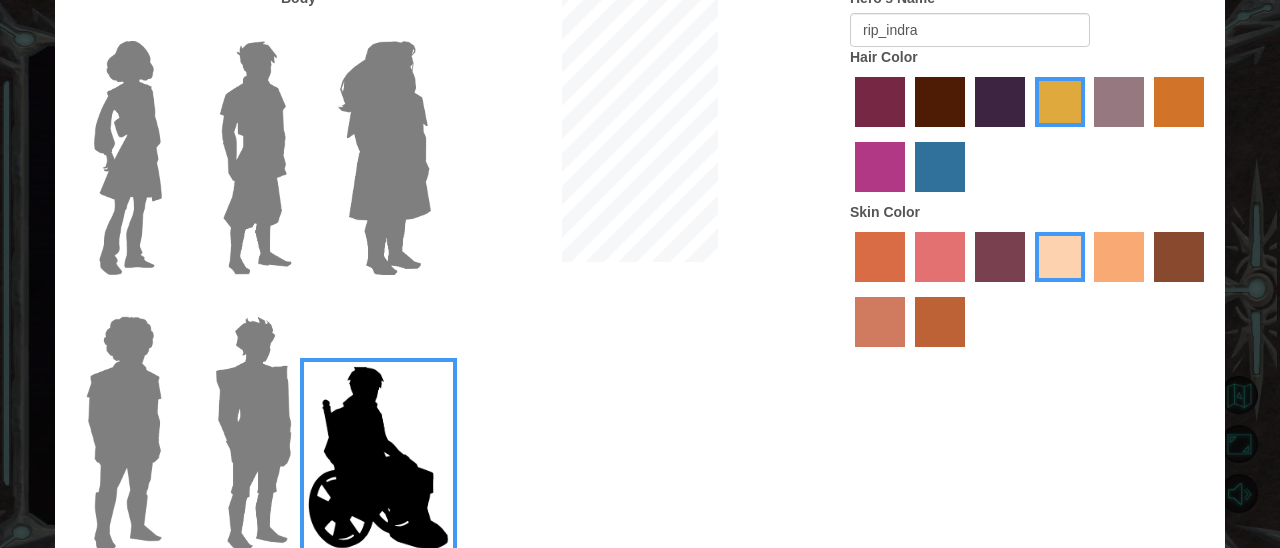 click on "Body                   Hero's Name   rip_indra   Hair Color                     Skin Color" at bounding box center [640, 275] 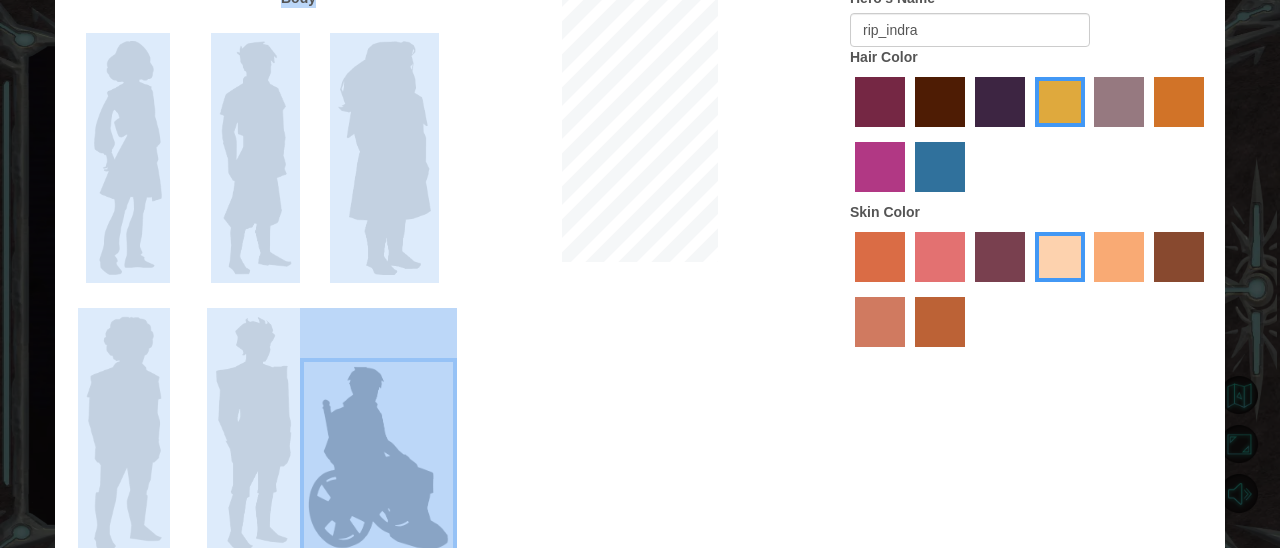drag, startPoint x: 504, startPoint y: 188, endPoint x: 532, endPoint y: -124, distance: 313.25388 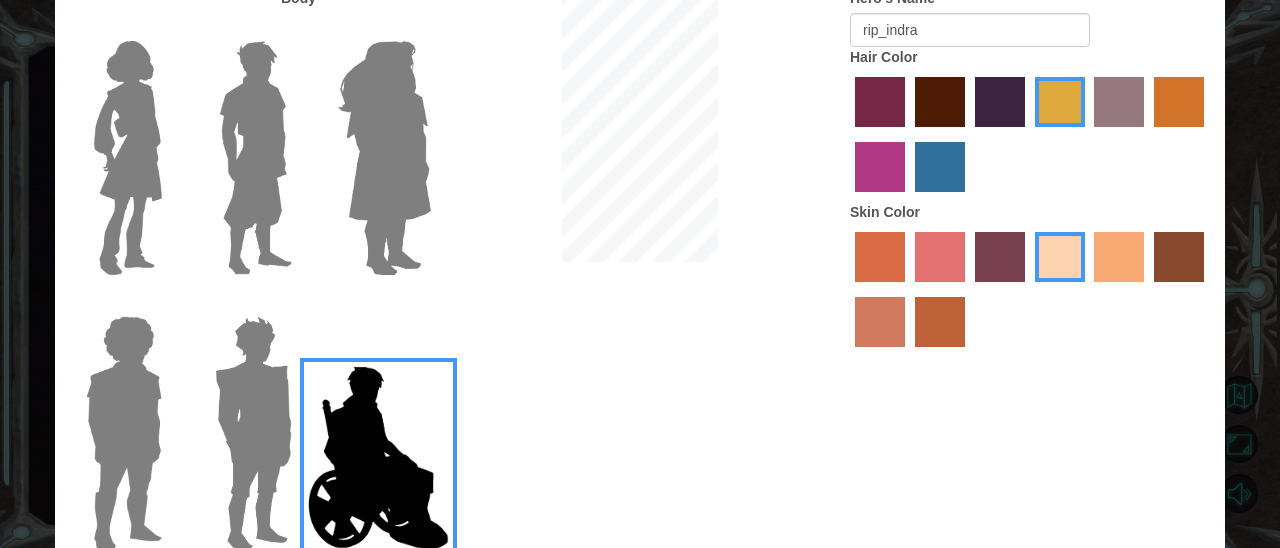 click on "Customize Your Hero   Body                   Hero's Name   rip_indra   Hair Color                     Skin Color
Done" at bounding box center (640, 274) 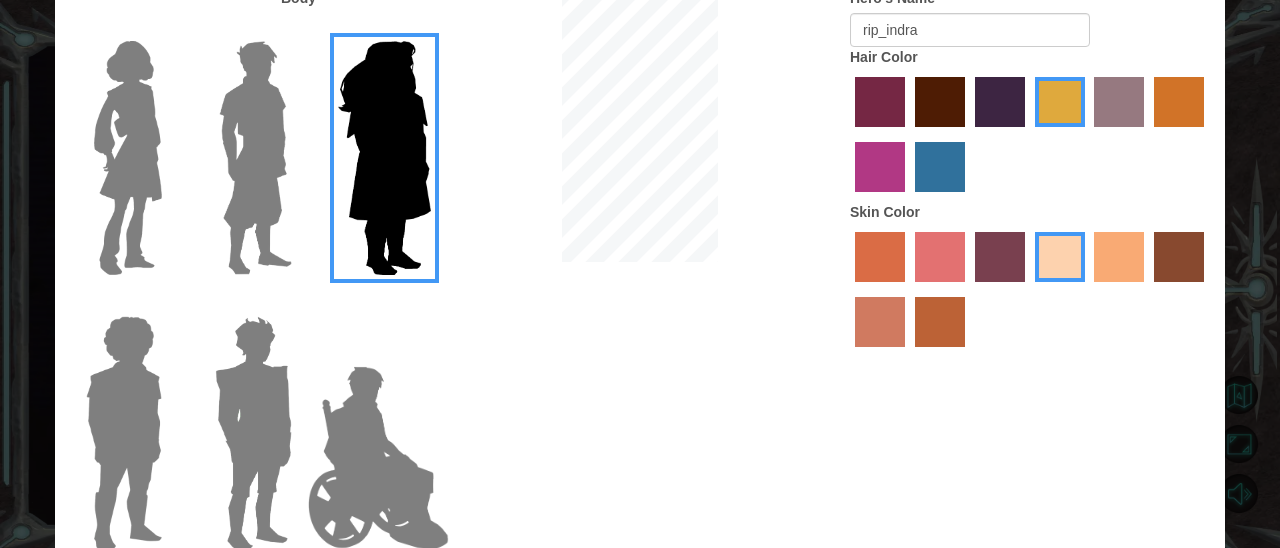 click at bounding box center [255, 158] 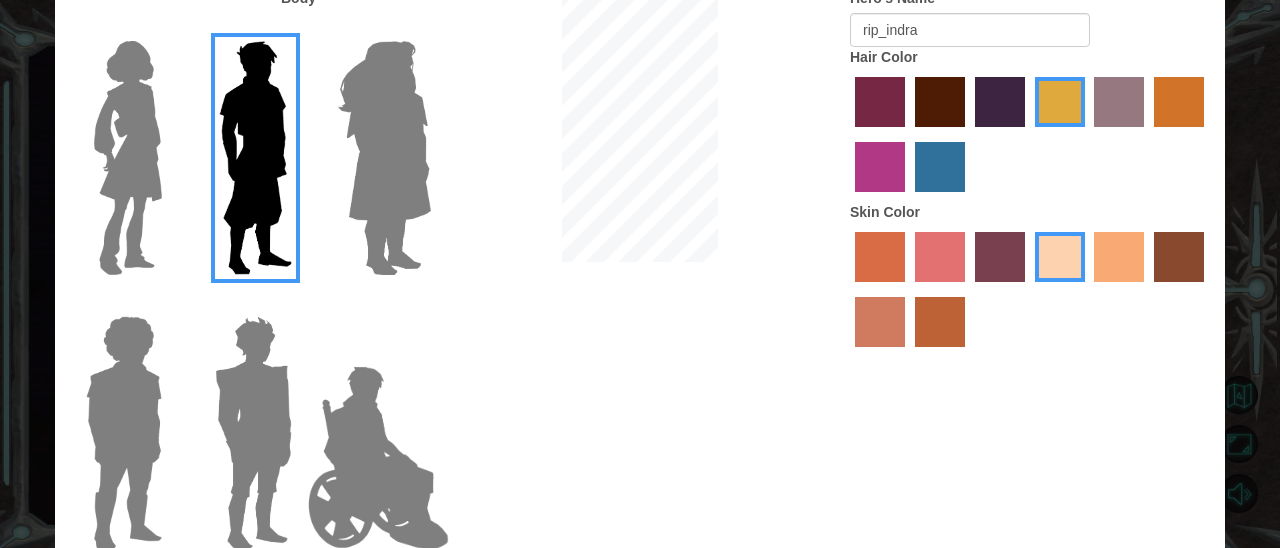 click at bounding box center [128, 158] 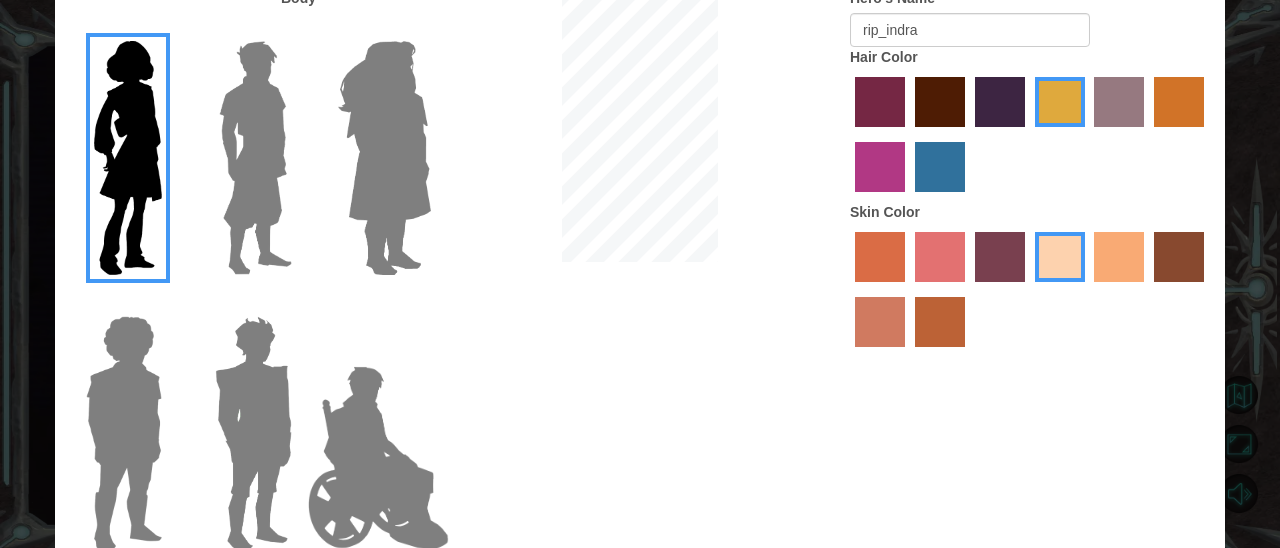 click at bounding box center [124, 433] 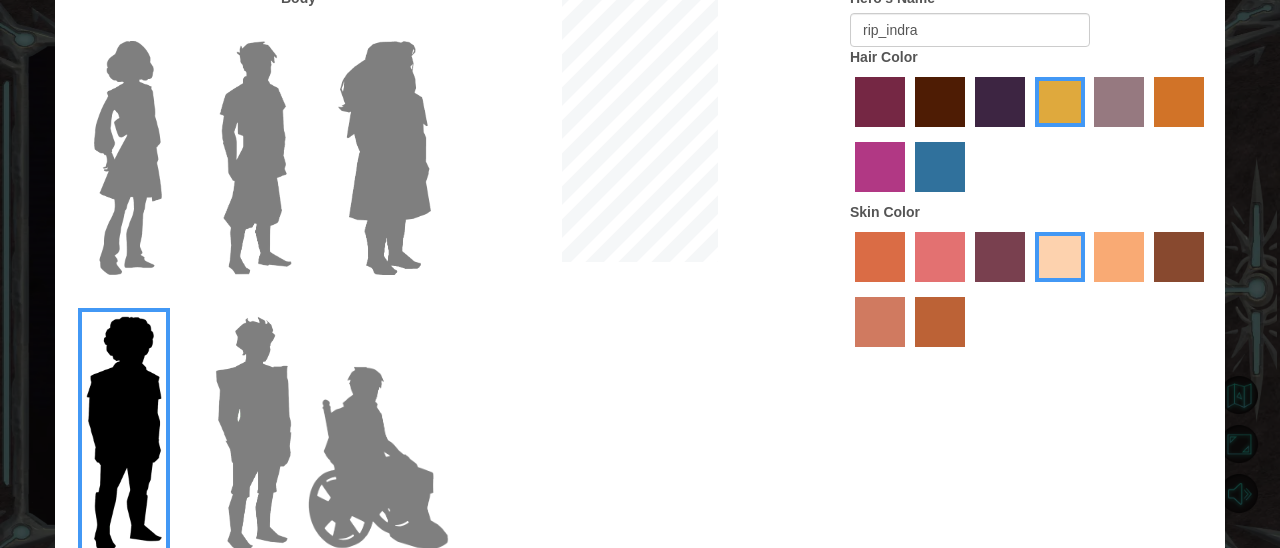 click at bounding box center (250, 425) 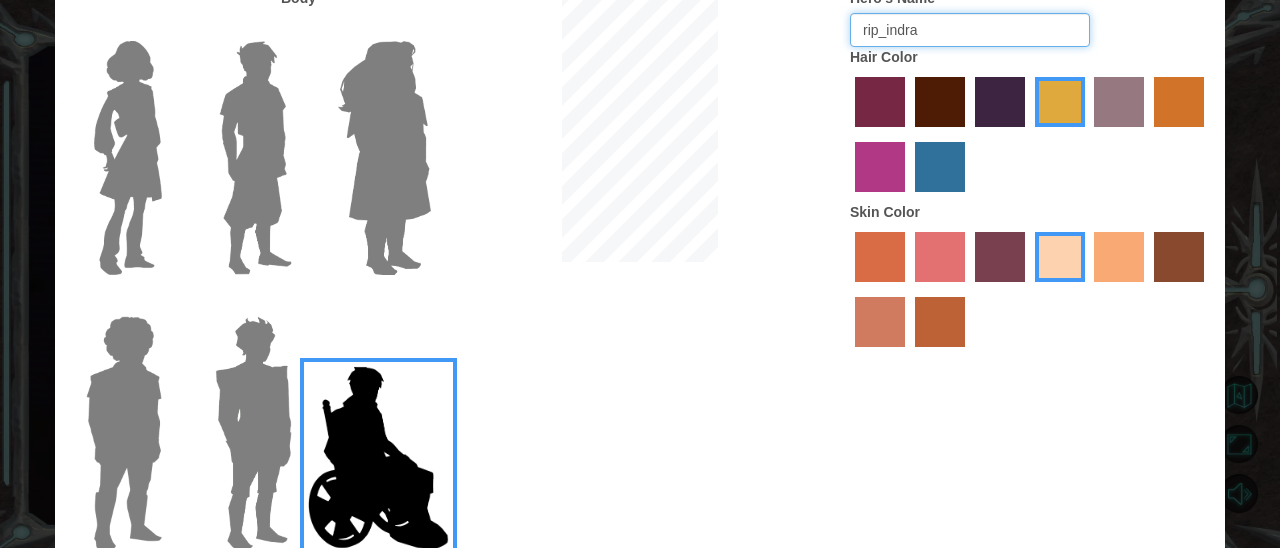 click on "rip_indra" at bounding box center (970, 30) 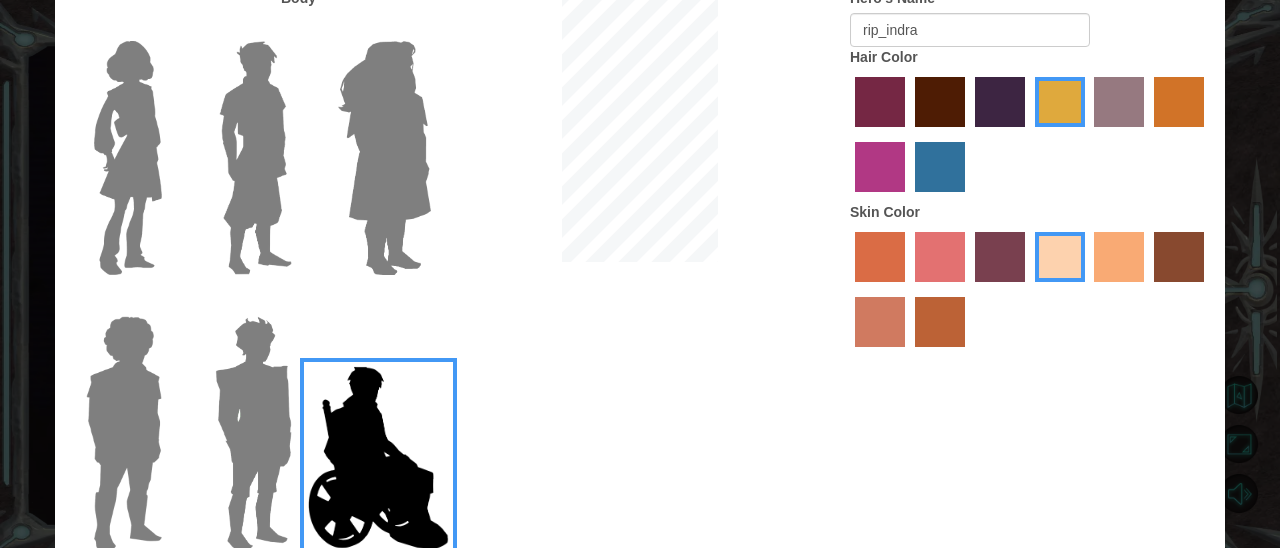 click at bounding box center (880, 167) 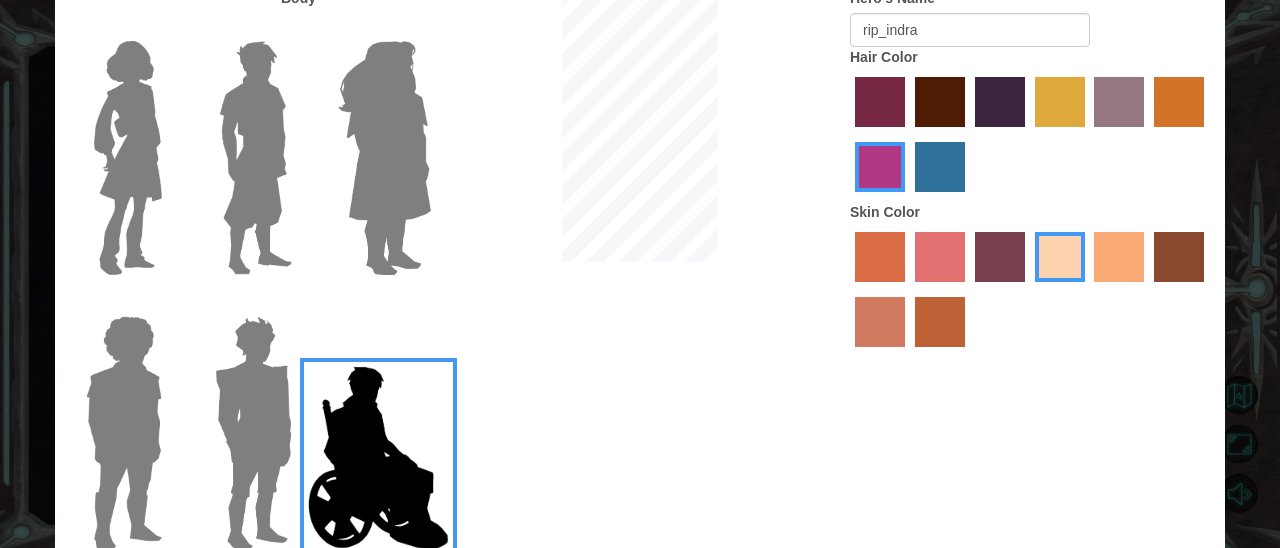 click at bounding box center (1060, 102) 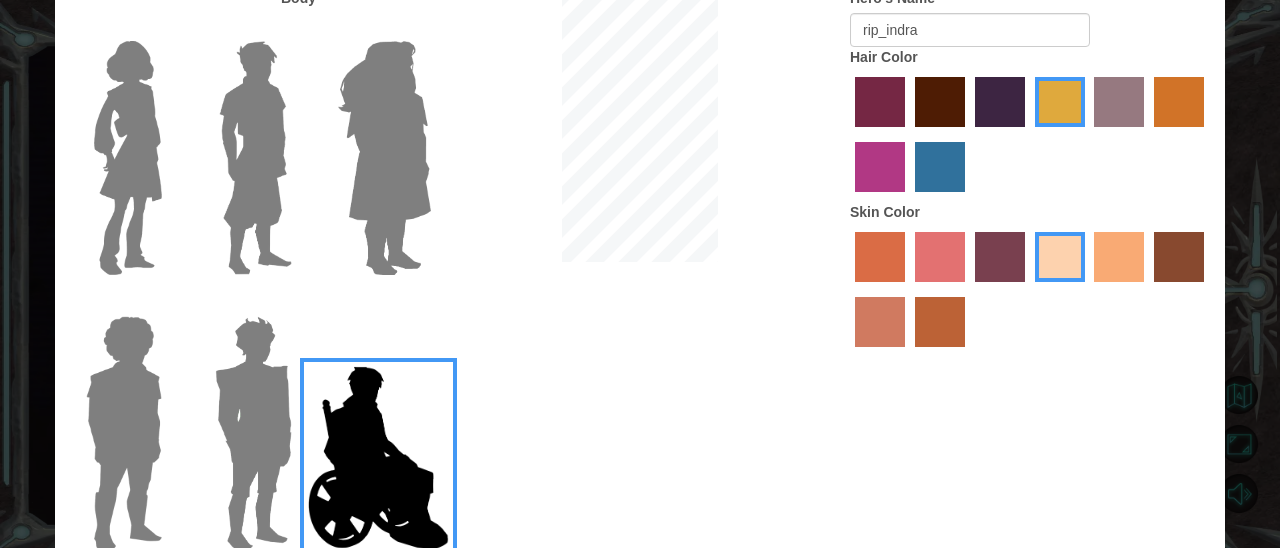 click at bounding box center (1179, 102) 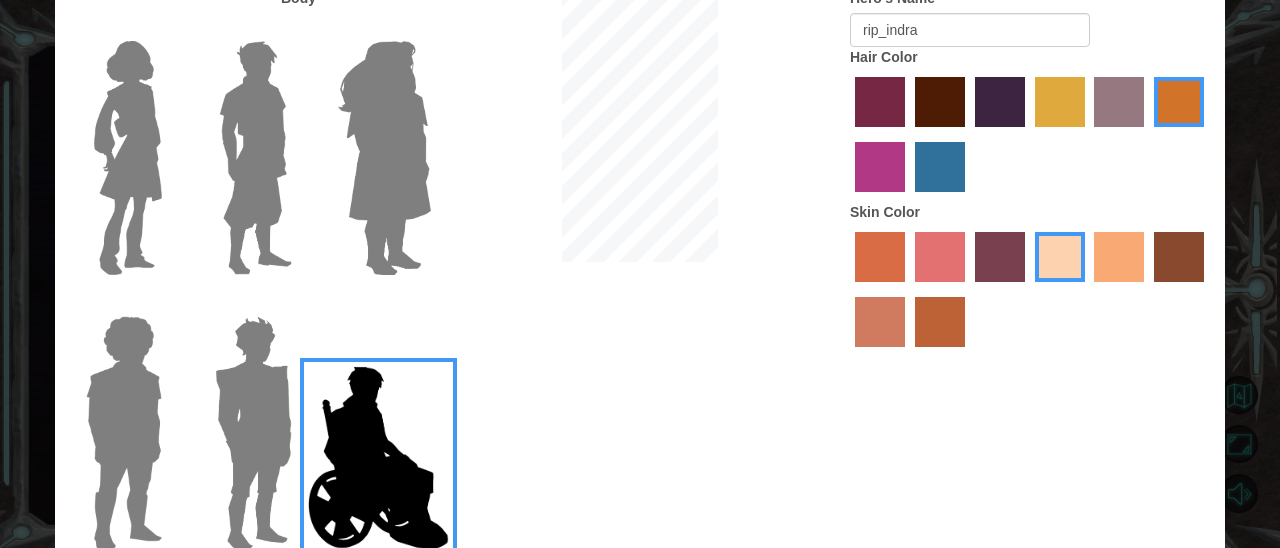 drag, startPoint x: 876, startPoint y: 248, endPoint x: 876, endPoint y: 234, distance: 14 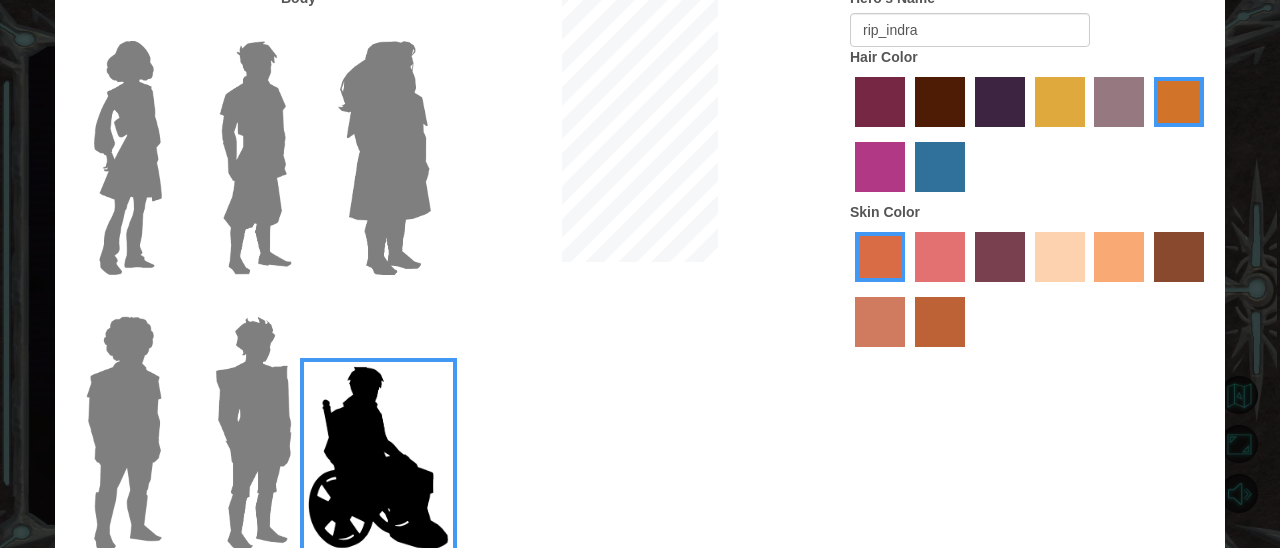 click at bounding box center (940, 167) 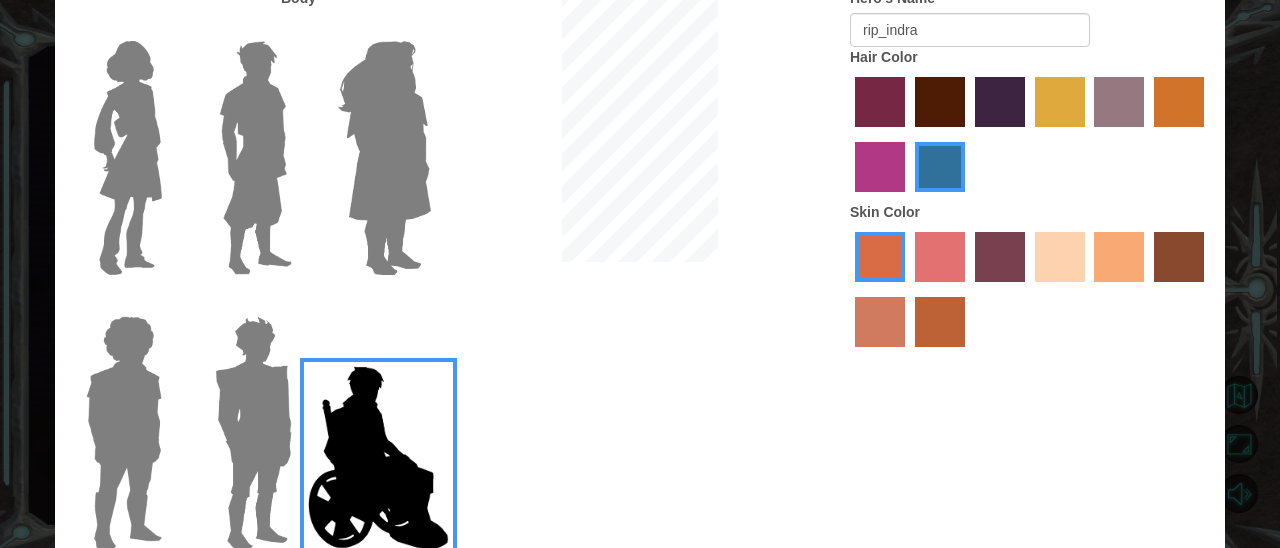 click at bounding box center (1060, 257) 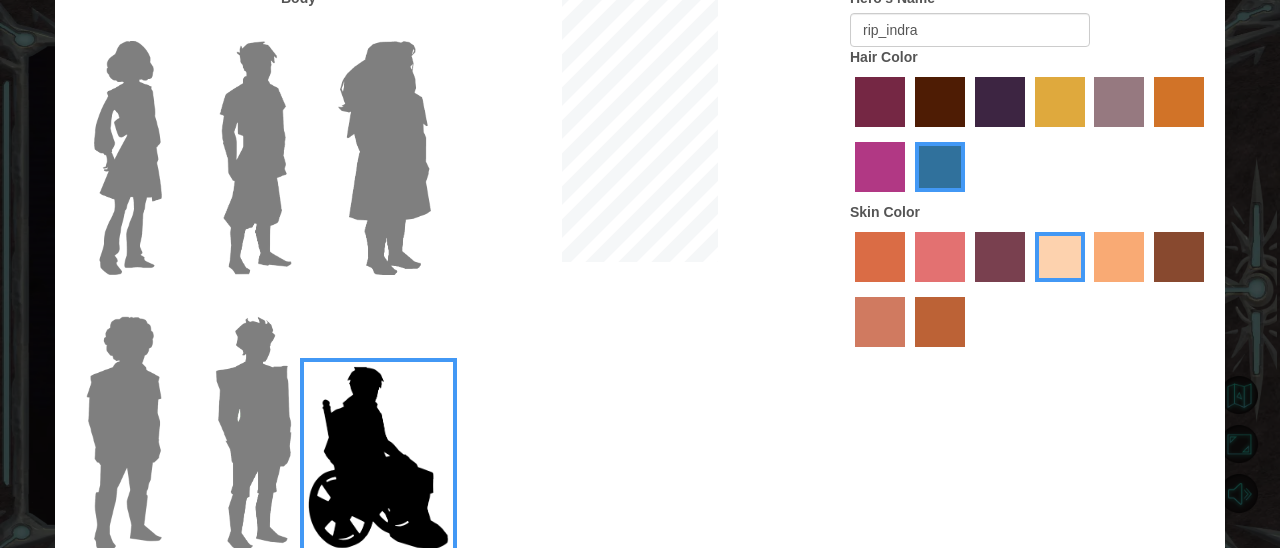 click at bounding box center (1060, 102) 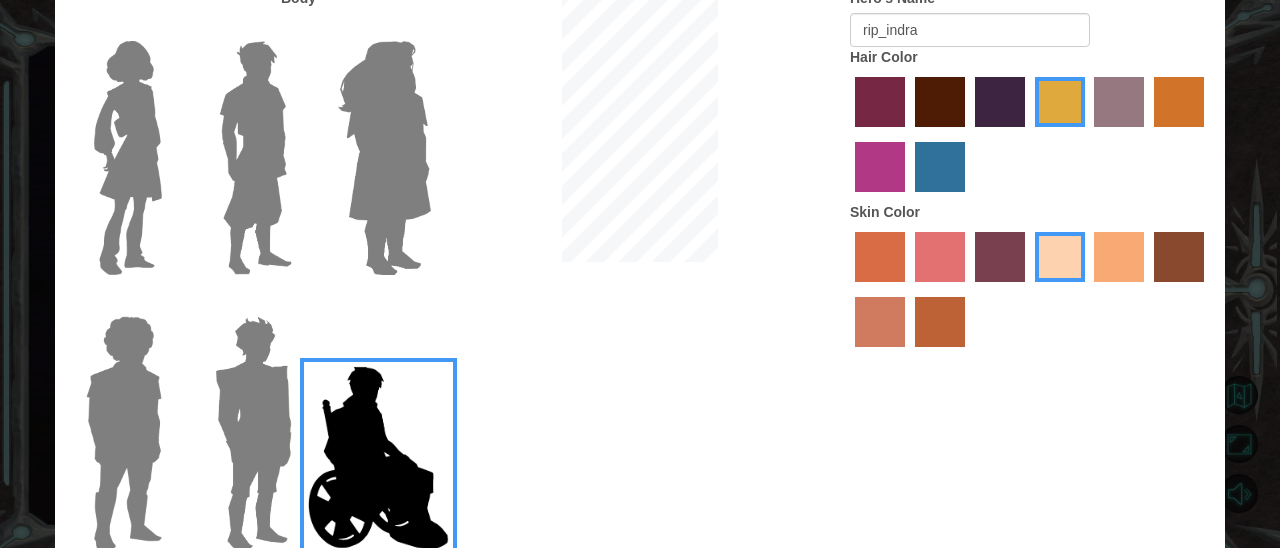 click on "Body                   Hero's Name   rip_indra   Hair Color                     Skin Color" at bounding box center (640, 275) 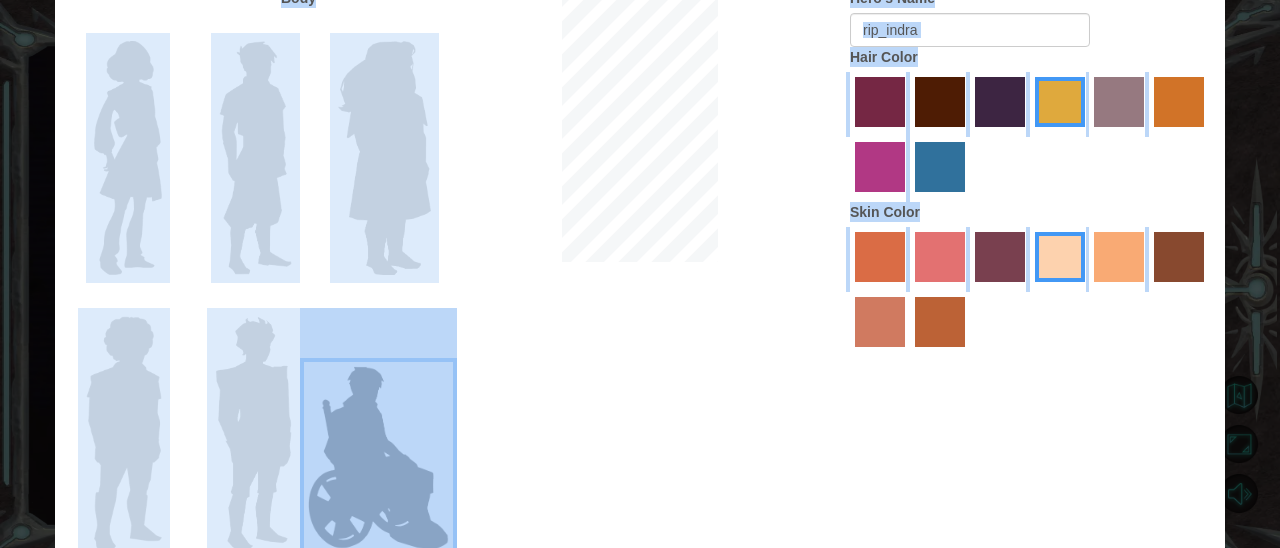 drag, startPoint x: 786, startPoint y: 398, endPoint x: 805, endPoint y: 559, distance: 162.11725 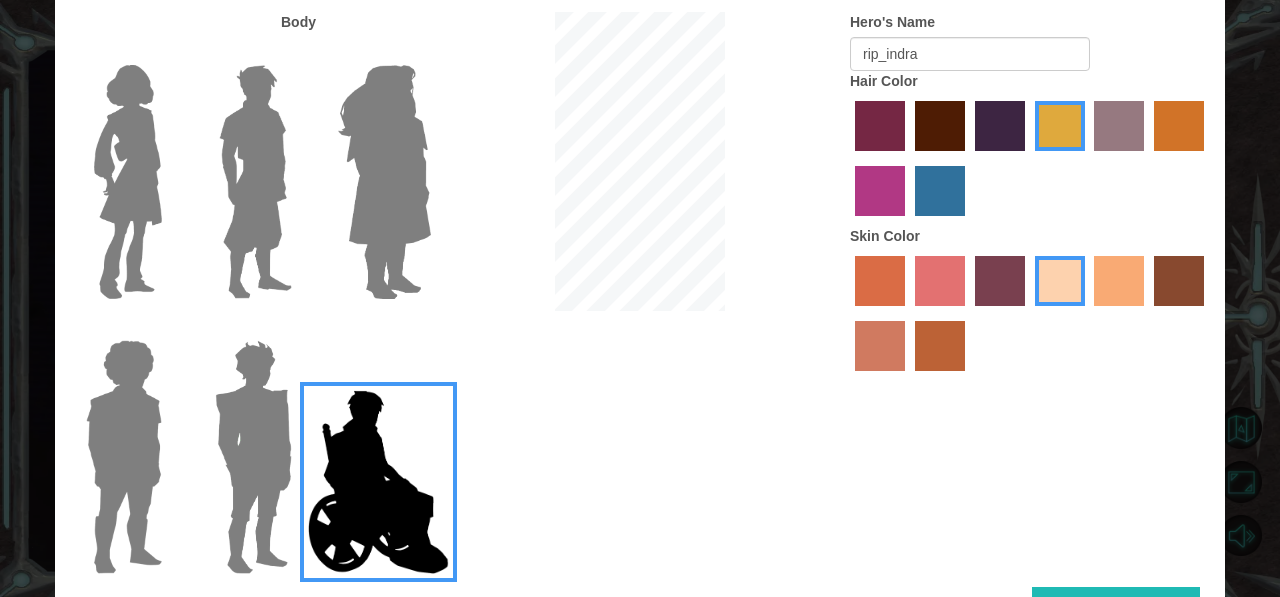 click on "Body" at bounding box center (298, 22) 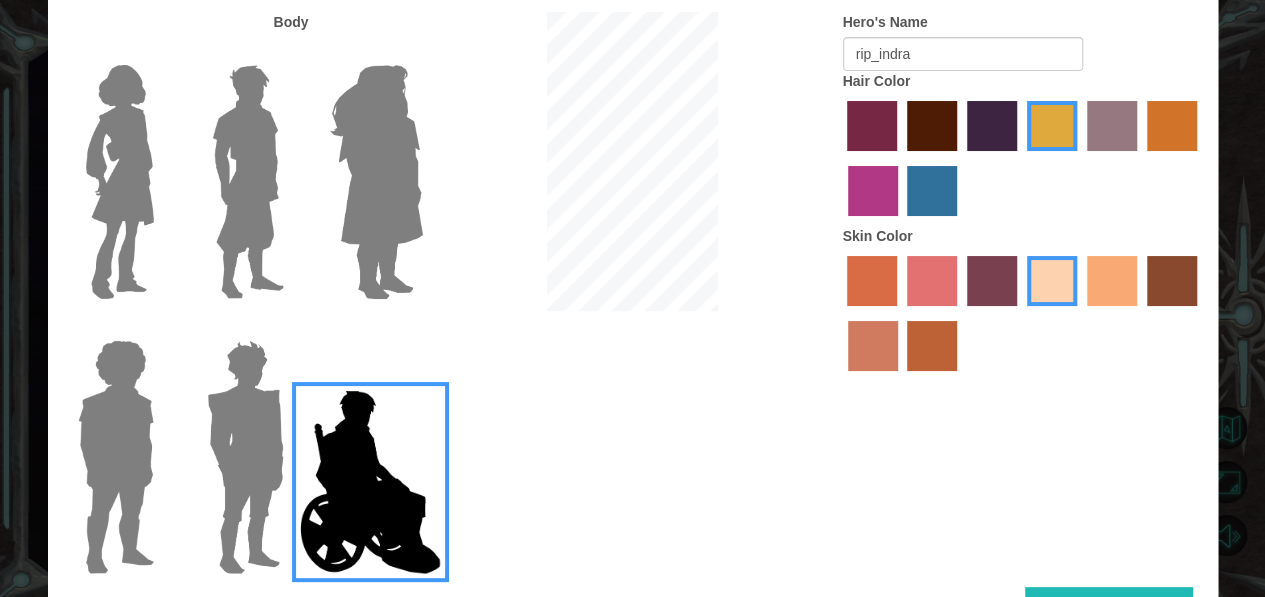 click on "Done" at bounding box center (1109, 609) 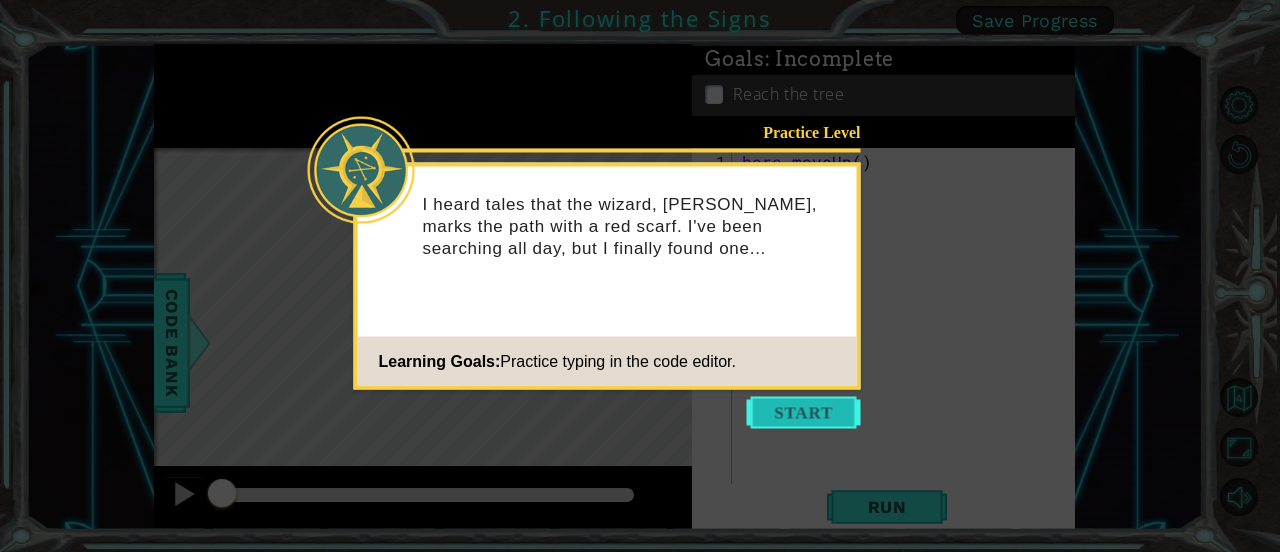 click at bounding box center (804, 413) 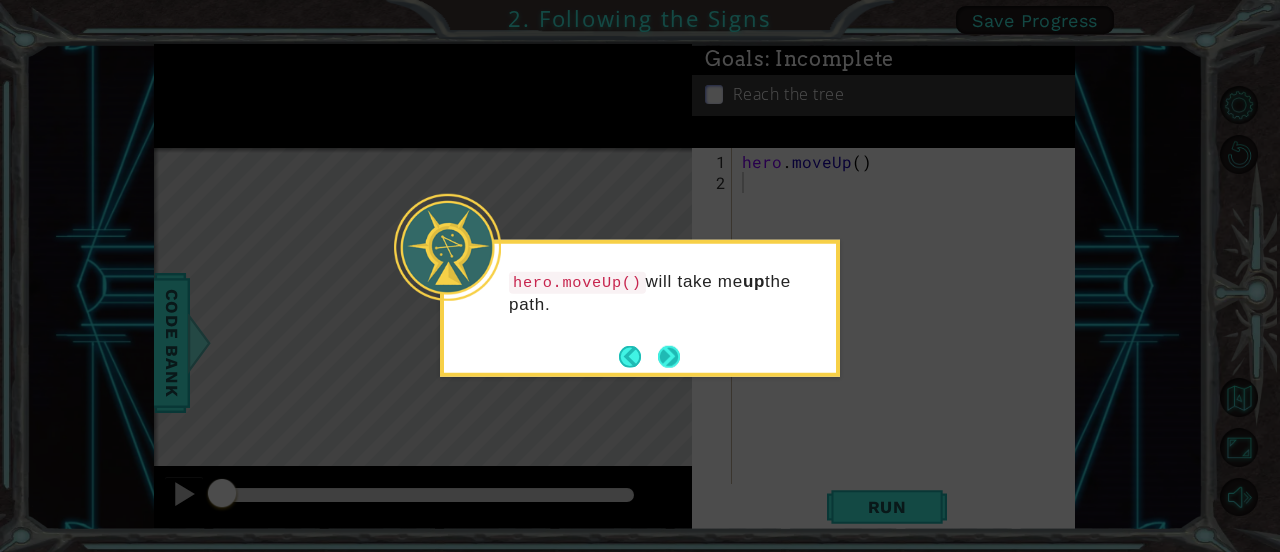 click at bounding box center (669, 356) 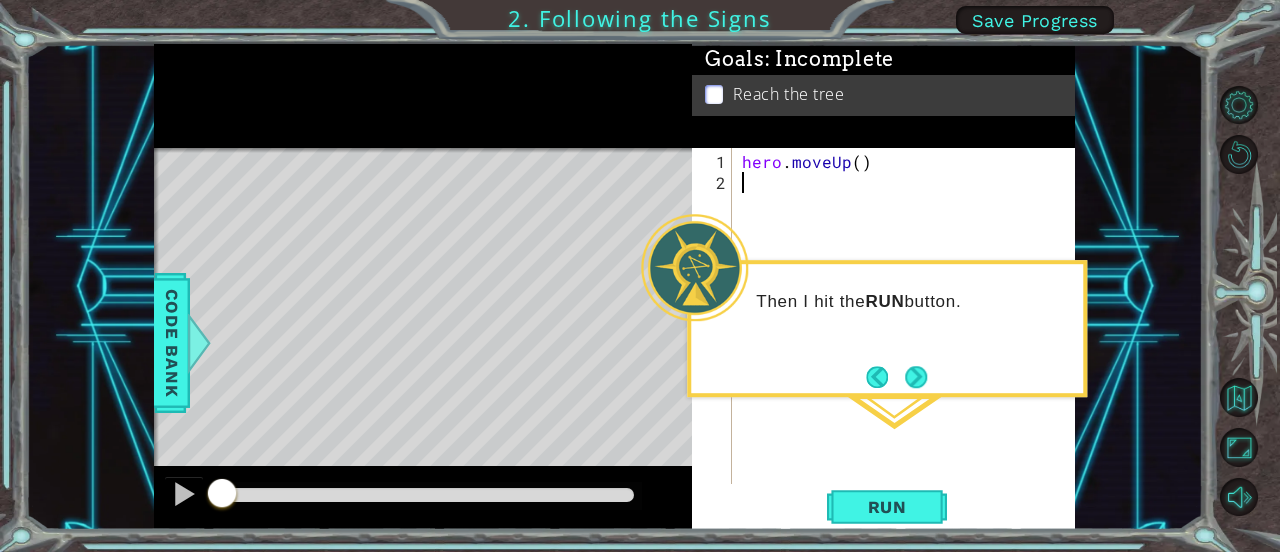 click at bounding box center (694, 267) 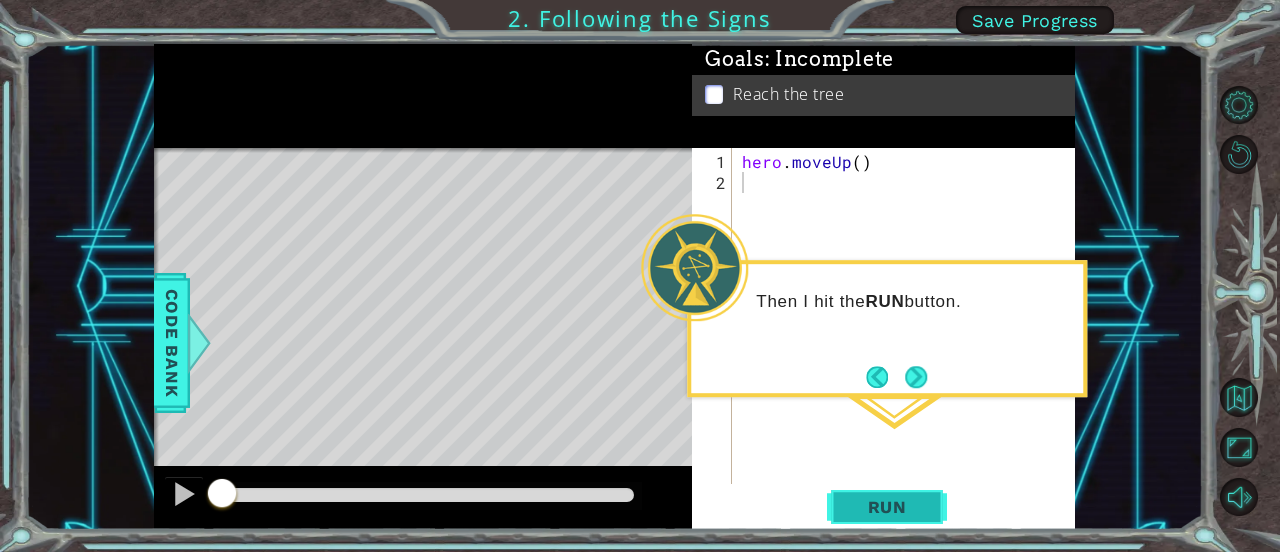 click on "Run" at bounding box center (887, 507) 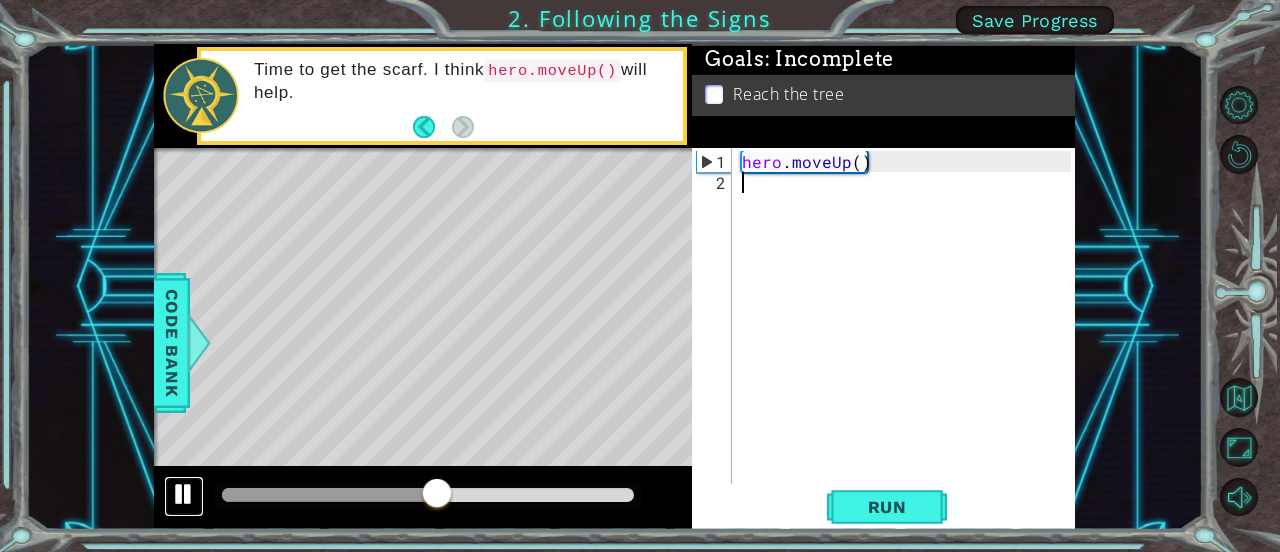 click at bounding box center (184, 494) 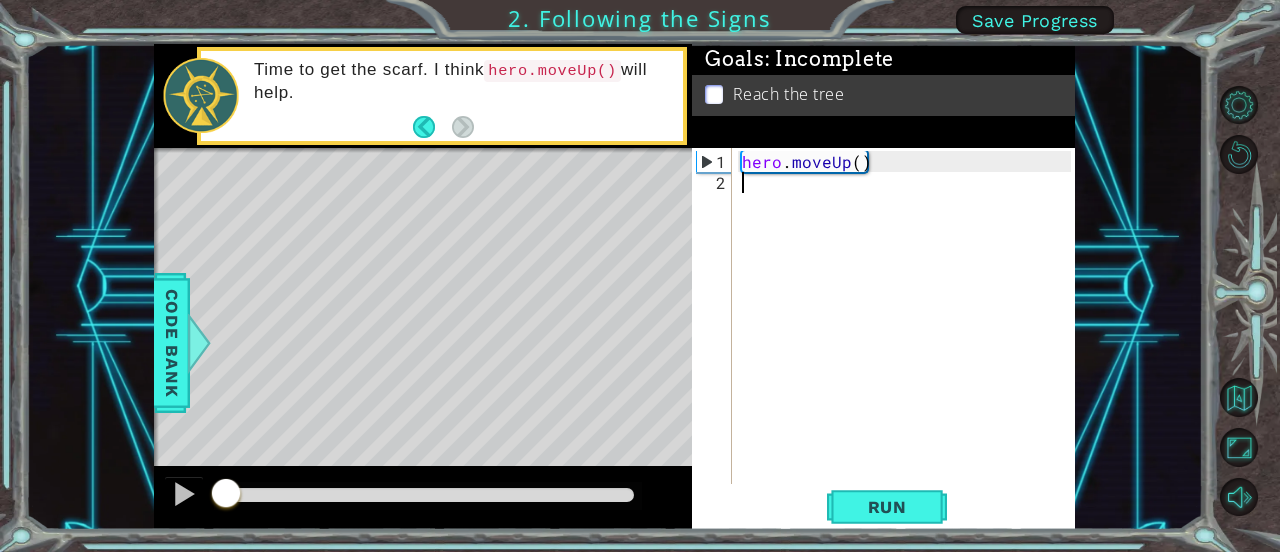 drag, startPoint x: 434, startPoint y: 498, endPoint x: 216, endPoint y: 446, distance: 224.11604 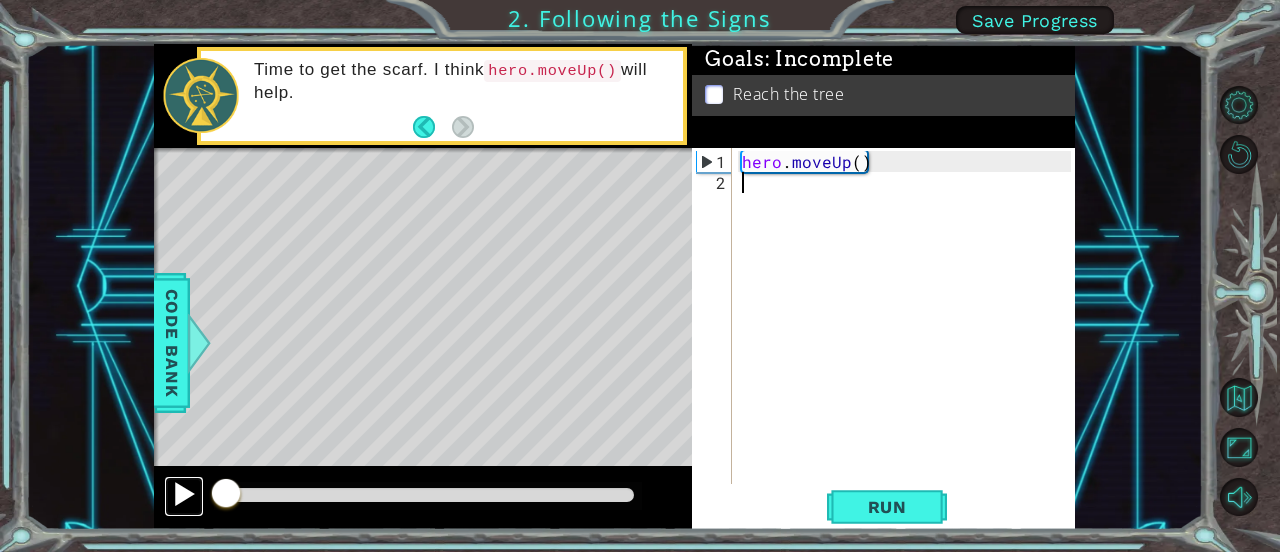 click at bounding box center [184, 494] 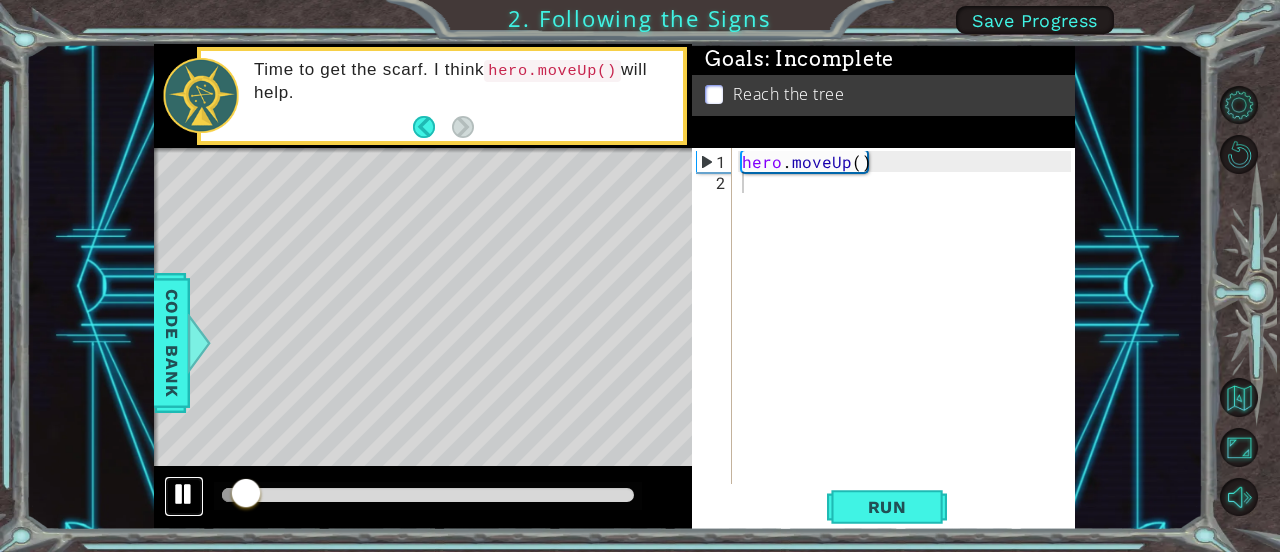 click at bounding box center [184, 494] 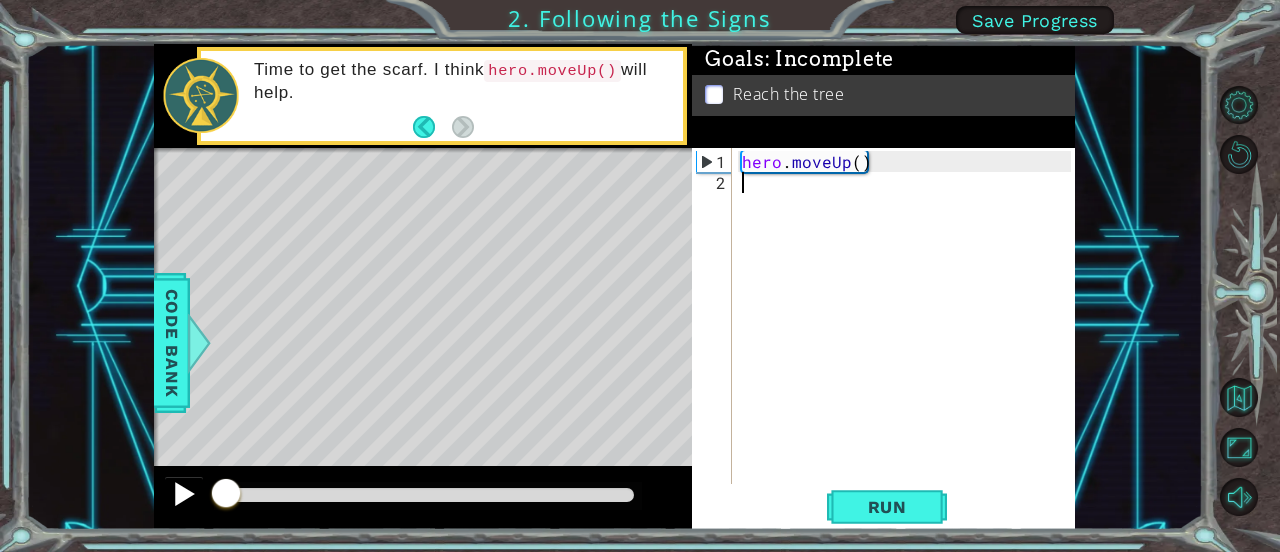 drag, startPoint x: 242, startPoint y: 493, endPoint x: 170, endPoint y: 484, distance: 72.56032 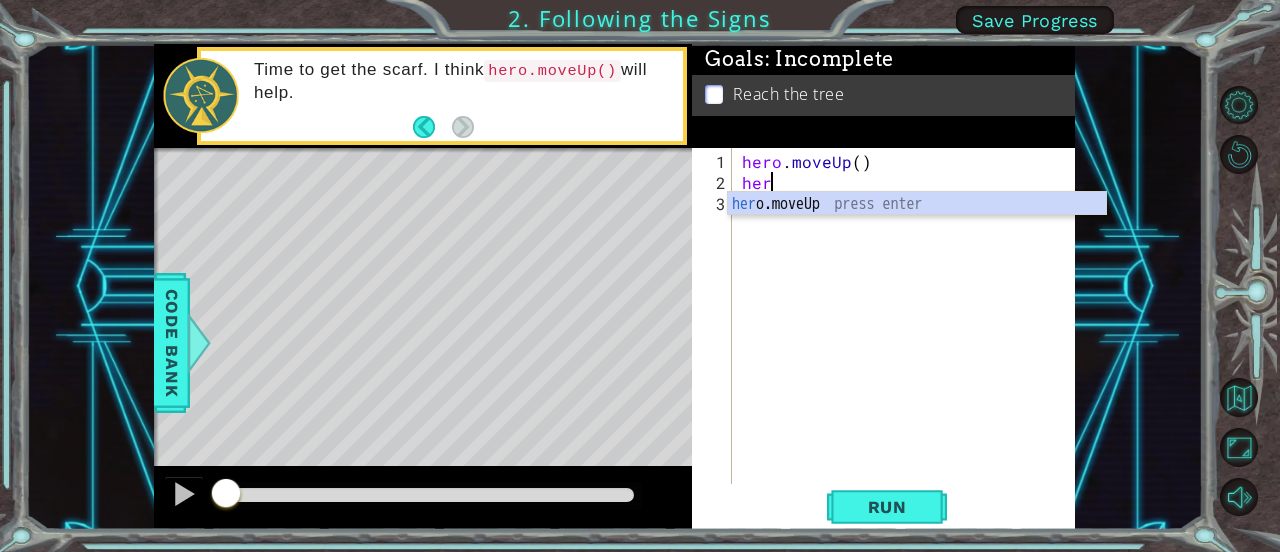 scroll, scrollTop: 0, scrollLeft: 1, axis: horizontal 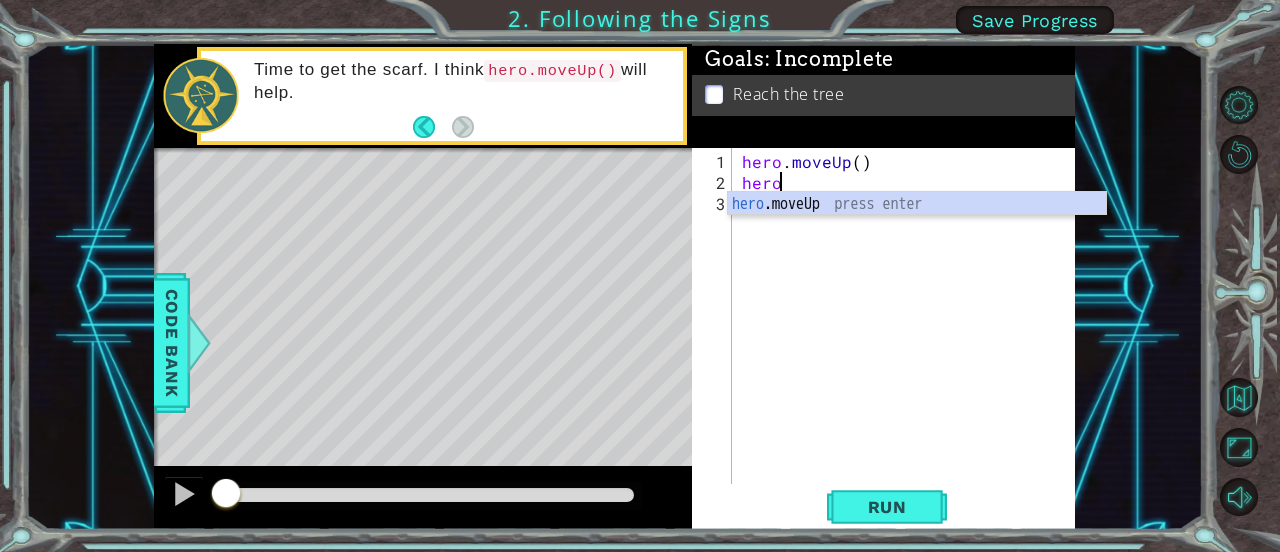 type on "hero." 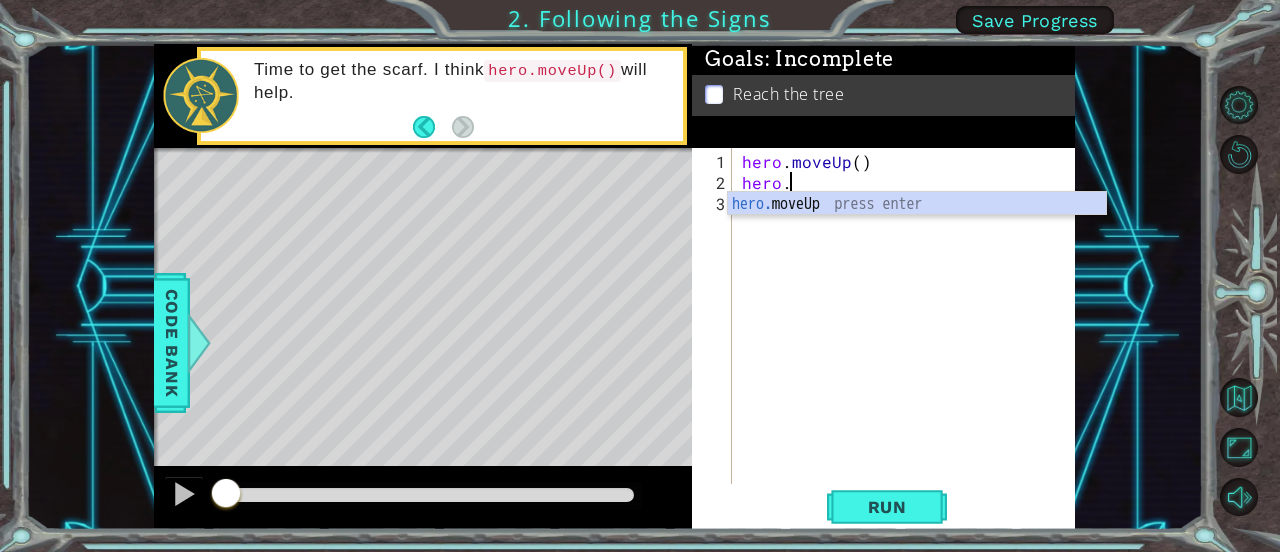 scroll, scrollTop: 0, scrollLeft: 2, axis: horizontal 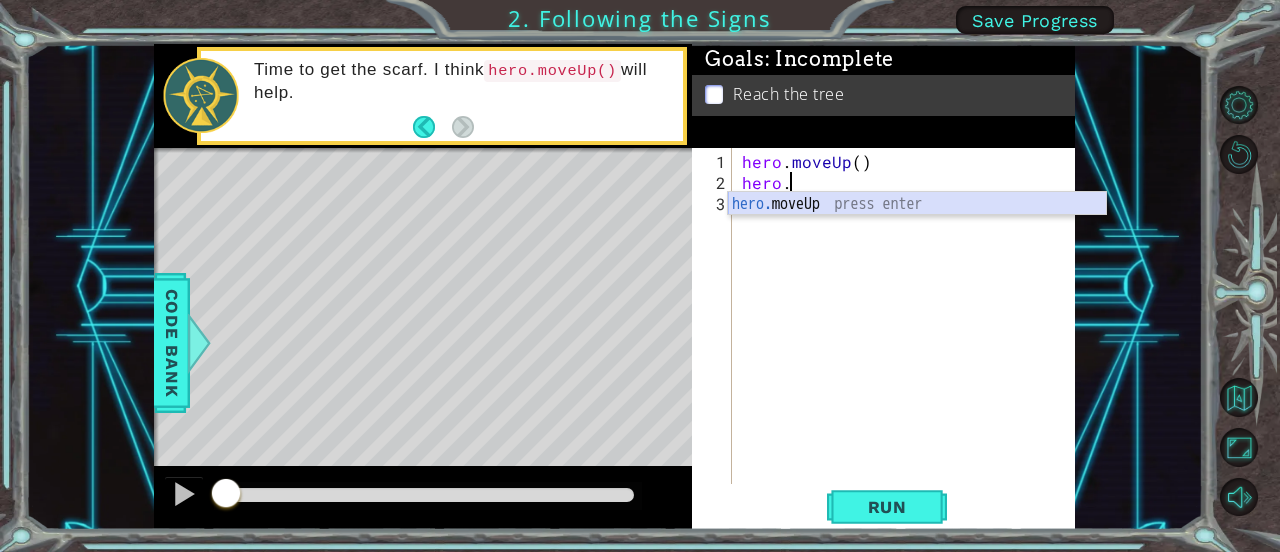 click on "hero. moveUp press enter" at bounding box center [917, 228] 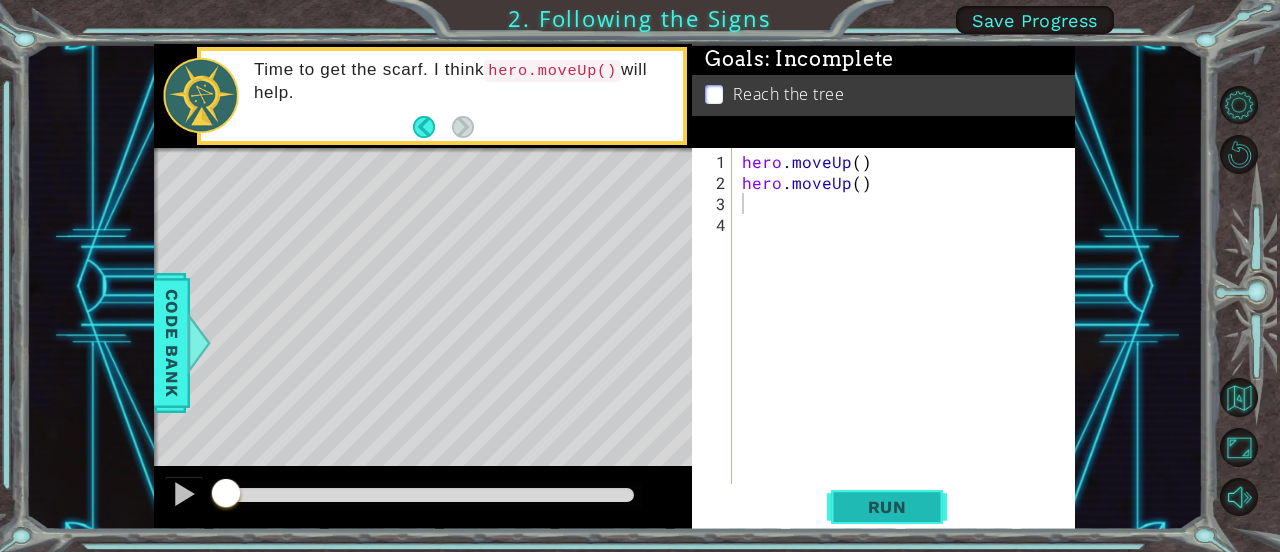 click on "Run" at bounding box center (887, 507) 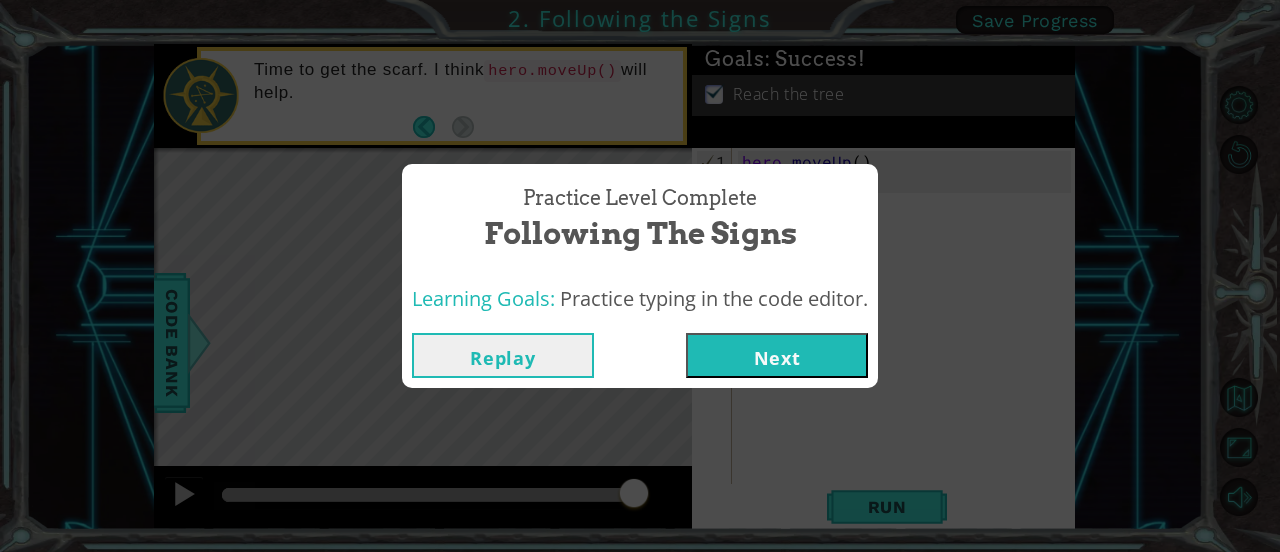 click on "Next" at bounding box center [777, 355] 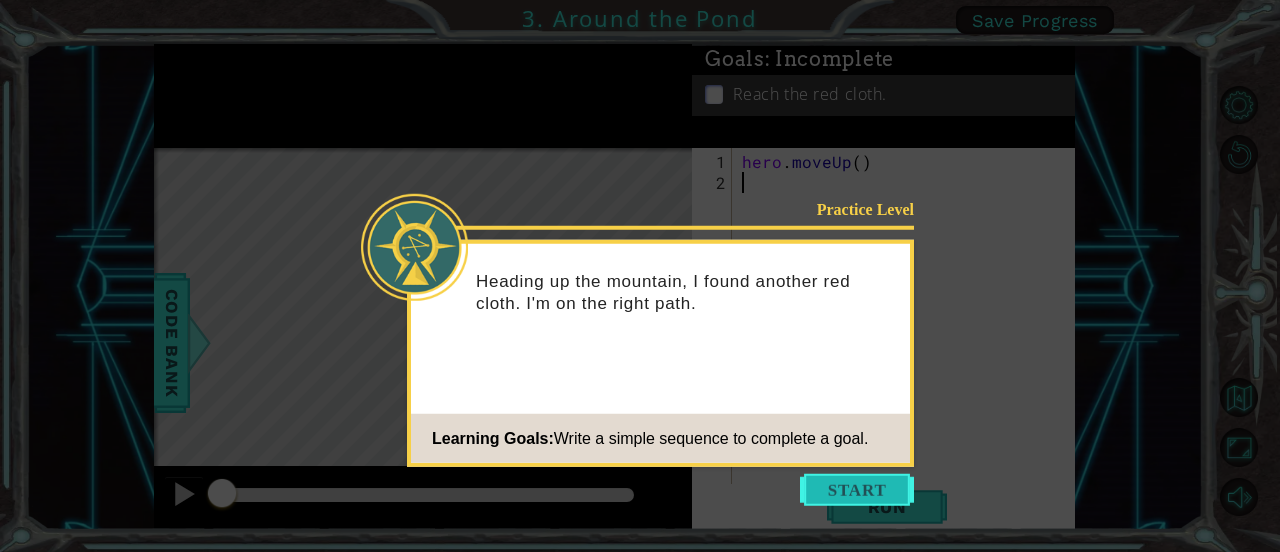 click at bounding box center (857, 490) 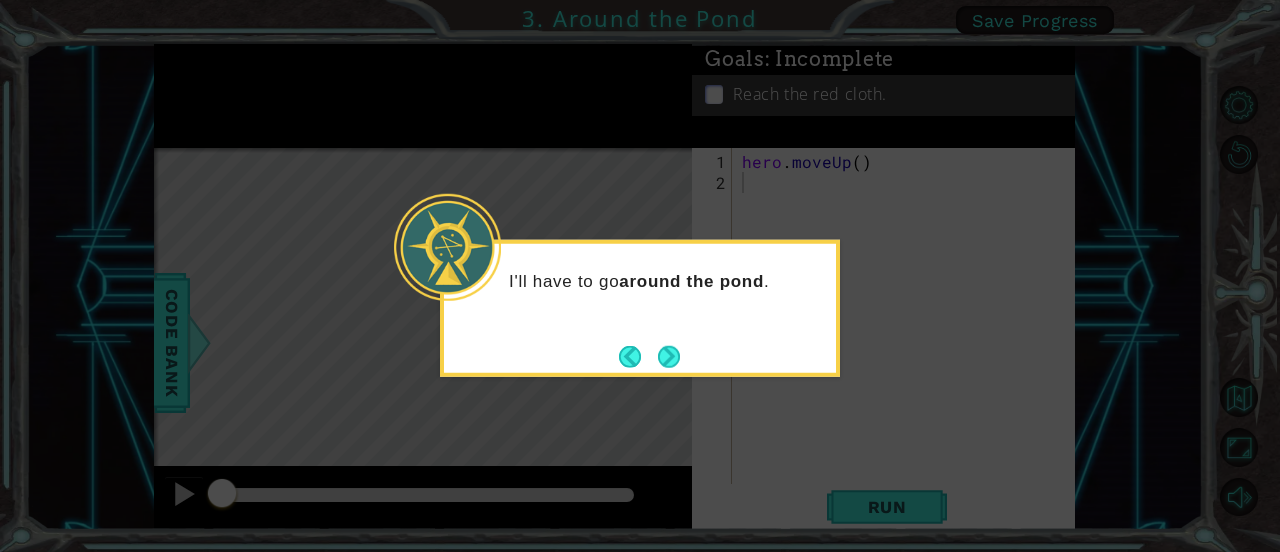 click on "I'll have to go  around the pond ." at bounding box center [640, 308] 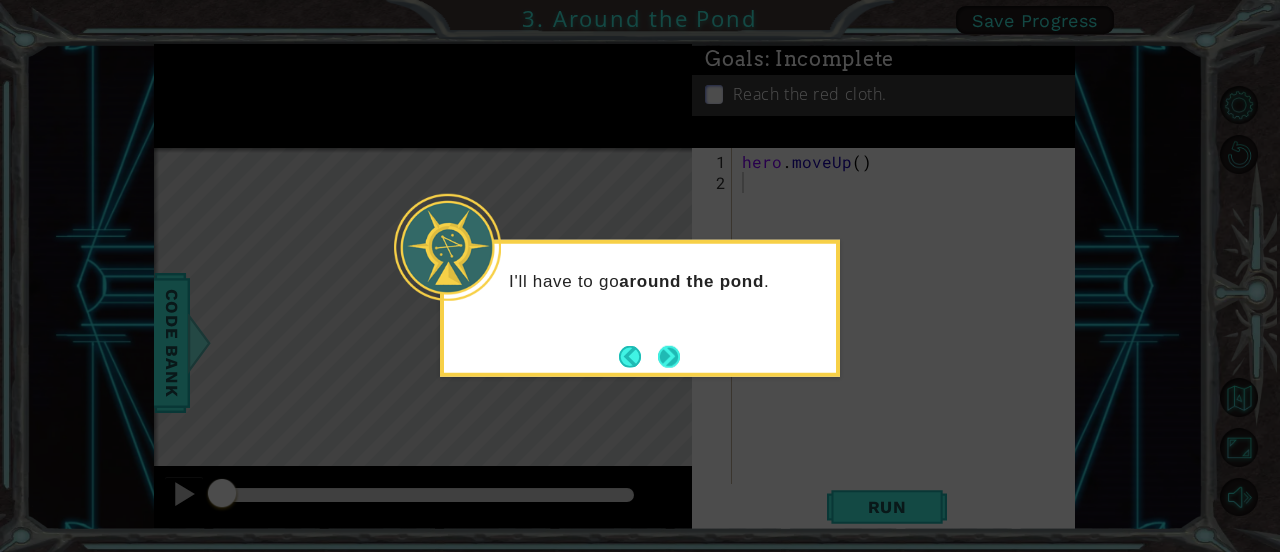 click at bounding box center [669, 356] 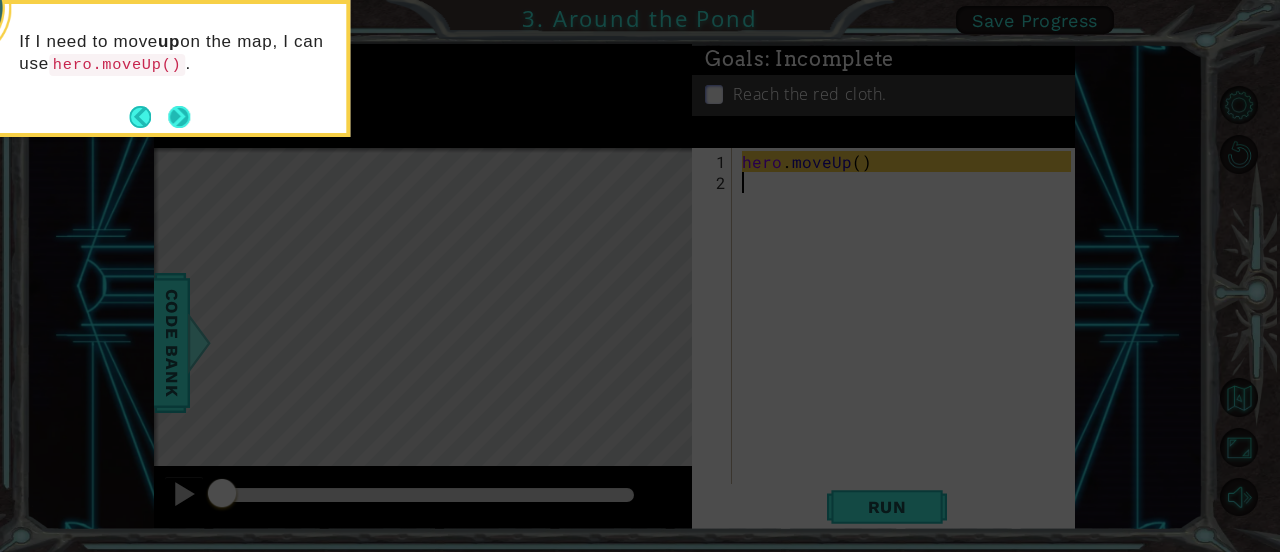 click at bounding box center [179, 117] 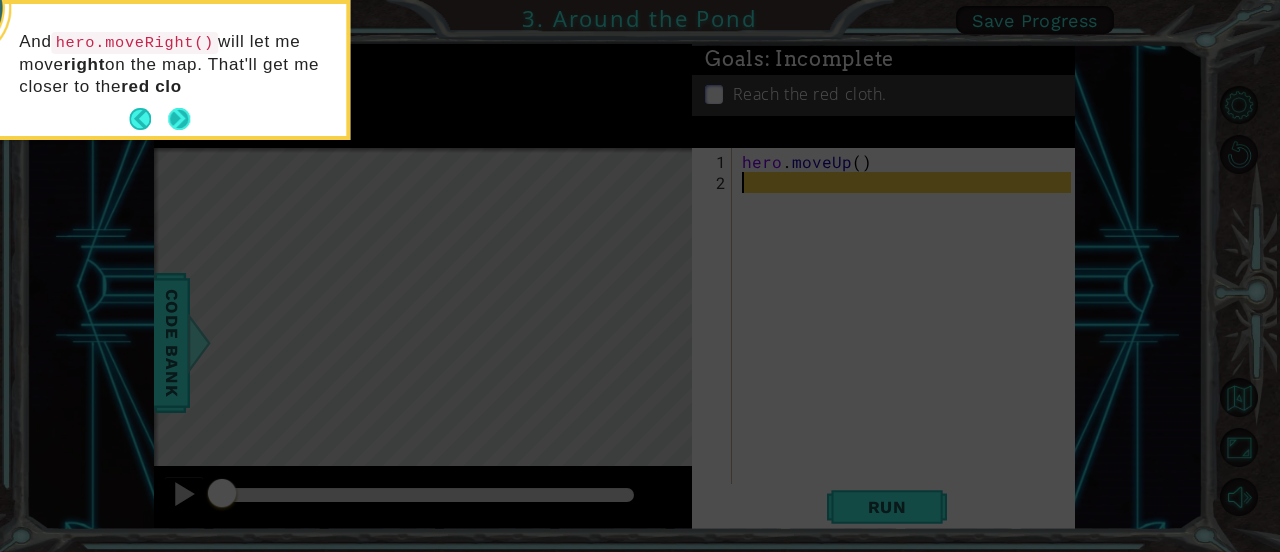 click at bounding box center (179, 119) 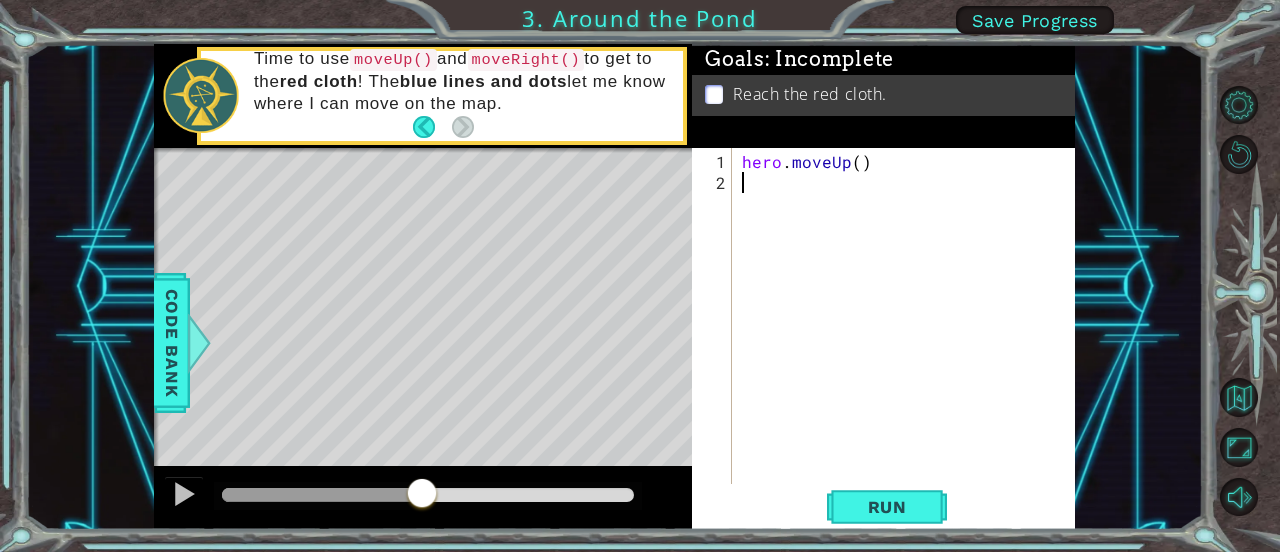 drag, startPoint x: 225, startPoint y: 495, endPoint x: 444, endPoint y: 498, distance: 219.02055 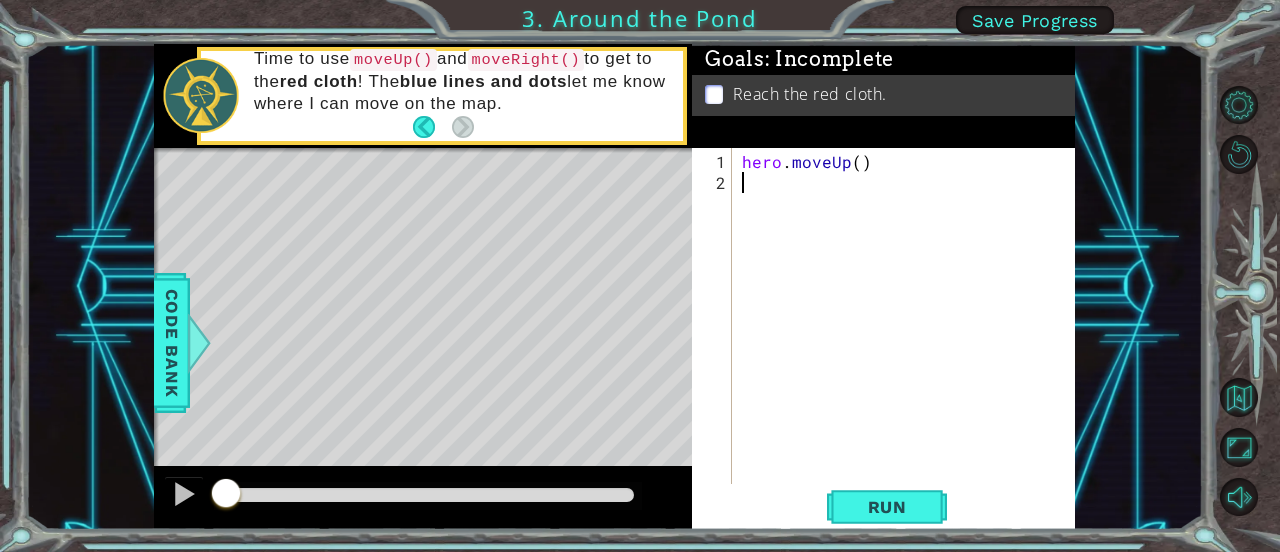 drag, startPoint x: 444, startPoint y: 498, endPoint x: 96, endPoint y: 492, distance: 348.05173 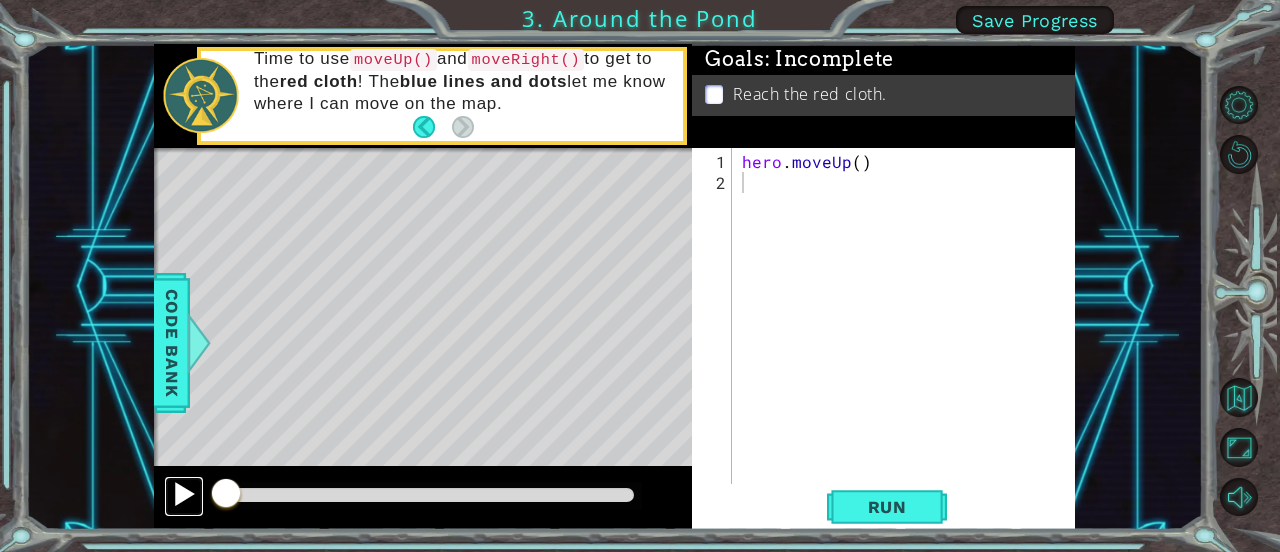 click at bounding box center [184, 494] 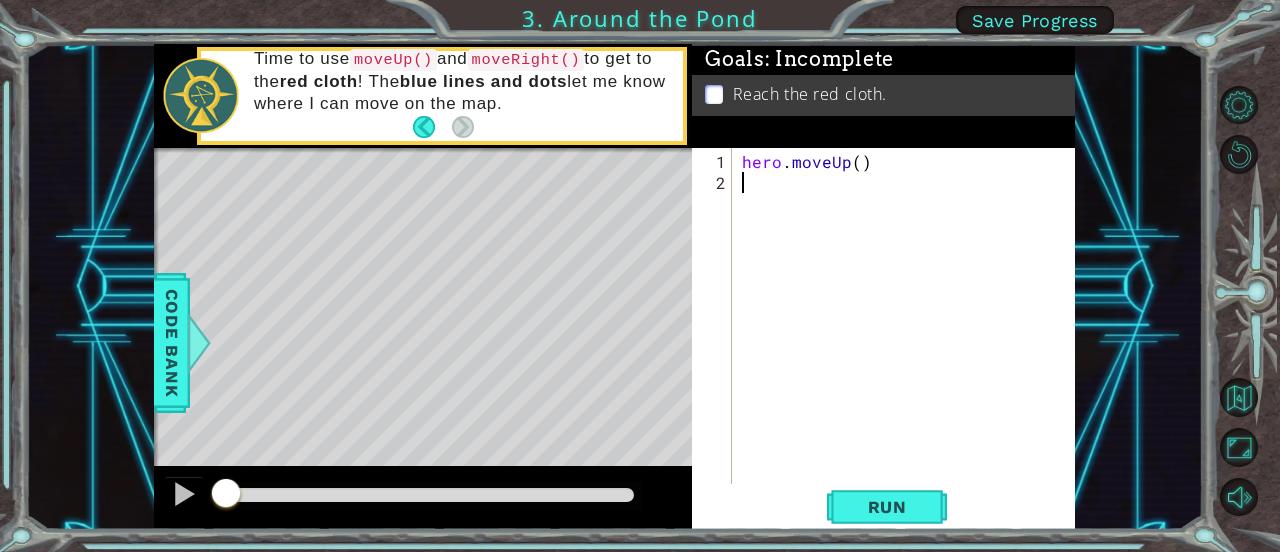 click on "methods   hero     moveUp(steps) moveDown(steps) moveRight(steps) moveLeft(steps) Code Bank       Time to use  moveUp()  and  moveRight()  to get to the  red cloth ! The  blue lines and dots  let me know where I can move on the map.
Continue" at bounding box center [614, 287] 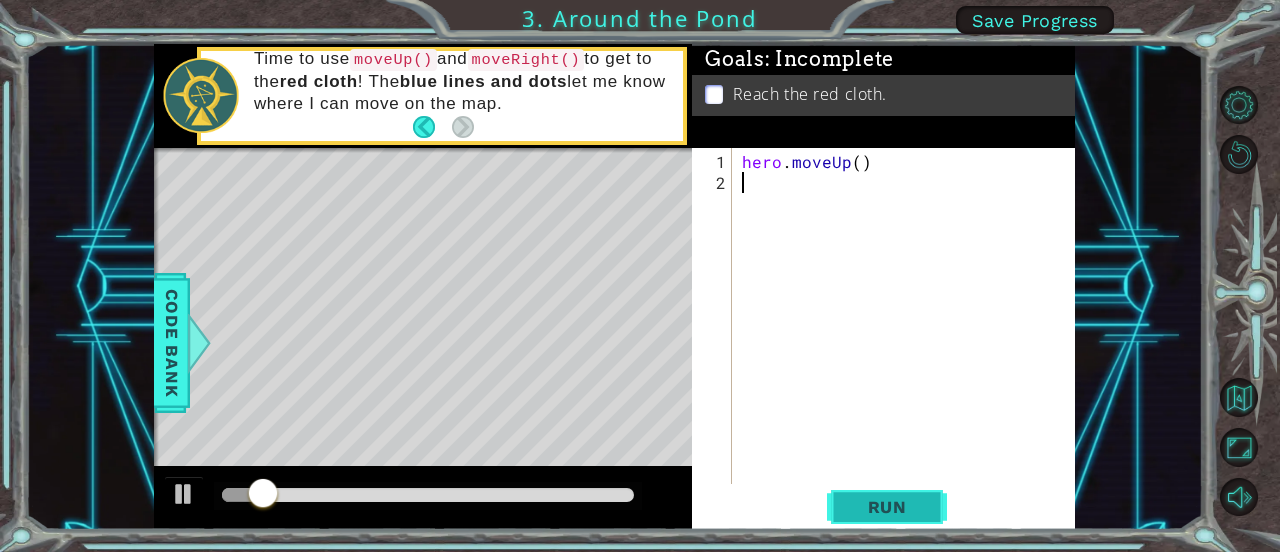 click on "Run" at bounding box center (887, 507) 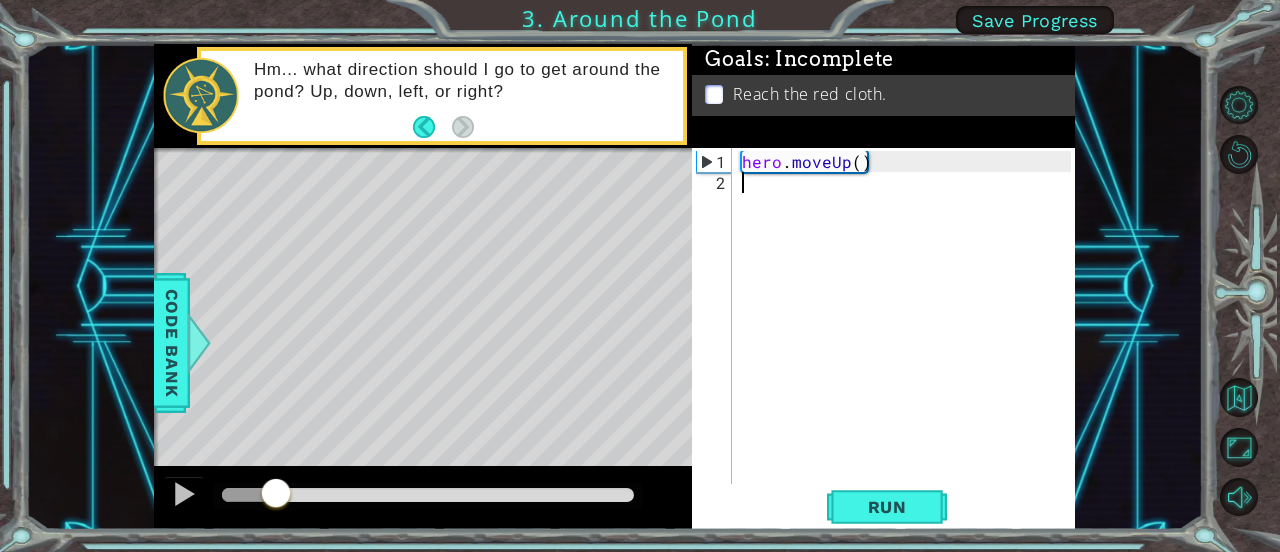 drag, startPoint x: 544, startPoint y: 490, endPoint x: 151, endPoint y: 452, distance: 394.8329 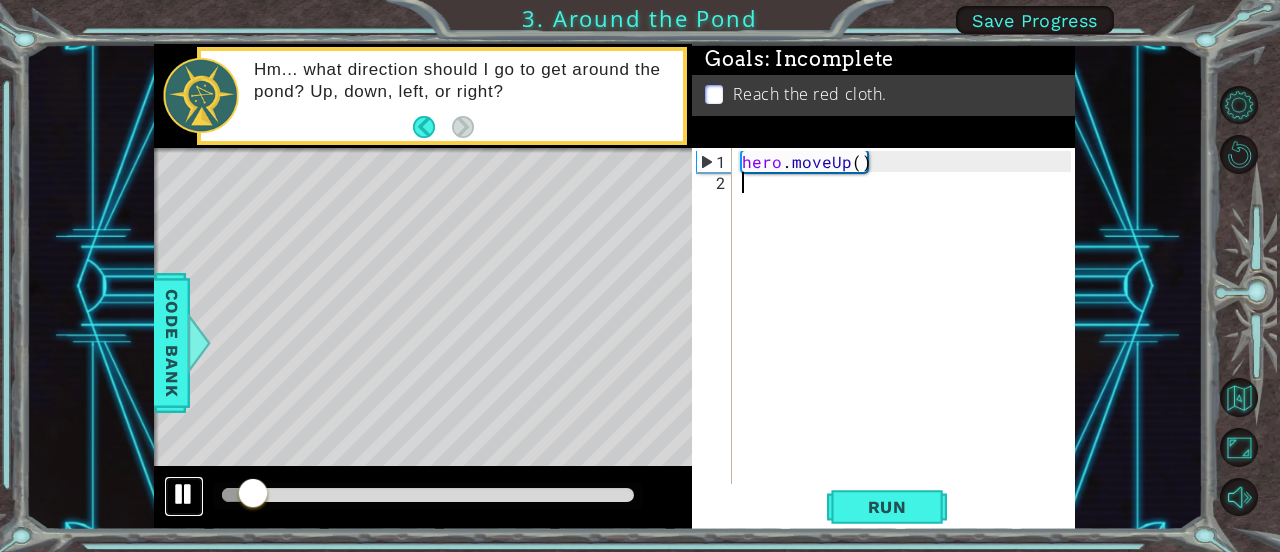 click at bounding box center (184, 494) 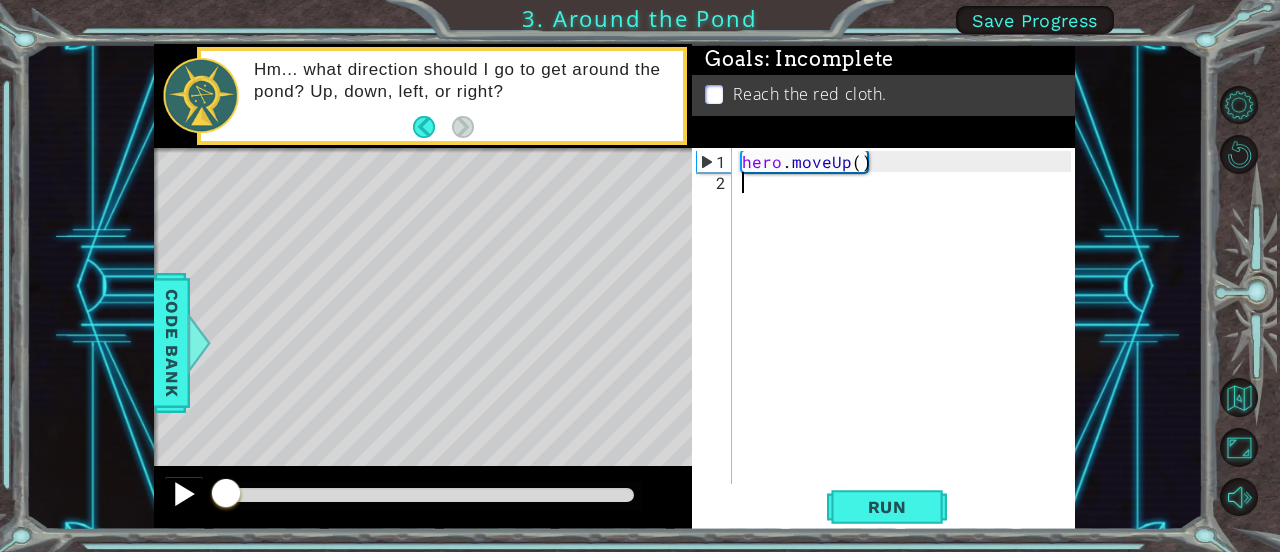drag, startPoint x: 256, startPoint y: 494, endPoint x: 195, endPoint y: 483, distance: 61.983868 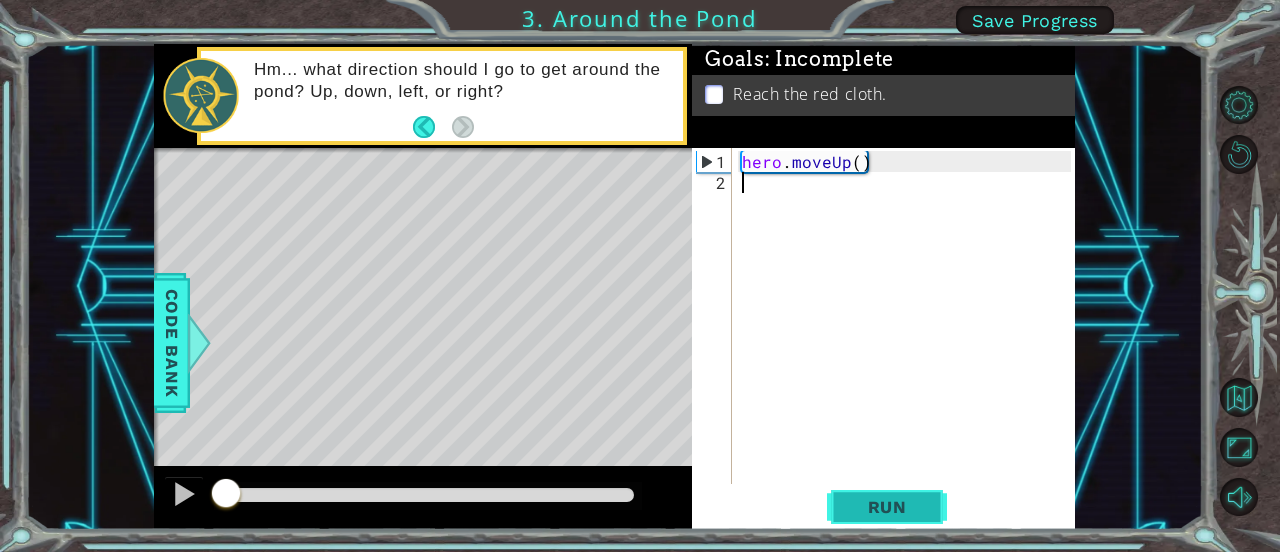 click on "Run" at bounding box center [887, 507] 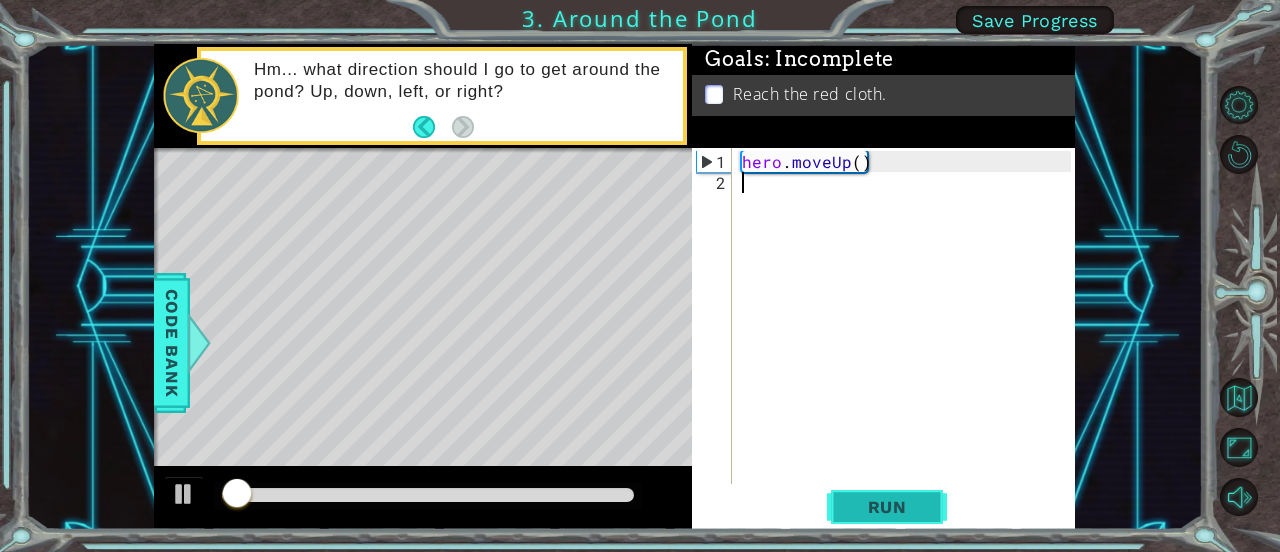 click on "Run" at bounding box center [887, 507] 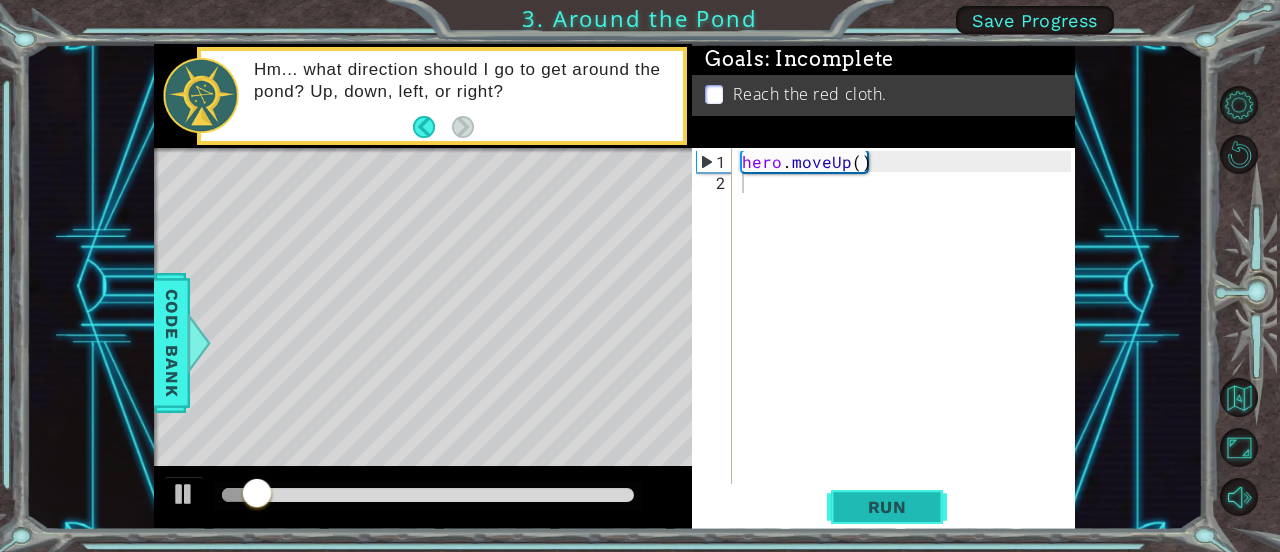 click on "Run" at bounding box center [887, 507] 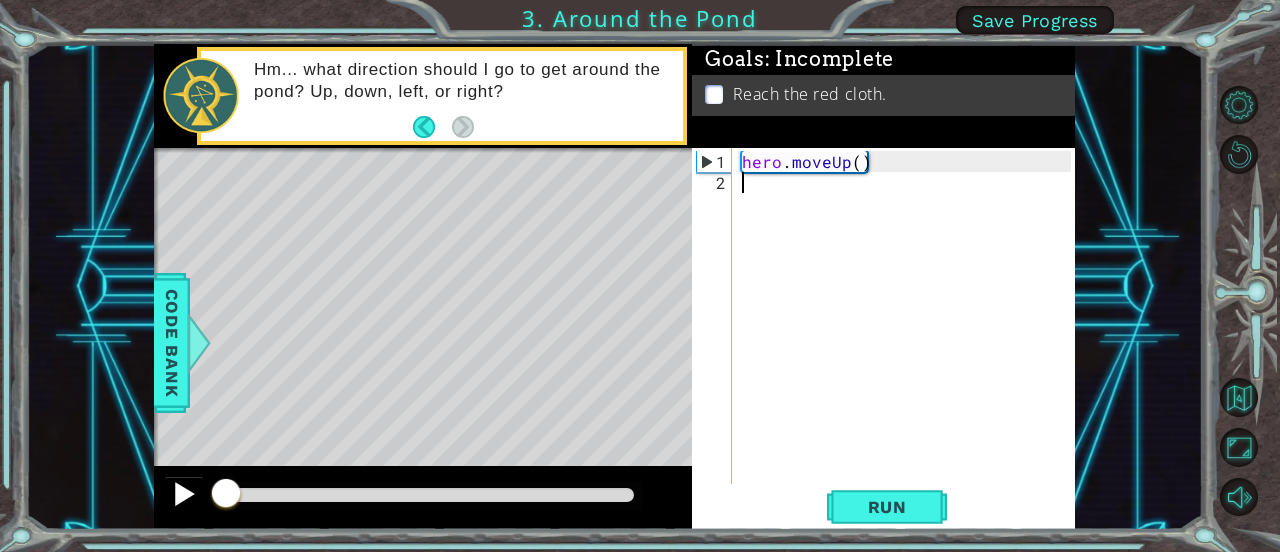 drag, startPoint x: 258, startPoint y: 497, endPoint x: 168, endPoint y: 480, distance: 91.591484 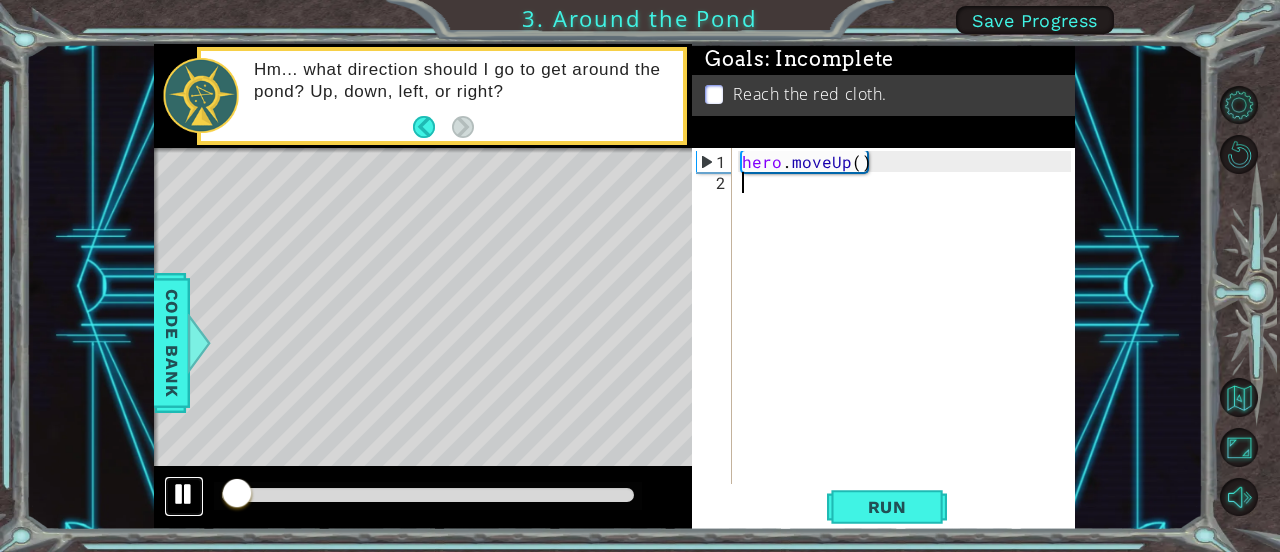 click at bounding box center (184, 494) 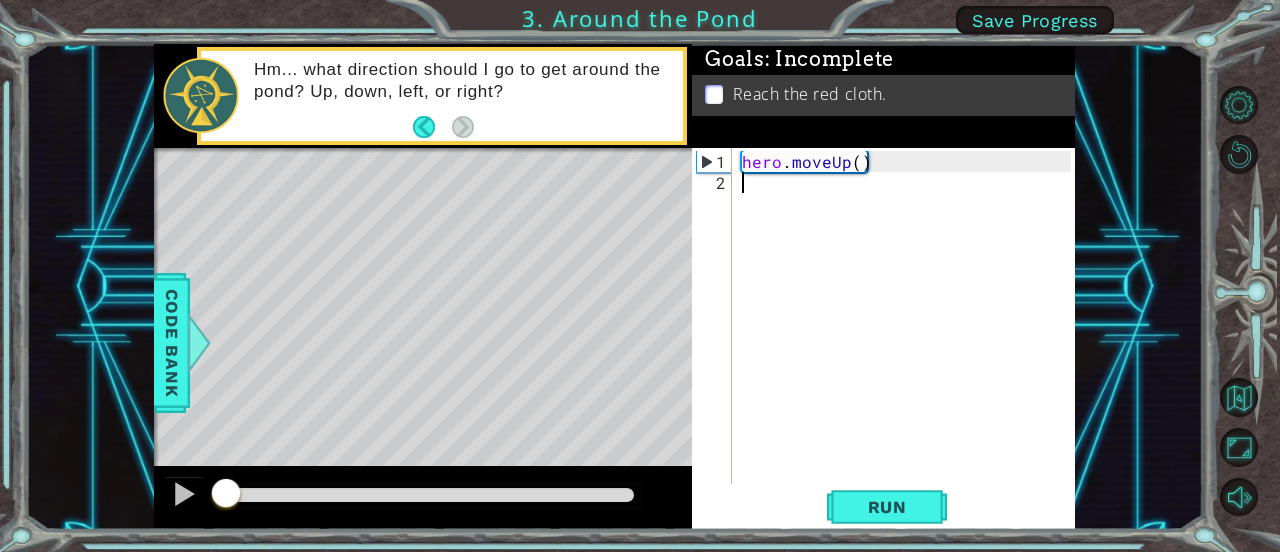 drag, startPoint x: 249, startPoint y: 494, endPoint x: 208, endPoint y: 486, distance: 41.773197 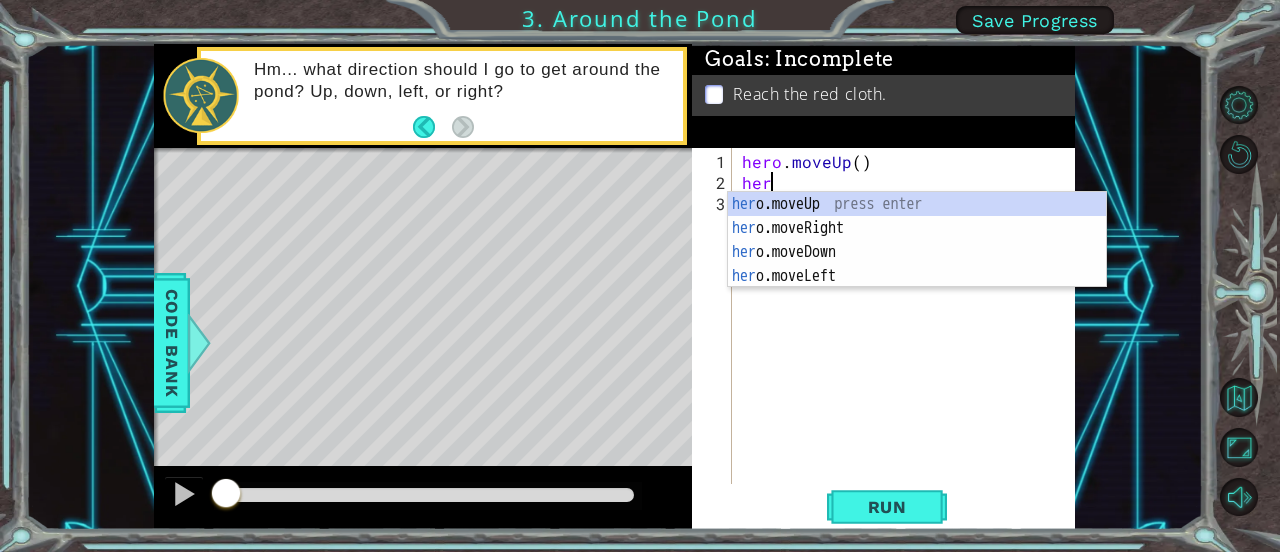 scroll, scrollTop: 0, scrollLeft: 0, axis: both 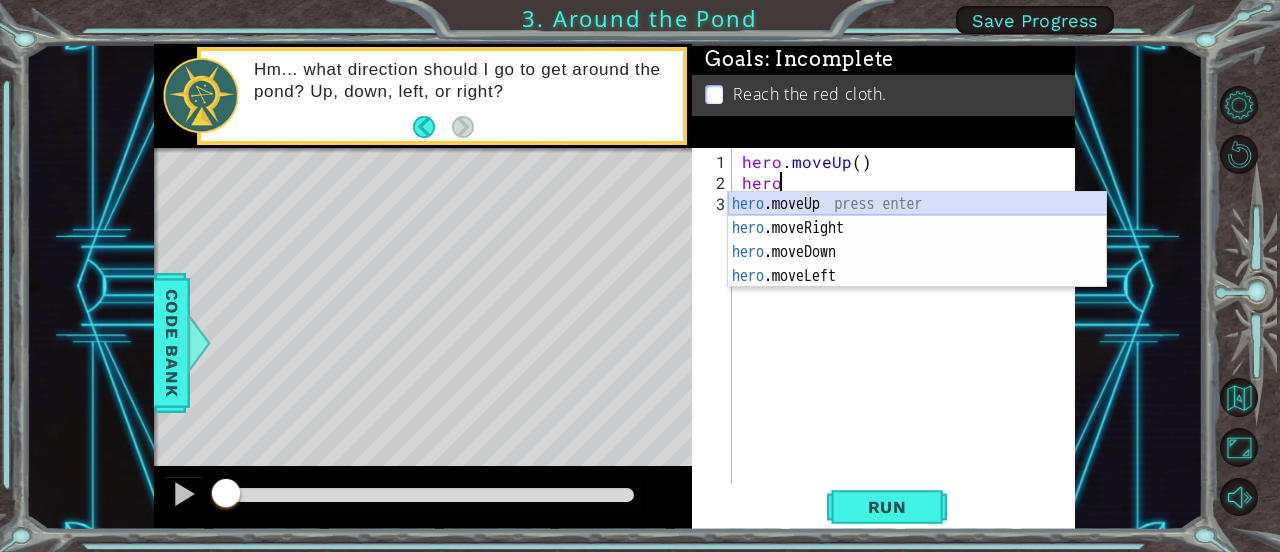 click on "hero .moveUp press enter hero .moveRight press enter hero .moveDown press enter hero .moveLeft press enter" at bounding box center (917, 264) 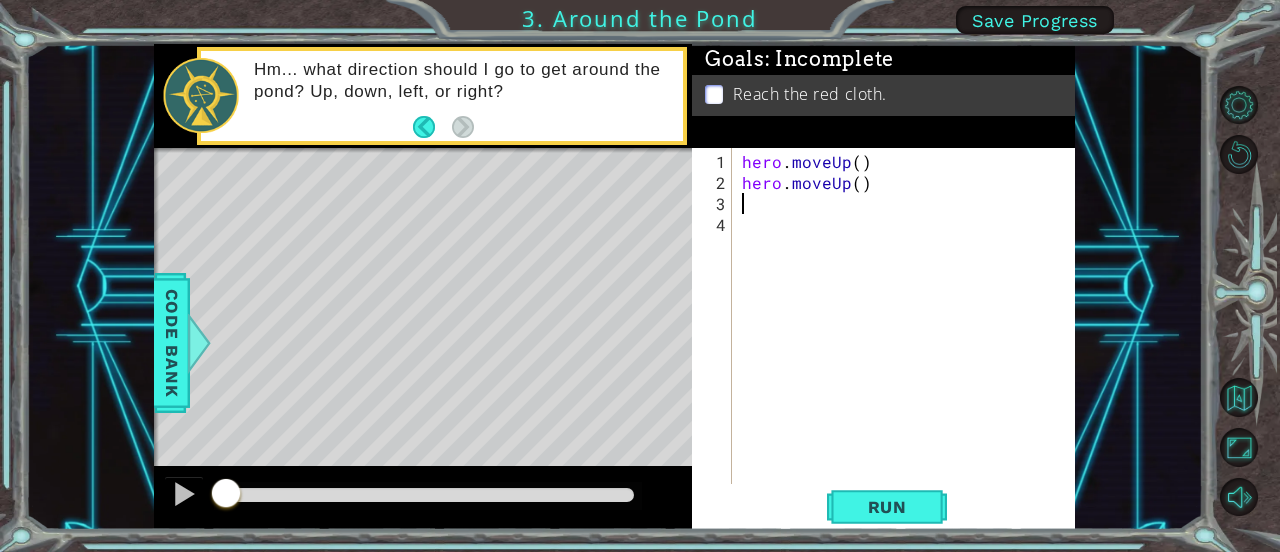 scroll, scrollTop: 0, scrollLeft: 0, axis: both 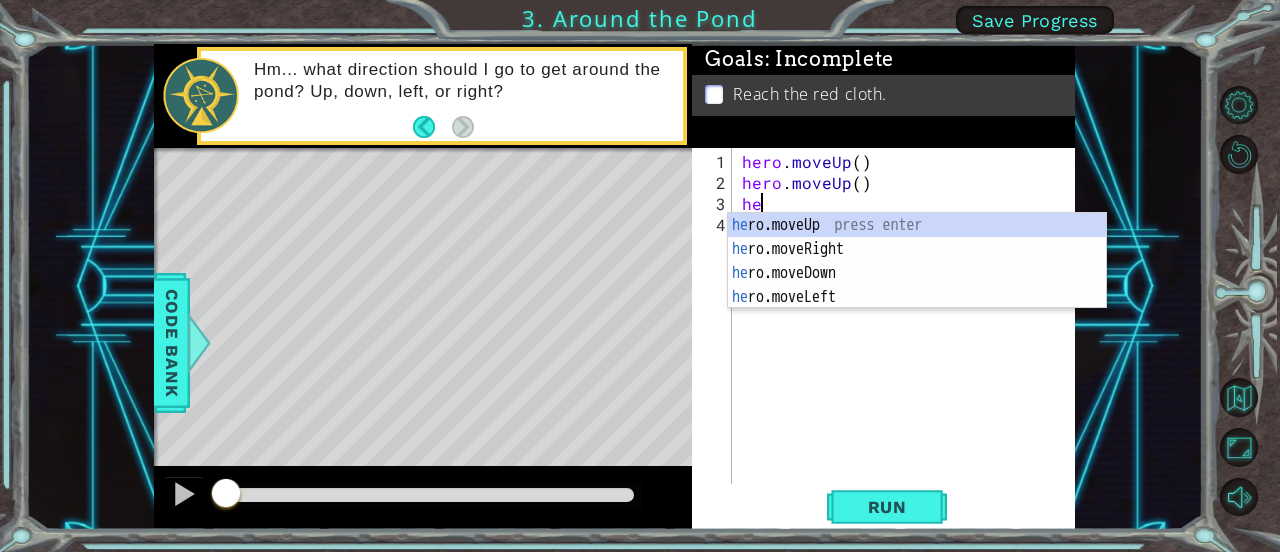 type on "her" 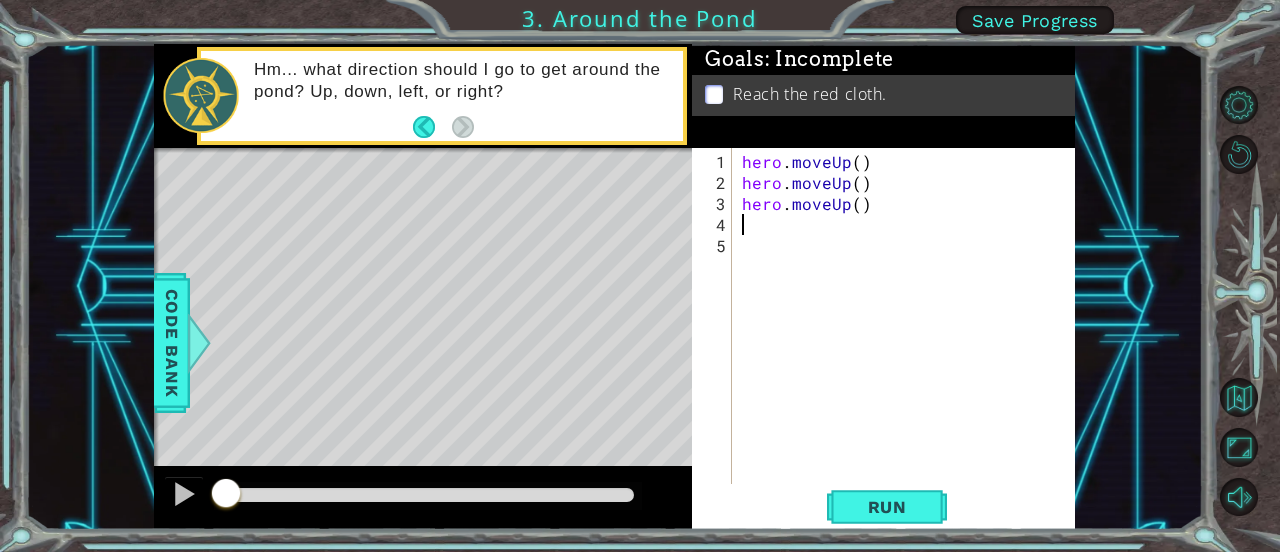 scroll, scrollTop: 0, scrollLeft: 0, axis: both 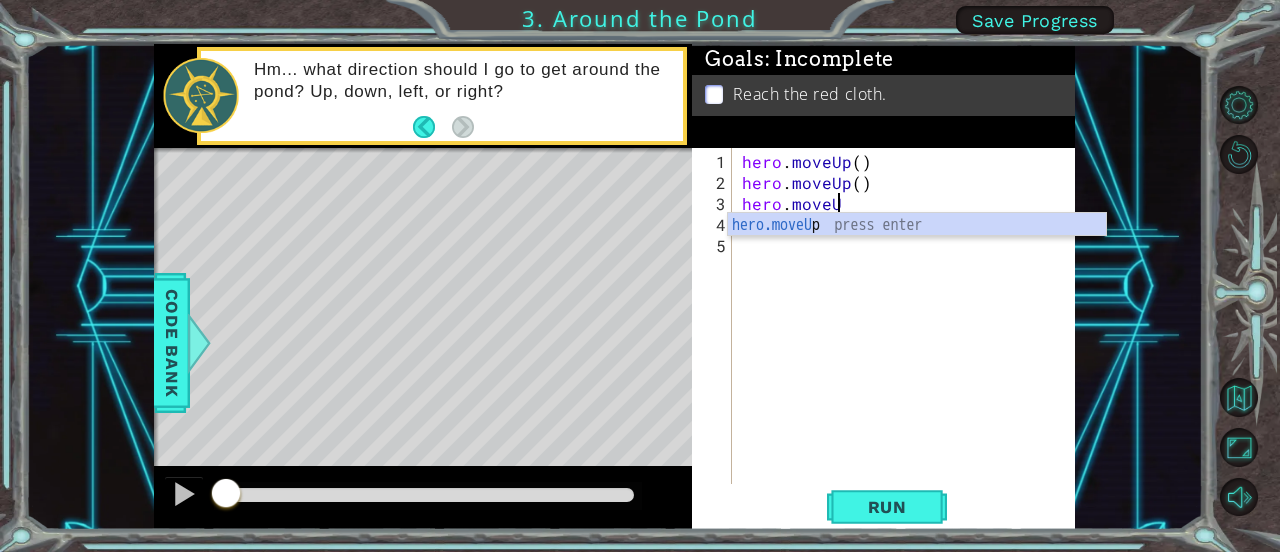 type on "hero.move" 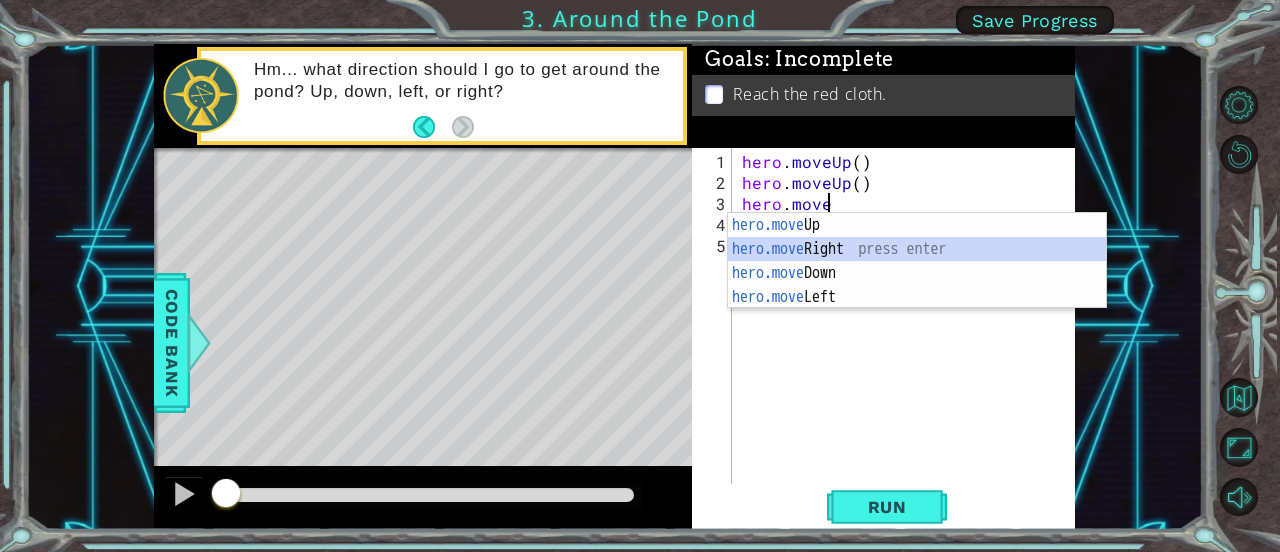 click on "hero.move Up press enter hero.move Right press enter hero.move Down press enter hero.move Left press enter" at bounding box center (917, 285) 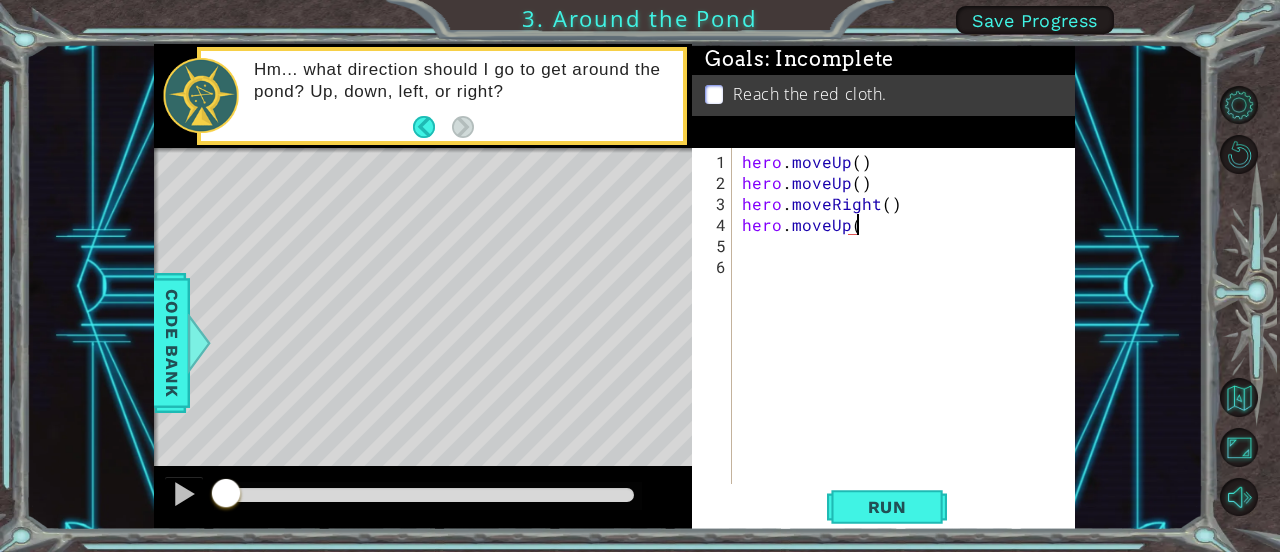 scroll, scrollTop: 0, scrollLeft: 6, axis: horizontal 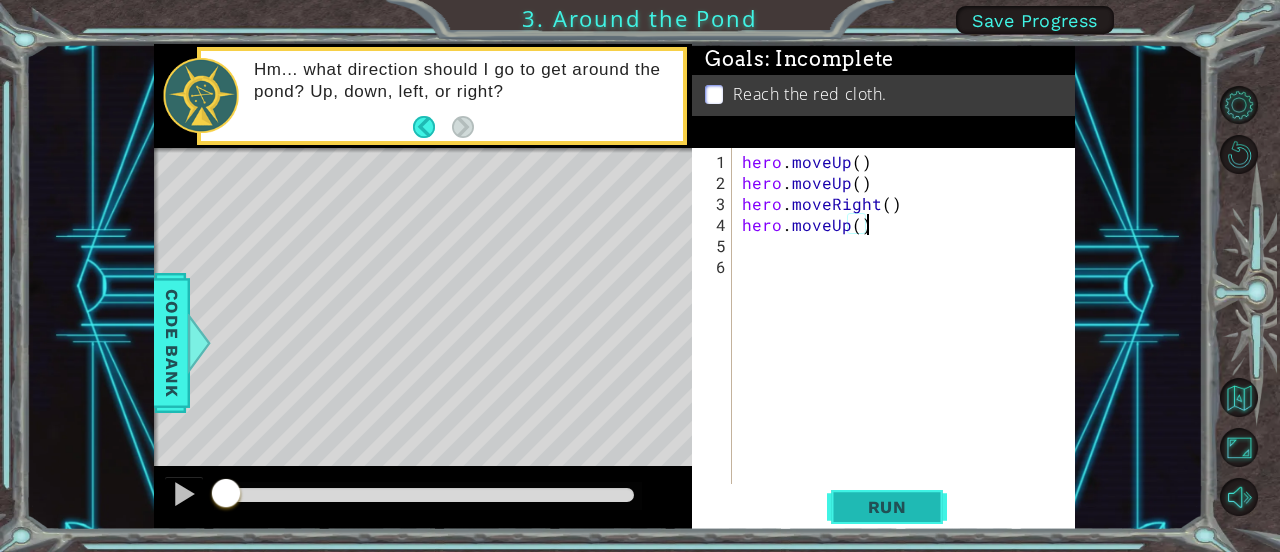 type on "hero.moveUp()" 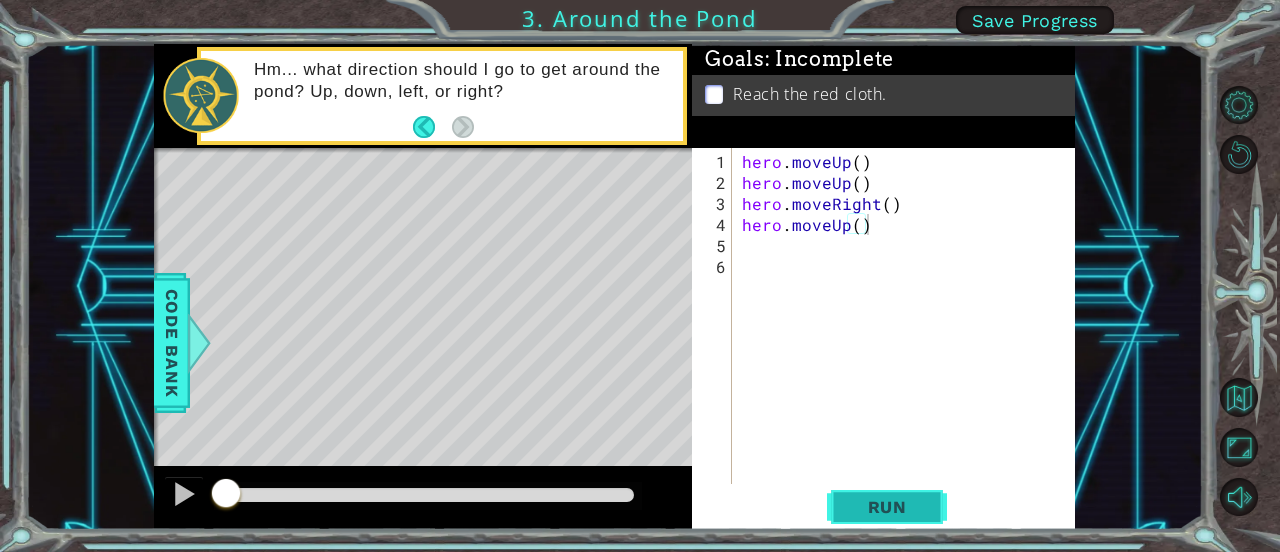 click on "Run" at bounding box center (887, 507) 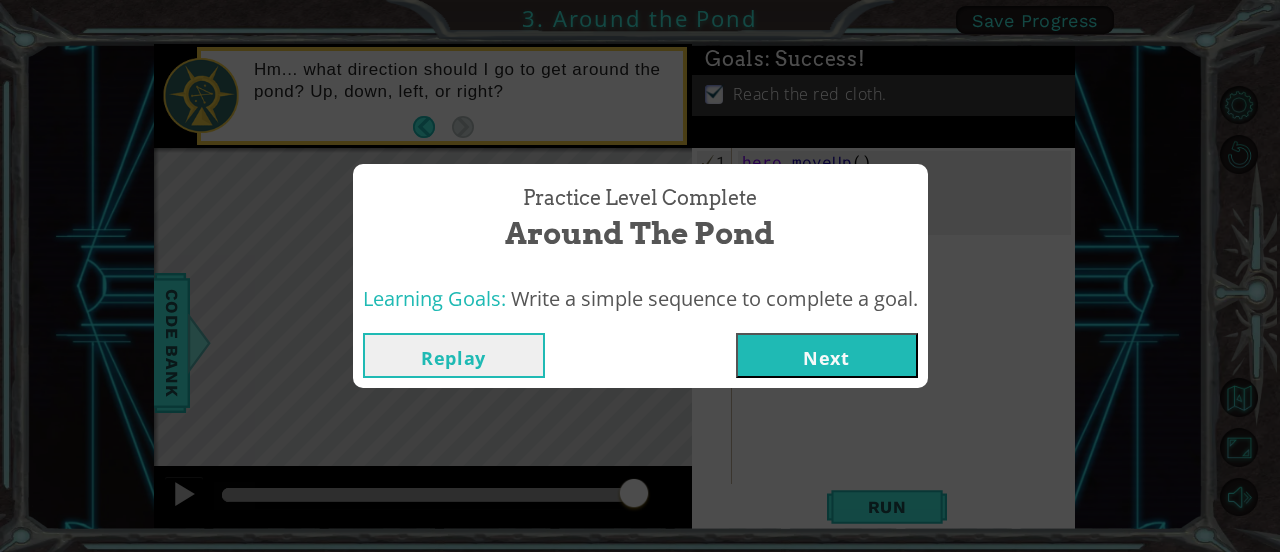 click on "Next" at bounding box center [827, 355] 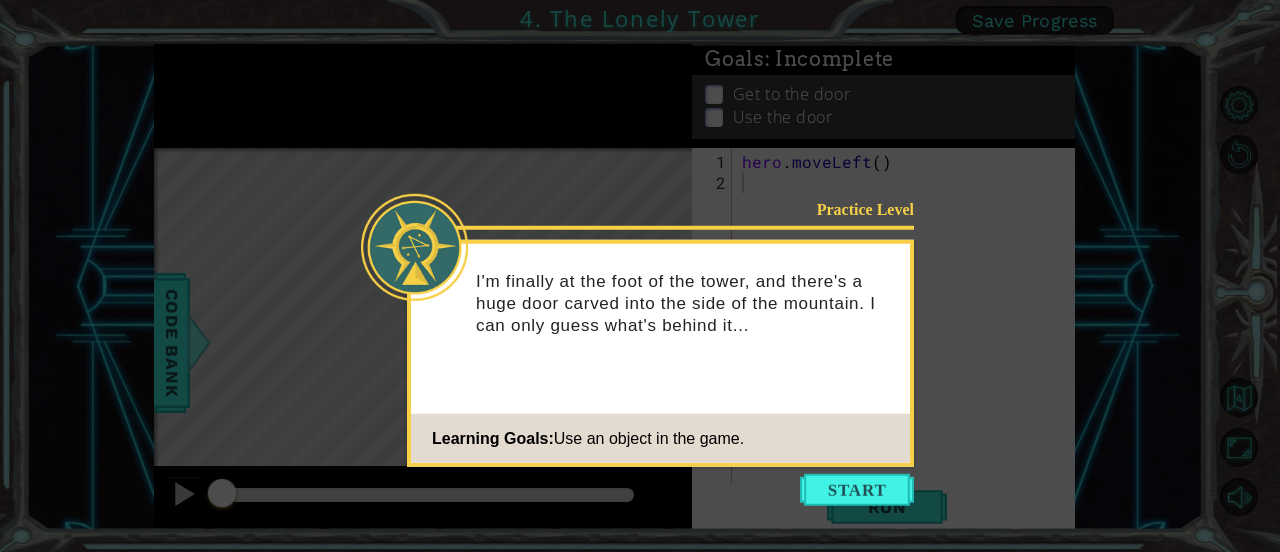 click on "Learning Goals:  Use an object in the game." at bounding box center [660, 438] 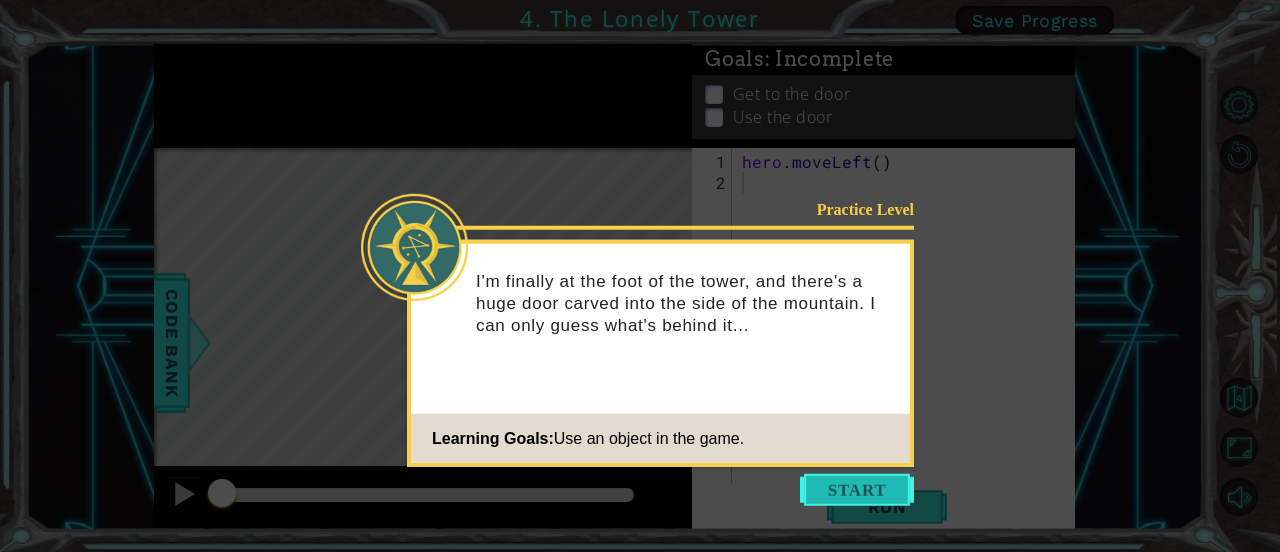 click at bounding box center (857, 490) 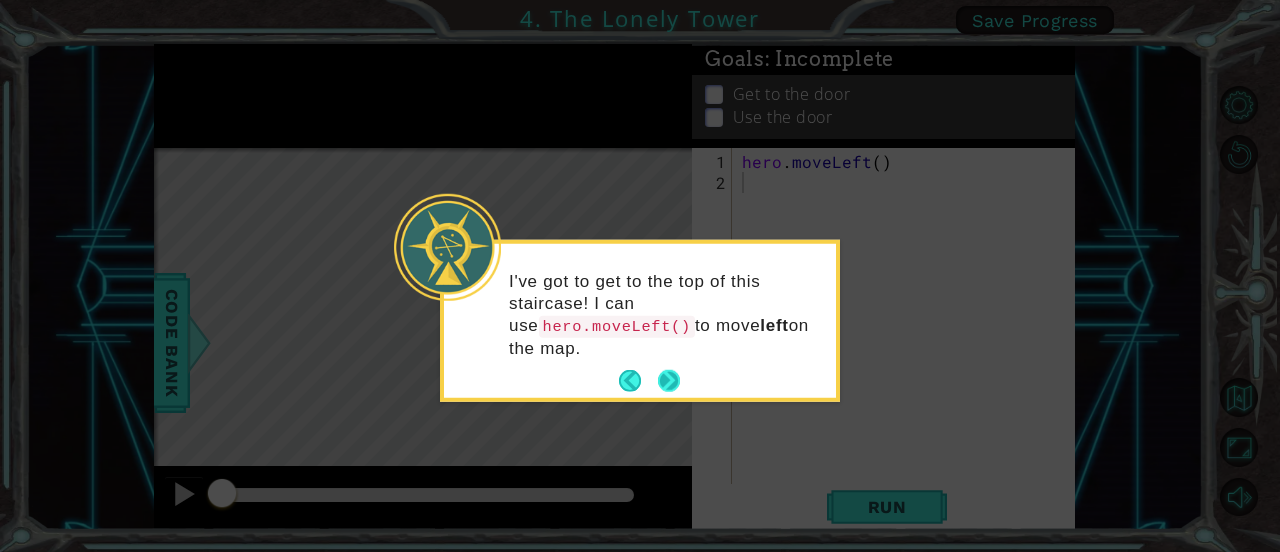 click at bounding box center (669, 381) 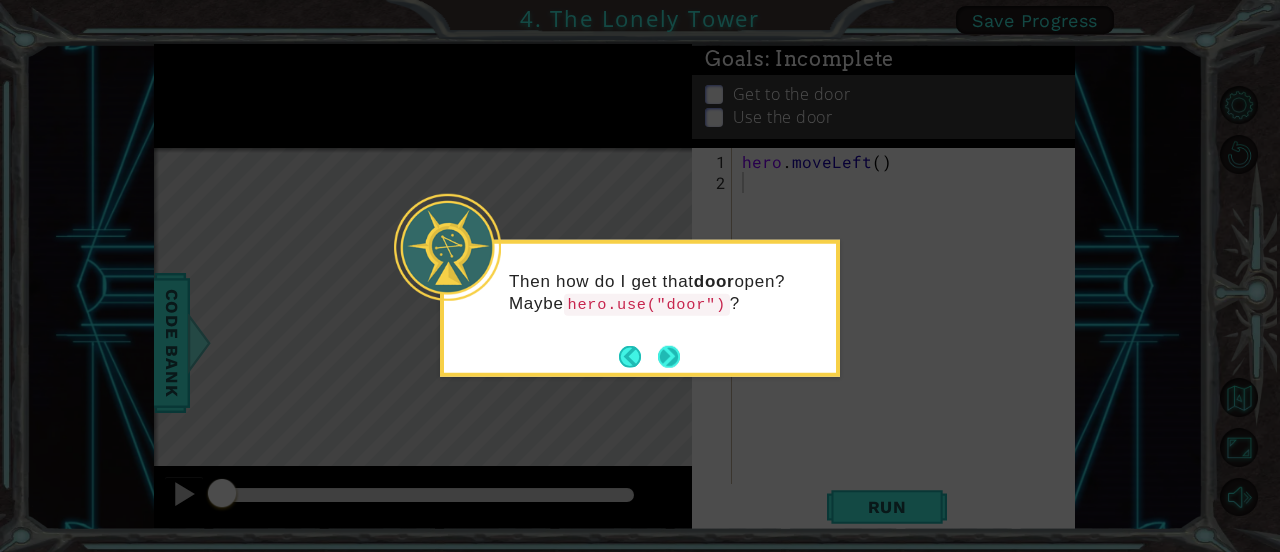 click at bounding box center [669, 356] 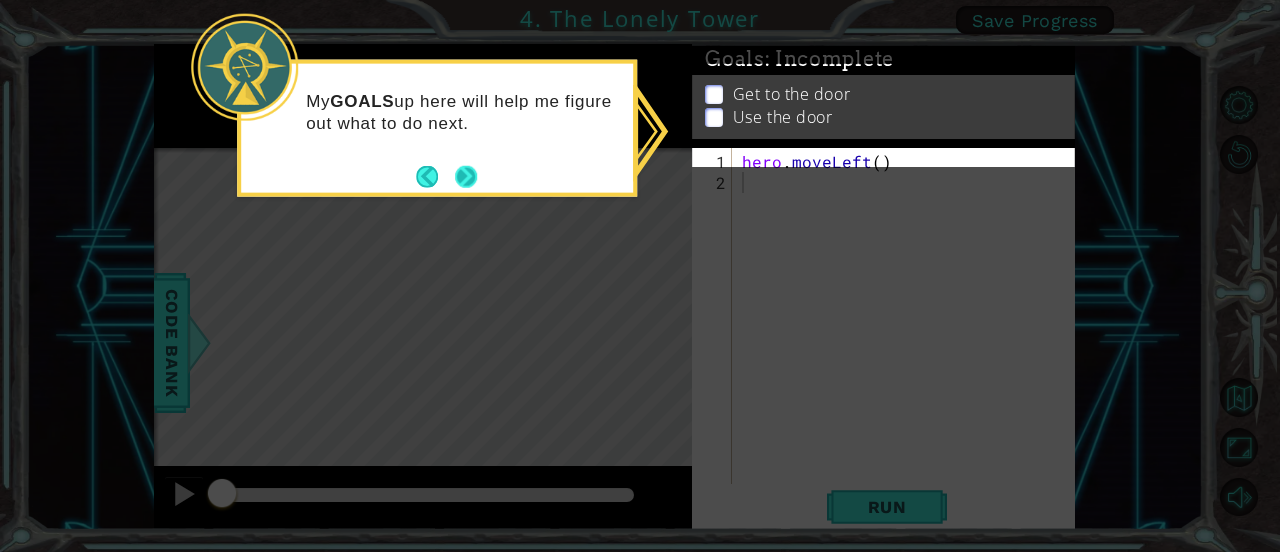 click at bounding box center (466, 176) 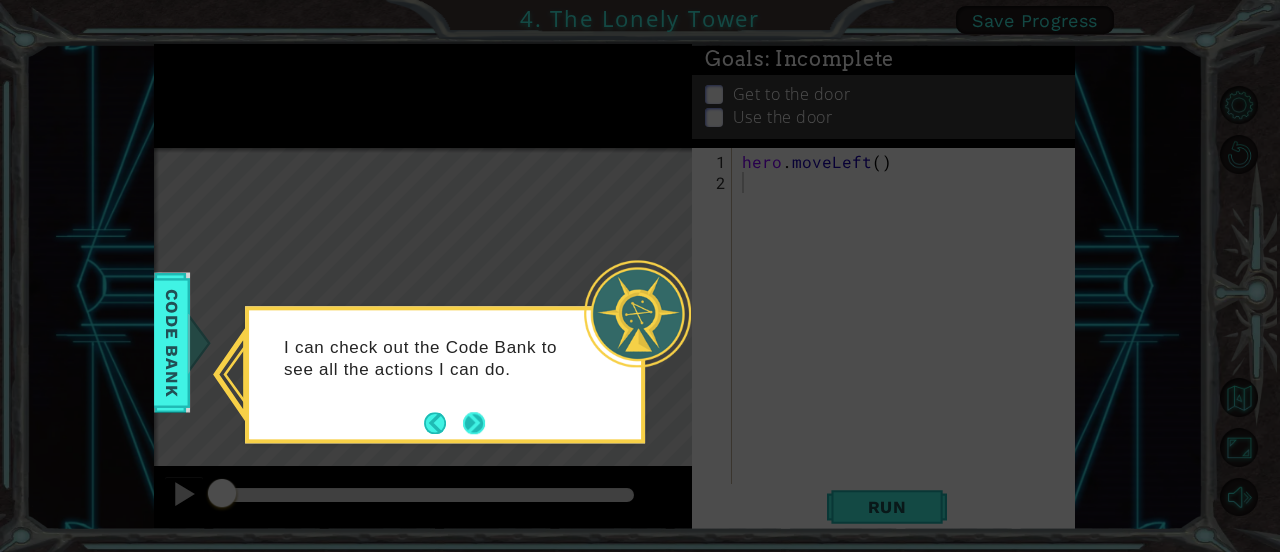 click at bounding box center (474, 423) 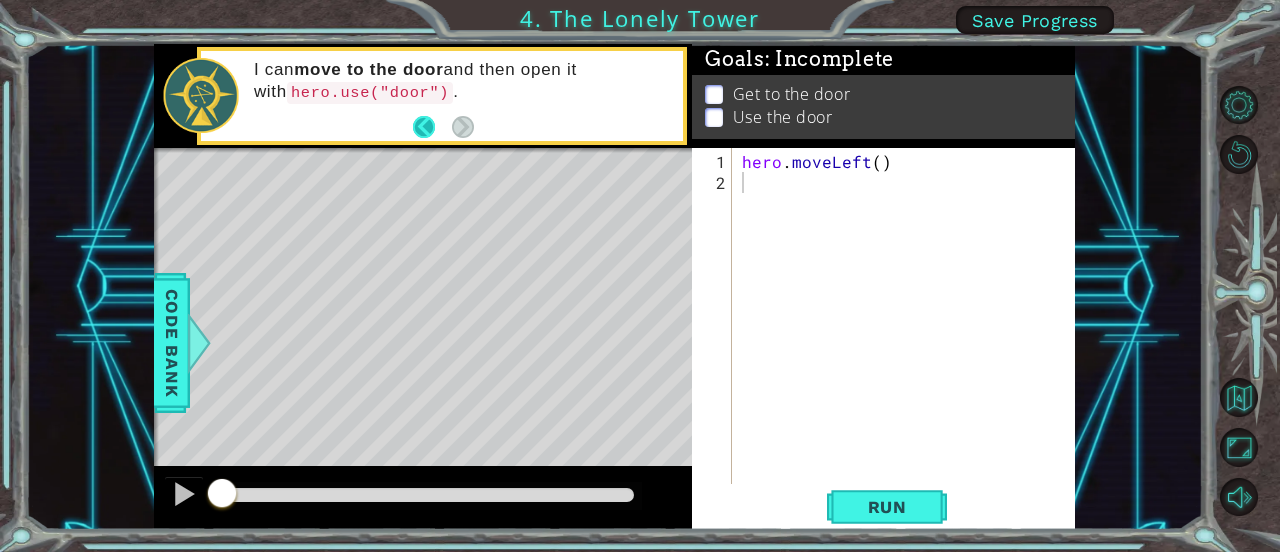 click at bounding box center [432, 127] 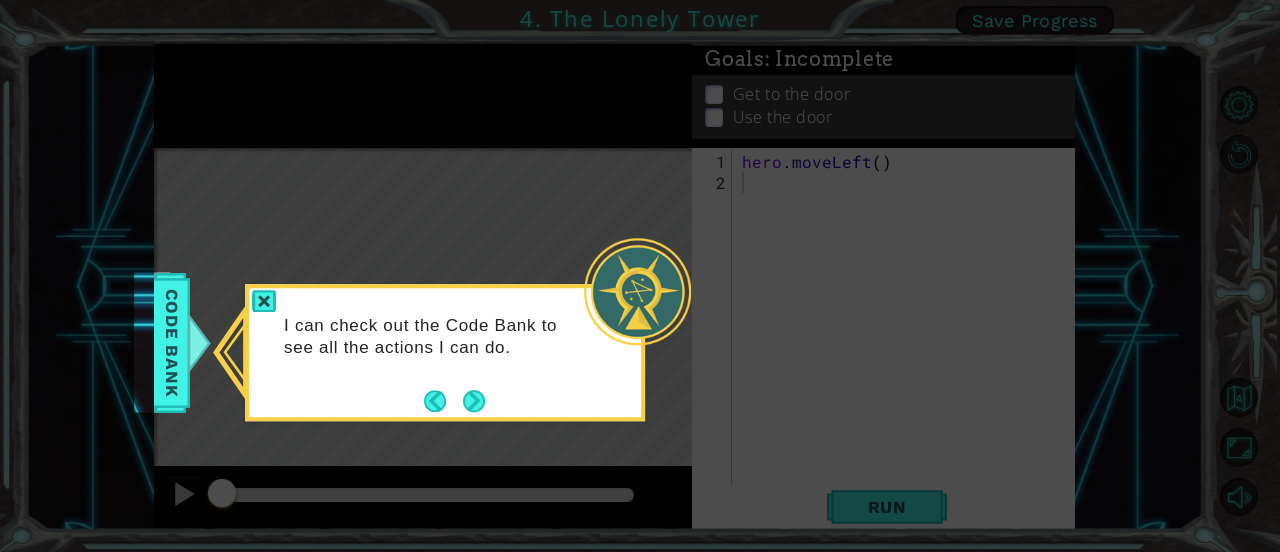 click at bounding box center [637, 291] 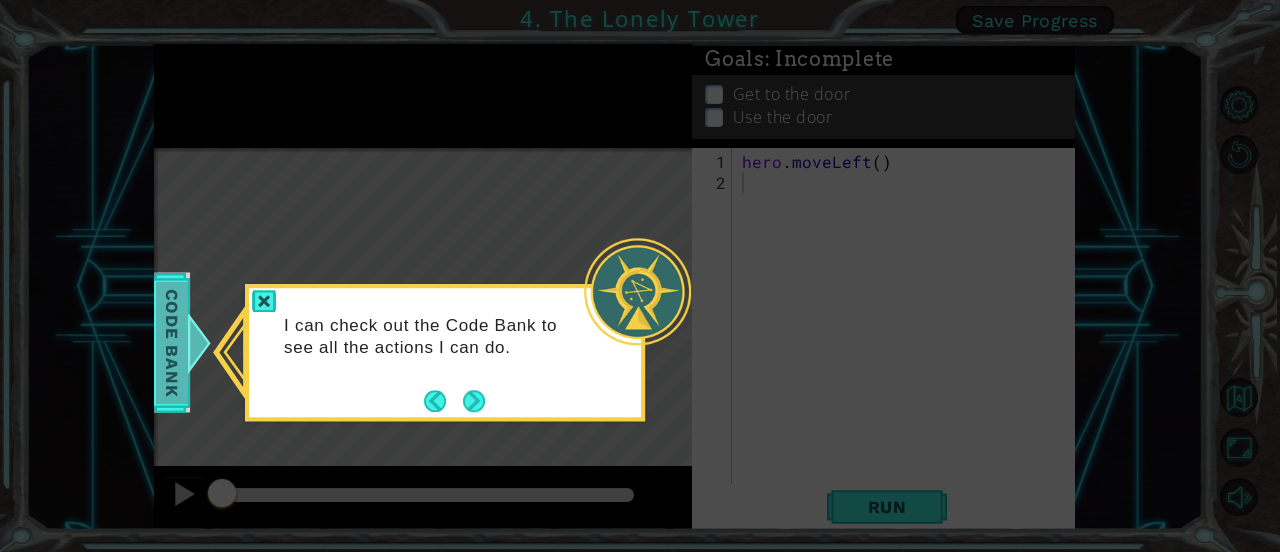 click on "Code Bank" at bounding box center [169, 342] 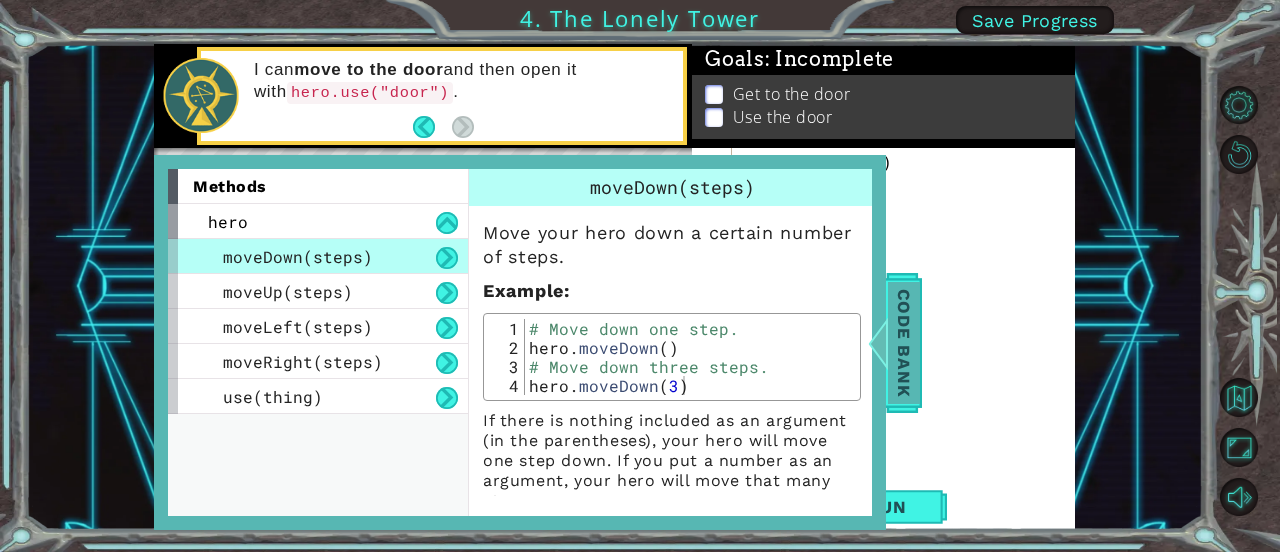 click at bounding box center [877, 343] 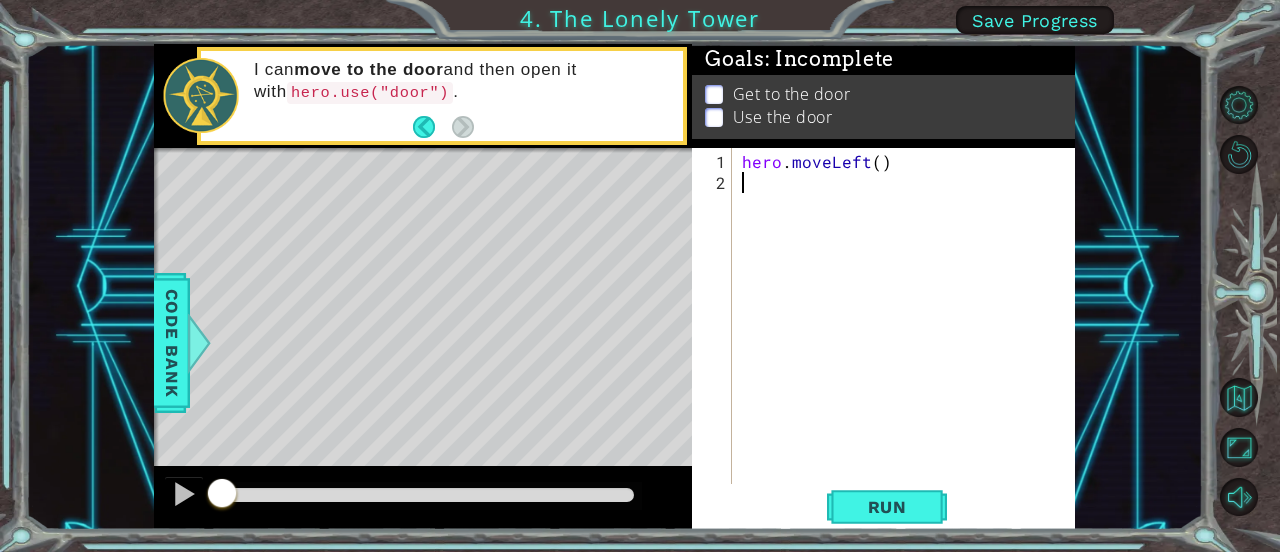 click on "hero . moveLeft ( )" at bounding box center (909, 340) 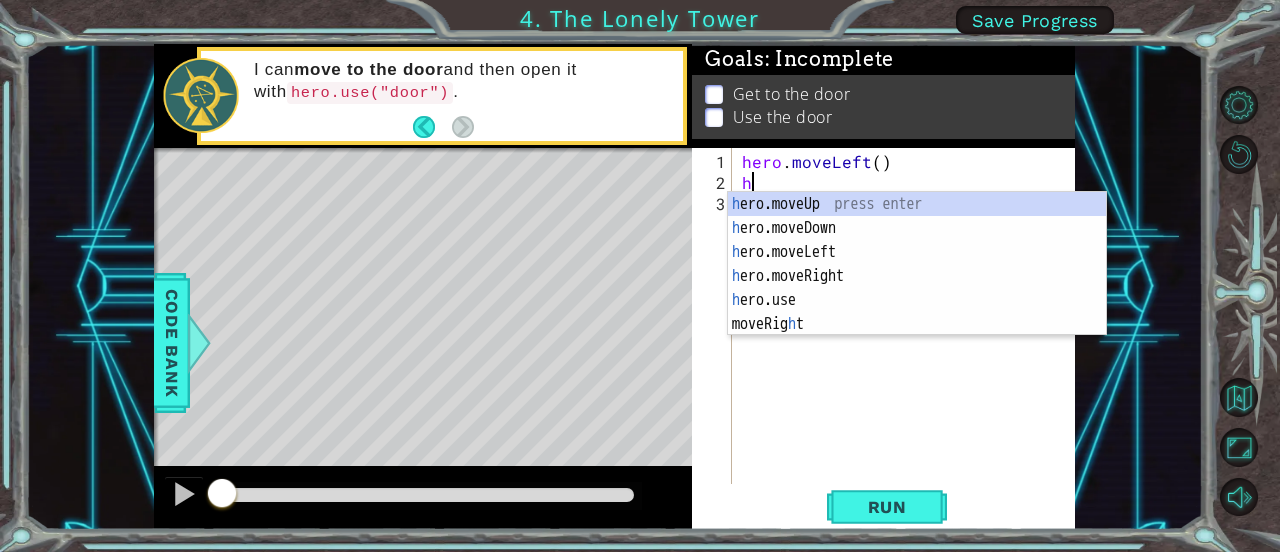 type on "he" 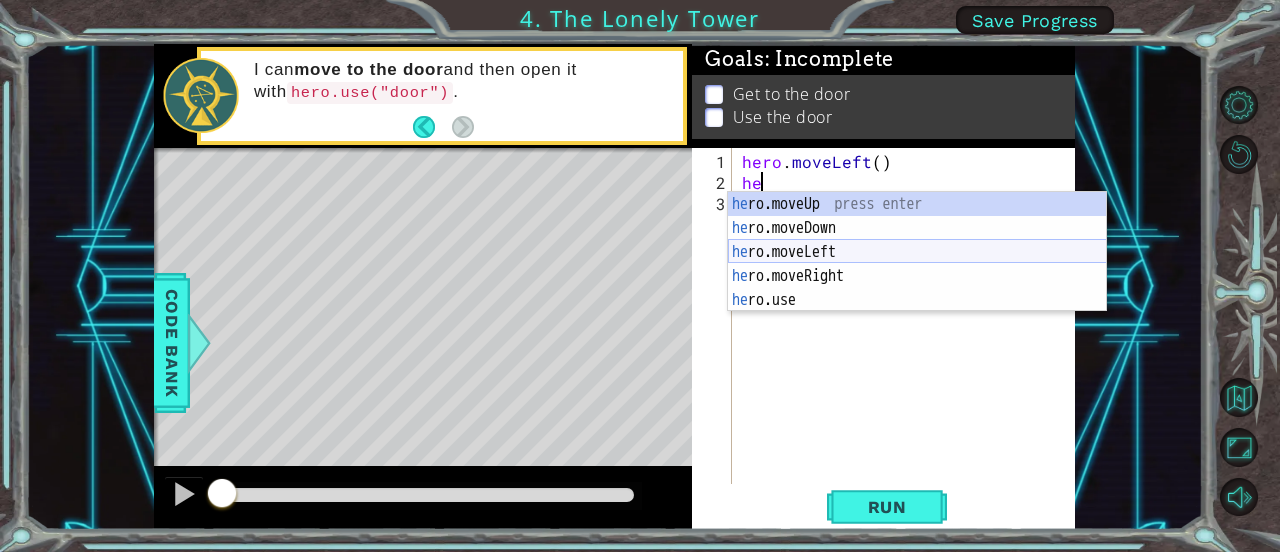 click on "he ro.moveUp press enter he ro.moveDown press enter he ro.moveLeft press enter he ro.moveRight press enter he ro.use press enter" at bounding box center [917, 276] 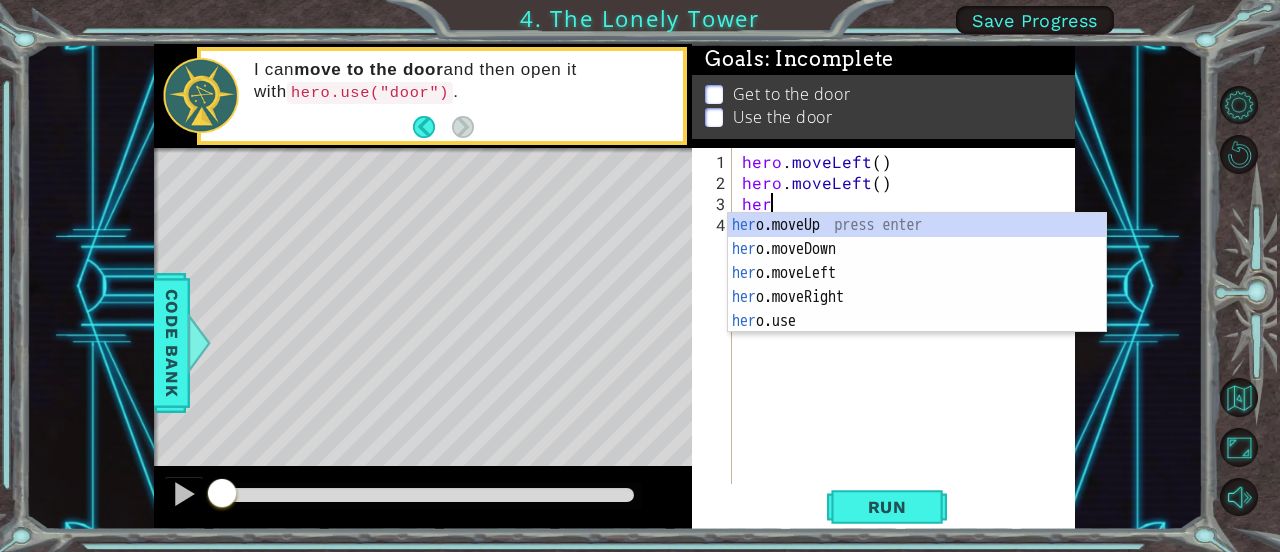 scroll, scrollTop: 0, scrollLeft: 0, axis: both 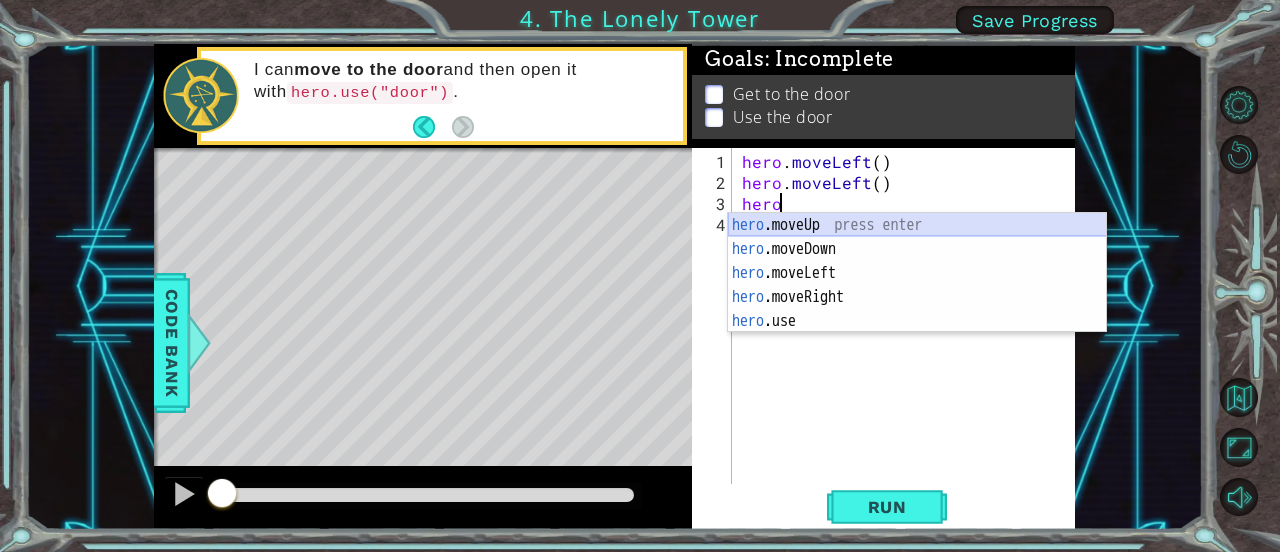 click on "hero .moveUp press enter hero .moveDown press enter hero .moveLeft press enter hero .moveRight press enter hero .use press enter" at bounding box center (917, 297) 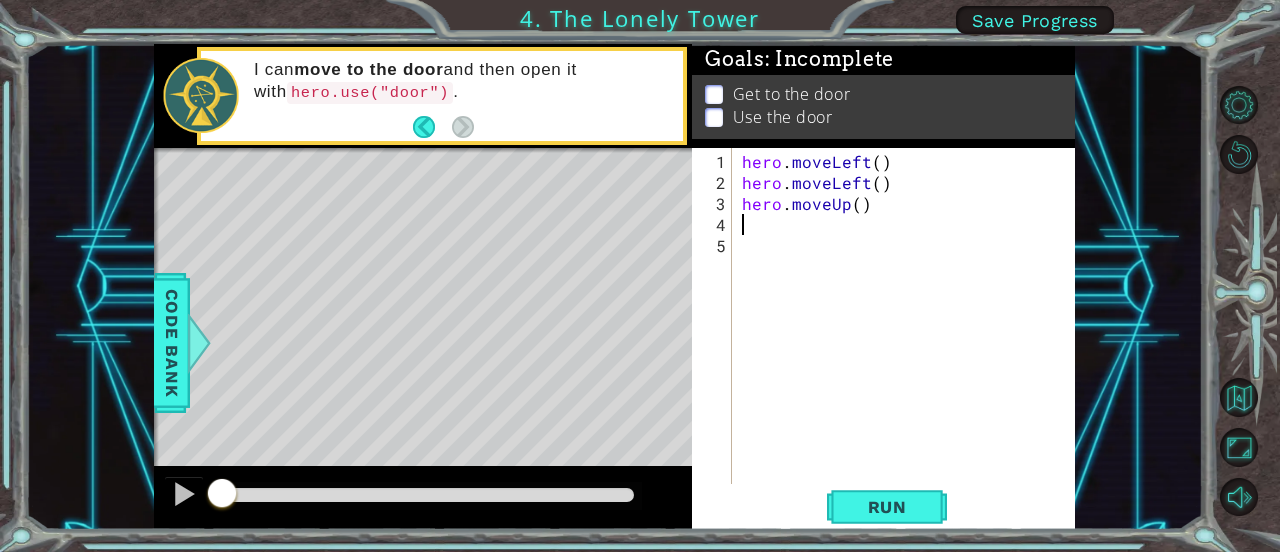 type on "h" 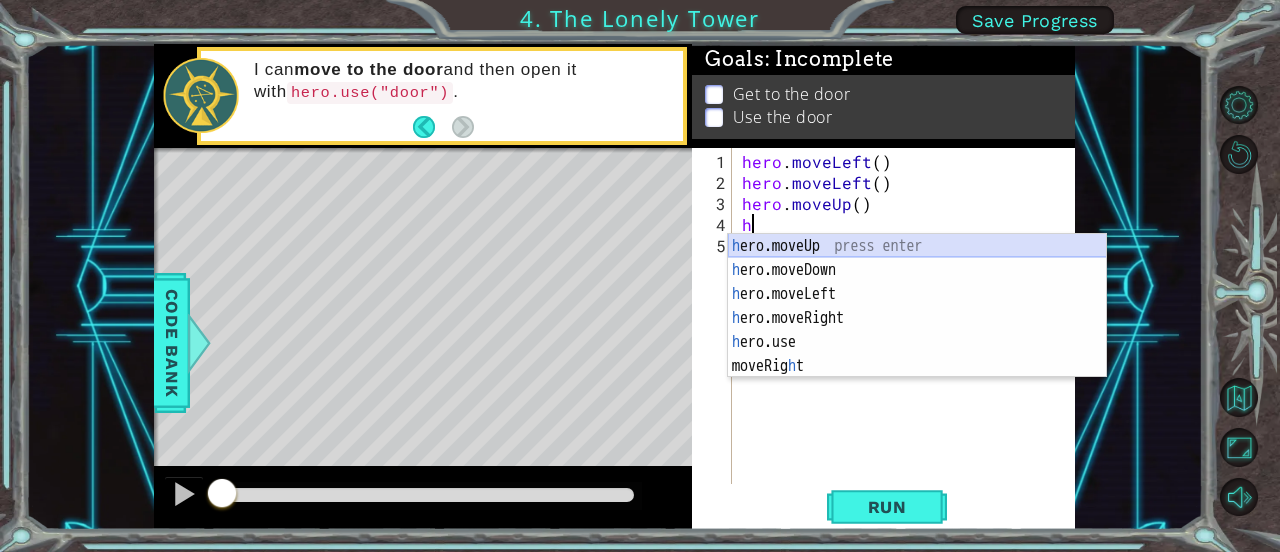 click on "h ero.moveUp press enter h ero.moveDown press enter h ero.moveLeft press enter h ero.moveRight press enter h ero.use press enter moveRig h t press enter" at bounding box center (917, 330) 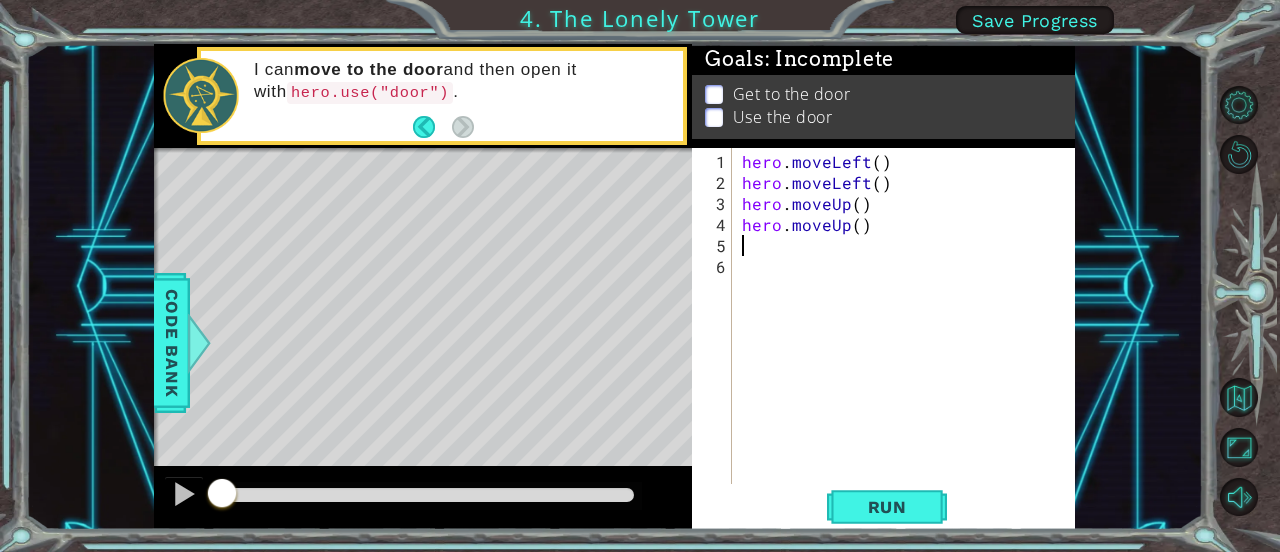 type on "h" 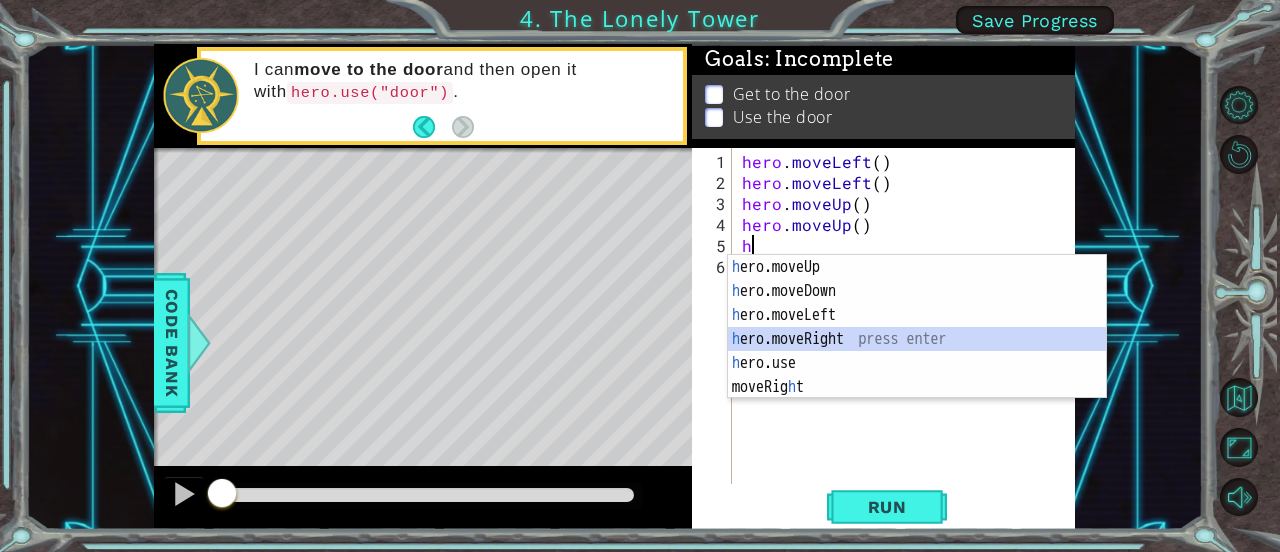 click on "h ero.moveUp press enter h ero.moveDown press enter h ero.moveLeft press enter h ero.moveRight press enter h ero.use press enter moveRig h t press enter" at bounding box center (917, 351) 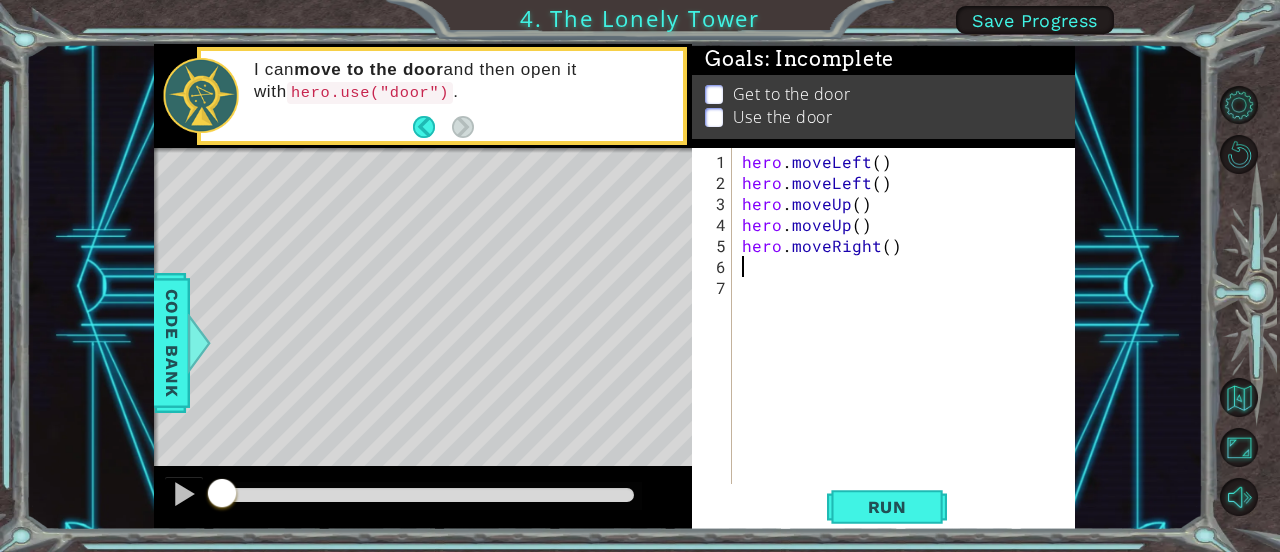 type on "h" 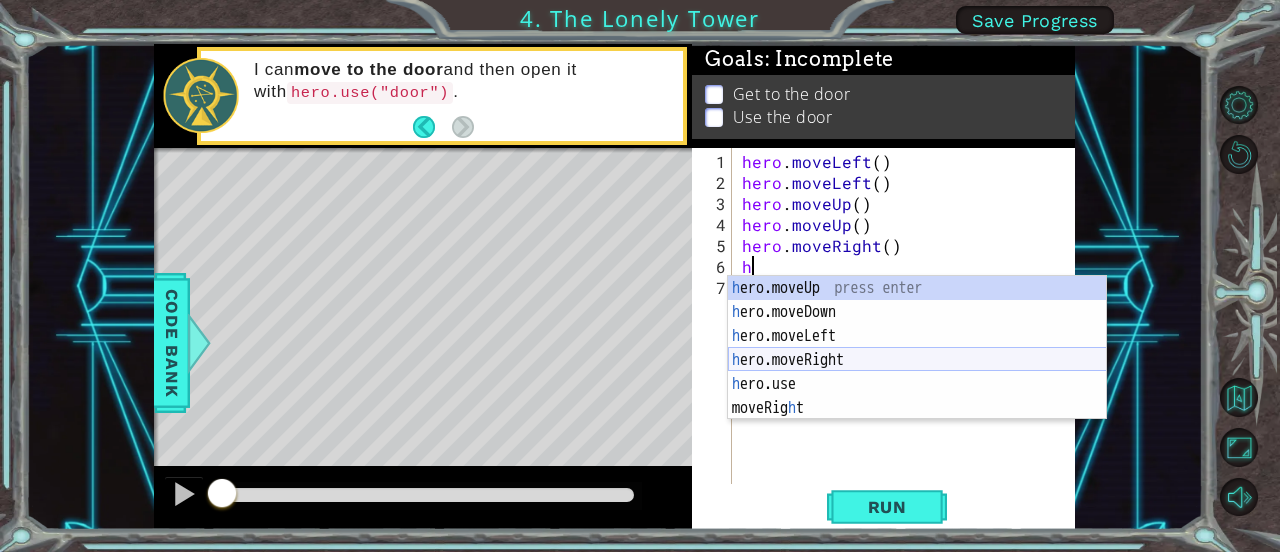 click on "h ero.moveUp press enter h ero.moveDown press enter h ero.moveLeft press enter h ero.moveRight press enter h ero.use press enter moveRig h t press enter" at bounding box center (917, 372) 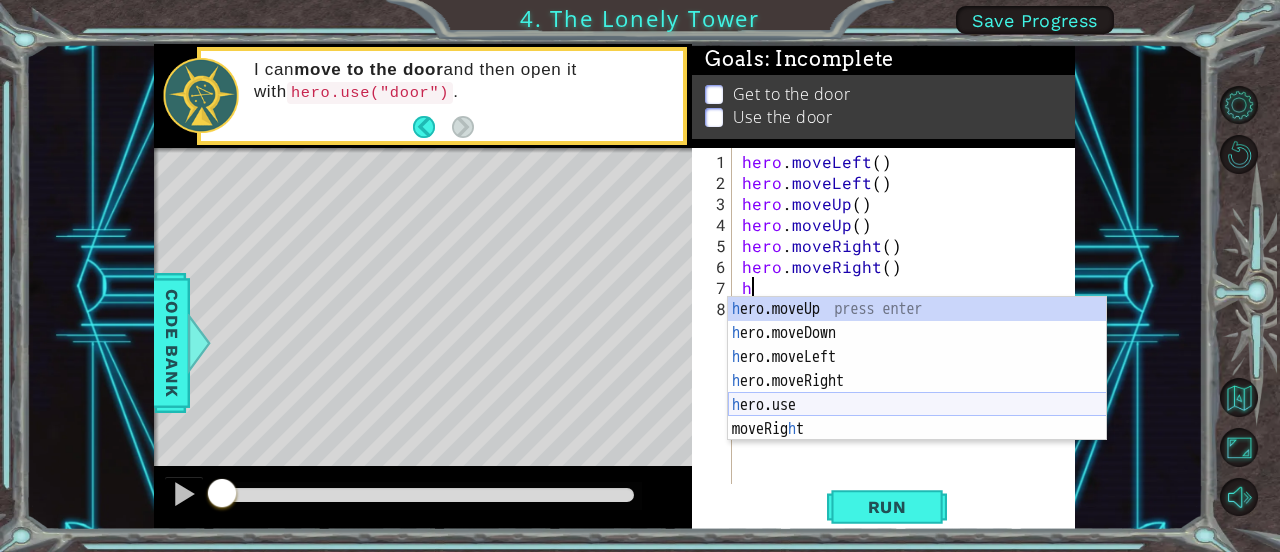 click on "h ero.moveUp press enter h ero.moveDown press enter h ero.moveLeft press enter h ero.moveRight press enter h ero.use press enter moveRig h t press enter" at bounding box center (917, 393) 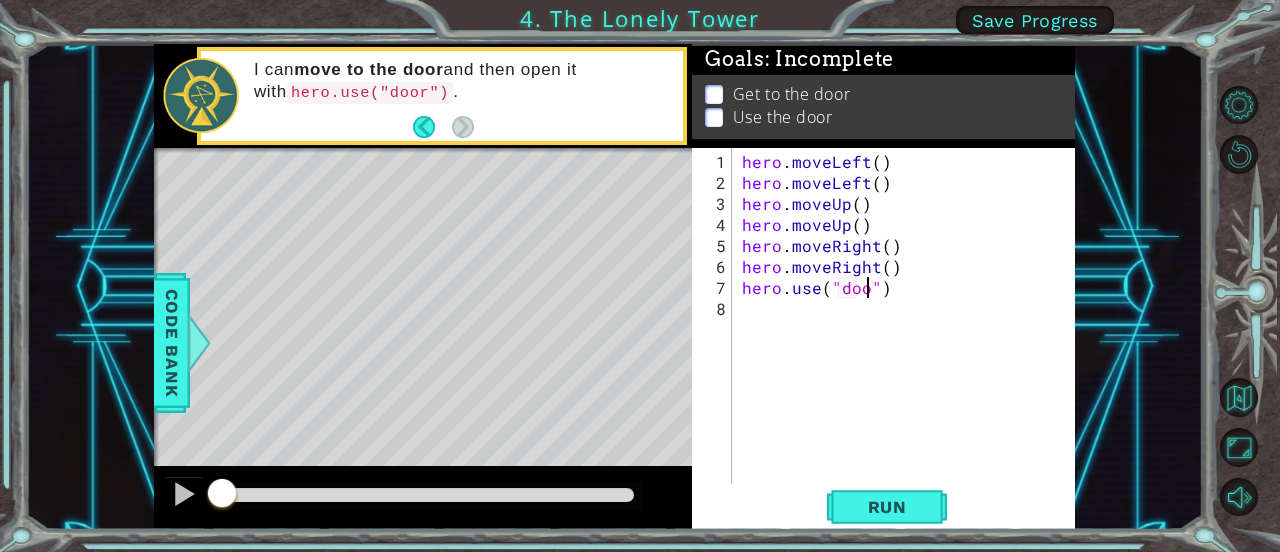 type on "hero.use("door")" 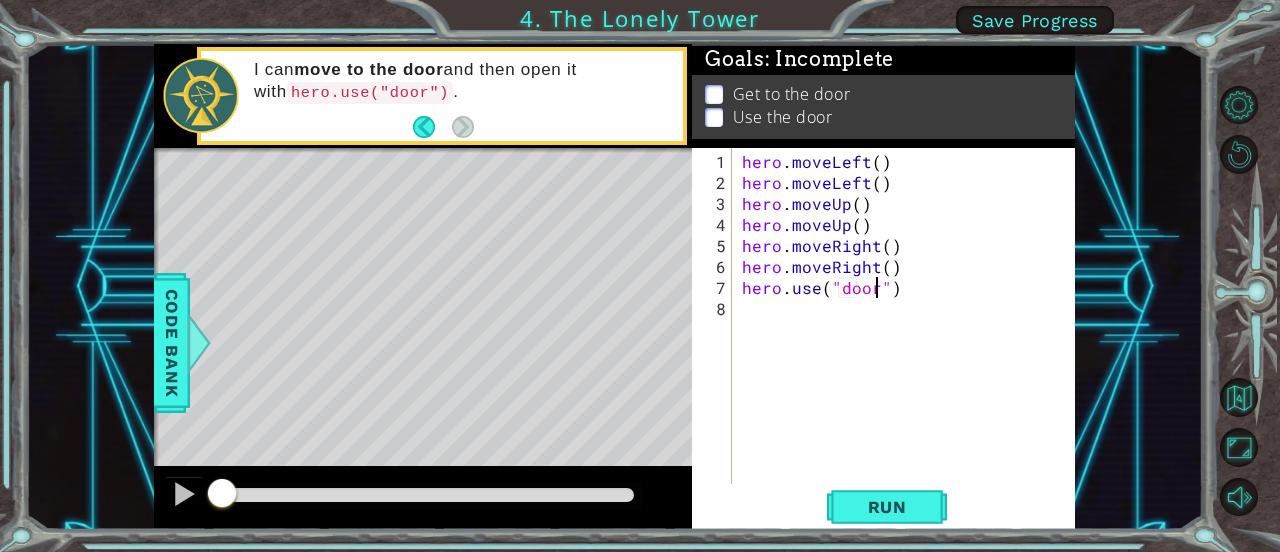 scroll, scrollTop: 0, scrollLeft: 8, axis: horizontal 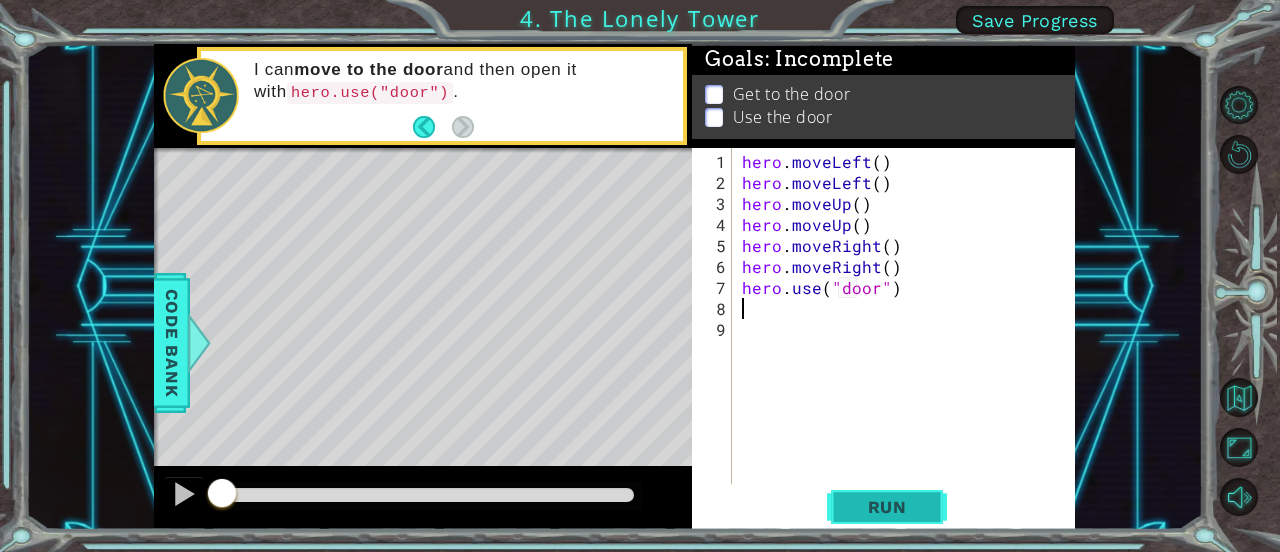 click on "Run" at bounding box center (887, 507) 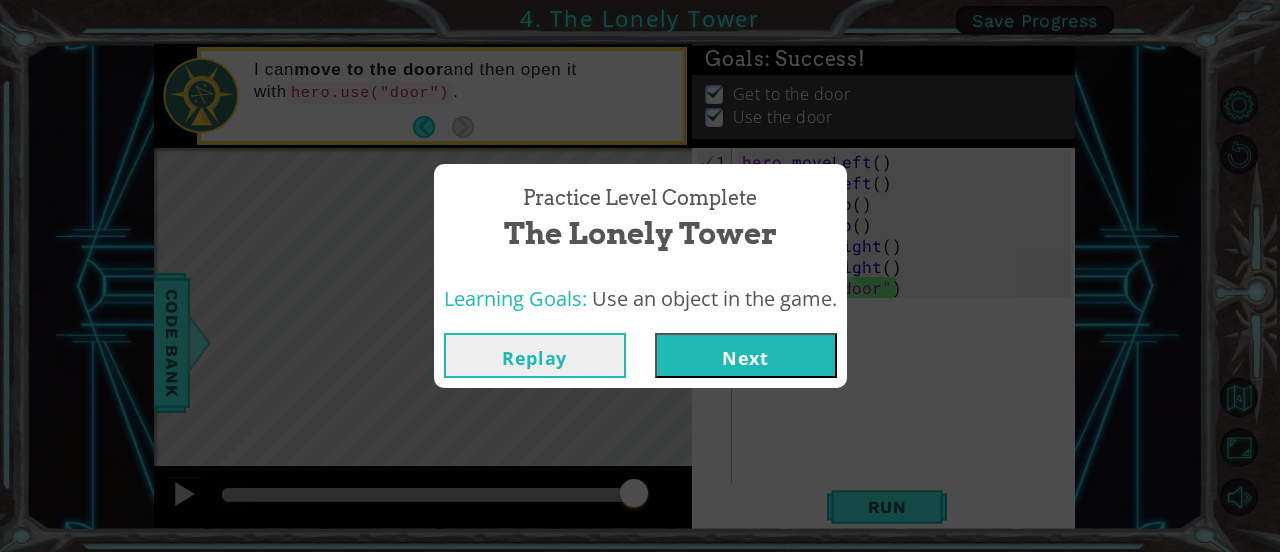 click on "Next" at bounding box center (746, 355) 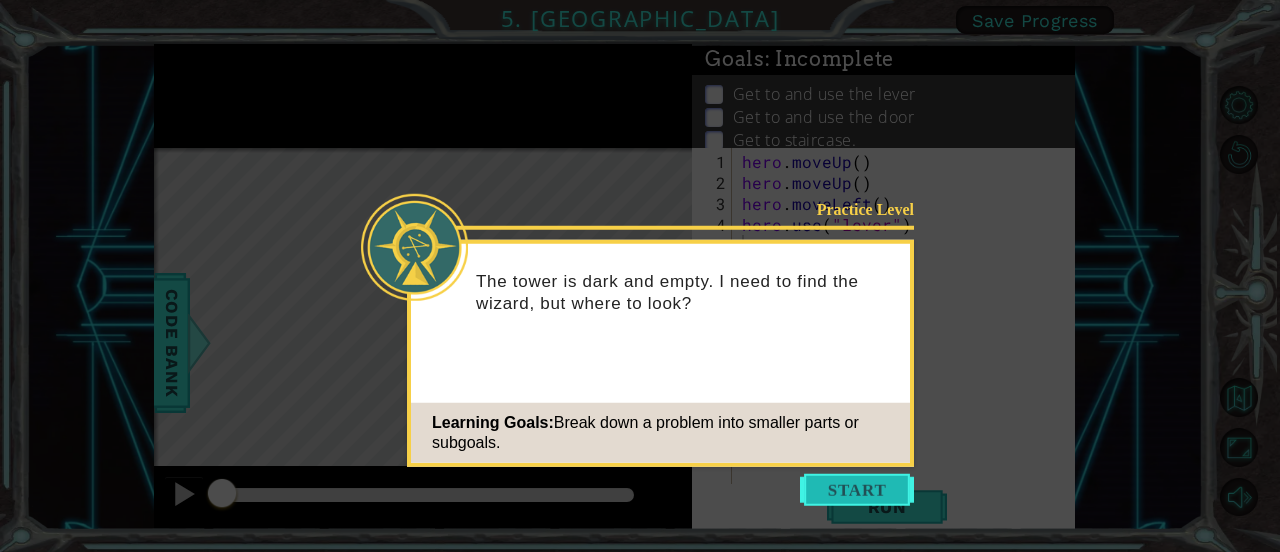 click at bounding box center (857, 490) 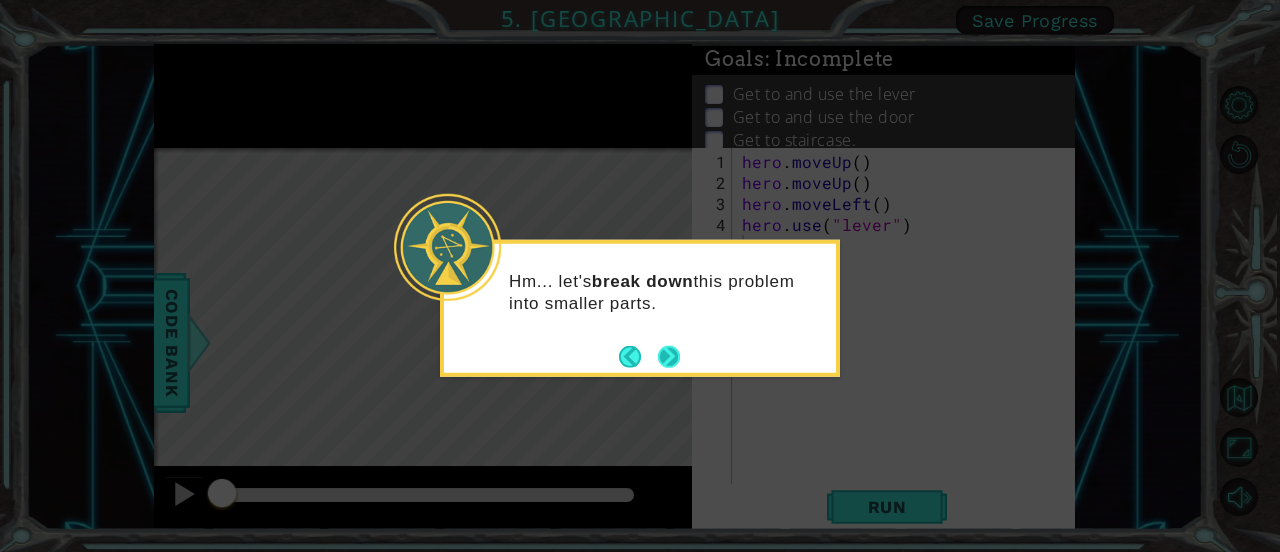 click at bounding box center [669, 356] 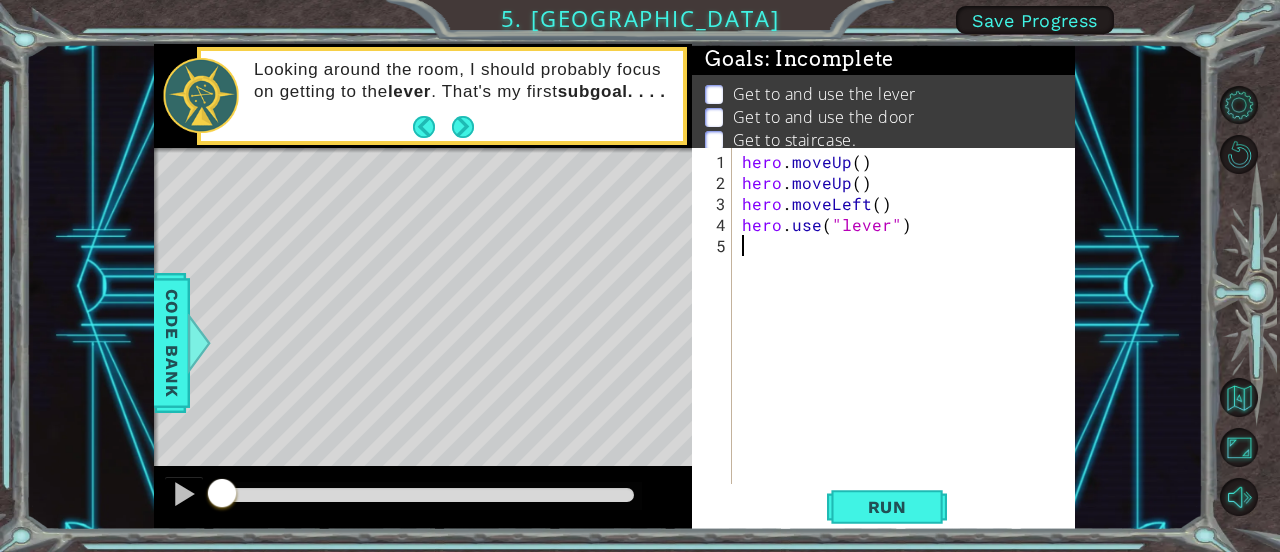 click on "Looking around the room, I should probably focus on getting to the  lever . That's my first  subgoal. . . ." at bounding box center (461, 81) 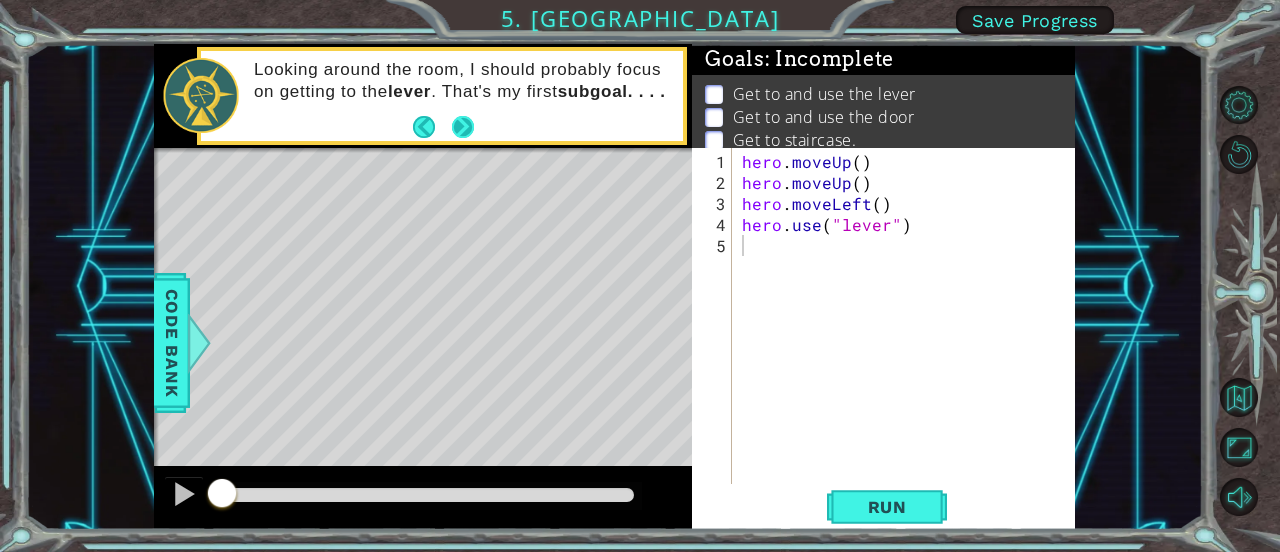 click at bounding box center (463, 127) 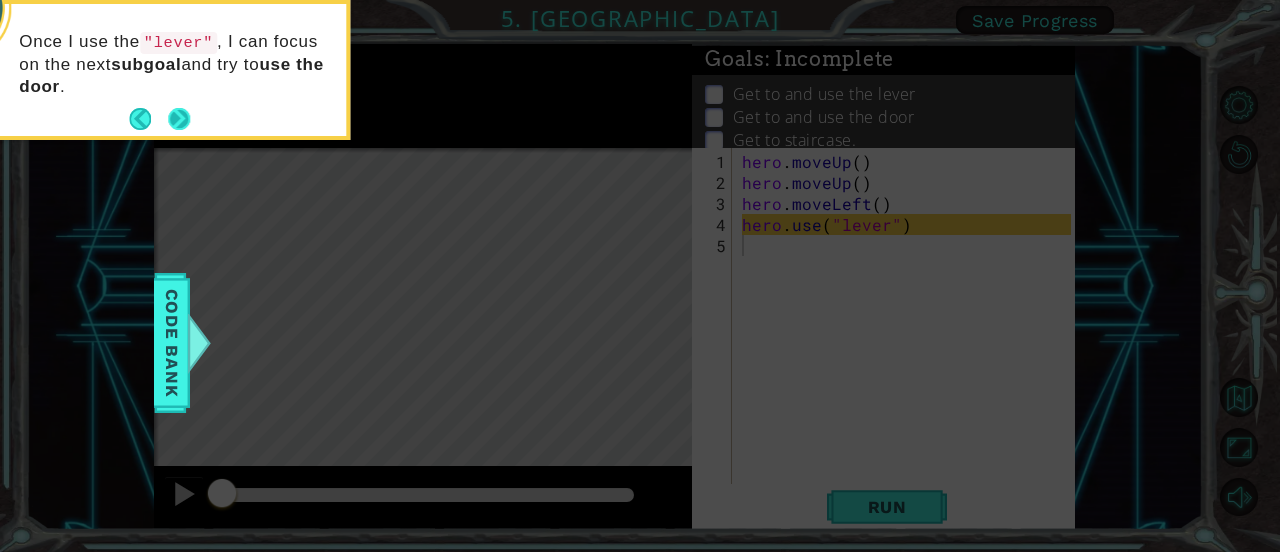 click at bounding box center [179, 119] 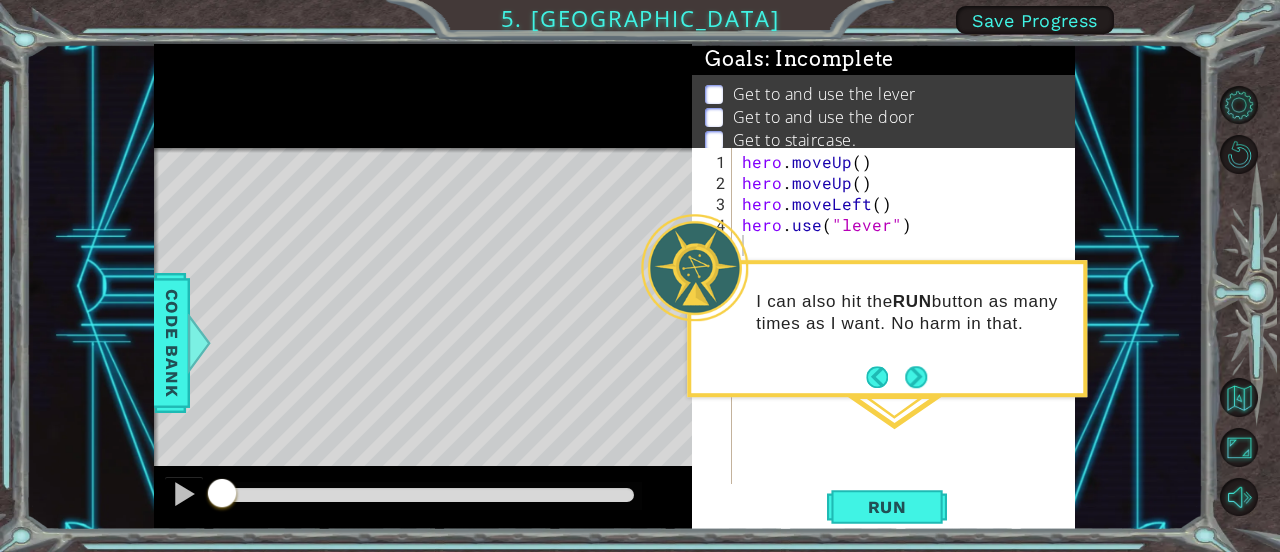 click on "I can also hit the  RUN  button as many times as I want. No harm in that." at bounding box center (912, 313) 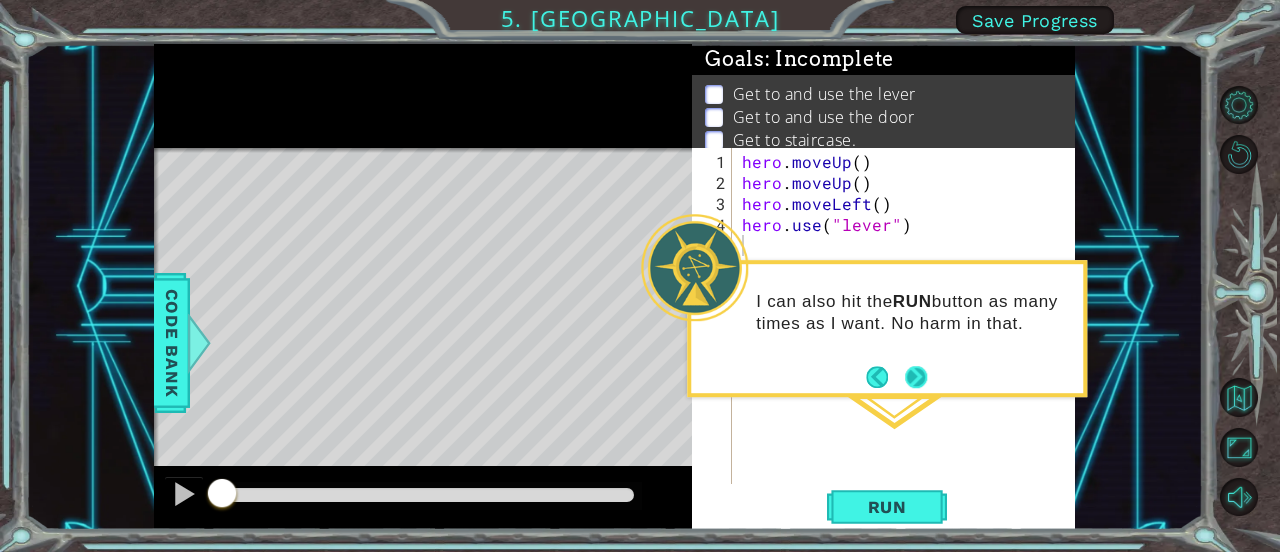click at bounding box center (916, 377) 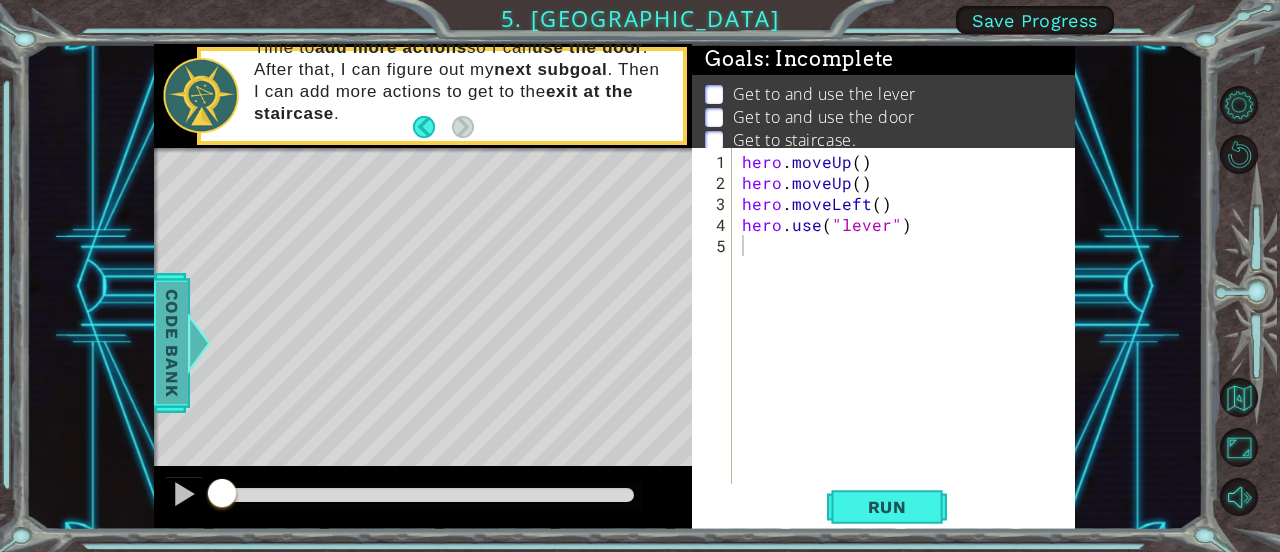 click at bounding box center [199, 343] 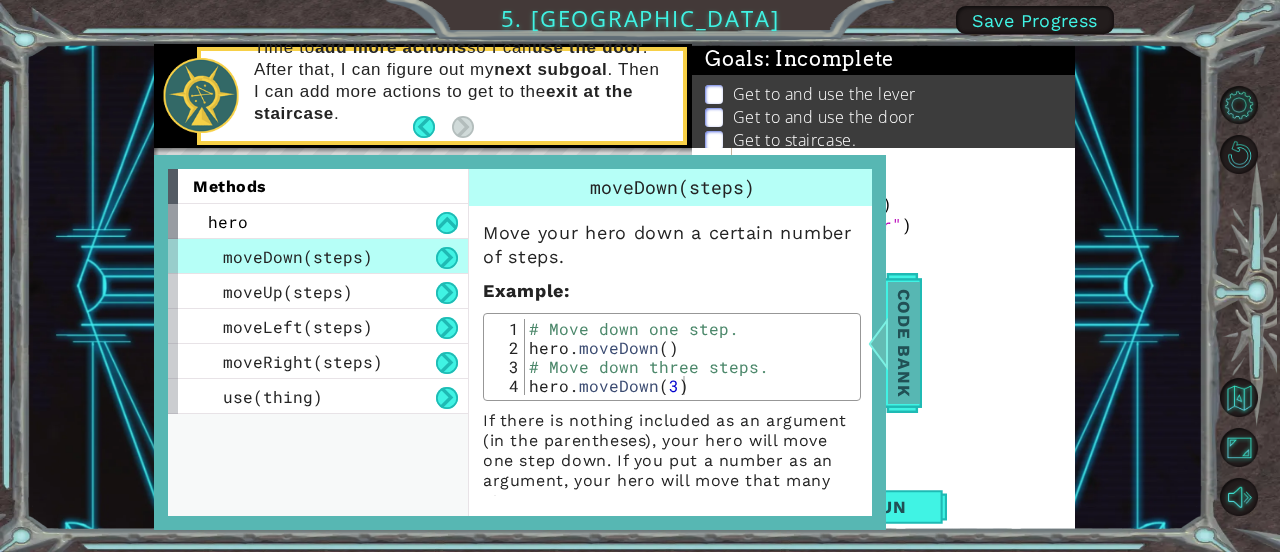 click on "Code Bank" at bounding box center (904, 342) 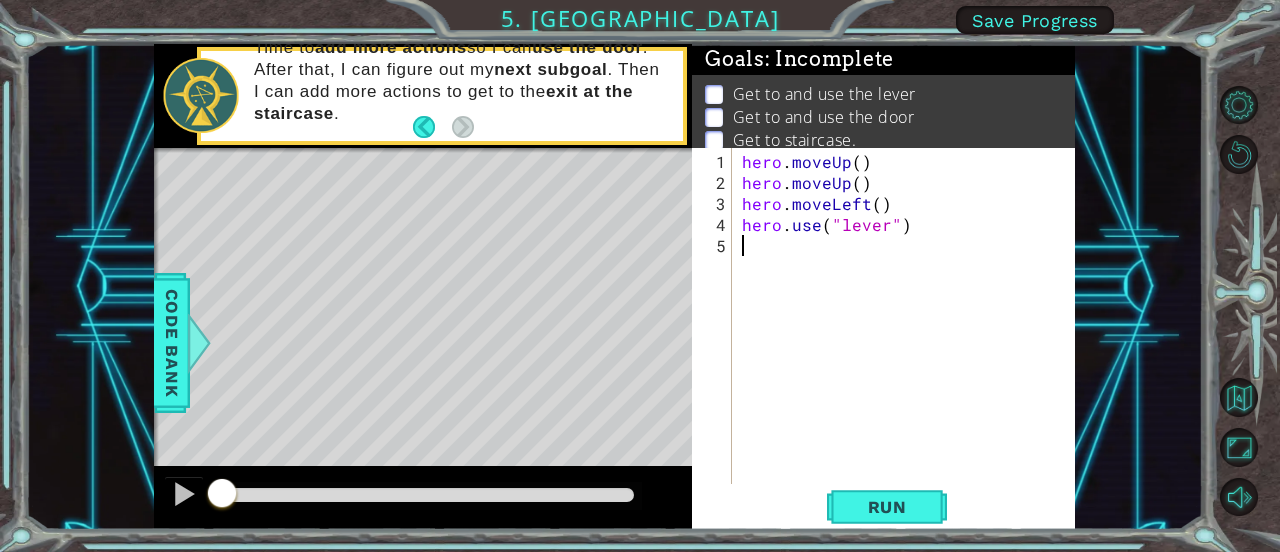 click on "hero . moveUp ( ) hero . moveUp ( ) hero . moveLeft ( ) hero . use ( "lever" )" at bounding box center [909, 340] 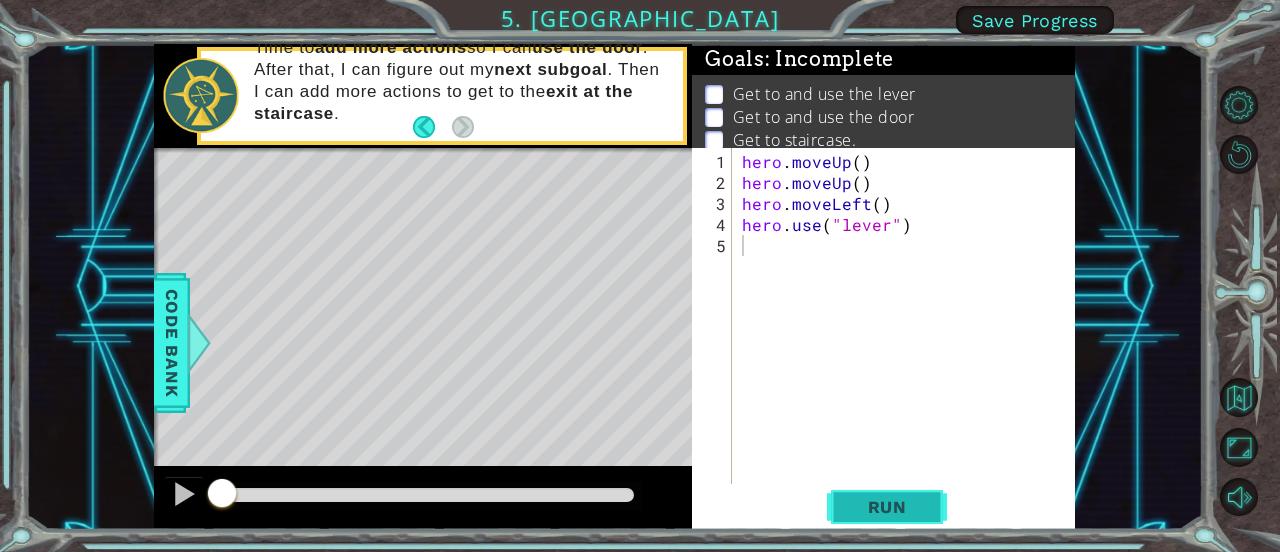 click on "Run" at bounding box center (887, 507) 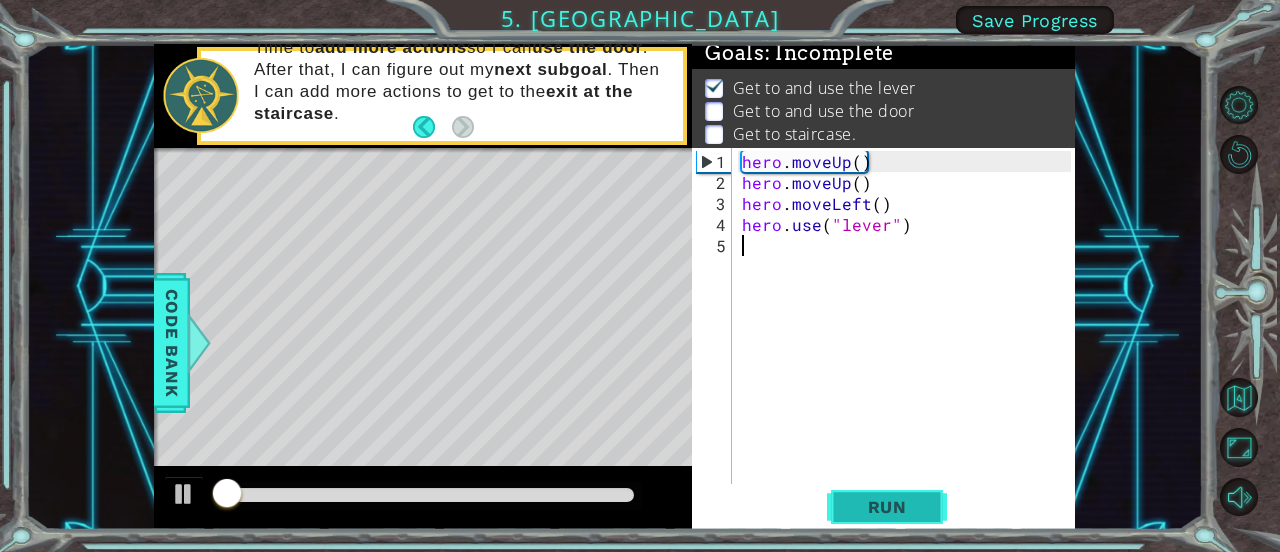 scroll, scrollTop: 20, scrollLeft: 0, axis: vertical 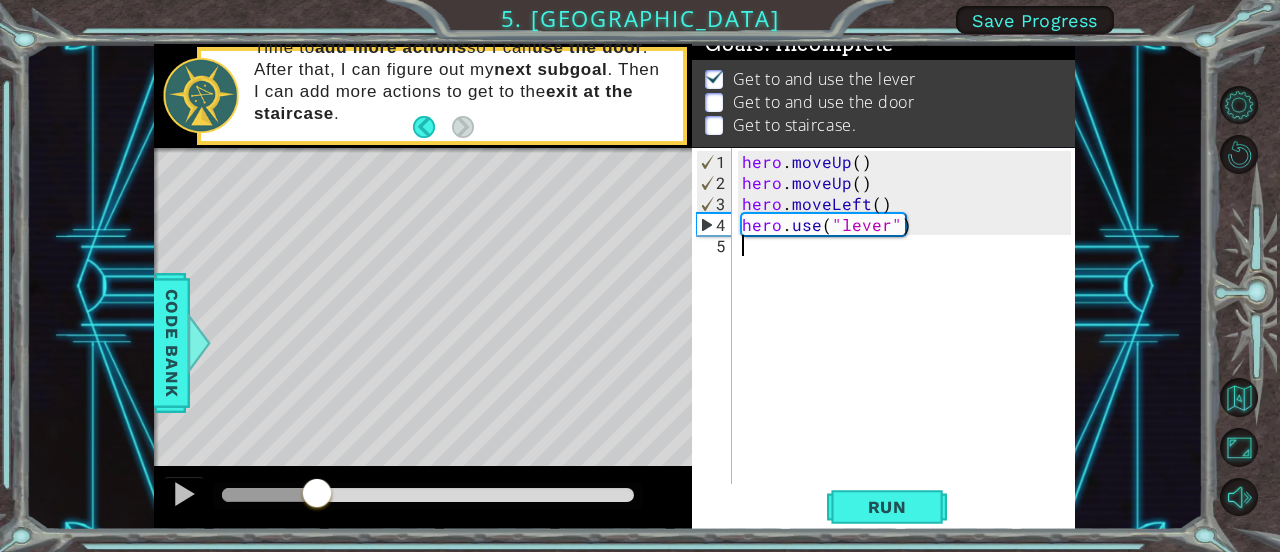 drag, startPoint x: 318, startPoint y: 486, endPoint x: 92, endPoint y: 525, distance: 229.34036 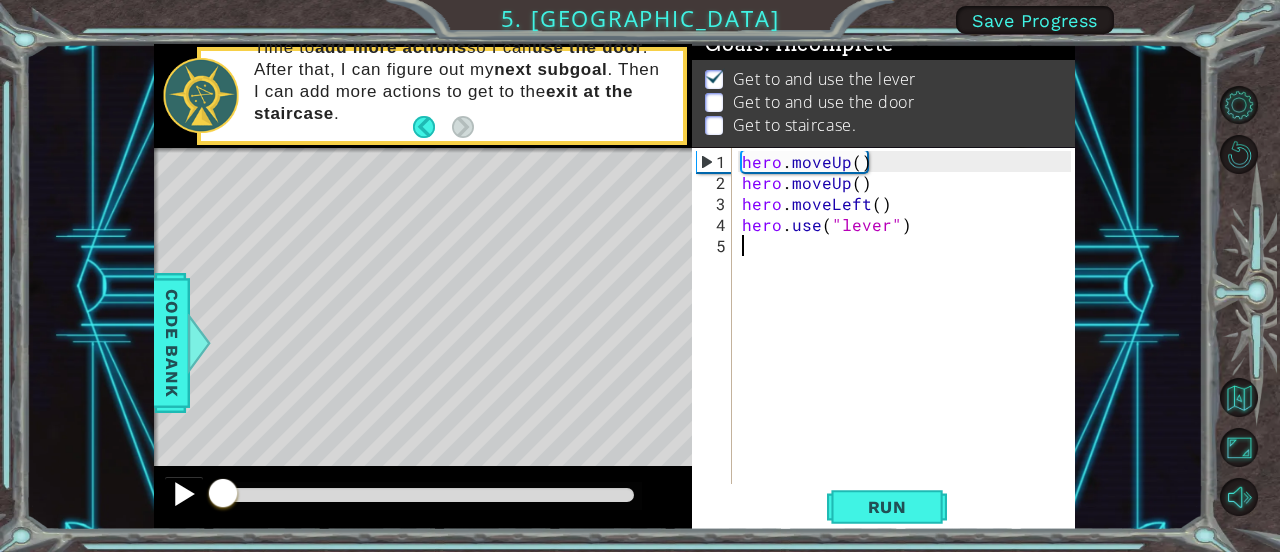 drag, startPoint x: 244, startPoint y: 494, endPoint x: 176, endPoint y: 492, distance: 68.0294 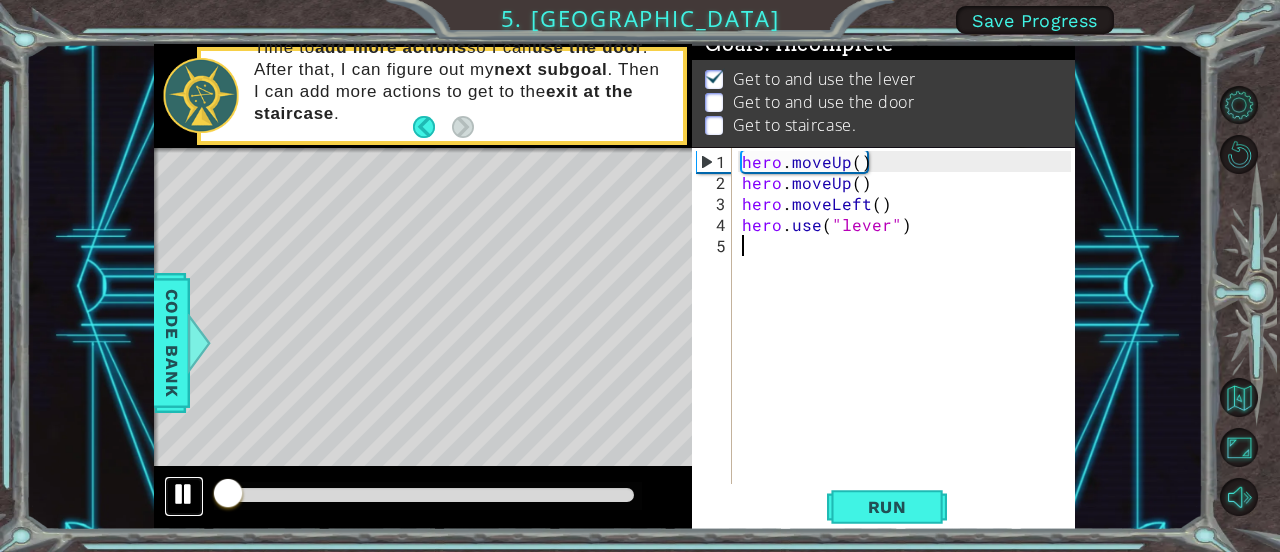 click at bounding box center (184, 494) 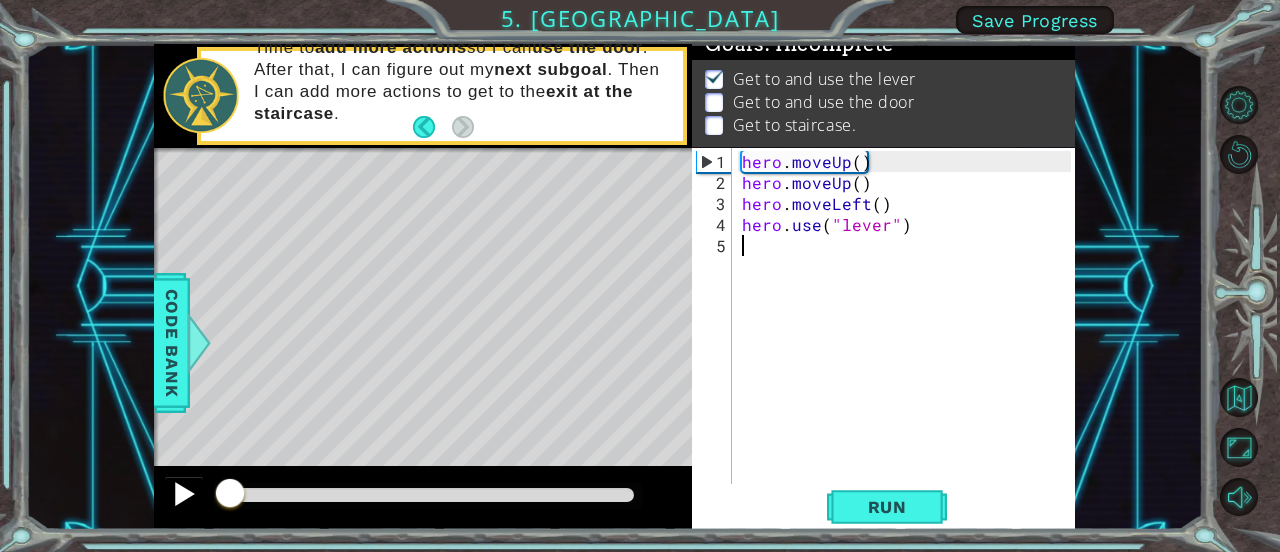 drag, startPoint x: 221, startPoint y: 497, endPoint x: 203, endPoint y: 490, distance: 19.313208 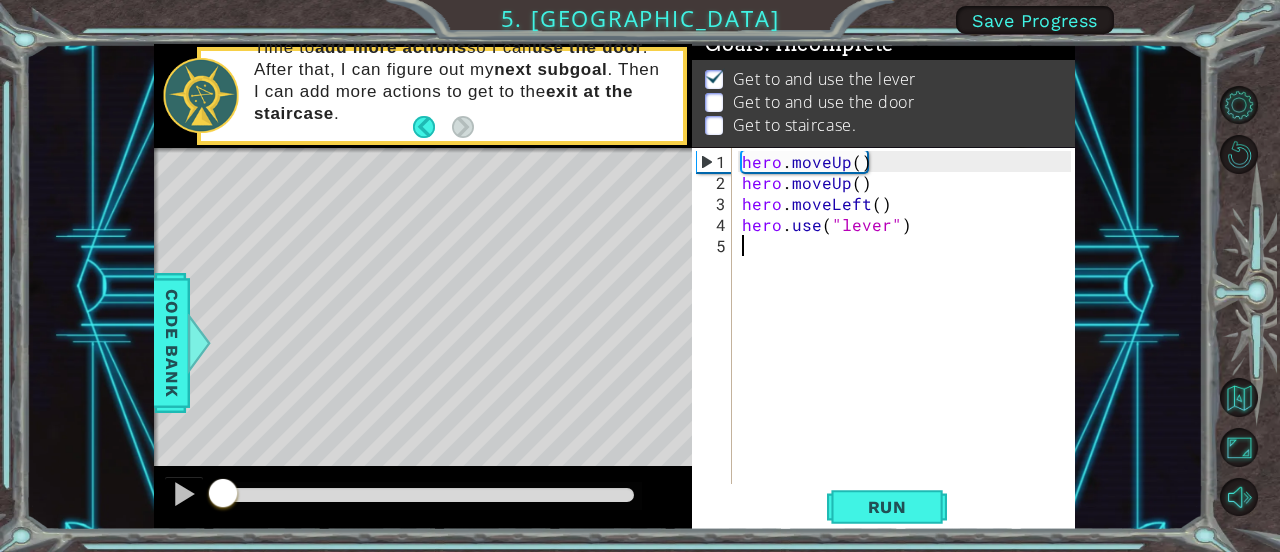 drag, startPoint x: 235, startPoint y: 484, endPoint x: 197, endPoint y: 470, distance: 40.496914 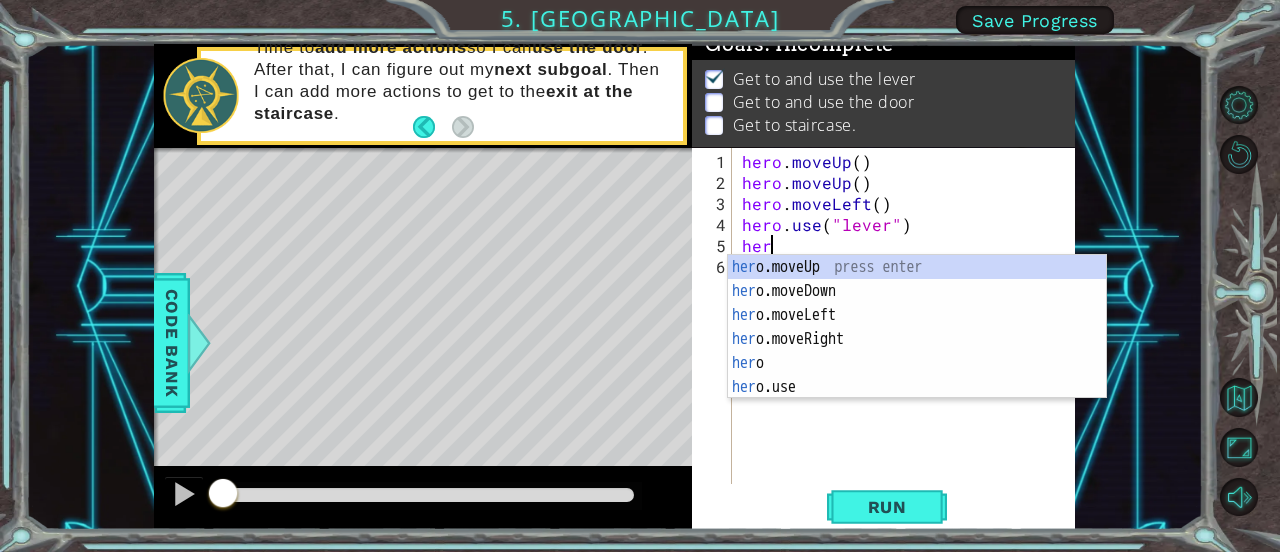scroll, scrollTop: 0, scrollLeft: 0, axis: both 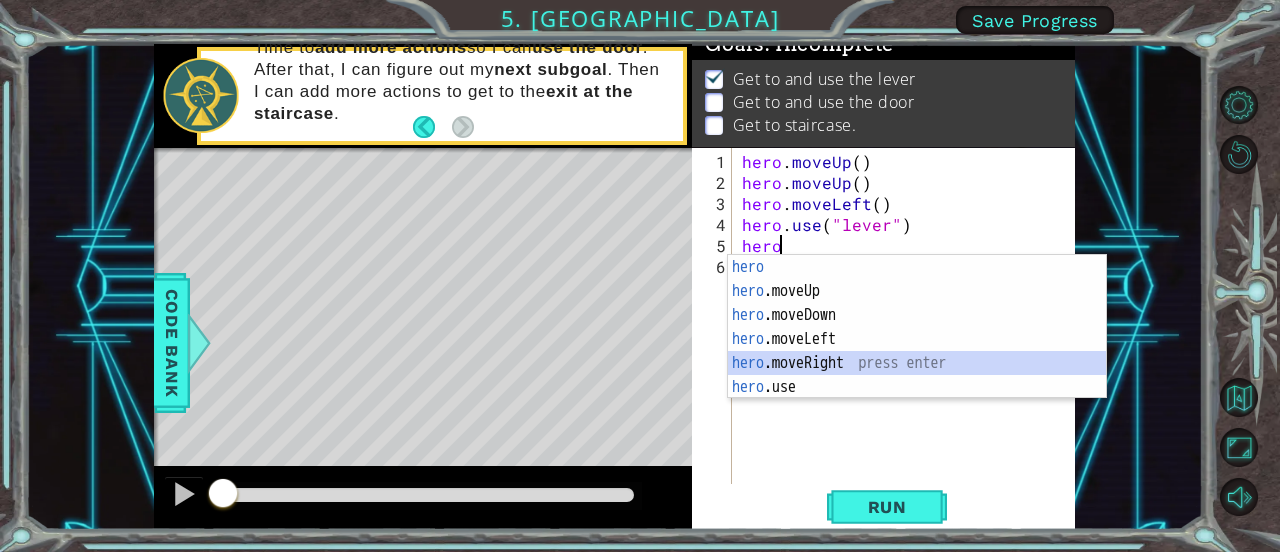 click on "hero press enter hero .moveUp press enter hero .moveDown press enter hero .moveLeft press enter hero .moveRight press enter hero .use press enter" at bounding box center [917, 351] 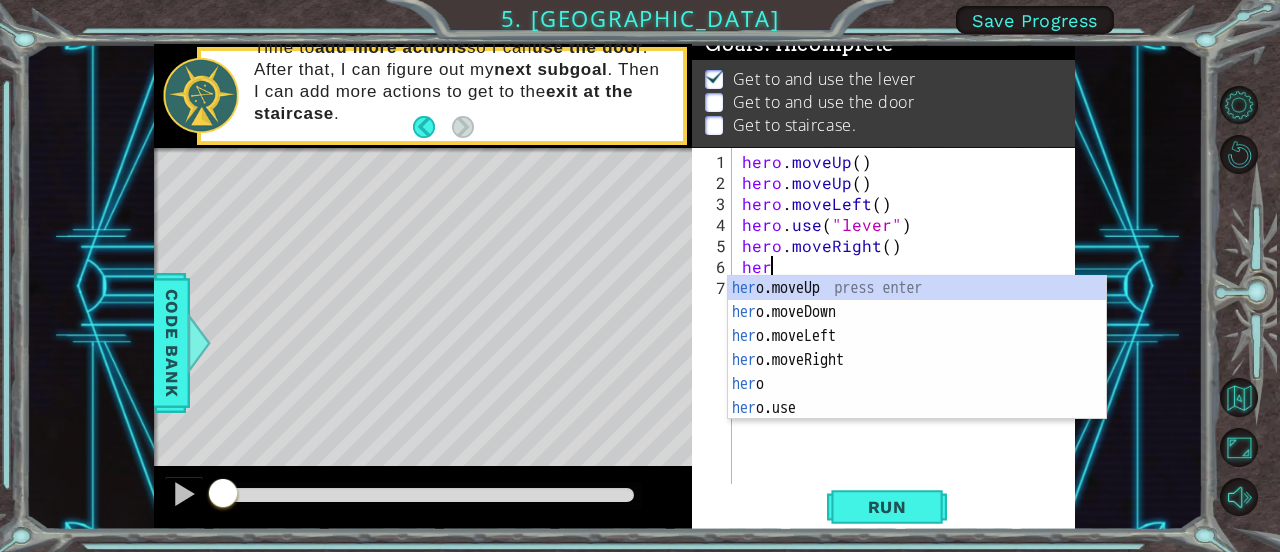 scroll, scrollTop: 0, scrollLeft: 0, axis: both 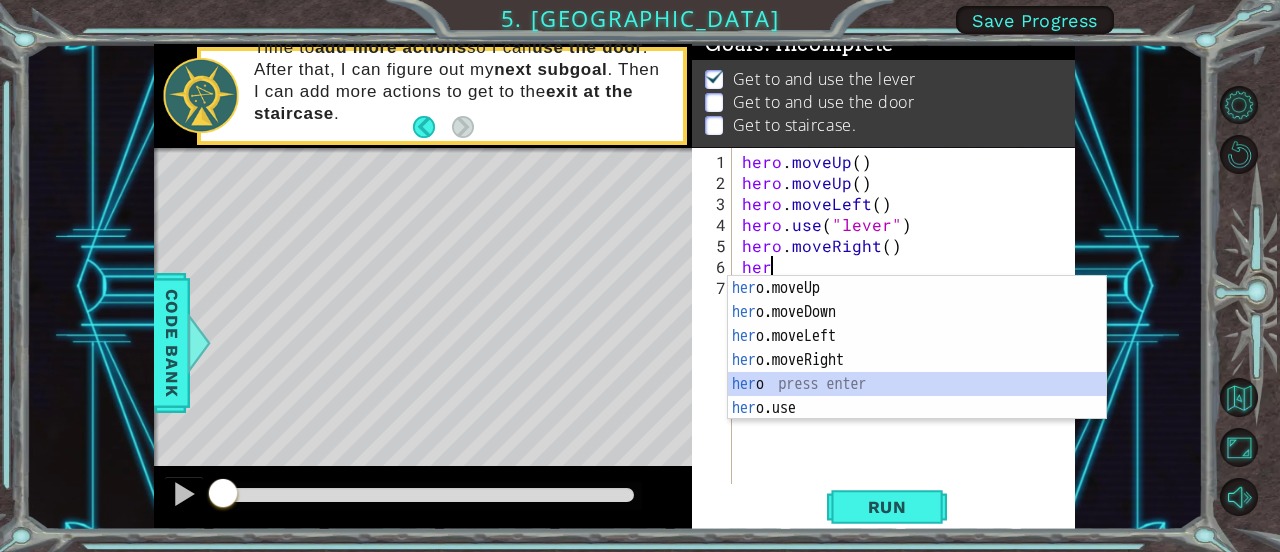 click on "her o.moveUp press enter her o.moveDown press enter her o.moveLeft press enter her o.moveRight press enter her o press enter her o.use press enter" at bounding box center [917, 372] 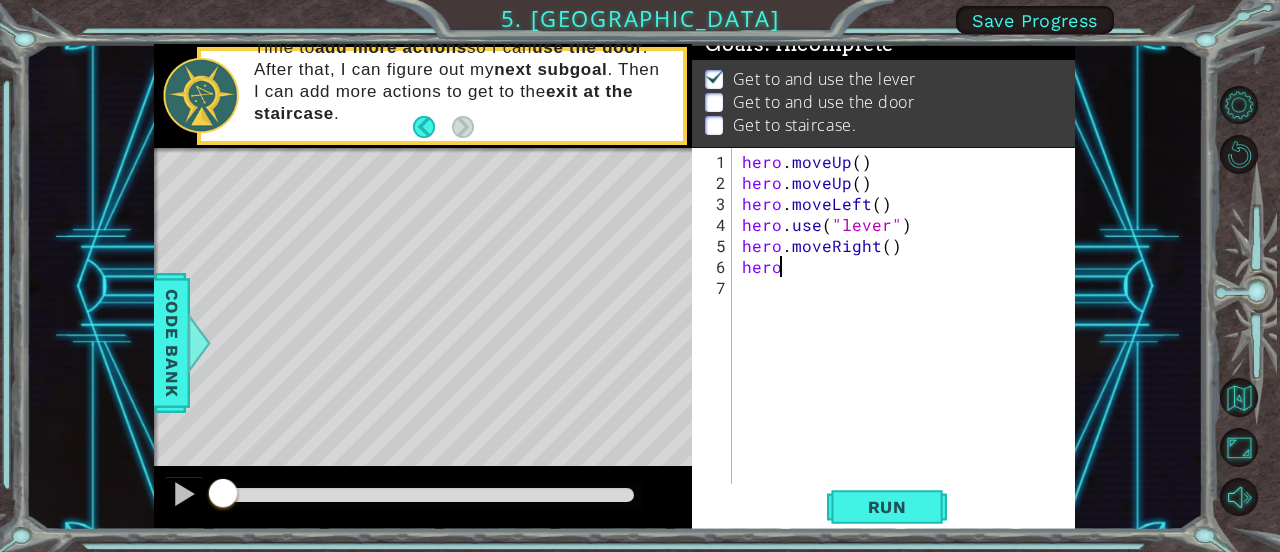 type on "hero." 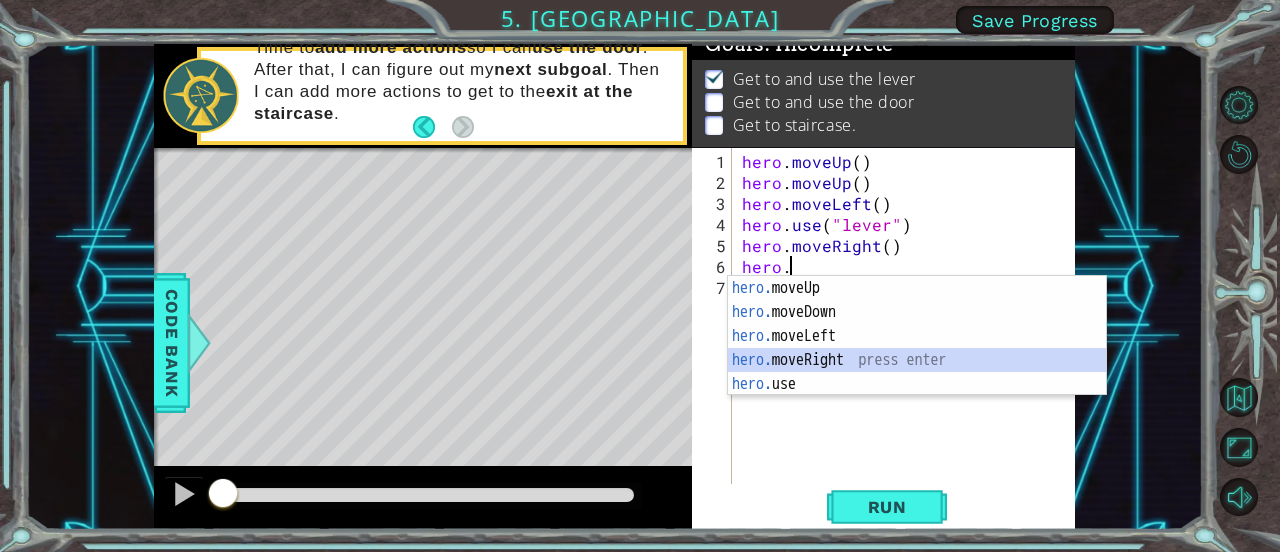click on "hero. moveUp press enter hero. moveDown press enter hero. moveLeft press enter hero. moveRight press enter hero. use press enter" at bounding box center (917, 360) 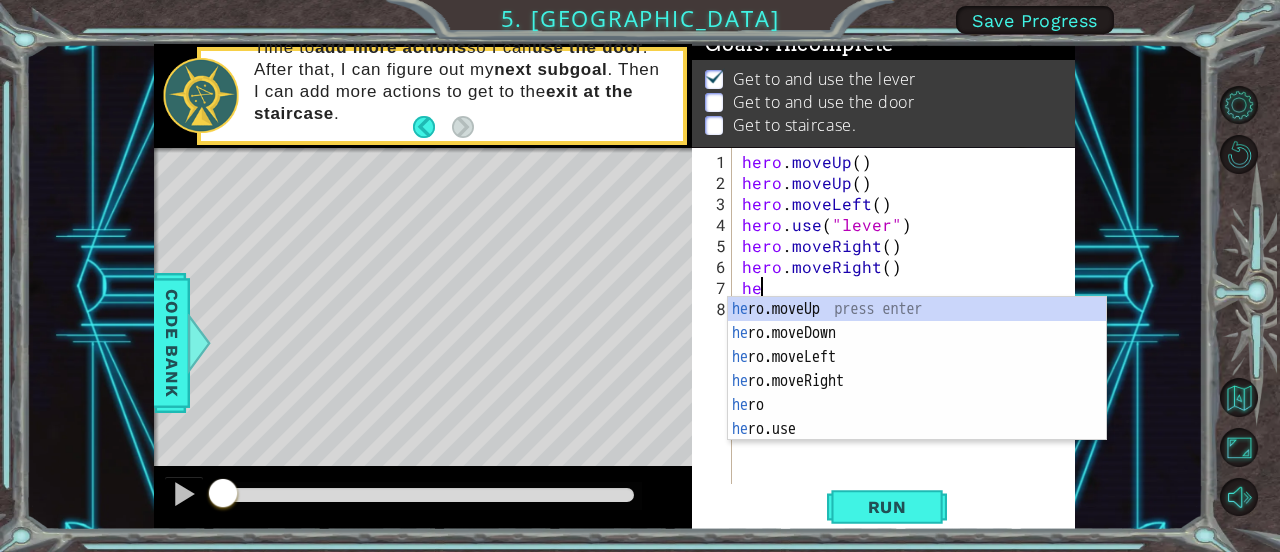 scroll, scrollTop: 0, scrollLeft: 0, axis: both 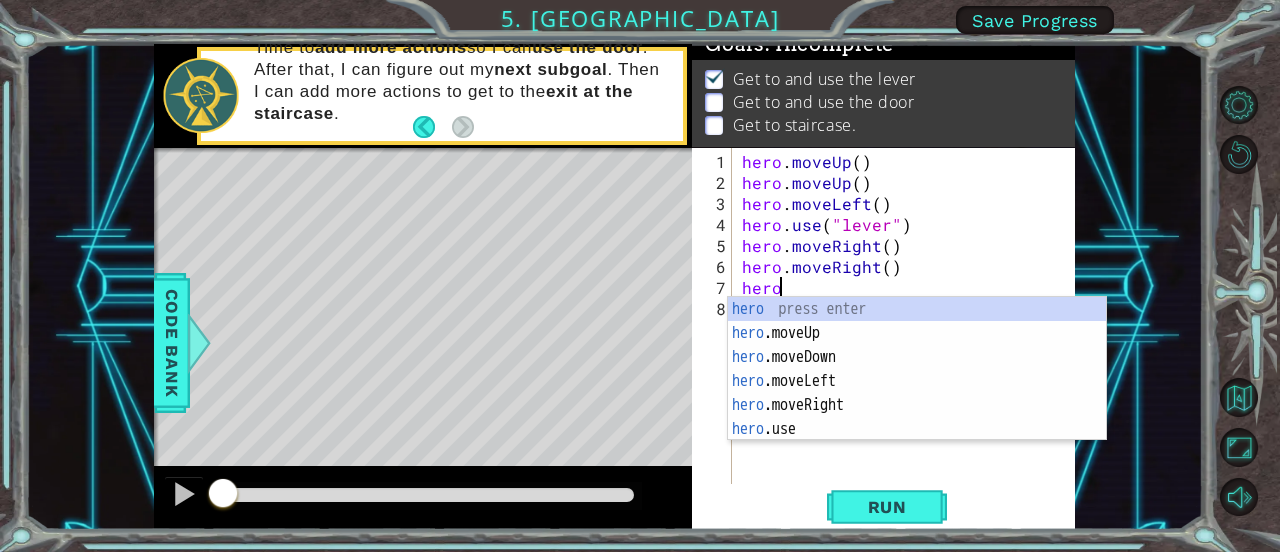 type on "hero" 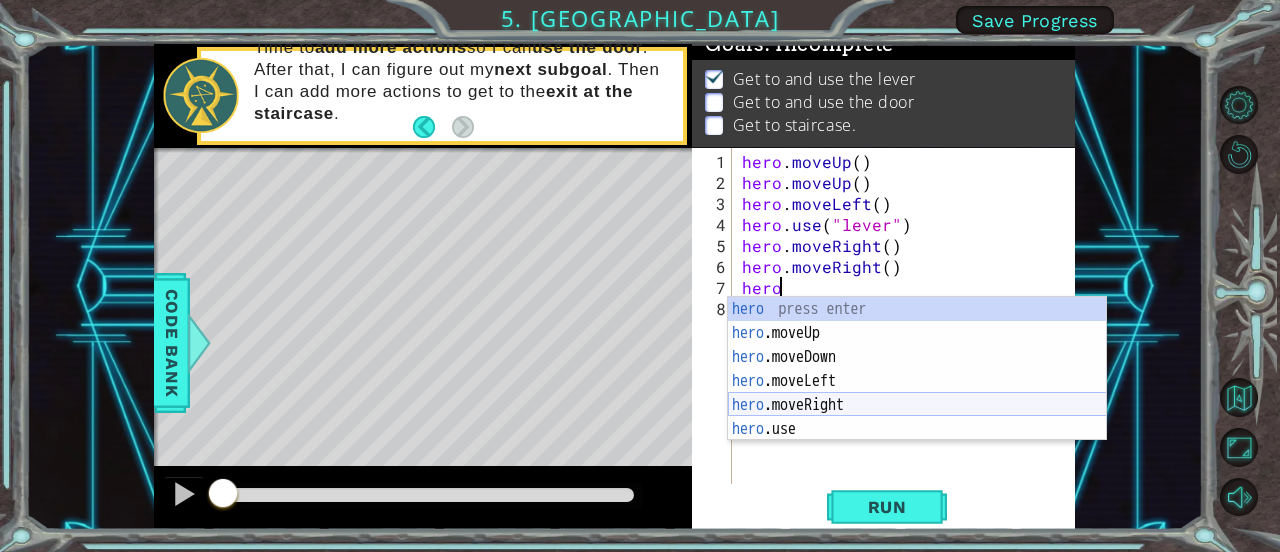 click on "hero press enter hero .moveUp press enter hero .moveDown press enter hero .moveLeft press enter hero .moveRight press enter hero .use press enter" at bounding box center (917, 393) 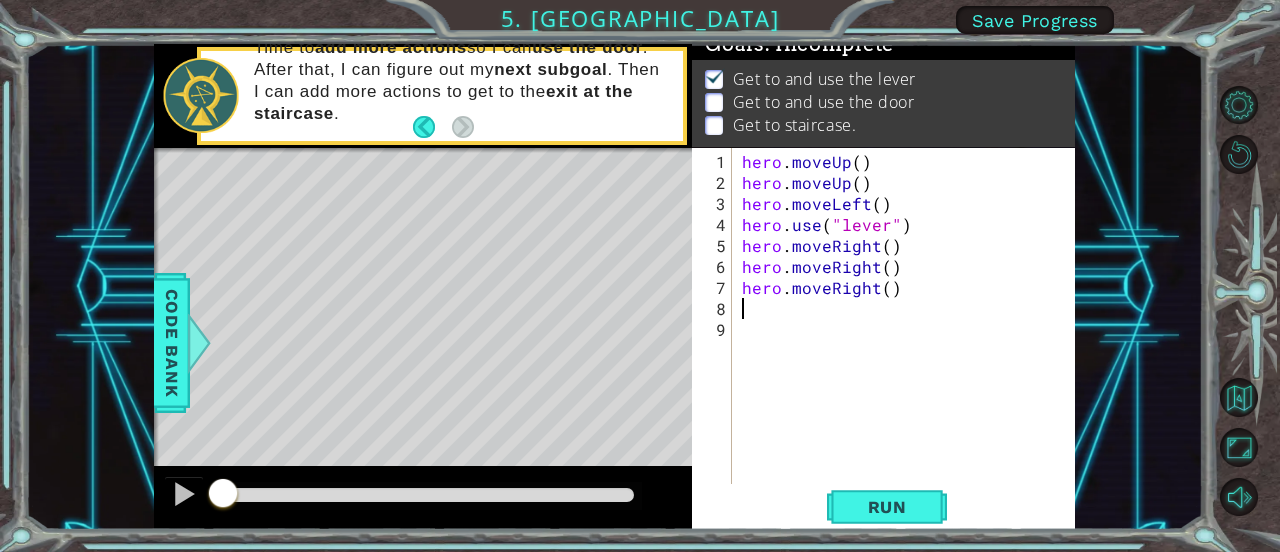 scroll, scrollTop: 0, scrollLeft: 0, axis: both 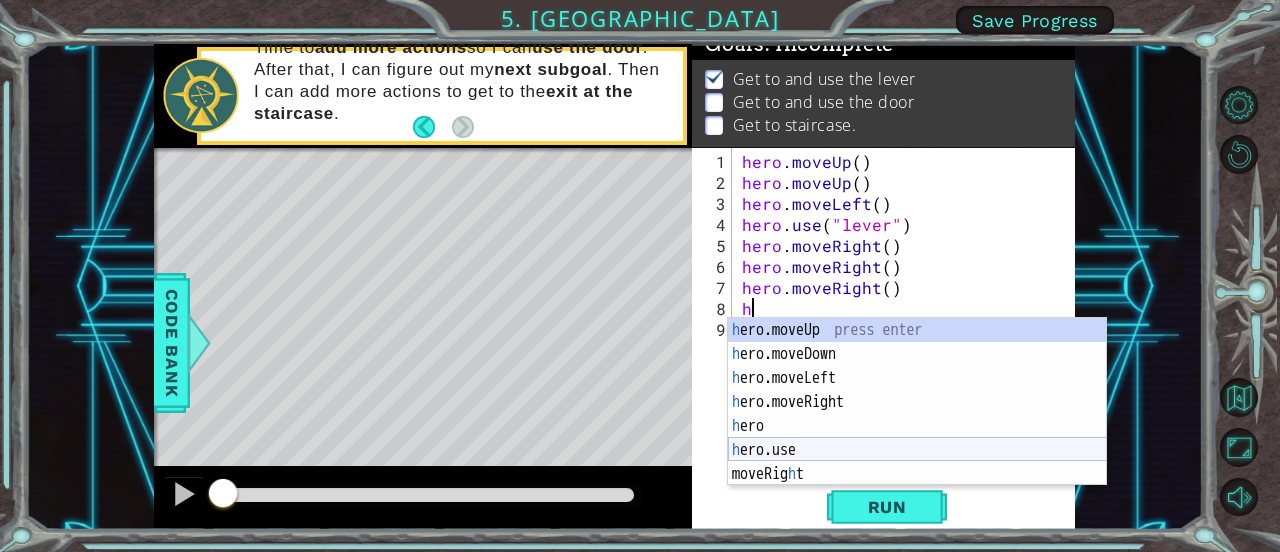 click on "h ero.moveUp press enter h ero.moveDown press enter h ero.moveLeft press enter h ero.moveRight press enter h ero press enter h ero.use press enter moveRig h t press enter" at bounding box center (917, 426) 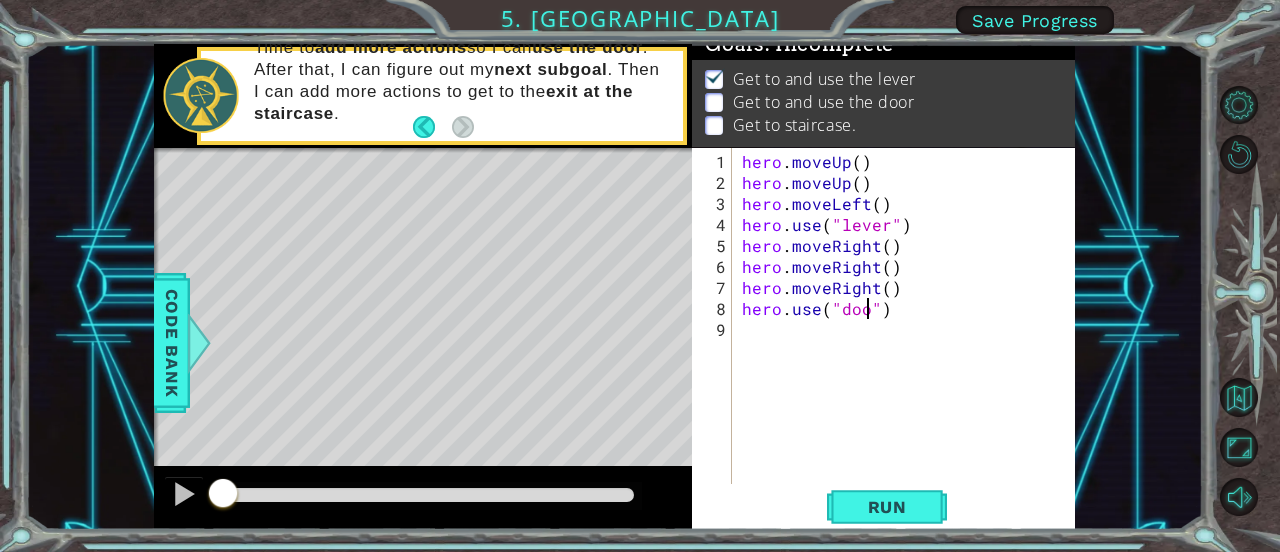 type on "hero.use("door")" 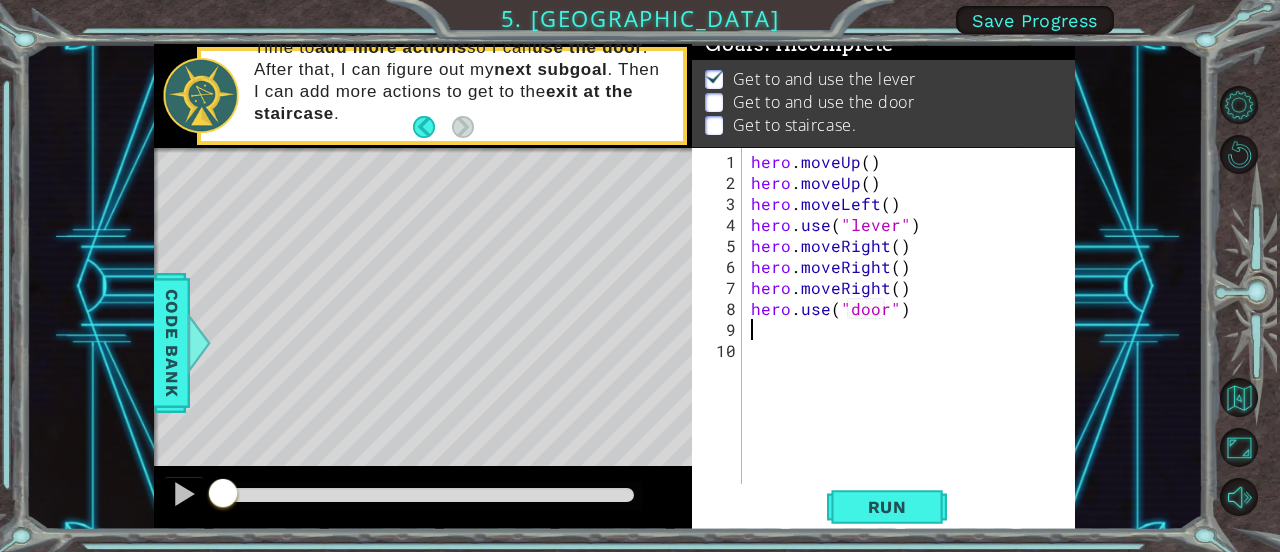 scroll, scrollTop: 0, scrollLeft: 0, axis: both 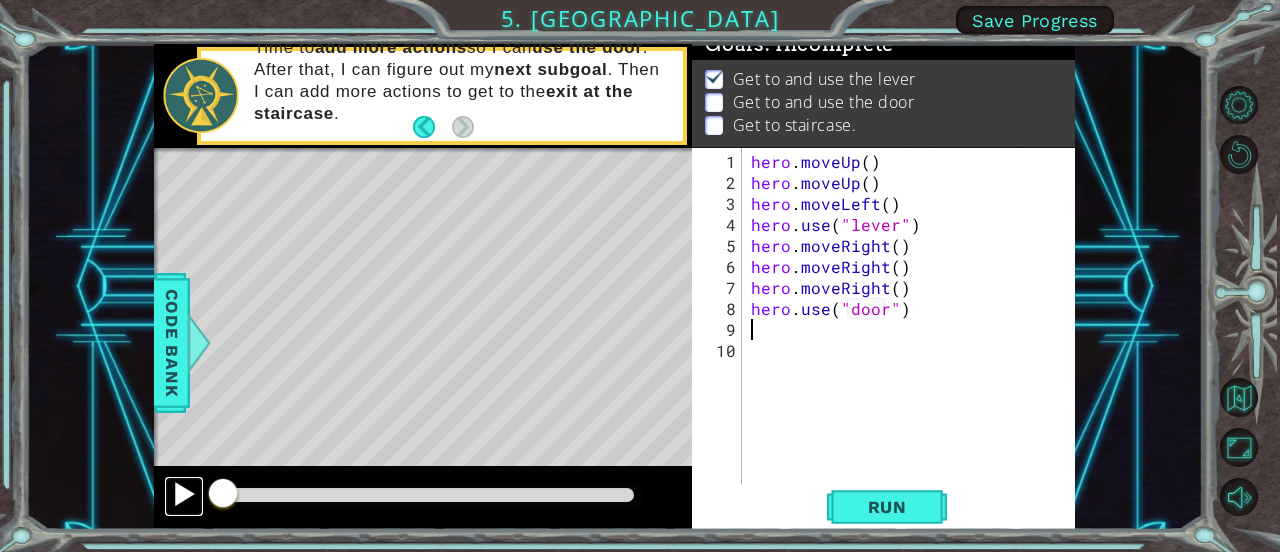 click at bounding box center [184, 494] 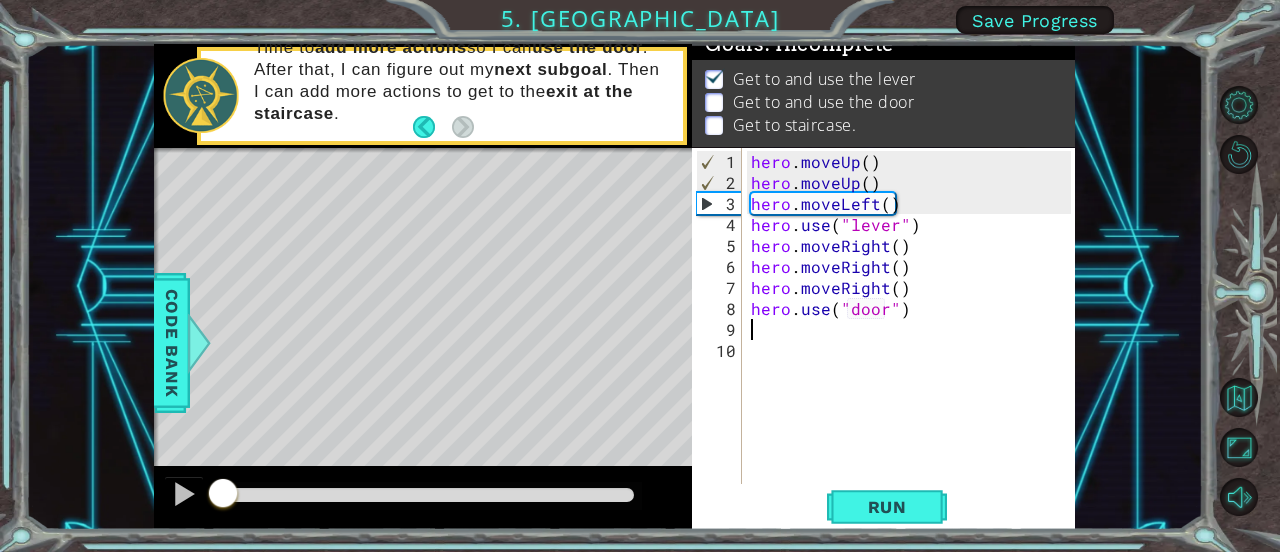 drag, startPoint x: 363, startPoint y: 485, endPoint x: 163, endPoint y: 490, distance: 200.06248 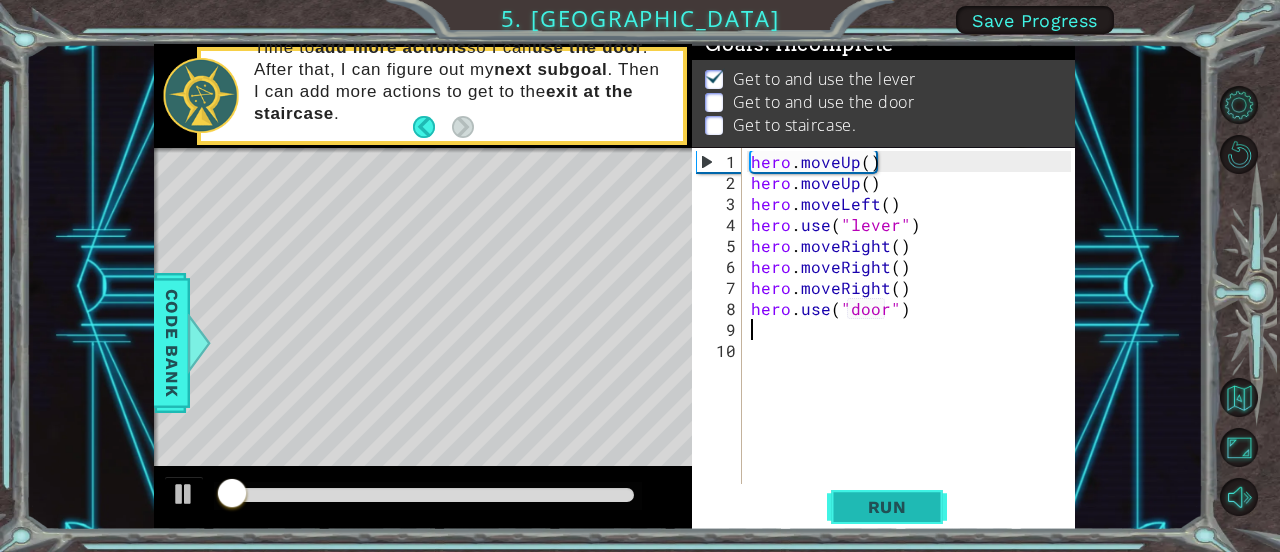 click on "Run" at bounding box center [887, 507] 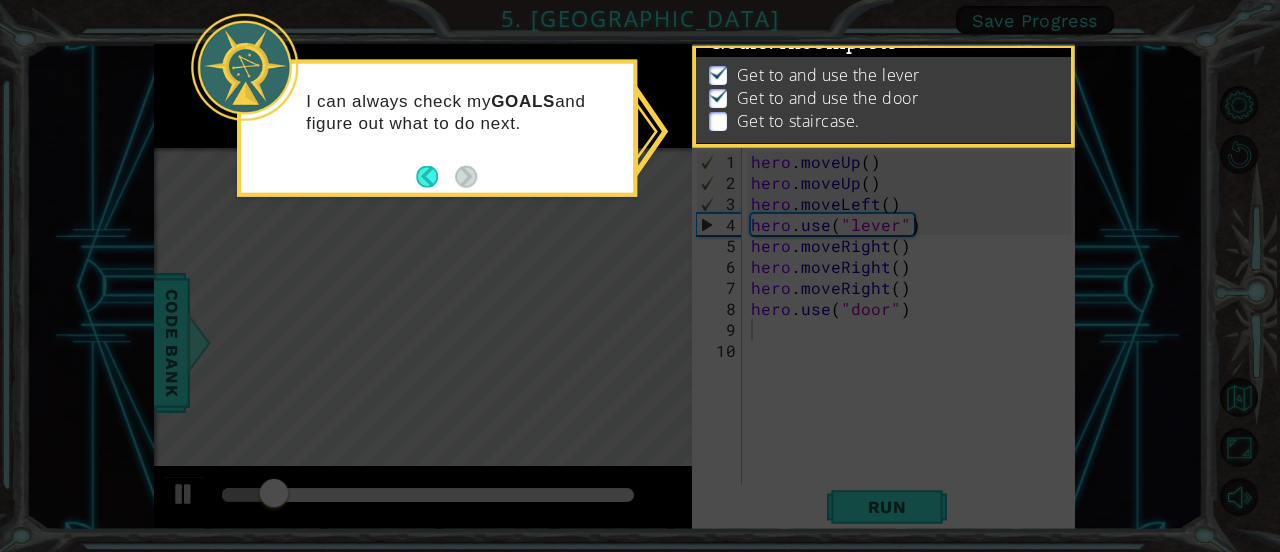 scroll, scrollTop: 45, scrollLeft: 0, axis: vertical 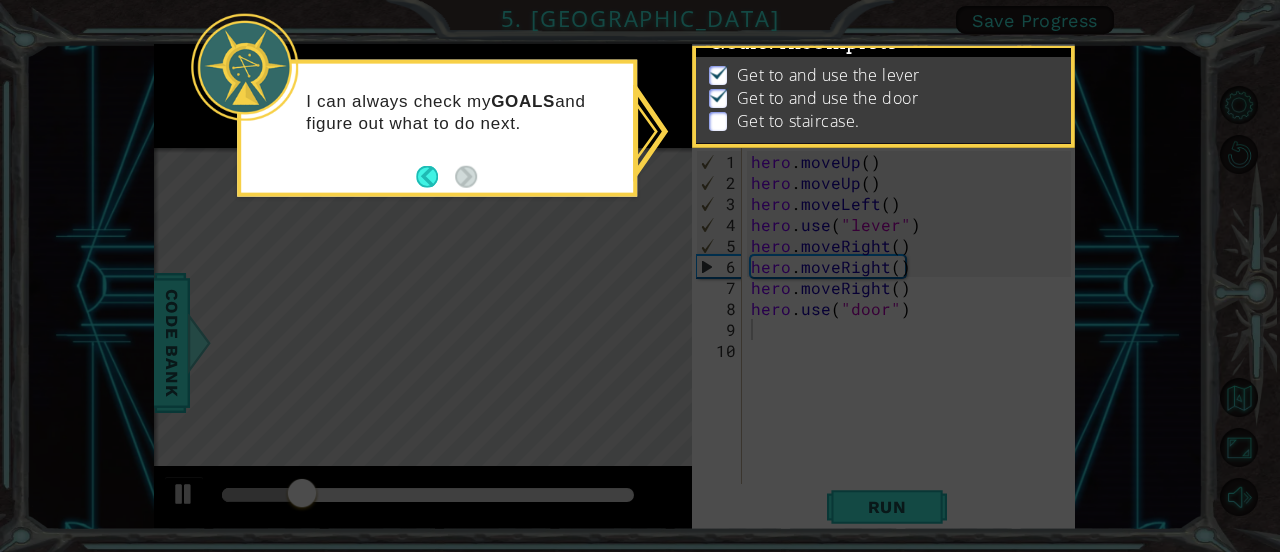 click on "Get to staircase." at bounding box center [798, 121] 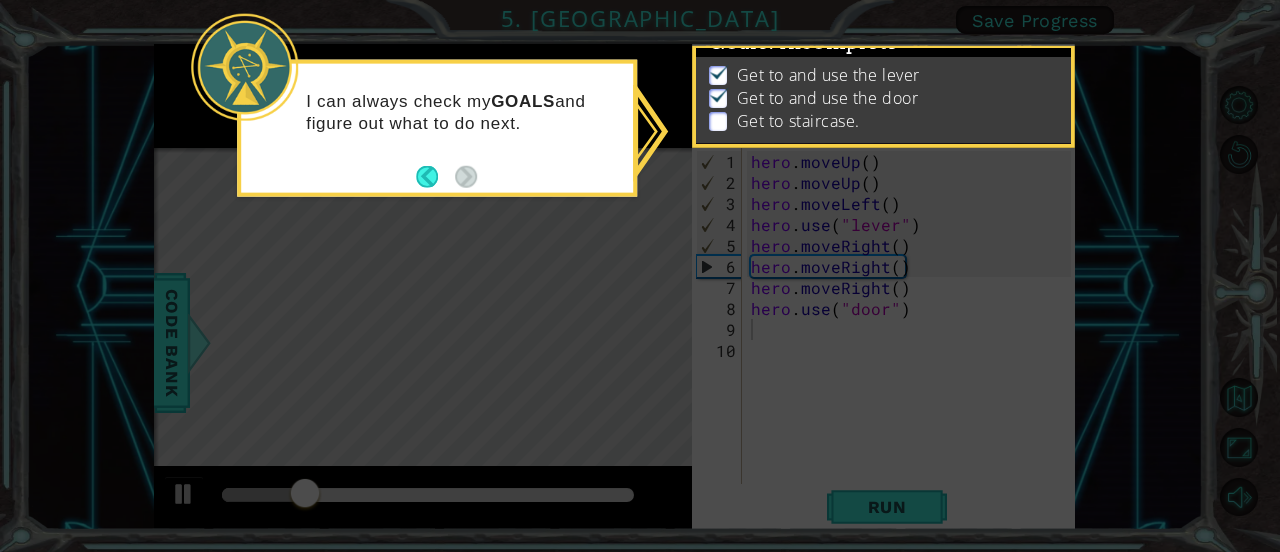 scroll, scrollTop: 0, scrollLeft: 0, axis: both 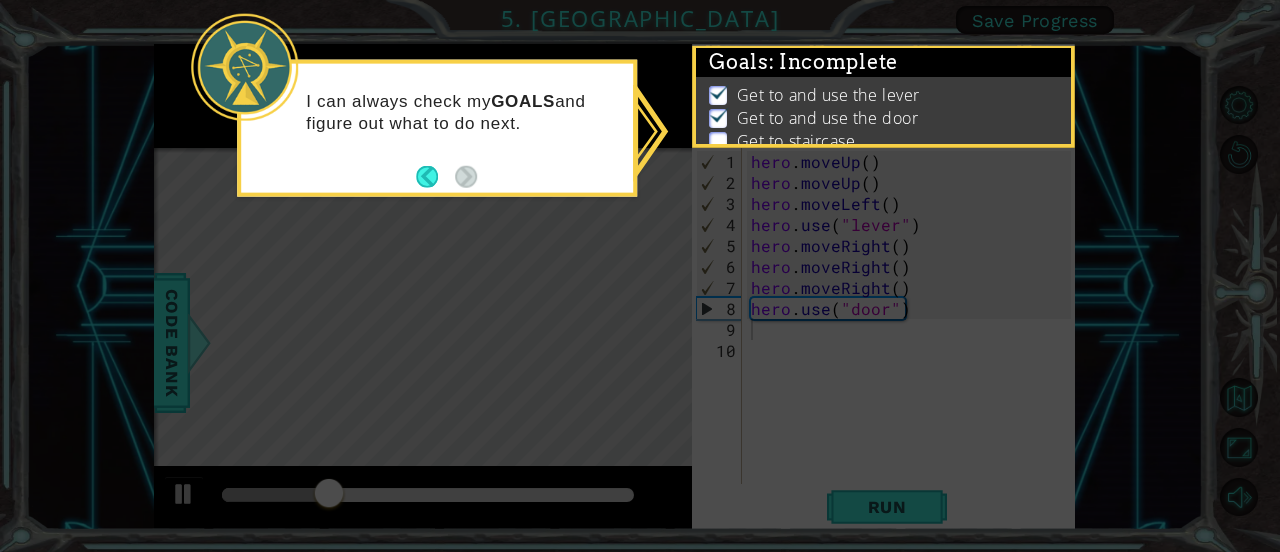click on "I can always check my  GOALS  and figure out what to do next." at bounding box center [437, 121] 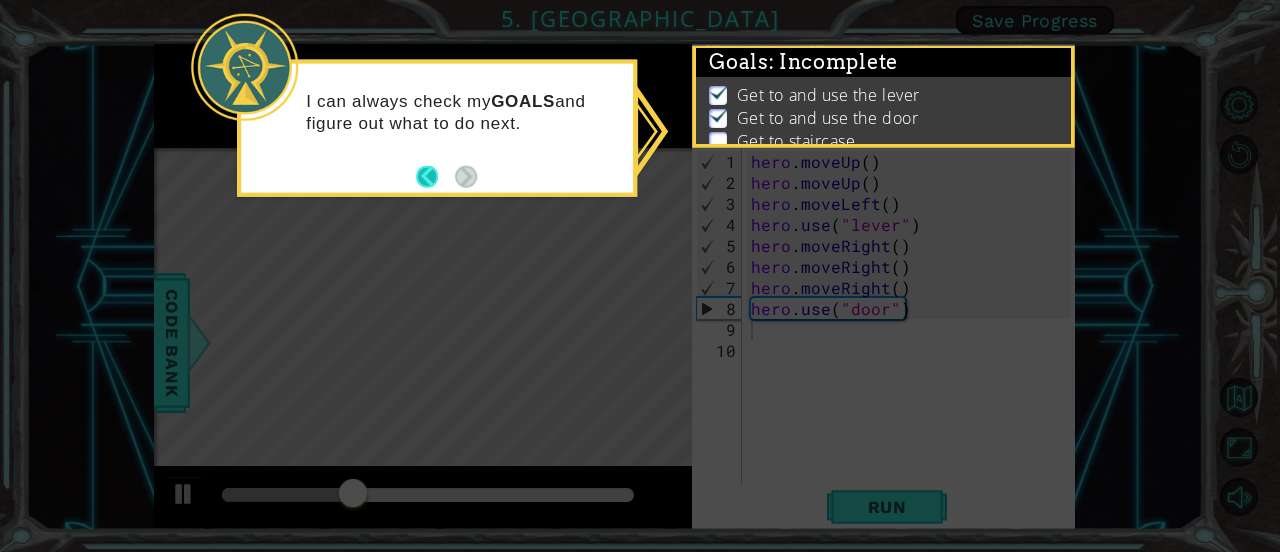 click at bounding box center (435, 176) 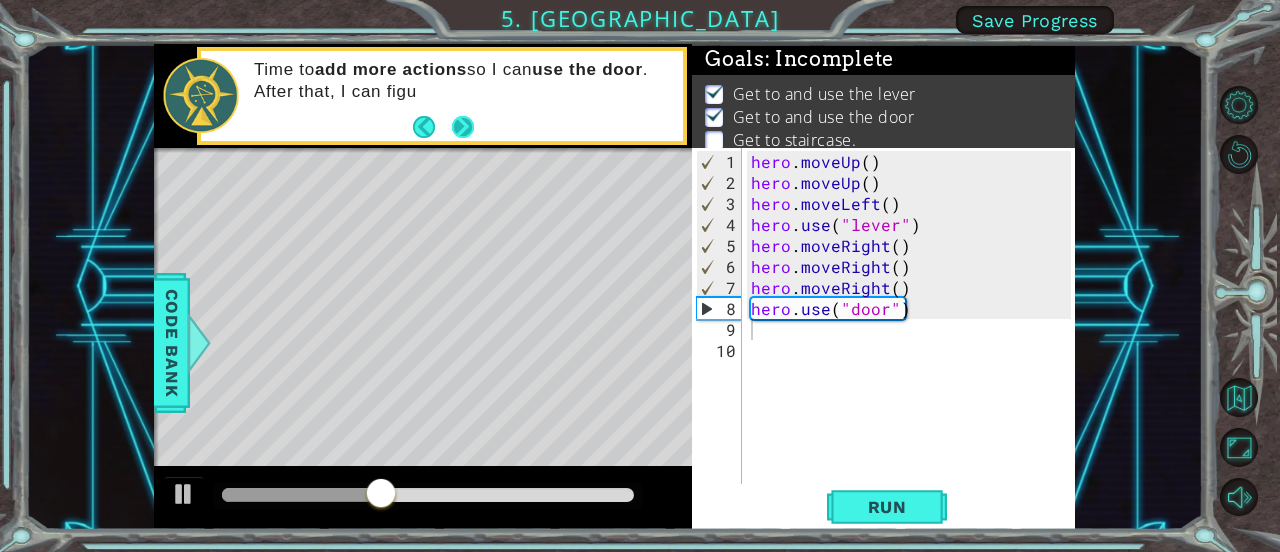 click at bounding box center (463, 127) 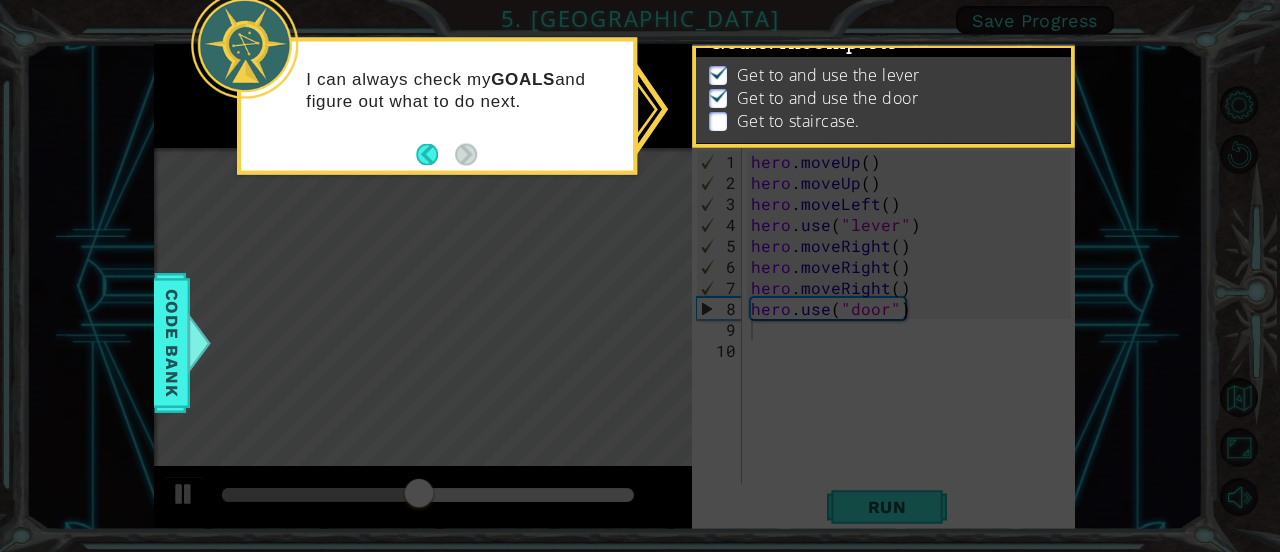 scroll, scrollTop: 0, scrollLeft: 0, axis: both 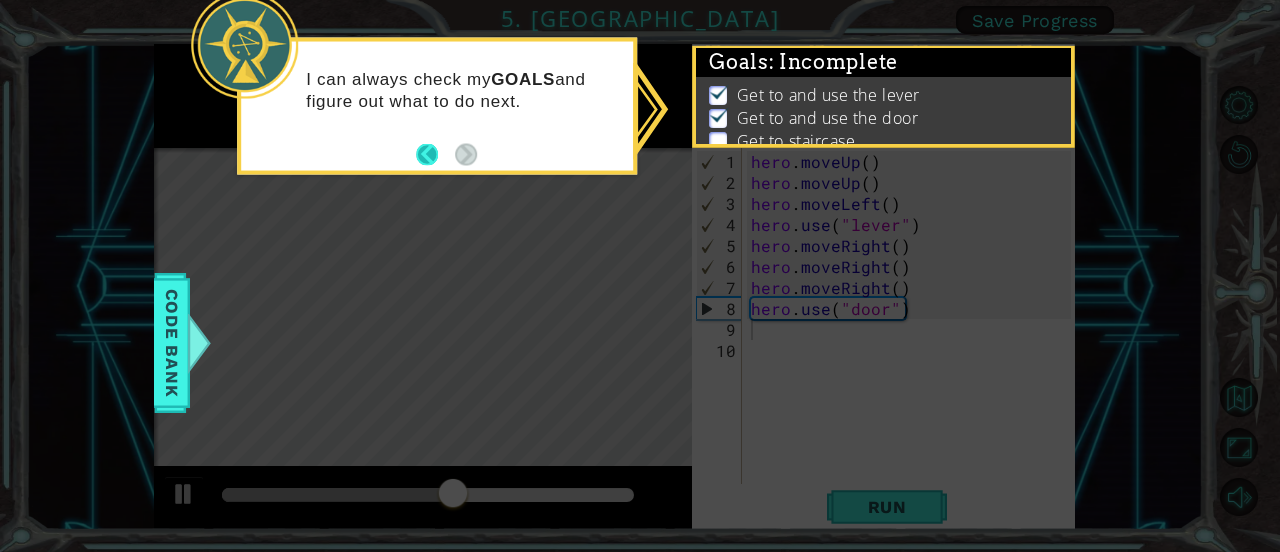 click at bounding box center (435, 154) 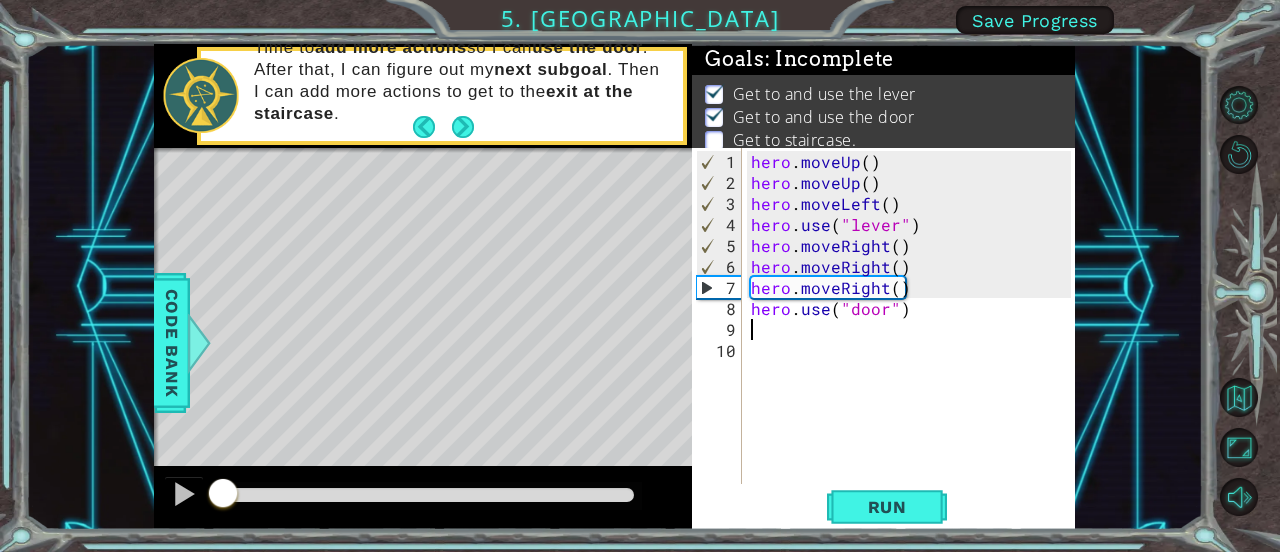 drag, startPoint x: 322, startPoint y: 486, endPoint x: 189, endPoint y: 474, distance: 133.54025 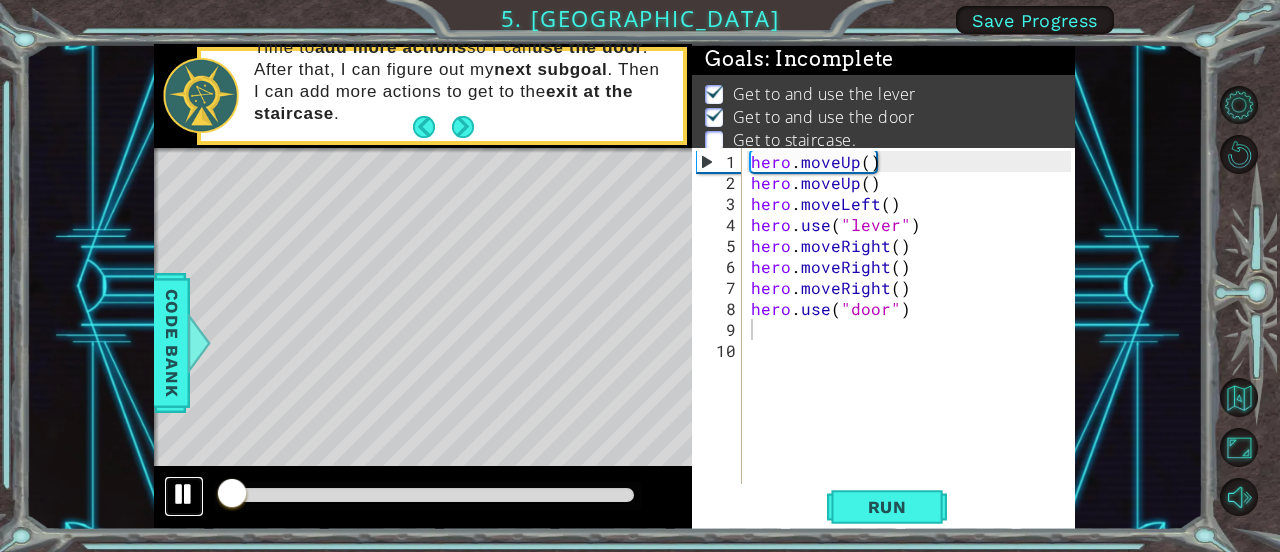 click at bounding box center [184, 494] 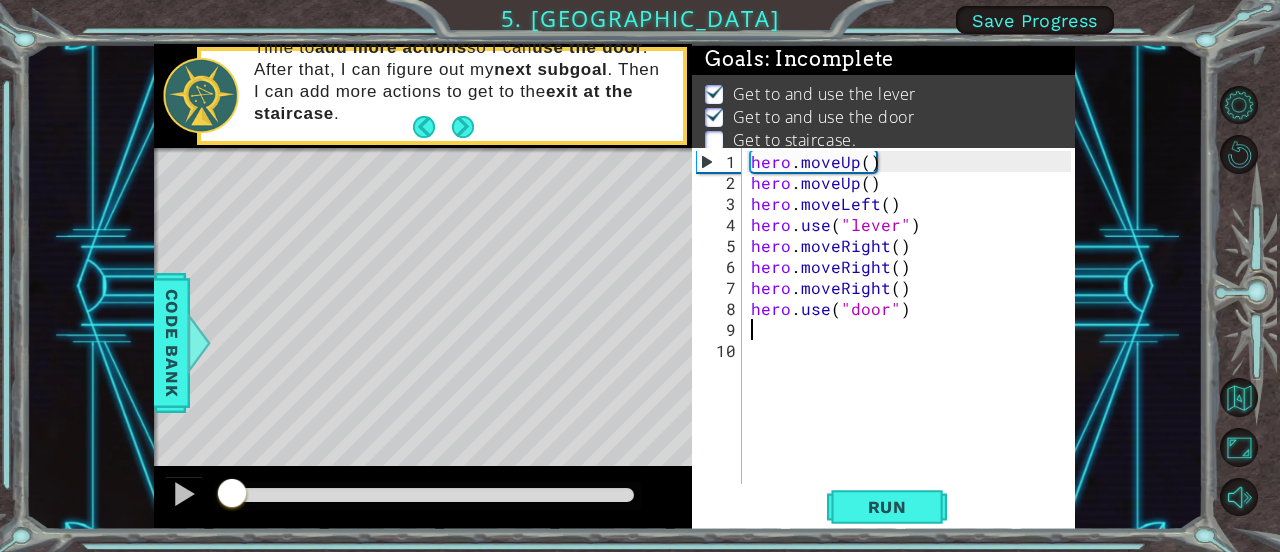 drag, startPoint x: 222, startPoint y: 492, endPoint x: 134, endPoint y: 478, distance: 89.106674 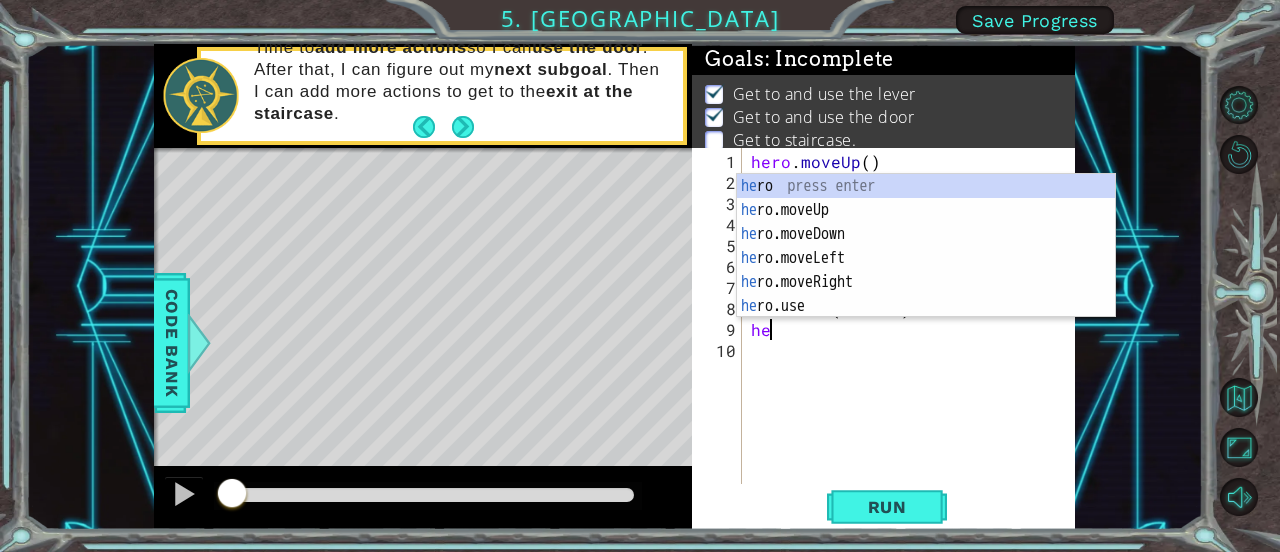 scroll, scrollTop: 0, scrollLeft: 0, axis: both 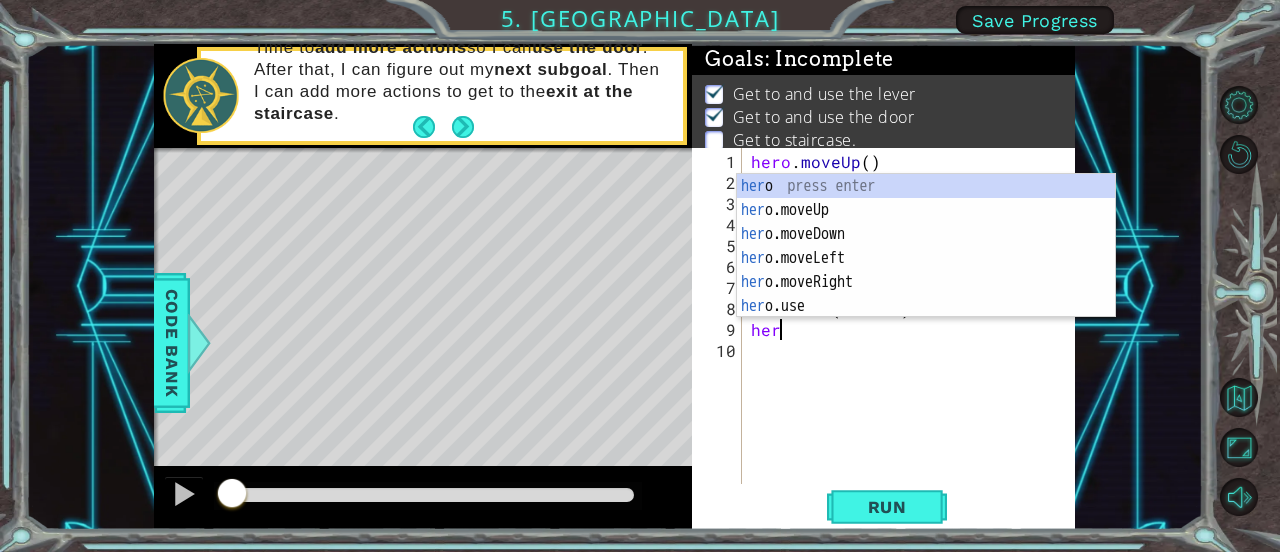 type on "hero" 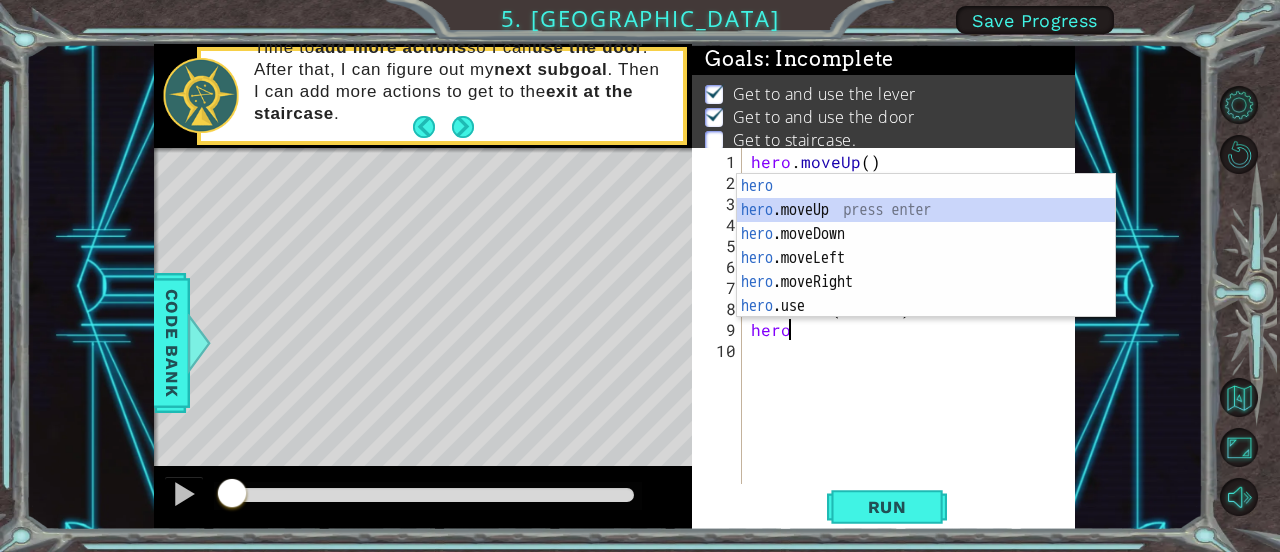 click on "hero press enter hero .moveUp press enter hero .moveDown press enter hero .moveLeft press enter hero .moveRight press enter hero .use press enter" at bounding box center (926, 270) 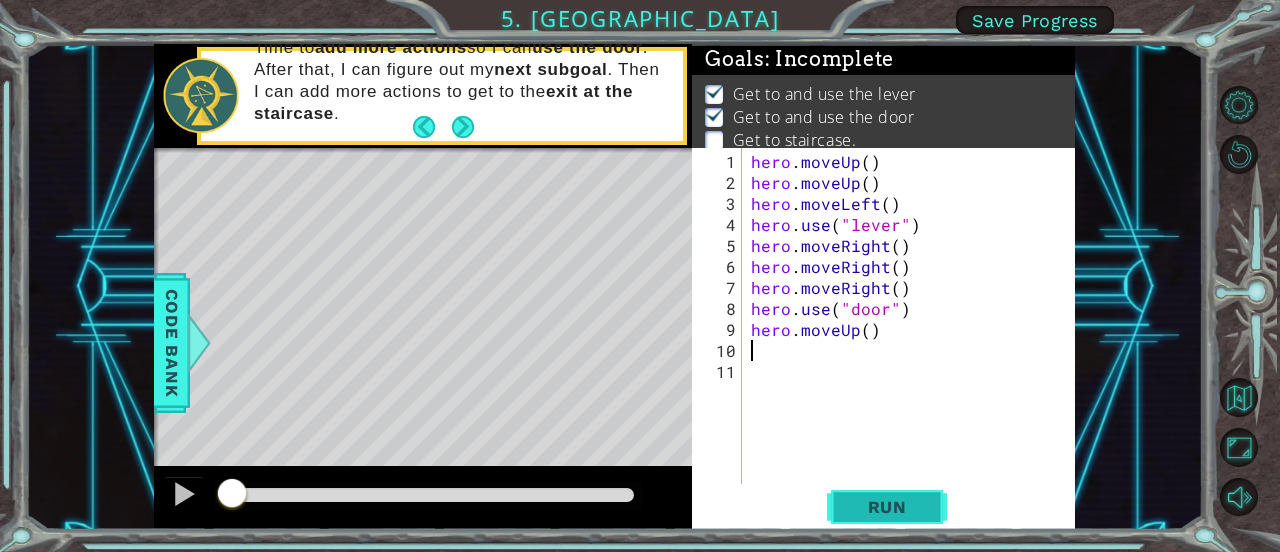 click on "Run" at bounding box center (887, 507) 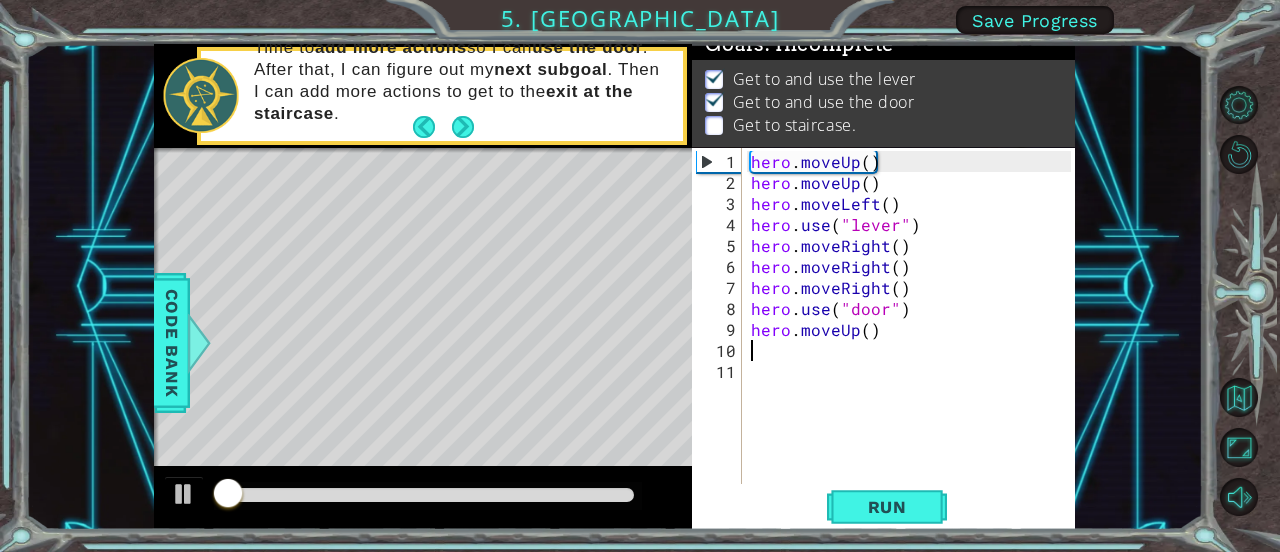 scroll, scrollTop: 20, scrollLeft: 0, axis: vertical 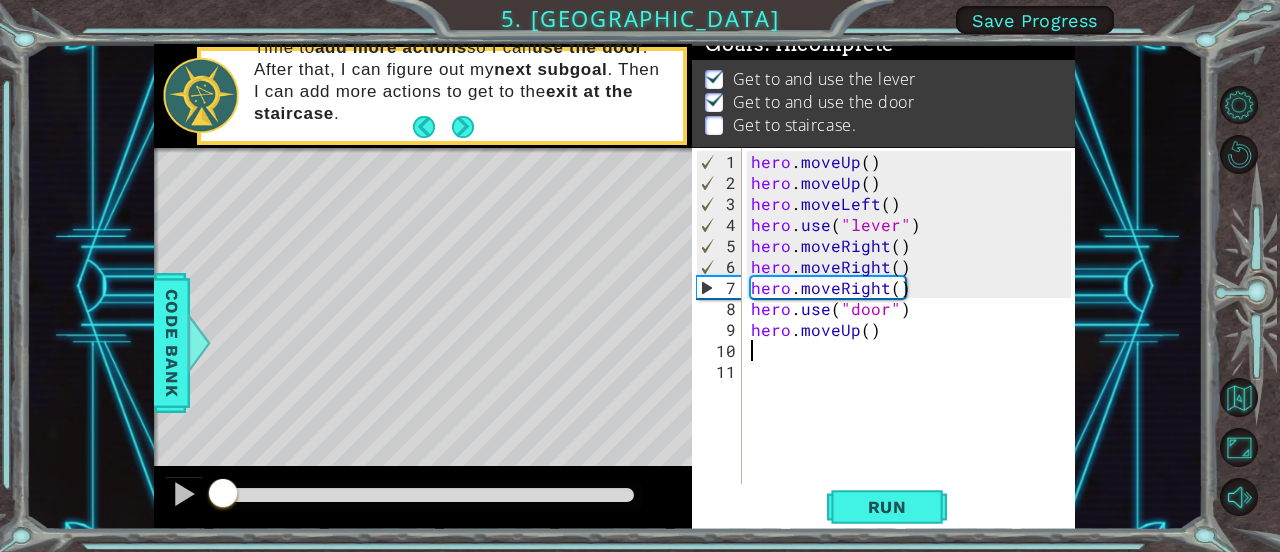 drag, startPoint x: 394, startPoint y: 490, endPoint x: 110, endPoint y: 506, distance: 284.45035 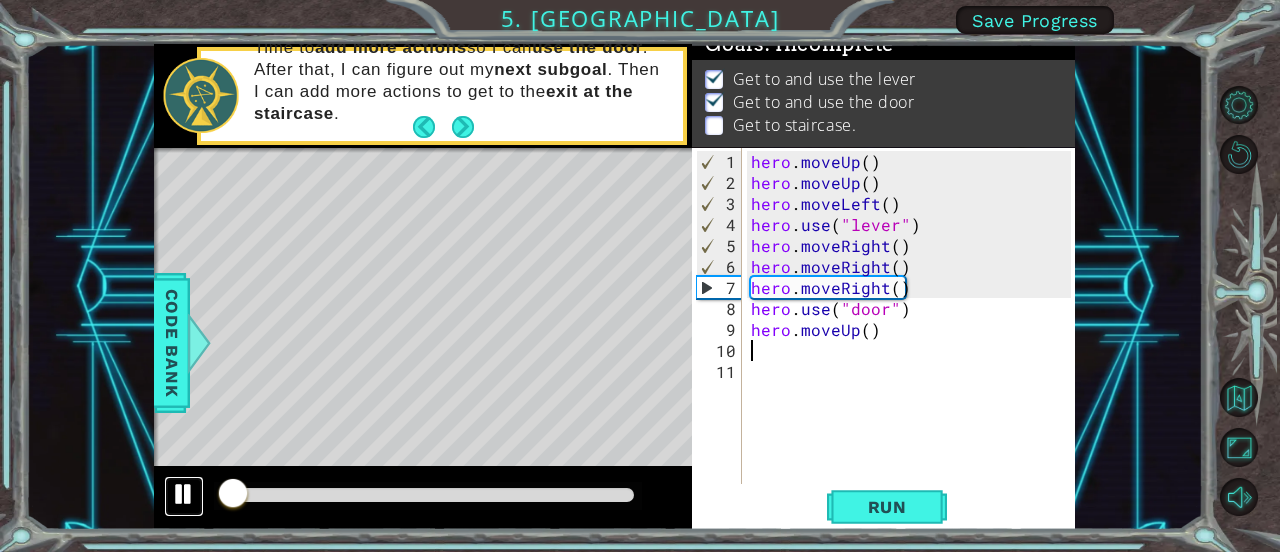 click at bounding box center [184, 494] 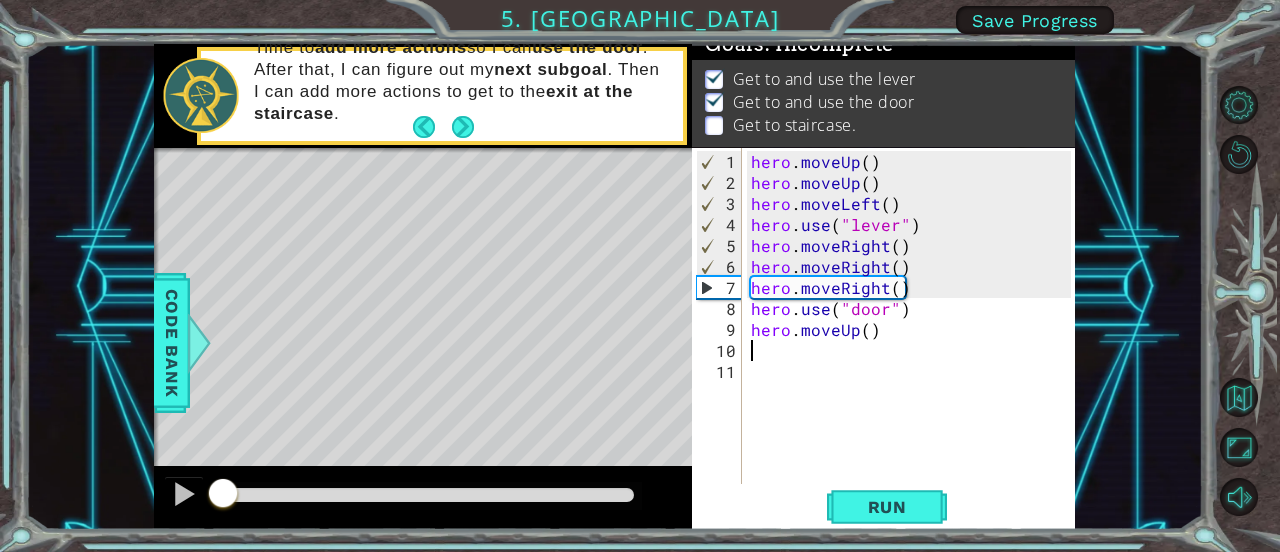 drag, startPoint x: 236, startPoint y: 502, endPoint x: 156, endPoint y: 473, distance: 85.09406 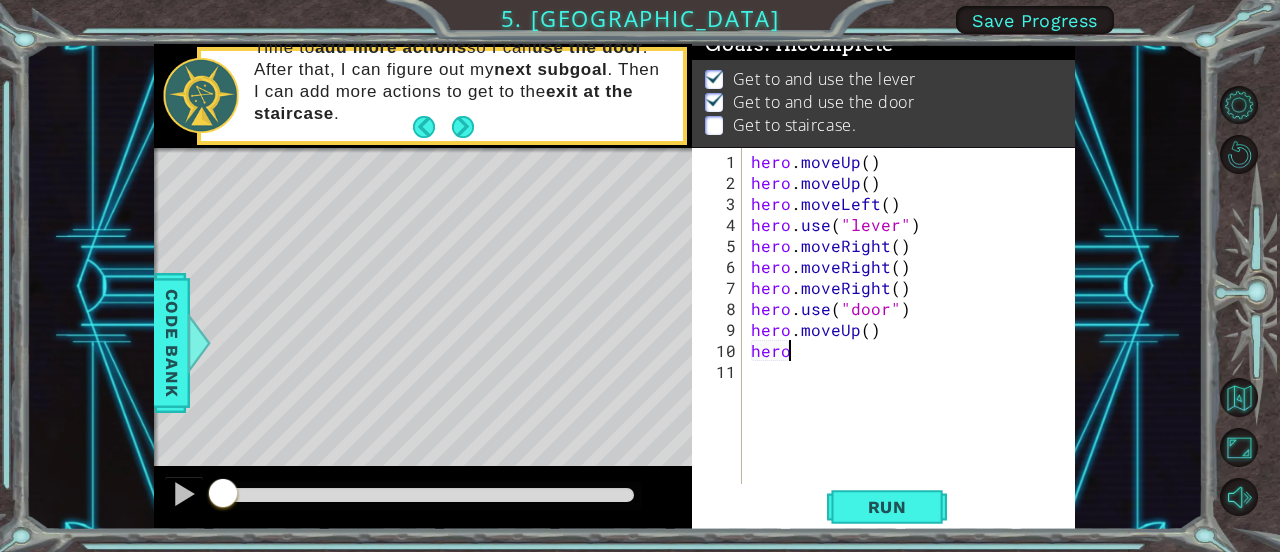 type on "hero." 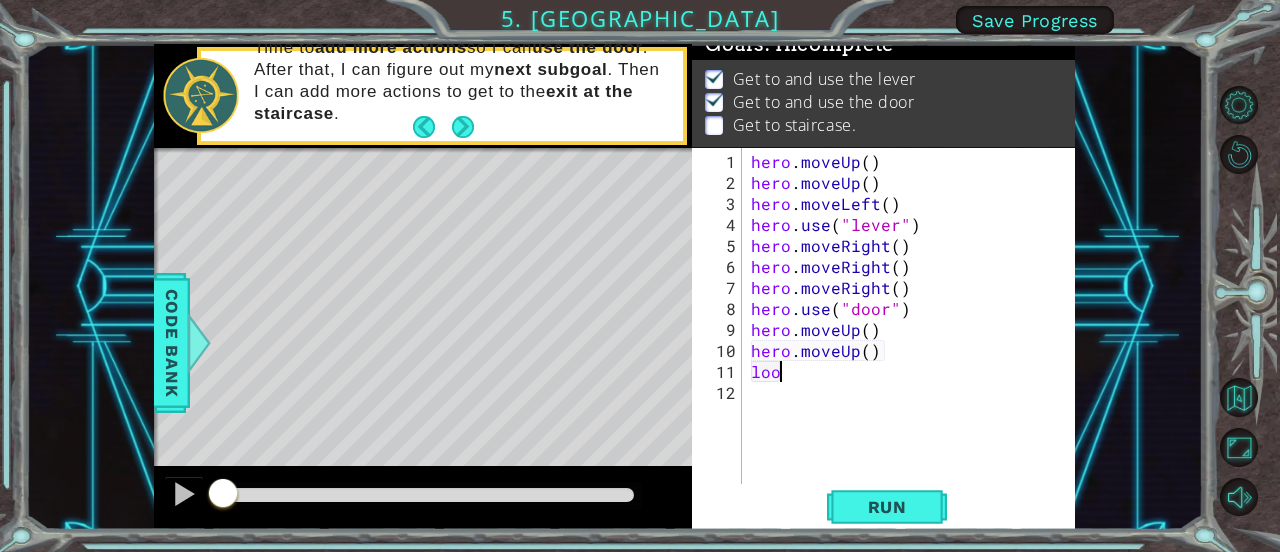 scroll, scrollTop: 0, scrollLeft: 0, axis: both 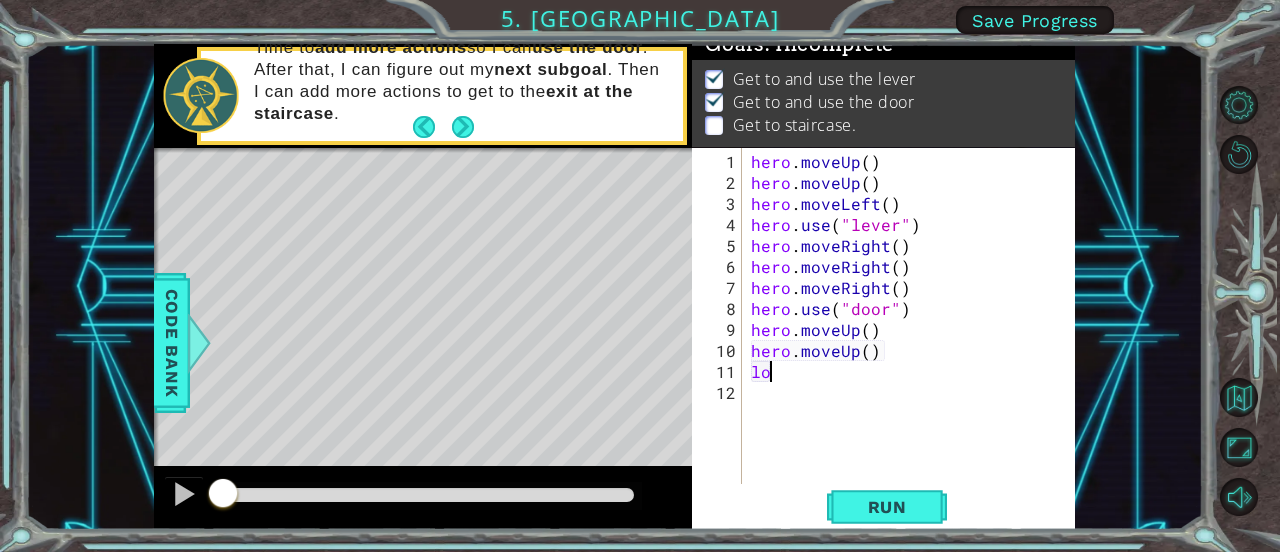 type on "l" 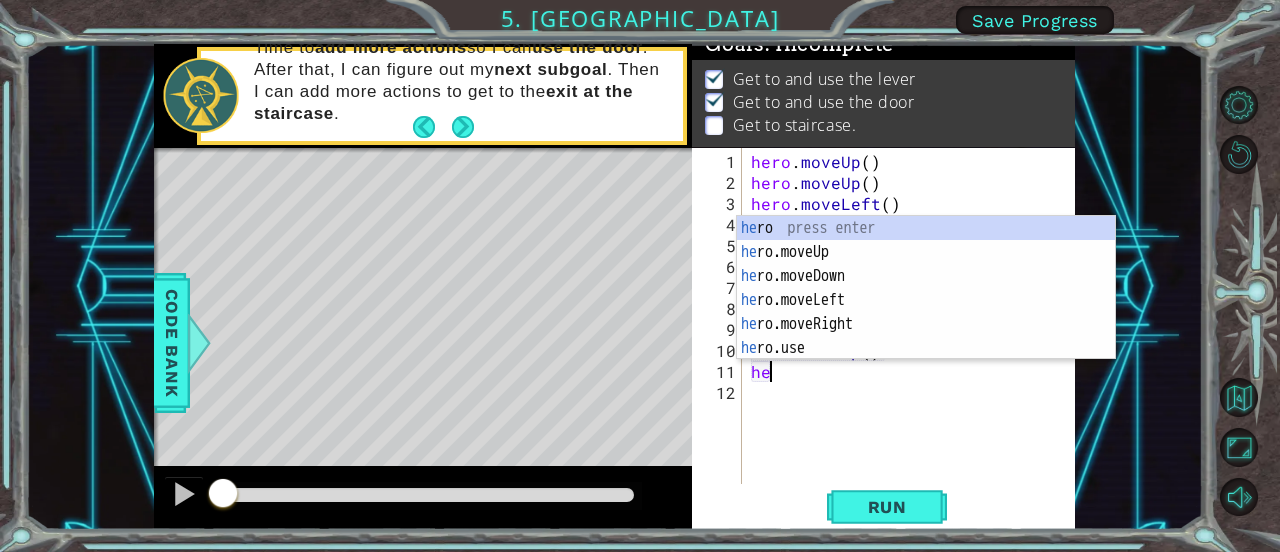 scroll, scrollTop: 0, scrollLeft: 0, axis: both 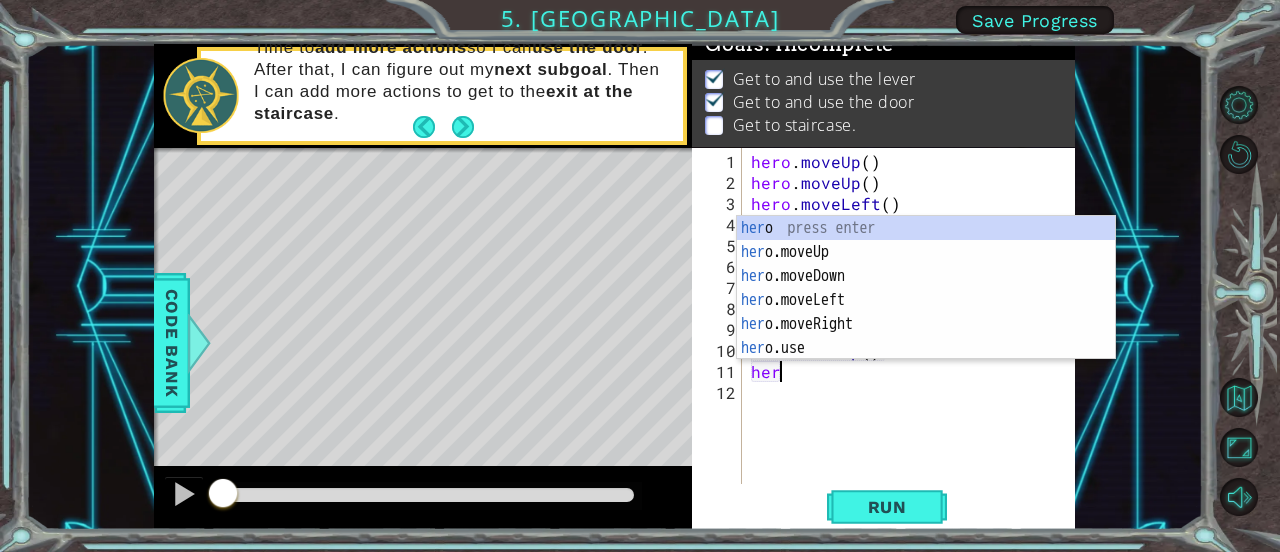 type on "hero" 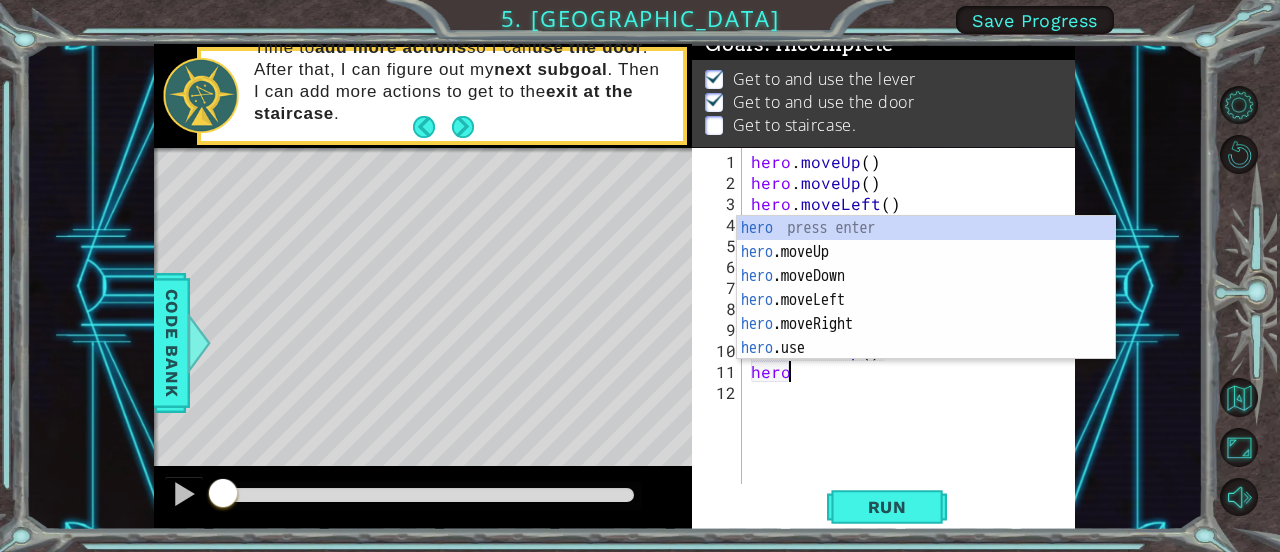 scroll, scrollTop: 0, scrollLeft: 1, axis: horizontal 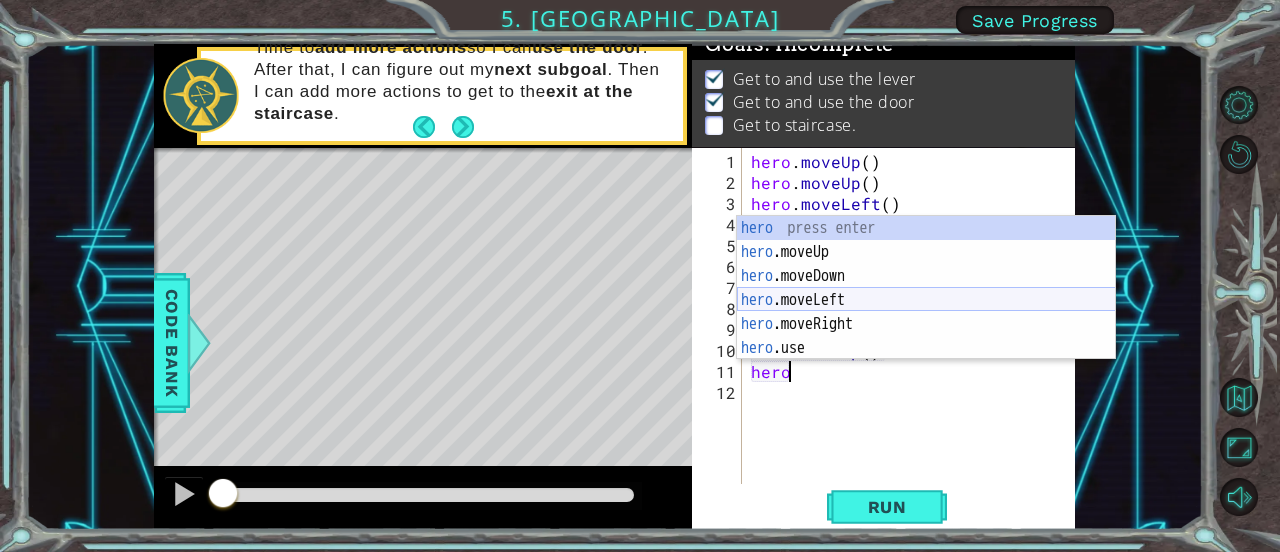 click on "hero press enter hero .moveUp press enter hero .moveDown press enter hero .moveLeft press enter hero .moveRight press enter hero .use press enter" at bounding box center (926, 312) 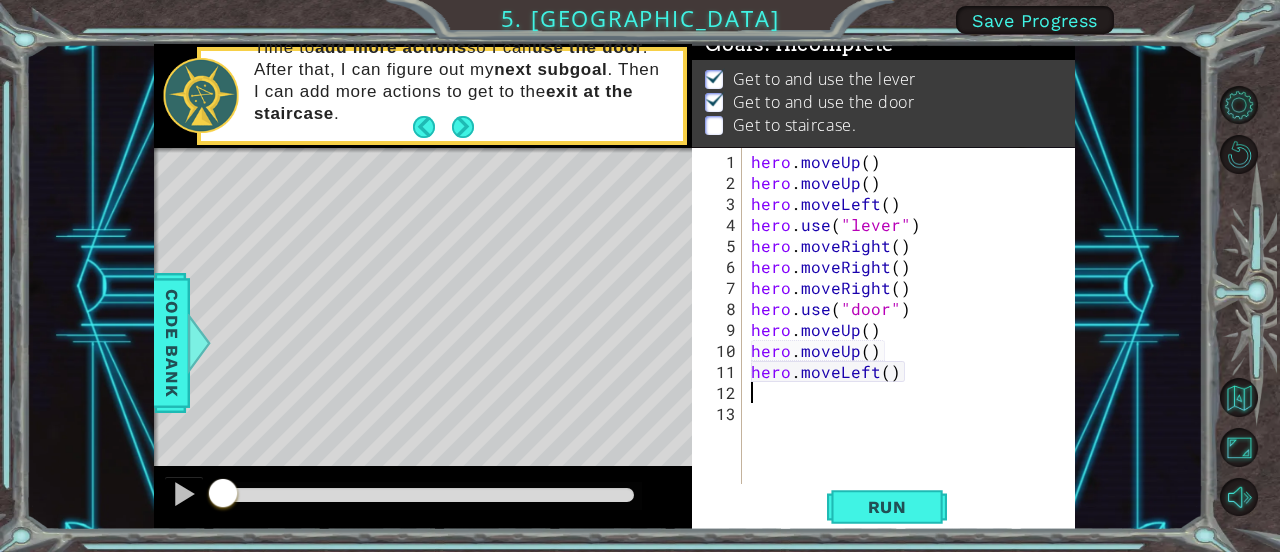 scroll, scrollTop: 0, scrollLeft: 0, axis: both 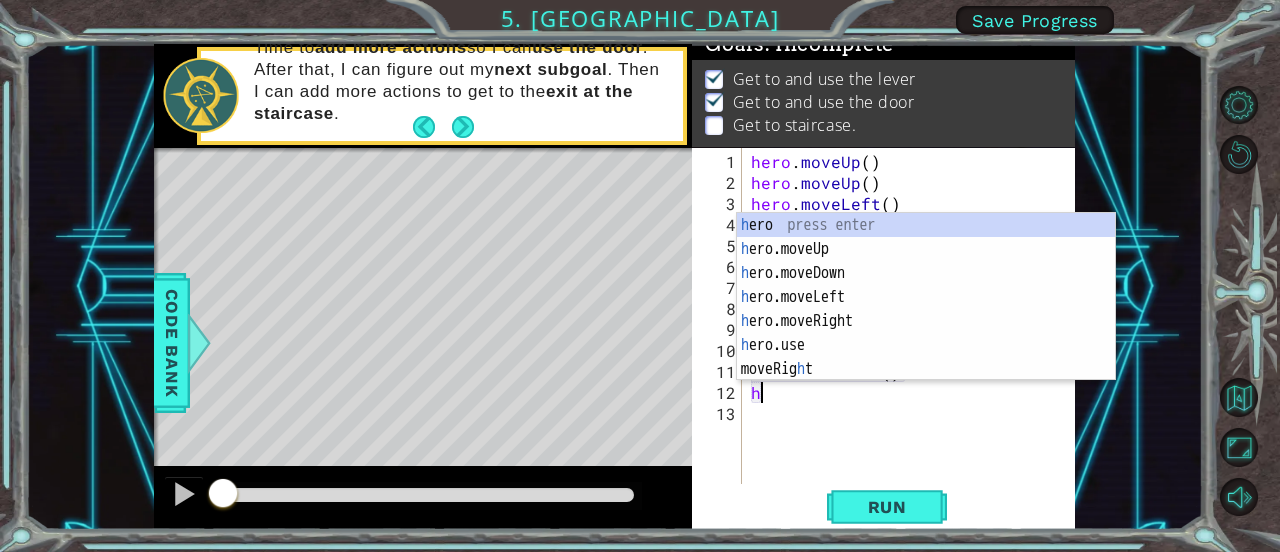 type on "he" 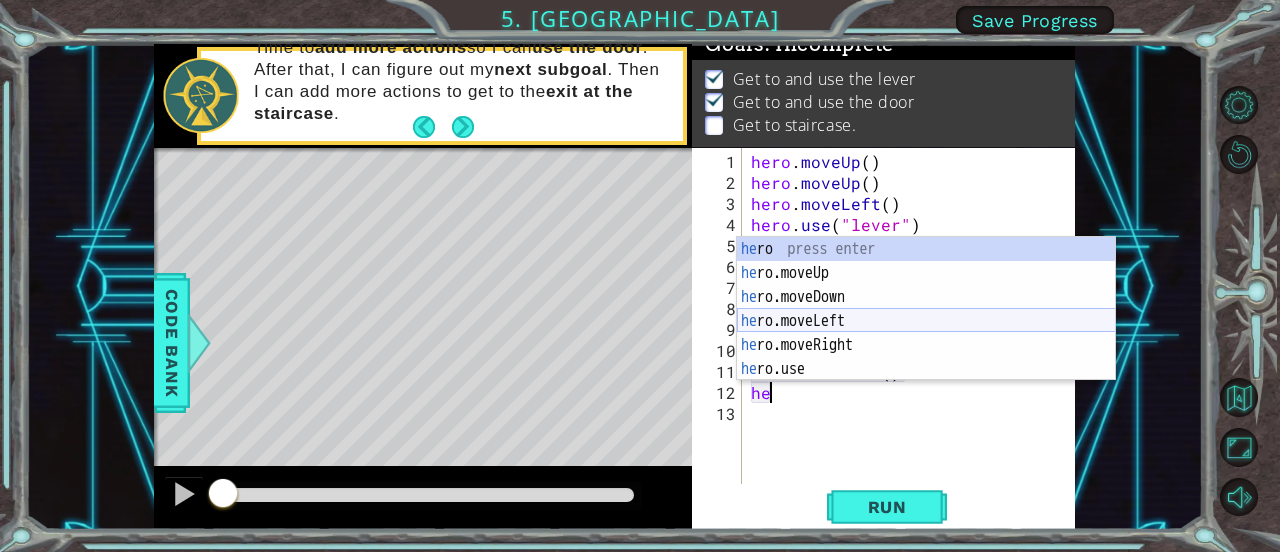 click on "he ro press enter he ro.moveUp press enter he ro.moveDown press enter he ro.moveLeft press enter he ro.moveRight press enter he ro.use press enter" at bounding box center (926, 333) 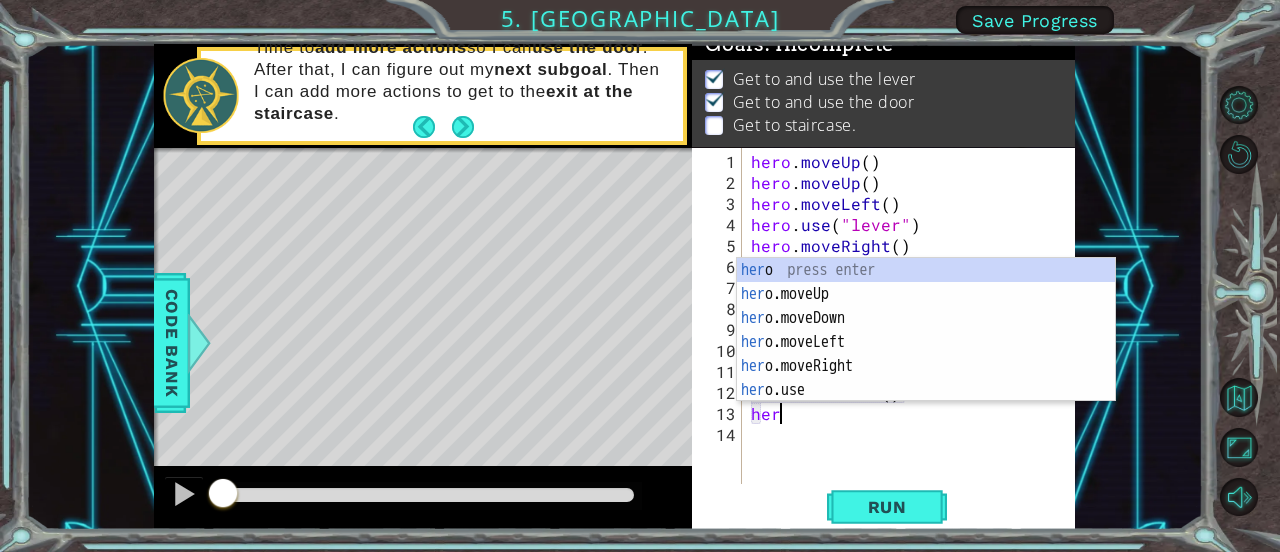 scroll, scrollTop: 0, scrollLeft: 0, axis: both 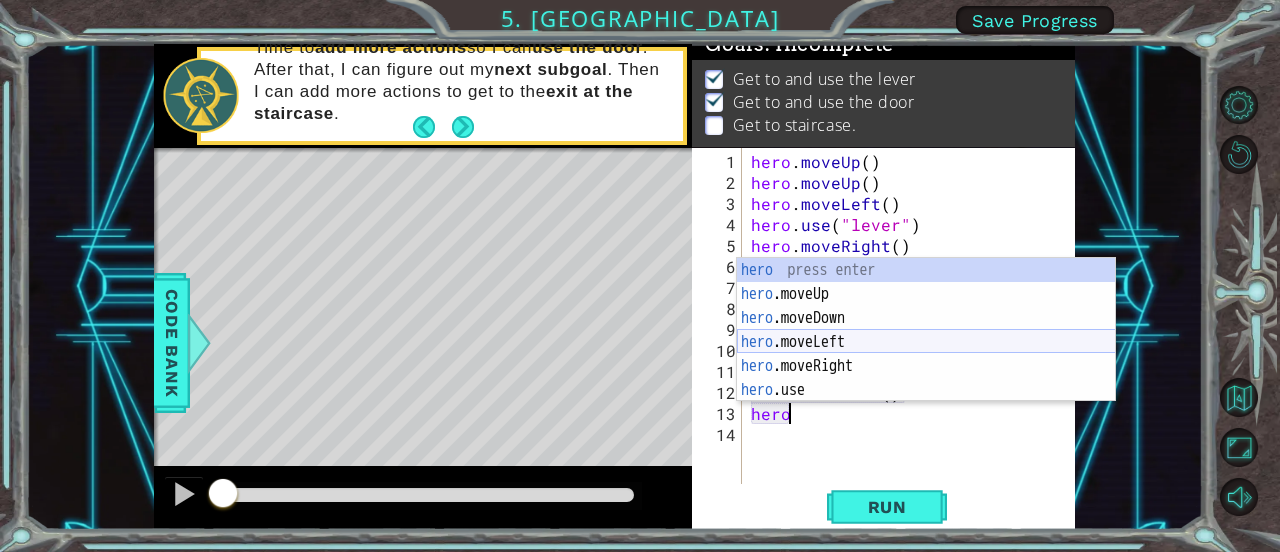 click on "hero press enter hero .moveUp press enter hero .moveDown press enter hero .moveLeft press enter hero .moveRight press enter hero .use press enter" at bounding box center [926, 354] 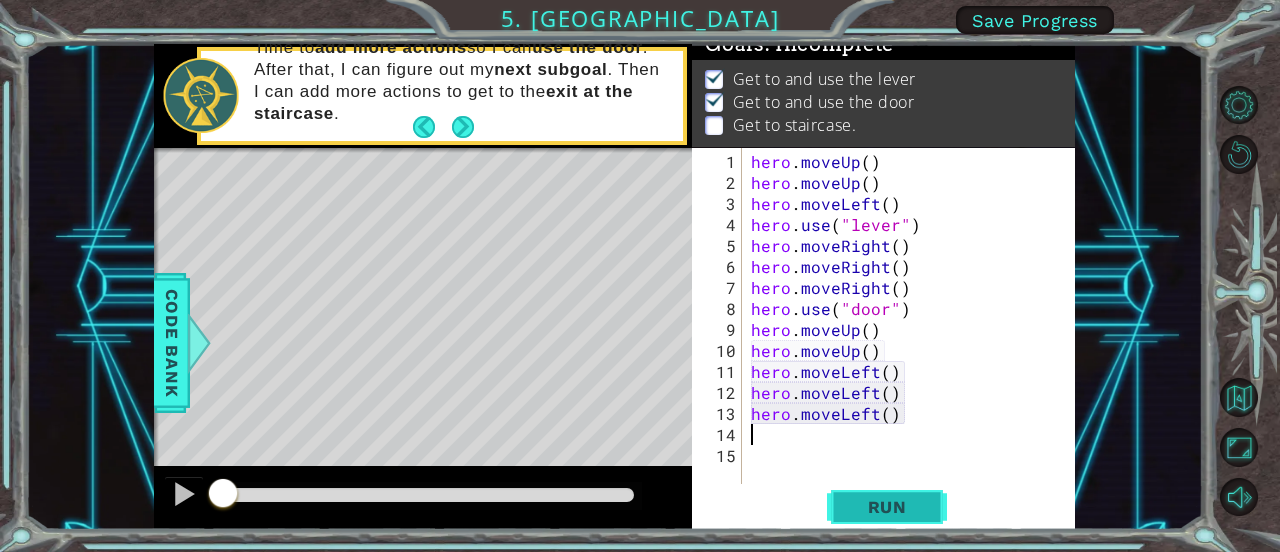 click on "Run" at bounding box center [887, 507] 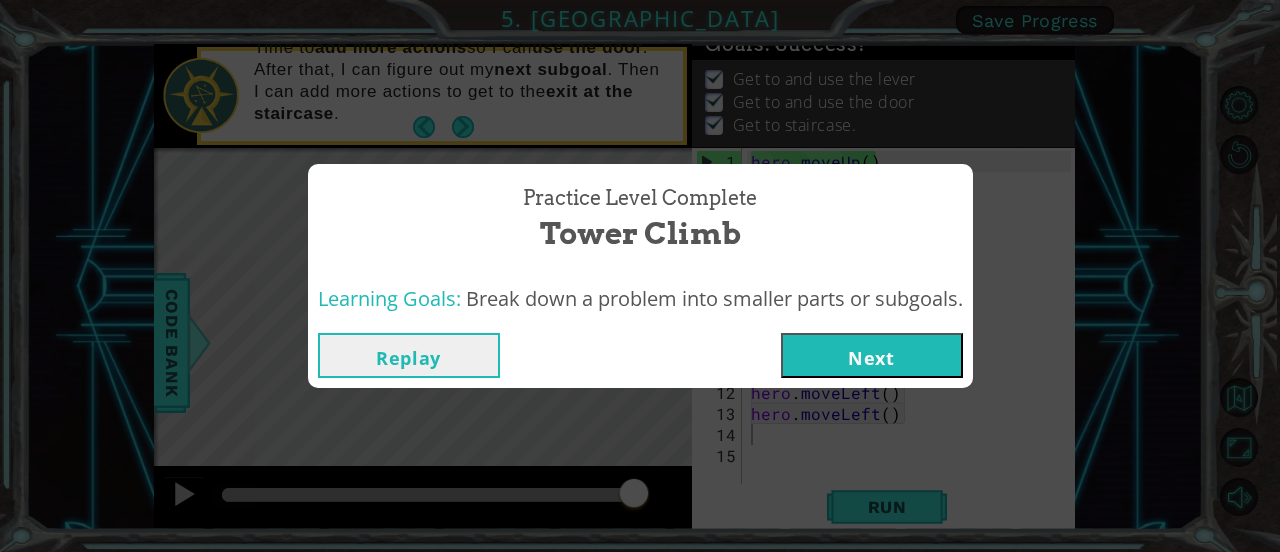click on "Next" at bounding box center (872, 355) 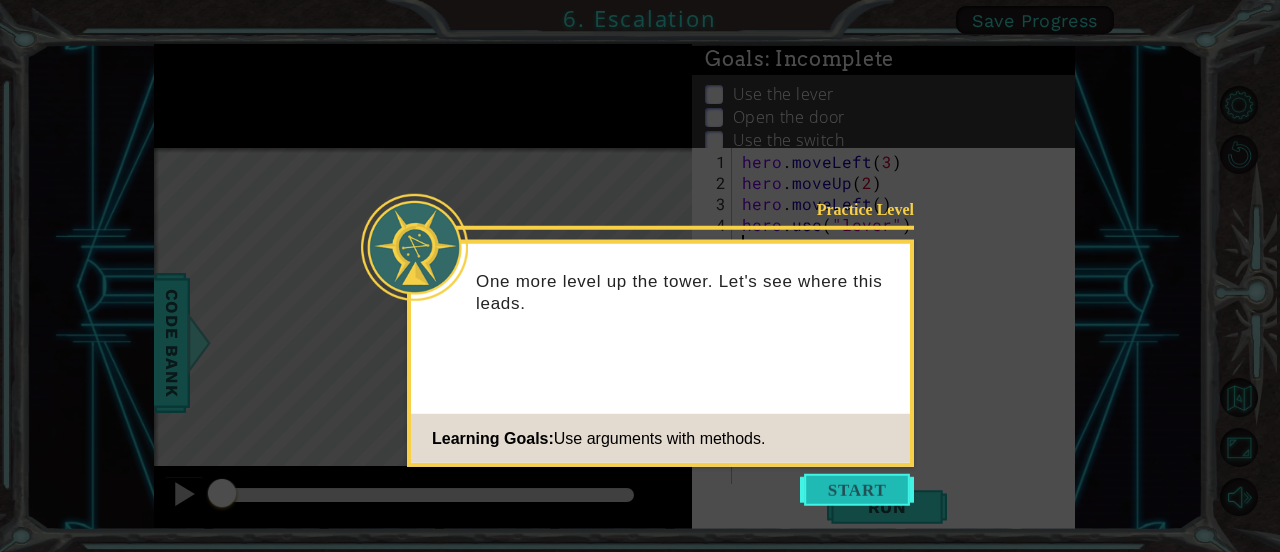 click at bounding box center (857, 490) 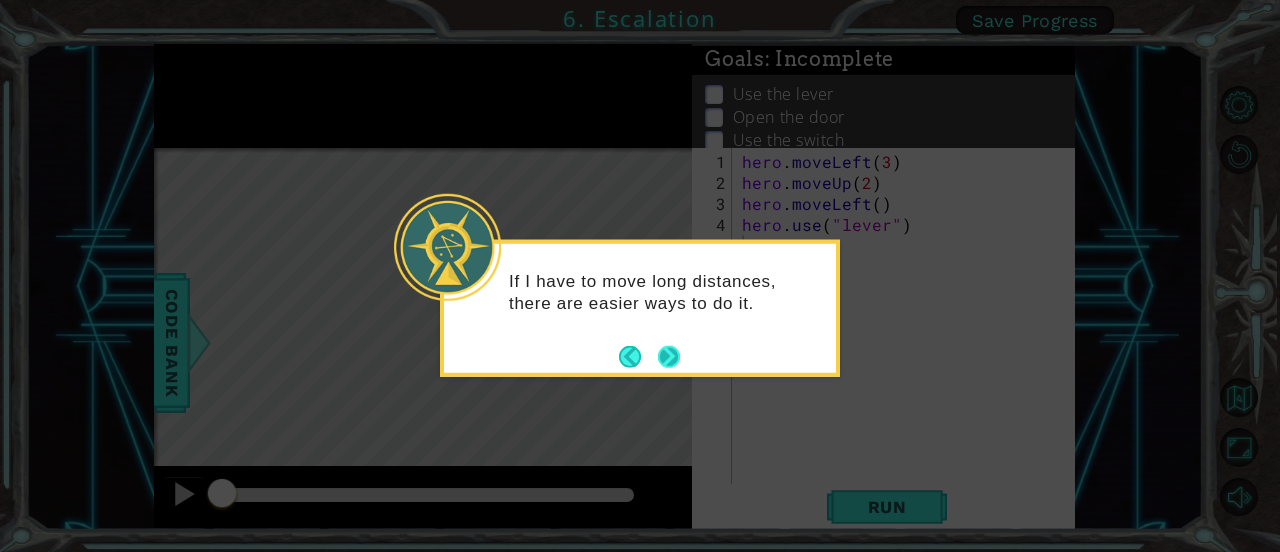 click at bounding box center (669, 356) 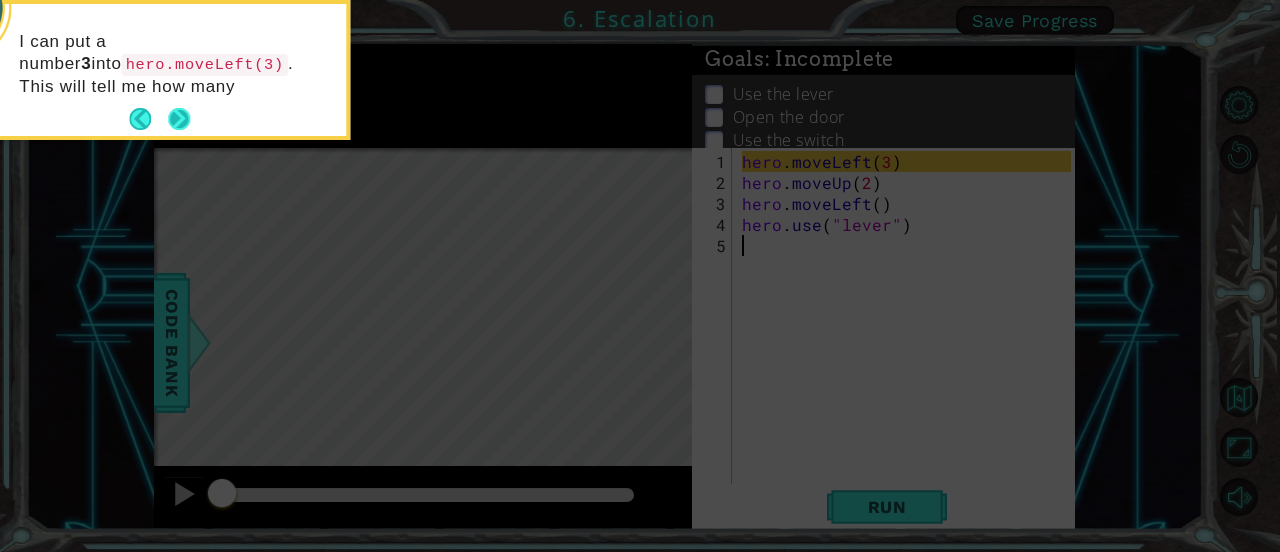 click at bounding box center [179, 119] 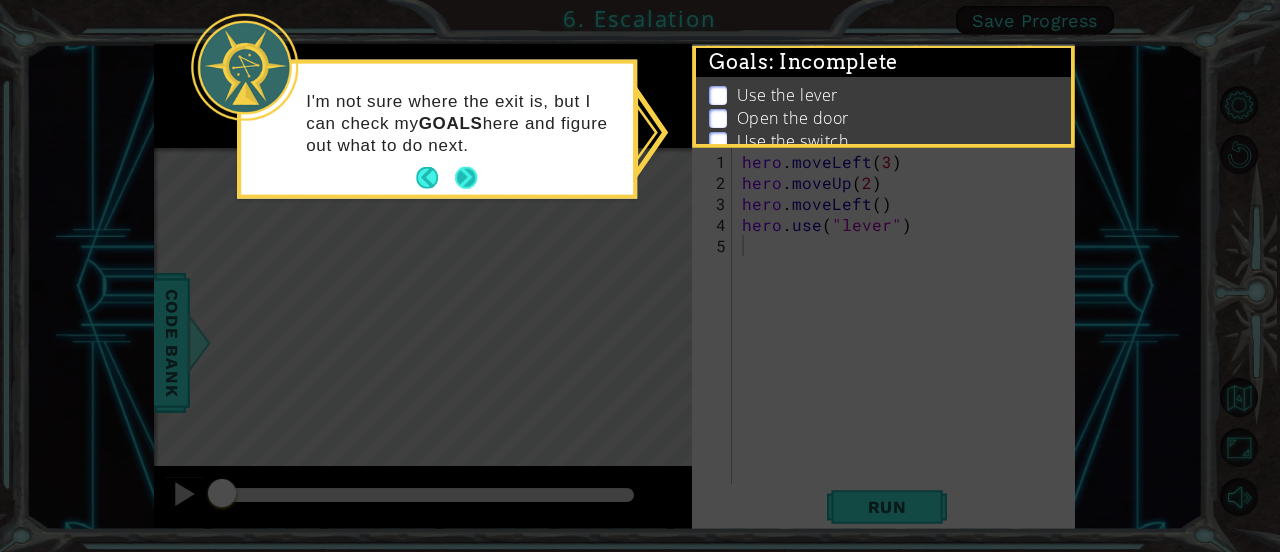 click at bounding box center (466, 178) 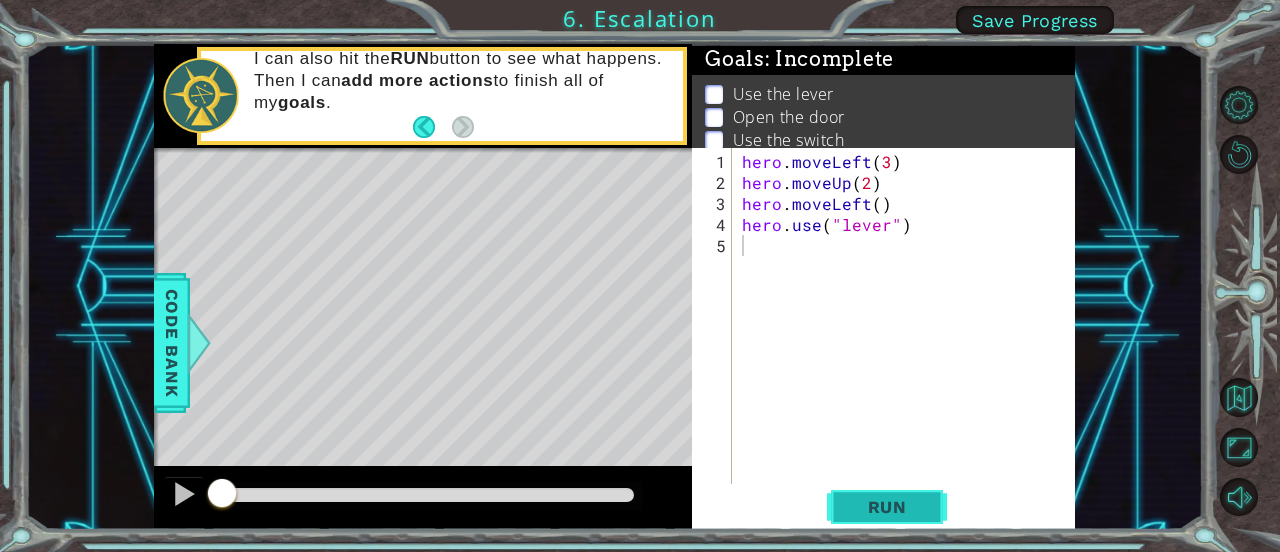 click on "Run" at bounding box center (887, 507) 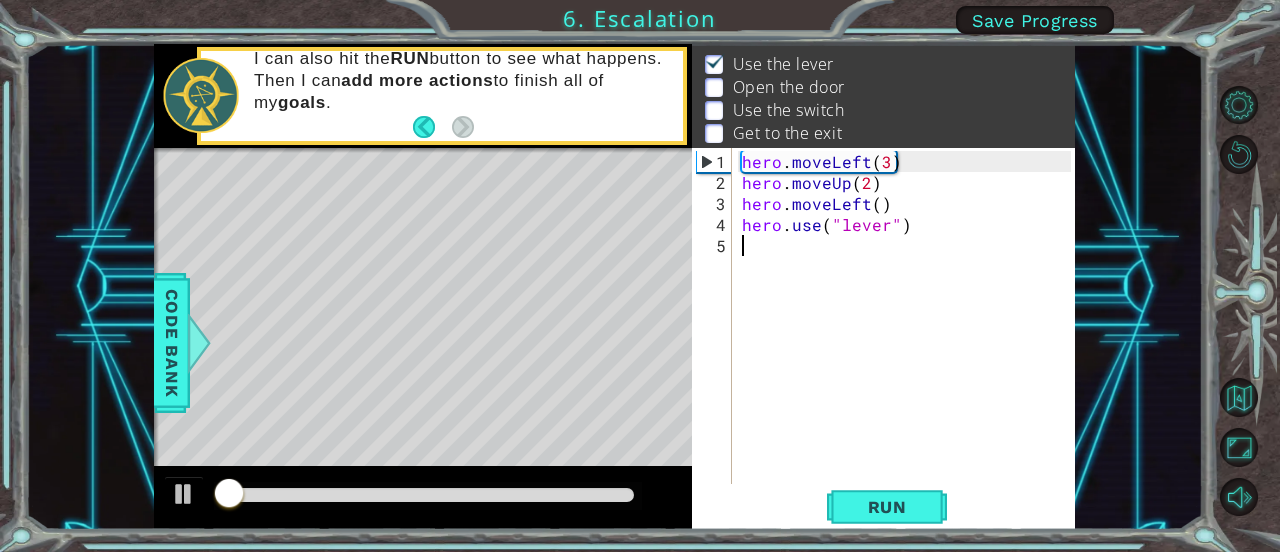 scroll, scrollTop: 31, scrollLeft: 0, axis: vertical 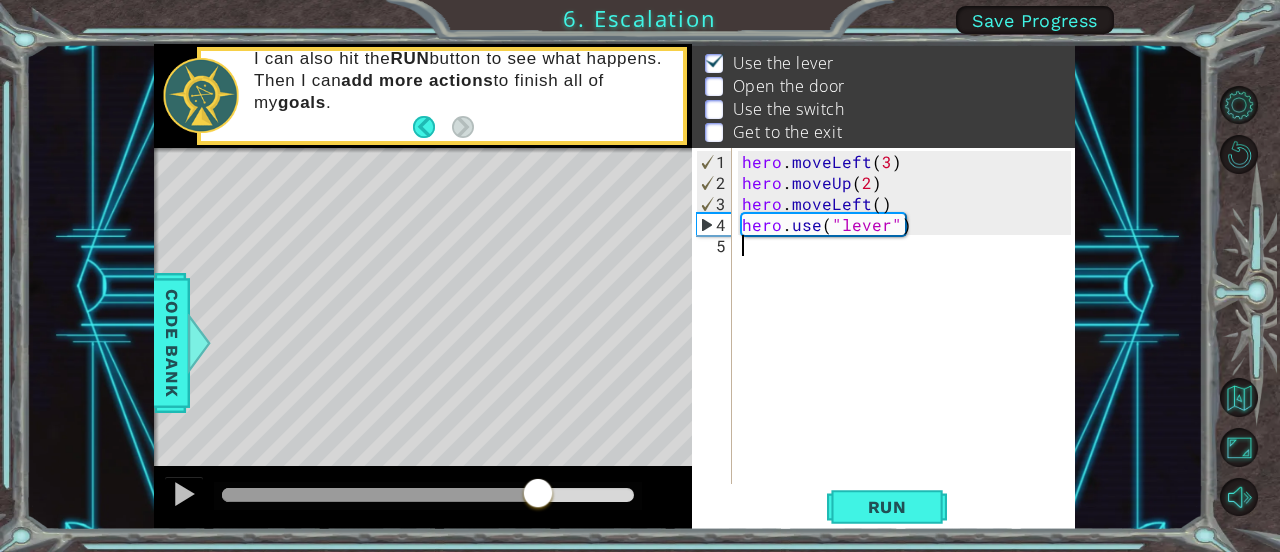 drag, startPoint x: 362, startPoint y: 492, endPoint x: 670, endPoint y: 524, distance: 309.65787 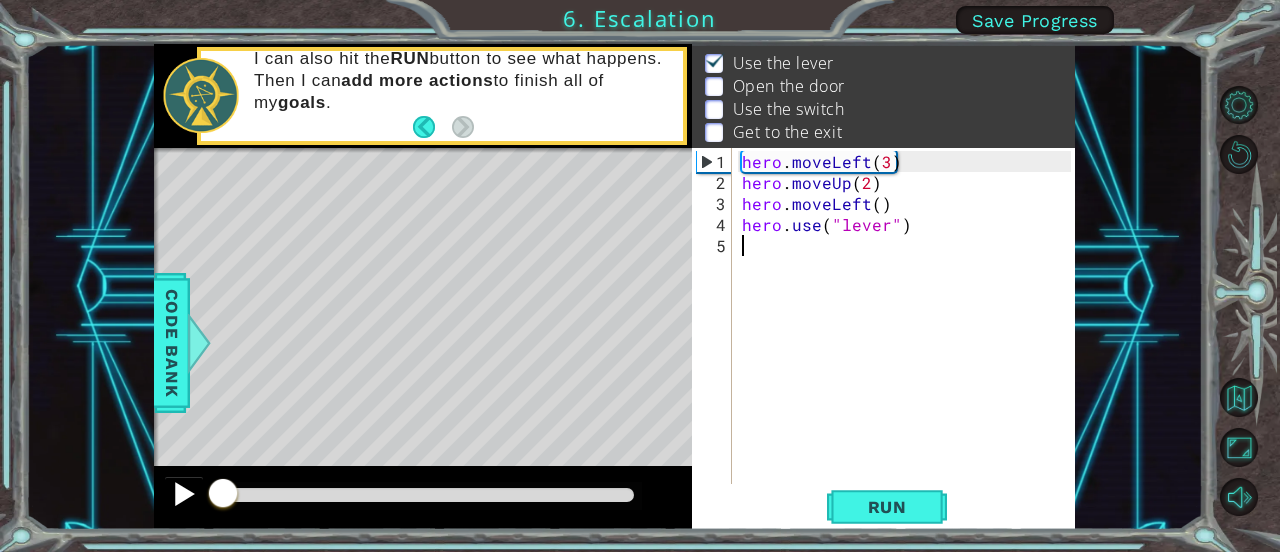 drag, startPoint x: 249, startPoint y: 488, endPoint x: 192, endPoint y: 490, distance: 57.035076 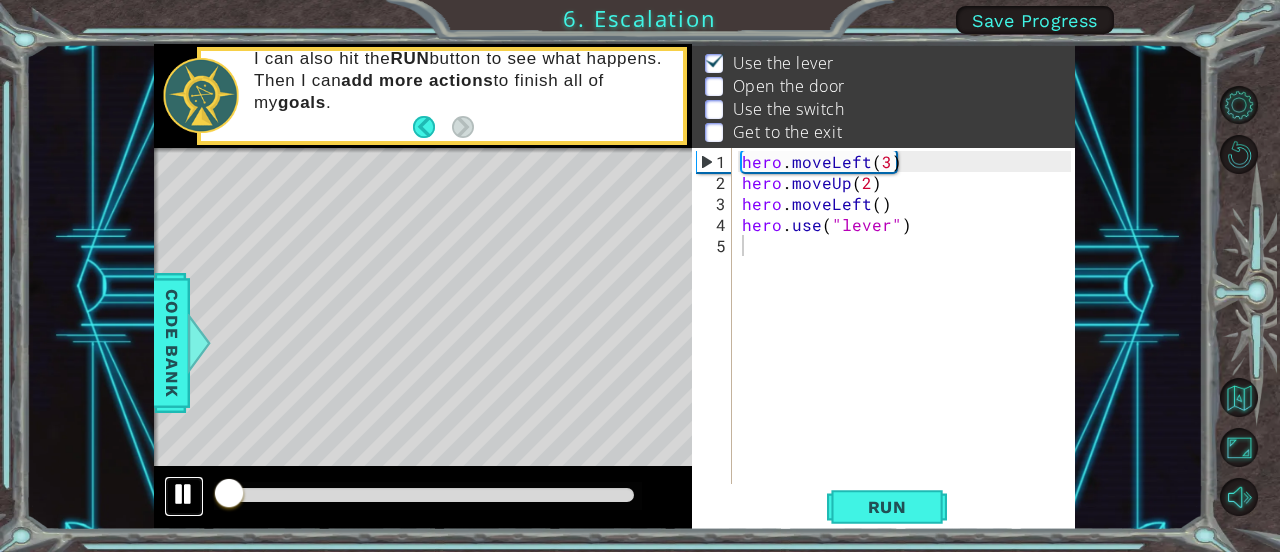 click at bounding box center (184, 494) 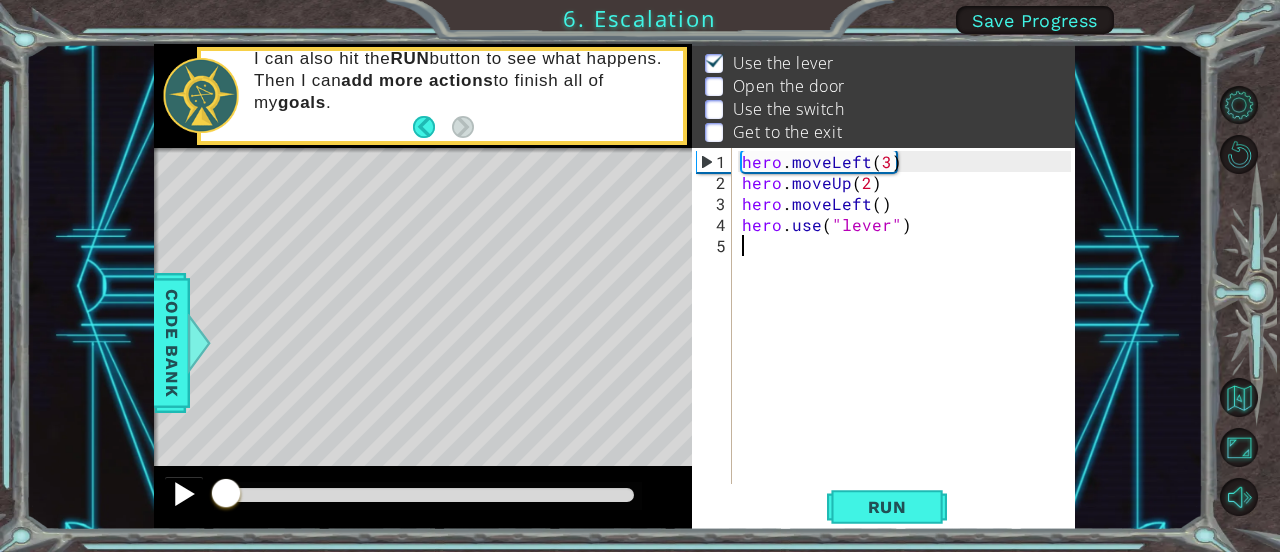 drag, startPoint x: 226, startPoint y: 492, endPoint x: 184, endPoint y: 483, distance: 42.953465 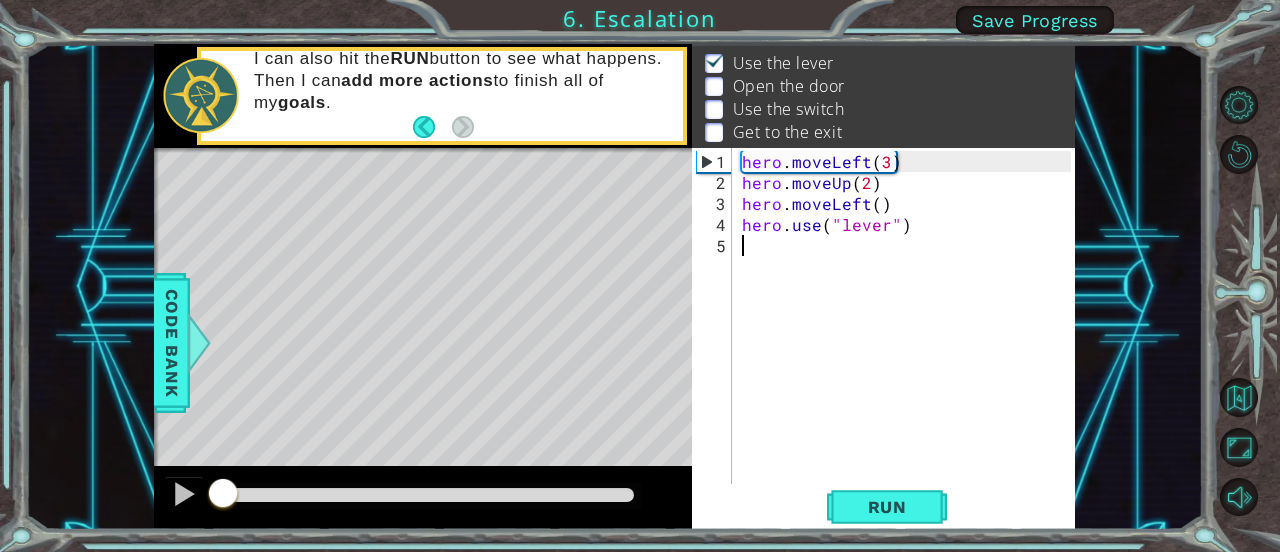 click on "hero . moveLeft ( 3 ) hero . moveUp ( 2 ) hero . moveLeft ( ) hero . use ( "lever" )" at bounding box center [909, 340] 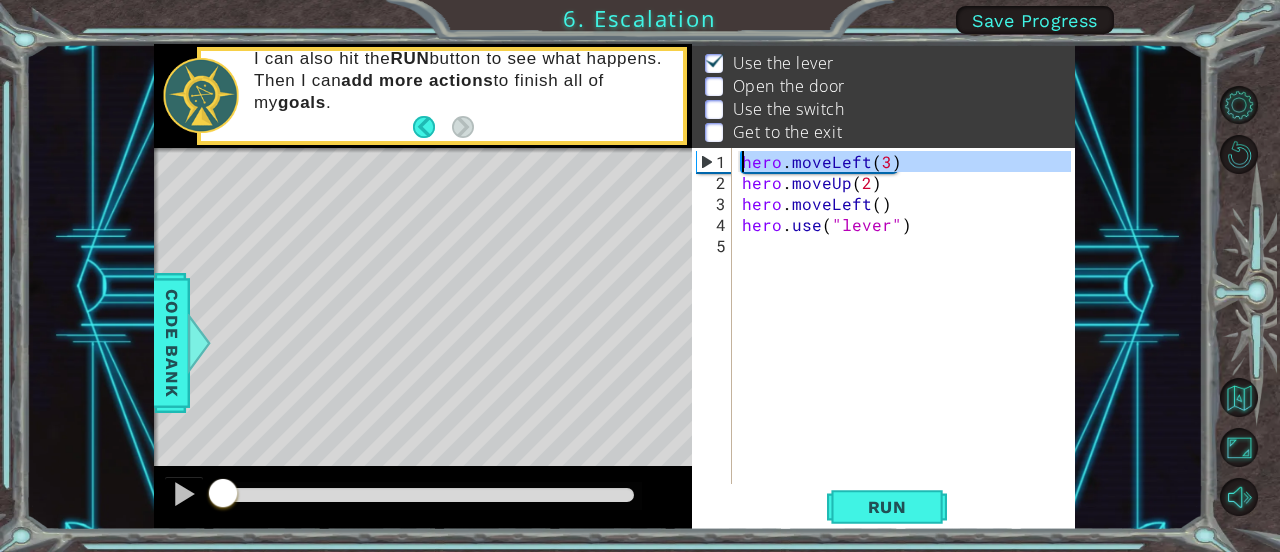 click on "1" at bounding box center (714, 161) 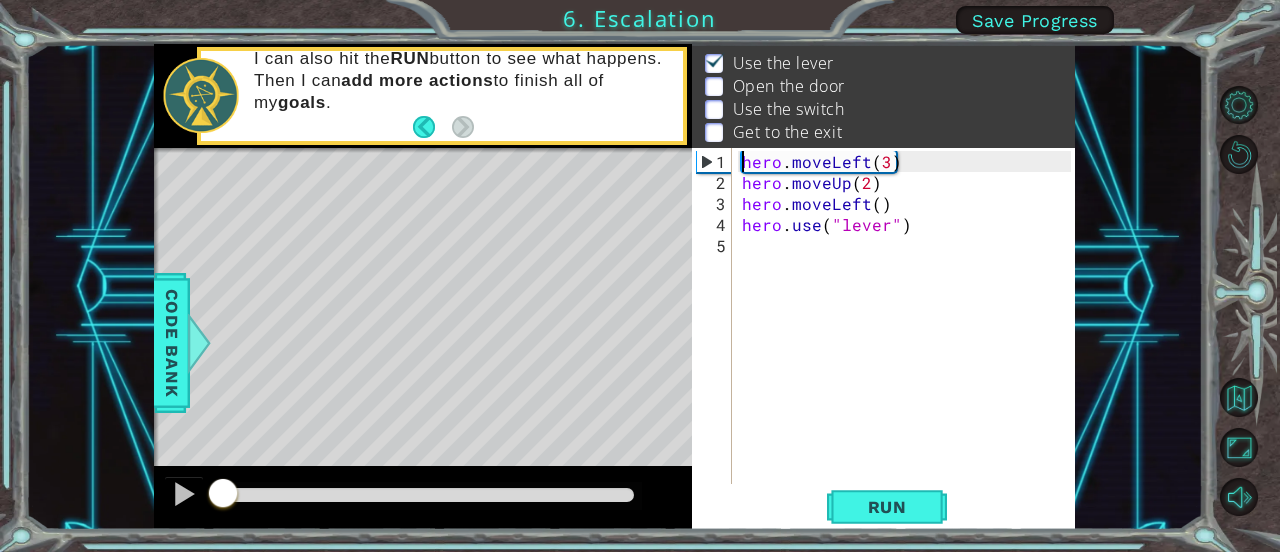 click on "1" at bounding box center (714, 161) 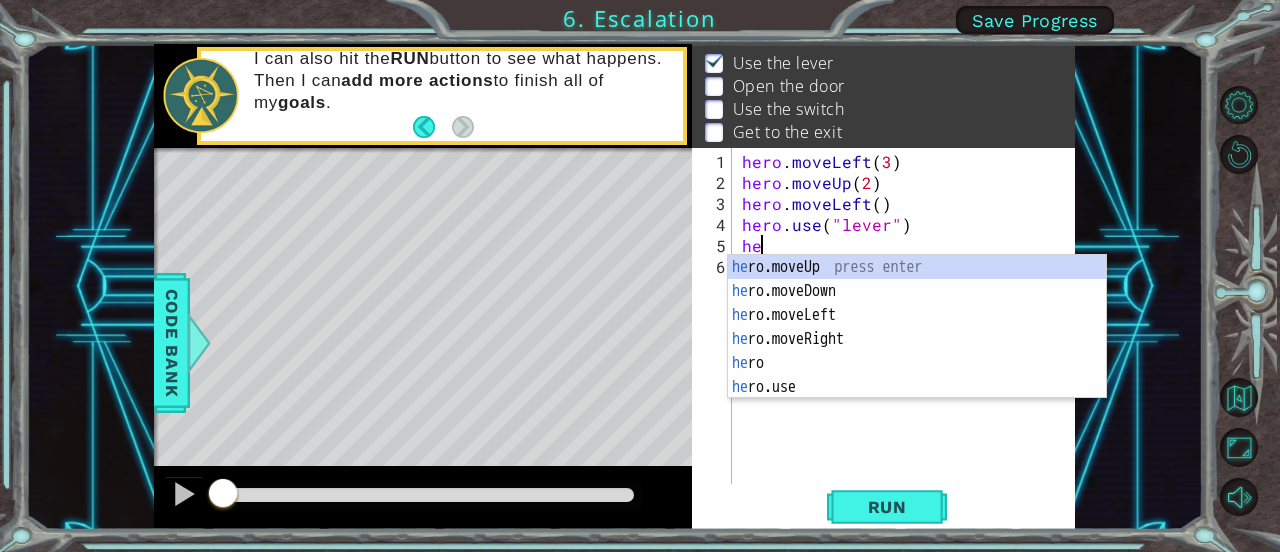 scroll, scrollTop: 0, scrollLeft: 0, axis: both 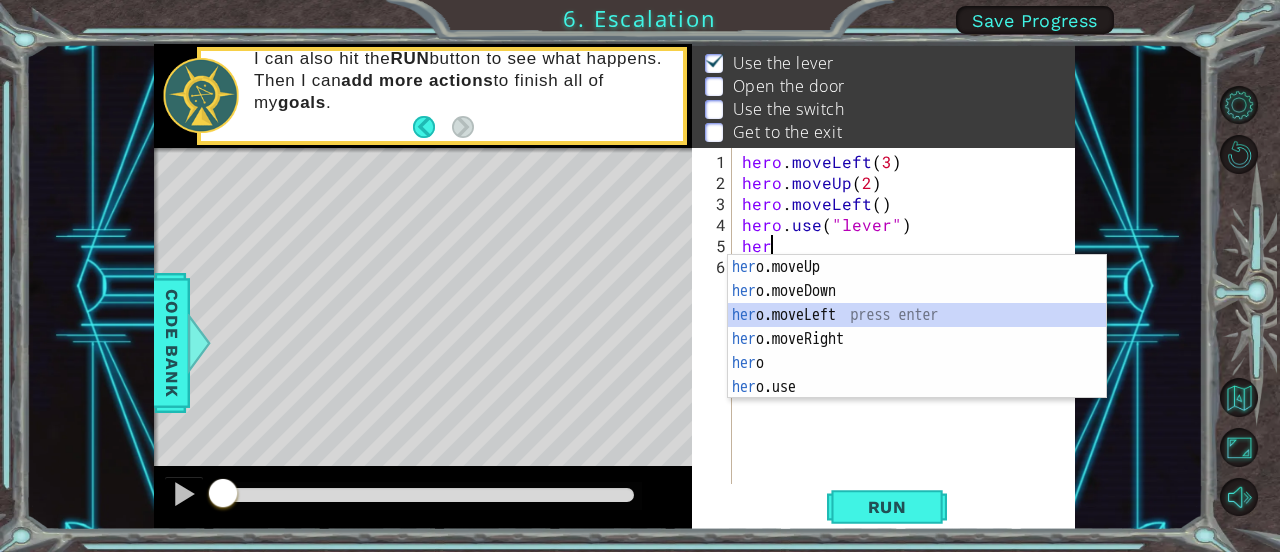 click on "her o.moveUp press enter her o.moveDown press enter her o.moveLeft press enter her o.moveRight press enter her o press enter her o.use press enter" at bounding box center [917, 351] 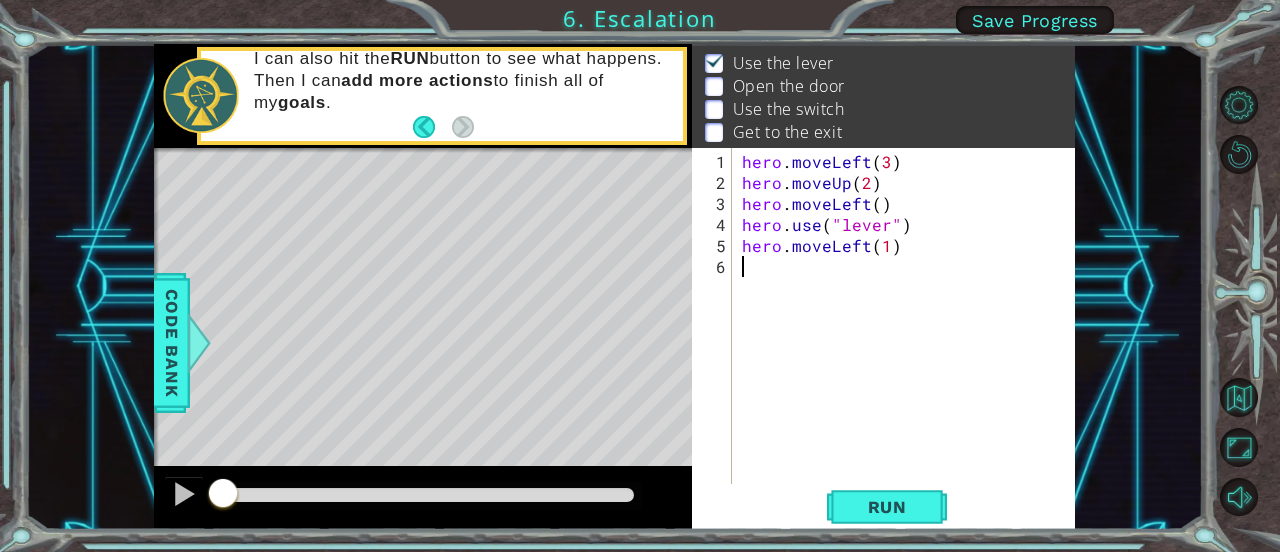 click on "hero . moveLeft ( 3 ) hero . moveUp ( 2 ) hero . moveLeft ( ) hero . use ( "lever" ) hero . moveLeft ( 1 )" at bounding box center [909, 340] 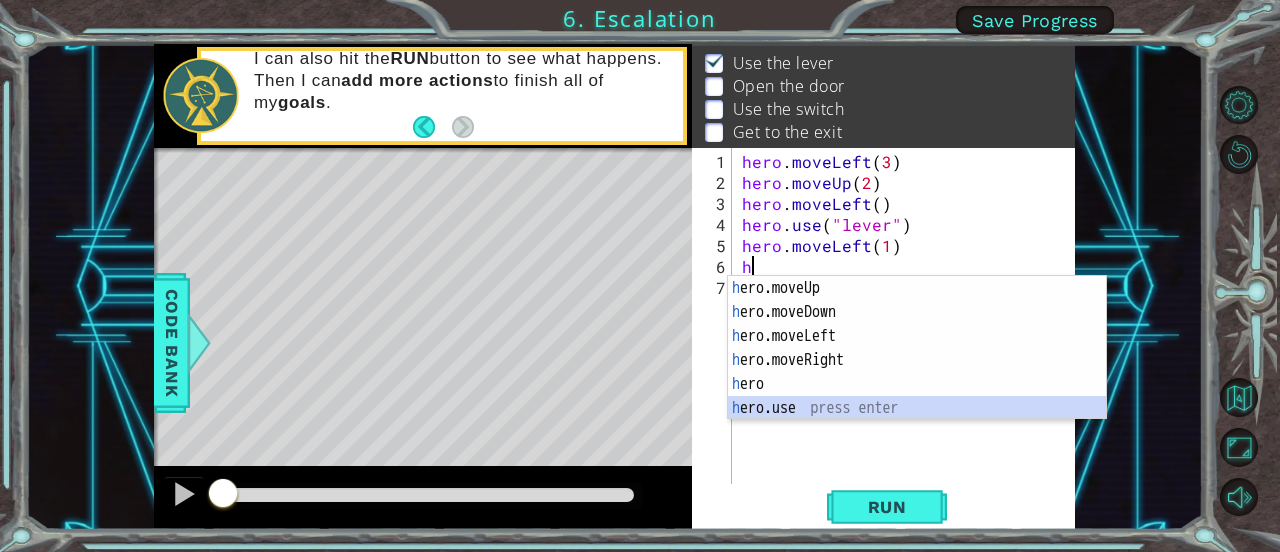 click on "h ero.moveUp press enter h ero.moveDown press enter h ero.moveLeft press enter h ero.moveRight press enter h ero press enter h ero.use press enter" at bounding box center [917, 372] 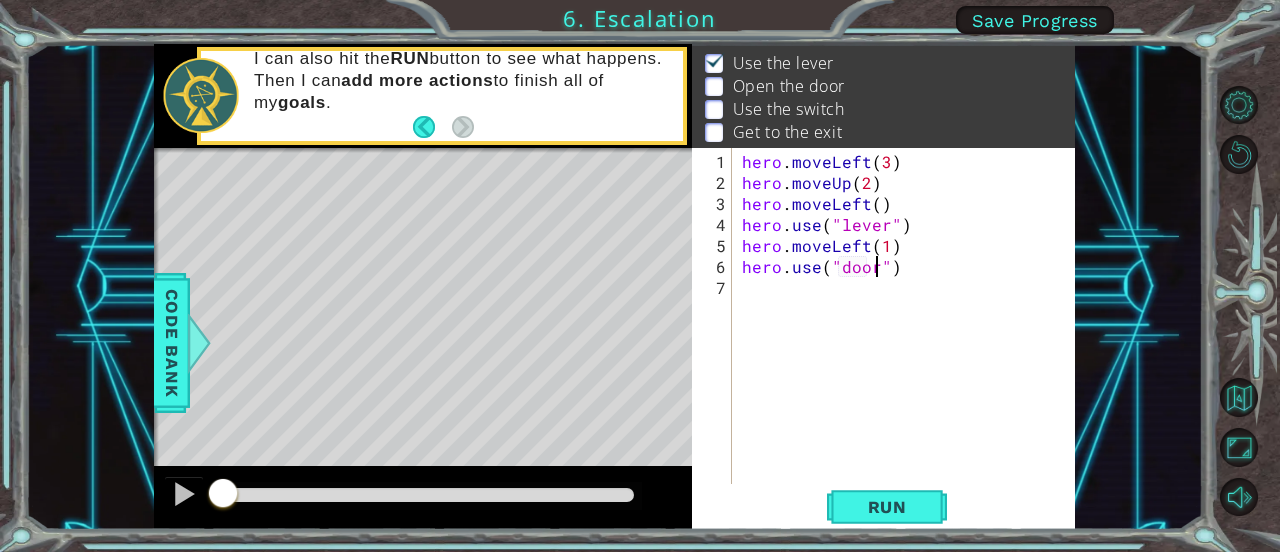 scroll, scrollTop: 0, scrollLeft: 8, axis: horizontal 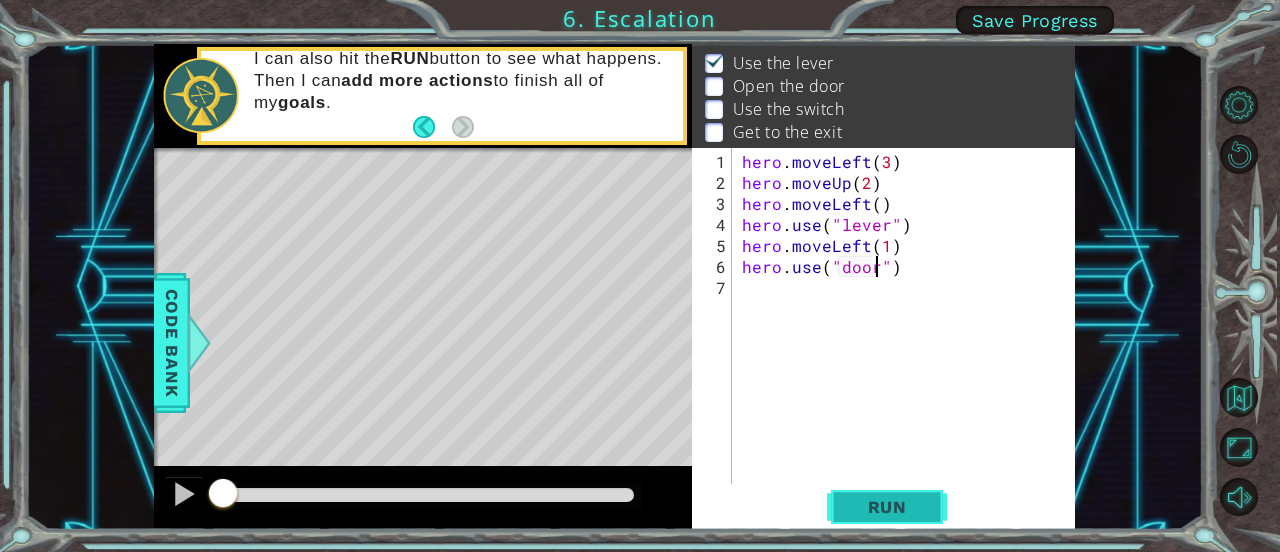 type on "hero.use("door")" 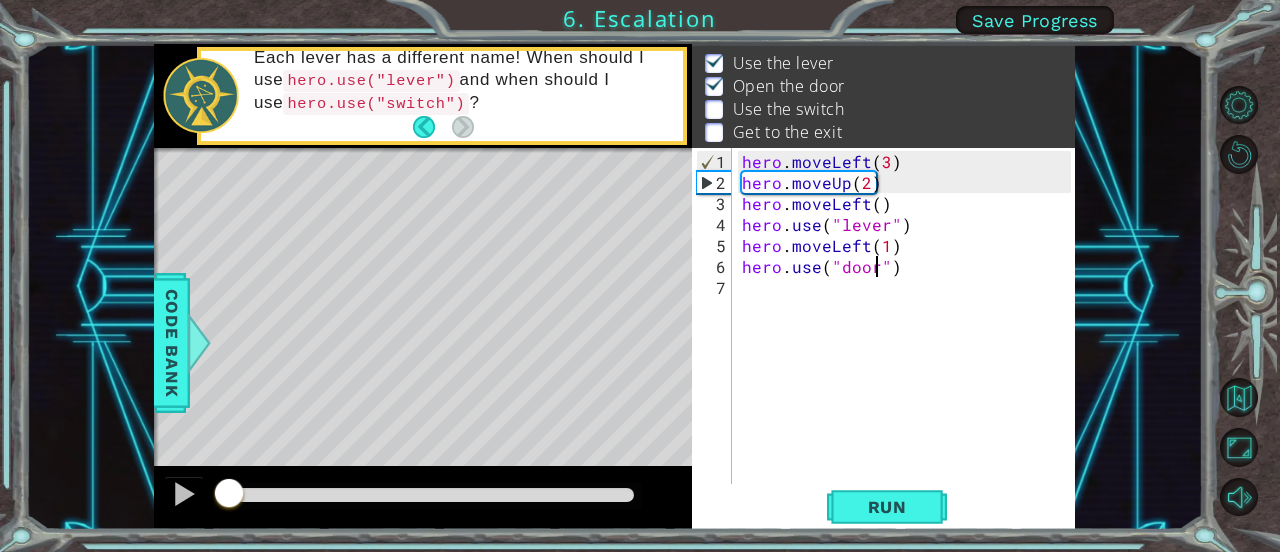 drag, startPoint x: 373, startPoint y: 484, endPoint x: 136, endPoint y: 464, distance: 237.84239 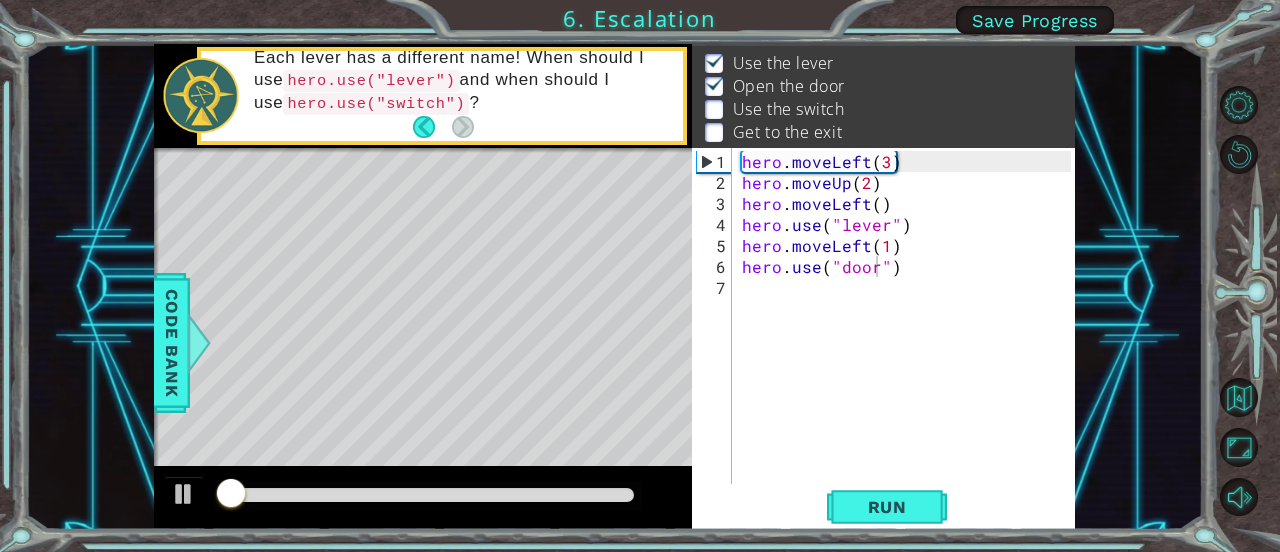 click at bounding box center (423, 498) 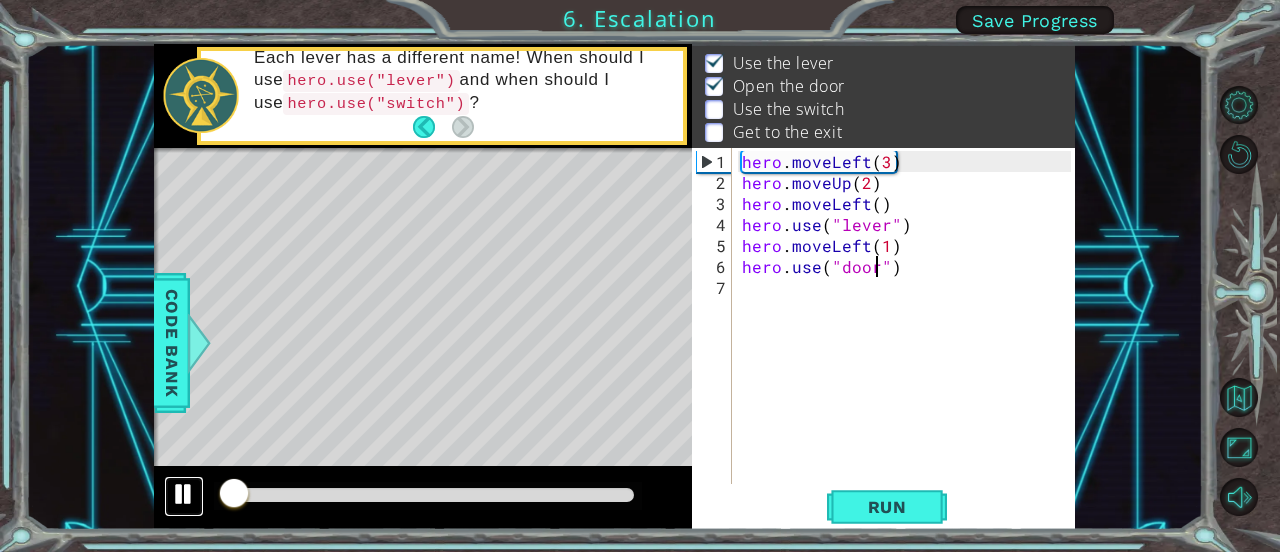 click at bounding box center (184, 494) 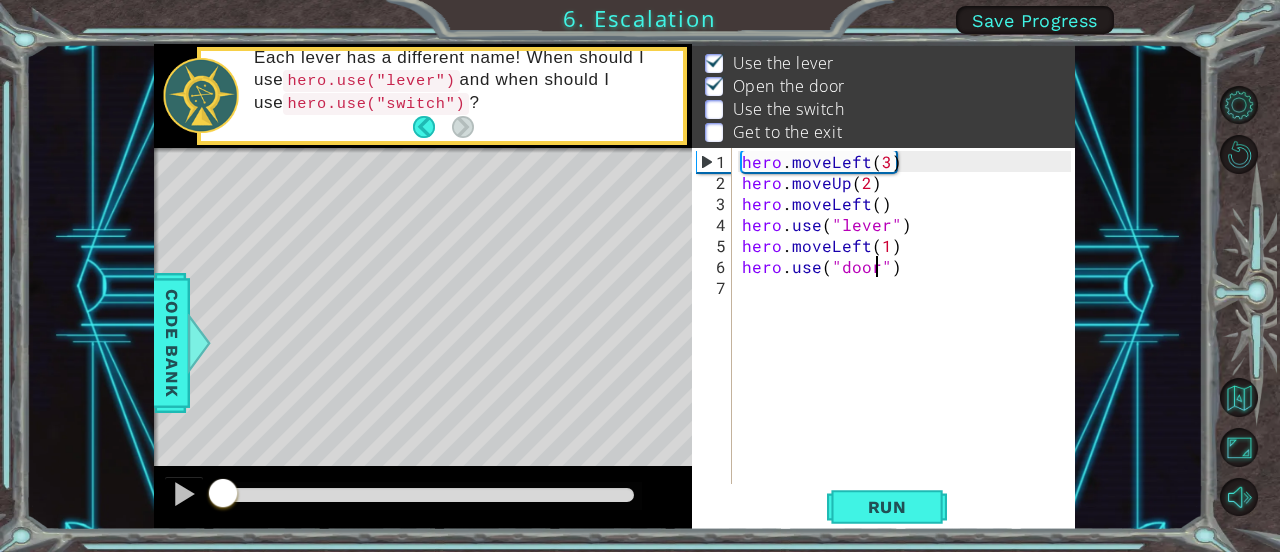 drag, startPoint x: 228, startPoint y: 489, endPoint x: 190, endPoint y: 474, distance: 40.853397 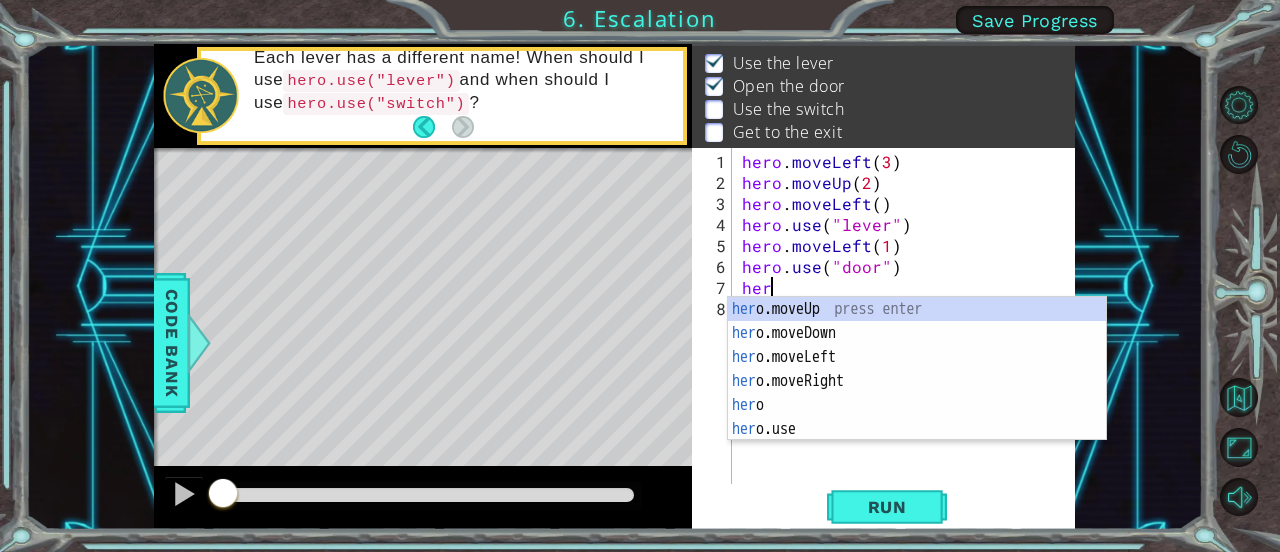 scroll, scrollTop: 0, scrollLeft: 1, axis: horizontal 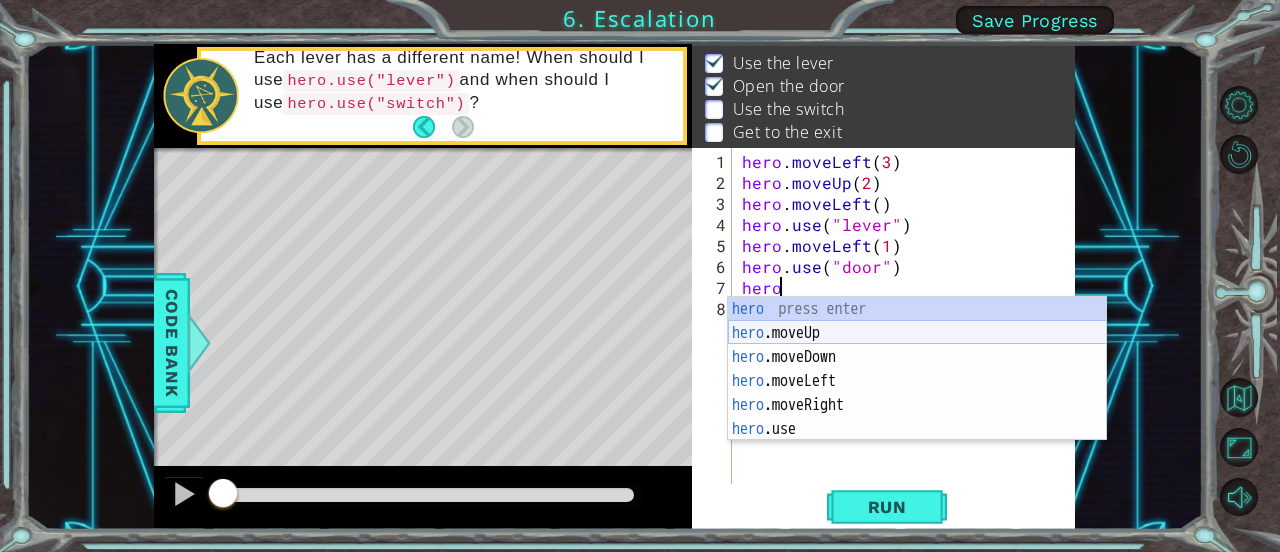 click on "hero press enter hero .moveUp press enter hero .moveDown press enter hero .moveLeft press enter hero .moveRight press enter hero .use press enter" at bounding box center [917, 393] 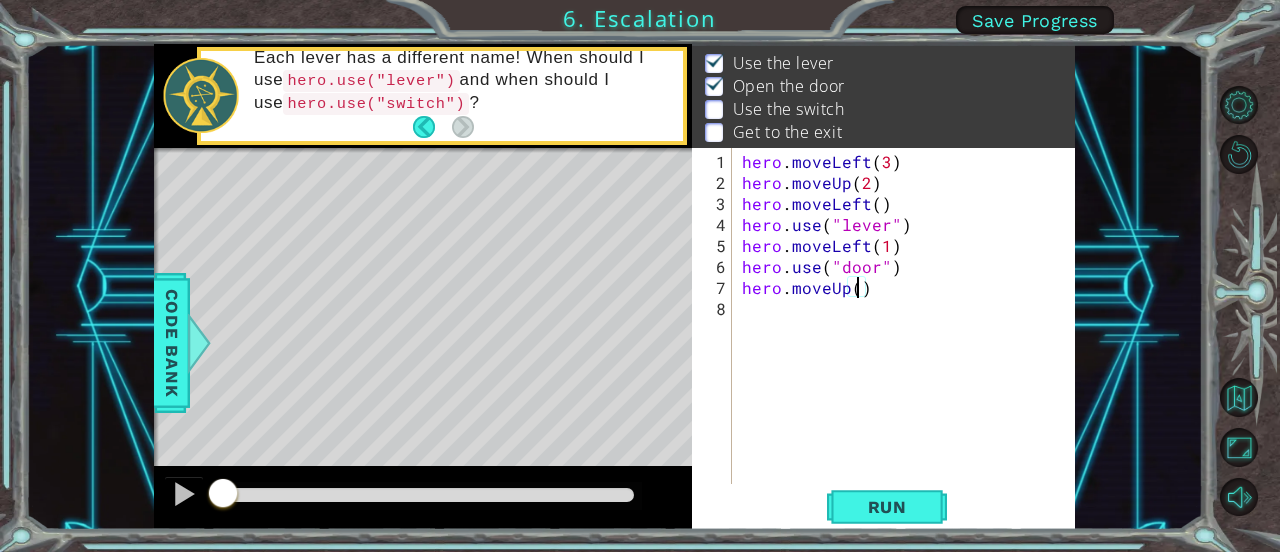 type on "hero.moveUp(2)" 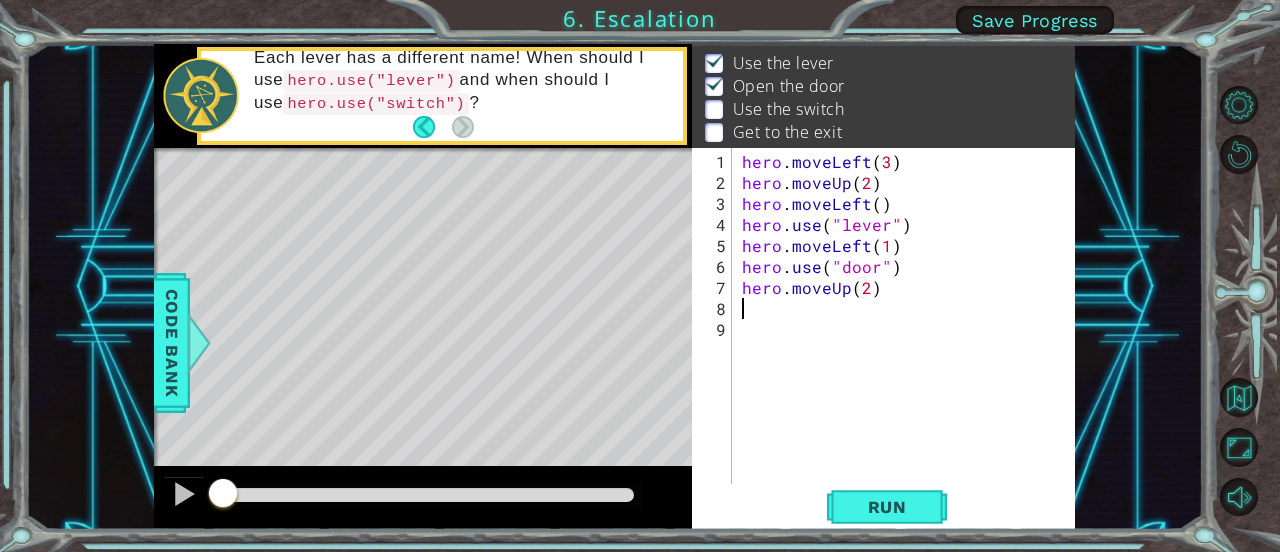 scroll, scrollTop: 0, scrollLeft: 0, axis: both 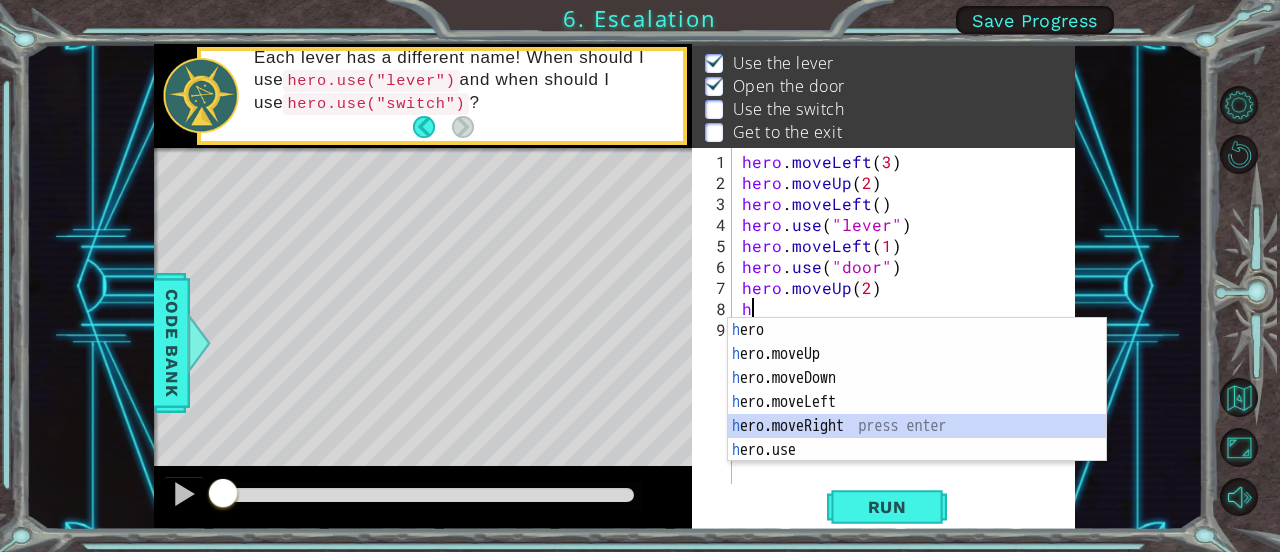 click on "h ero press enter h ero.moveUp press enter h ero.moveDown press enter h ero.moveLeft press enter h ero.moveRight press enter h ero.use press enter" at bounding box center (917, 414) 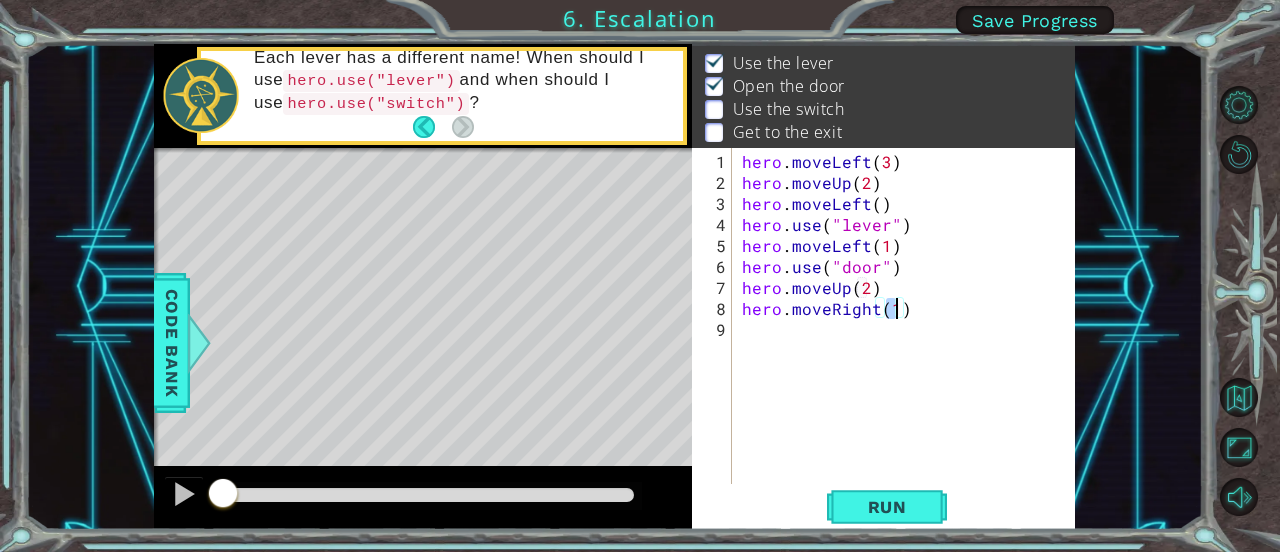 type on "hero.moveRight(2)" 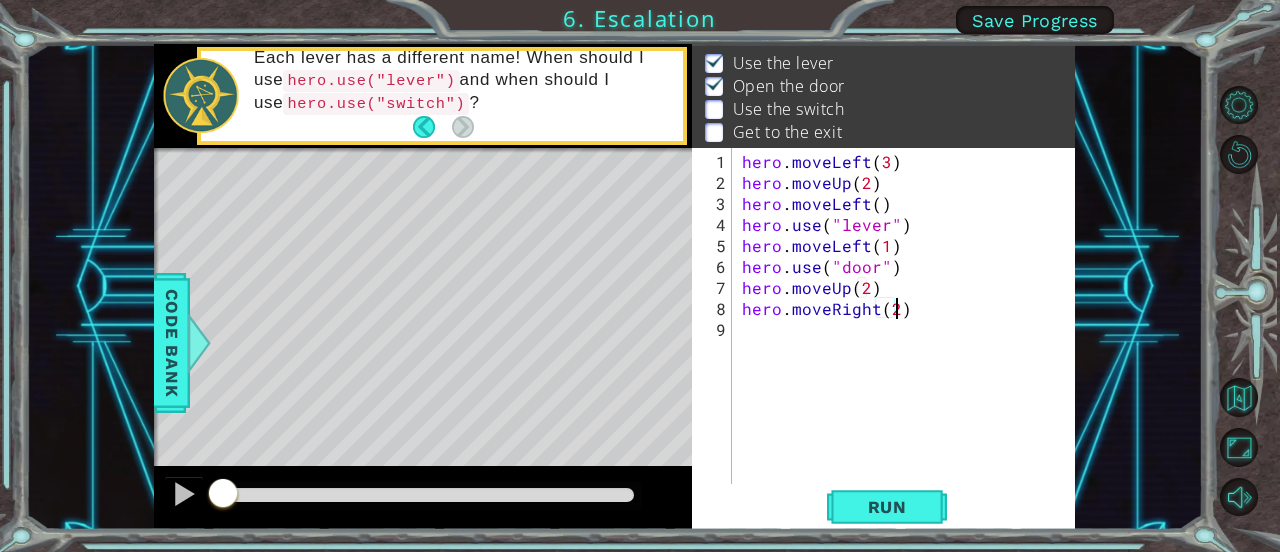 scroll, scrollTop: 0, scrollLeft: 8, axis: horizontal 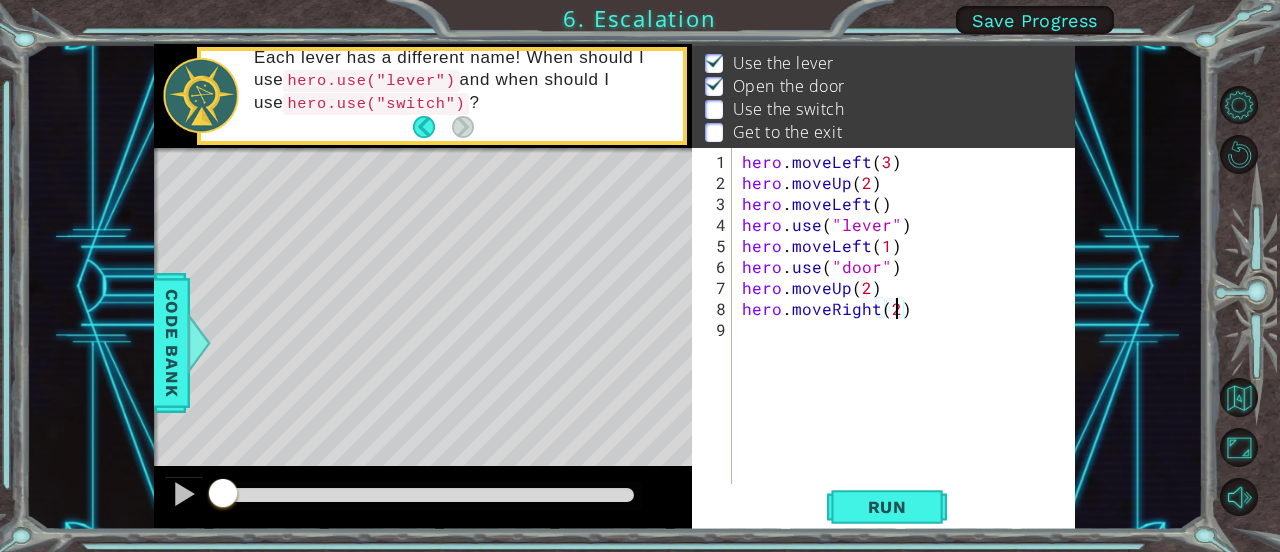 click on "hero . moveLeft ( 3 ) hero . moveUp ( 2 ) hero . moveLeft ( ) hero . use ( "lever" ) hero . moveLeft ( 1 ) hero . use ( "door" ) hero . moveUp ( 2 ) hero . moveRight ( 2 )" at bounding box center (909, 340) 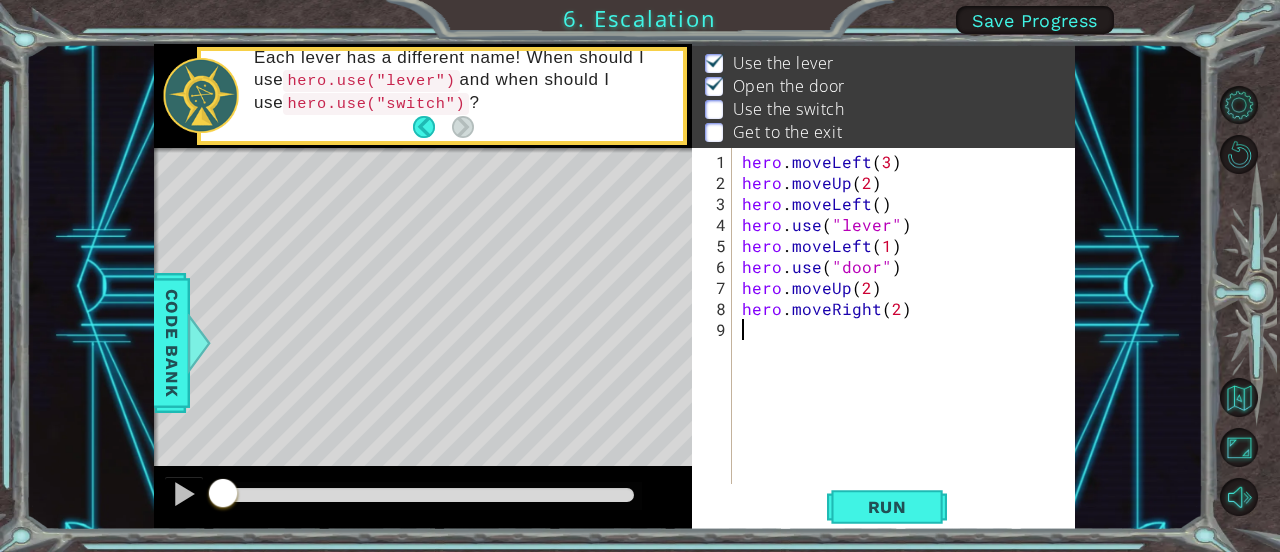 scroll, scrollTop: 0, scrollLeft: 0, axis: both 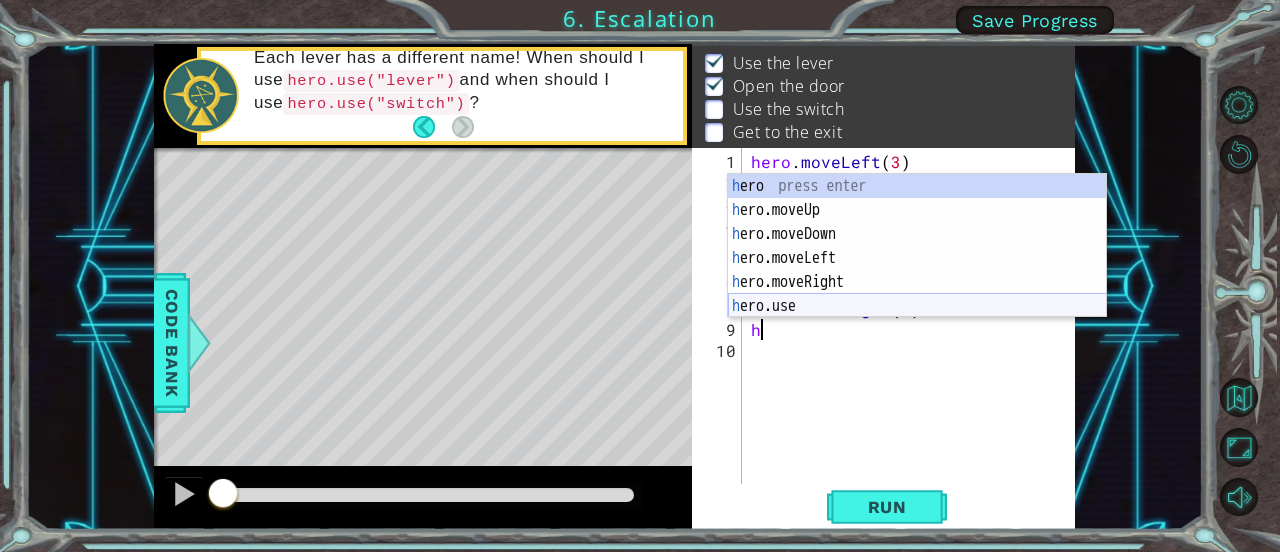 click on "h ero press enter h ero.moveUp press enter h ero.moveDown press enter h ero.moveLeft press enter h ero.moveRight press enter h ero.use press enter" at bounding box center (917, 270) 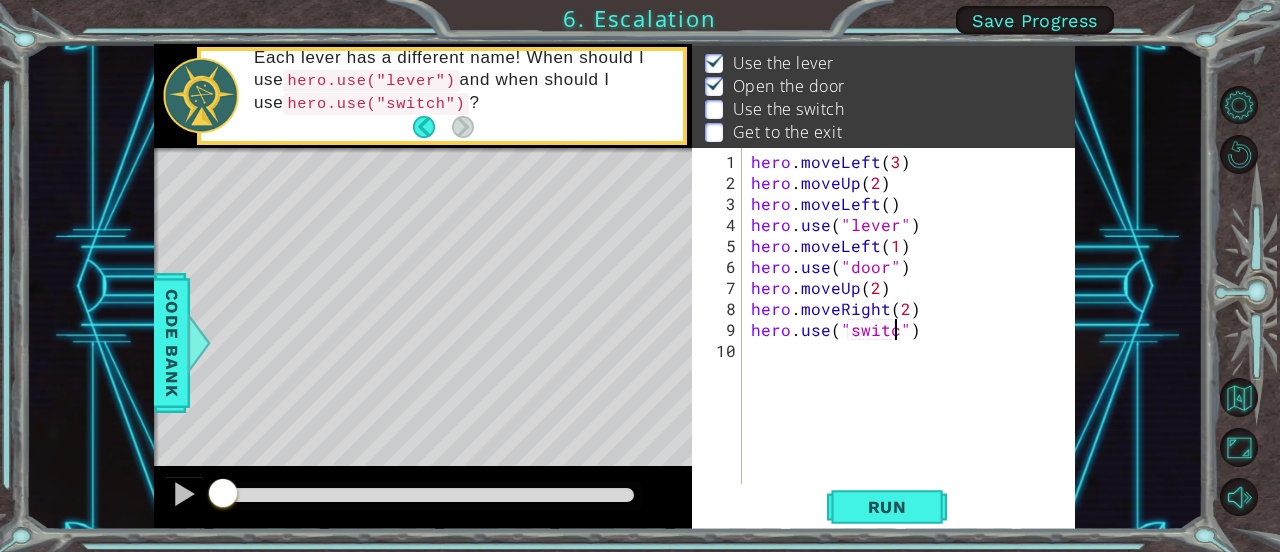 type on "hero.use("switch")" 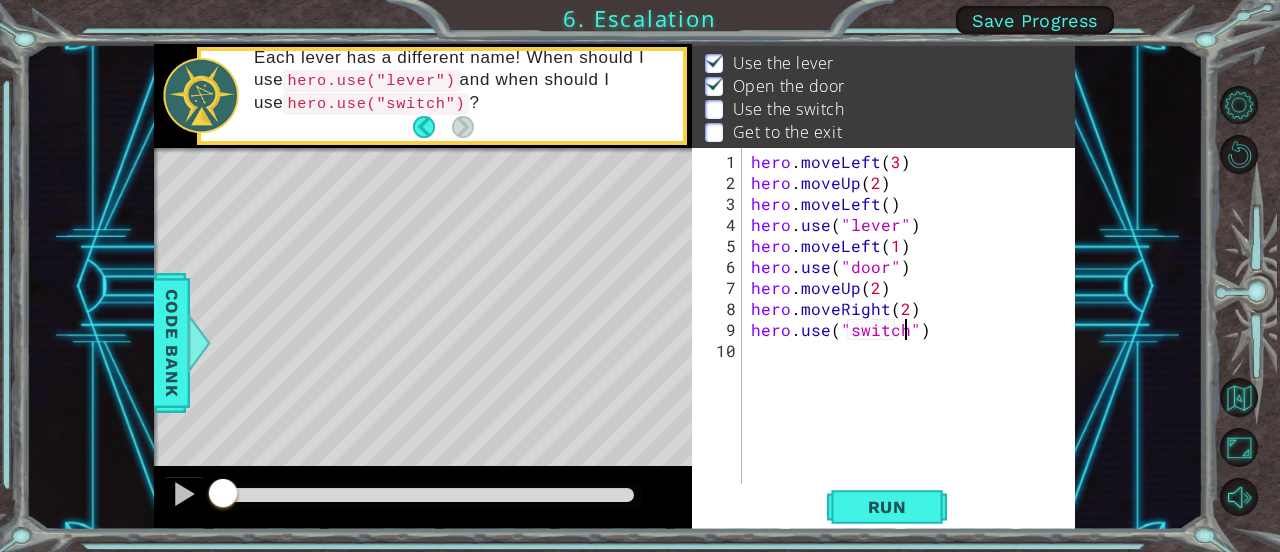 scroll, scrollTop: 0, scrollLeft: 10, axis: horizontal 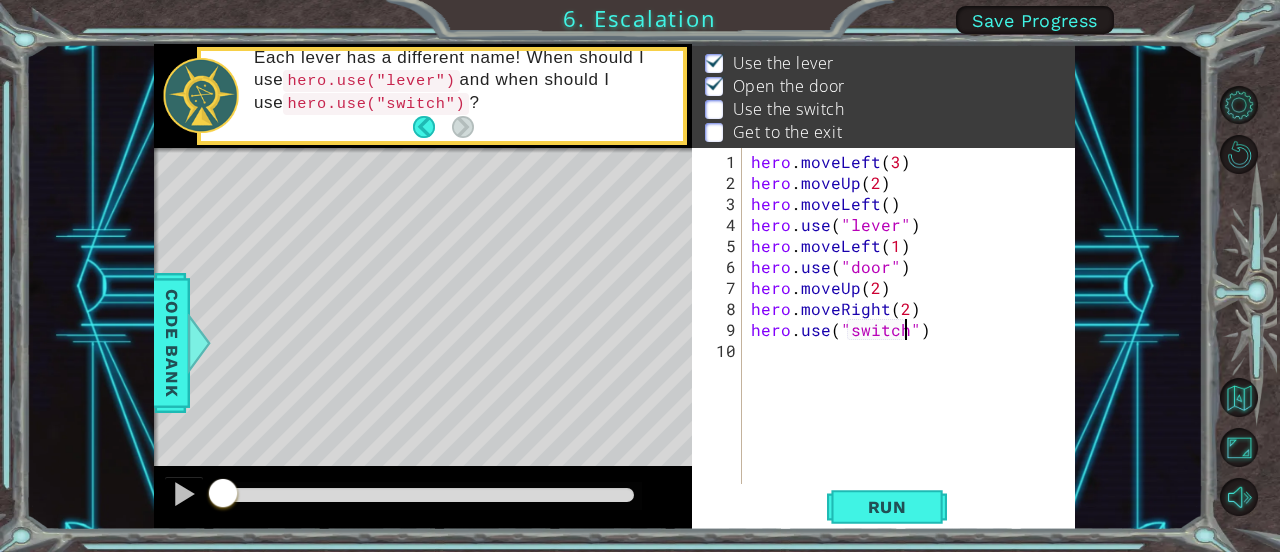 click on "hero . moveLeft ( 3 ) hero . moveUp ( 2 ) hero . moveLeft ( ) hero . use ( "lever" ) hero . moveLeft ( 1 ) hero . use ( "door" ) hero . moveUp ( 2 ) hero . moveRight ( 2 ) hero . use ( "switch" )" at bounding box center (914, 340) 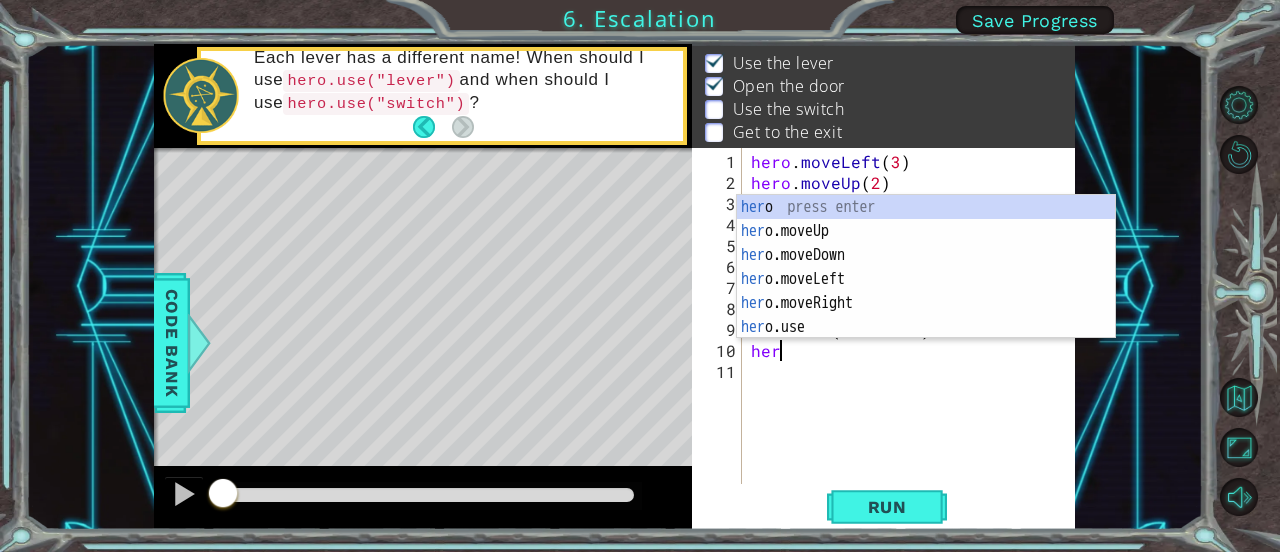 scroll, scrollTop: 0, scrollLeft: 1, axis: horizontal 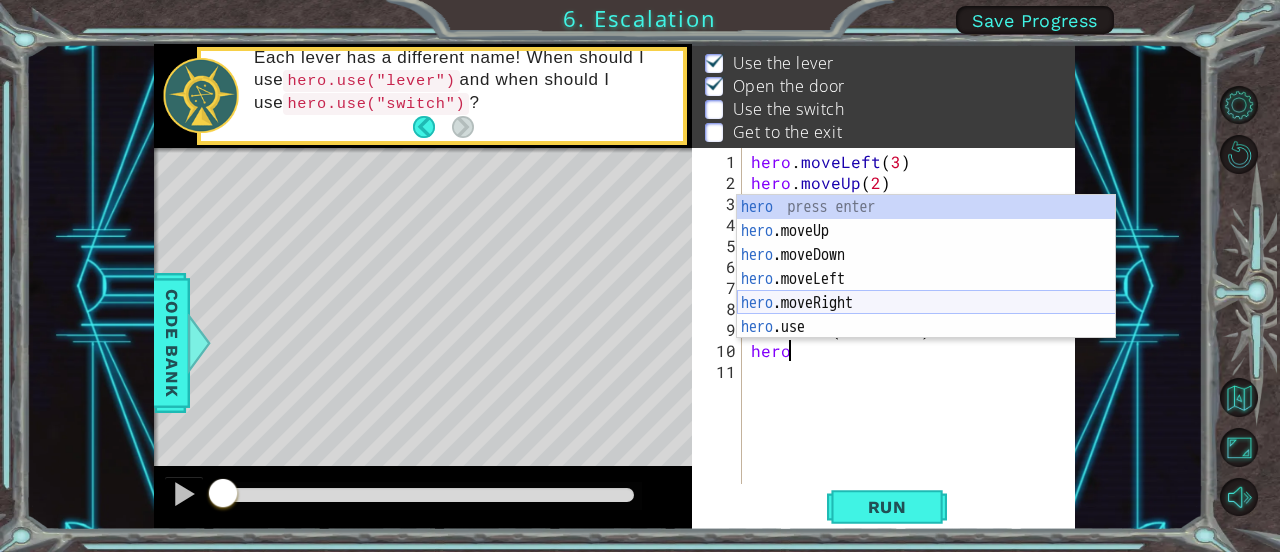 click on "hero press enter hero .moveUp press enter hero .moveDown press enter hero .moveLeft press enter hero .moveRight press enter hero .use press enter" at bounding box center [926, 291] 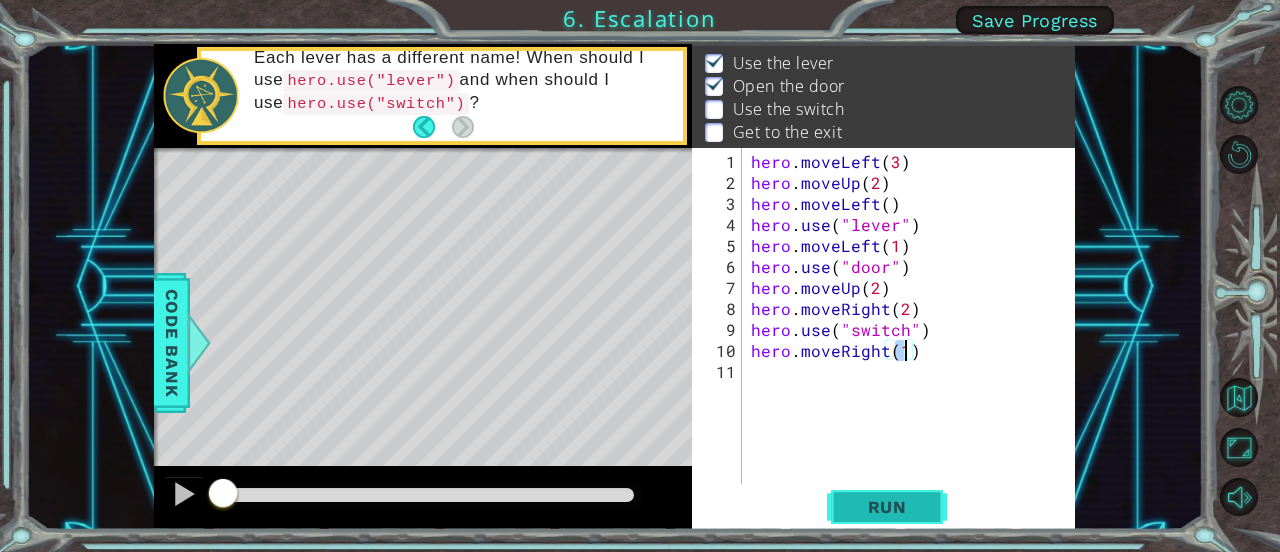 type on "hero.moveRight(1)" 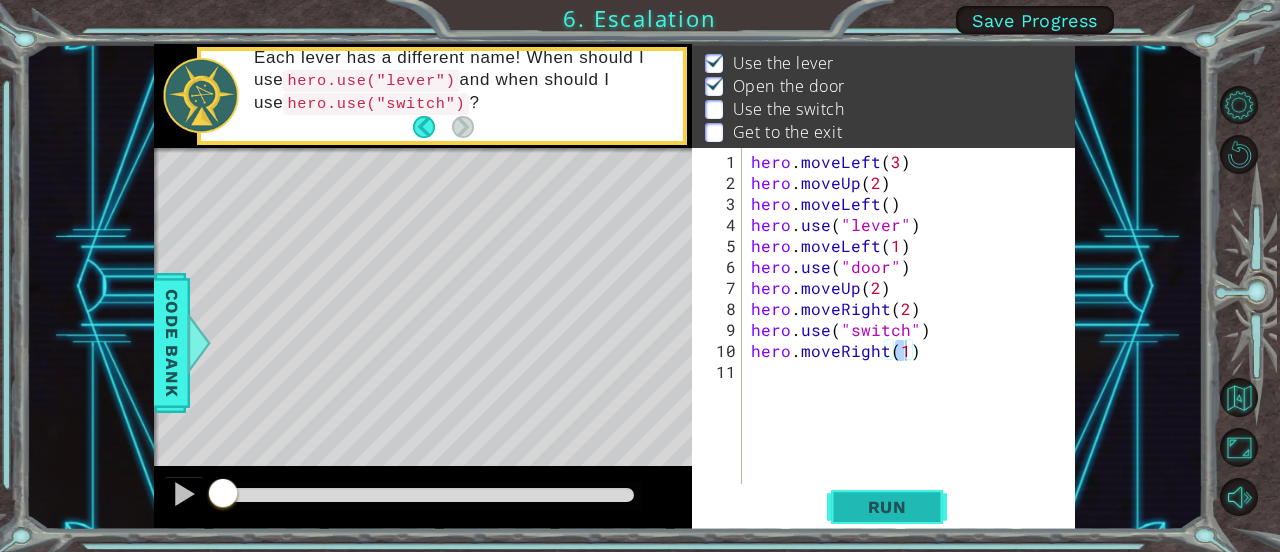 click on "Run" at bounding box center (887, 507) 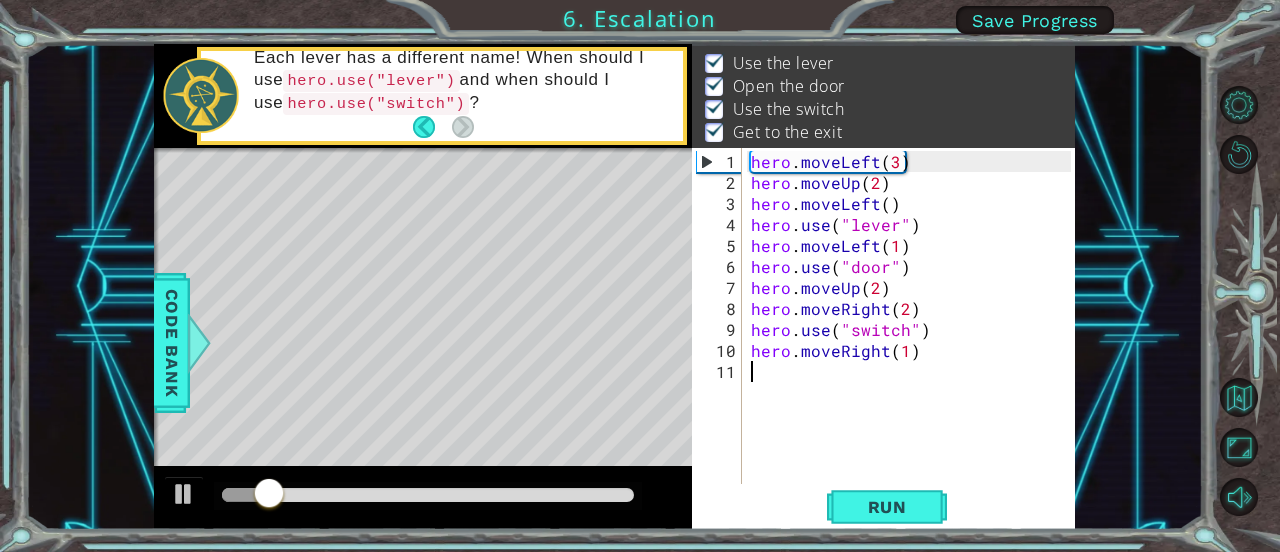 click on "hero . moveLeft ( 3 ) hero . moveUp ( 2 ) hero . moveLeft ( ) hero . use ( "lever" ) hero . moveLeft ( 1 ) hero . use ( "door" ) hero . moveUp ( 2 ) hero . moveRight ( 2 ) hero . use ( "switch" ) hero . moveRight ( 1 )" at bounding box center [914, 340] 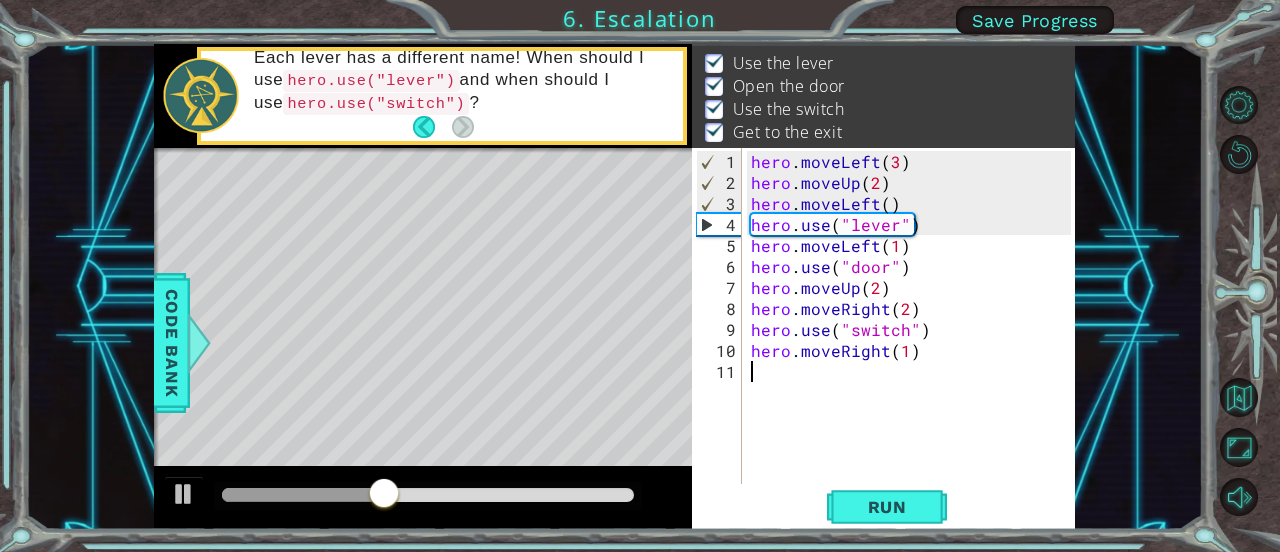 type on "hero.moveRight(1)" 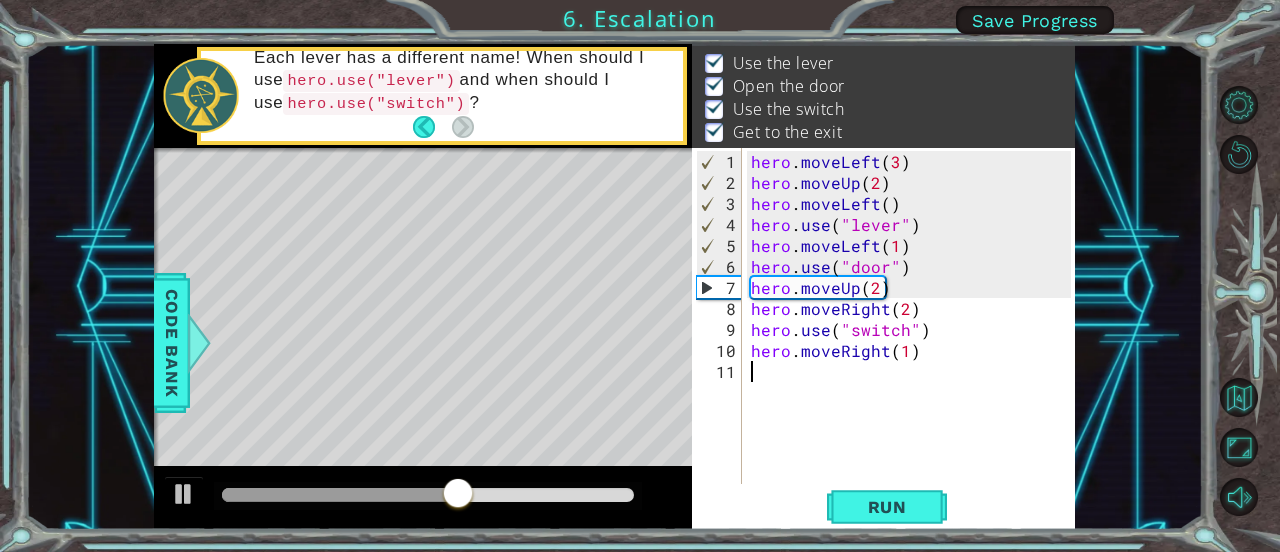 click on "hero . moveLeft ( 3 ) hero . moveUp ( 2 ) hero . moveLeft ( ) hero . use ( "lever" ) hero . moveLeft ( 1 ) hero . use ( "door" ) hero . moveUp ( 2 ) hero . moveRight ( 2 ) hero . use ( "switch" ) hero . moveRight ( 1 )" at bounding box center (914, 340) 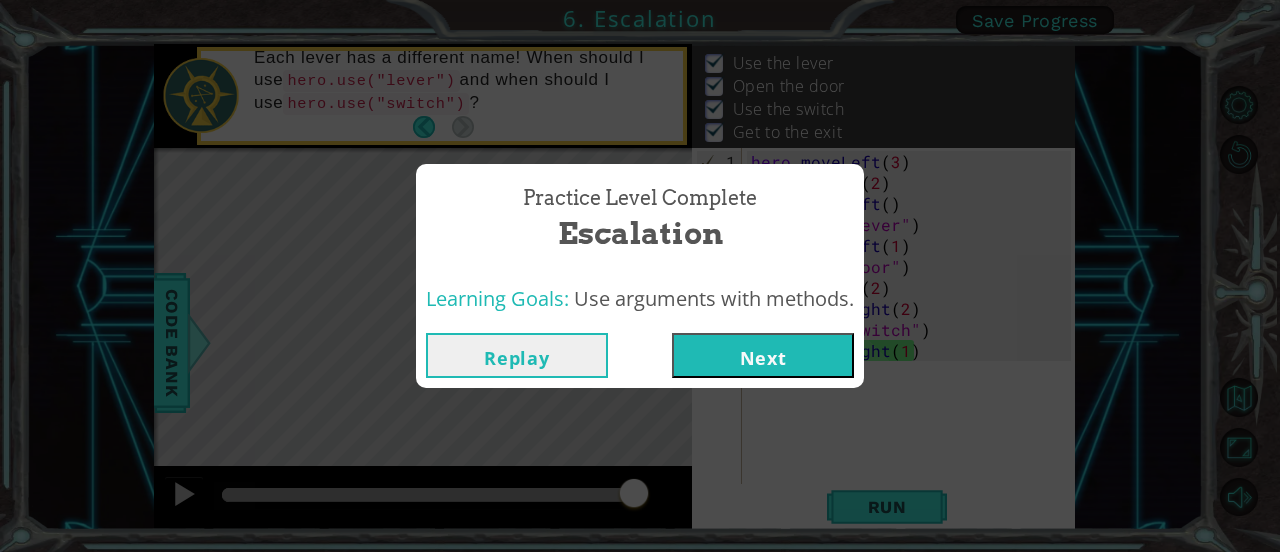 click on "Next" at bounding box center [763, 355] 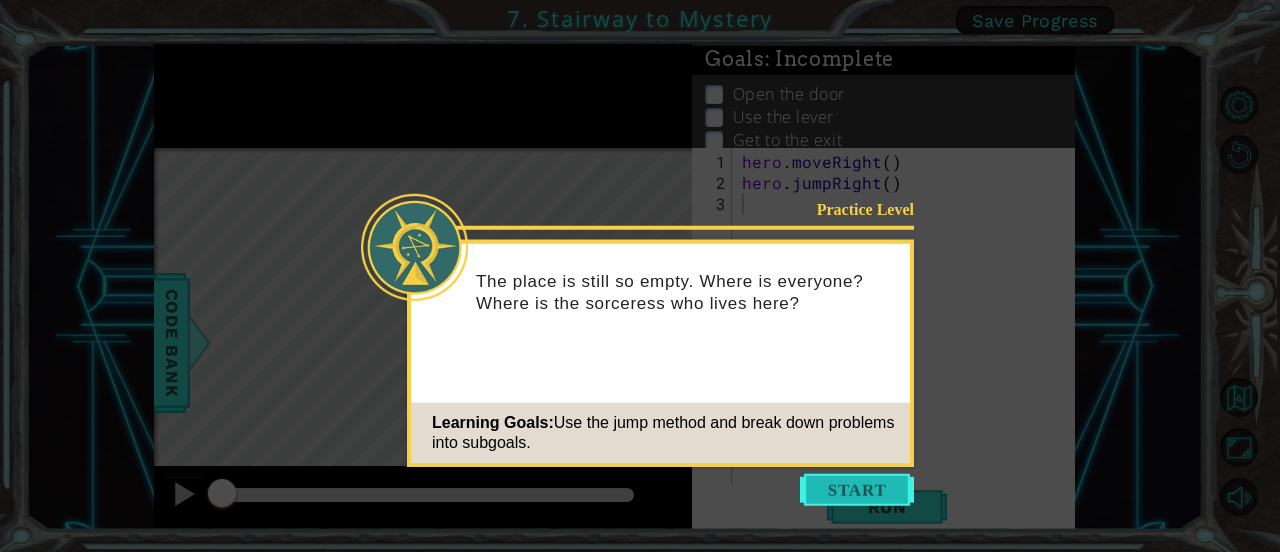 click at bounding box center [857, 490] 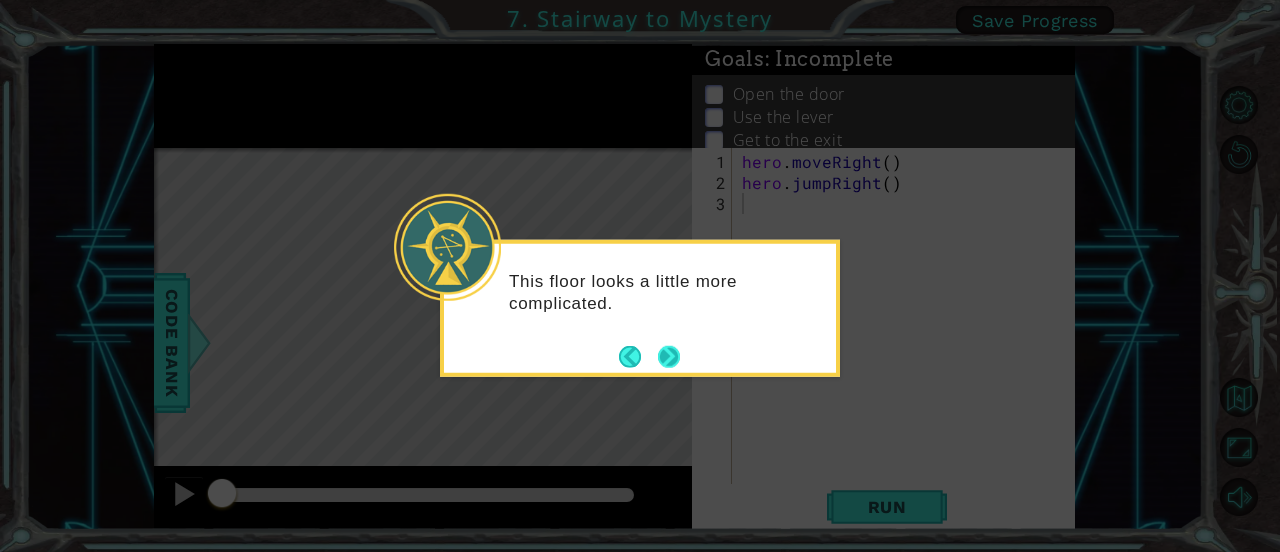 click at bounding box center (669, 356) 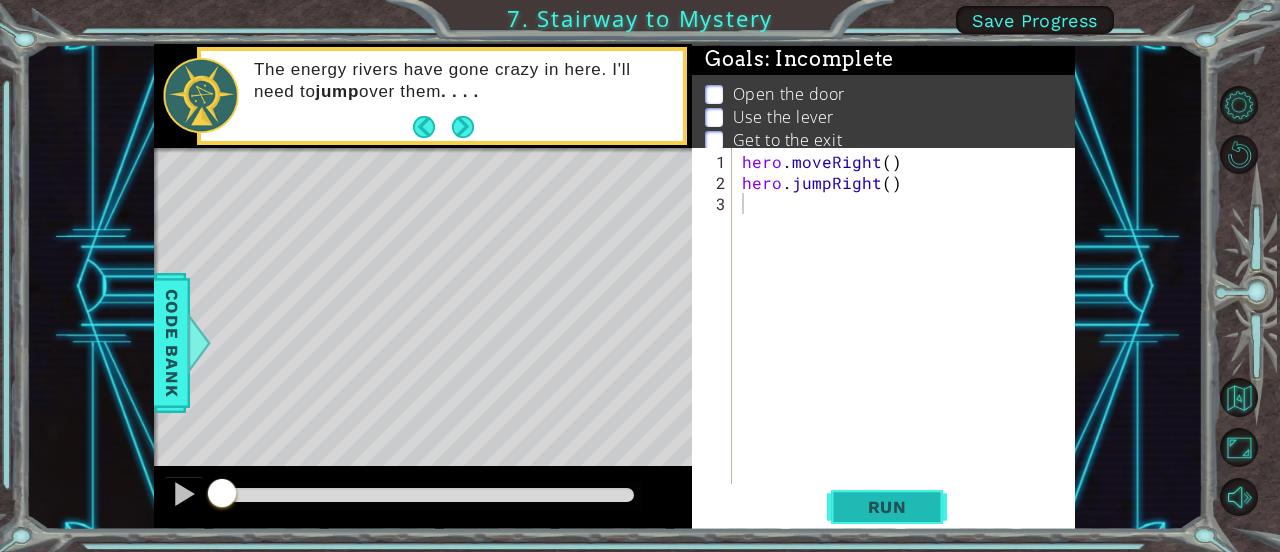 click on "Run" at bounding box center [887, 507] 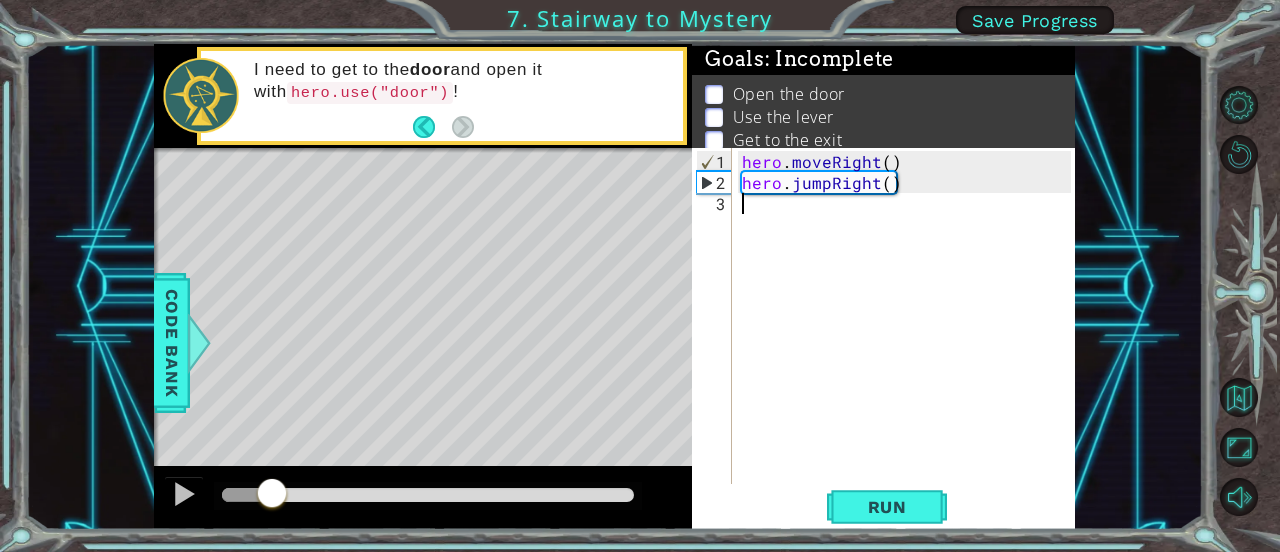 drag, startPoint x: 298, startPoint y: 505, endPoint x: 108, endPoint y: 486, distance: 190.94763 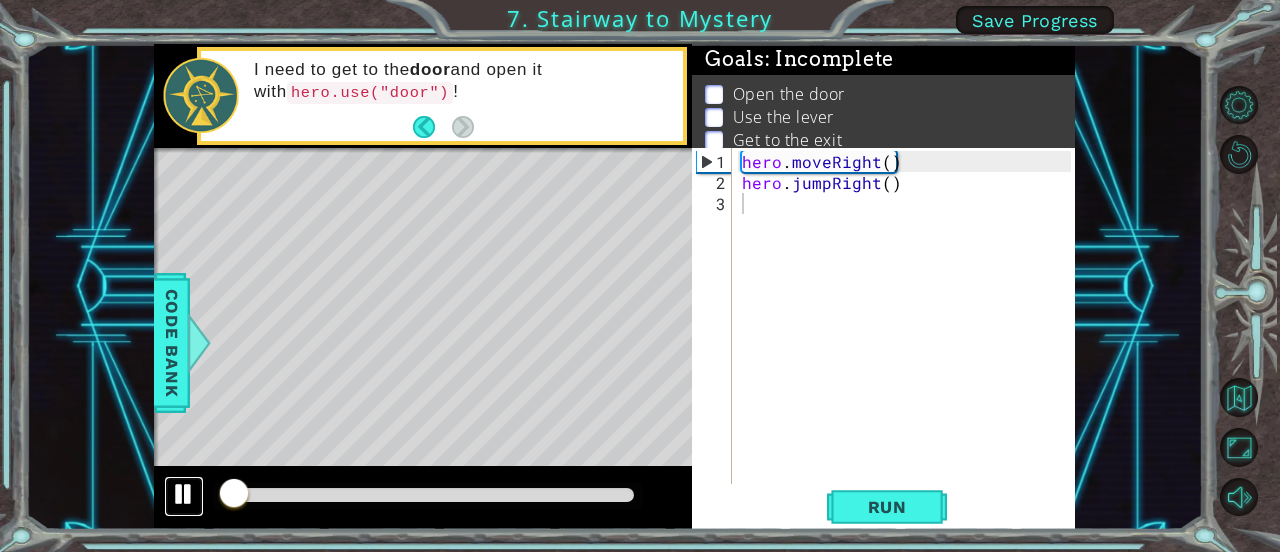 click at bounding box center [184, 494] 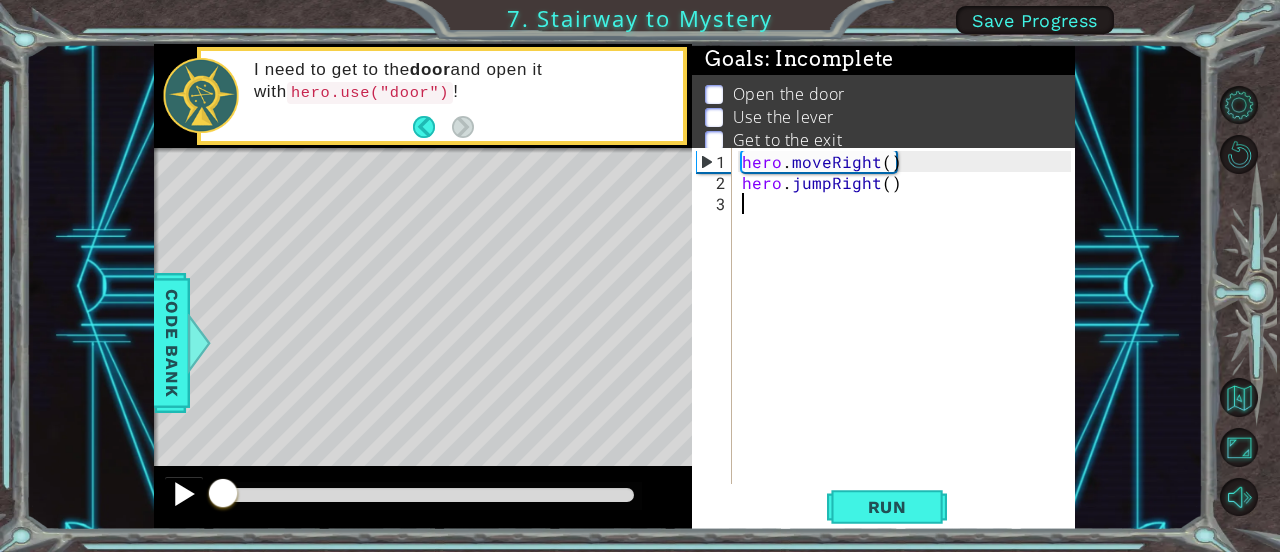 drag, startPoint x: 230, startPoint y: 494, endPoint x: 182, endPoint y: 482, distance: 49.47727 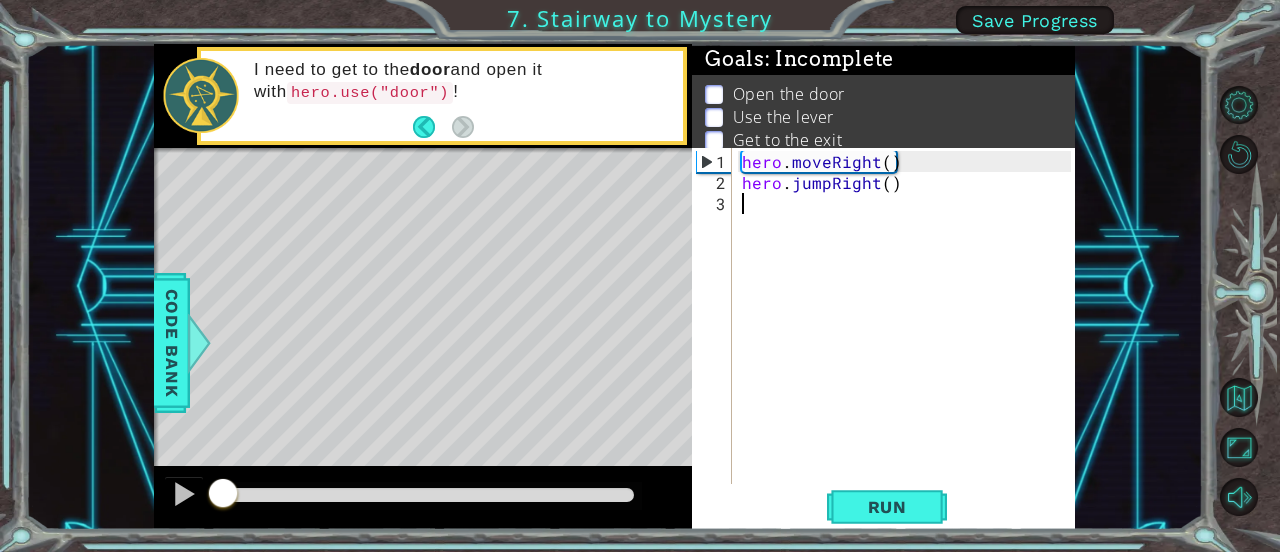 click at bounding box center [223, 495] 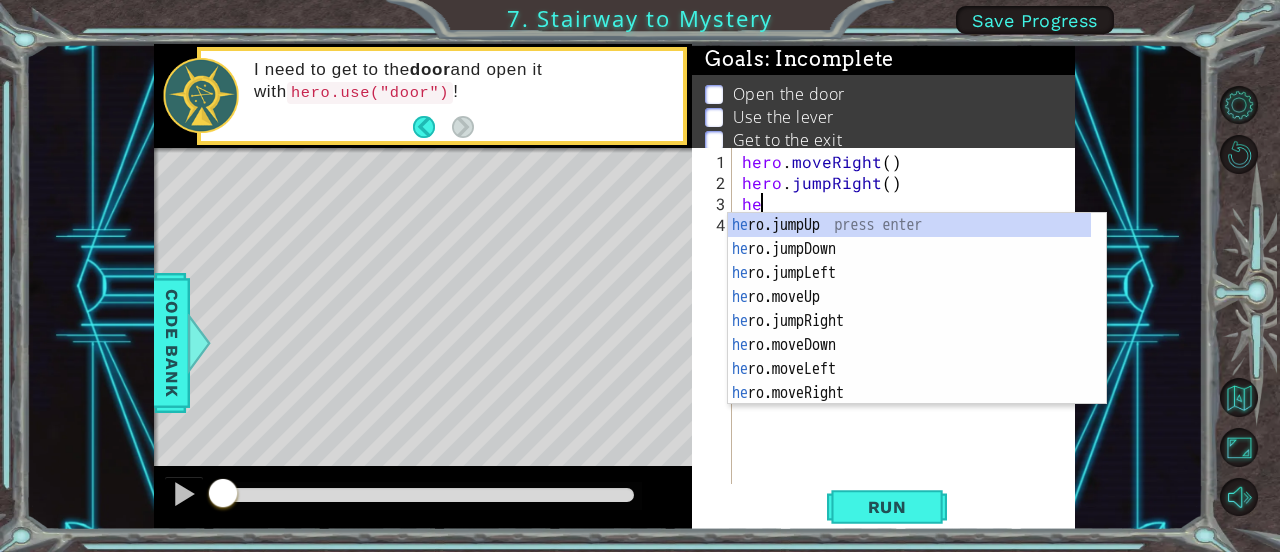 scroll, scrollTop: 0, scrollLeft: 0, axis: both 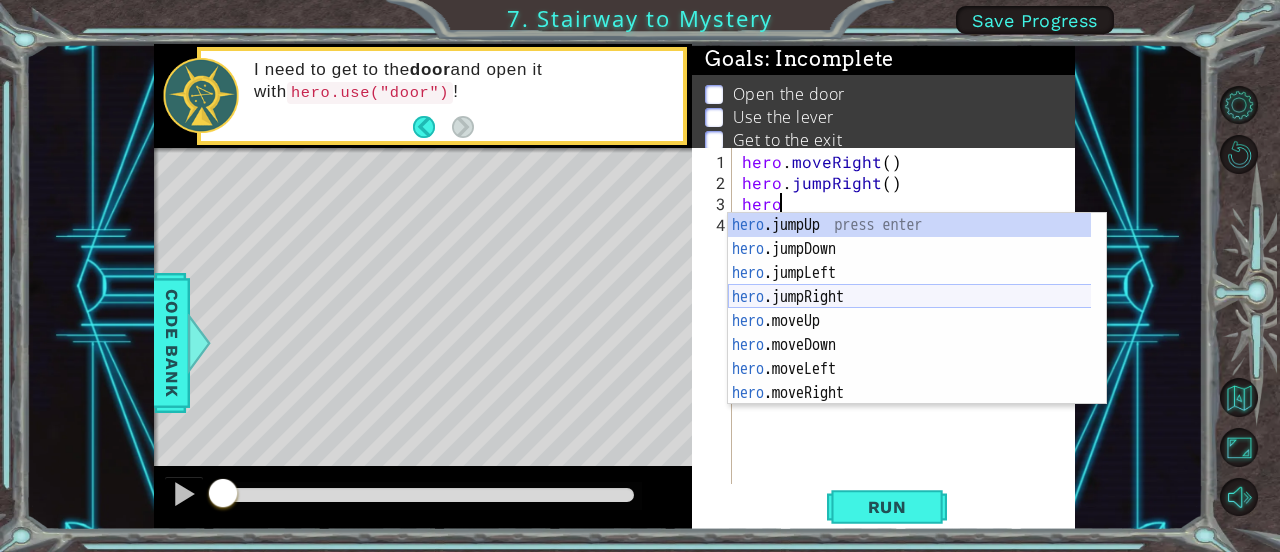 click on "hero .jumpUp press enter hero .jumpDown press enter hero .jumpLeft press enter hero .jumpRight press enter hero .moveUp press enter hero .moveDown press enter hero .moveLeft press enter hero .moveRight press enter hero .use press enter" at bounding box center [910, 333] 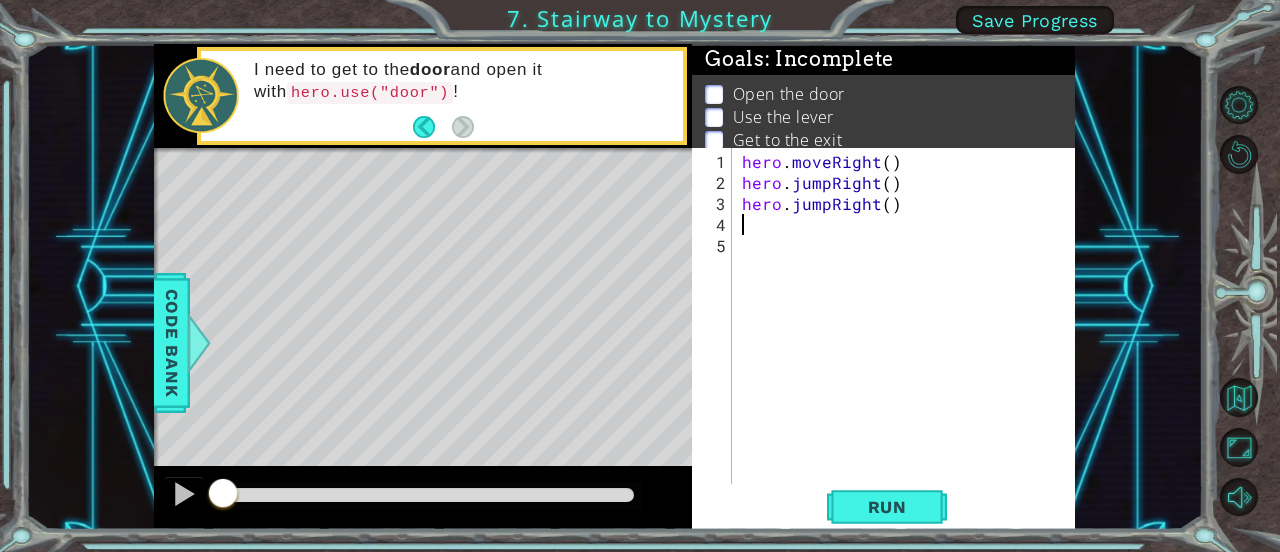 scroll, scrollTop: 0, scrollLeft: 0, axis: both 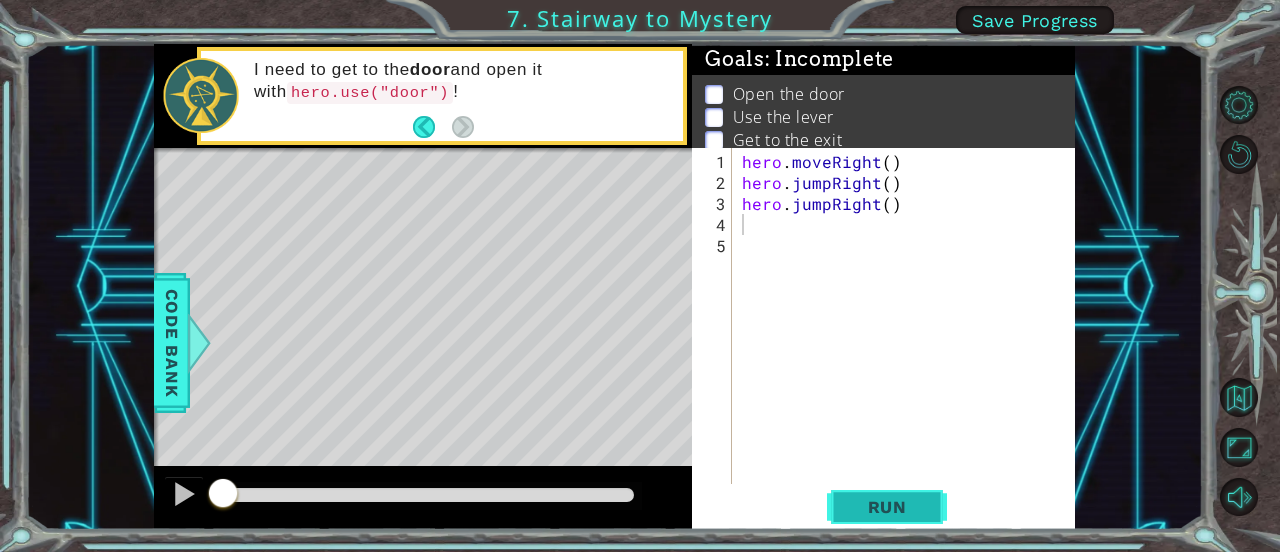 click on "Run" at bounding box center [887, 507] 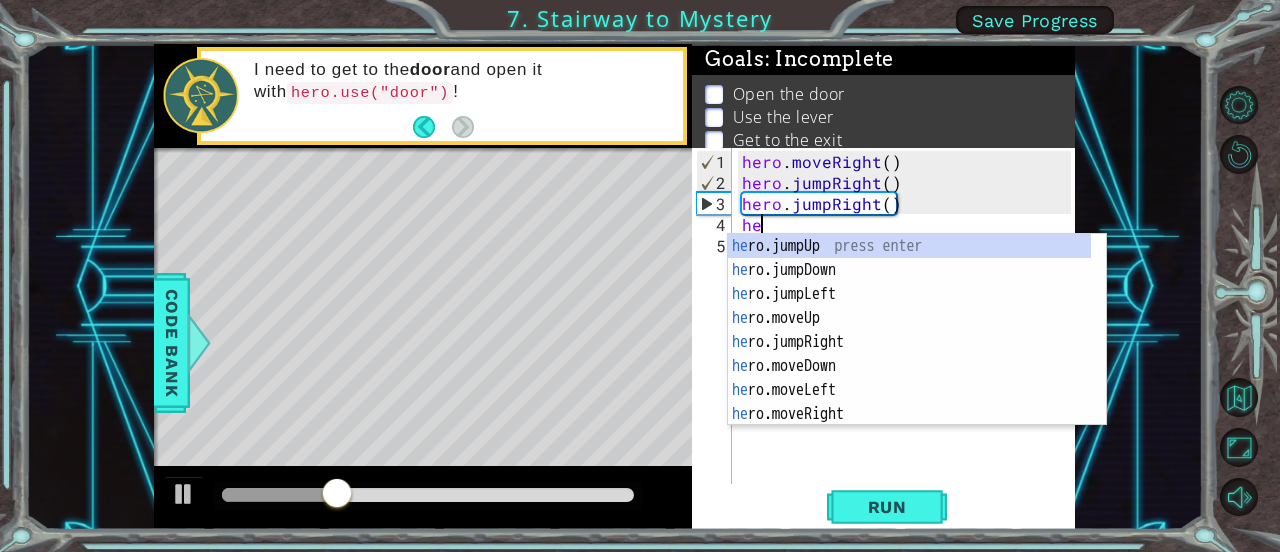 scroll, scrollTop: 0, scrollLeft: 0, axis: both 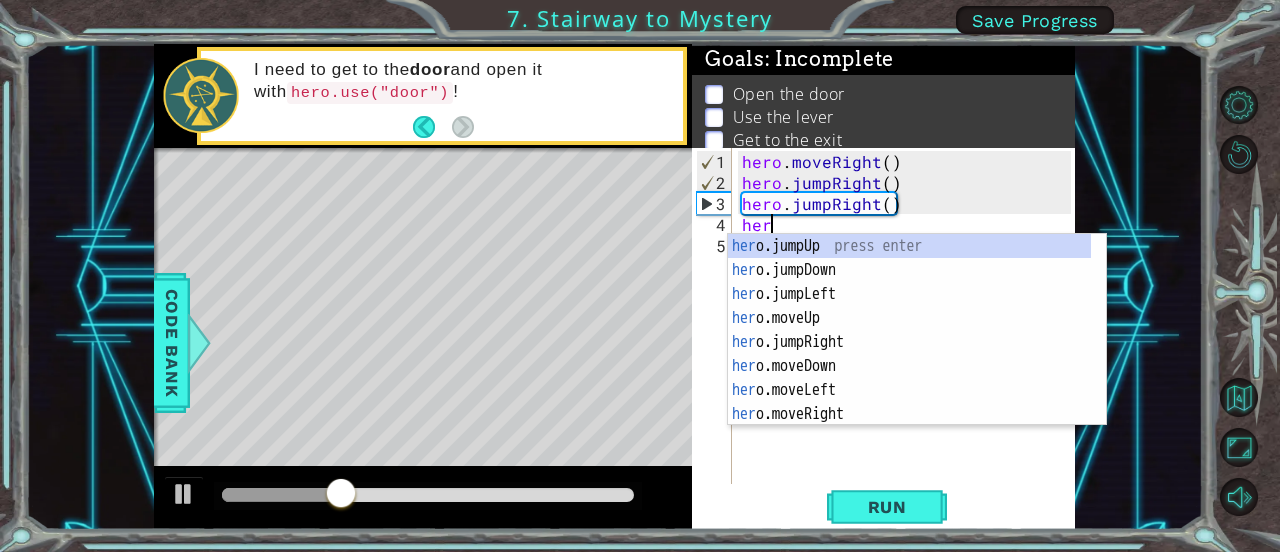 type on "hero" 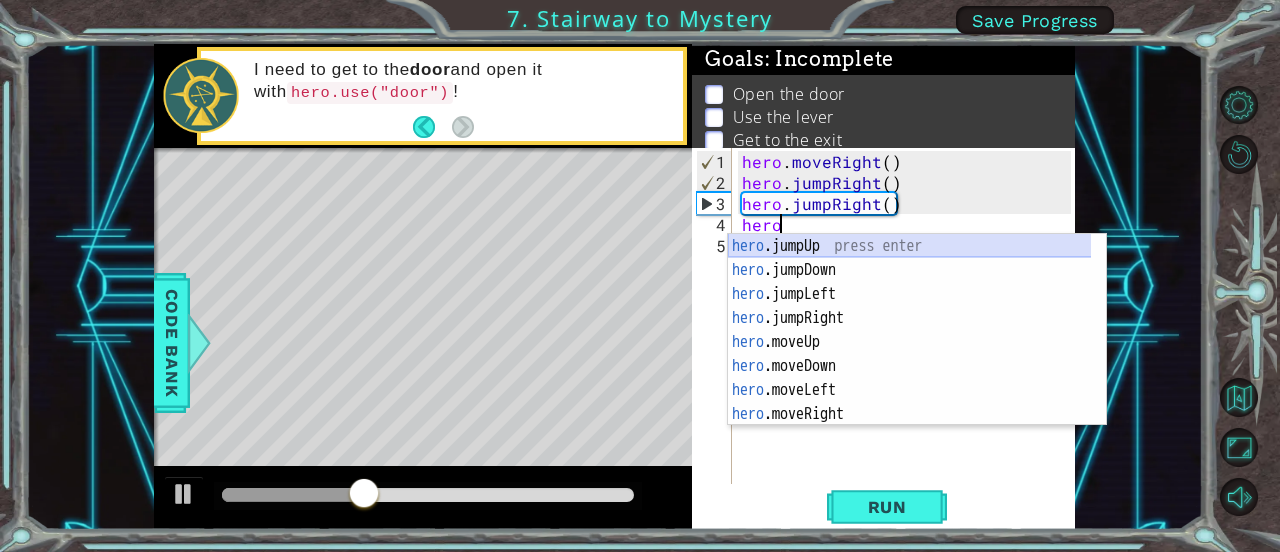 click on "hero .jumpUp press enter hero .jumpDown press enter hero .jumpLeft press enter hero .jumpRight press enter hero .moveUp press enter hero .moveDown press enter hero .moveLeft press enter hero .moveRight press enter hero .use press enter" at bounding box center (910, 354) 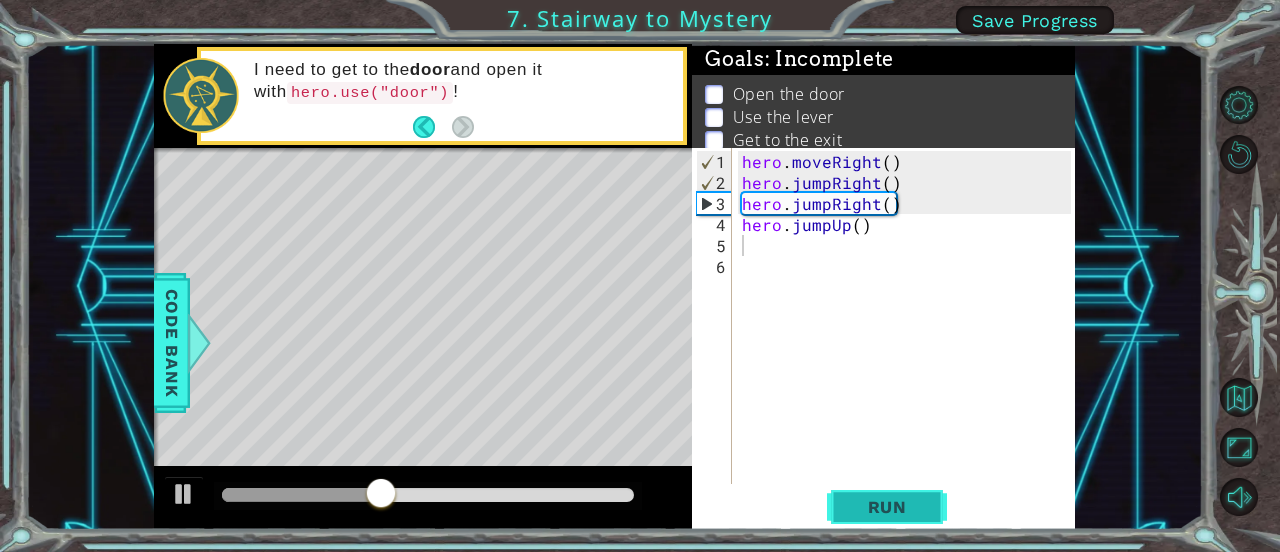click on "Run" at bounding box center (887, 507) 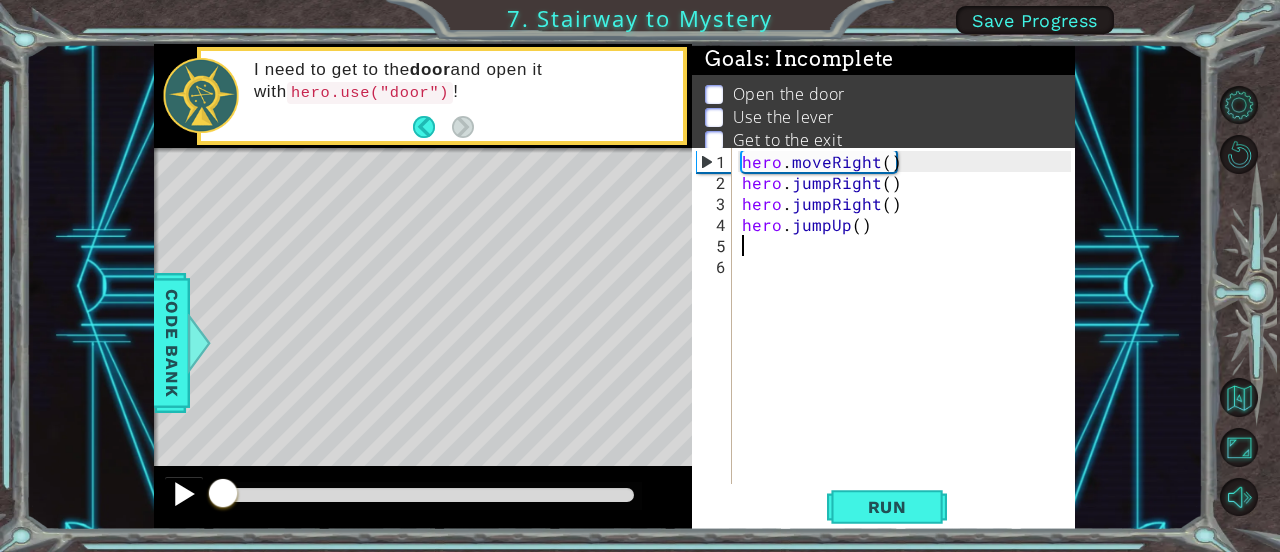 drag, startPoint x: 332, startPoint y: 498, endPoint x: 168, endPoint y: 494, distance: 164.04877 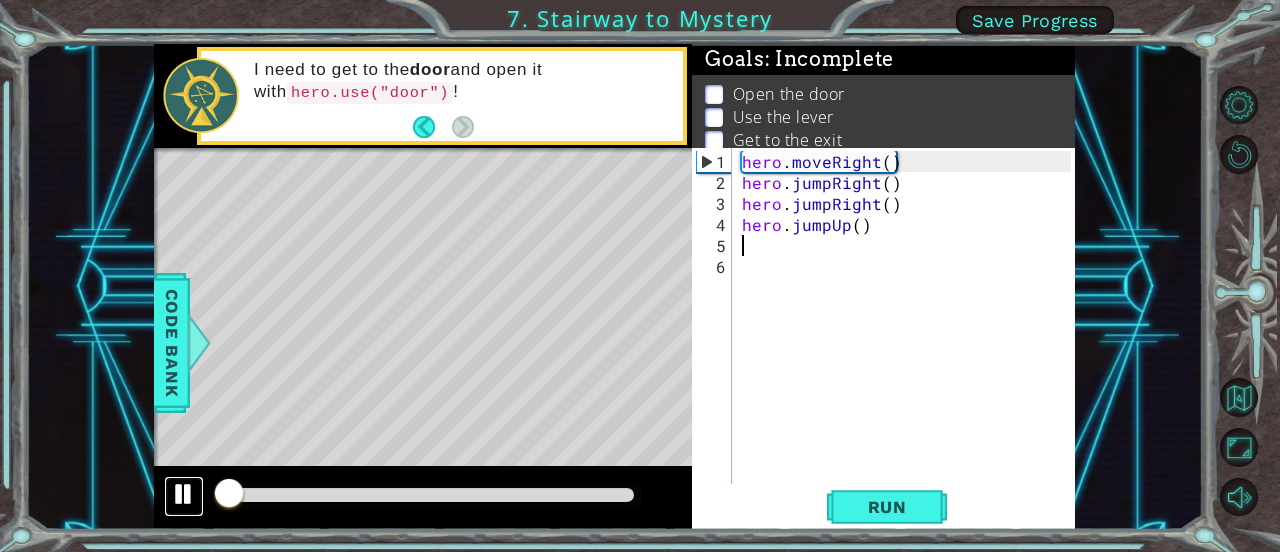 click at bounding box center [184, 494] 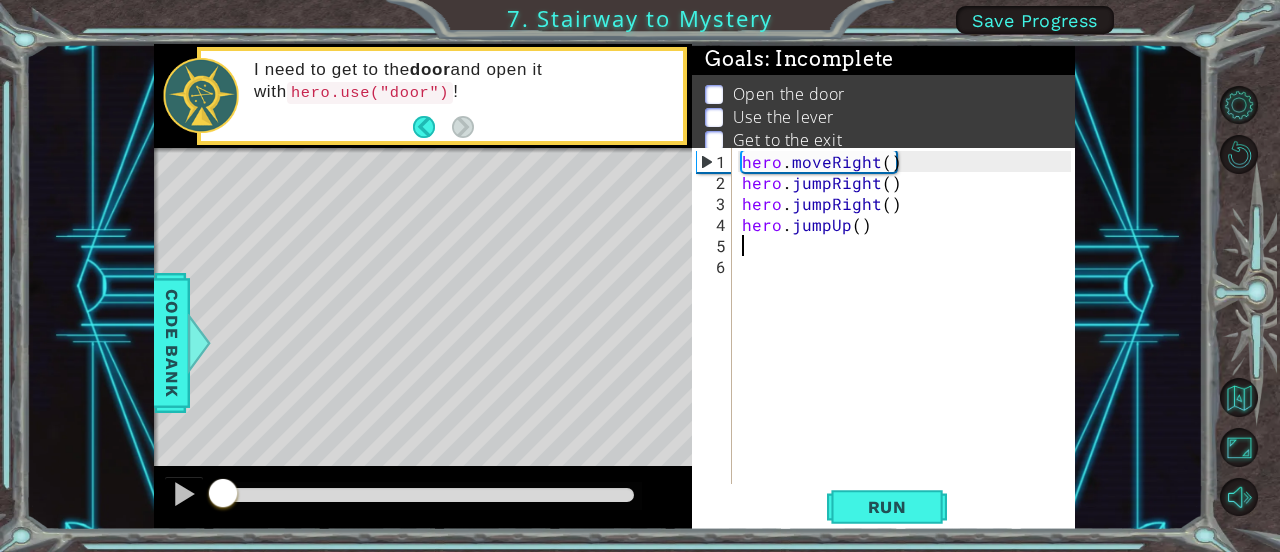 drag, startPoint x: 236, startPoint y: 496, endPoint x: 224, endPoint y: 496, distance: 12 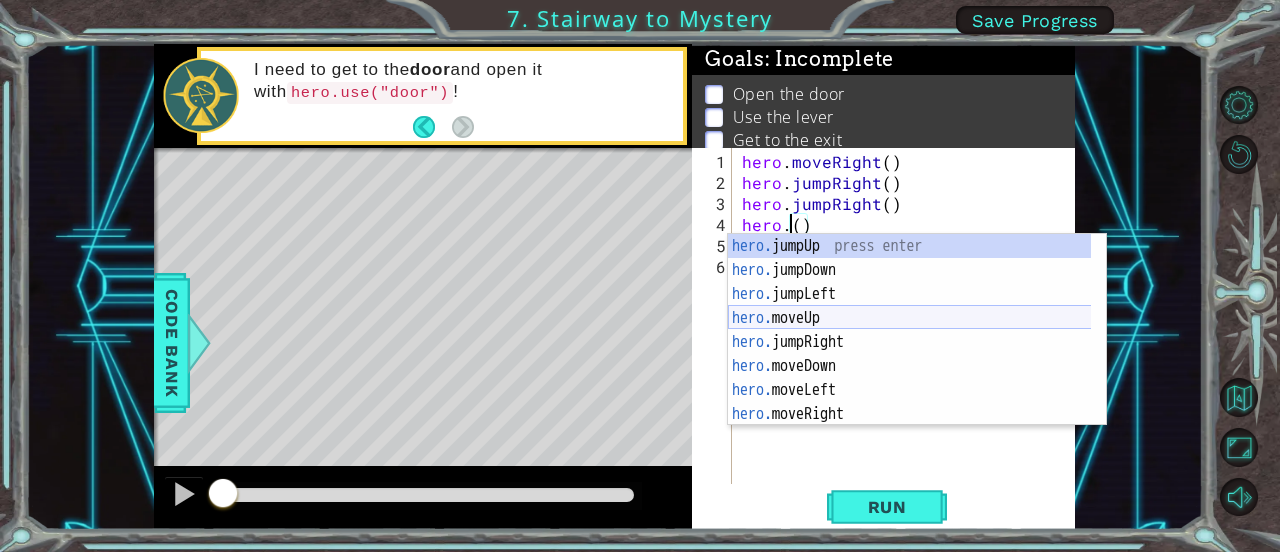 click on "hero. jumpUp press enter hero. jumpDown press enter hero. jumpLeft press enter hero. moveUp press enter hero. jumpRight press enter hero. moveDown press enter hero. moveLeft press enter hero. moveRight press enter hero. use press enter" at bounding box center (910, 354) 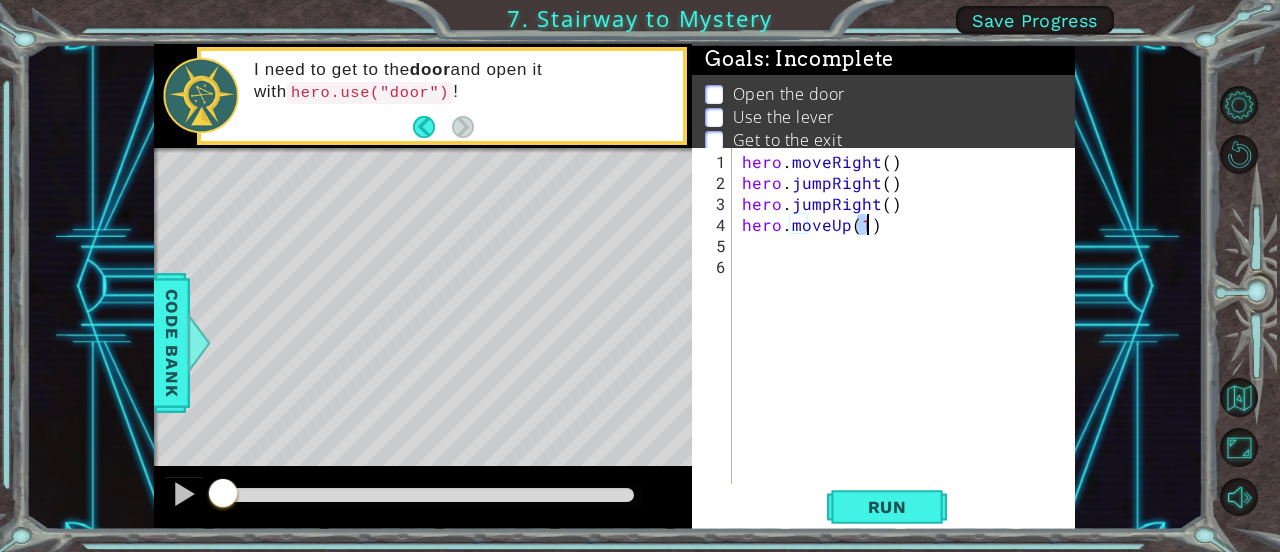 type on "hero.moveUp(1)" 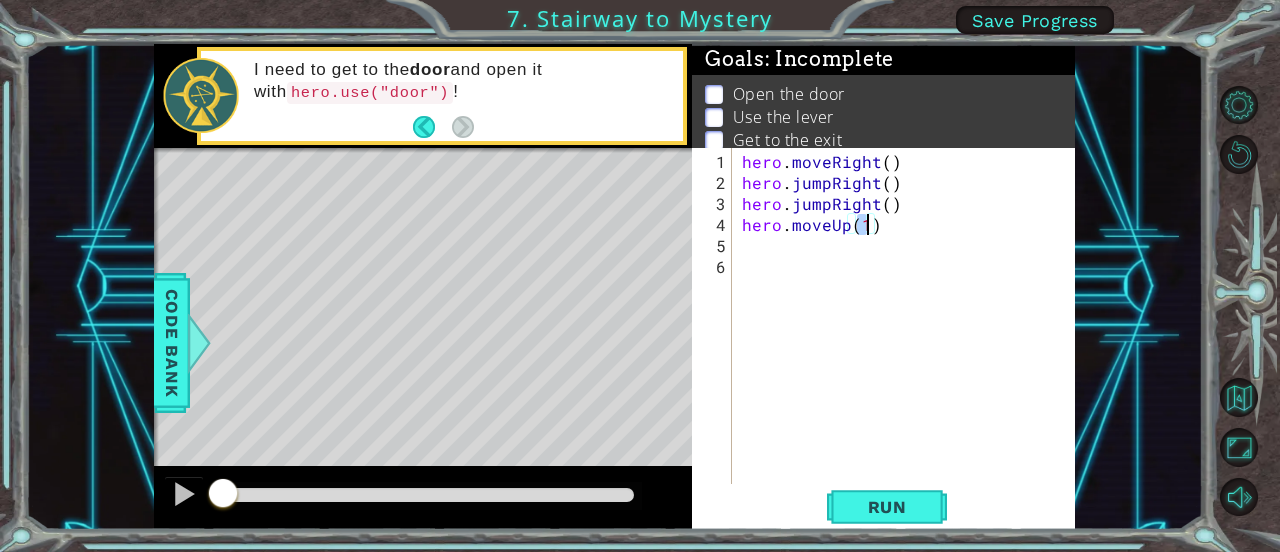 click on "hero . moveRight ( ) hero . jumpRight ( ) hero . jumpRight ( ) hero . moveUp ( 1 )" at bounding box center [909, 340] 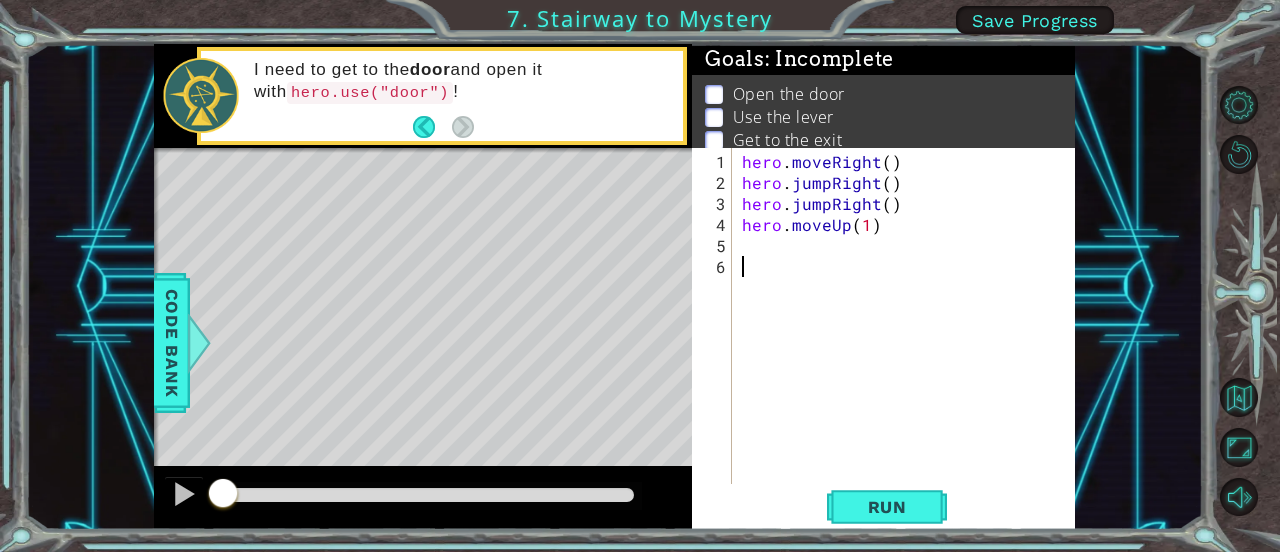 click on "hero . moveRight ( ) hero . jumpRight ( ) hero . jumpRight ( ) hero . moveUp ( 1 )" at bounding box center [909, 340] 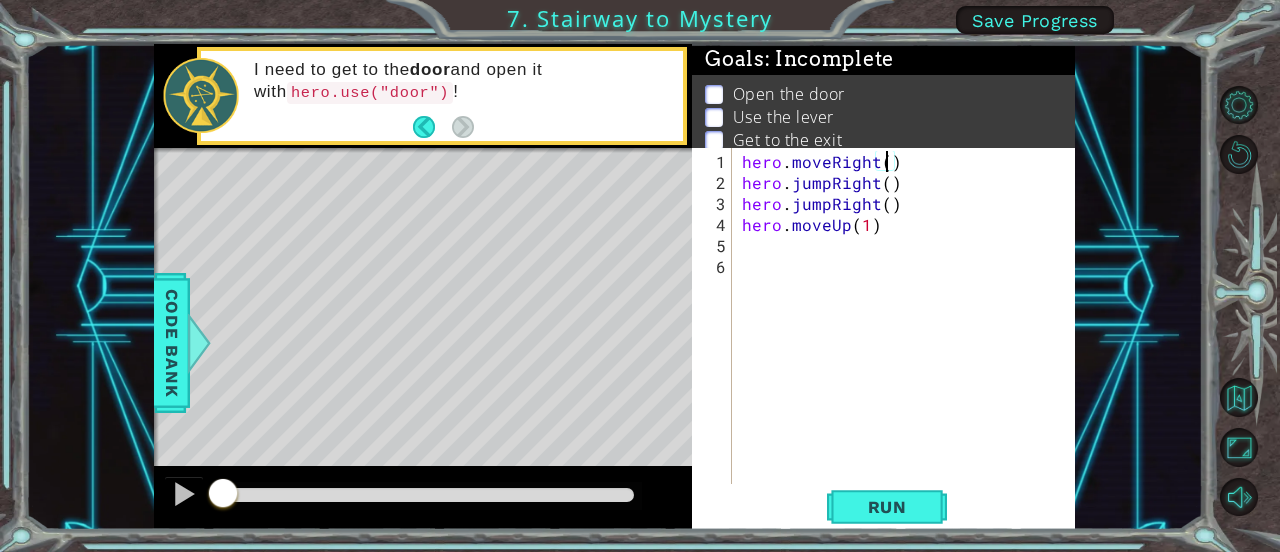 click on "hero . moveRight ( ) hero . jumpRight ( ) hero . jumpRight ( ) hero . moveUp ( 1 )" at bounding box center (909, 340) 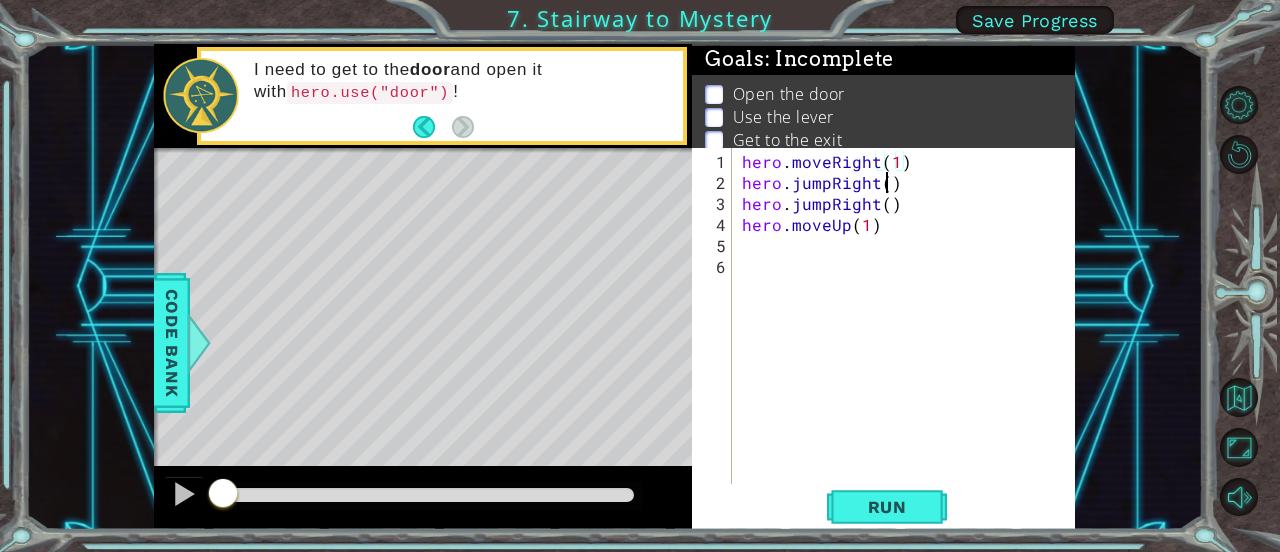 click on "hero . moveRight ( 1 ) hero . jumpRight ( ) hero . jumpRight ( ) hero . moveUp ( 1 )" at bounding box center (909, 340) 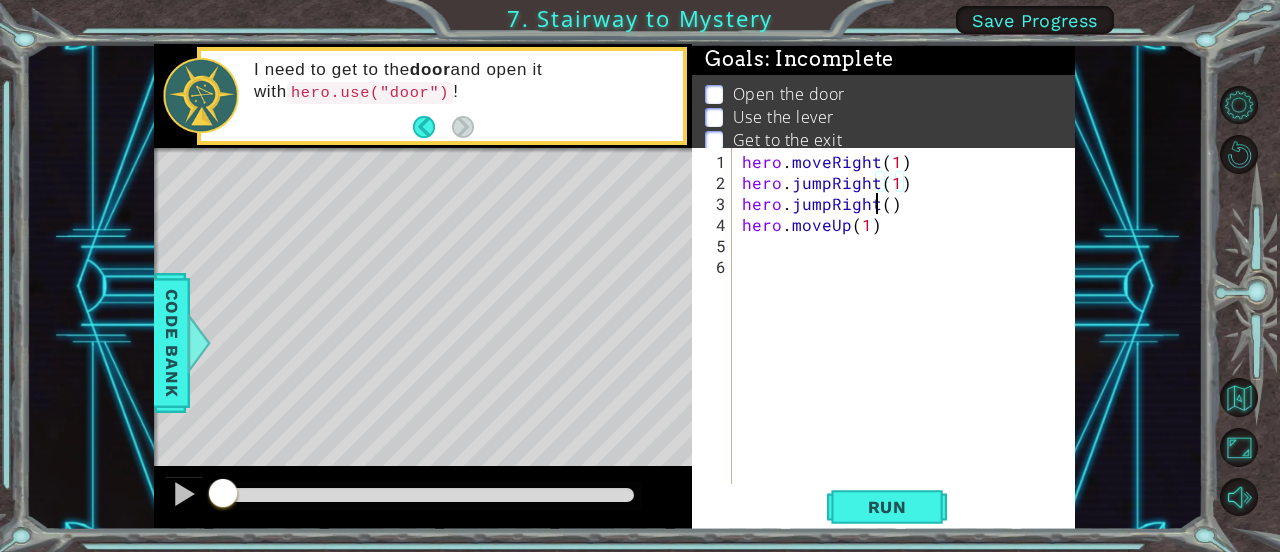 click on "hero . moveRight ( 1 ) hero . jumpRight ( 1 ) hero . jumpRight ( ) hero . moveUp ( 1 )" at bounding box center (909, 340) 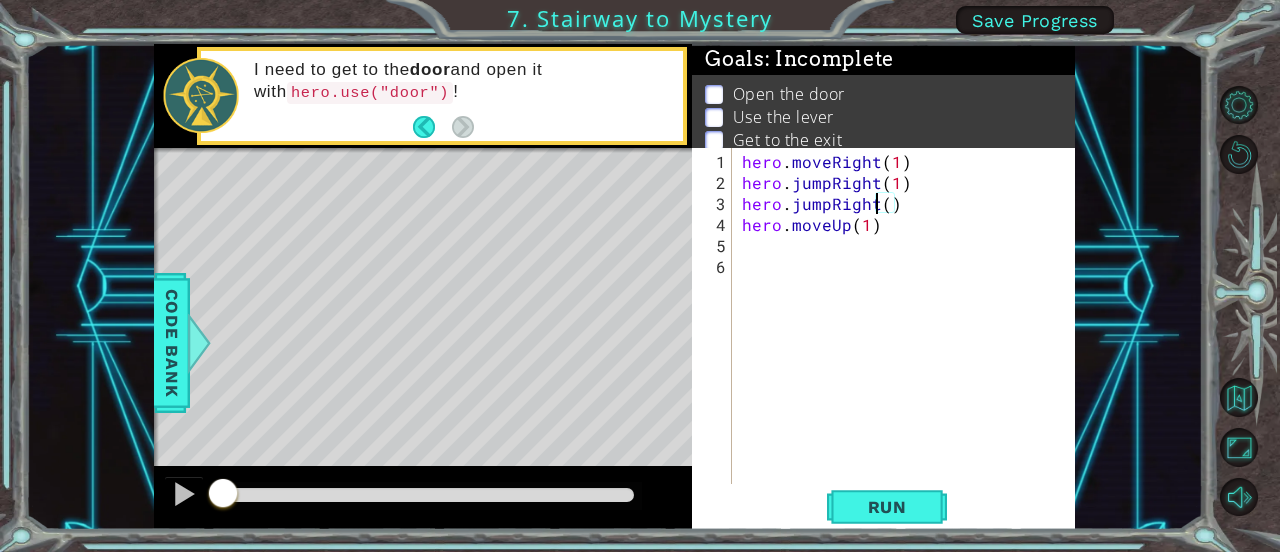 click on "hero . moveRight ( 1 ) hero . jumpRight ( 1 ) hero . jumpRight ( ) hero . moveUp ( 1 )" at bounding box center [909, 340] 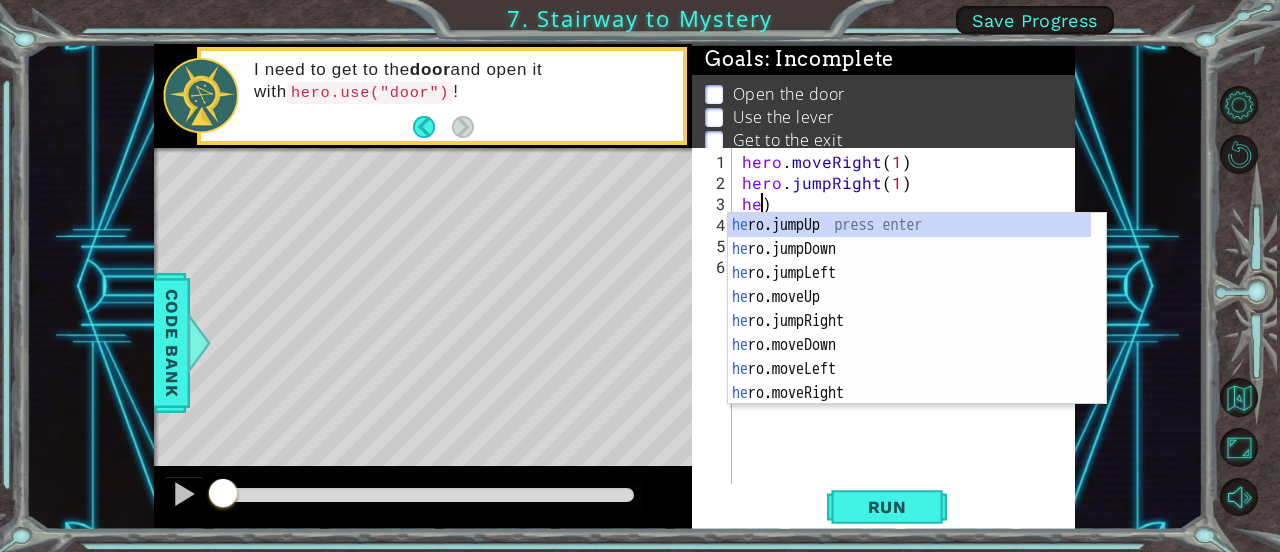 scroll, scrollTop: 0, scrollLeft: 0, axis: both 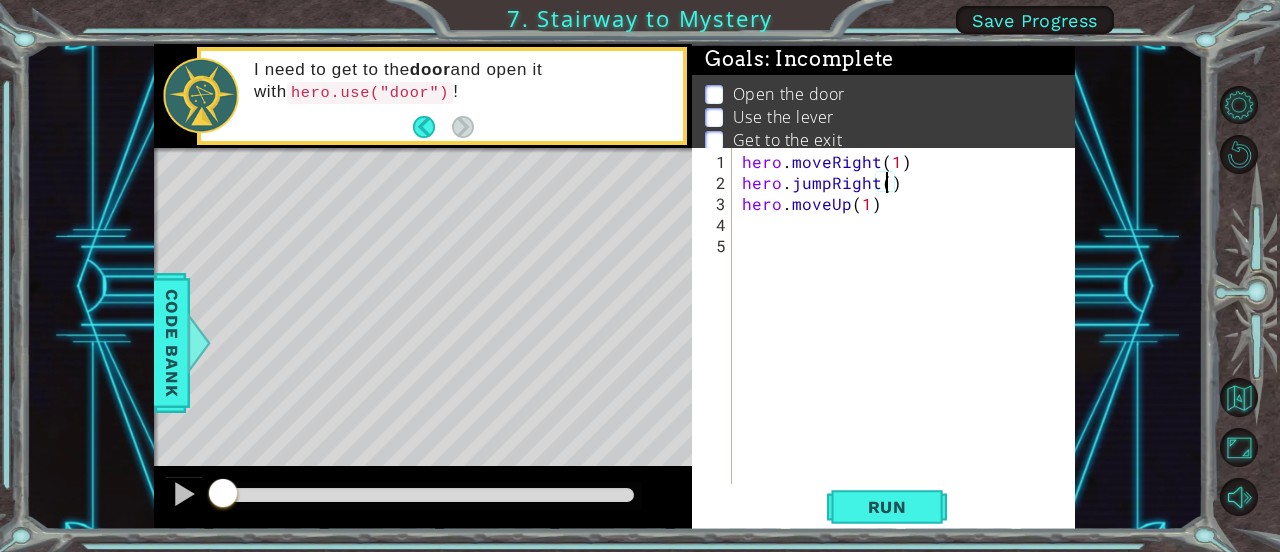 type on "hero.jumpRight(2)" 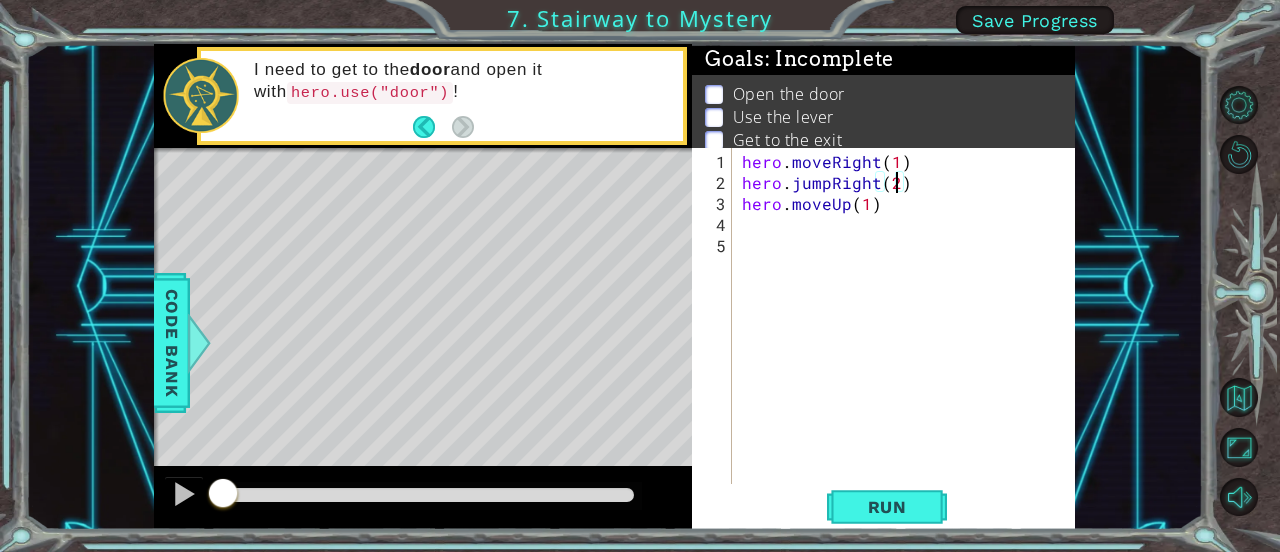 scroll, scrollTop: 0, scrollLeft: 8, axis: horizontal 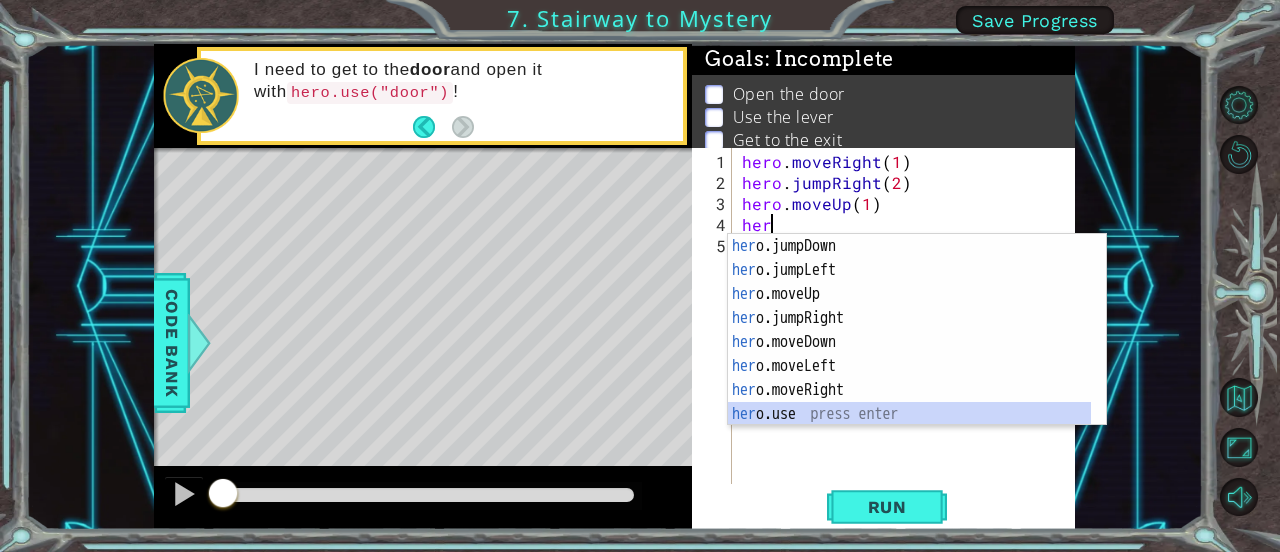 click on "her o.jumpDown press enter her o.jumpLeft press enter her o.moveUp press enter her o.jumpRight press enter her o.moveDown press enter her o.moveLeft press enter her o.moveRight press enter her o.use press enter" at bounding box center [910, 354] 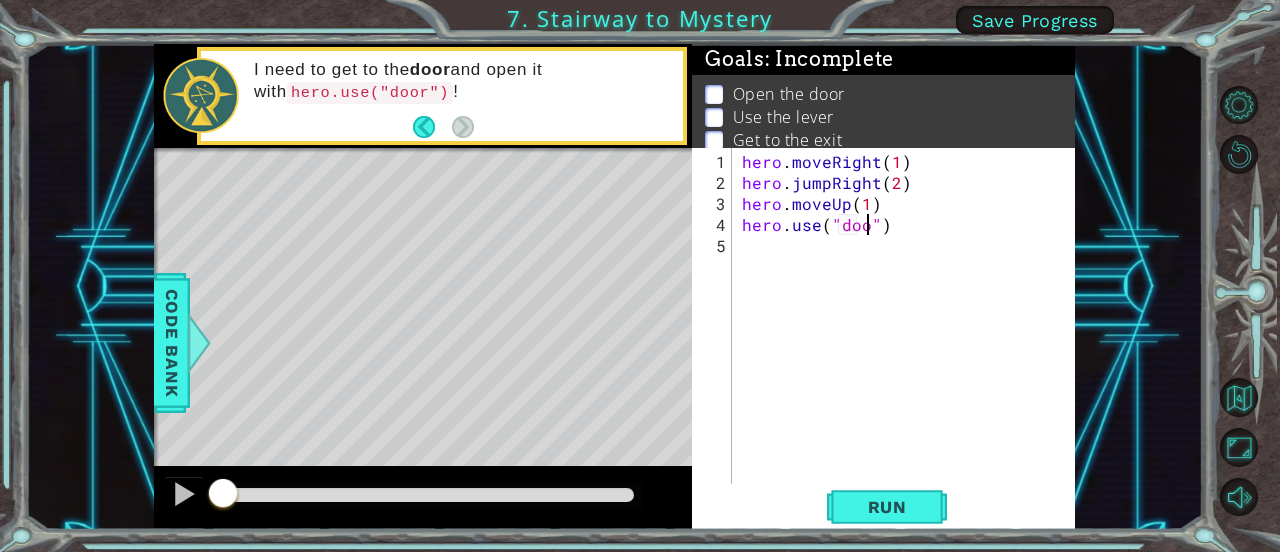 scroll, scrollTop: 0, scrollLeft: 8, axis: horizontal 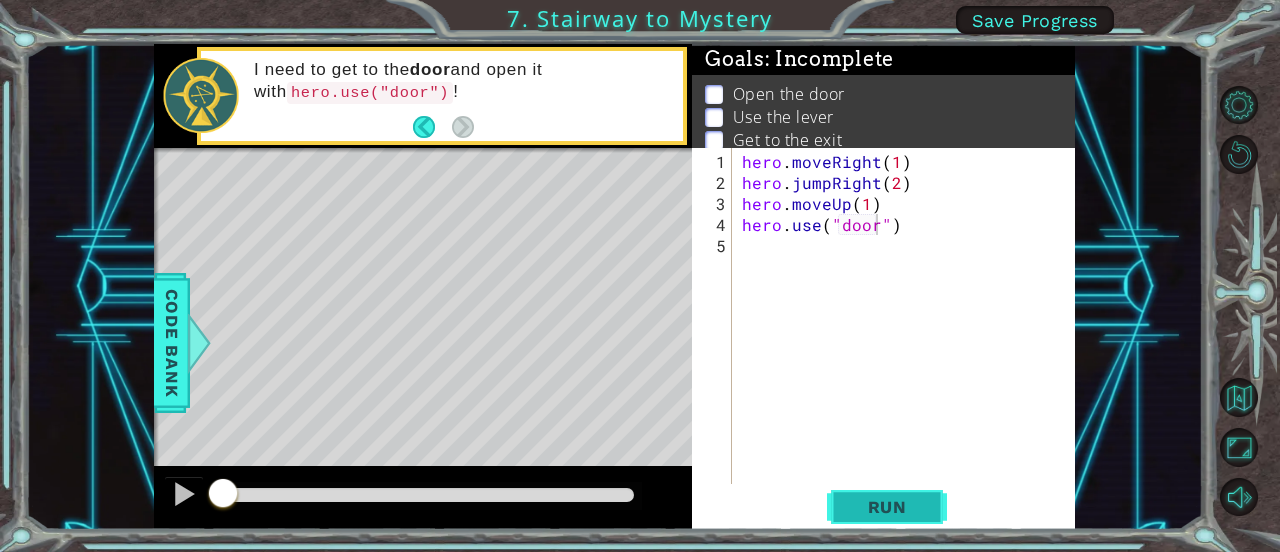 click on "Run" at bounding box center (887, 507) 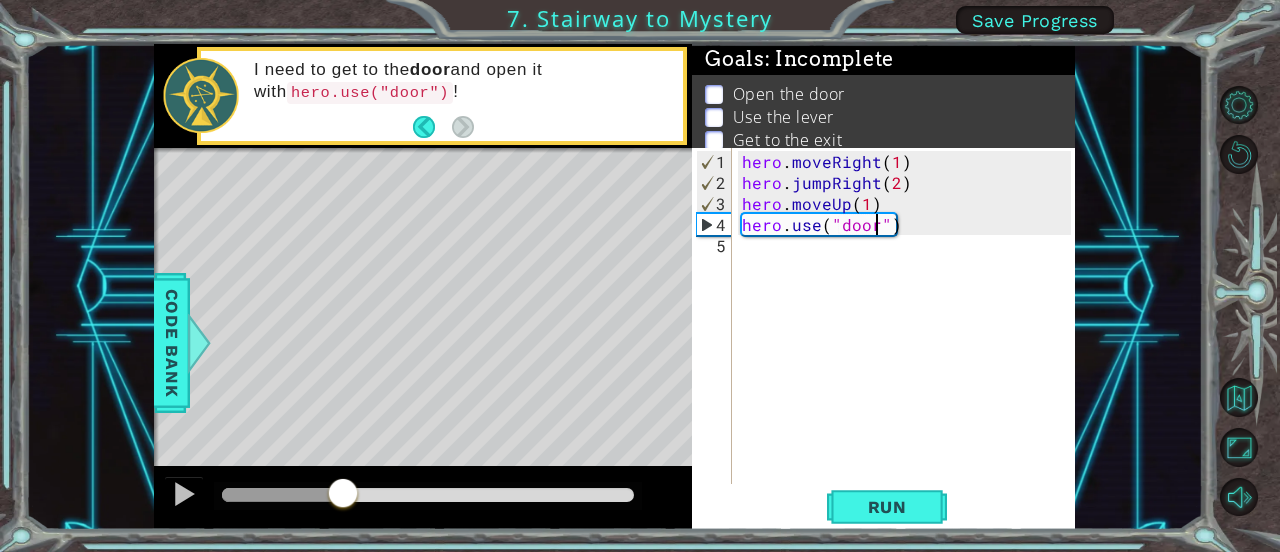 drag, startPoint x: 343, startPoint y: 489, endPoint x: 319, endPoint y: 481, distance: 25.298222 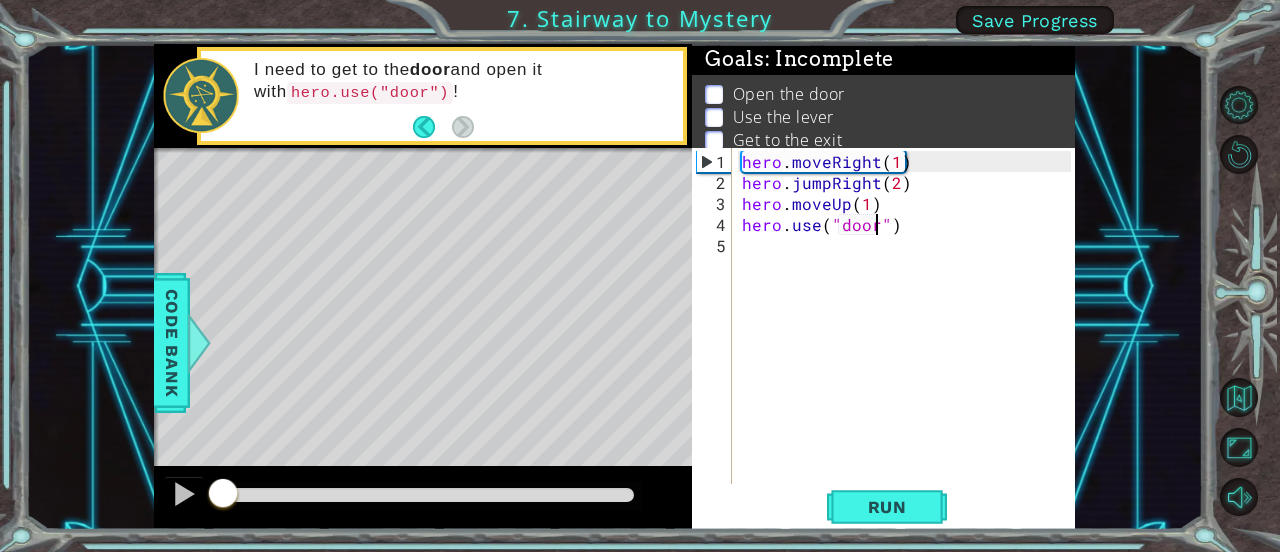 drag, startPoint x: 348, startPoint y: 487, endPoint x: 104, endPoint y: 462, distance: 245.27739 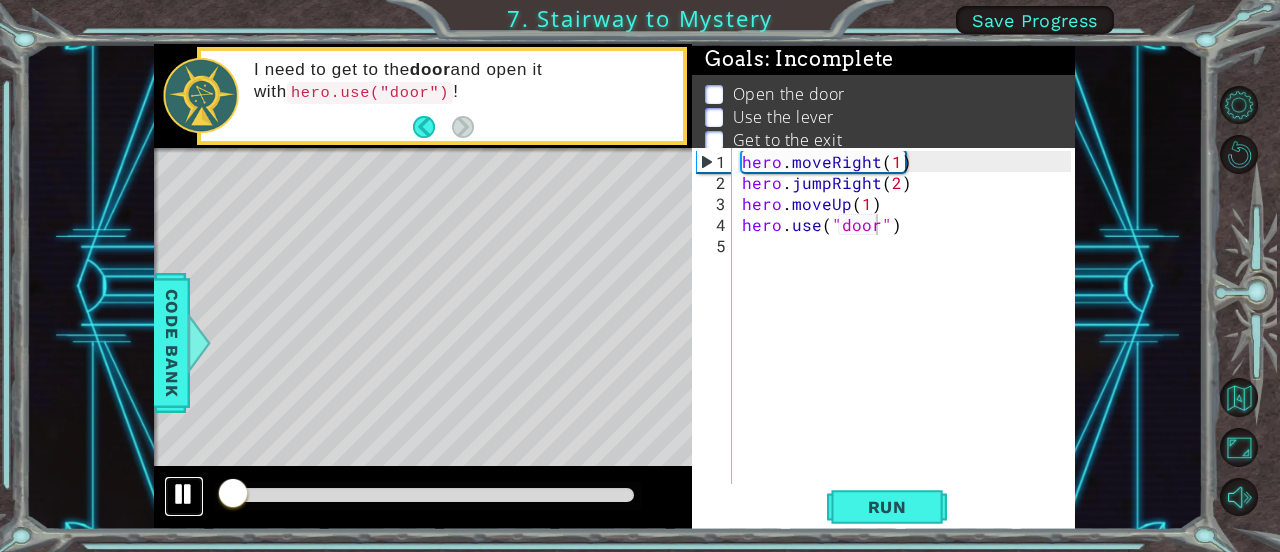 click at bounding box center [184, 494] 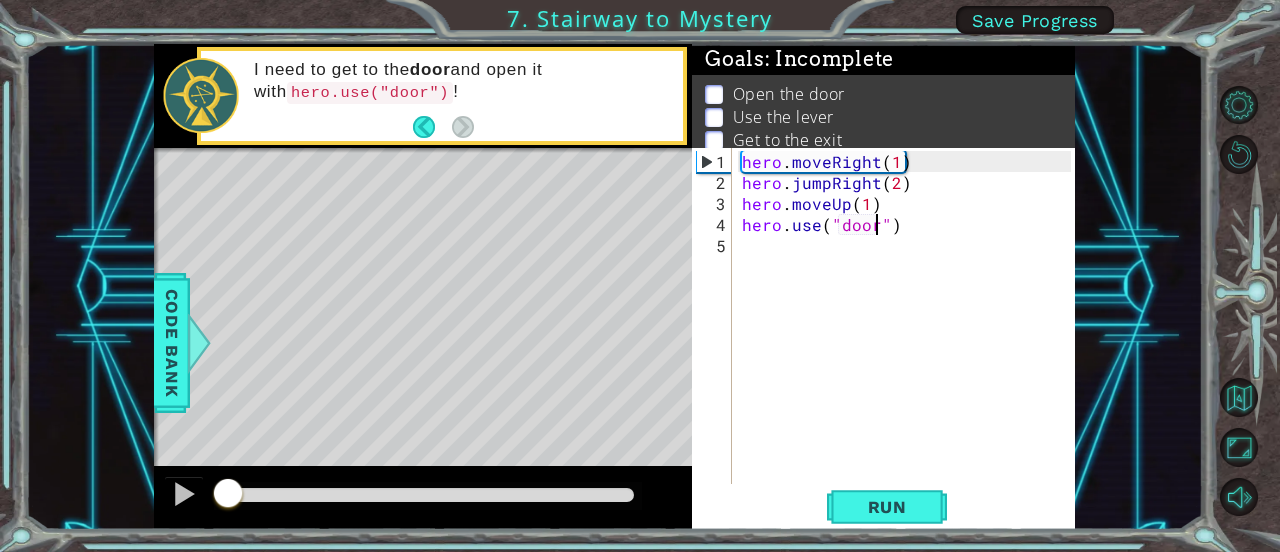 drag, startPoint x: 228, startPoint y: 492, endPoint x: 214, endPoint y: 490, distance: 14.142136 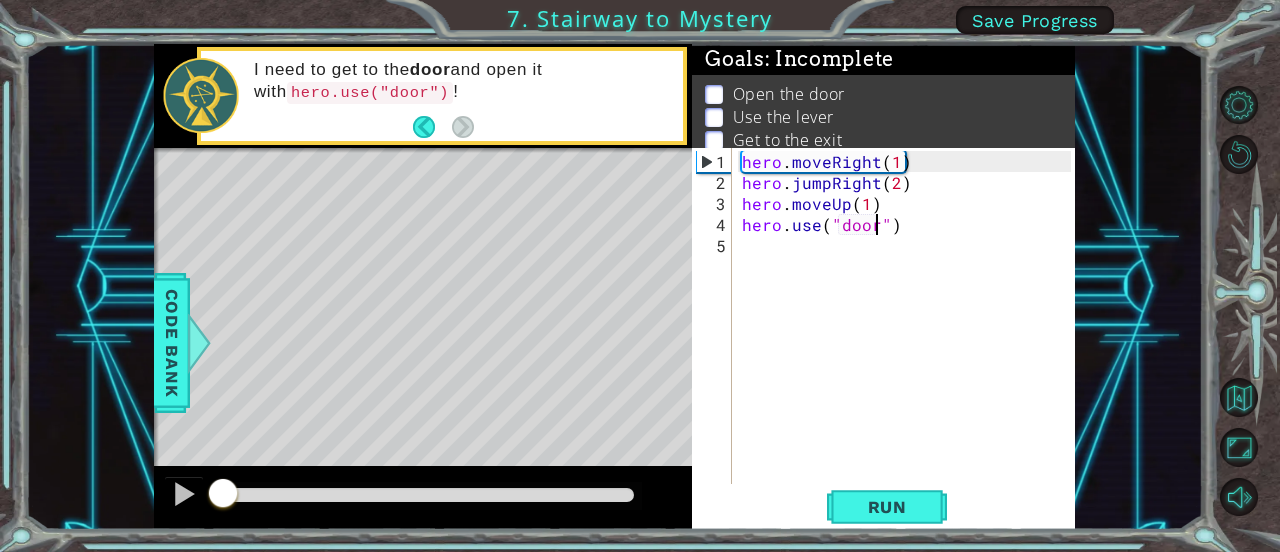 click on "hero . moveRight ( 1 ) hero . jumpRight ( 2 ) hero . moveUp ( 1 ) hero . use ( "door" )" at bounding box center (909, 340) 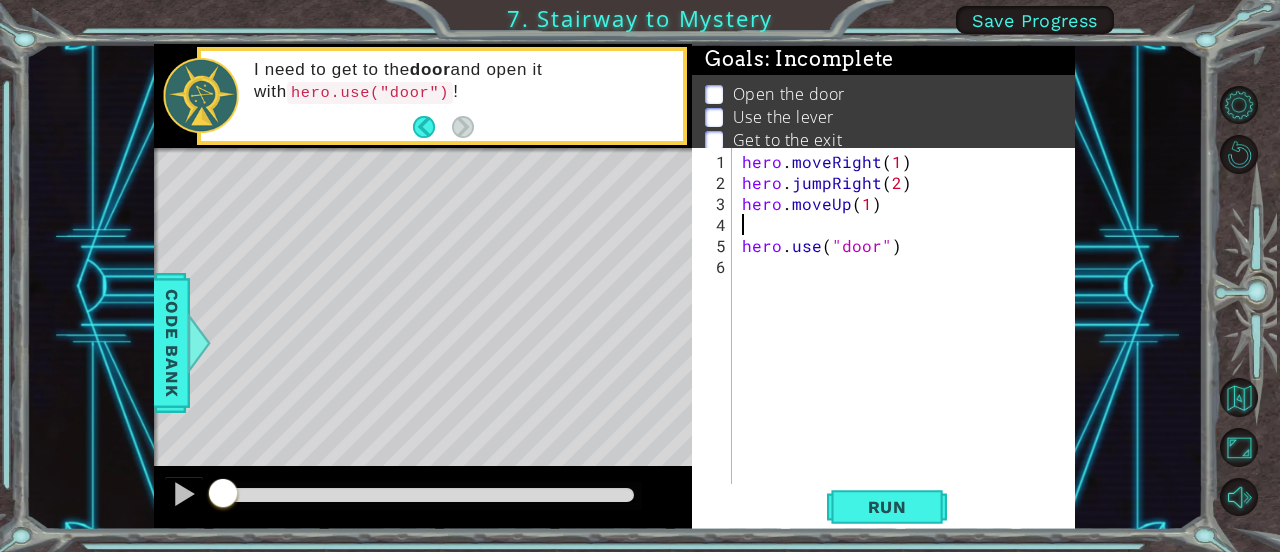 scroll, scrollTop: 0, scrollLeft: 0, axis: both 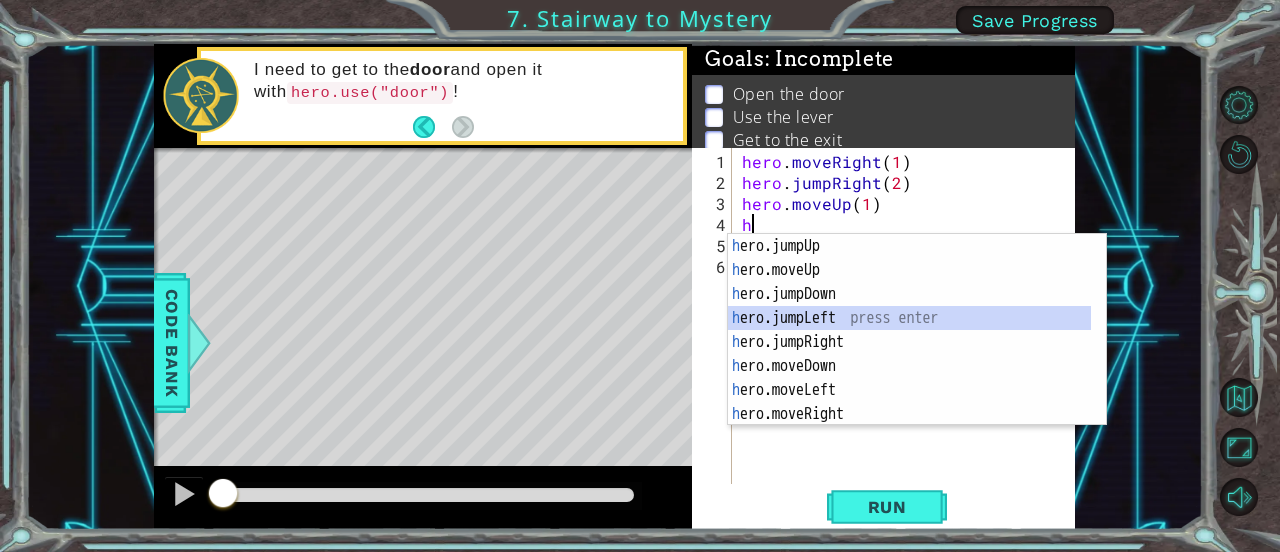 click on "h ero.jumpUp press enter h ero.moveUp press enter h ero.jumpDown press enter h ero.jumpLeft press enter h ero.jumpRight press enter h ero.moveDown press enter h ero.moveLeft press enter h ero.moveRight press enter h ero press enter" at bounding box center [910, 354] 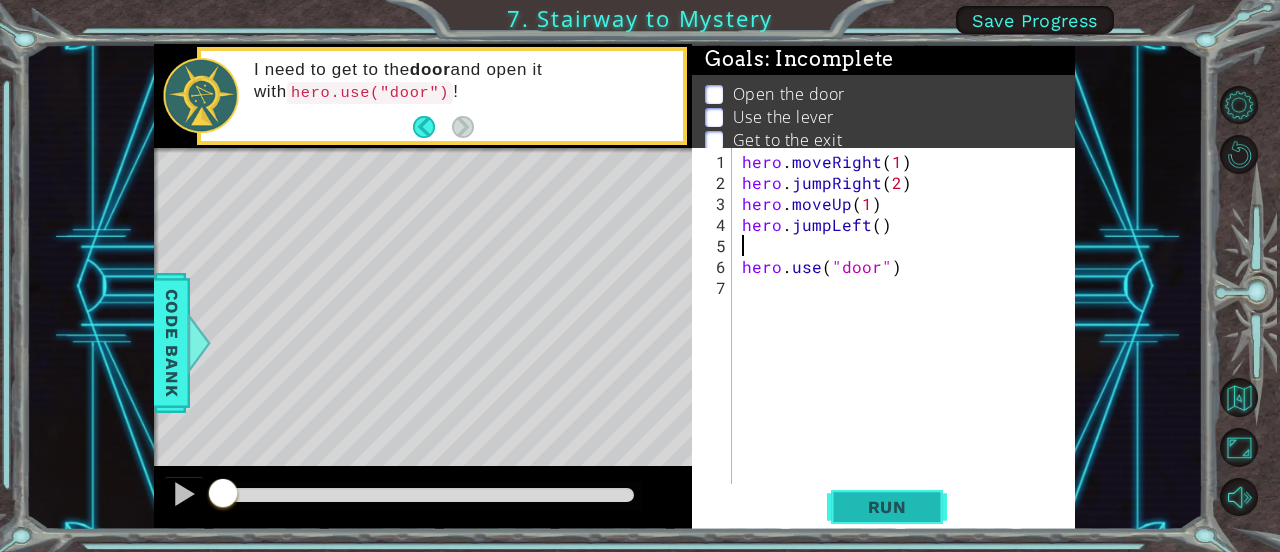 click on "Run" at bounding box center (887, 507) 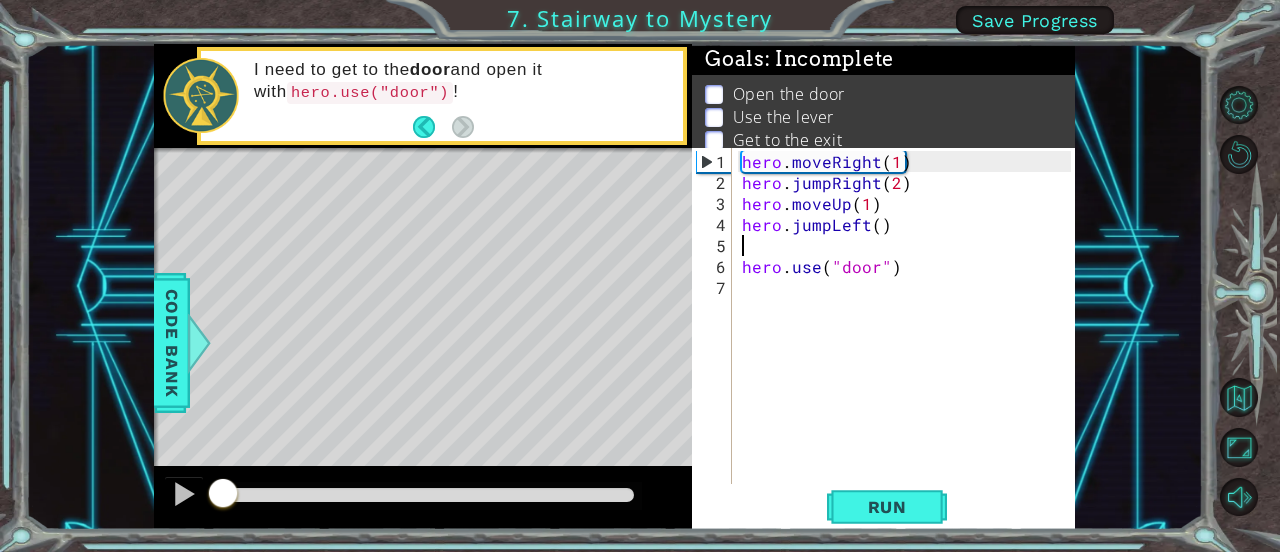 drag, startPoint x: 296, startPoint y: 496, endPoint x: 204, endPoint y: 487, distance: 92.43917 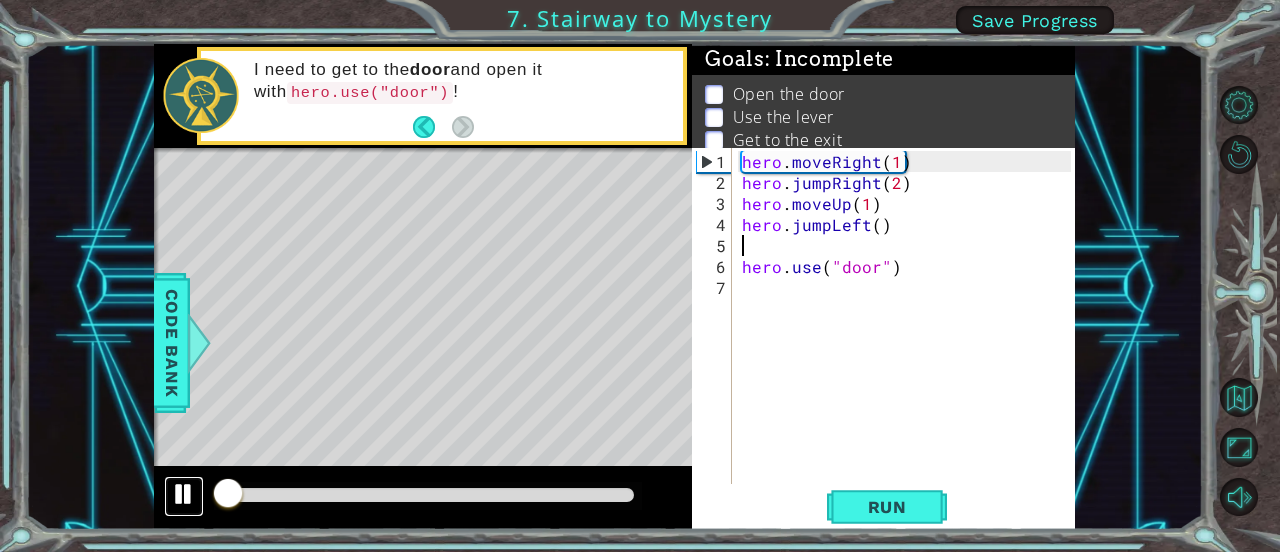 click at bounding box center [184, 494] 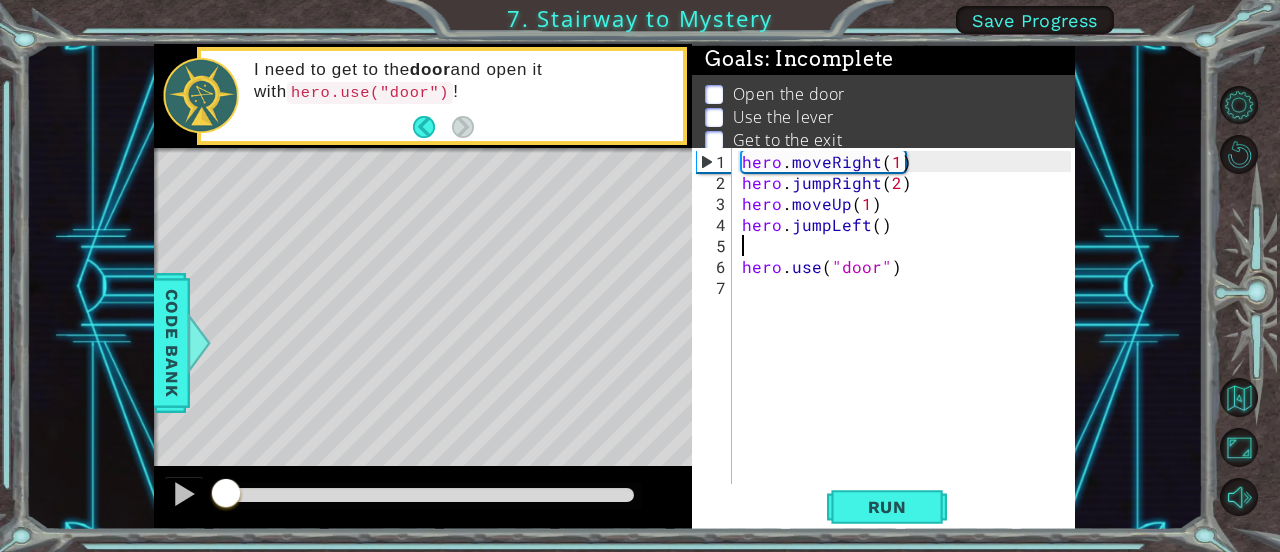 drag, startPoint x: 232, startPoint y: 496, endPoint x: 221, endPoint y: 494, distance: 11.18034 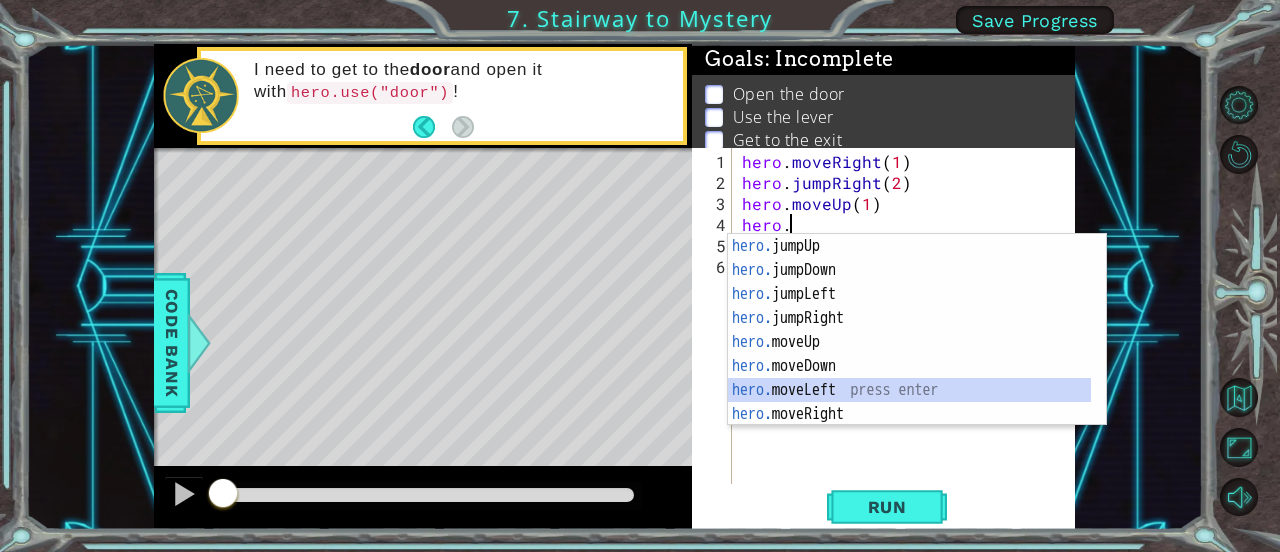 click on "hero. jumpUp press enter hero. jumpDown press enter hero. jumpLeft press enter hero. jumpRight press enter hero. moveUp press enter hero. moveDown press enter hero. moveLeft press enter hero. moveRight press enter hero. use press enter" at bounding box center (910, 354) 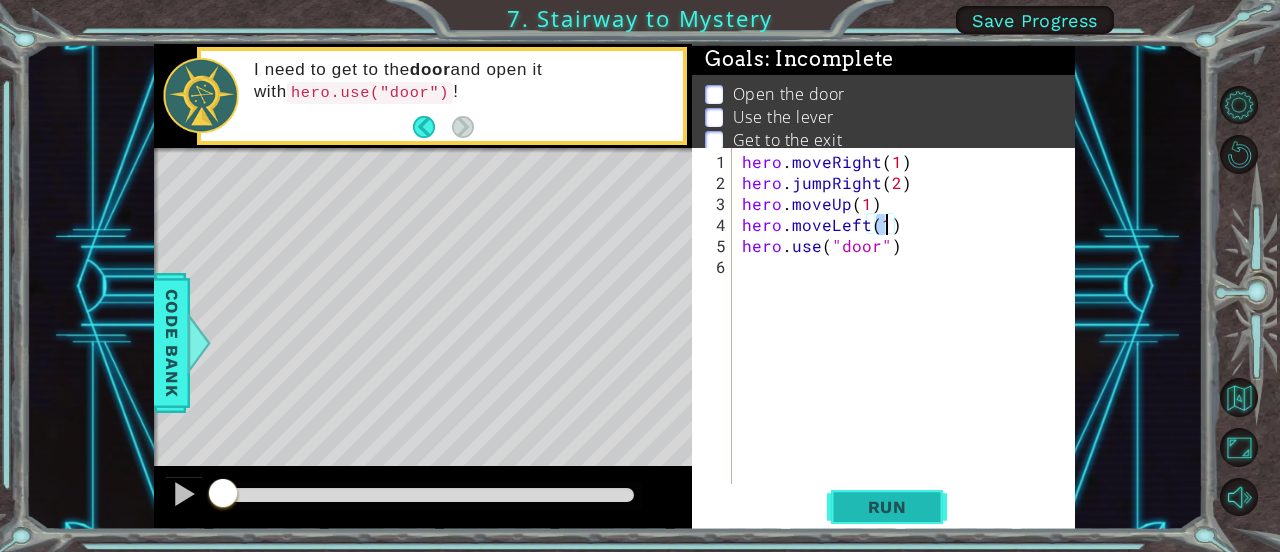 click on "Run" at bounding box center [887, 507] 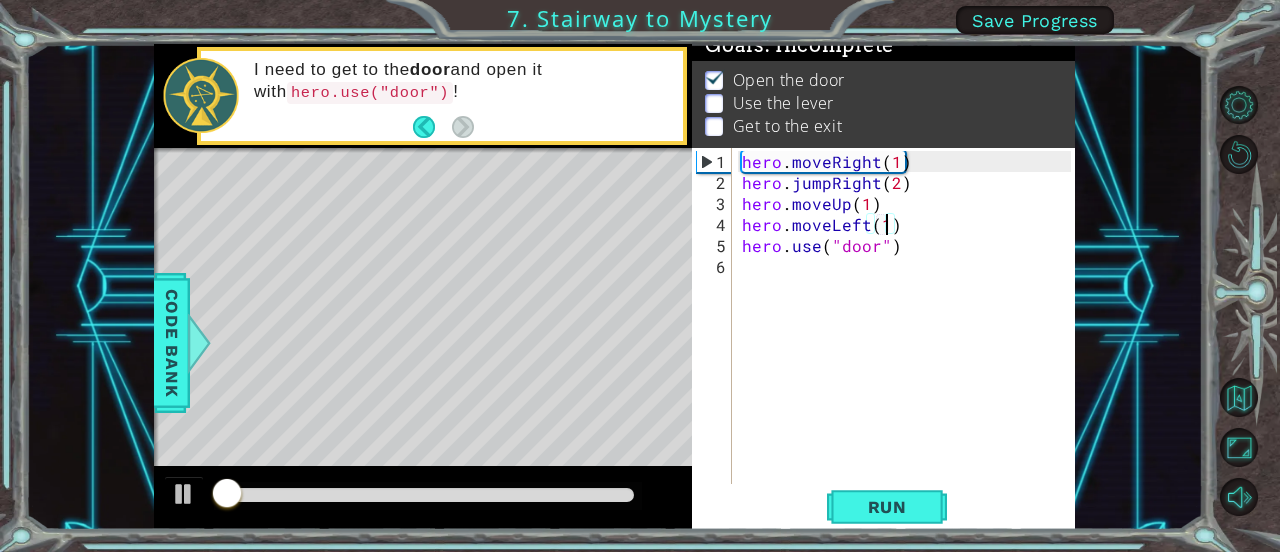 scroll, scrollTop: 20, scrollLeft: 0, axis: vertical 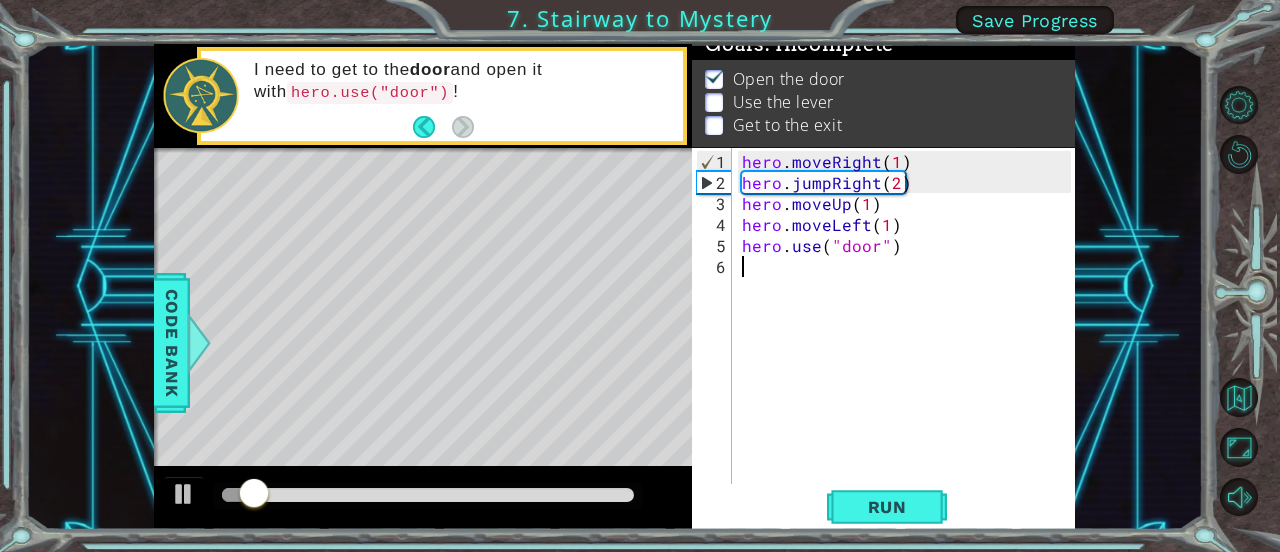 click on "hero . moveRight ( 1 ) hero . jumpRight ( 2 ) hero . moveUp ( 1 ) hero . moveLeft ( 1 ) hero . use ( "door" )" at bounding box center [909, 340] 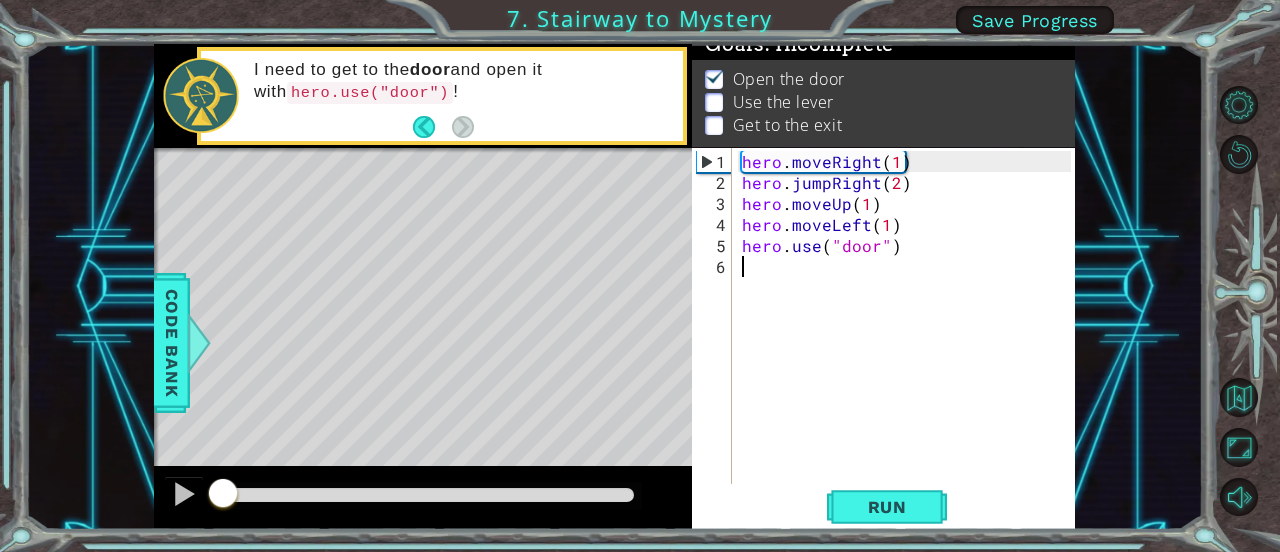 drag, startPoint x: 422, startPoint y: 500, endPoint x: 103, endPoint y: 486, distance: 319.30707 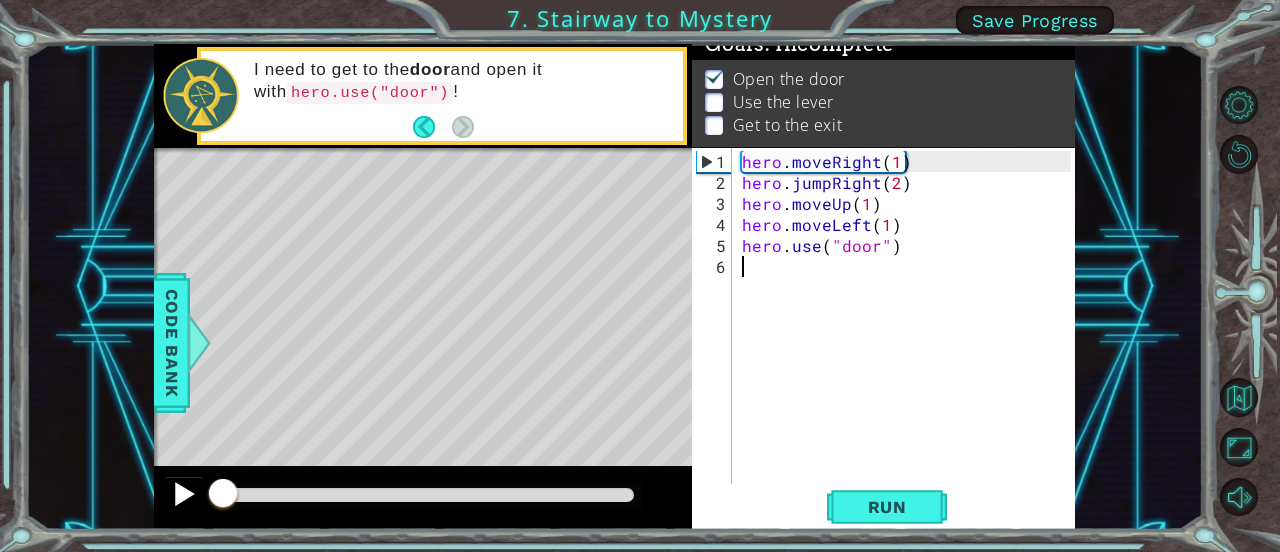 drag, startPoint x: 226, startPoint y: 488, endPoint x: 178, endPoint y: 483, distance: 48.259712 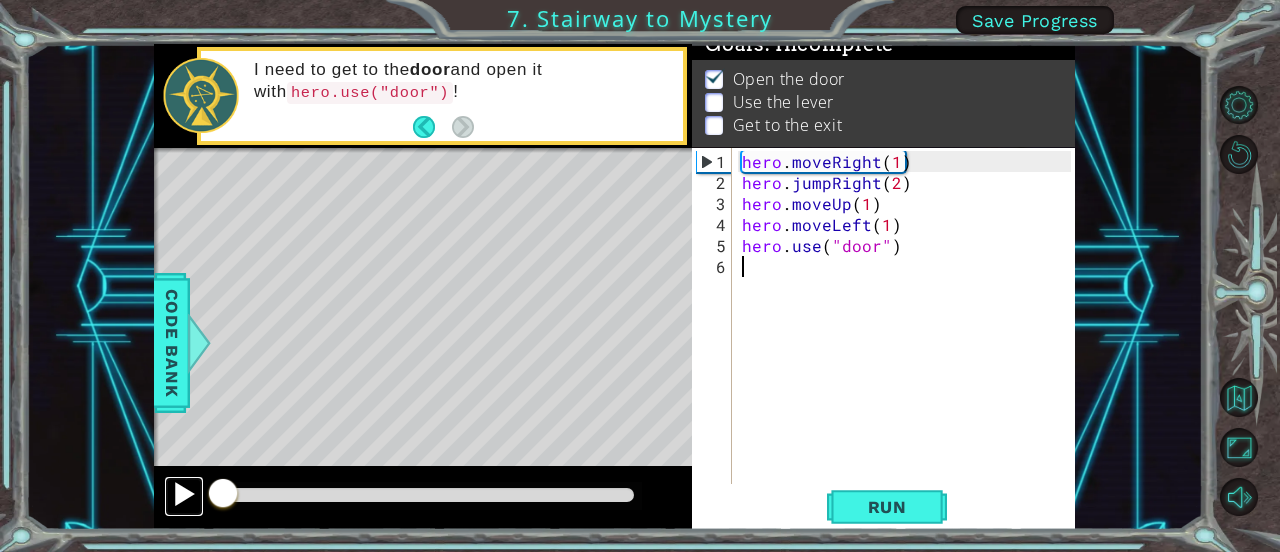 click at bounding box center [184, 494] 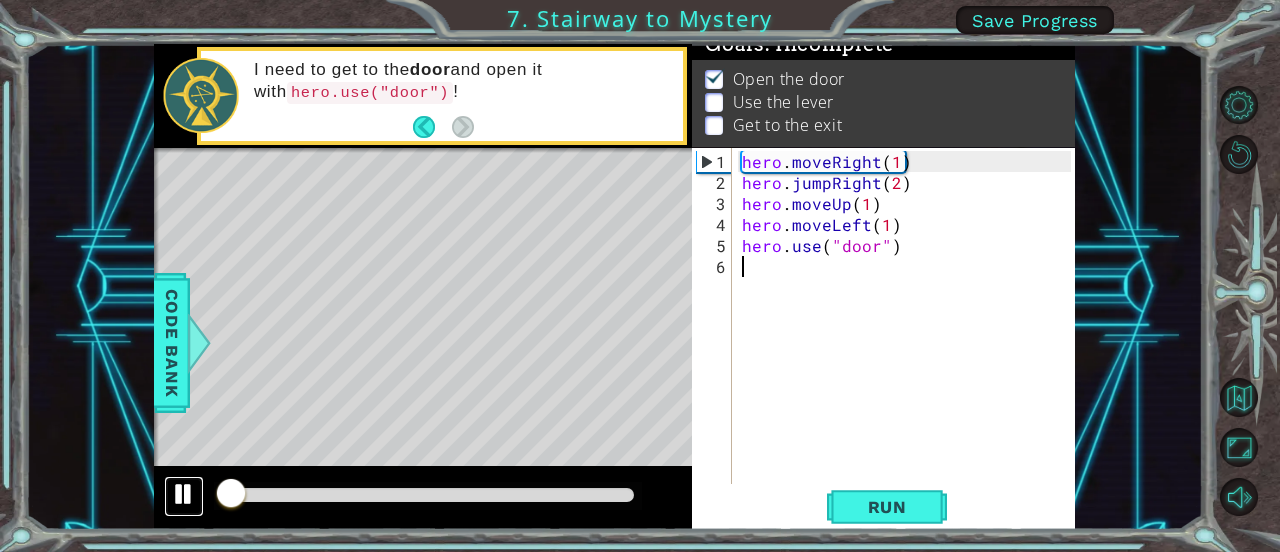 click at bounding box center [184, 494] 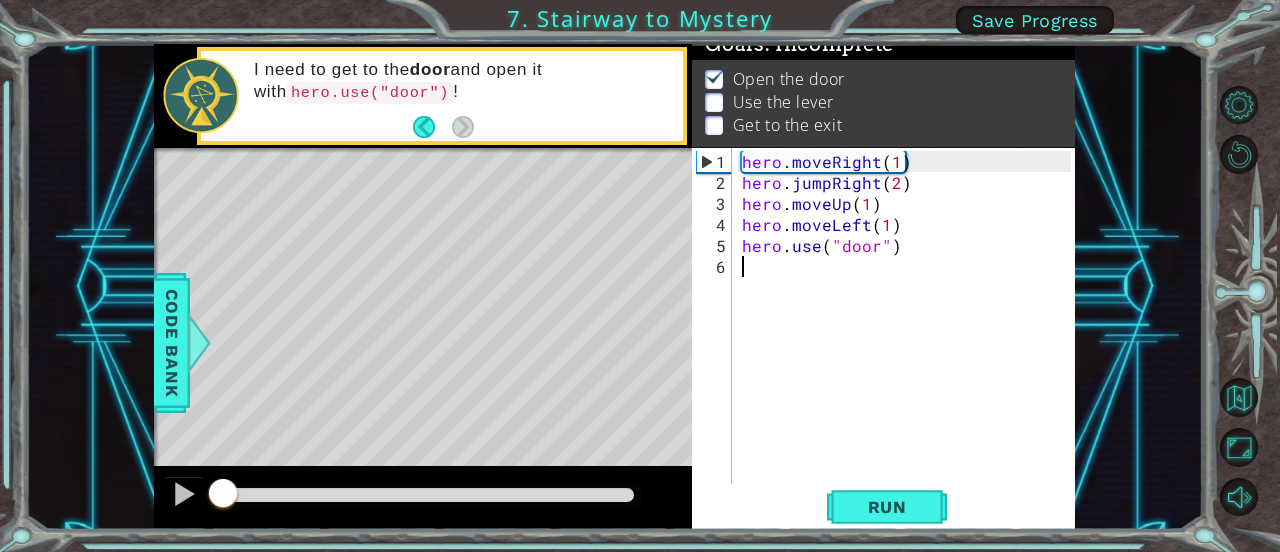drag, startPoint x: 224, startPoint y: 500, endPoint x: 214, endPoint y: 496, distance: 10.770329 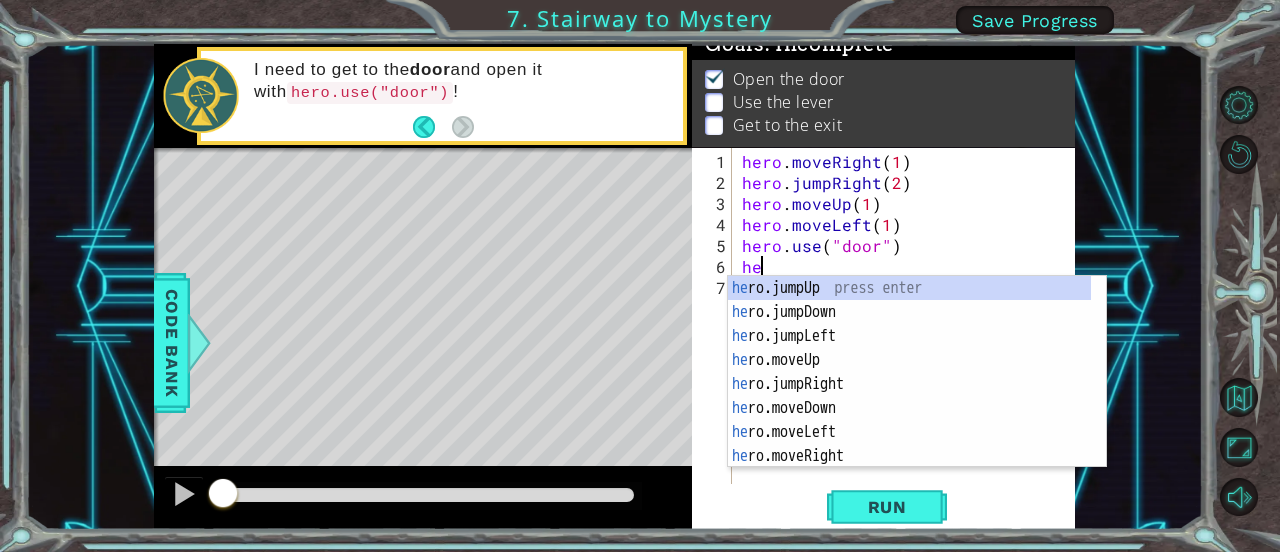 scroll, scrollTop: 0, scrollLeft: 0, axis: both 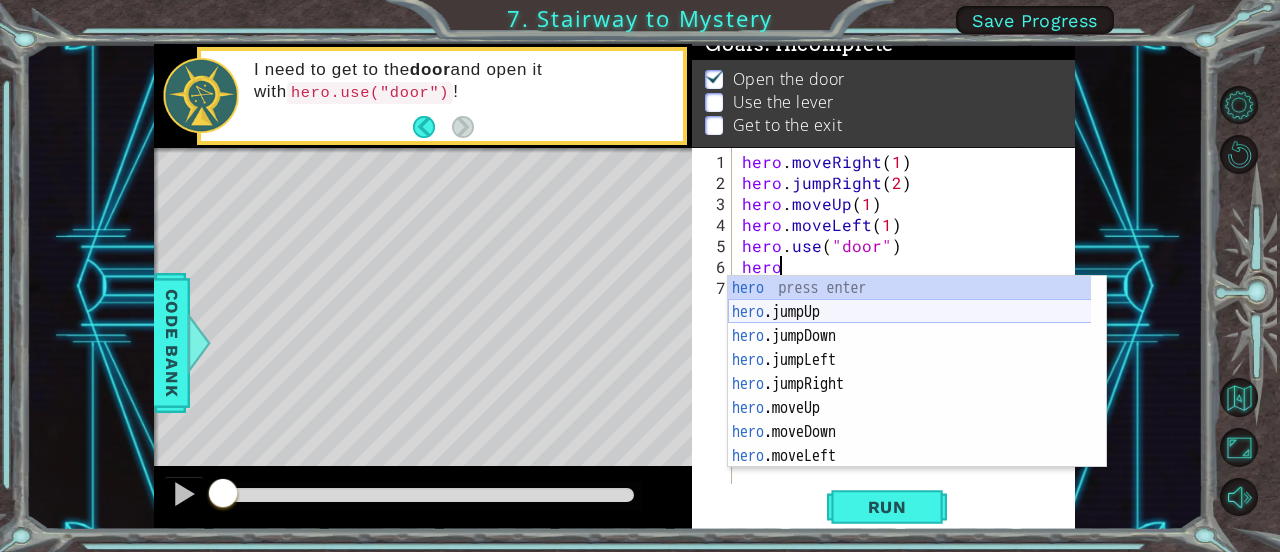 click on "hero press enter hero .jumpUp press enter hero .jumpDown press enter hero .jumpLeft press enter hero .jumpRight press enter hero .moveUp press enter hero .moveDown press enter hero .moveLeft press enter hero .moveRight press enter" at bounding box center (910, 396) 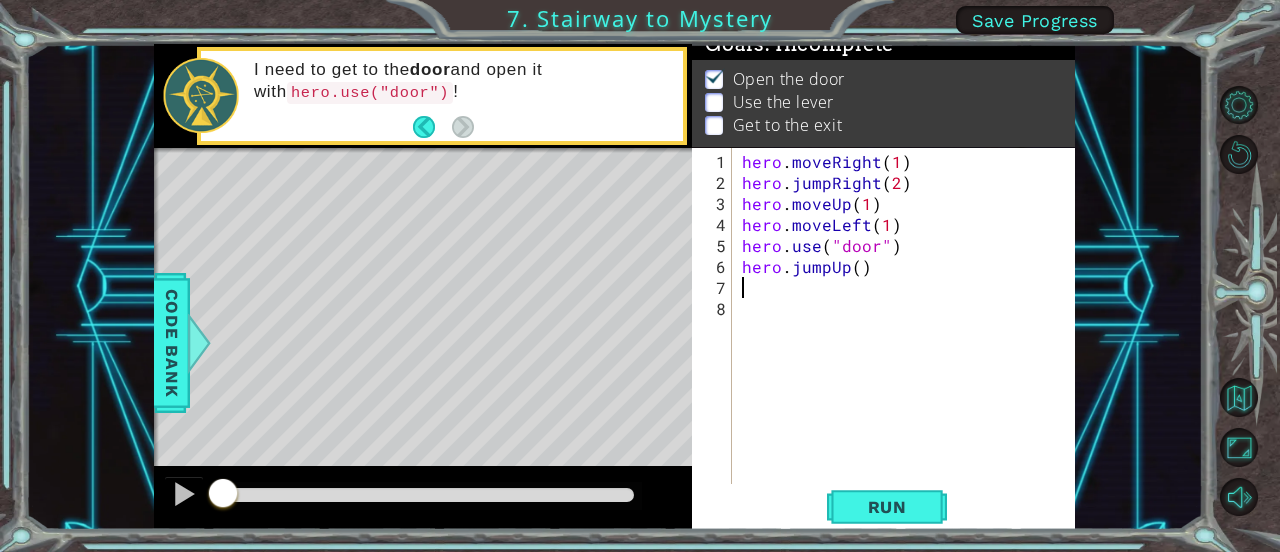 scroll, scrollTop: 0, scrollLeft: 0, axis: both 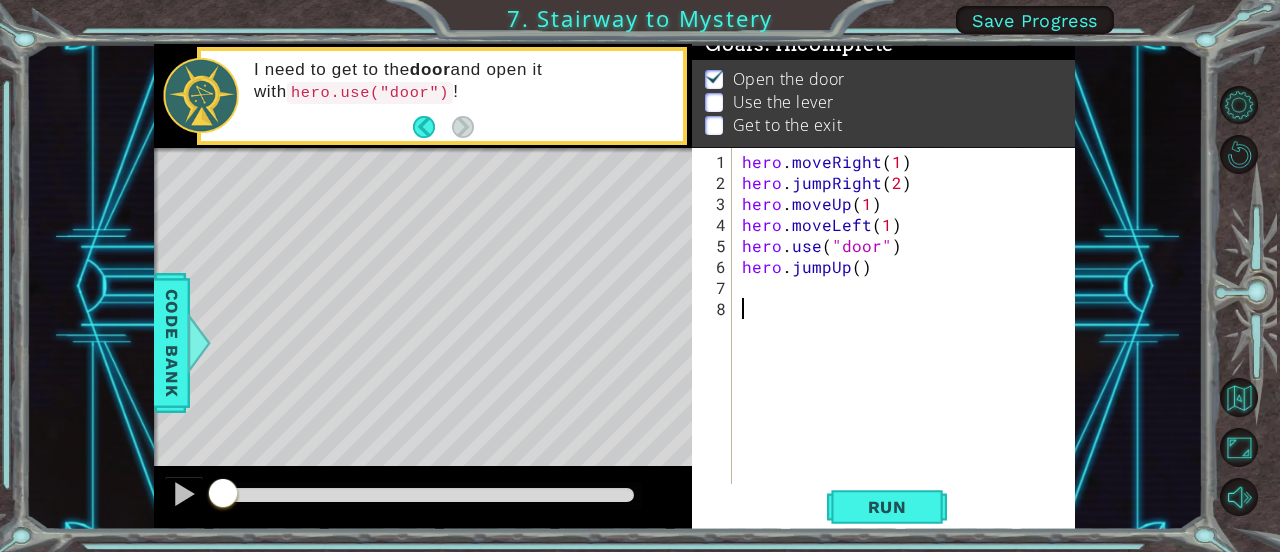 click on "hero . moveRight ( 1 ) hero . jumpRight ( 2 ) hero . moveUp ( 1 ) hero . moveLeft ( 1 ) hero . use ( "door" ) hero . jumpUp ( )" at bounding box center (909, 340) 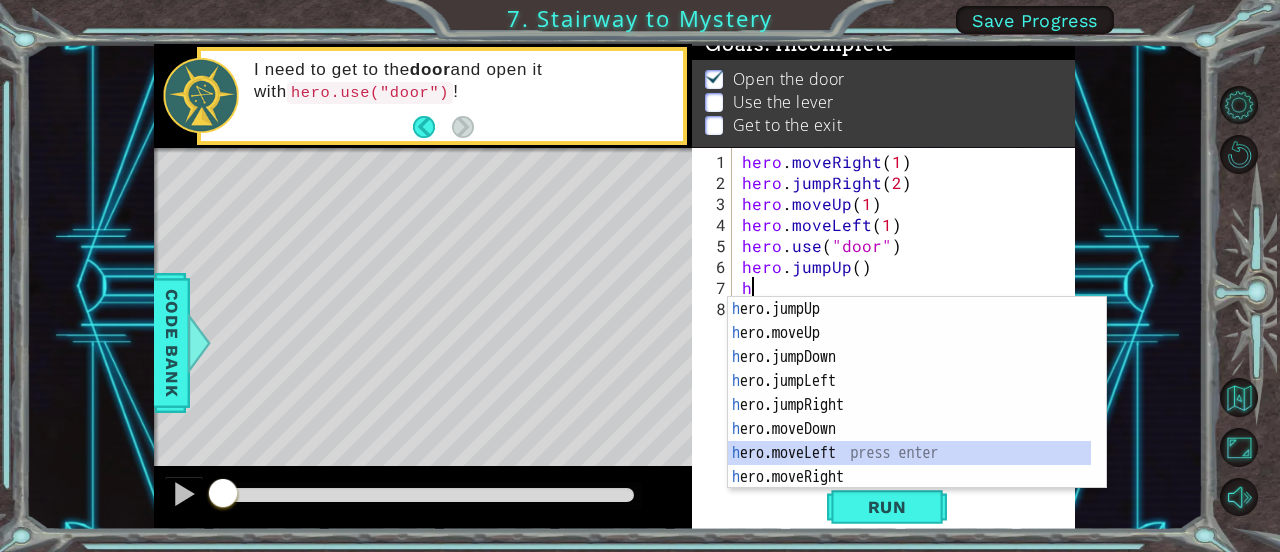 click on "h ero.jumpUp press enter h ero.moveUp press enter h ero.jumpDown press enter h ero.jumpLeft press enter h ero.jumpRight press enter h ero.moveDown press enter h ero.moveLeft press enter h ero.moveRight press enter h ero press enter" at bounding box center [910, 417] 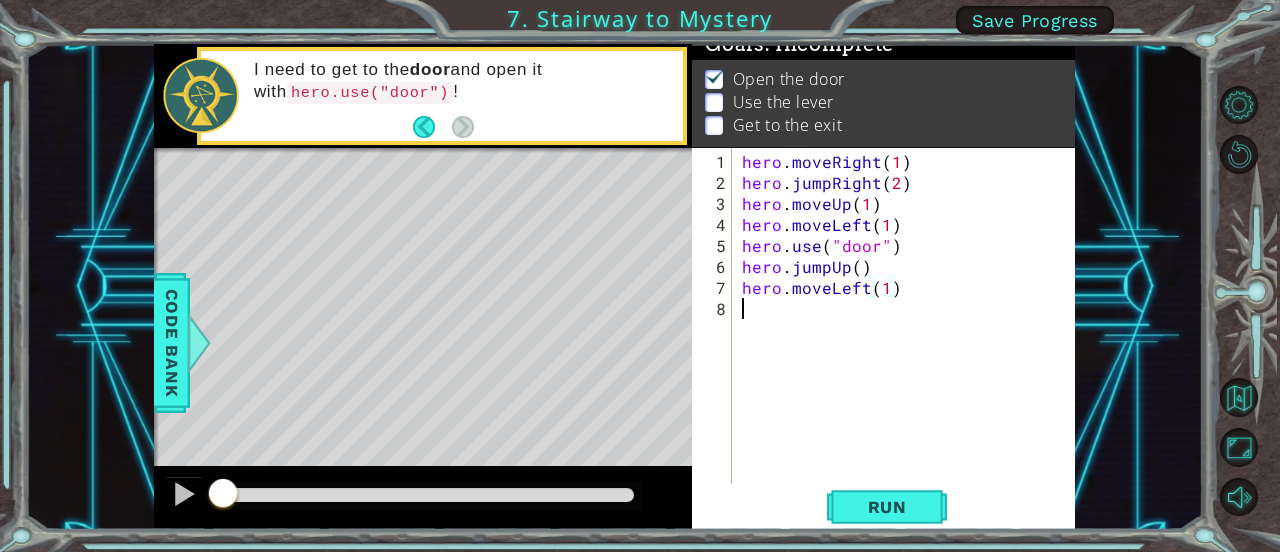 click on "hero . moveRight ( 1 ) hero . jumpRight ( 2 ) hero . moveUp ( 1 ) hero . moveLeft ( 1 ) hero . use ( "door" ) hero . jumpUp ( ) hero . moveLeft ( 1 )" at bounding box center (909, 340) 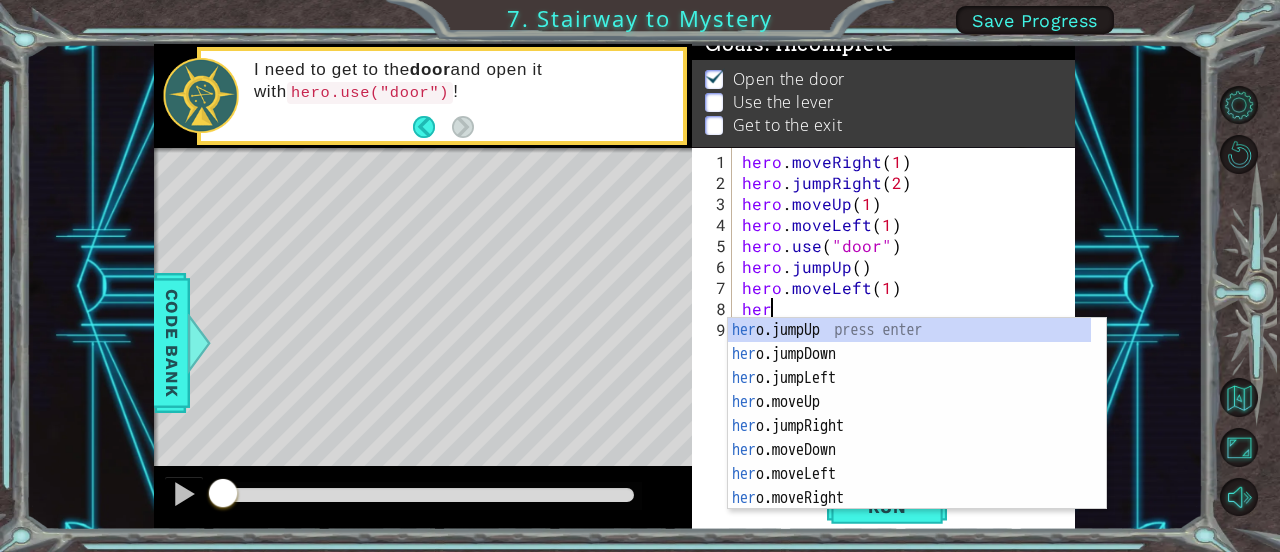 scroll, scrollTop: 0, scrollLeft: 1, axis: horizontal 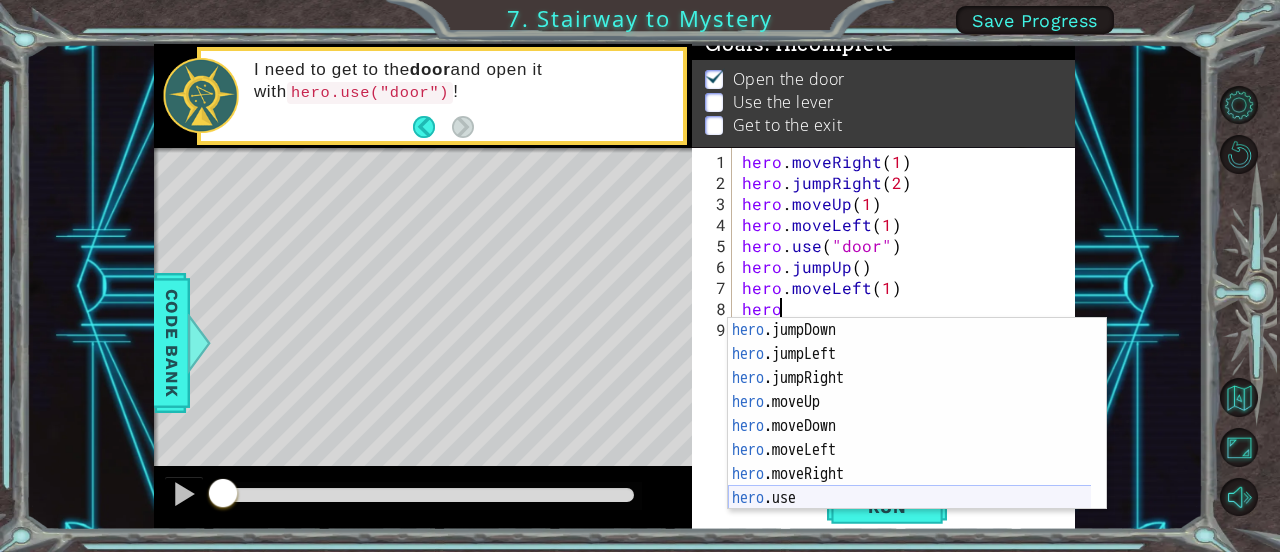 click on "hero .jumpDown press enter hero .jumpLeft press enter hero .jumpRight press enter hero .moveUp press enter hero .moveDown press enter hero .moveLeft press enter hero .moveRight press enter hero .use press enter" at bounding box center (910, 438) 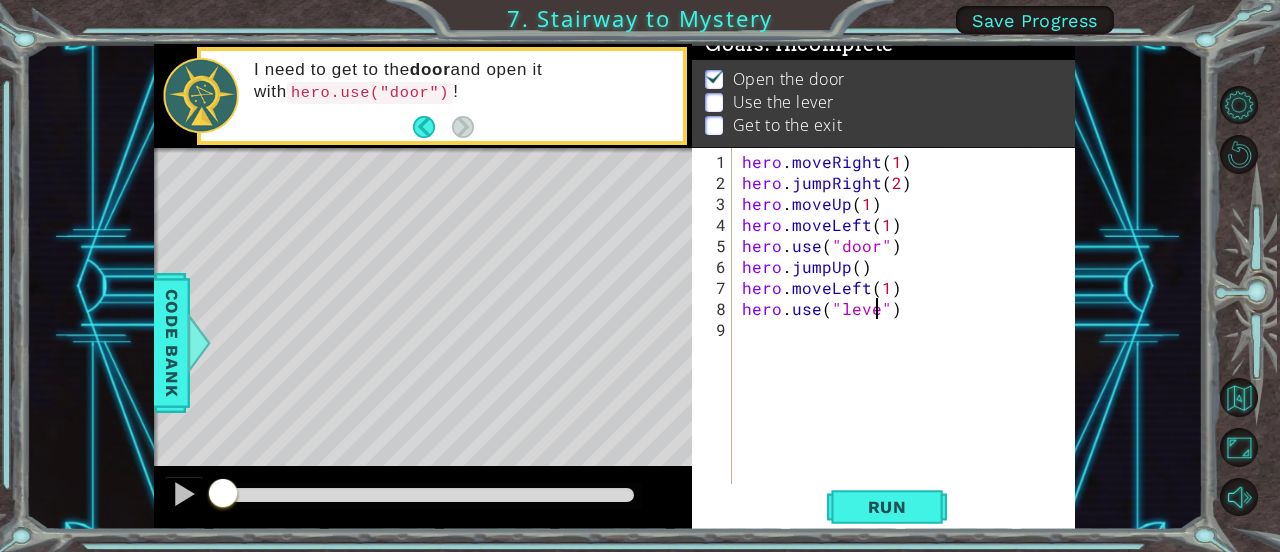 scroll, scrollTop: 0, scrollLeft: 8, axis: horizontal 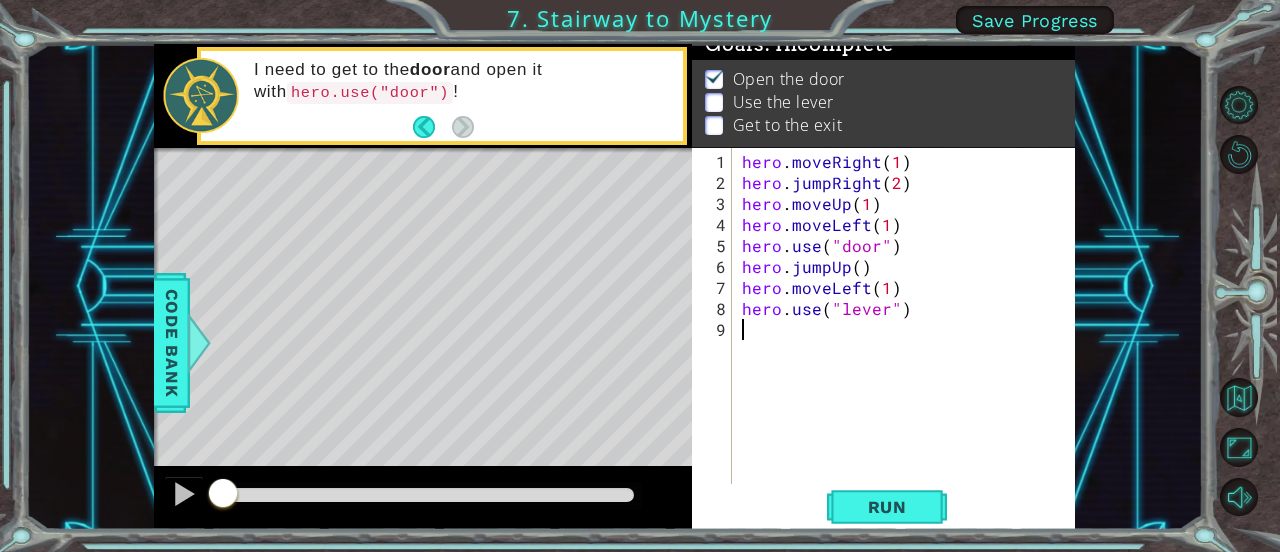 click on "hero . moveRight ( 1 ) hero . jumpRight ( 2 ) hero . moveUp ( 1 ) hero . moveLeft ( 1 ) hero . use ( "door" ) hero . jumpUp ( ) hero . moveLeft ( 1 ) hero . use ( "lever" )" at bounding box center [909, 340] 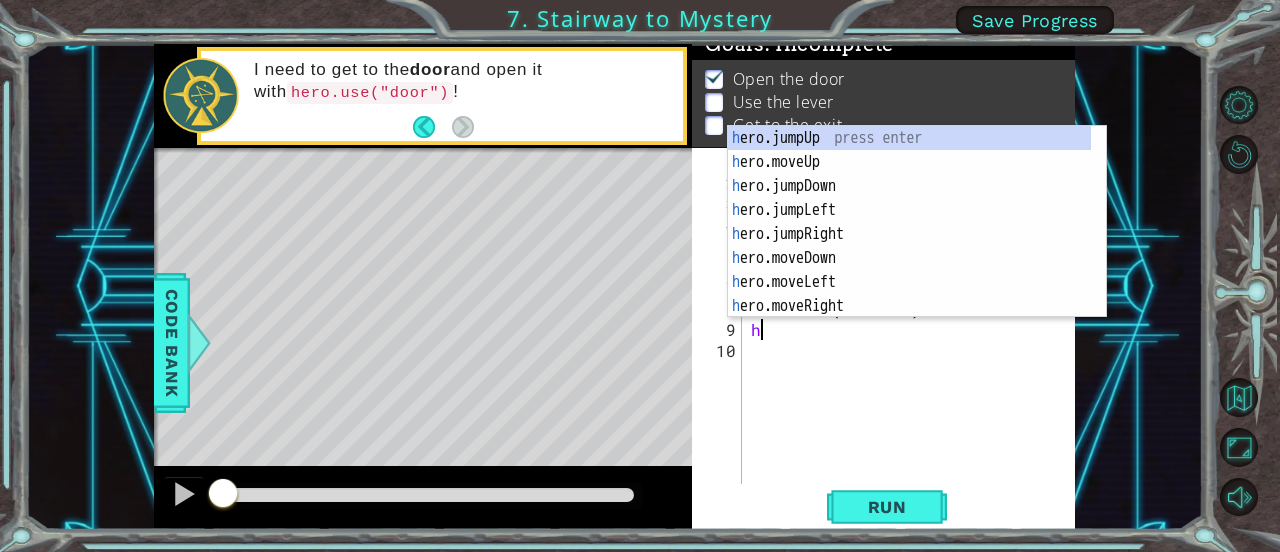 scroll, scrollTop: 0, scrollLeft: 0, axis: both 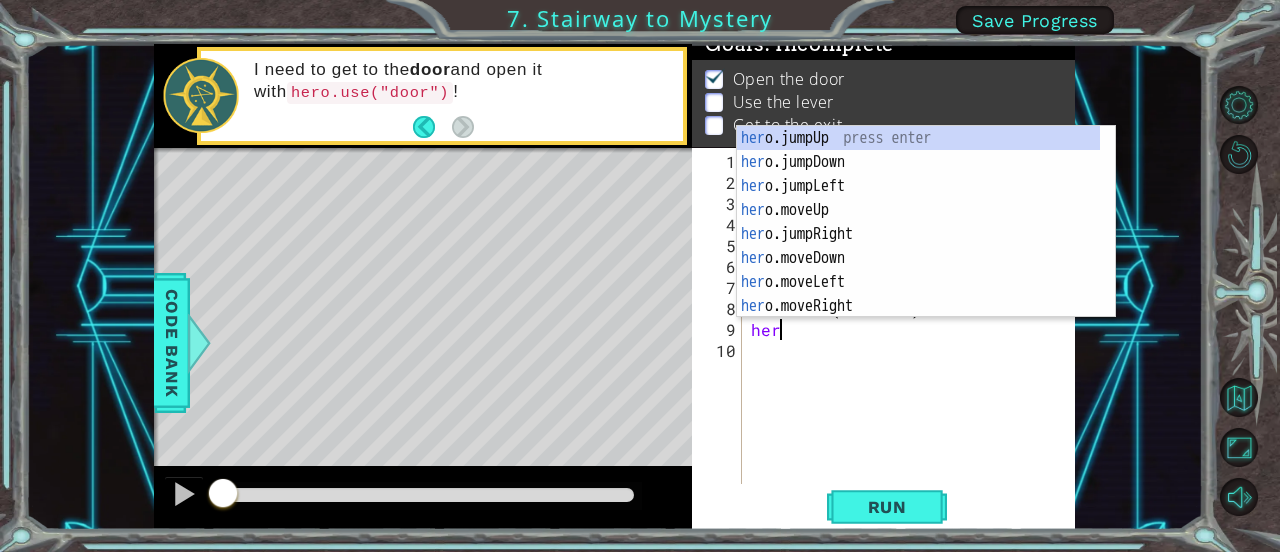 type on "hero" 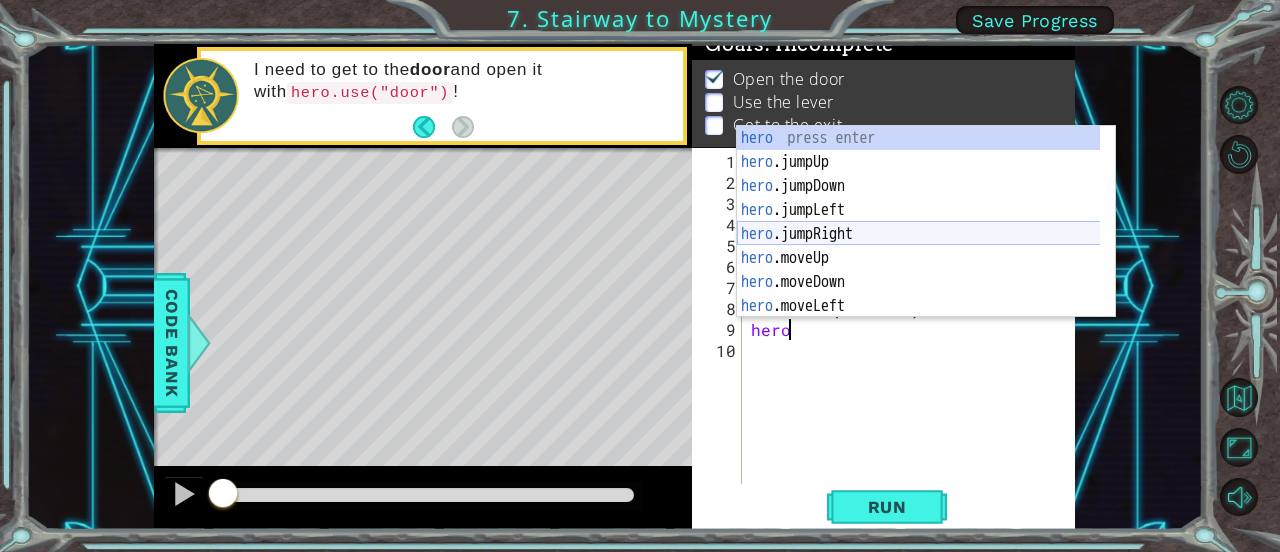 click on "hero press enter hero .jumpUp press enter hero .jumpDown press enter hero .jumpLeft press enter hero .jumpRight press enter hero .moveUp press enter hero .moveDown press enter hero .moveLeft press enter hero .moveRight press enter" at bounding box center (919, 246) 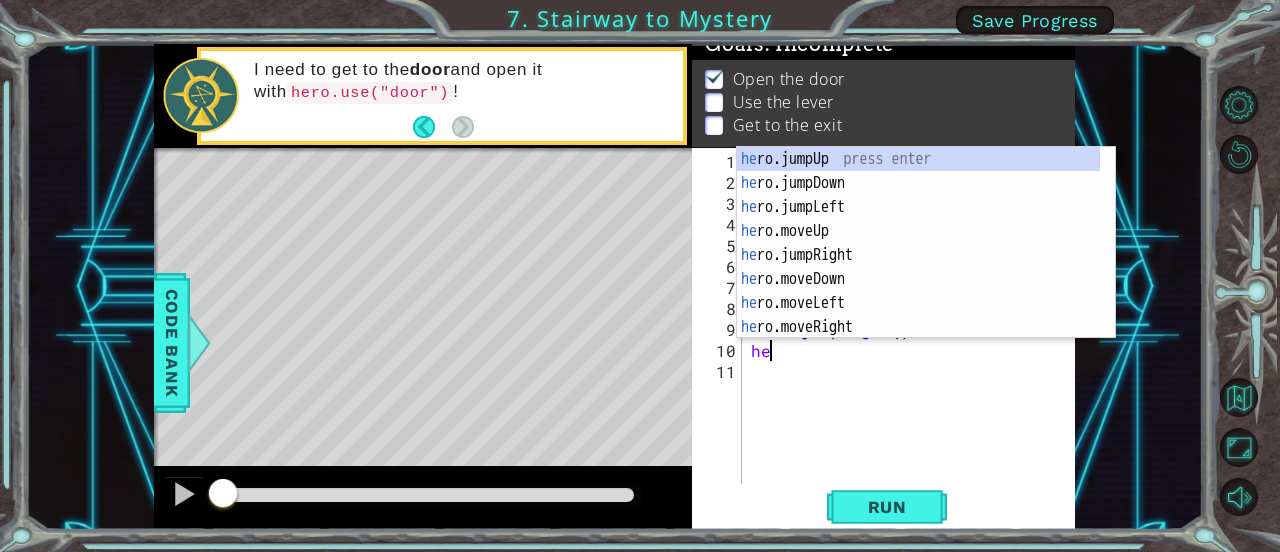 scroll, scrollTop: 0, scrollLeft: 0, axis: both 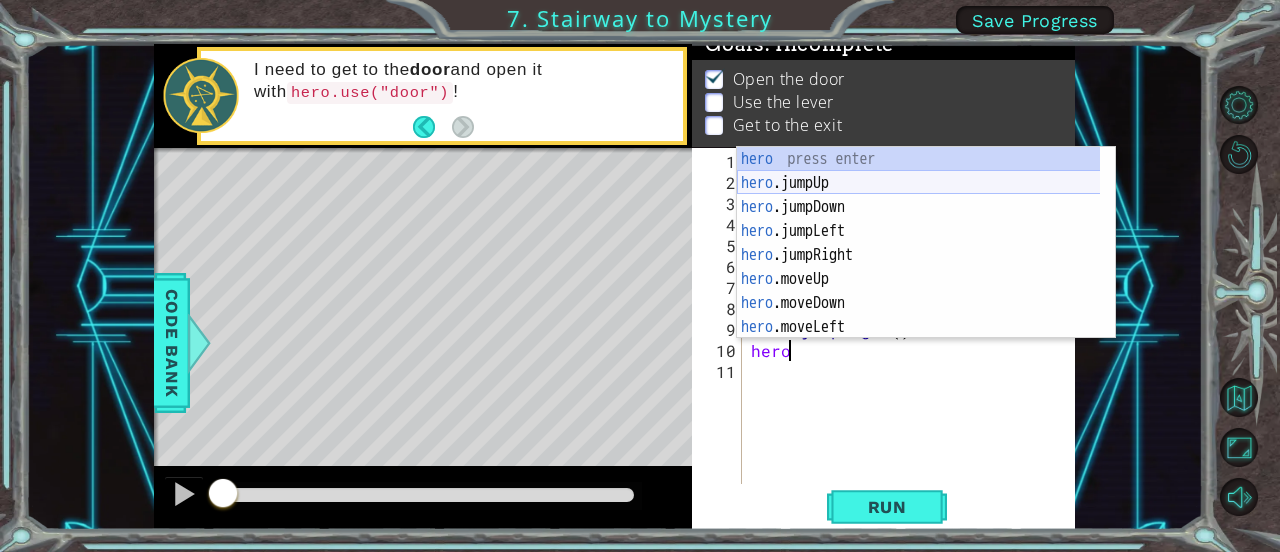 click on "hero press enter hero .jumpUp press enter hero .jumpDown press enter hero .jumpLeft press enter hero .jumpRight press enter hero .moveUp press enter hero .moveDown press enter hero .moveLeft press enter hero .moveRight press enter" at bounding box center [919, 267] 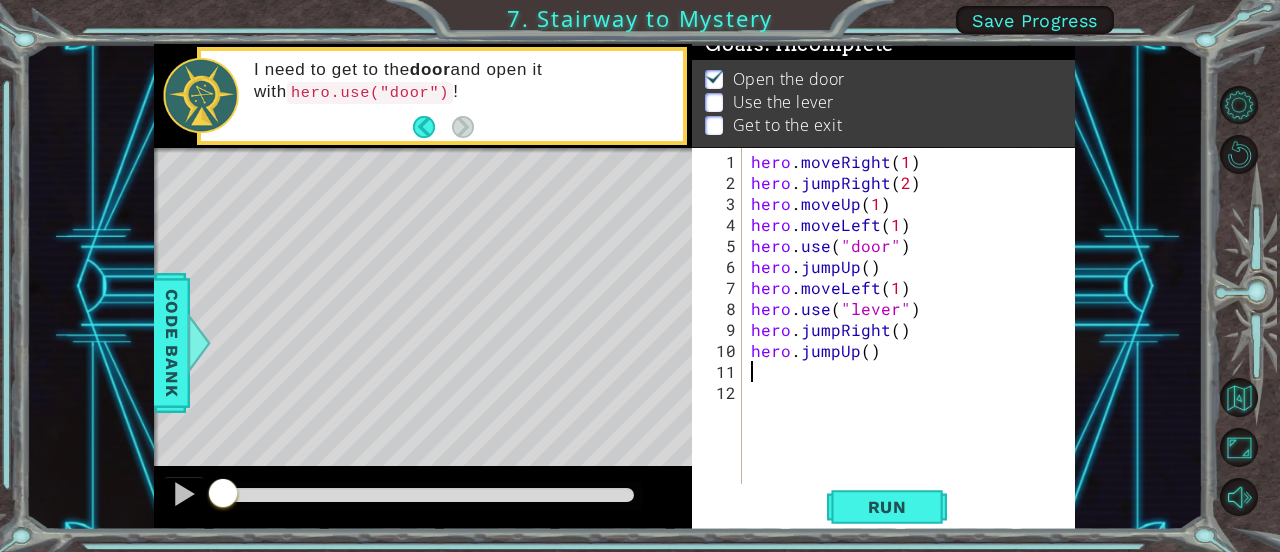 scroll, scrollTop: 0, scrollLeft: 0, axis: both 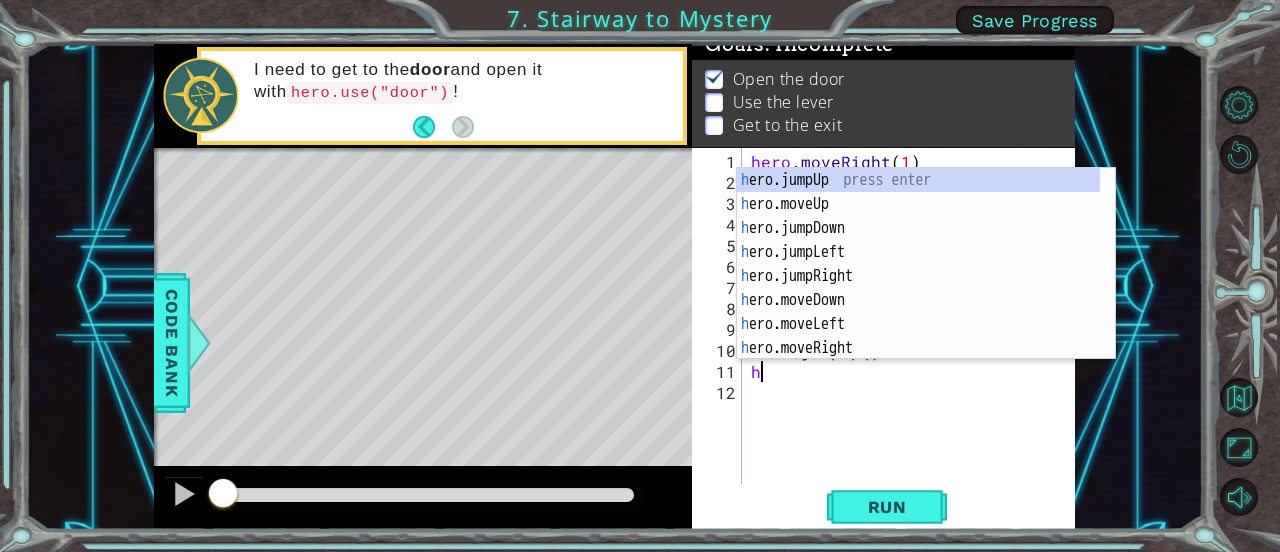 type on "he" 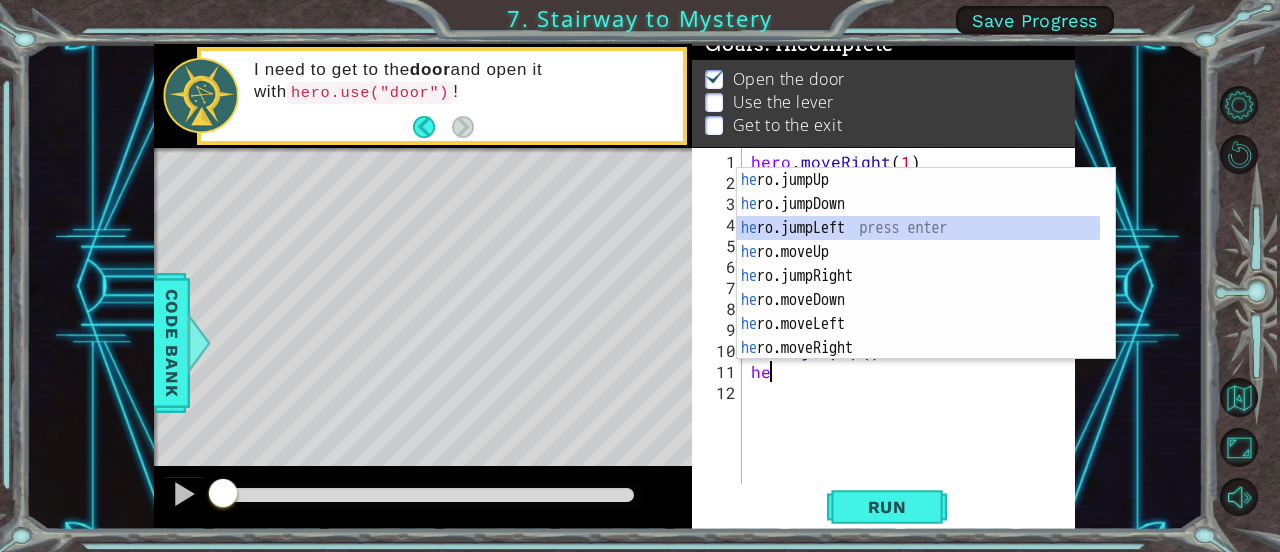 click on "he ro.jumpUp press enter he ro.jumpDown press enter he ro.jumpLeft press enter he ro.moveUp press enter he ro.jumpRight press enter he ro.moveDown press enter he ro.moveLeft press enter he ro.moveRight press enter he ro press enter" at bounding box center [919, 288] 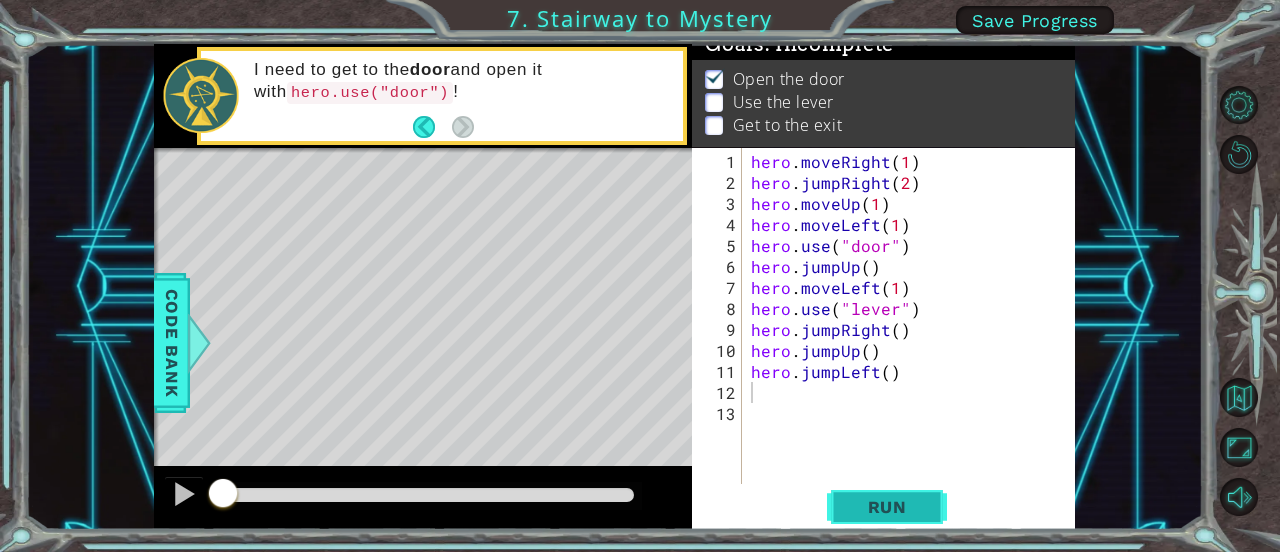 click on "Run" at bounding box center [887, 507] 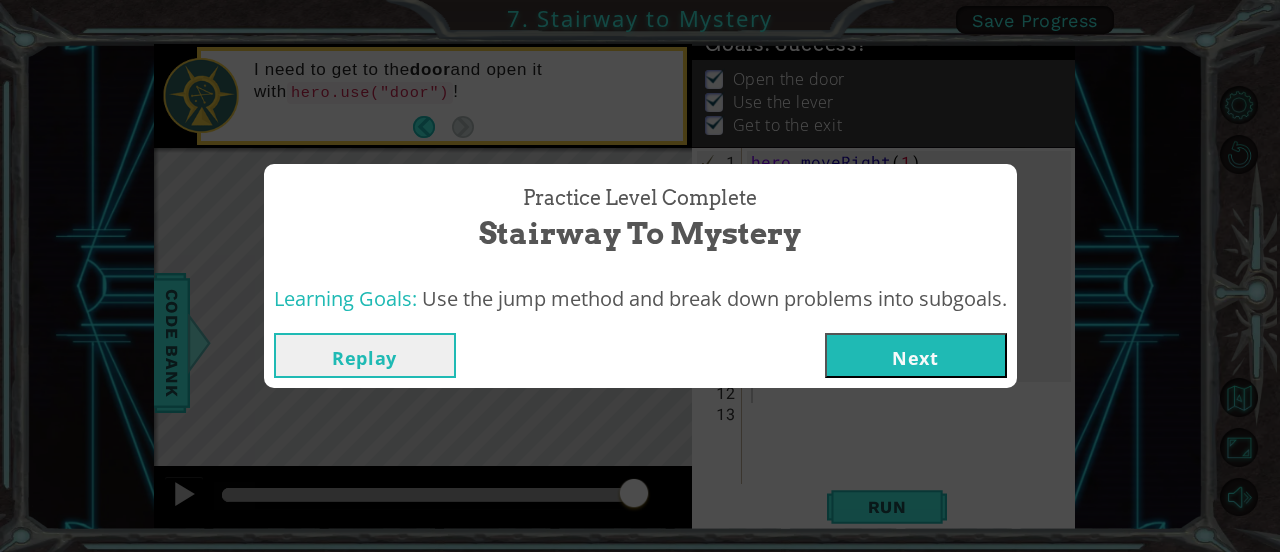 click on "Next" at bounding box center [916, 355] 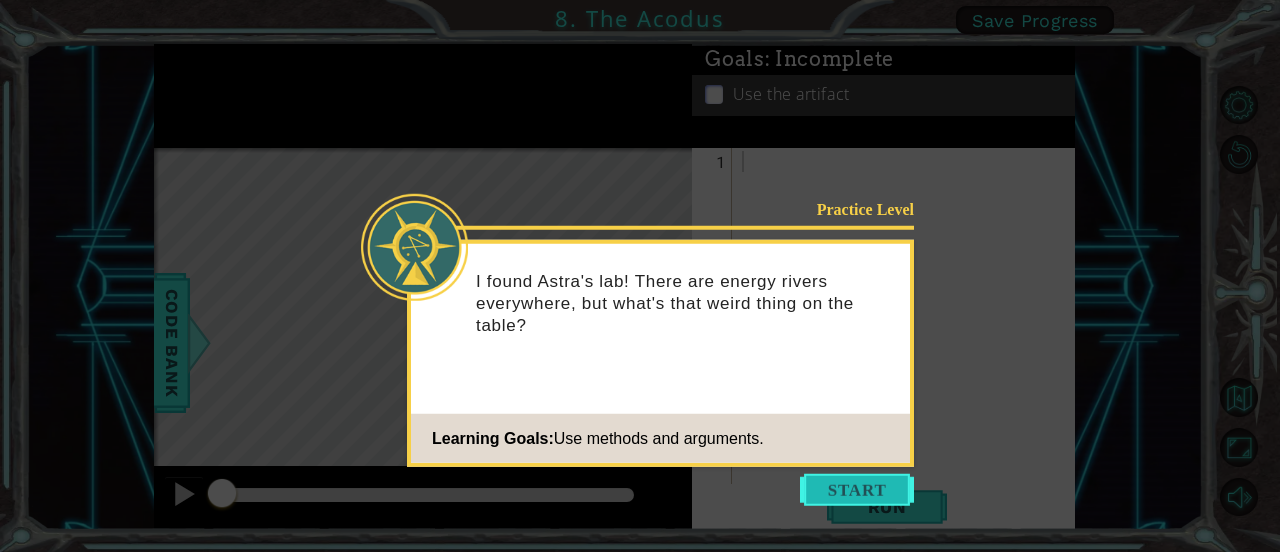 click at bounding box center (857, 490) 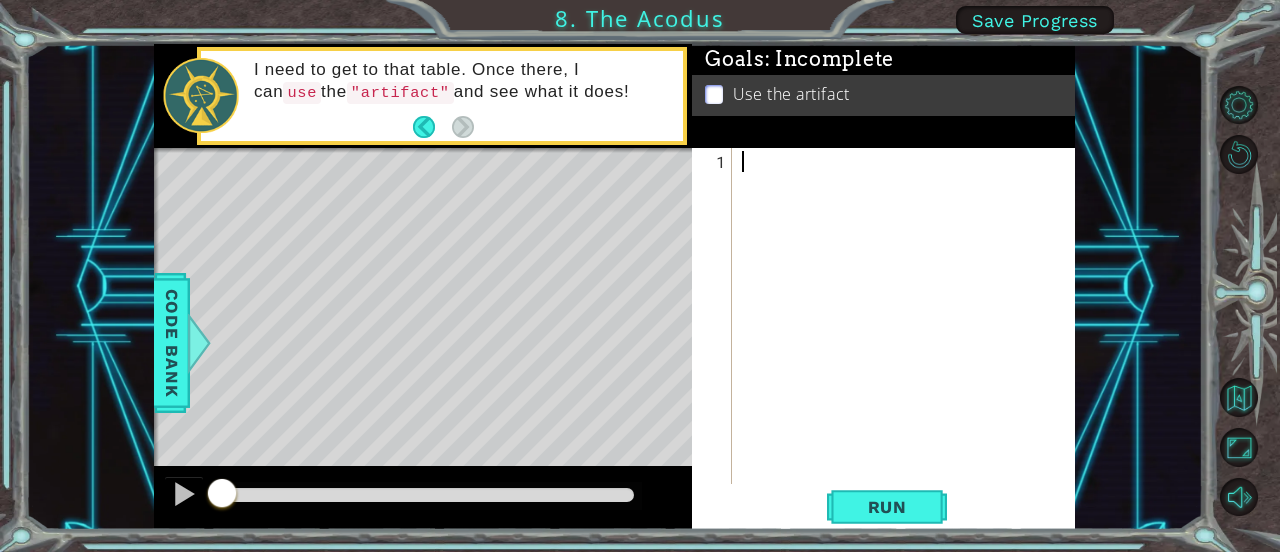 type on "h" 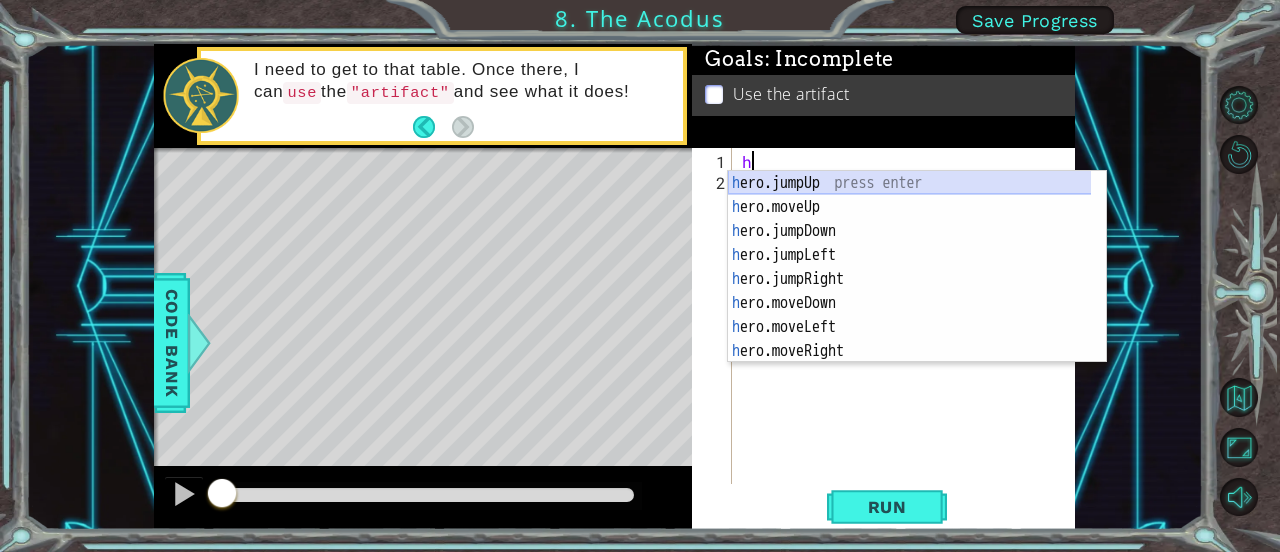 click on "h ero.jumpUp press enter h ero.moveUp press enter h ero.jumpDown press enter h ero.jumpLeft press enter h ero.jumpRight press enter h ero.moveDown press enter h ero.moveLeft press enter h ero.moveRight press enter h ero.use press enter" at bounding box center [910, 291] 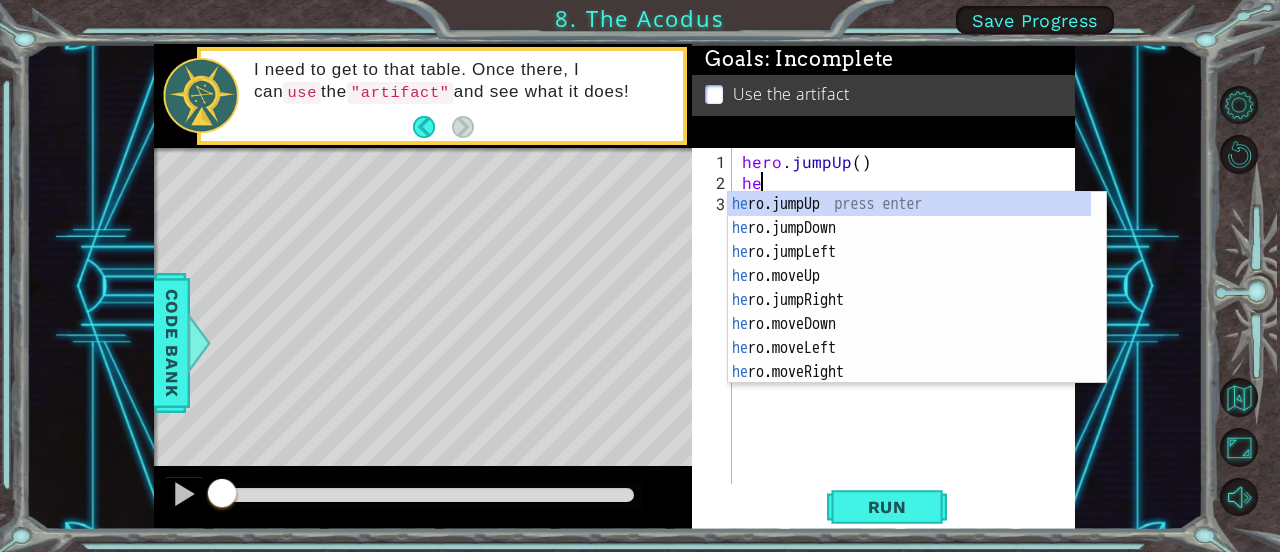 type on "her" 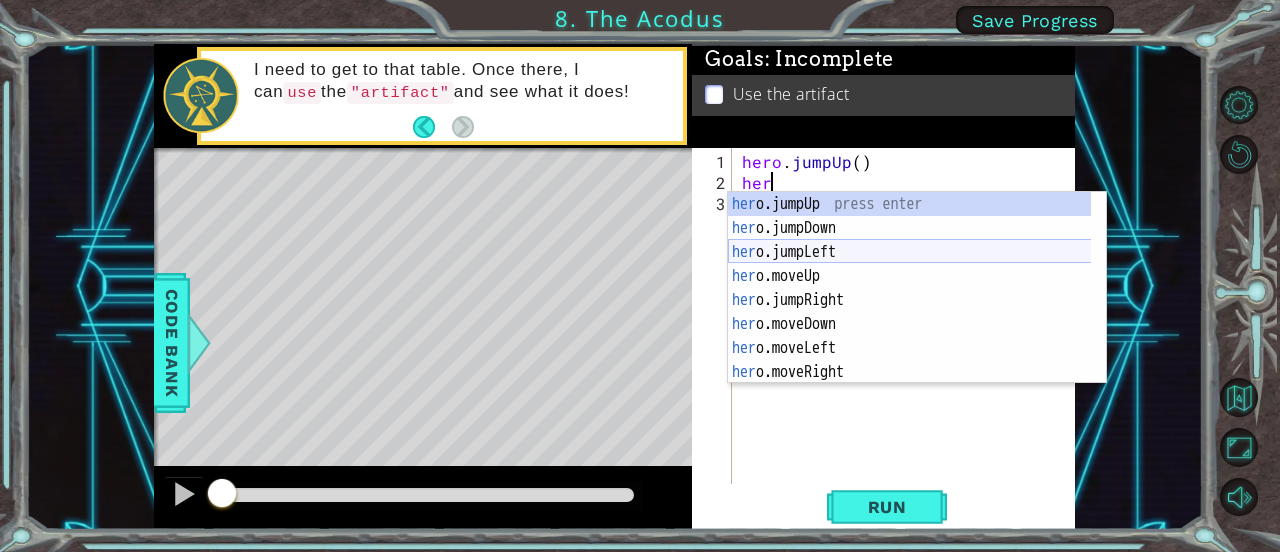 click on "her o.jumpUp press enter her o.jumpDown press enter her o.jumpLeft press enter her o.moveUp press enter her o.jumpRight press enter her o.moveDown press enter her o.moveLeft press enter her o.moveRight press enter her o.use press enter" at bounding box center (910, 312) 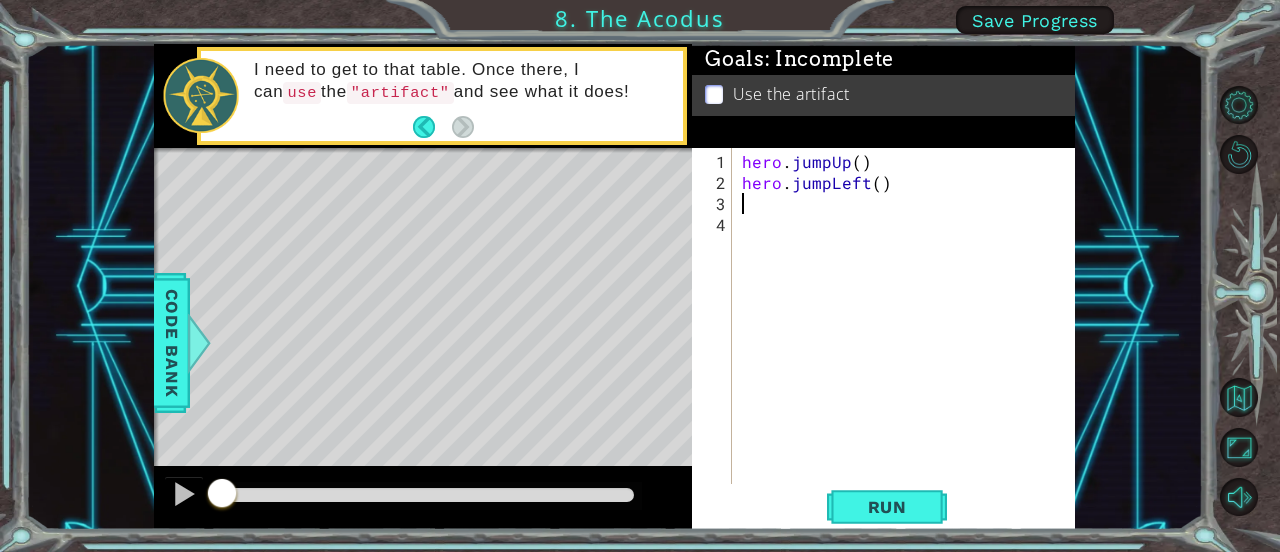 scroll, scrollTop: 0, scrollLeft: 0, axis: both 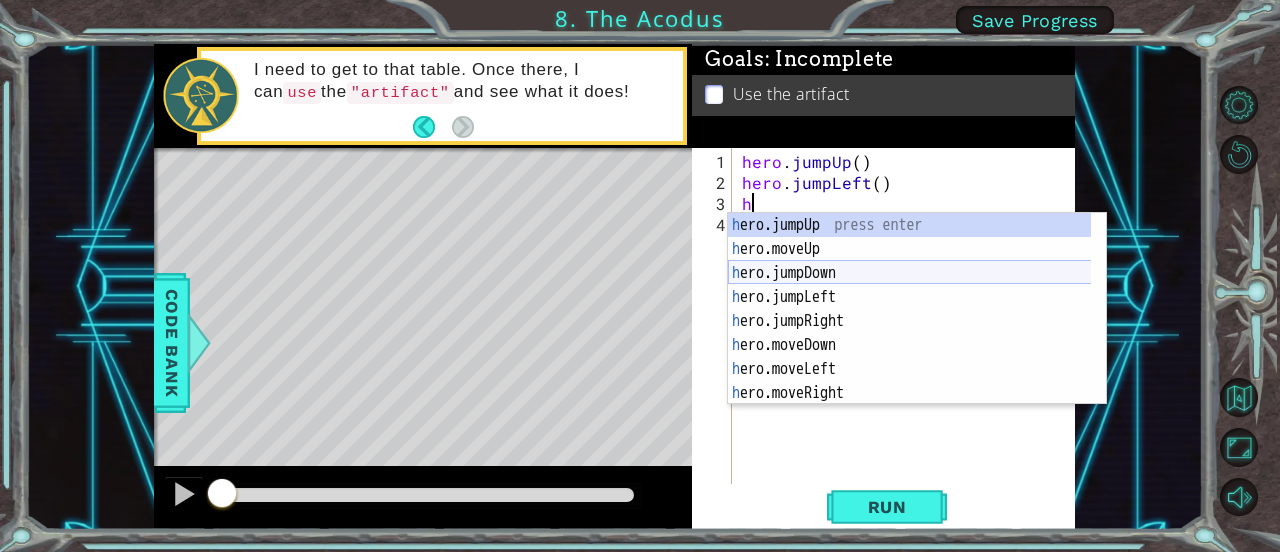 click on "h ero.jumpUp press enter h ero.moveUp press enter h ero.jumpDown press enter h ero.jumpLeft press enter h ero.jumpRight press enter h ero.moveDown press enter h ero.moveLeft press enter h ero.moveRight press enter h ero.use press enter" at bounding box center (910, 333) 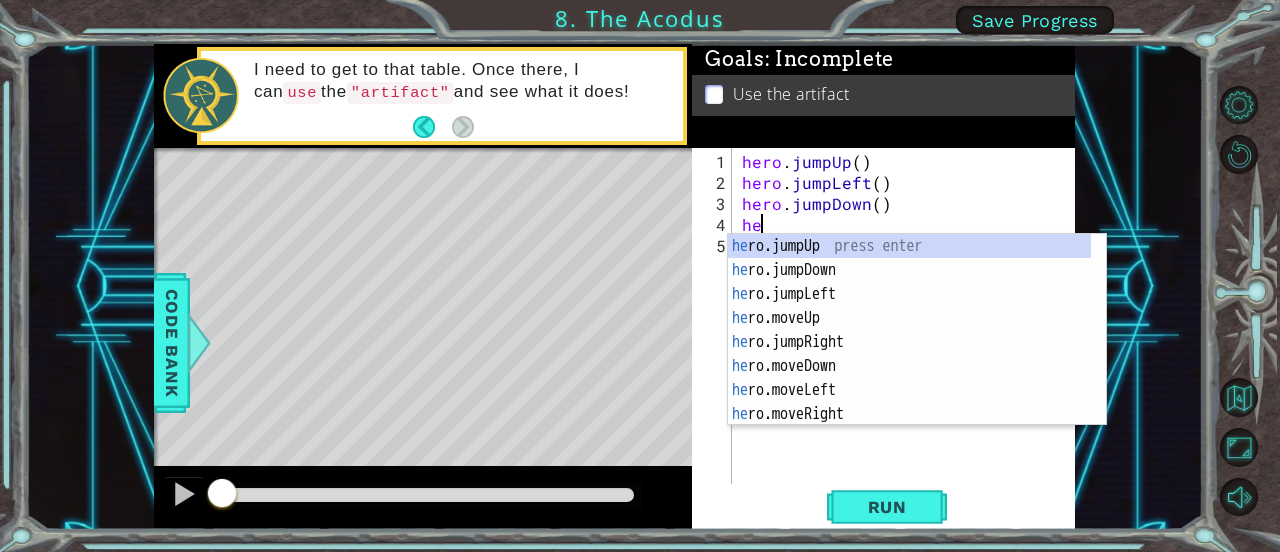 scroll, scrollTop: 0, scrollLeft: 0, axis: both 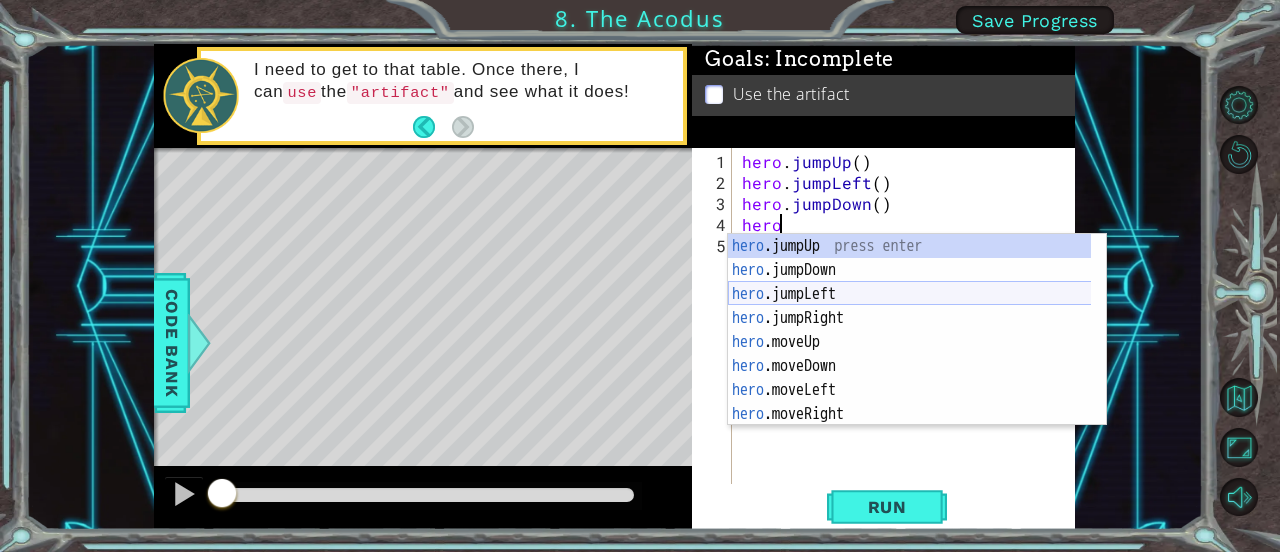 click on "hero .jumpUp press enter hero .jumpDown press enter hero .jumpLeft press enter hero .jumpRight press enter hero .moveUp press enter hero .moveDown press enter hero .moveLeft press enter hero .moveRight press enter hero .use press enter" at bounding box center (910, 354) 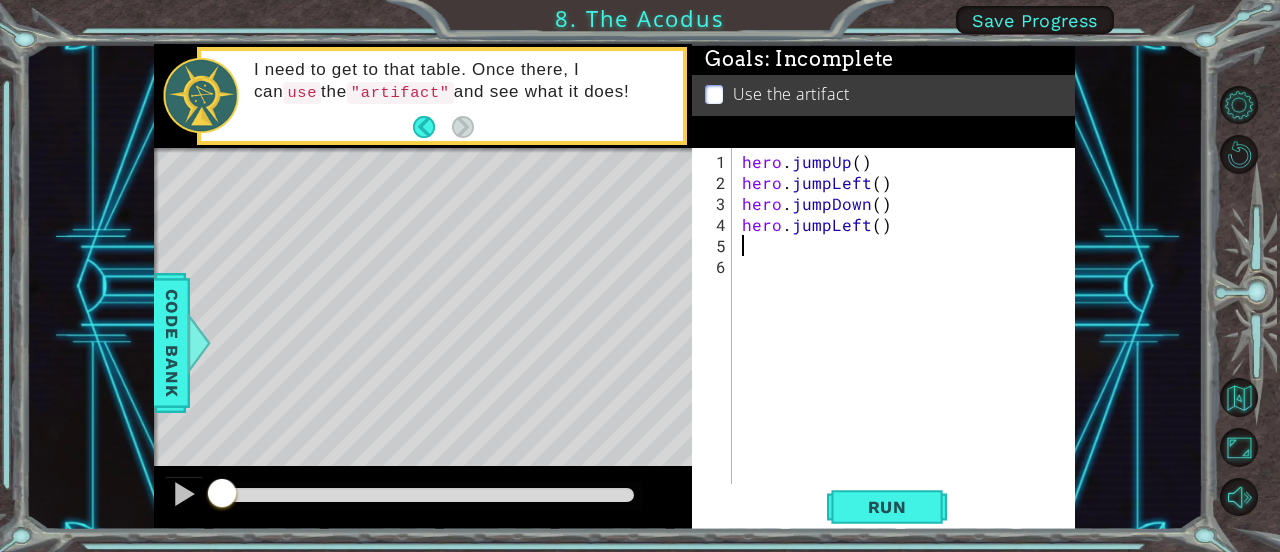 scroll, scrollTop: 0, scrollLeft: 0, axis: both 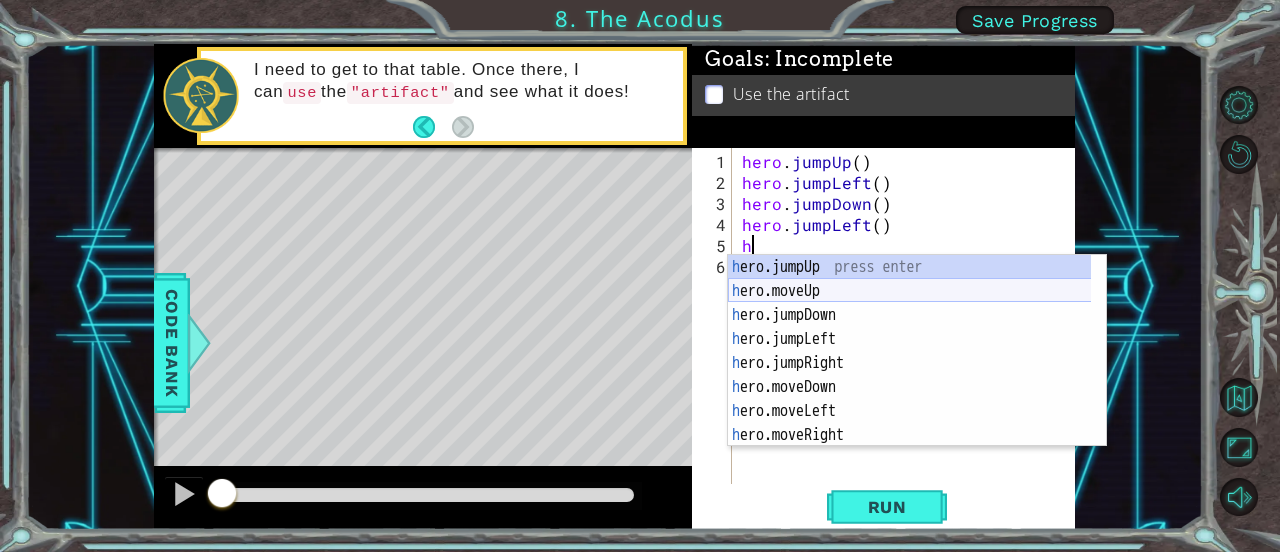 click on "h ero.jumpUp press enter h ero.moveUp press enter h ero.jumpDown press enter h ero.jumpLeft press enter h ero.jumpRight press enter h ero.moveDown press enter h ero.moveLeft press enter h ero.moveRight press enter h ero.use press enter" at bounding box center [910, 375] 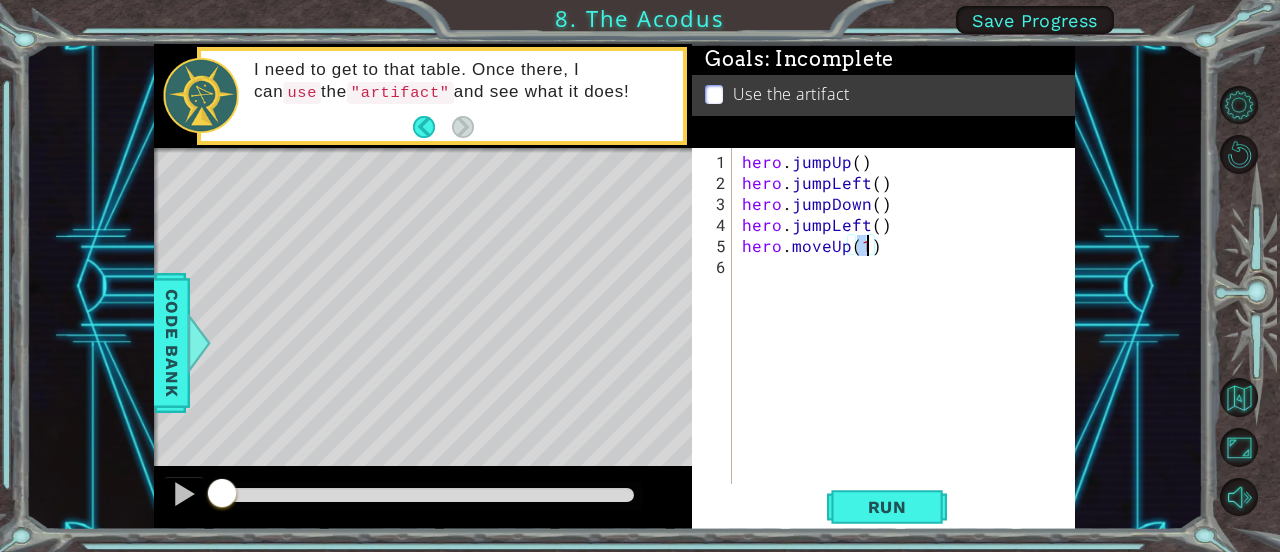 type on "hero.moveUp()" 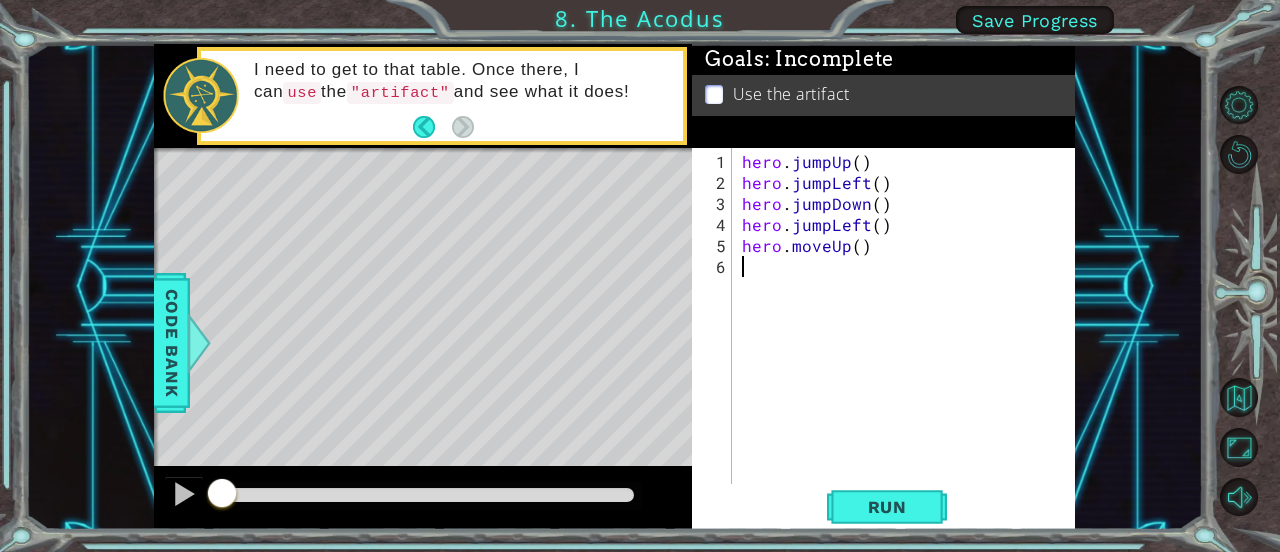 click on "hero . jumpUp ( ) hero . jumpLeft ( ) hero . jumpDown ( ) hero . jumpLeft ( ) hero . moveUp ( )" at bounding box center [909, 340] 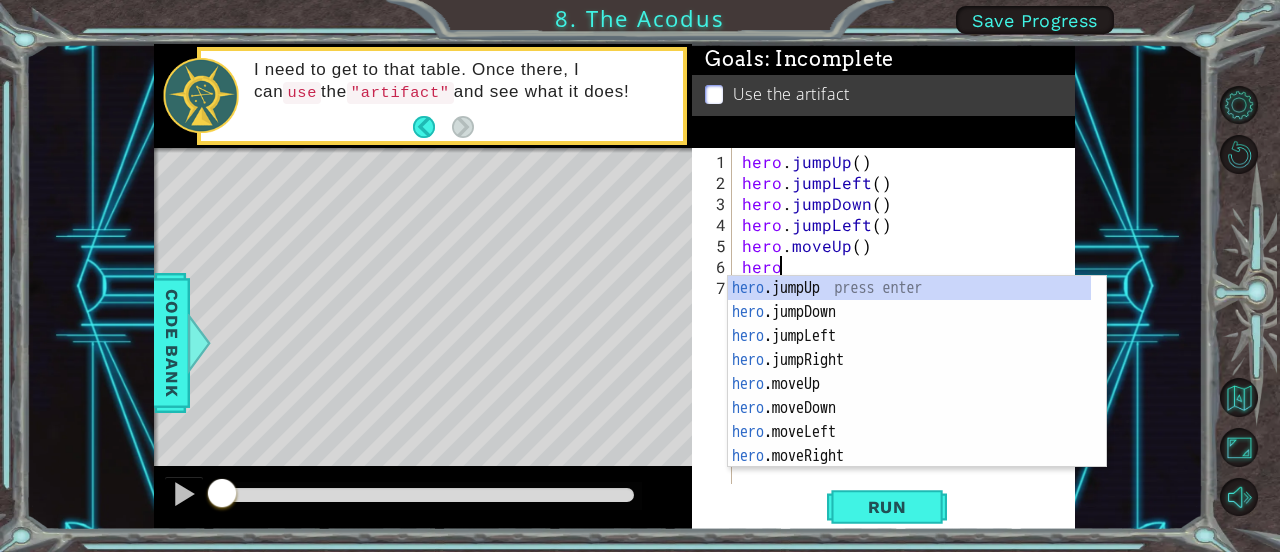 scroll, scrollTop: 0, scrollLeft: 1, axis: horizontal 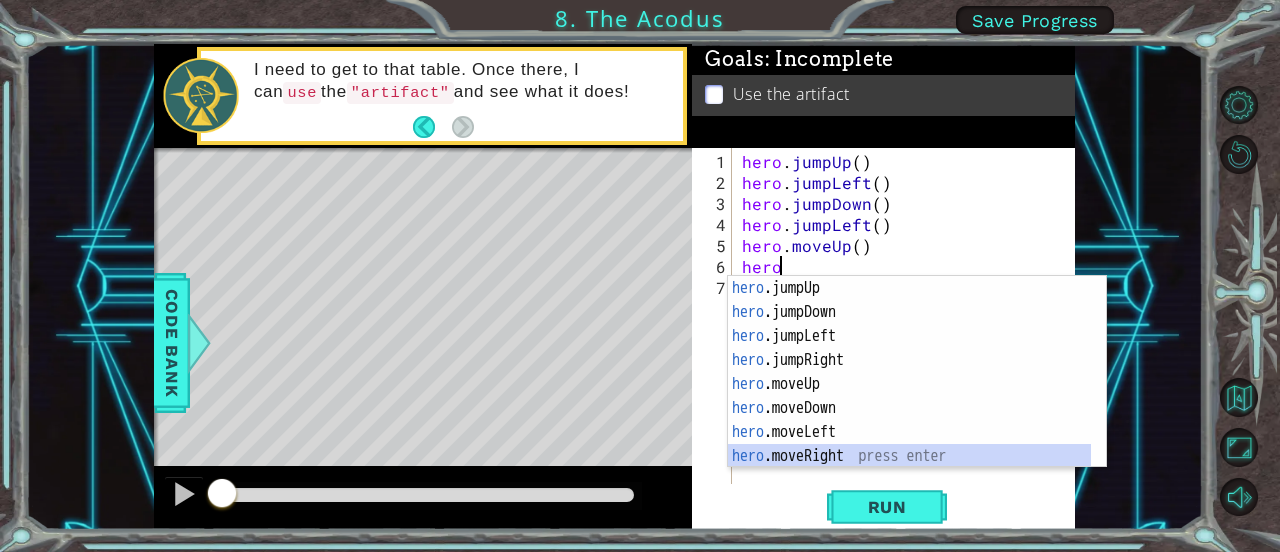 click on "hero .jumpUp press enter hero .jumpDown press enter hero .jumpLeft press enter hero .jumpRight press enter hero .moveUp press enter hero .moveDown press enter hero .moveLeft press enter hero .moveRight press enter hero .use press enter" at bounding box center (910, 396) 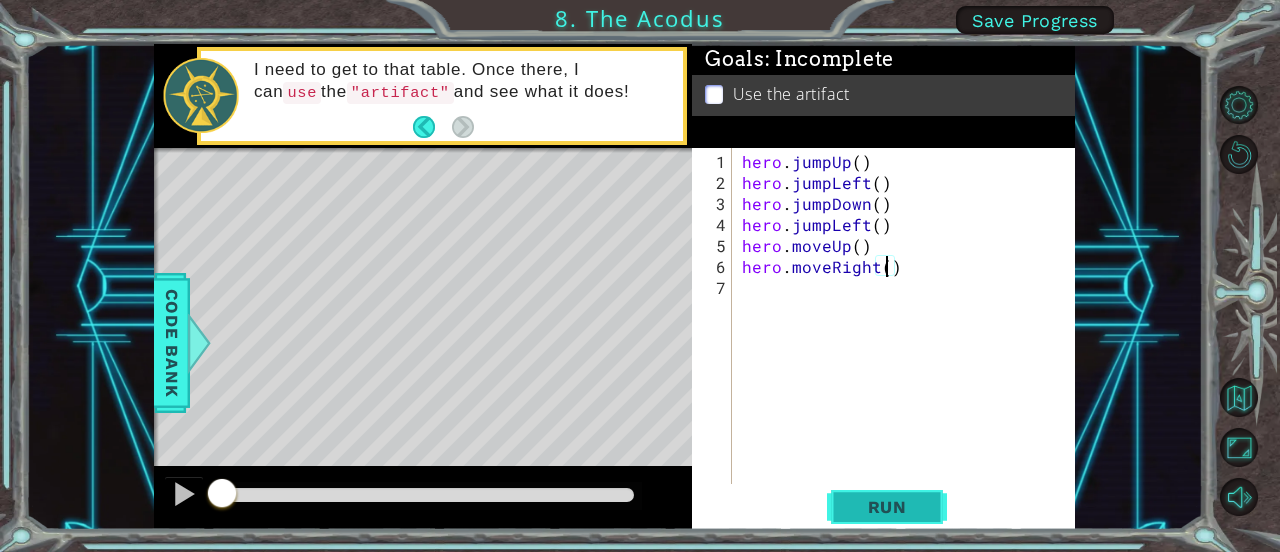 click on "Run" at bounding box center (887, 507) 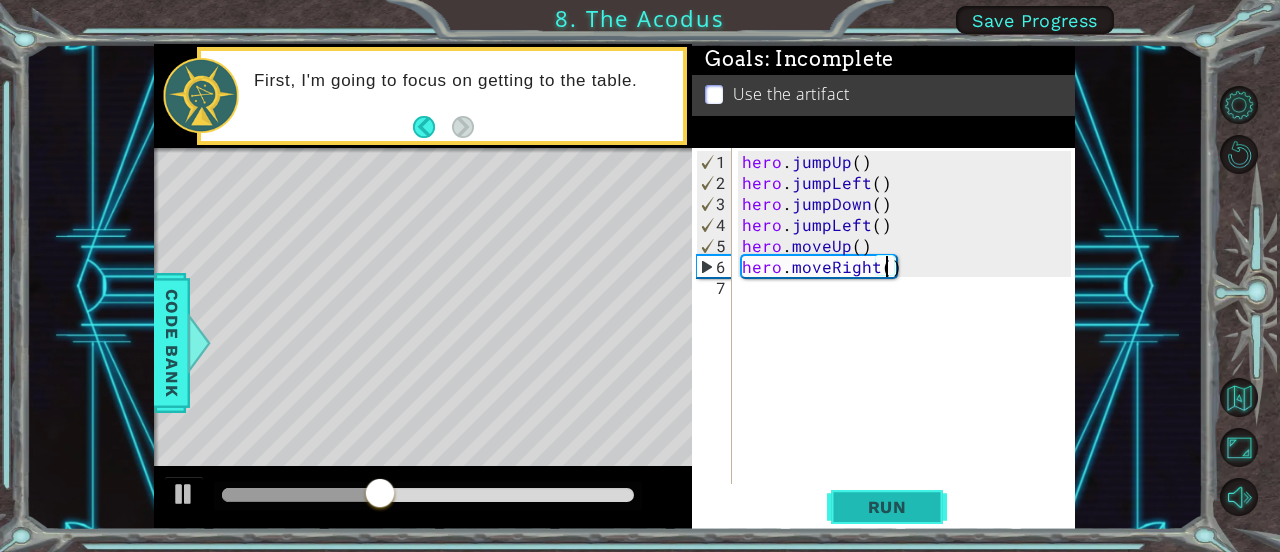 click on "Run" at bounding box center (887, 507) 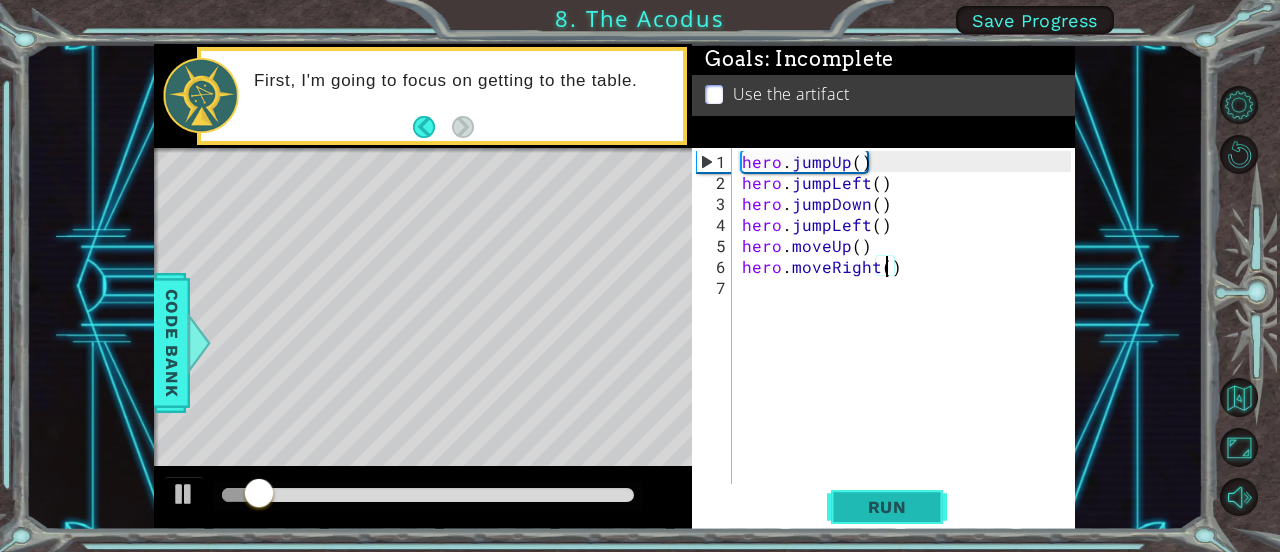 click on "Run" at bounding box center (887, 507) 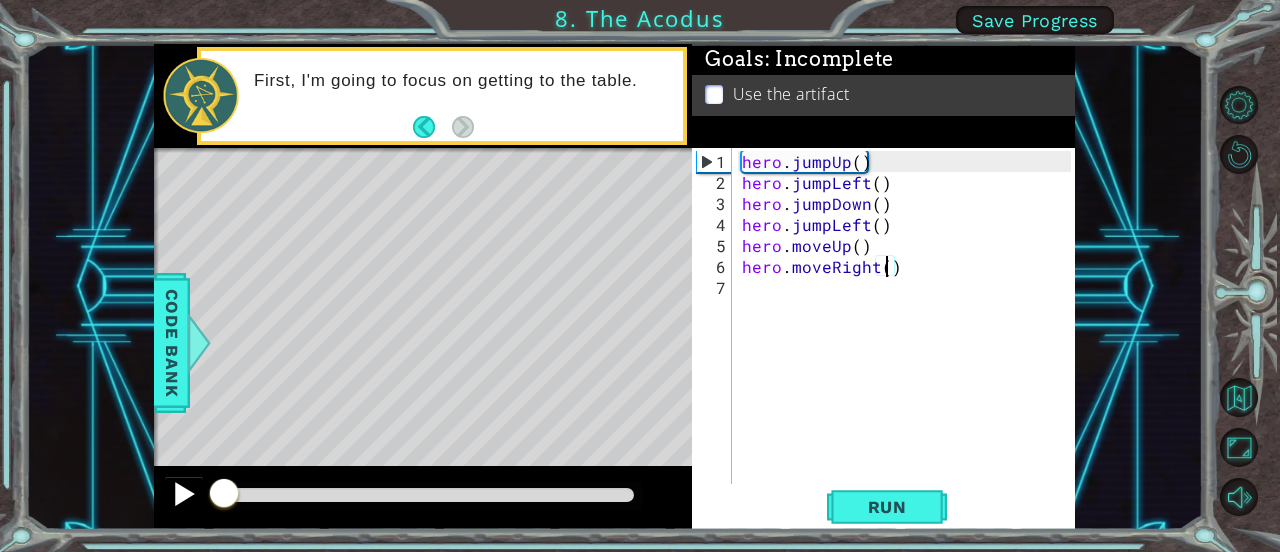 drag, startPoint x: 234, startPoint y: 485, endPoint x: 202, endPoint y: 486, distance: 32.01562 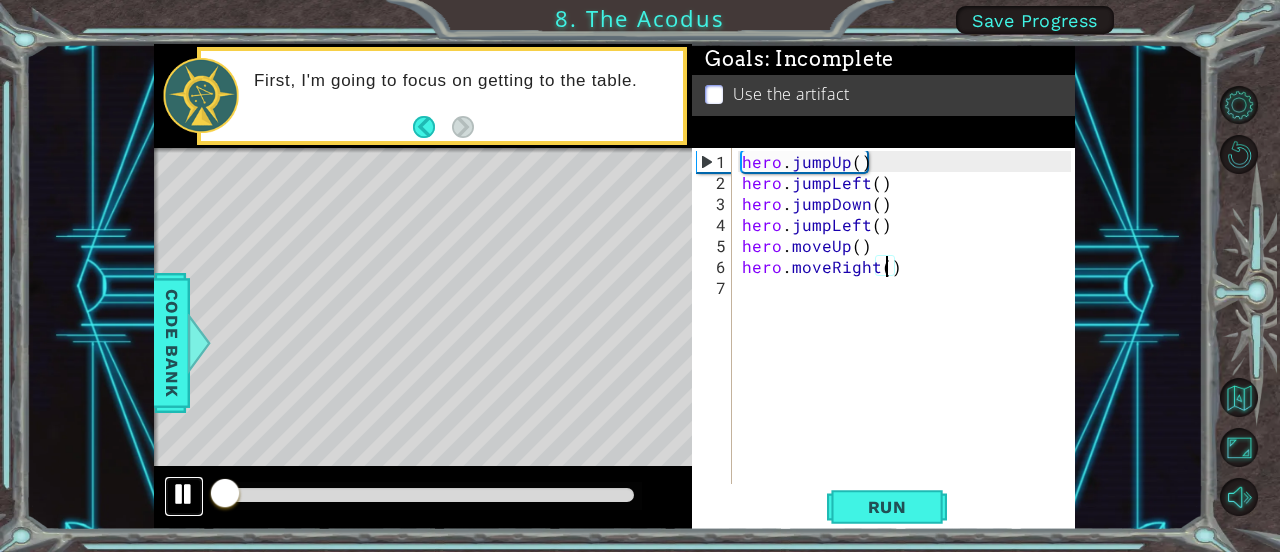 click at bounding box center [184, 494] 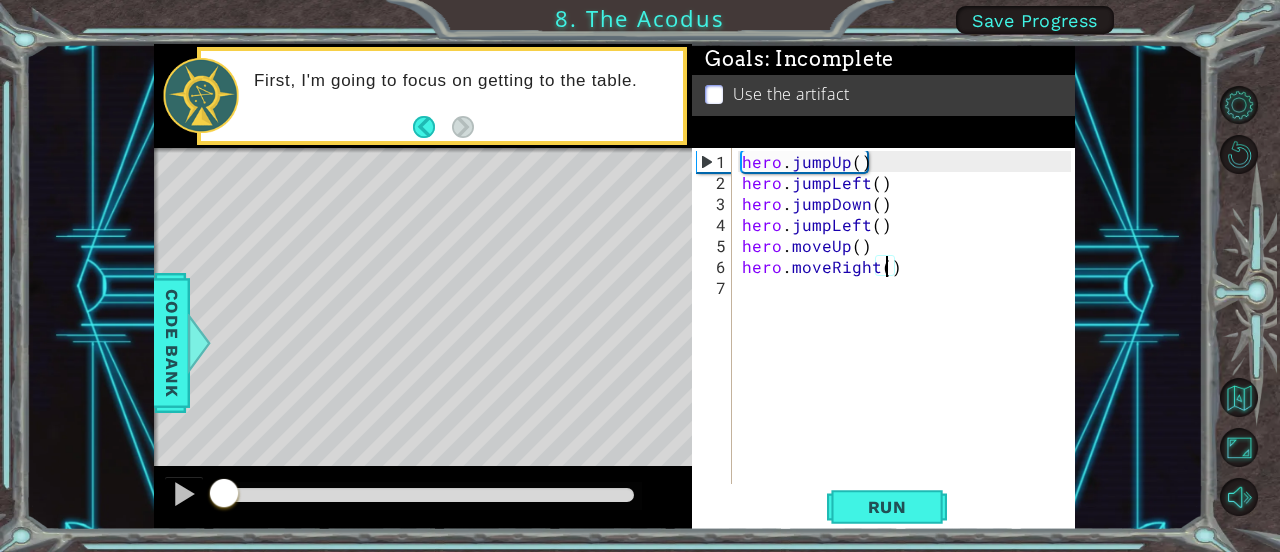 drag, startPoint x: 224, startPoint y: 493, endPoint x: 214, endPoint y: 488, distance: 11.18034 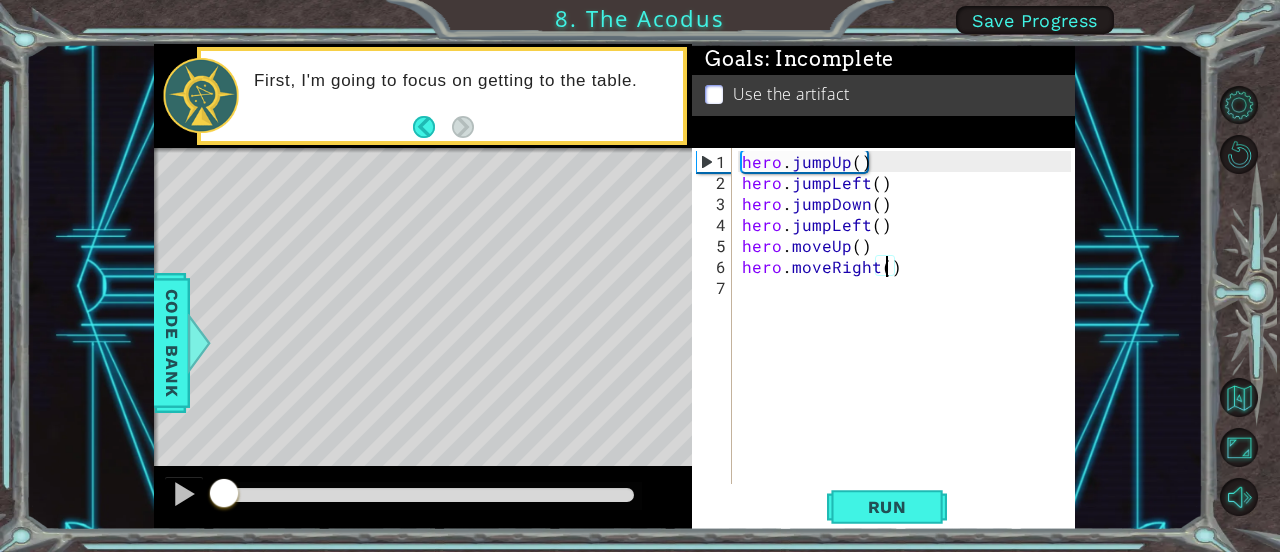 drag, startPoint x: 226, startPoint y: 498, endPoint x: 204, endPoint y: 500, distance: 22.090721 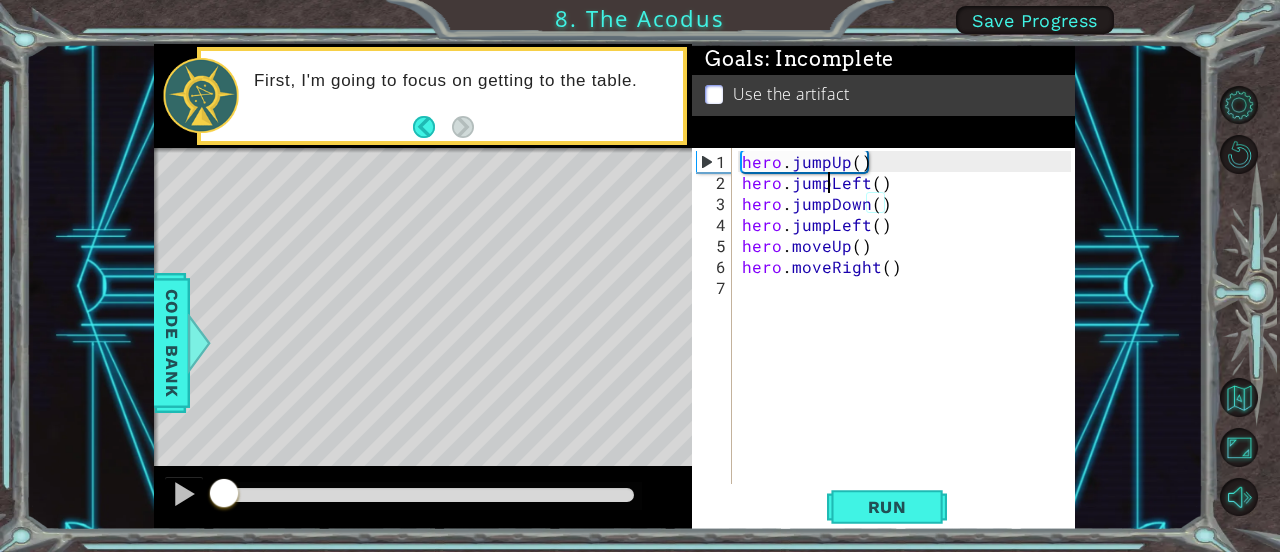 click on "hero . jumpUp ( ) hero . jumpLeft ( ) hero . jumpDown ( ) hero . jumpLeft ( ) hero . moveUp ( ) hero . moveRight ( )" at bounding box center [909, 340] 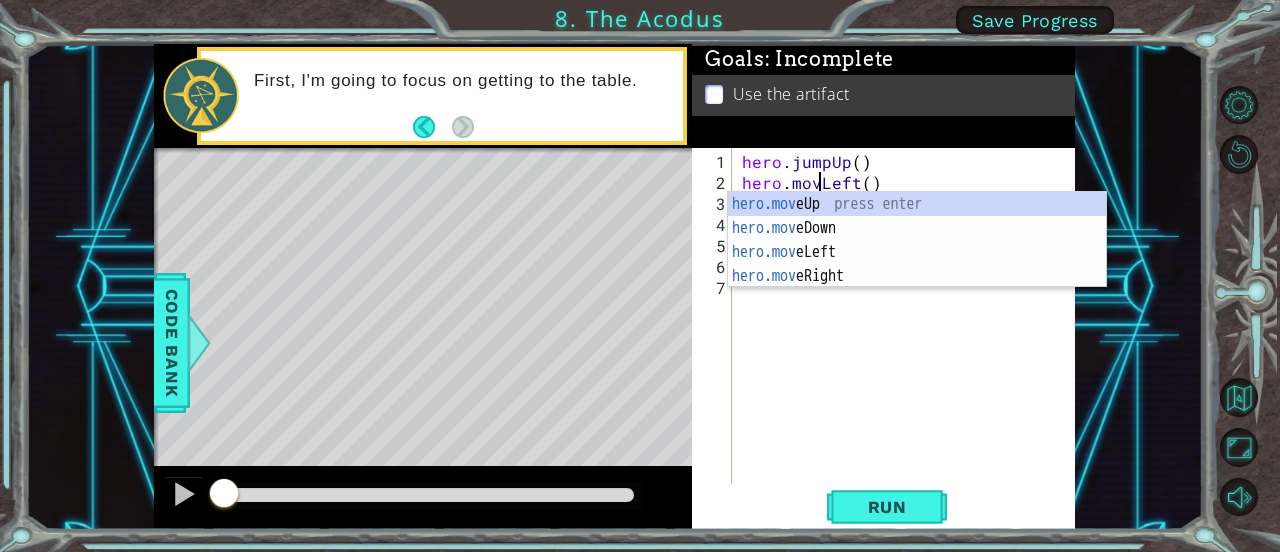 type on "hero.moveLeft()" 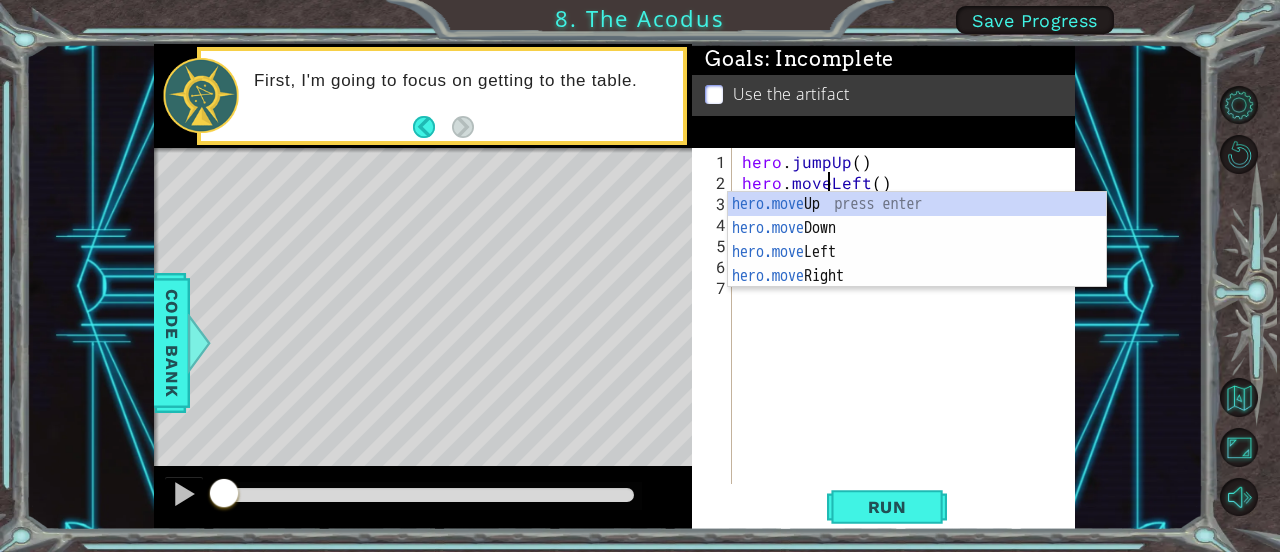 scroll, scrollTop: 0, scrollLeft: 5, axis: horizontal 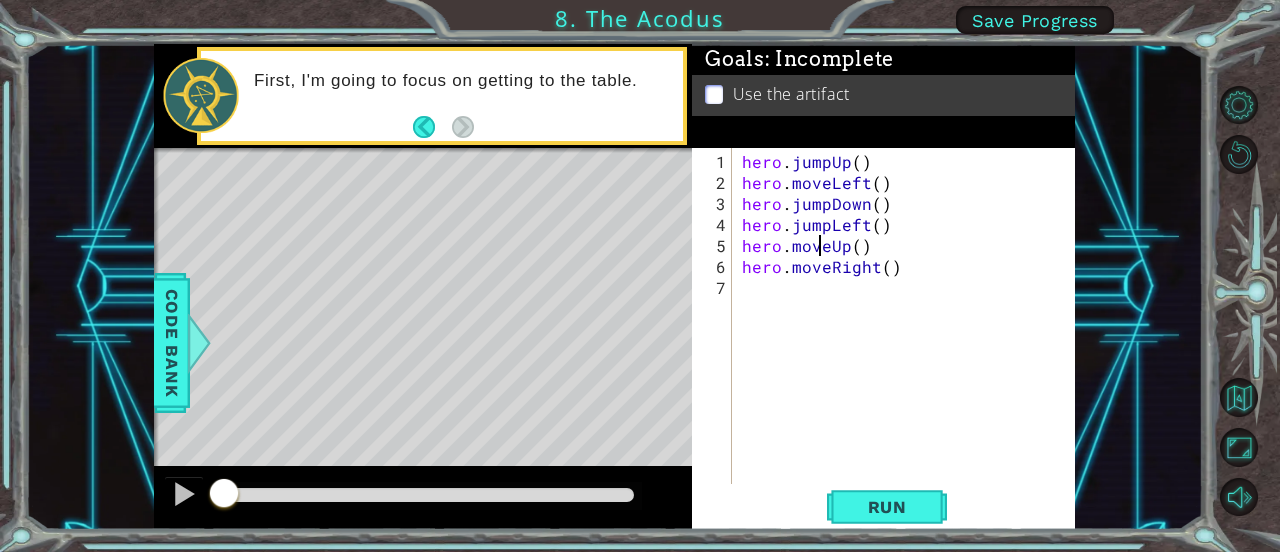click on "hero . jumpUp ( ) hero . moveLeft ( ) hero . jumpDown ( ) hero . jumpLeft ( ) hero . moveUp ( ) hero . moveRight ( )" at bounding box center [909, 340] 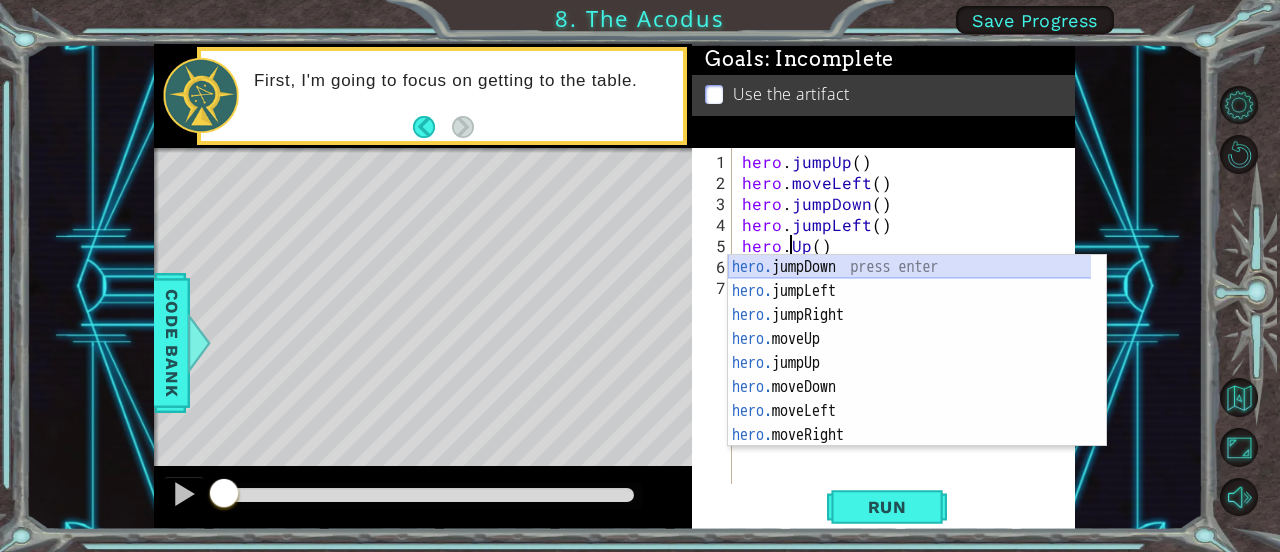 click on "hero. jumpDown press enter hero. jumpLeft press enter hero. jumpRight press enter hero. moveUp press enter hero. jumpUp press enter hero. moveDown press enter hero. moveLeft press enter hero. moveRight press enter hero. use press enter" at bounding box center (910, 375) 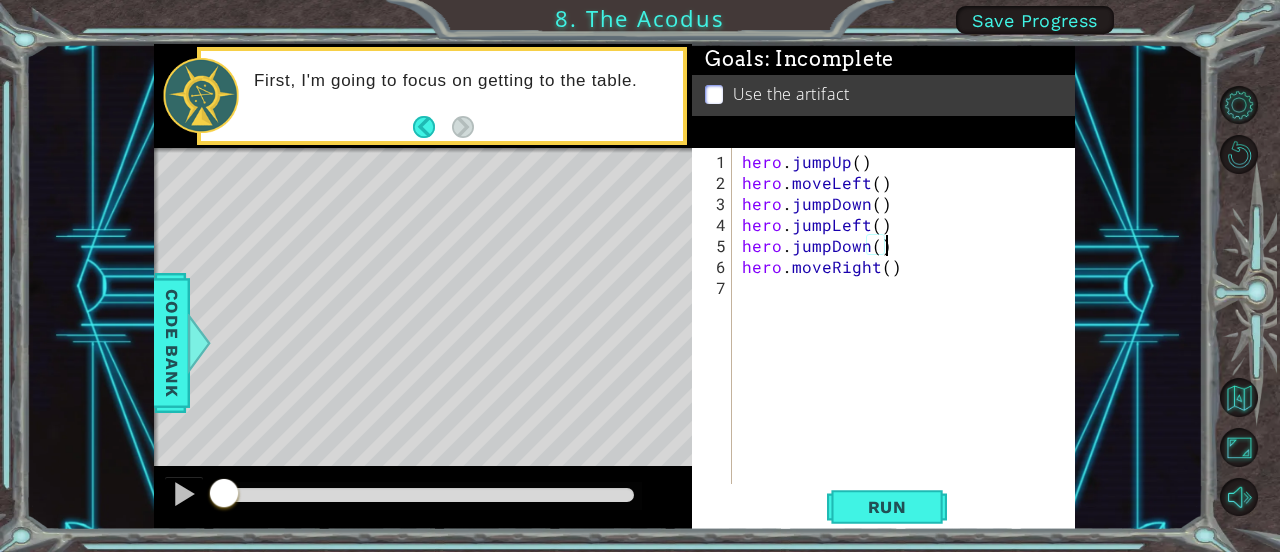 click on "hero . jumpUp ( ) hero . moveLeft ( ) hero . jumpDown ( ) hero . jumpLeft ( ) hero . jumpDown ( ) hero . moveRight ( )" at bounding box center [909, 340] 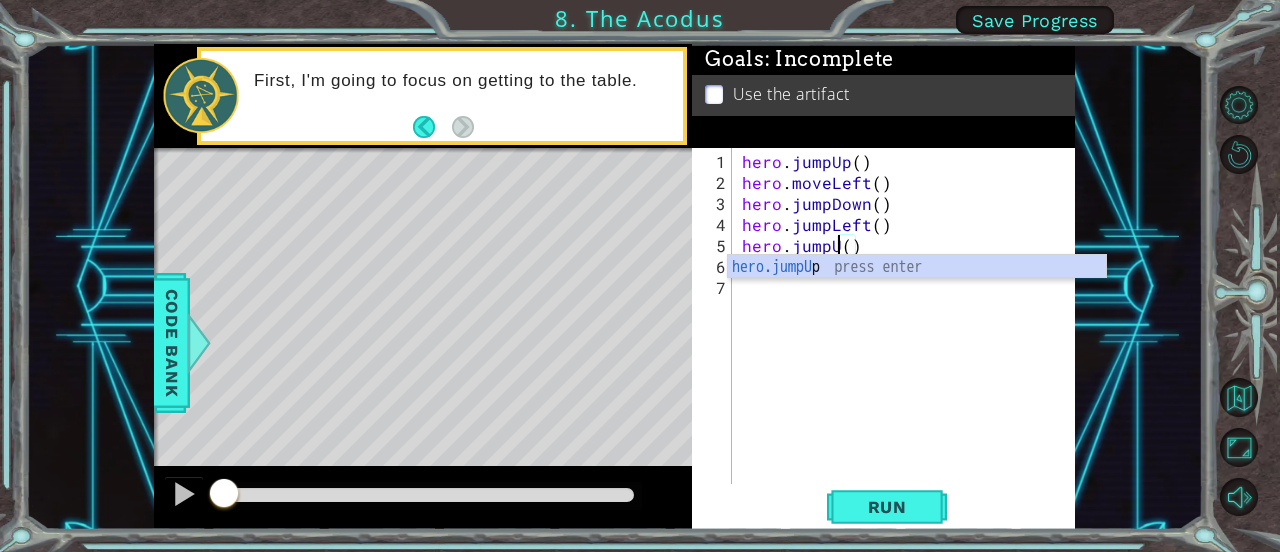 scroll, scrollTop: 0, scrollLeft: 6, axis: horizontal 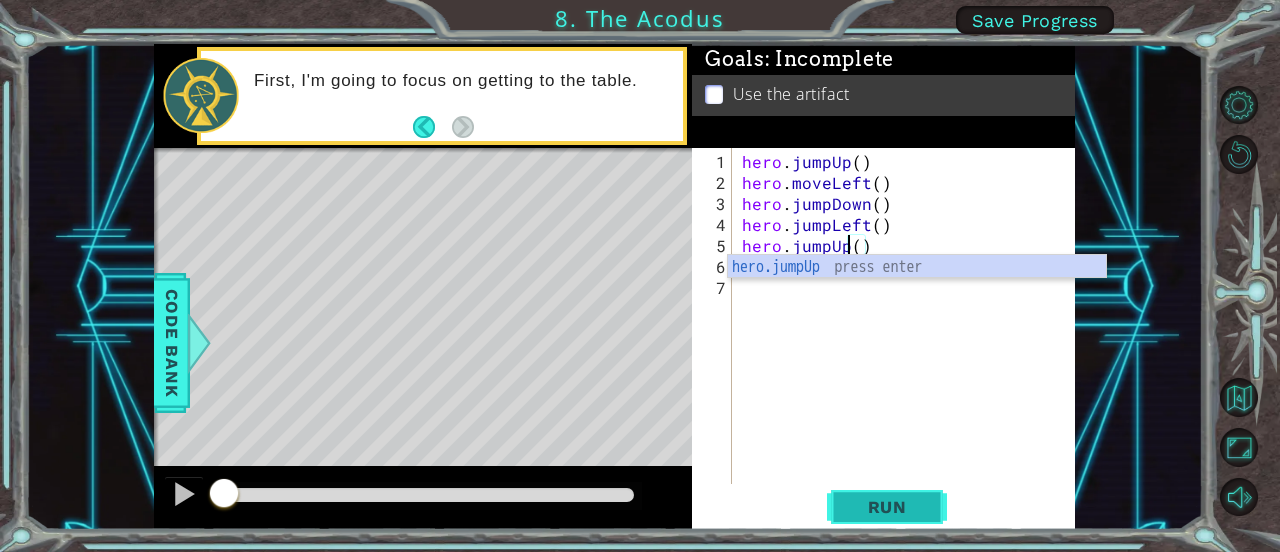 type on "hero.jumpUp()" 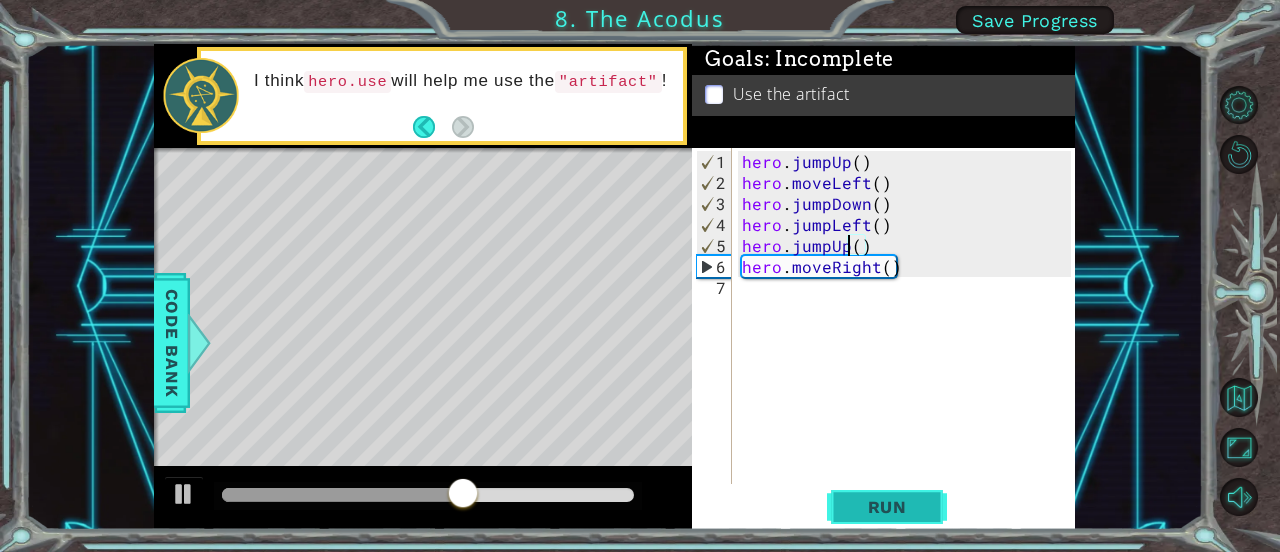 click on "Run" at bounding box center (887, 507) 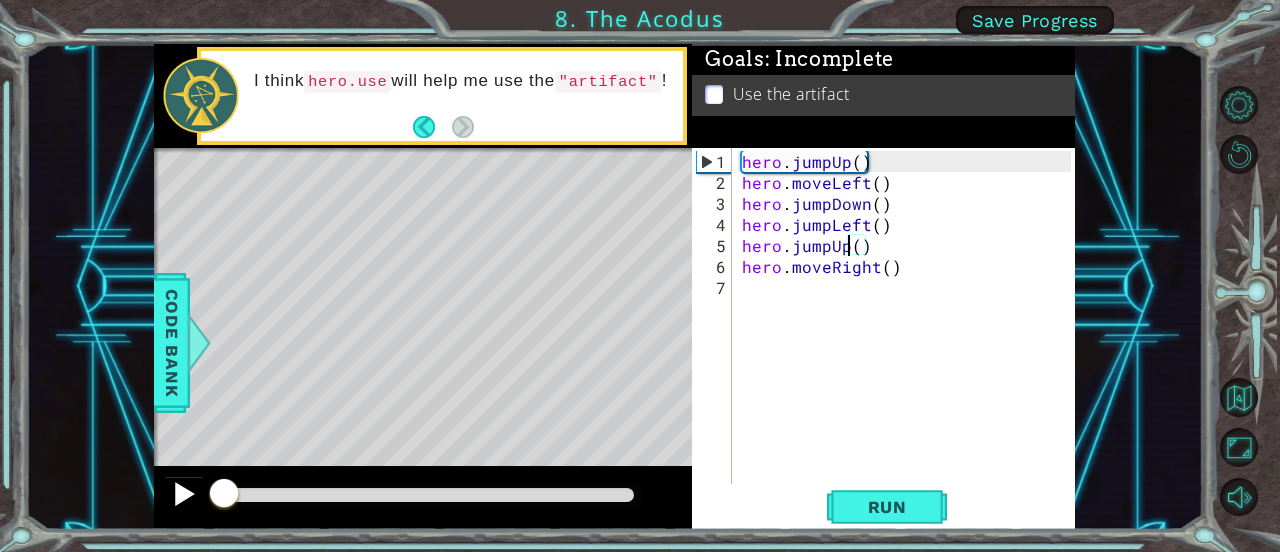 drag, startPoint x: 242, startPoint y: 503, endPoint x: 187, endPoint y: 491, distance: 56.293873 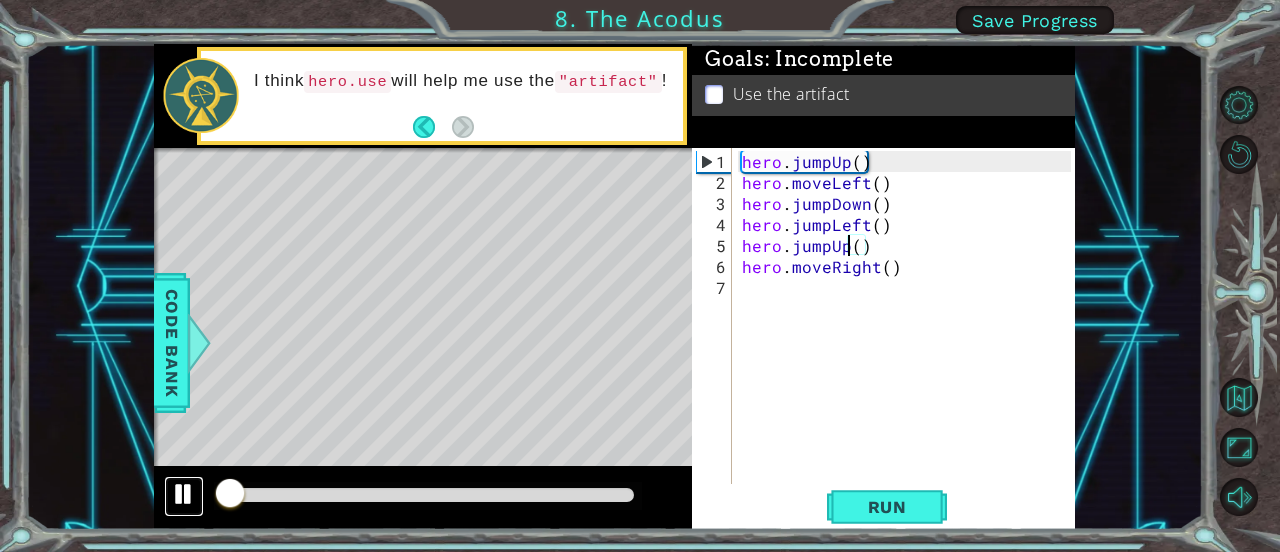 click at bounding box center [184, 494] 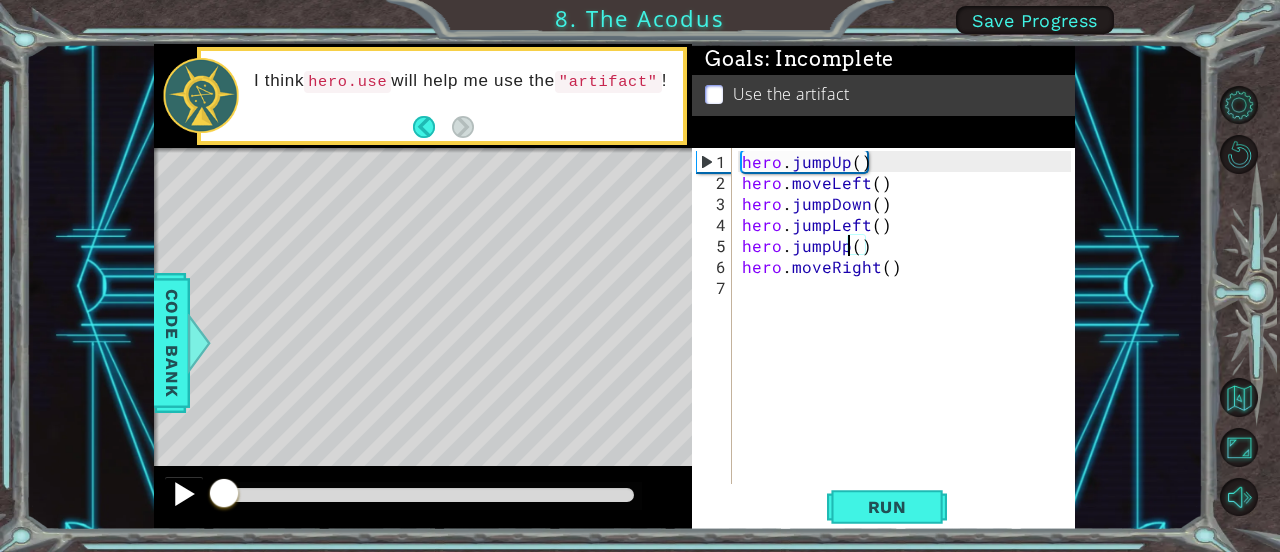 drag, startPoint x: 219, startPoint y: 489, endPoint x: 182, endPoint y: 486, distance: 37.12142 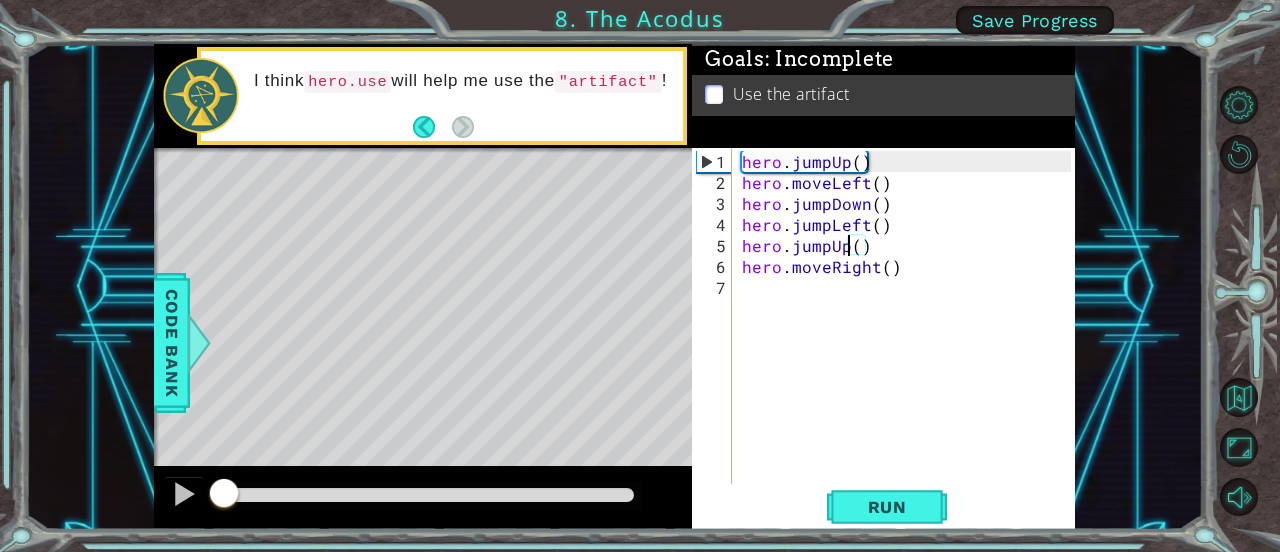 click on "1 2 3 4 5 6 7" at bounding box center [714, 500151] 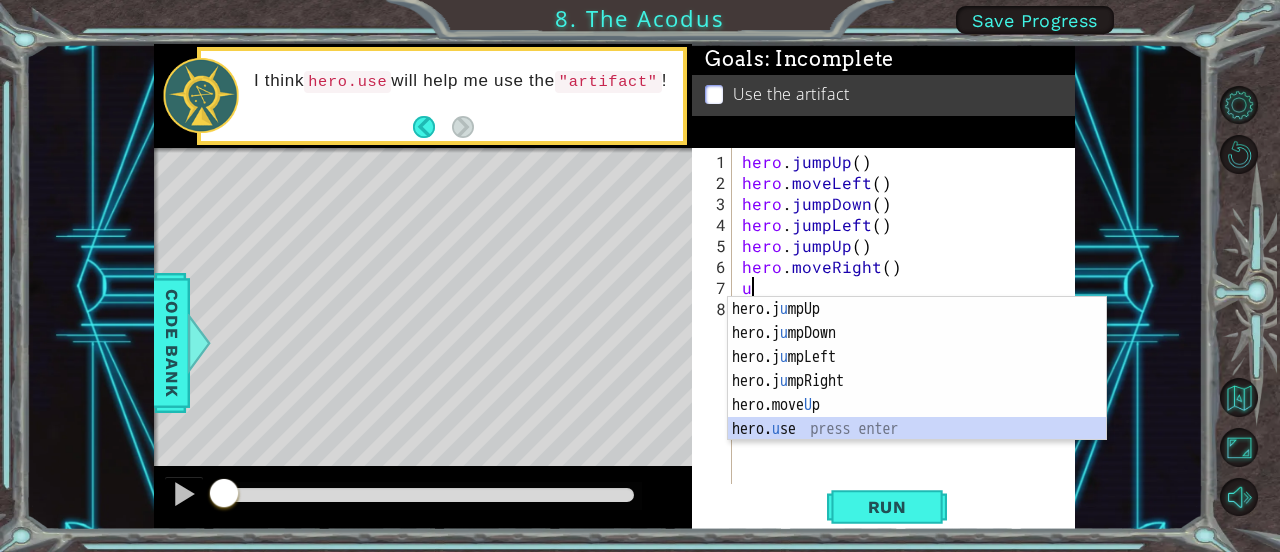 click on "hero.j u mpUp press enter hero.j u mpDown press enter hero.j u mpLeft press enter hero.j u mpRight press enter hero.move U p press enter hero. u se press enter" at bounding box center (917, 393) 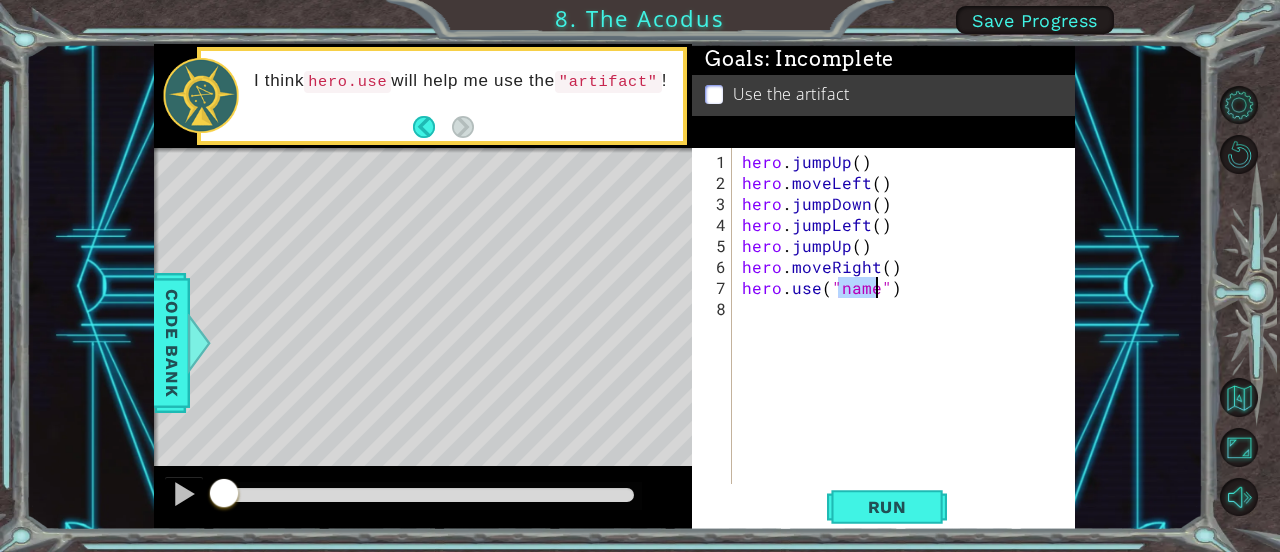 click at bounding box center [616, 442] 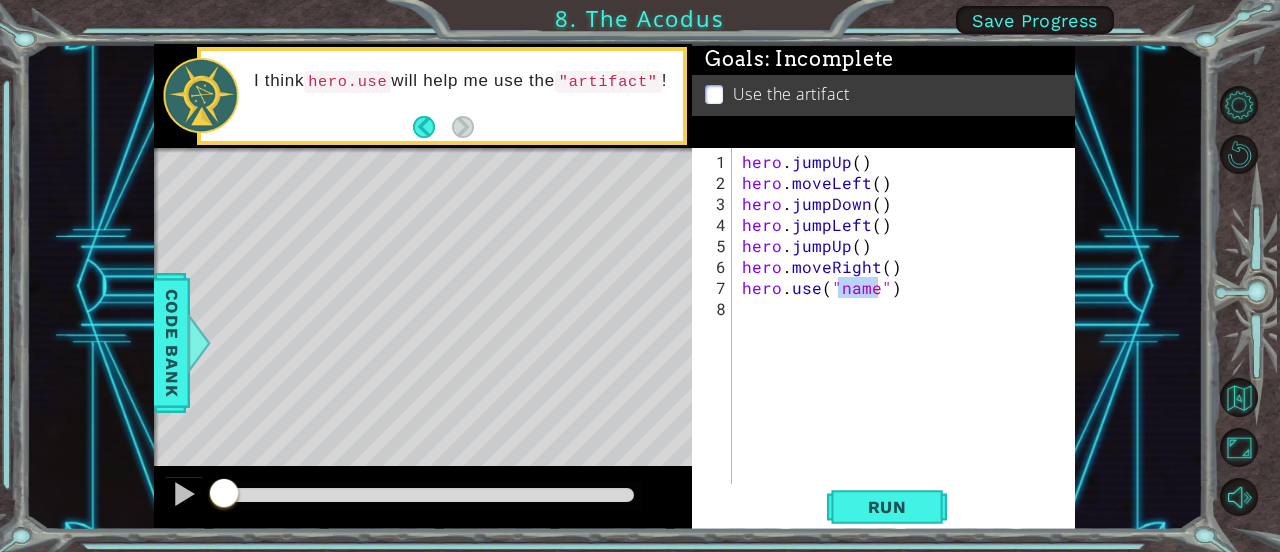click at bounding box center [616, 442] 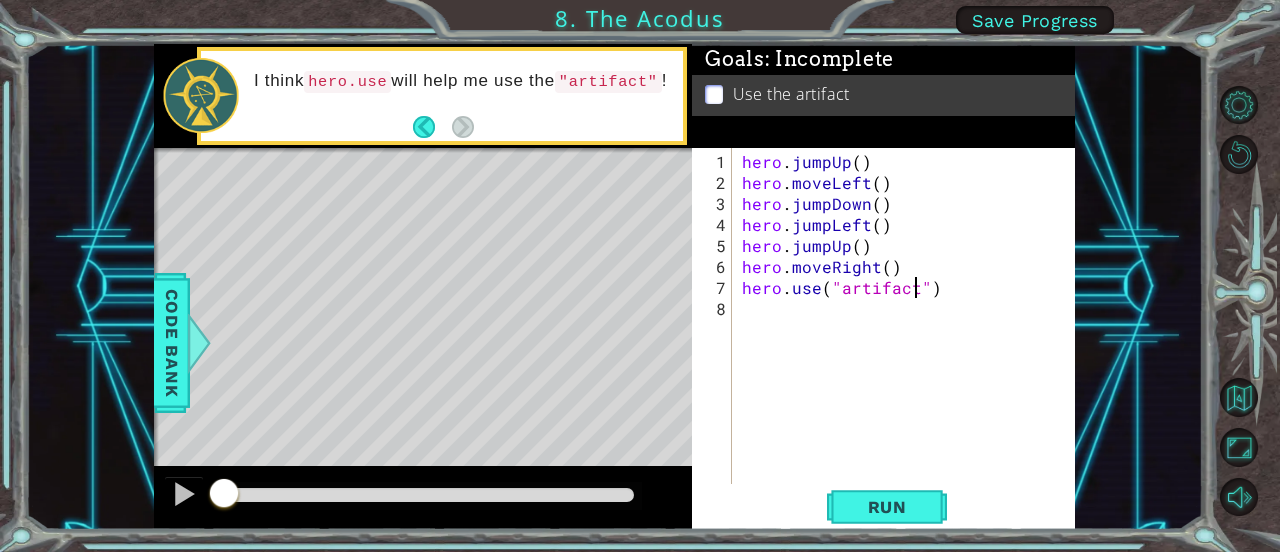 scroll, scrollTop: 0, scrollLeft: 10, axis: horizontal 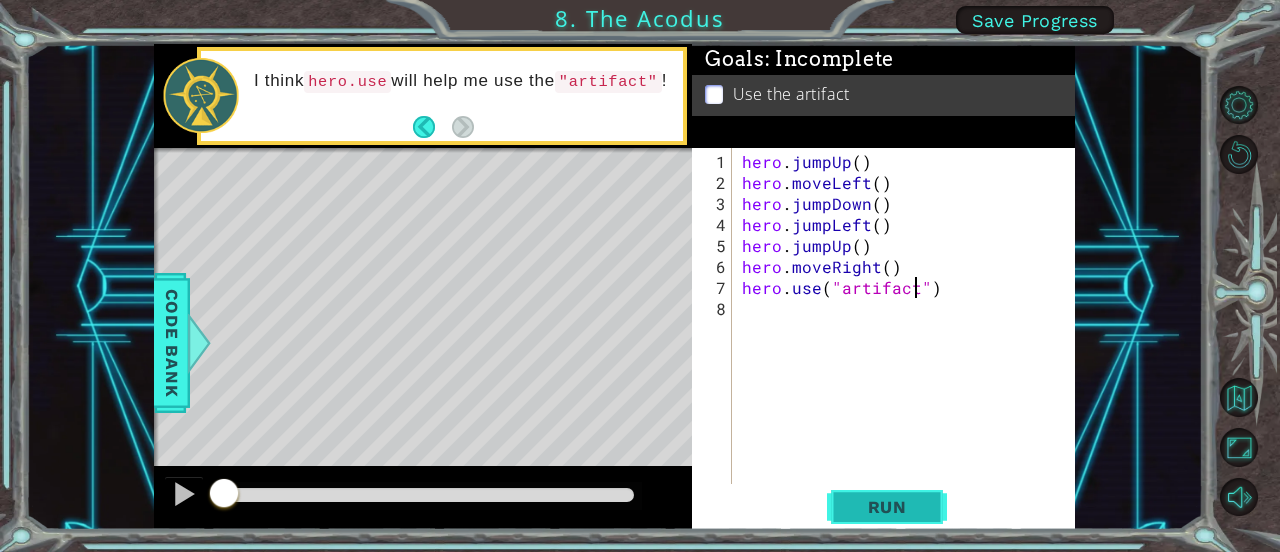 type on "hero.use("artifact")" 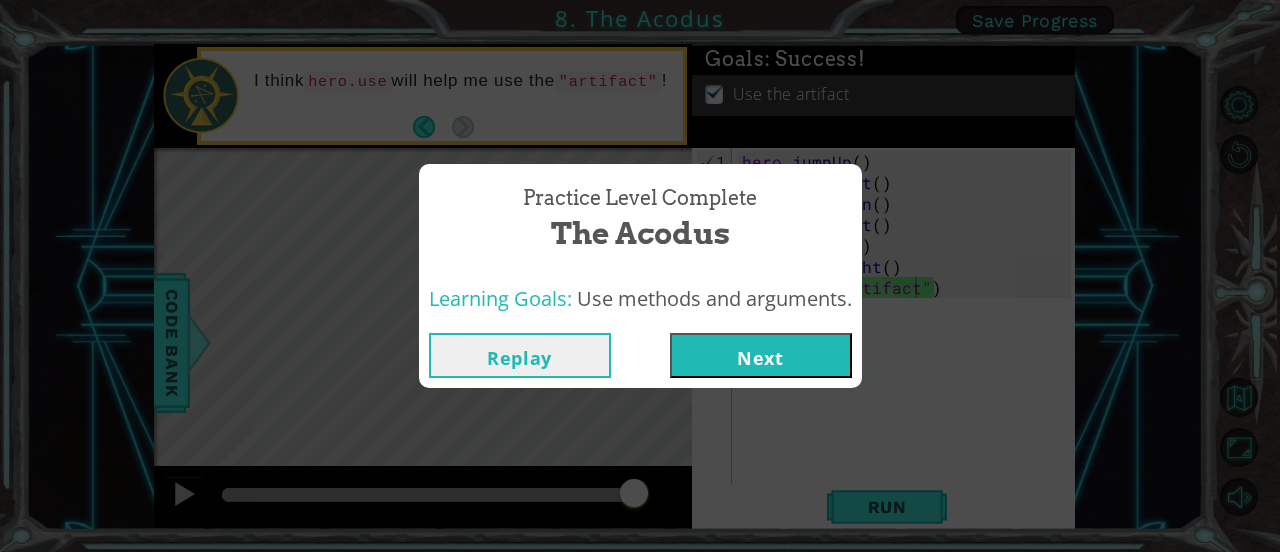 click on "Practice Level Complete     The Acodus     Learning Goals:       Use methods and arguments.
Replay
Next" at bounding box center (640, 276) 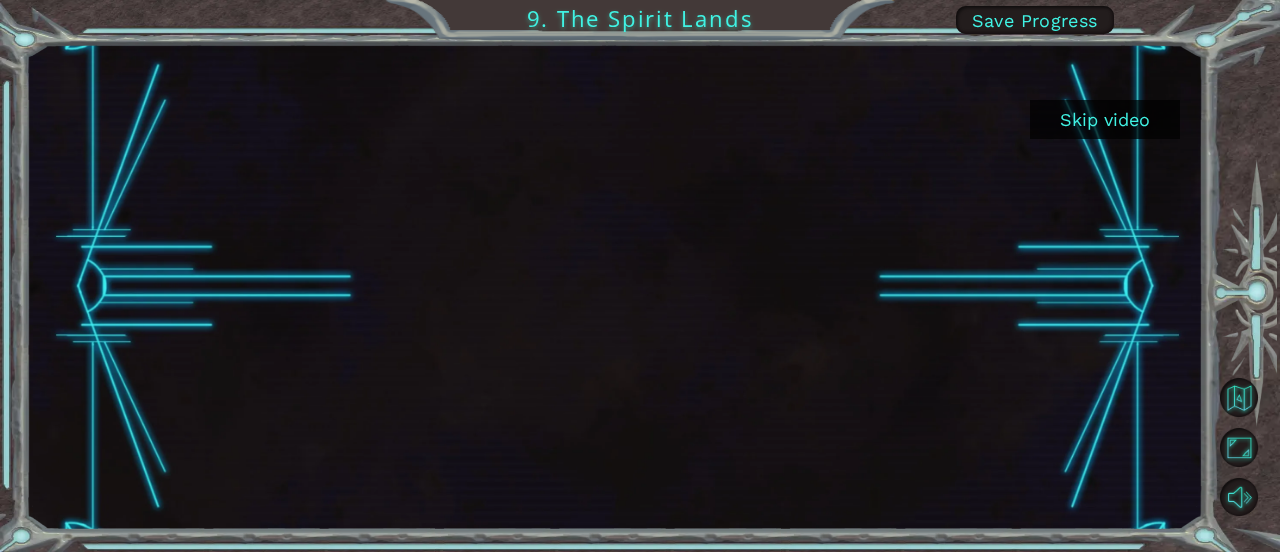 click at bounding box center [615, 287] 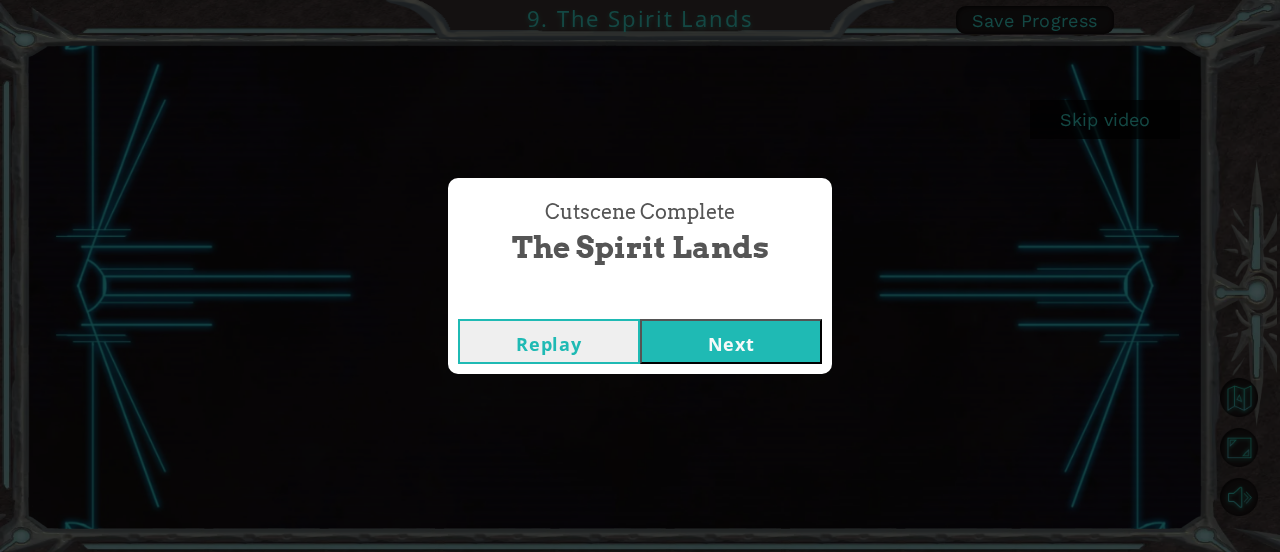 click on "Next" at bounding box center (731, 341) 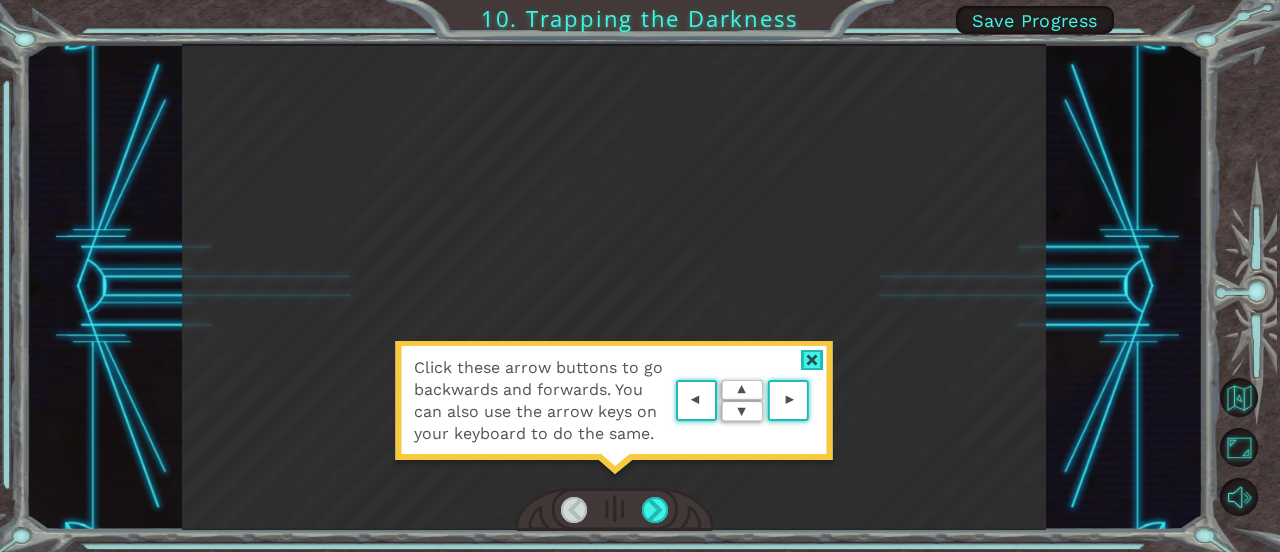 click at bounding box center [812, 360] 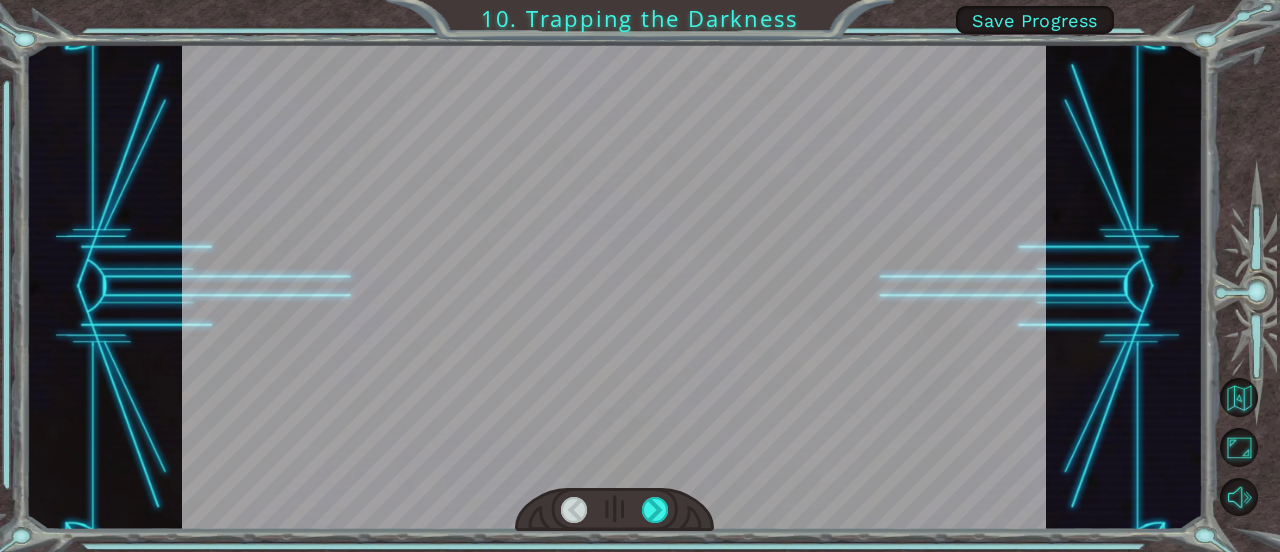 click at bounding box center (614, 287) 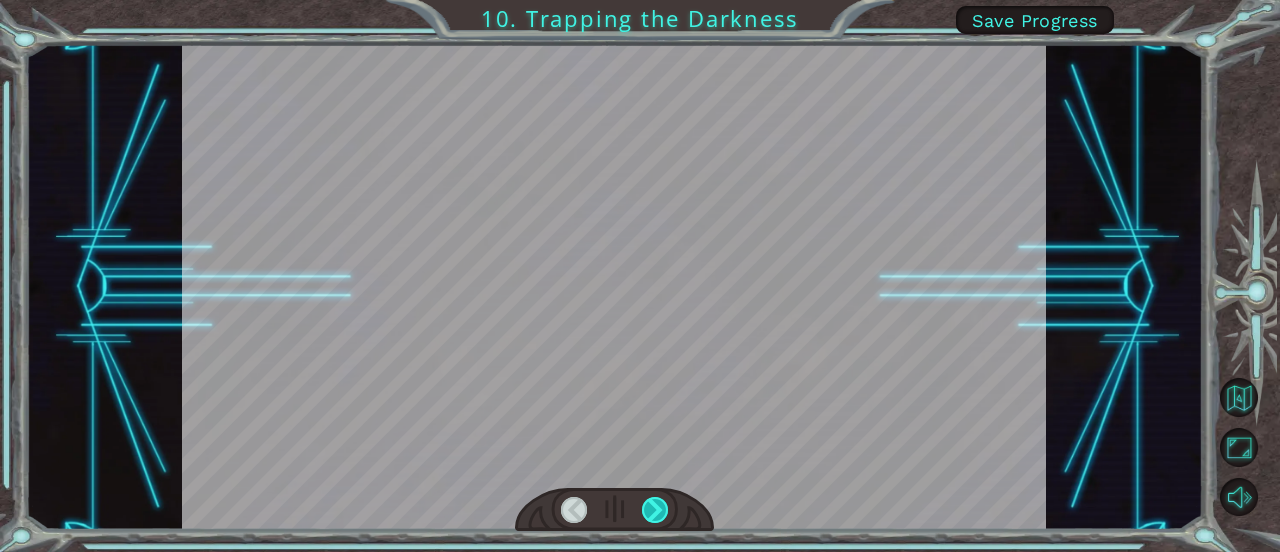click at bounding box center (655, 510) 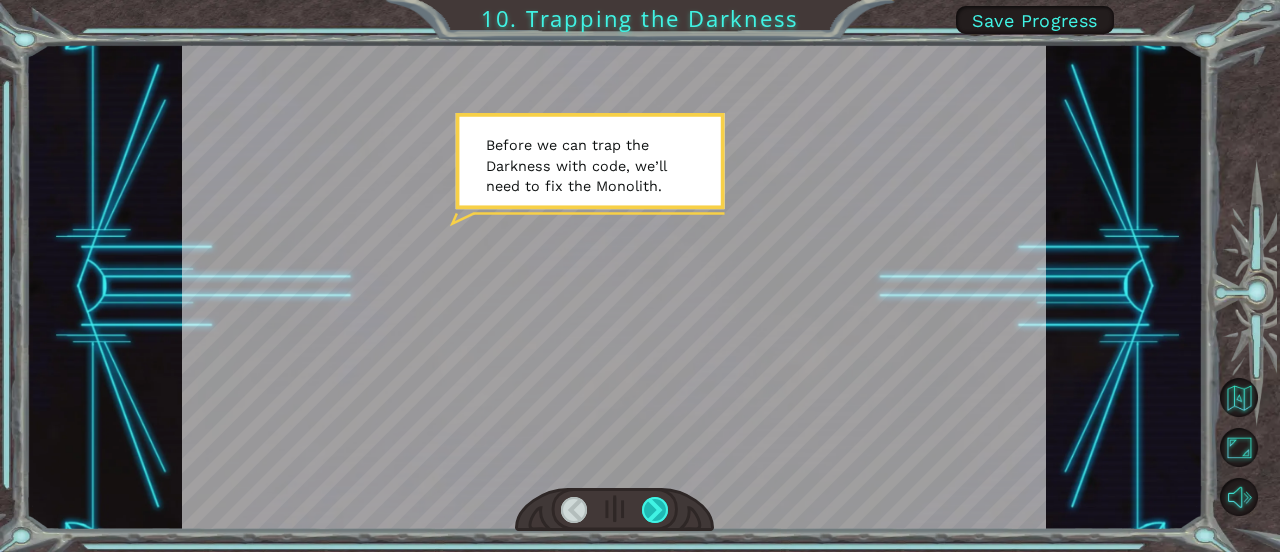 click at bounding box center [655, 510] 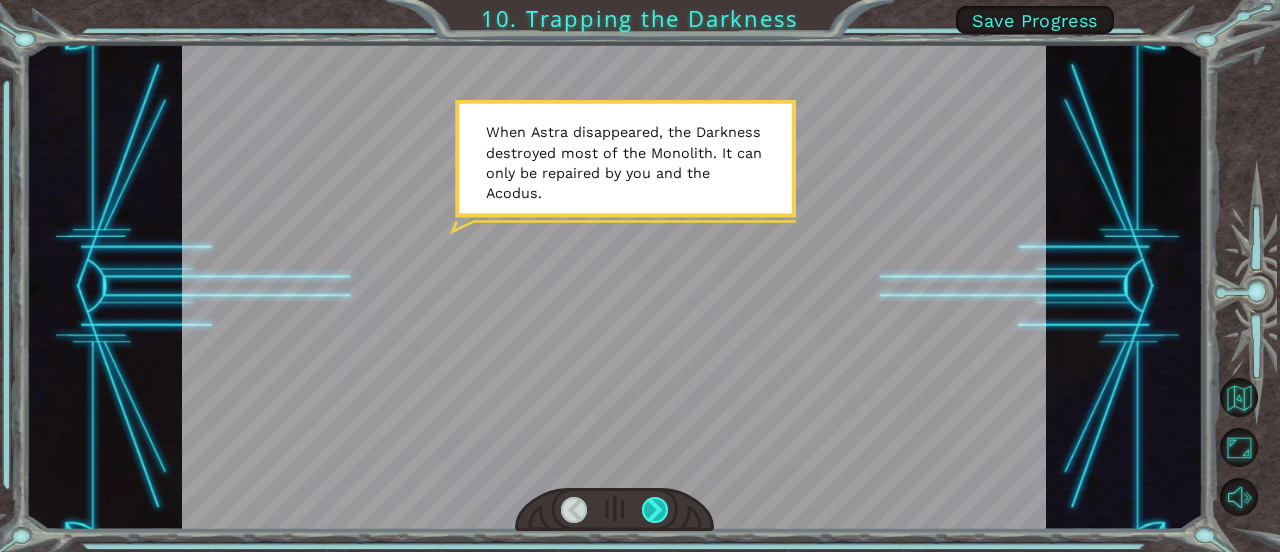 click at bounding box center [655, 510] 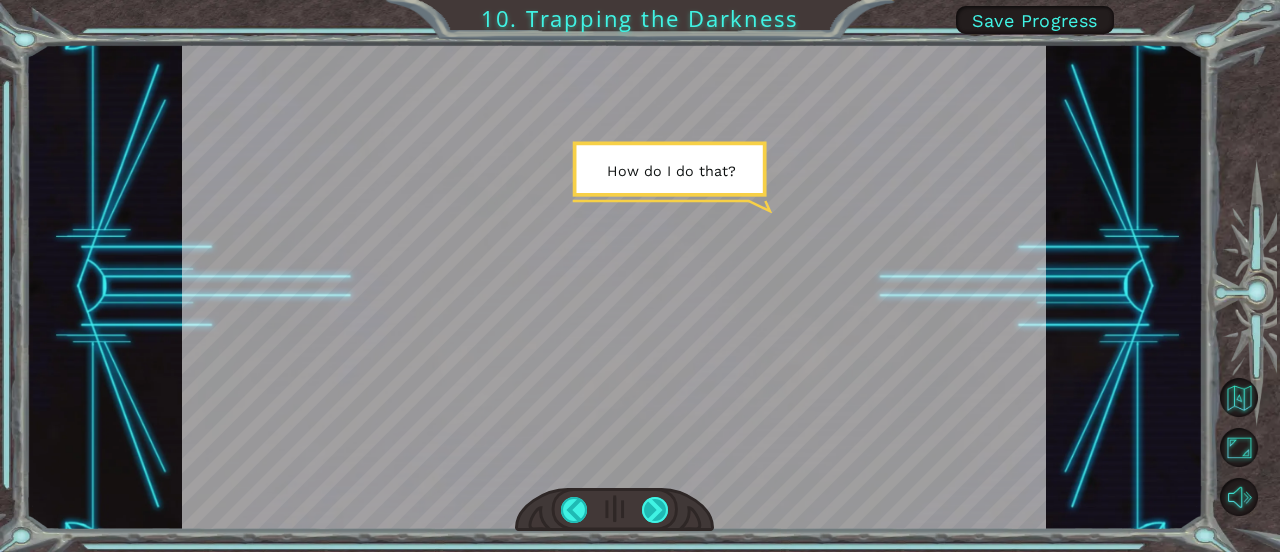 click at bounding box center [655, 510] 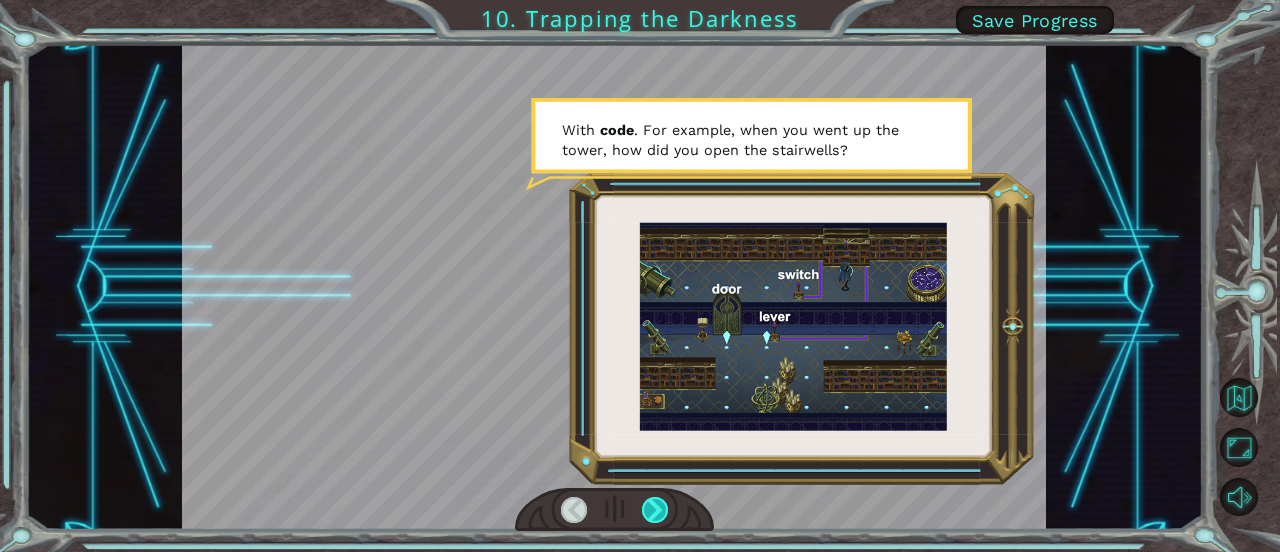 click at bounding box center (655, 510) 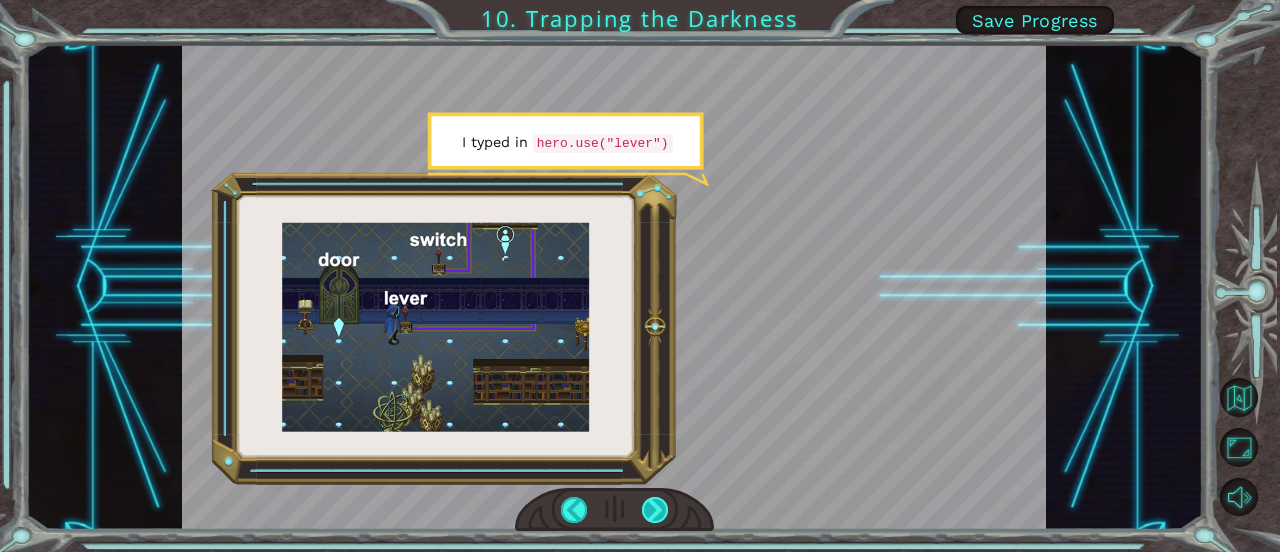 click at bounding box center [655, 510] 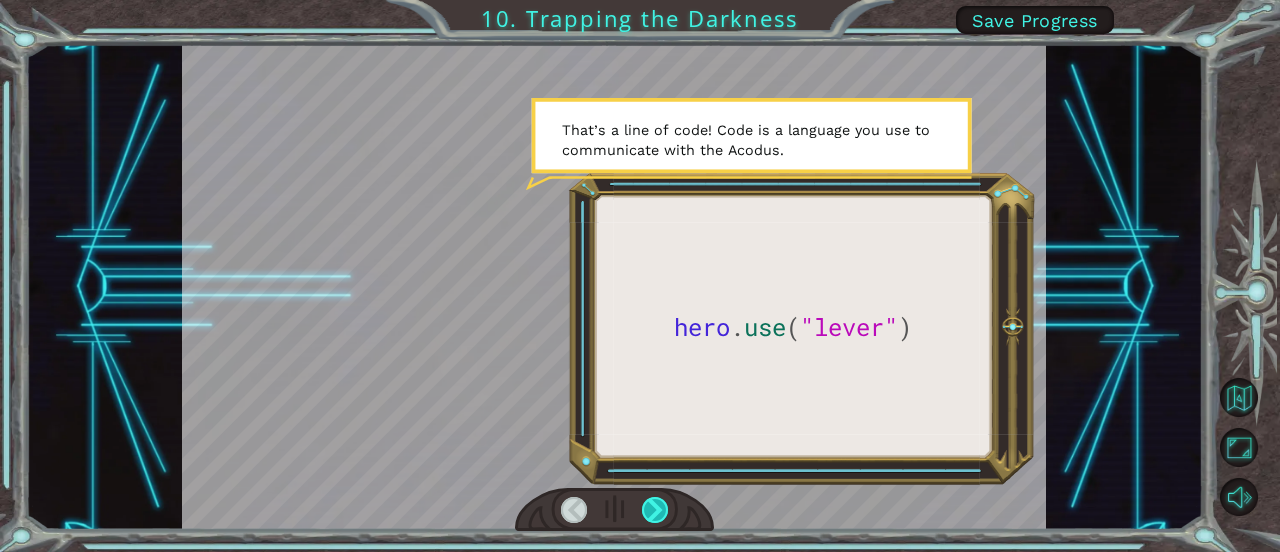 click at bounding box center [655, 510] 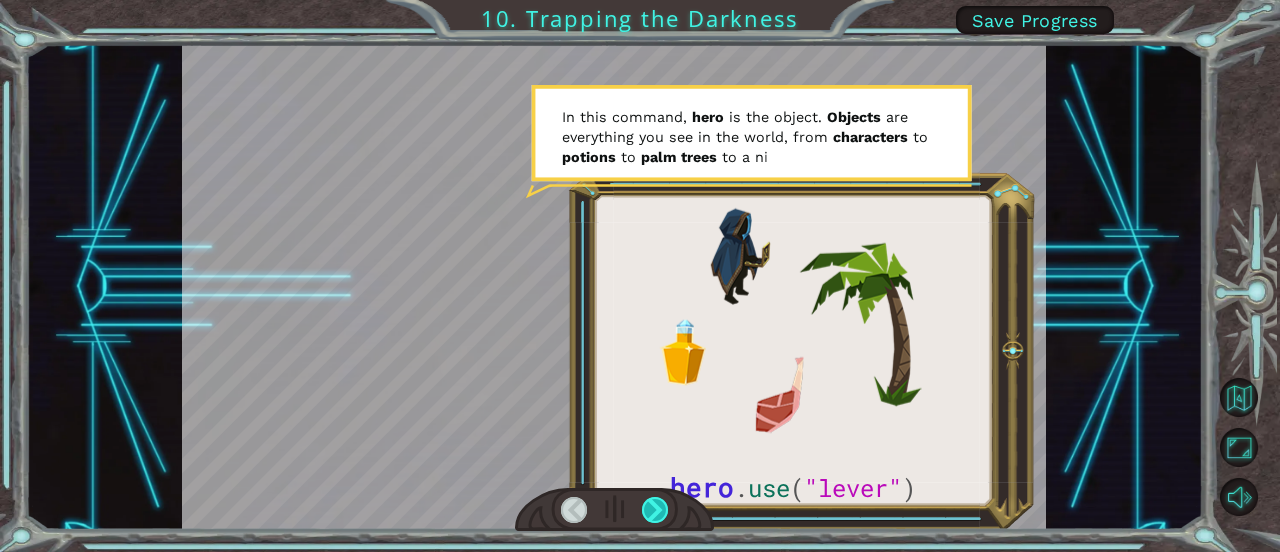 click at bounding box center (655, 510) 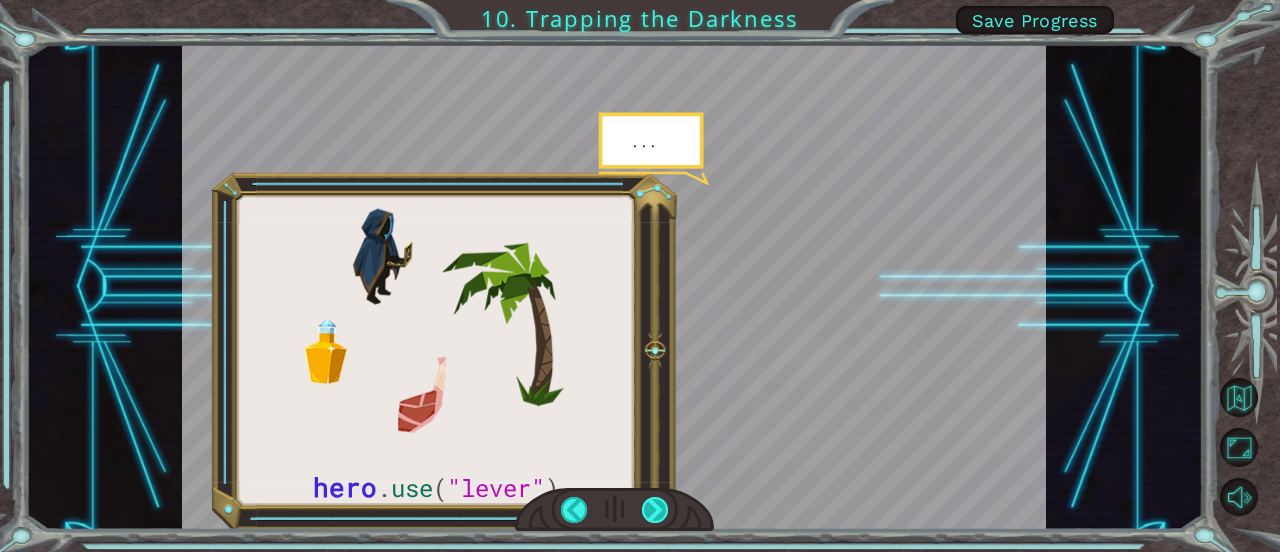 click at bounding box center [655, 510] 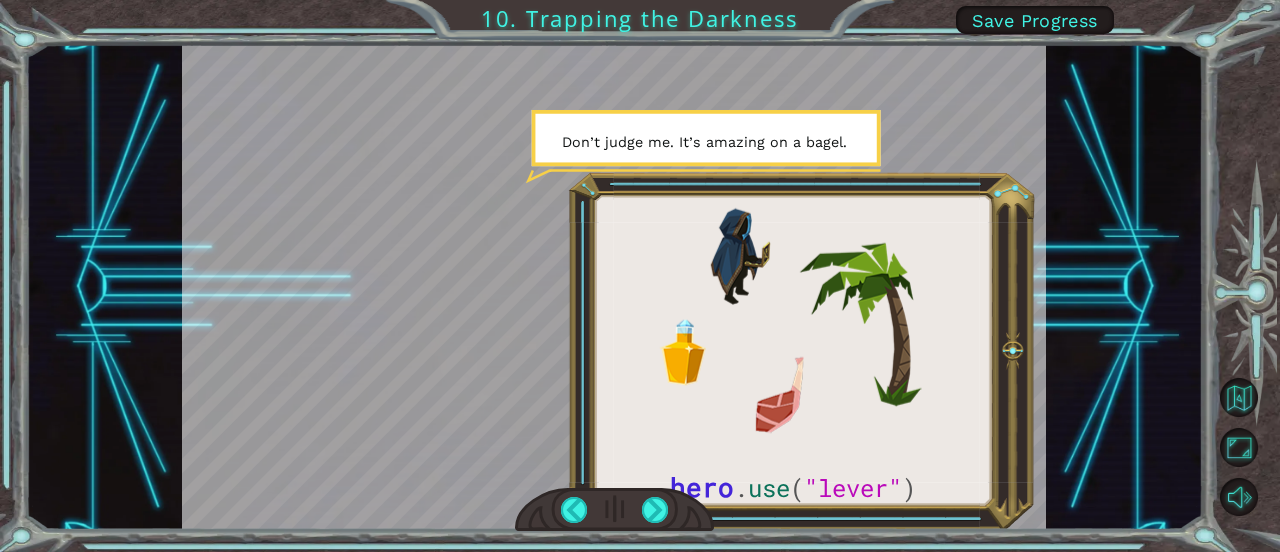drag, startPoint x: 650, startPoint y: 502, endPoint x: 580, endPoint y: 462, distance: 80.622574 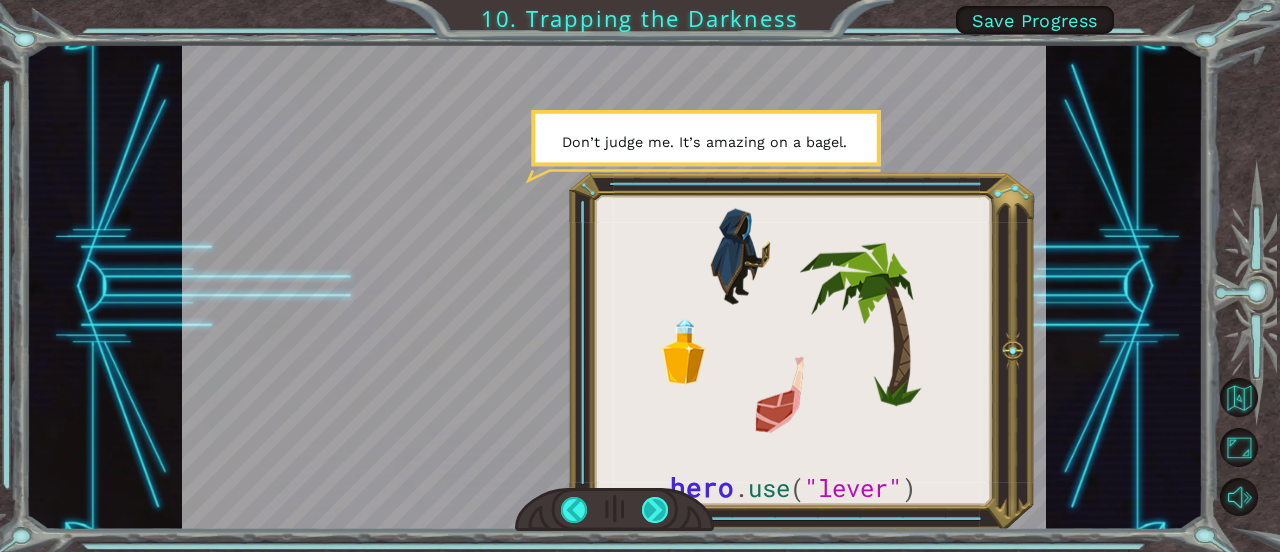 click at bounding box center [655, 510] 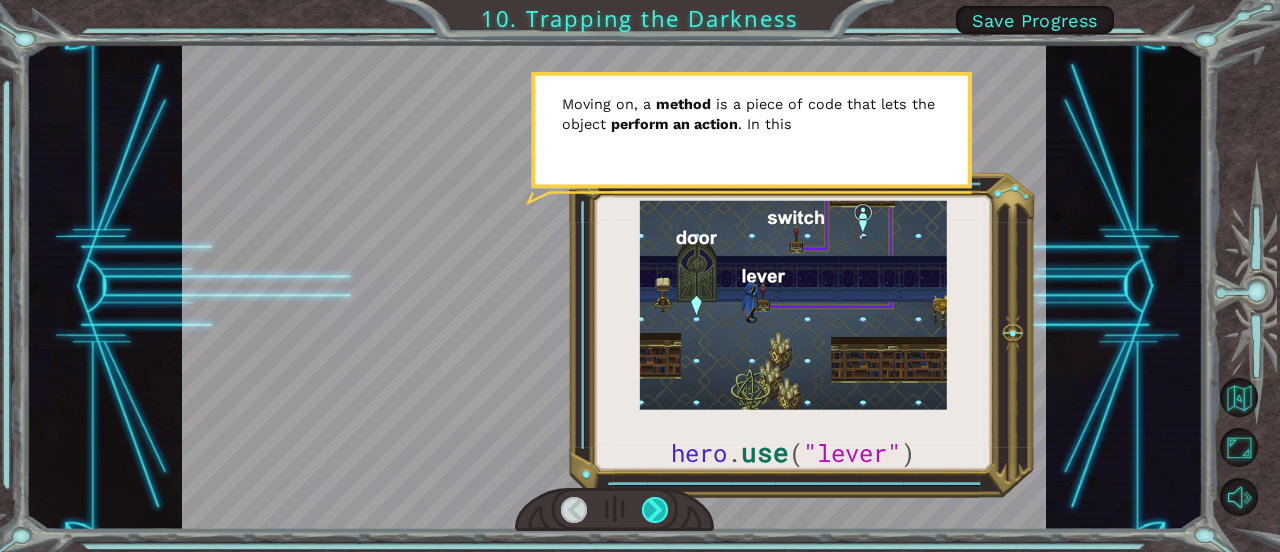 click at bounding box center [655, 510] 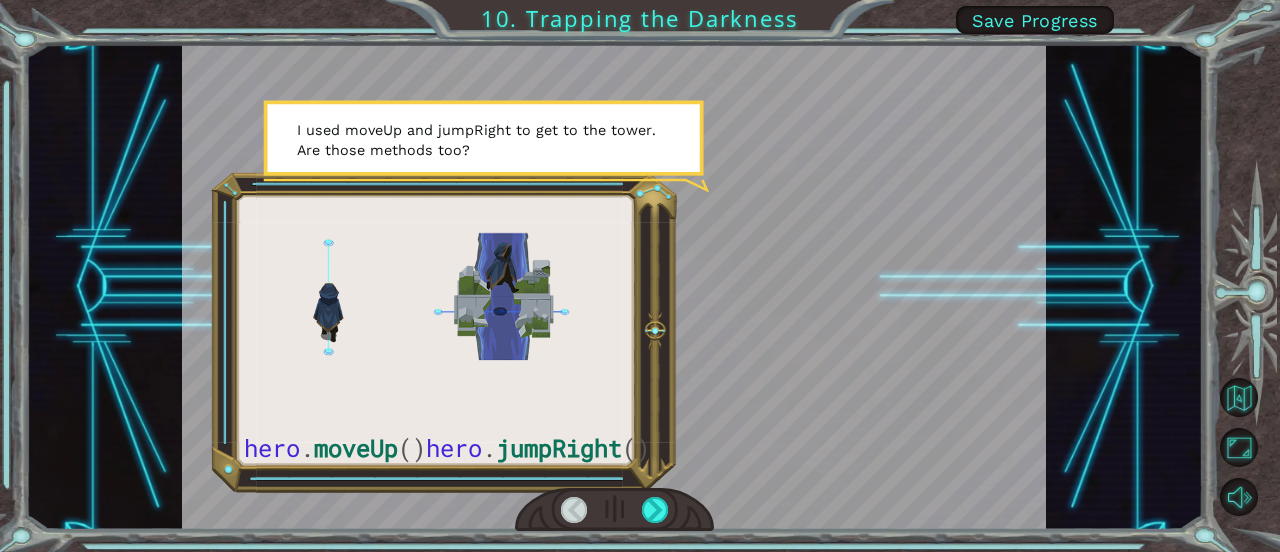 click at bounding box center (614, 510) 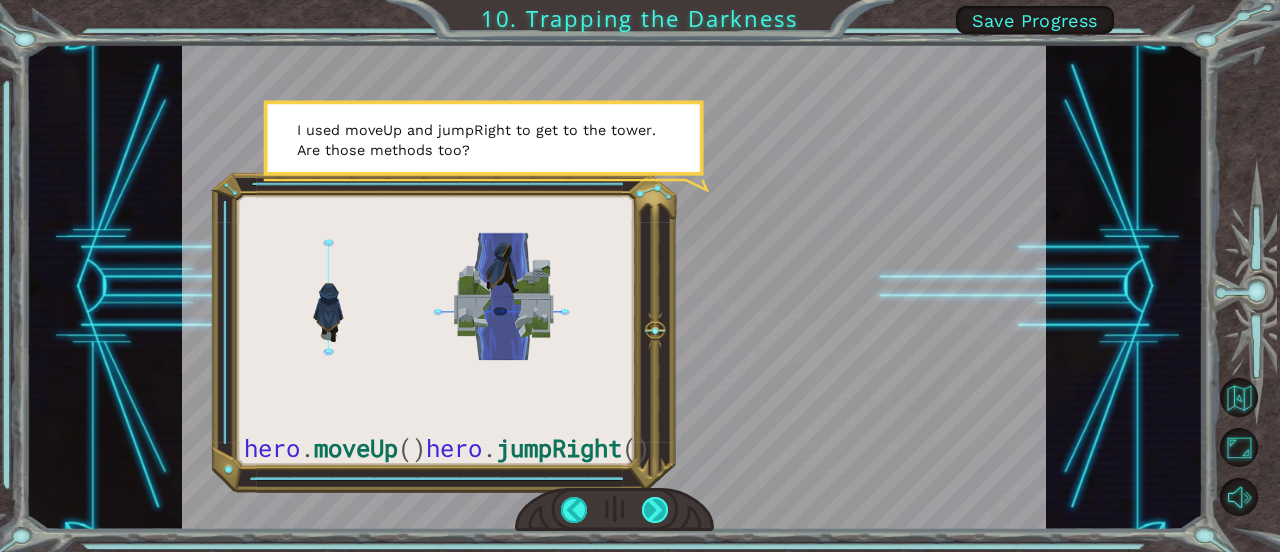 click at bounding box center [655, 510] 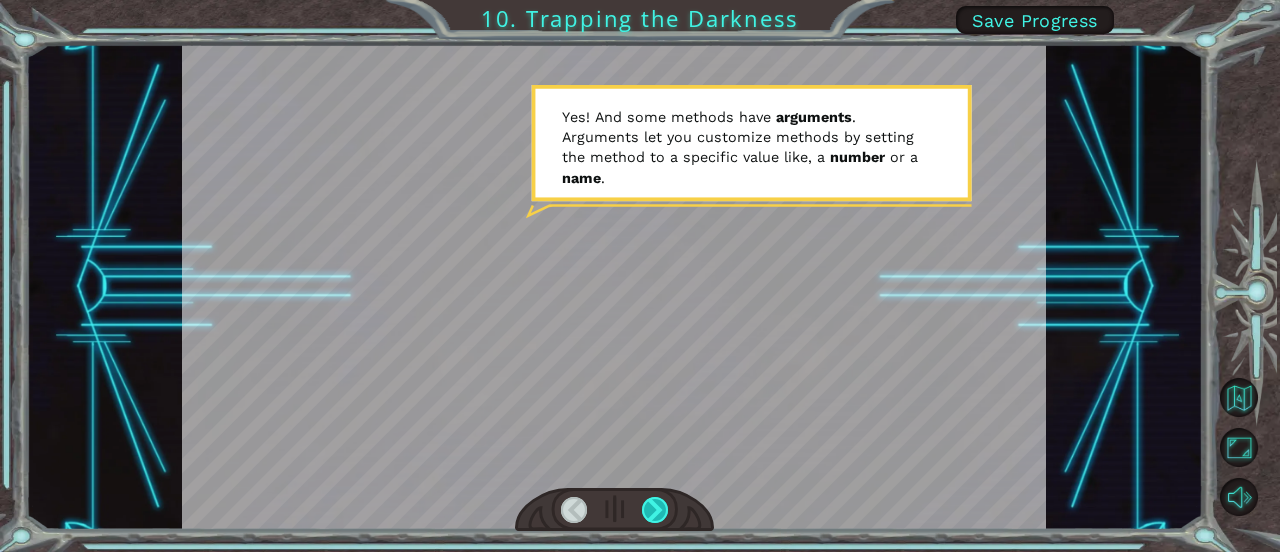 click at bounding box center [655, 510] 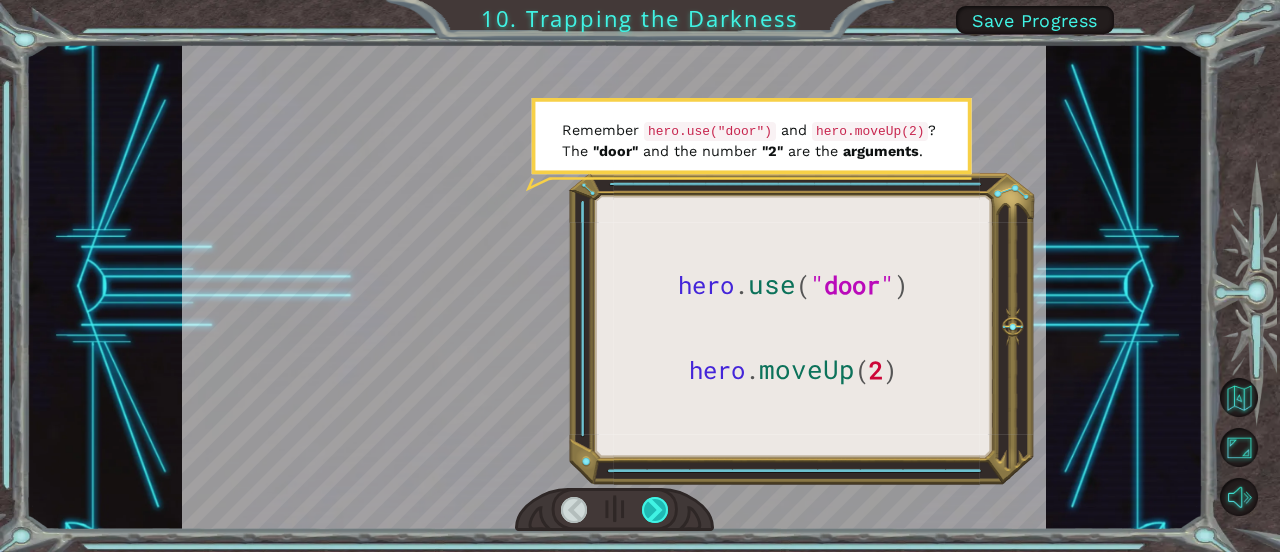 click at bounding box center [655, 510] 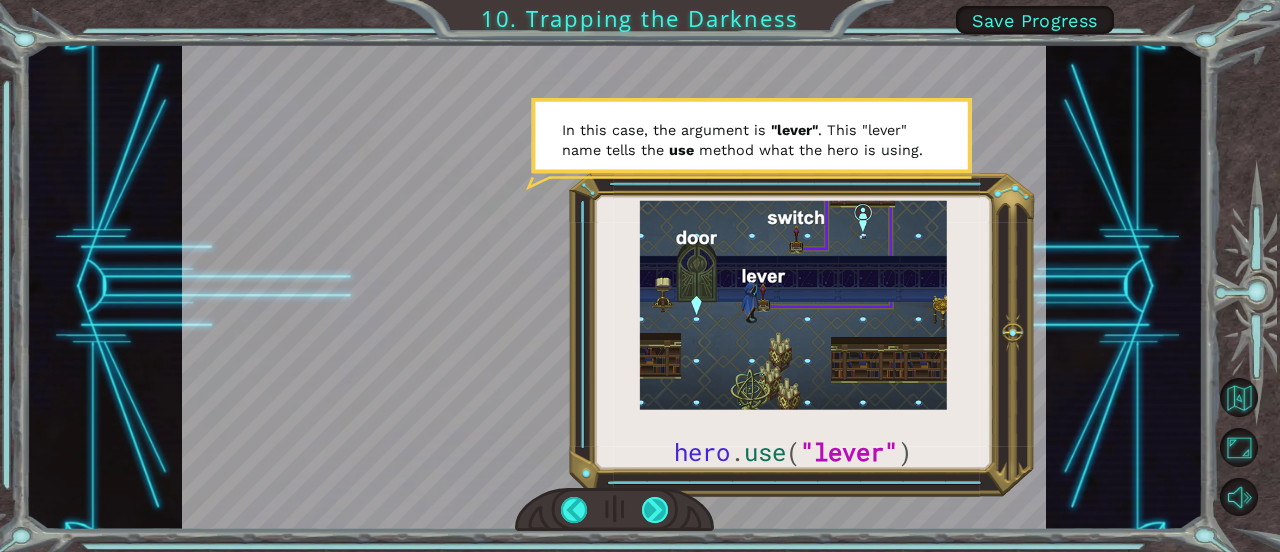 click at bounding box center [655, 510] 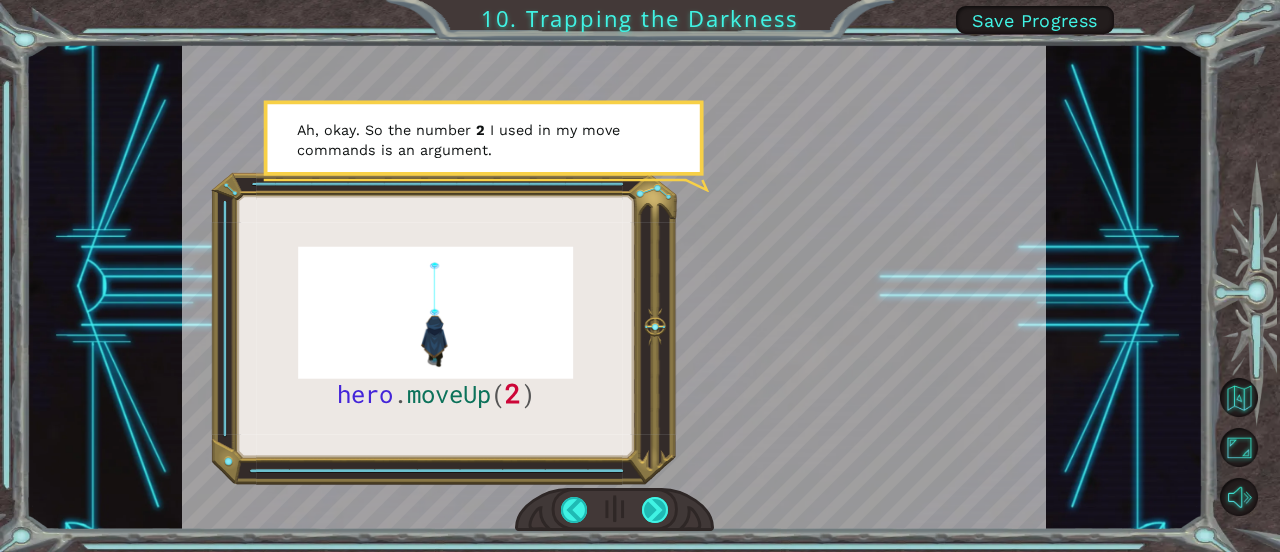 click at bounding box center (655, 510) 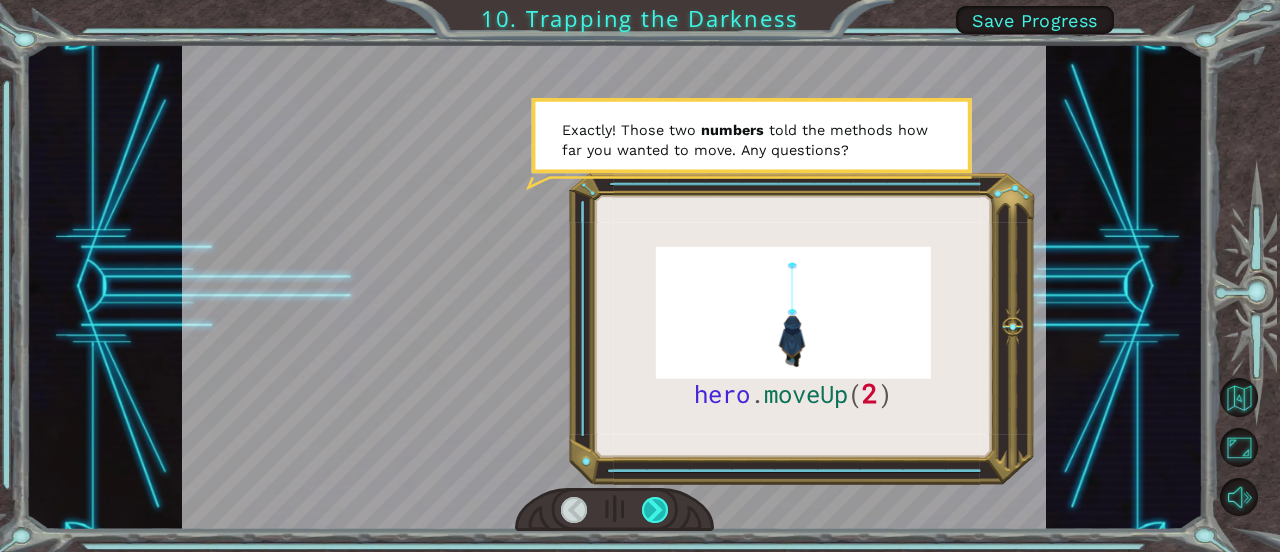 click at bounding box center [655, 510] 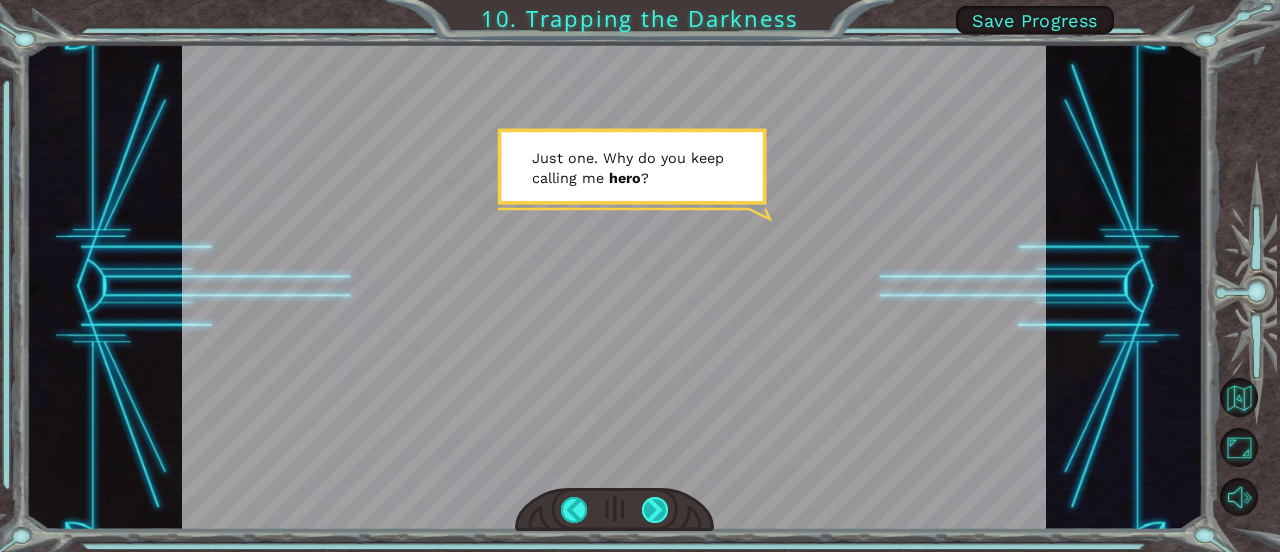 click at bounding box center (655, 510) 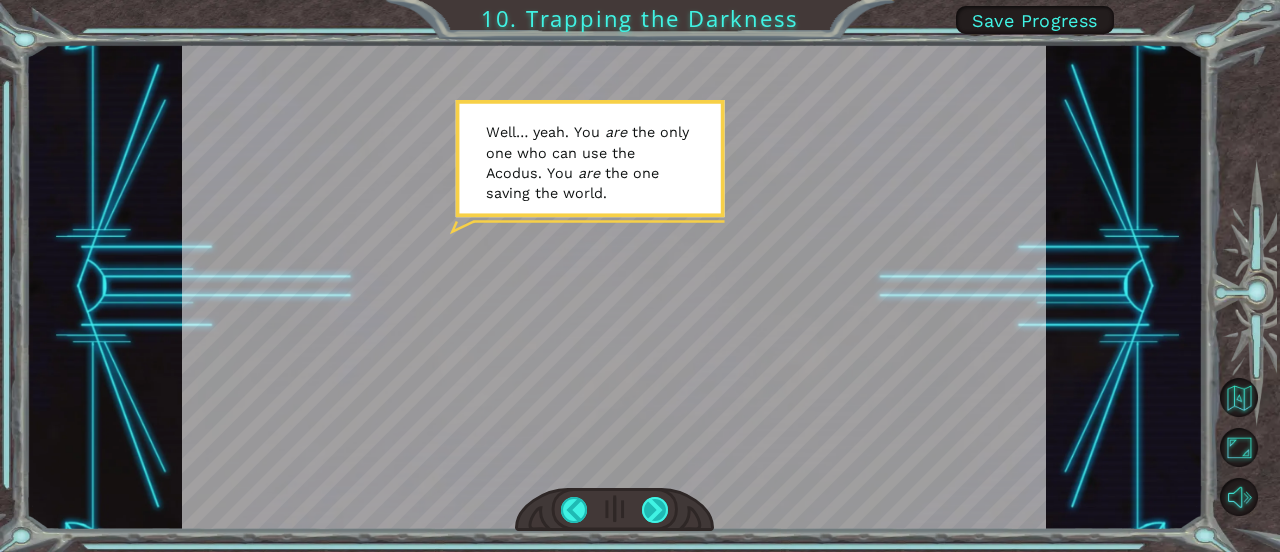 click at bounding box center [655, 510] 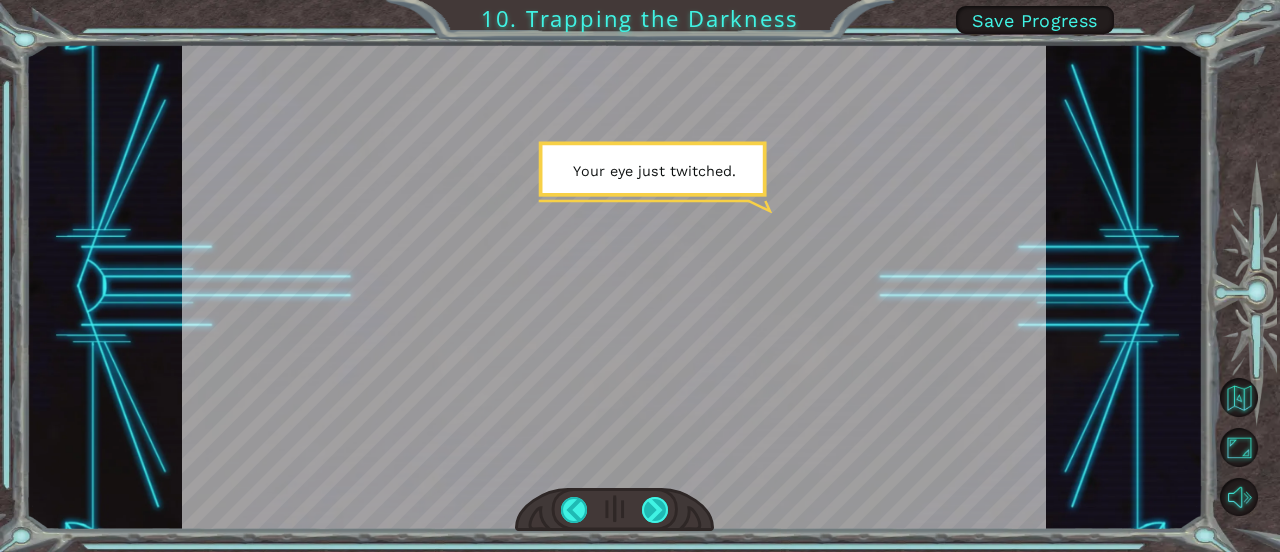 click at bounding box center [655, 510] 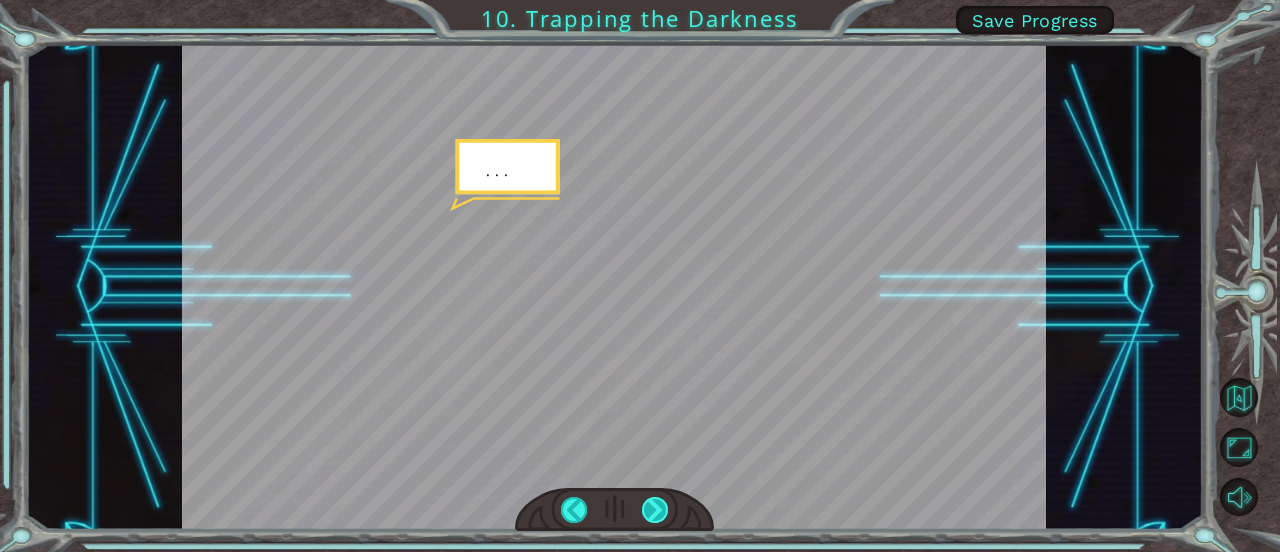 click at bounding box center [655, 510] 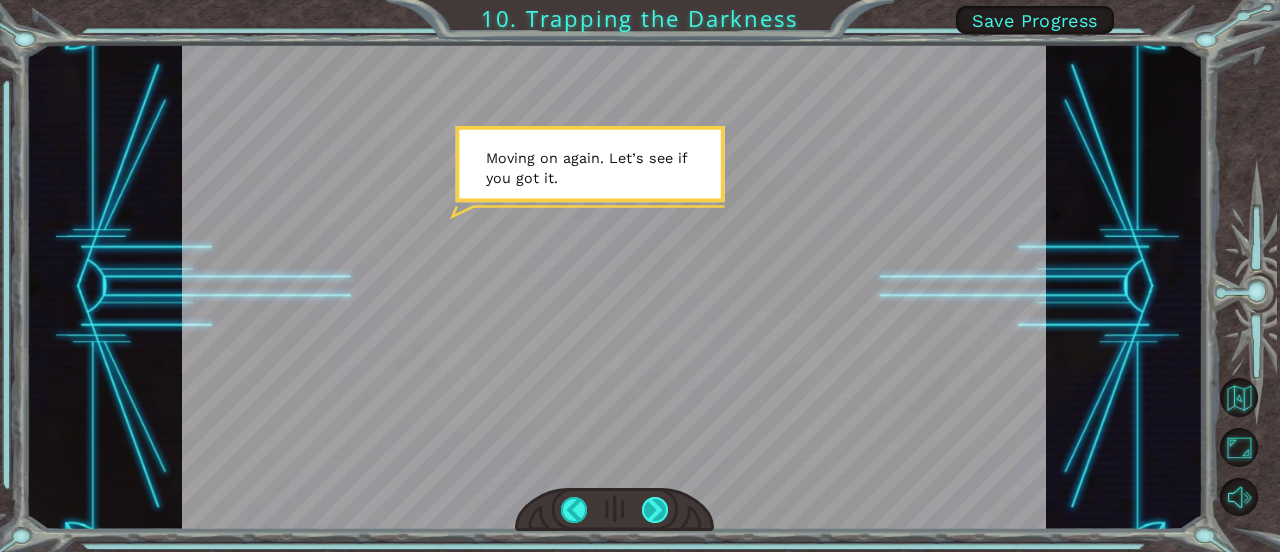 click at bounding box center (655, 510) 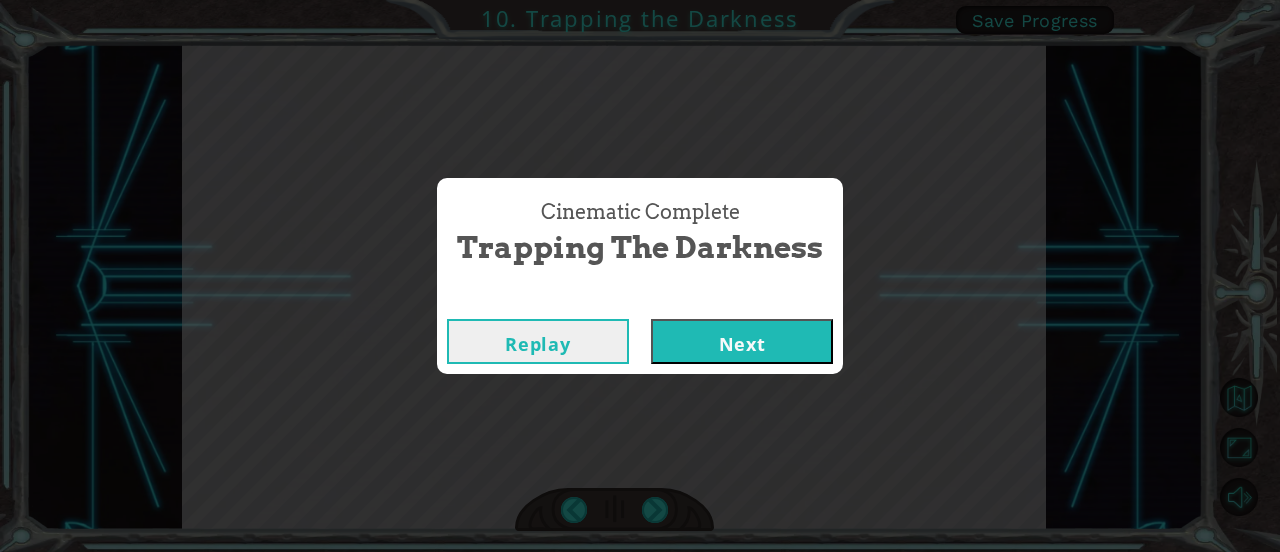 click on "Next" at bounding box center [742, 341] 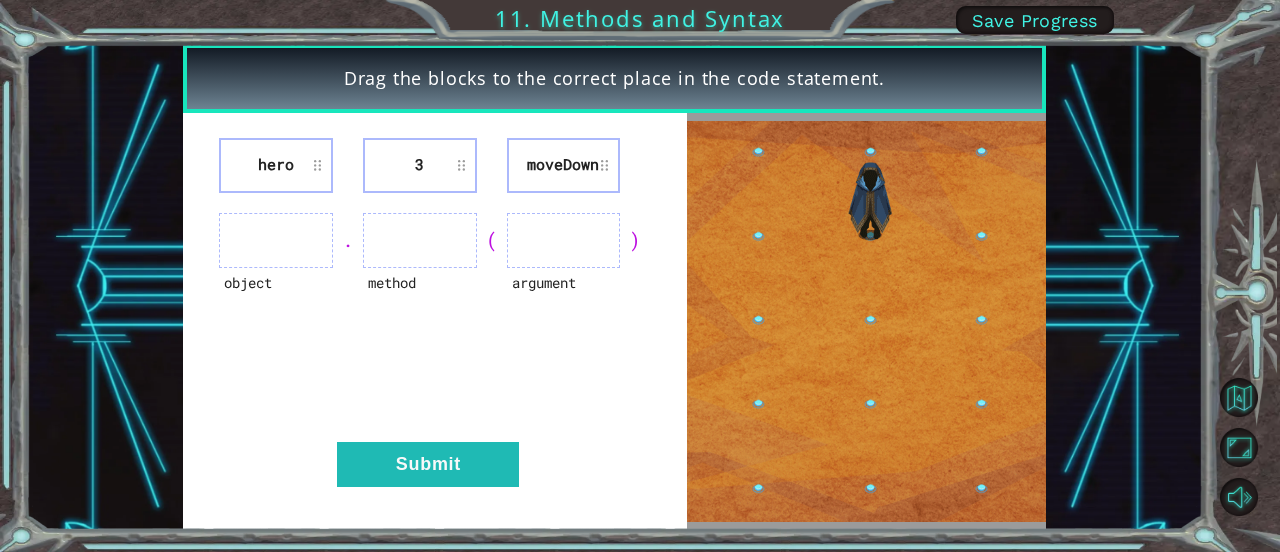 type 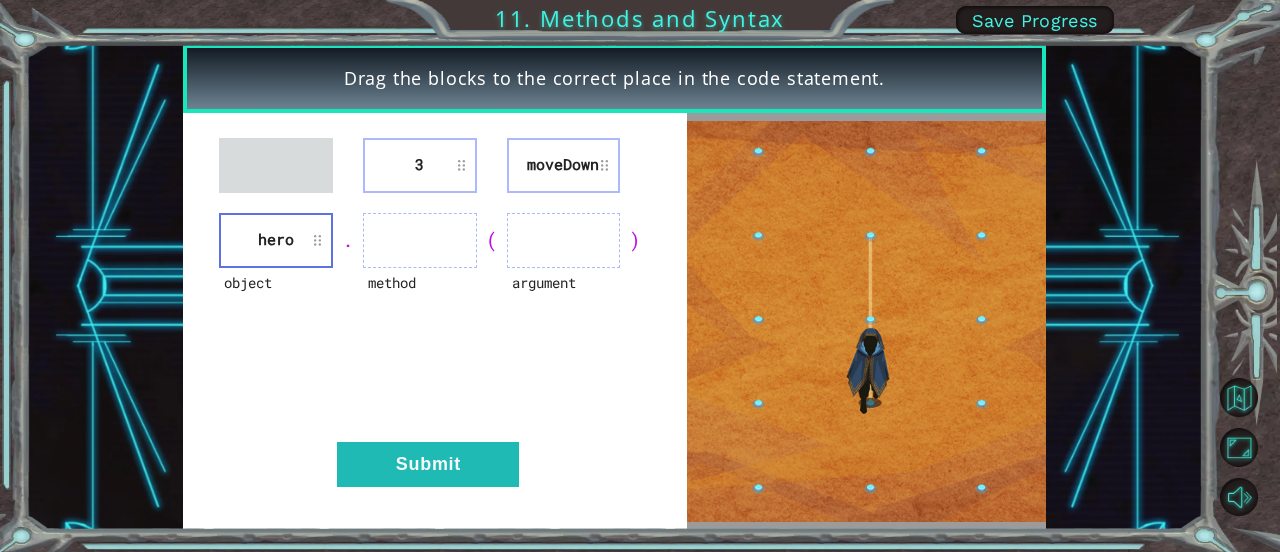 type 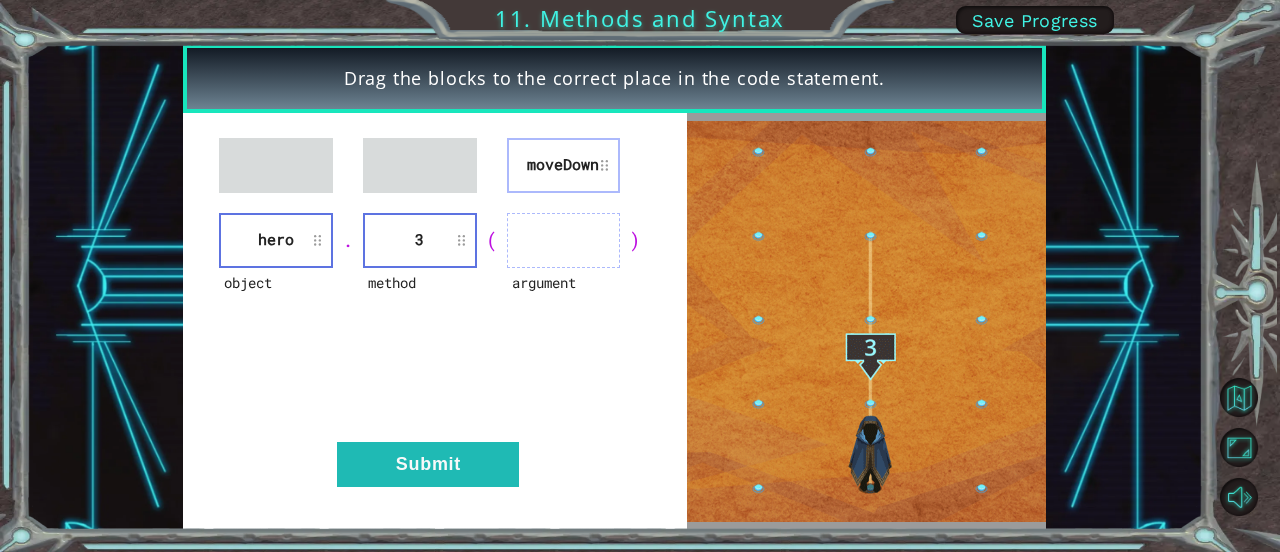 type 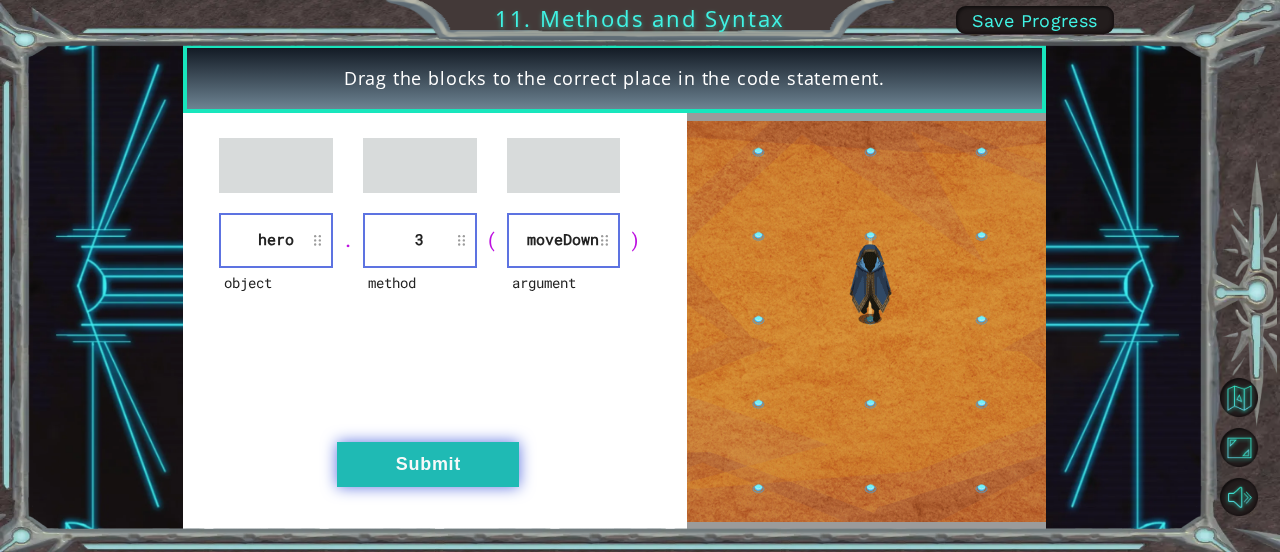 click on "Submit" at bounding box center (428, 464) 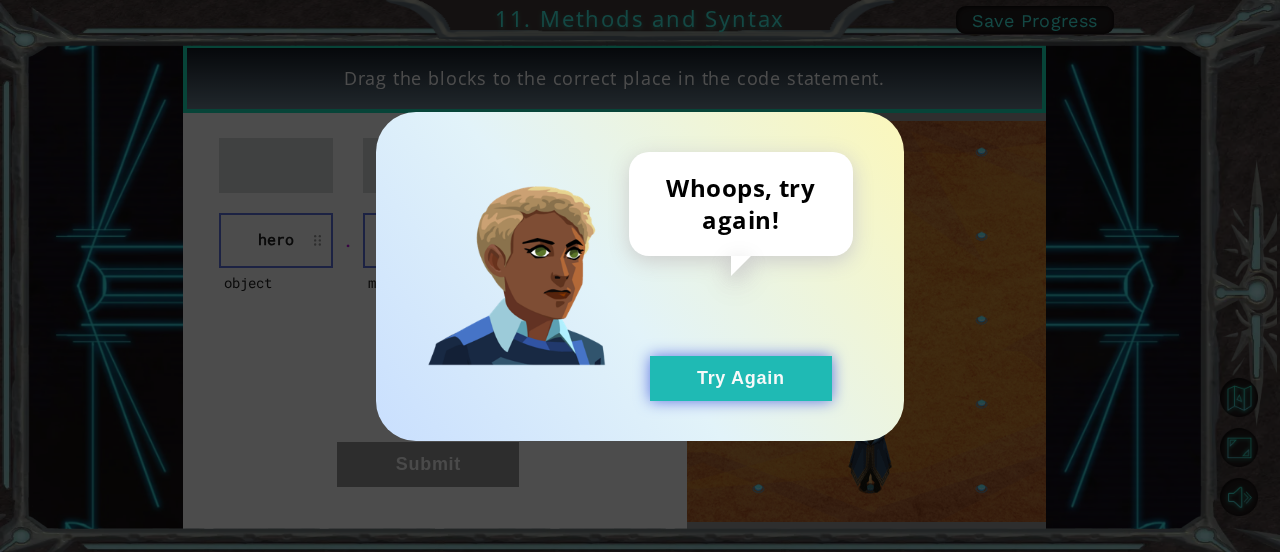 click on "Try Again" at bounding box center [741, 378] 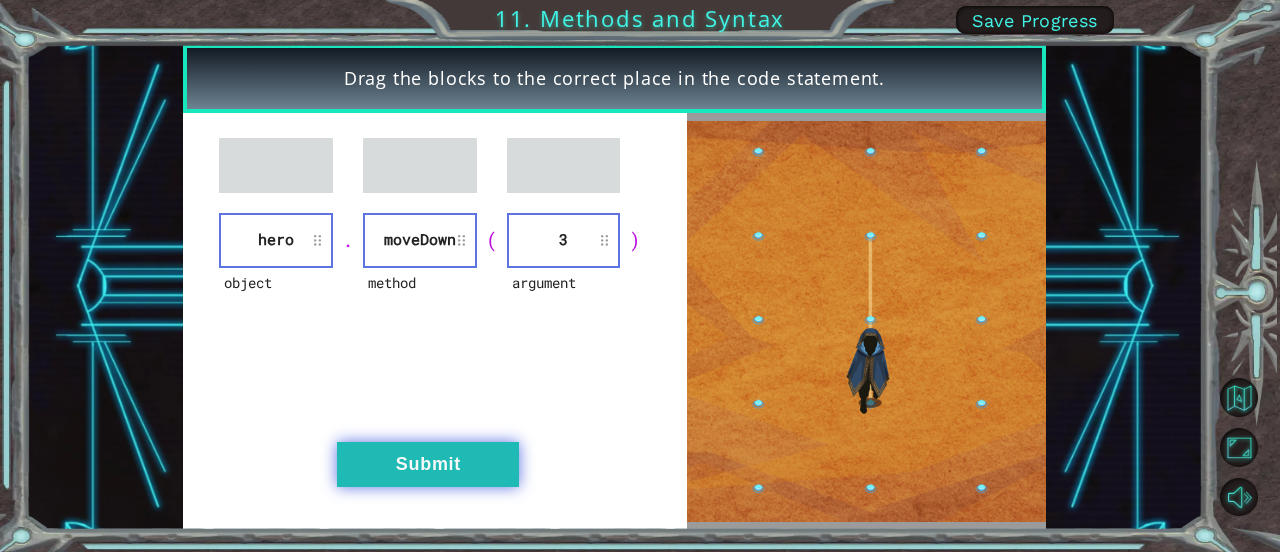 click on "Submit" at bounding box center [428, 464] 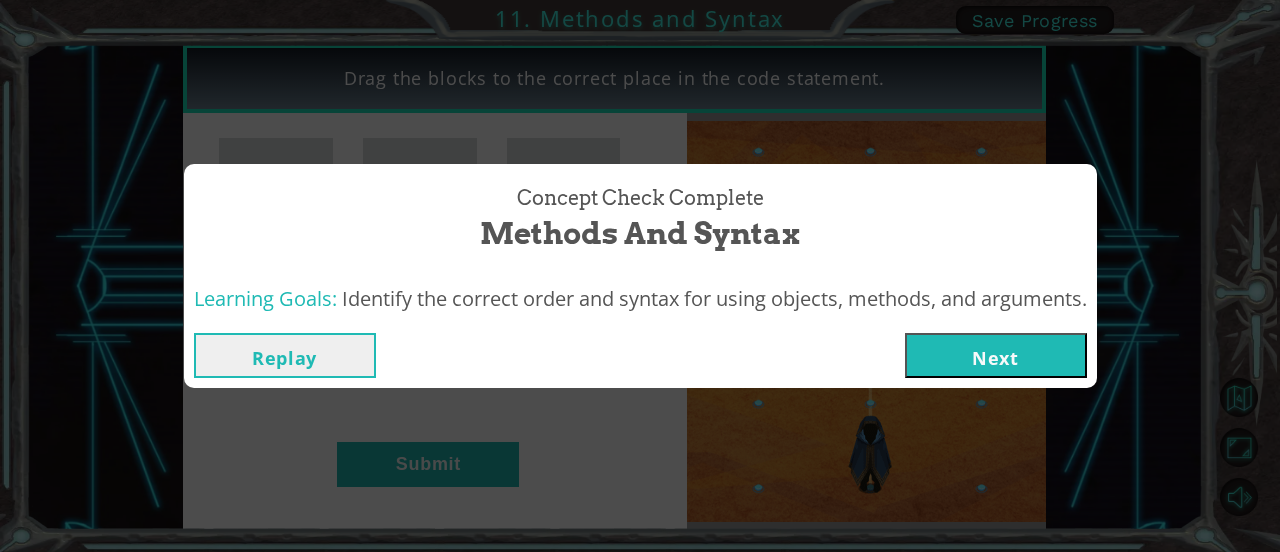 click on "Next" at bounding box center [996, 355] 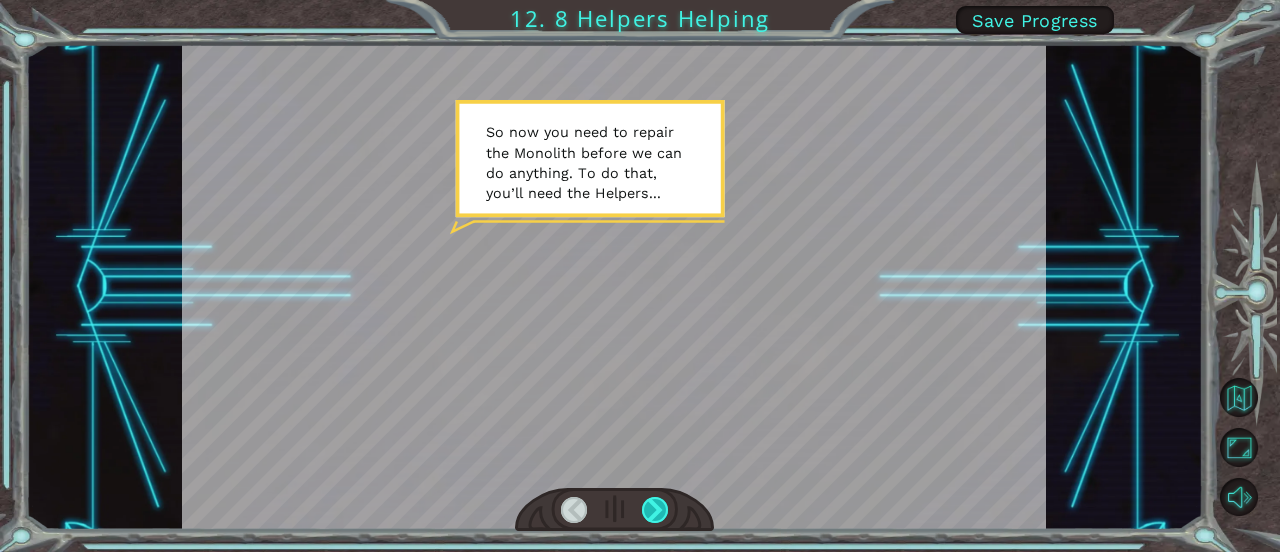 click at bounding box center (655, 510) 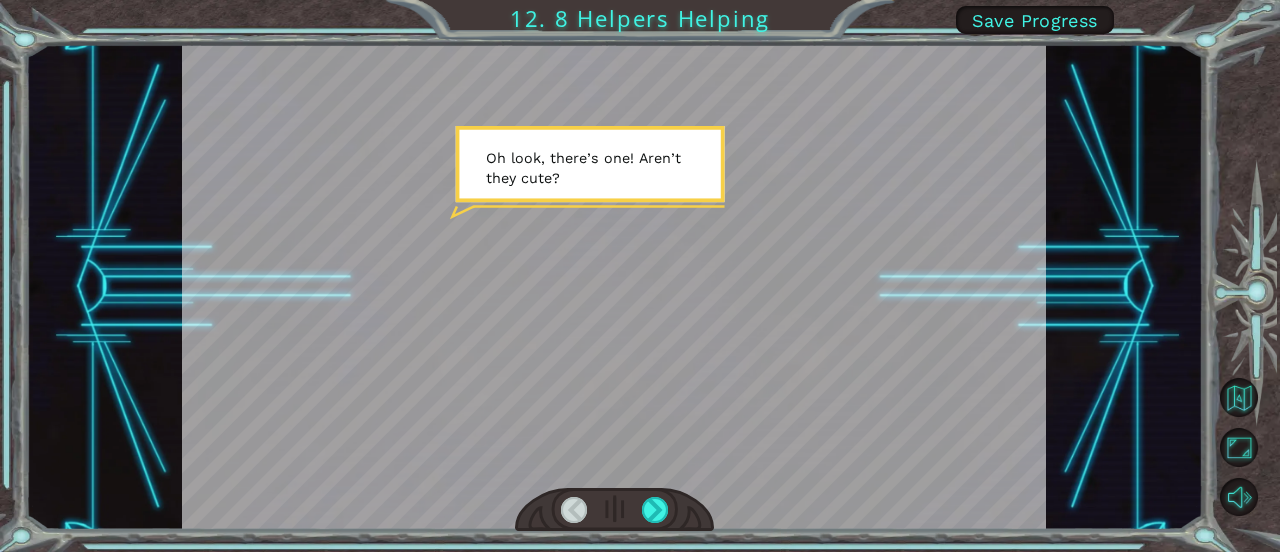click at bounding box center [614, 287] 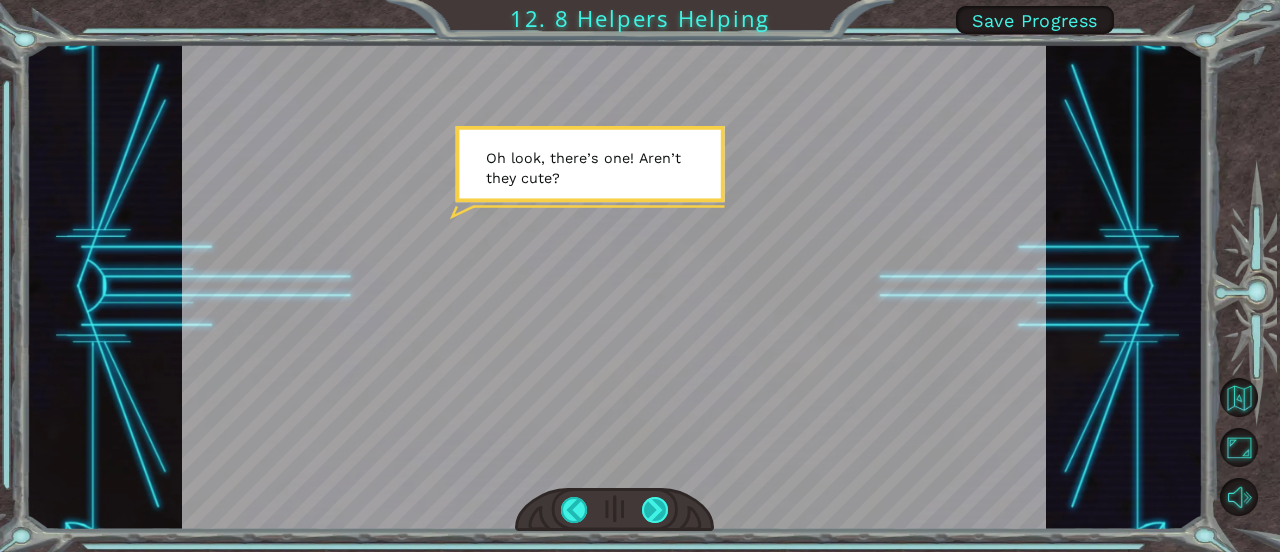 click at bounding box center (655, 510) 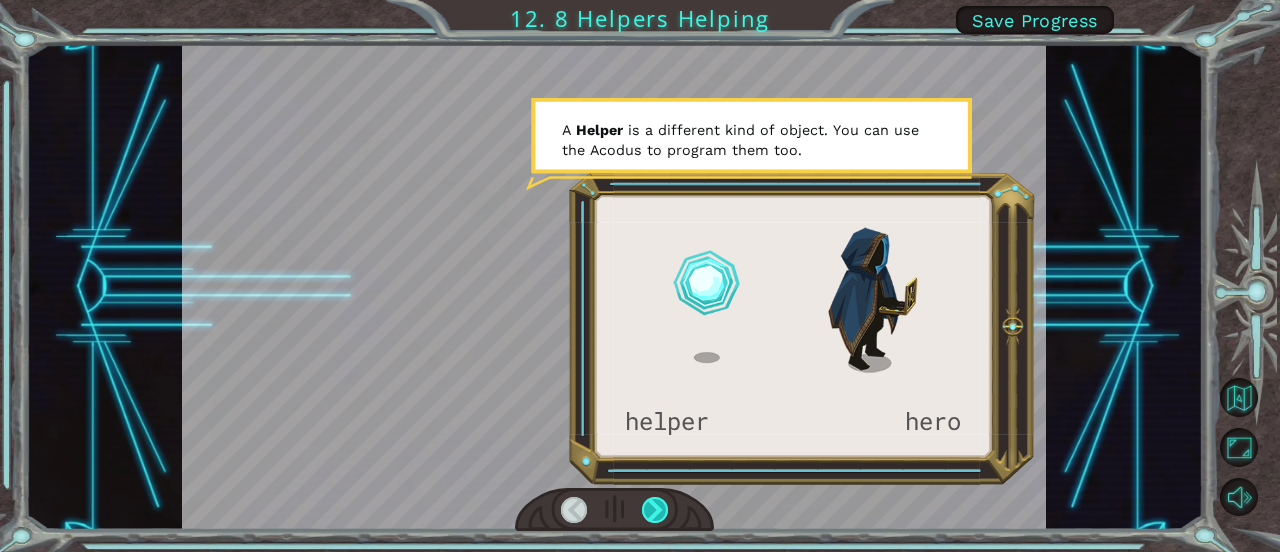 click at bounding box center (655, 510) 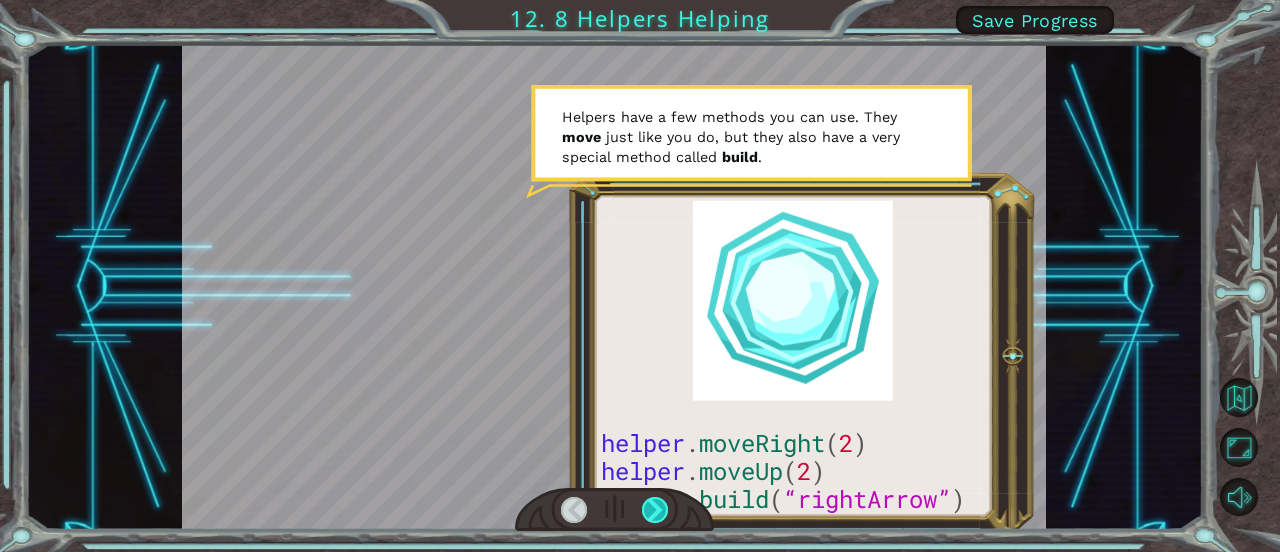 click at bounding box center (655, 510) 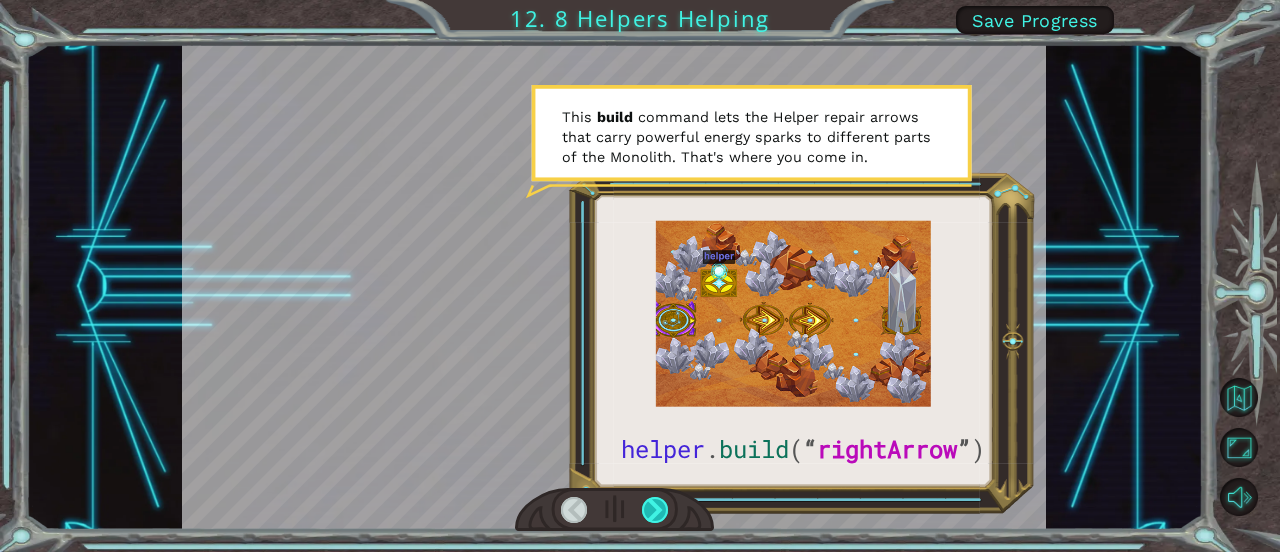 click at bounding box center (655, 510) 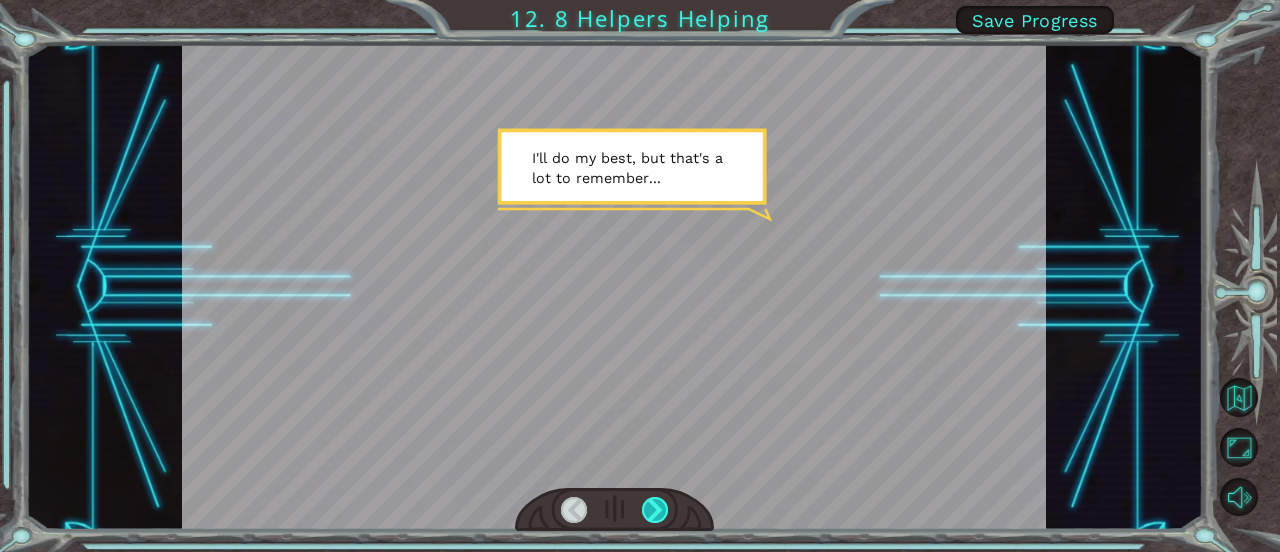 click at bounding box center (655, 510) 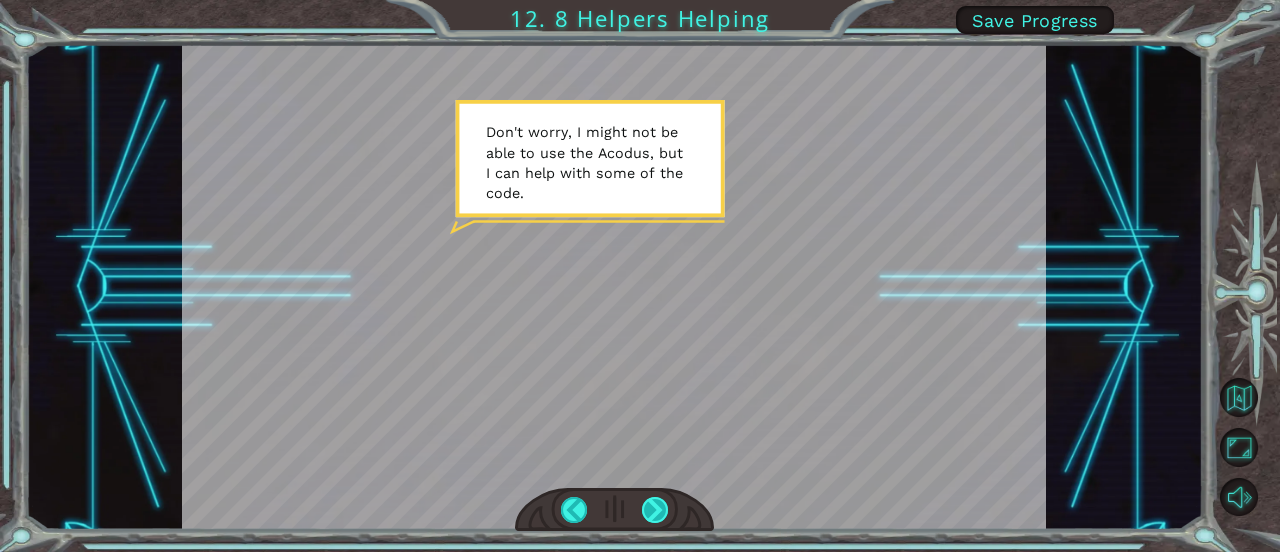 click at bounding box center (655, 510) 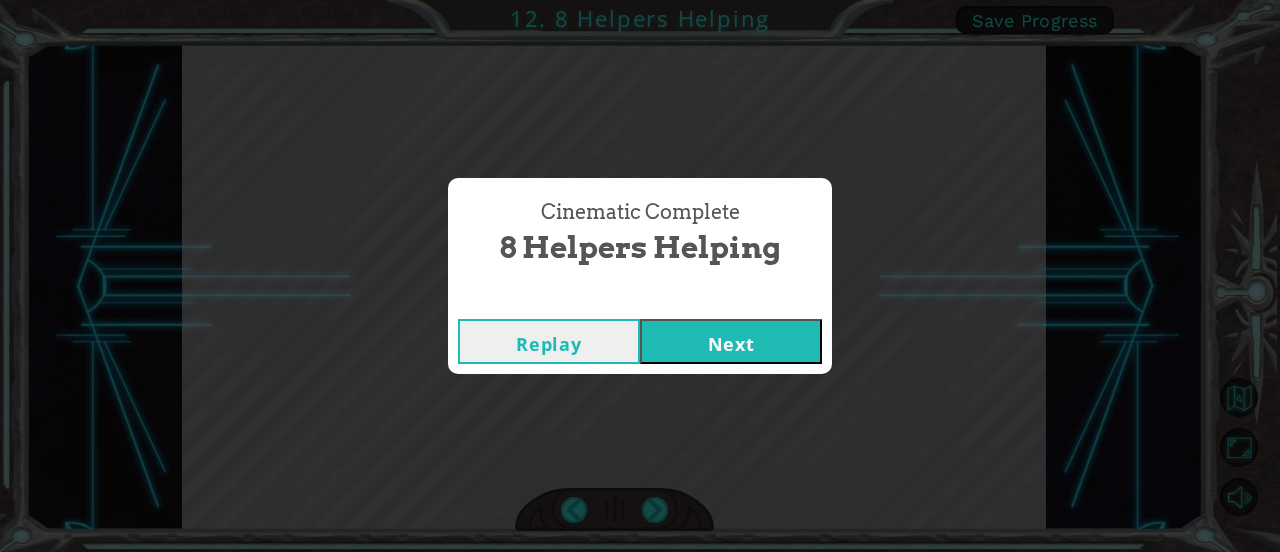 click on "Next" at bounding box center (731, 341) 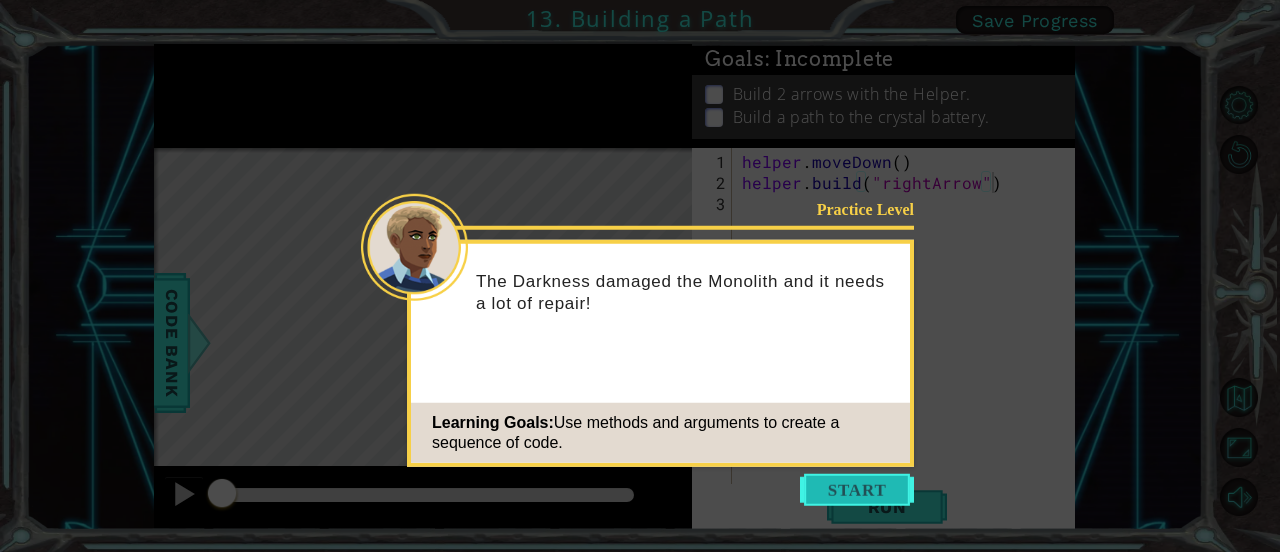click at bounding box center (857, 490) 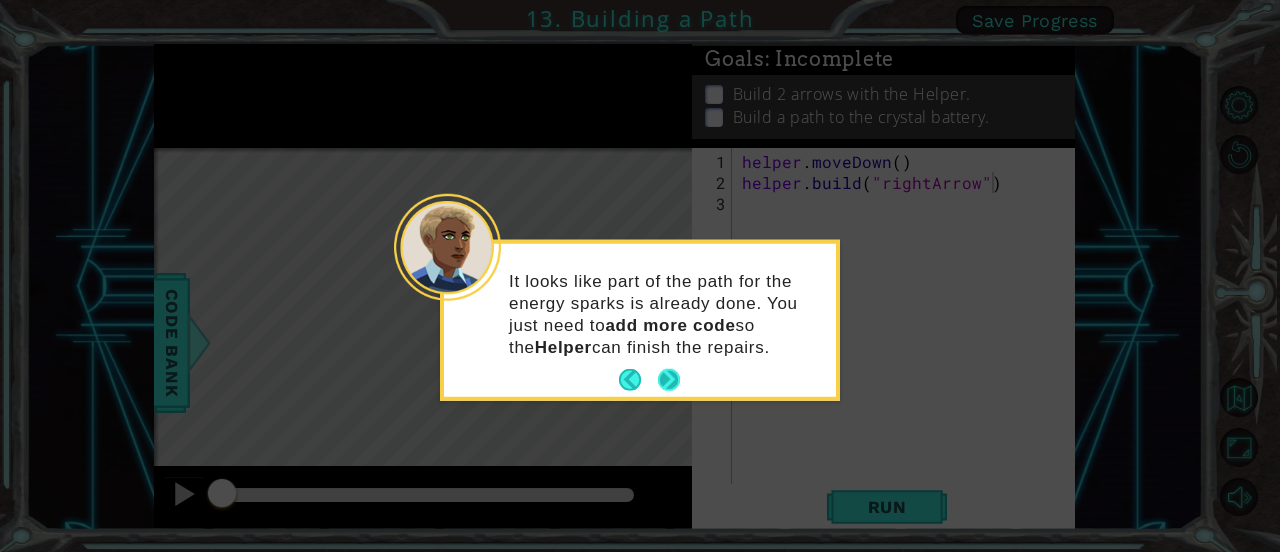 click at bounding box center [669, 380] 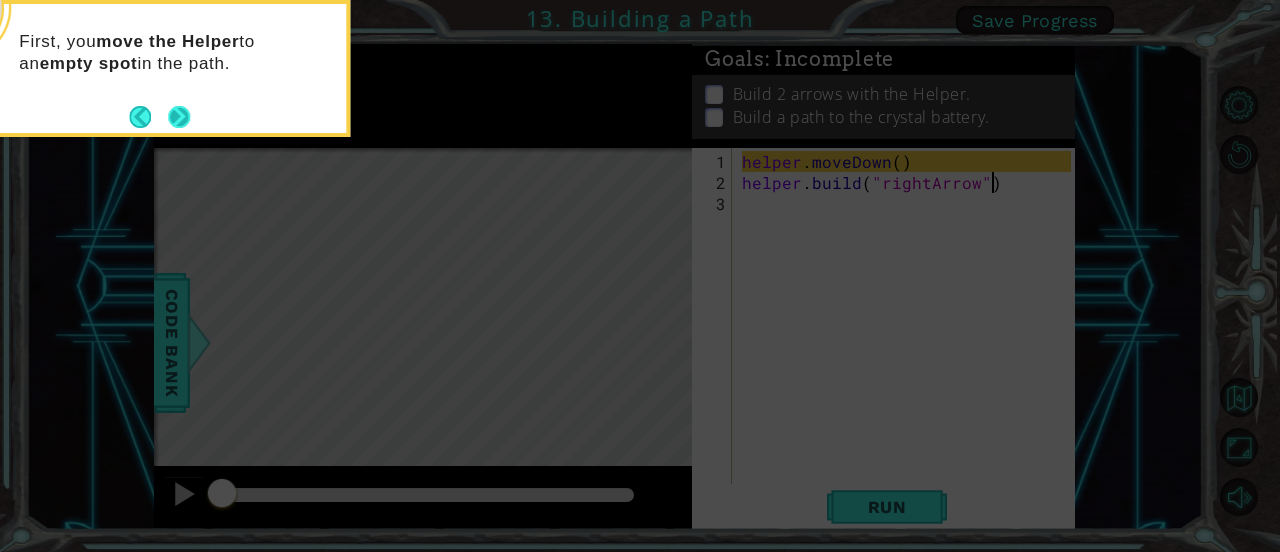 click at bounding box center [179, 116] 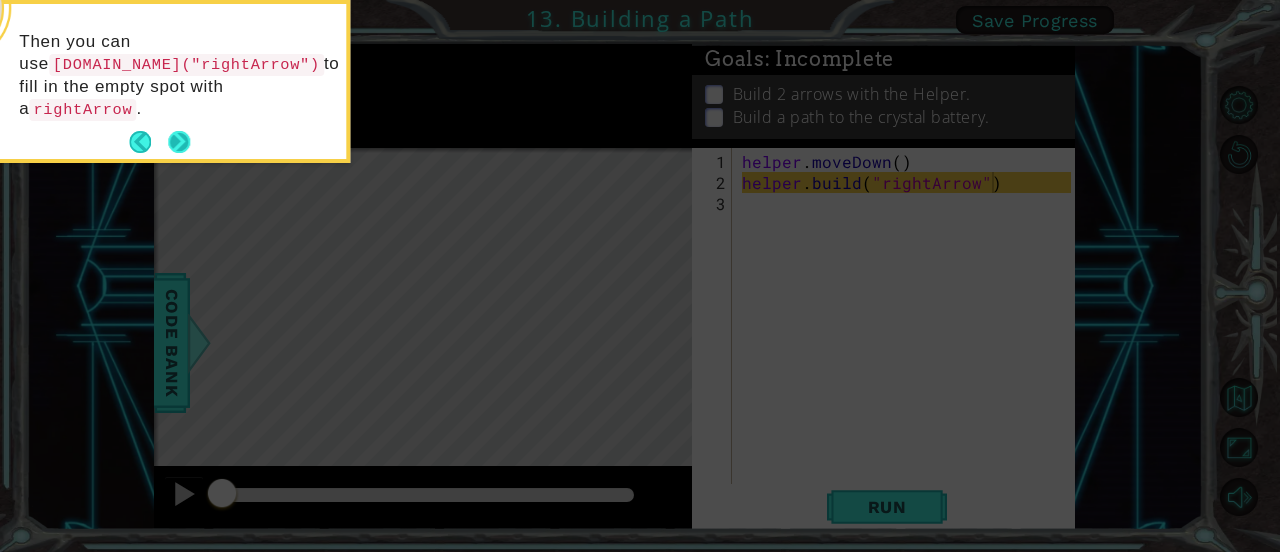 click at bounding box center [179, 142] 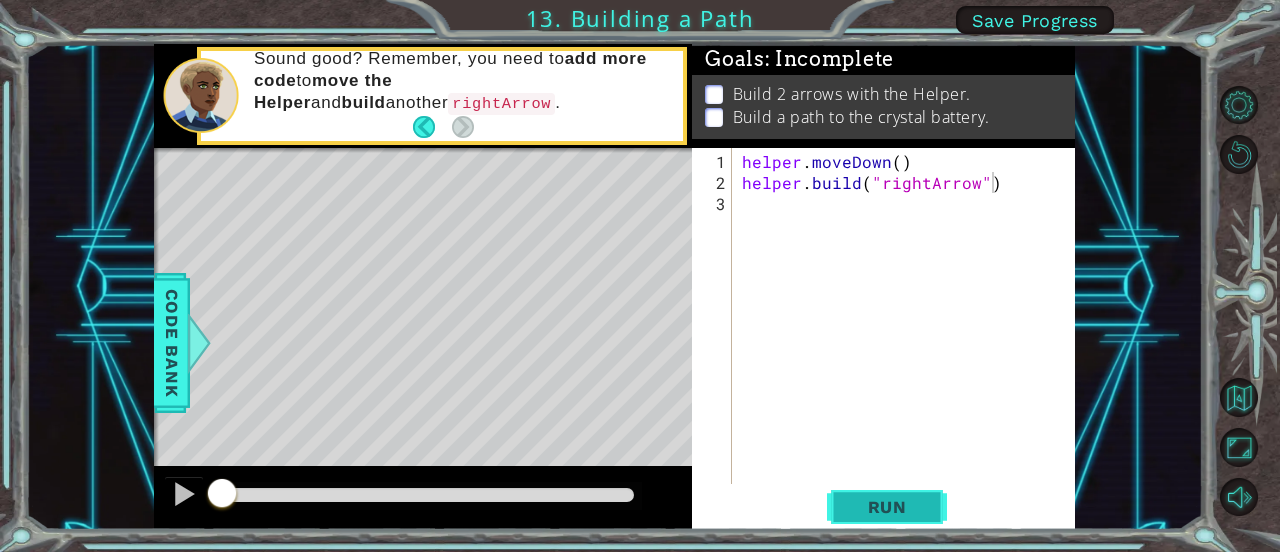 click on "Run" at bounding box center (887, 507) 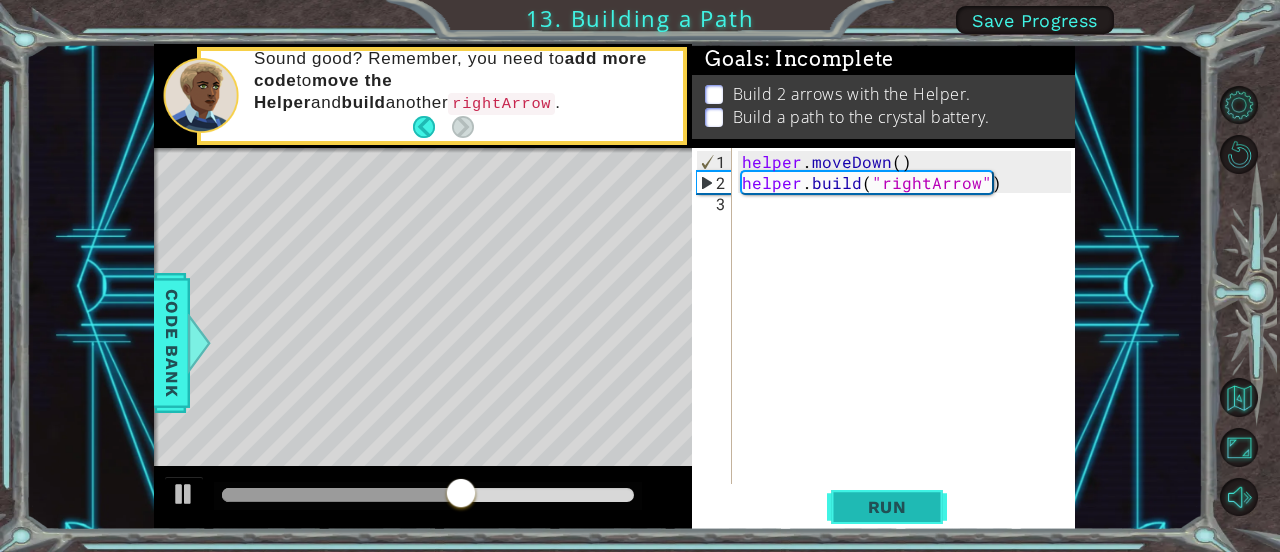 click on "Run" at bounding box center [887, 507] 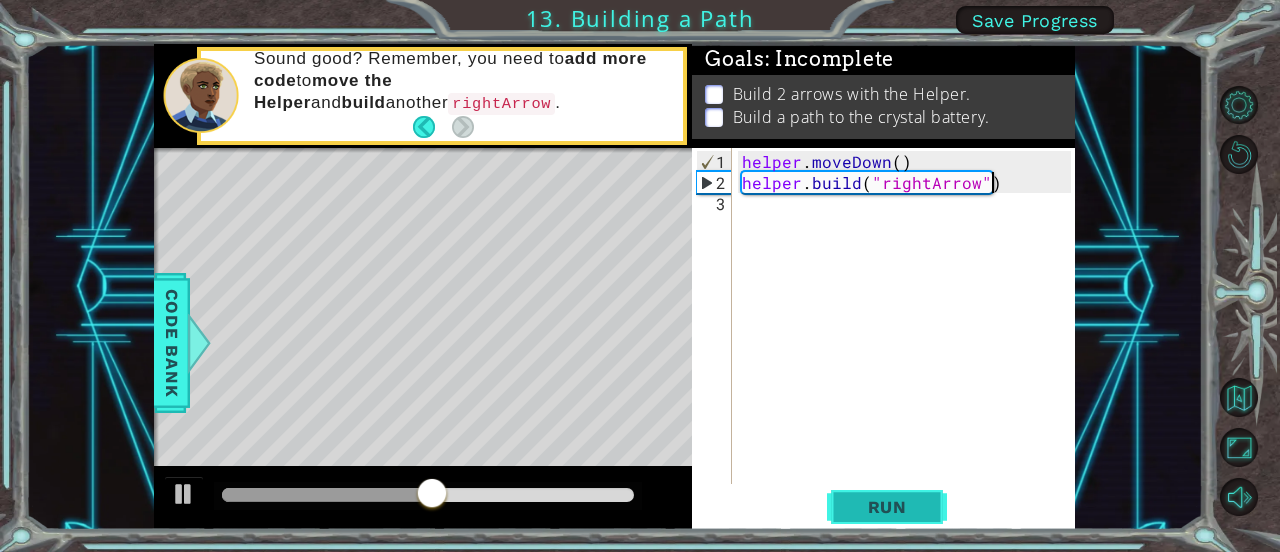 click on "Run" at bounding box center (887, 507) 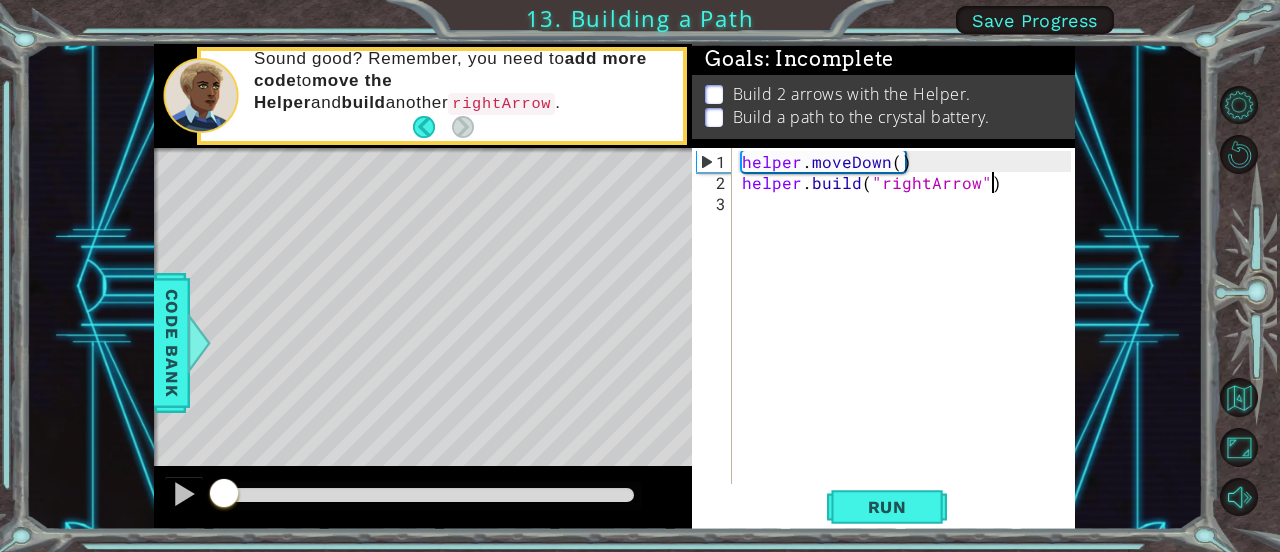 drag, startPoint x: 254, startPoint y: 486, endPoint x: 122, endPoint y: 482, distance: 132.0606 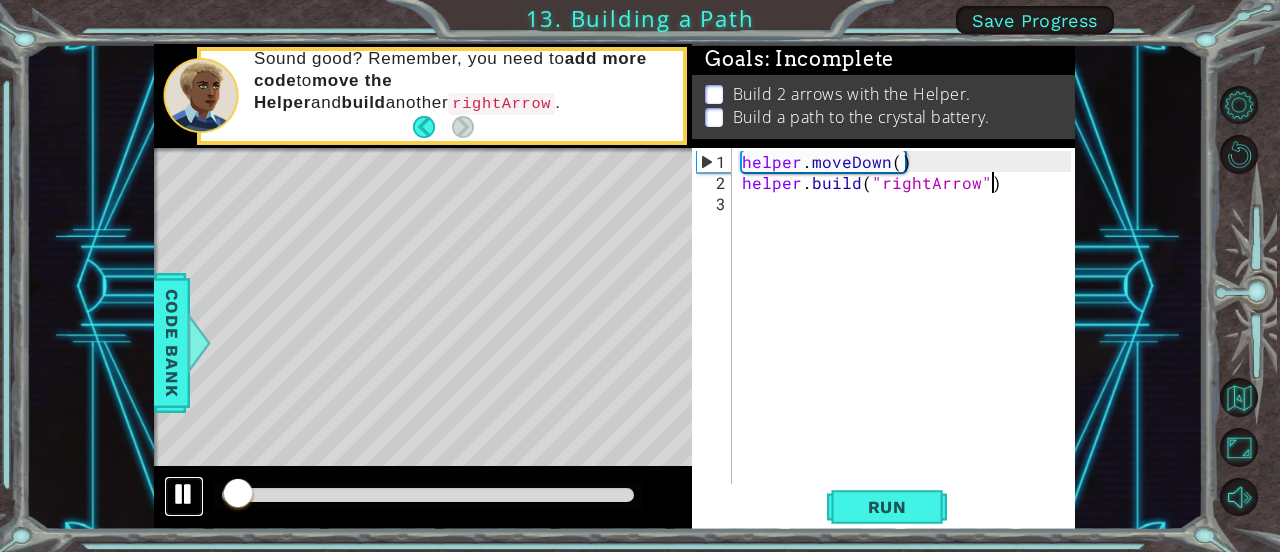 click at bounding box center [184, 494] 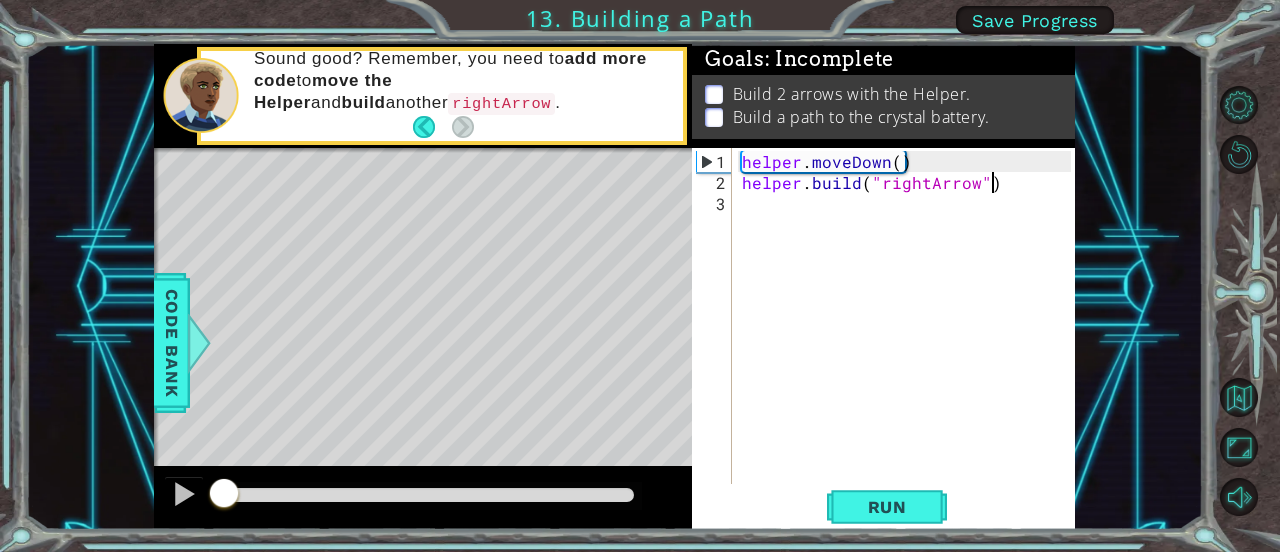 drag, startPoint x: 226, startPoint y: 487, endPoint x: 211, endPoint y: 485, distance: 15.132746 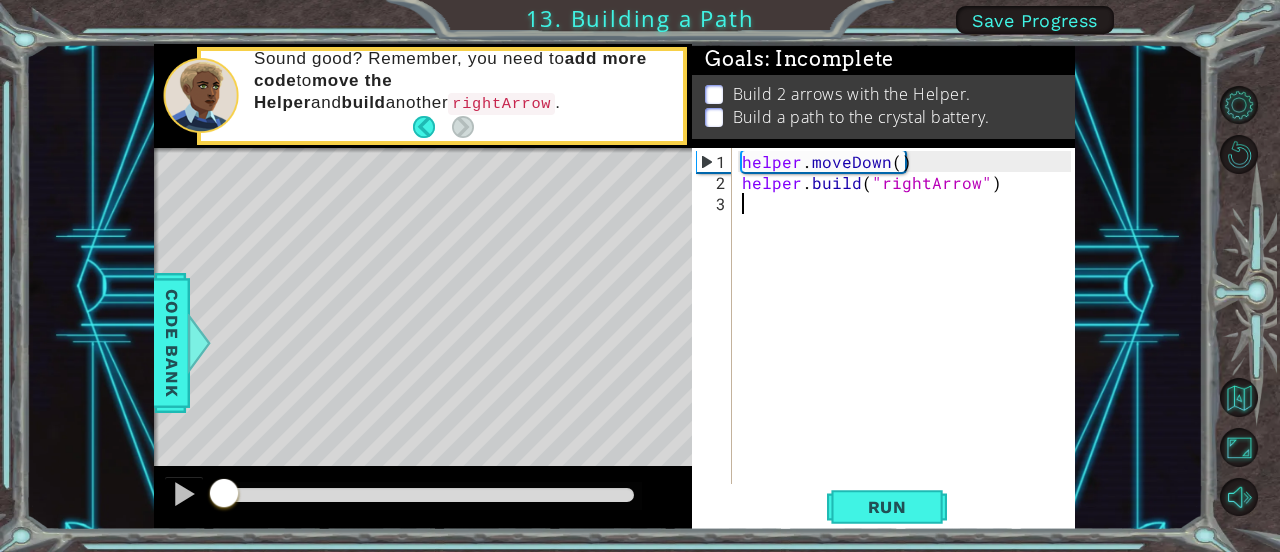 click on "helper . moveDown ( ) helper . build ( "rightArrow" )" at bounding box center [909, 340] 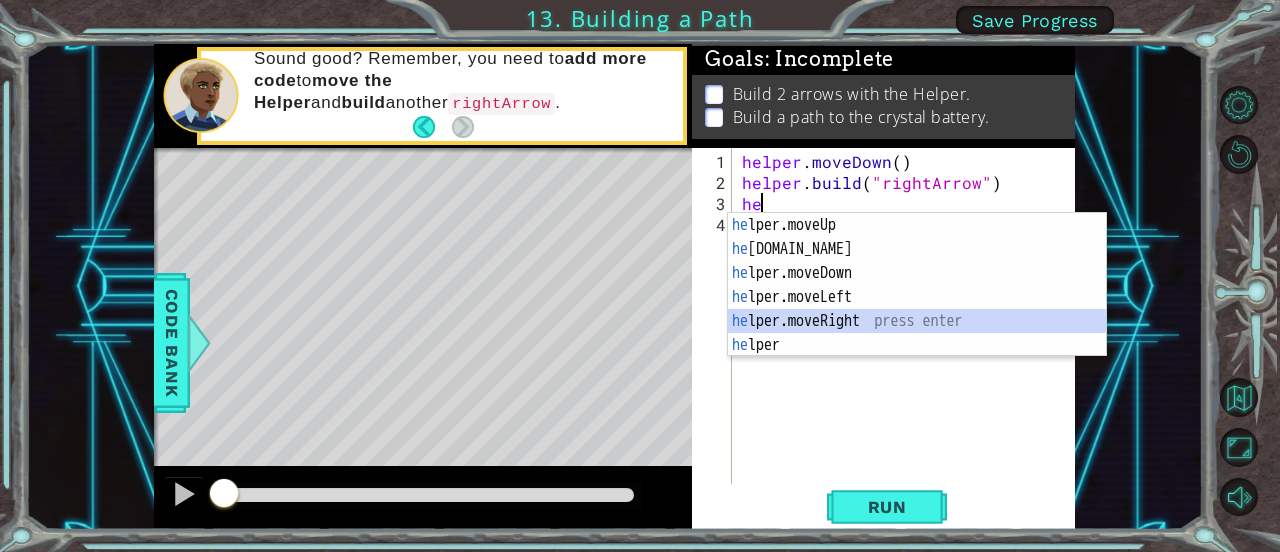 click on "he lper.moveUp press enter he [DOMAIN_NAME] press enter he lper.moveDown press enter he lper.moveLeft press enter he lper.moveRight press enter he lper press enter" at bounding box center [917, 309] 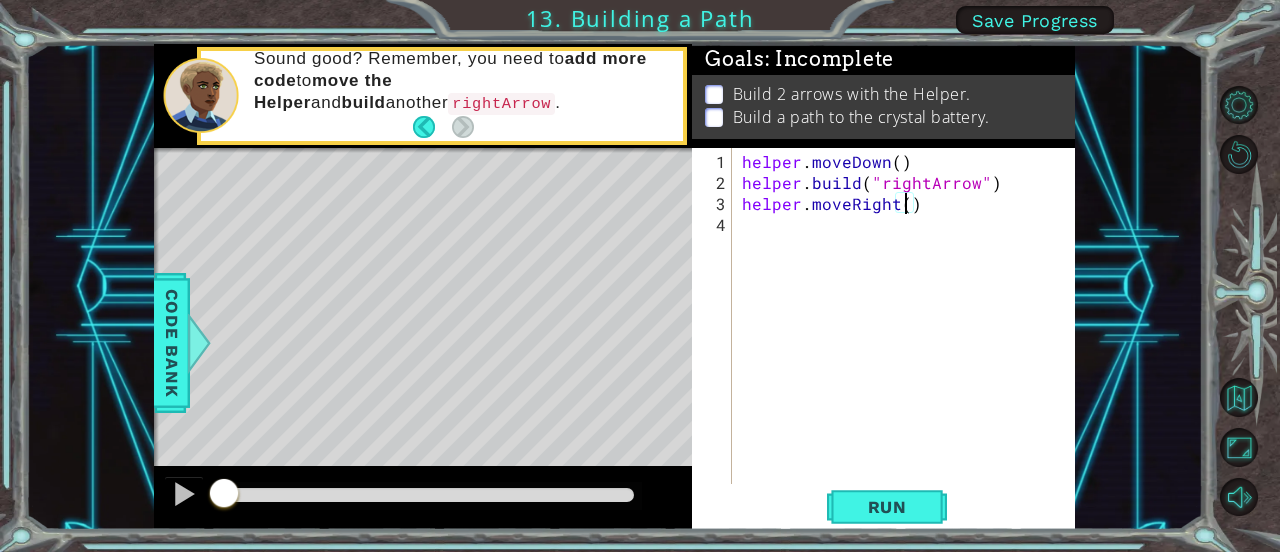 type on "helper.moveRight(3)" 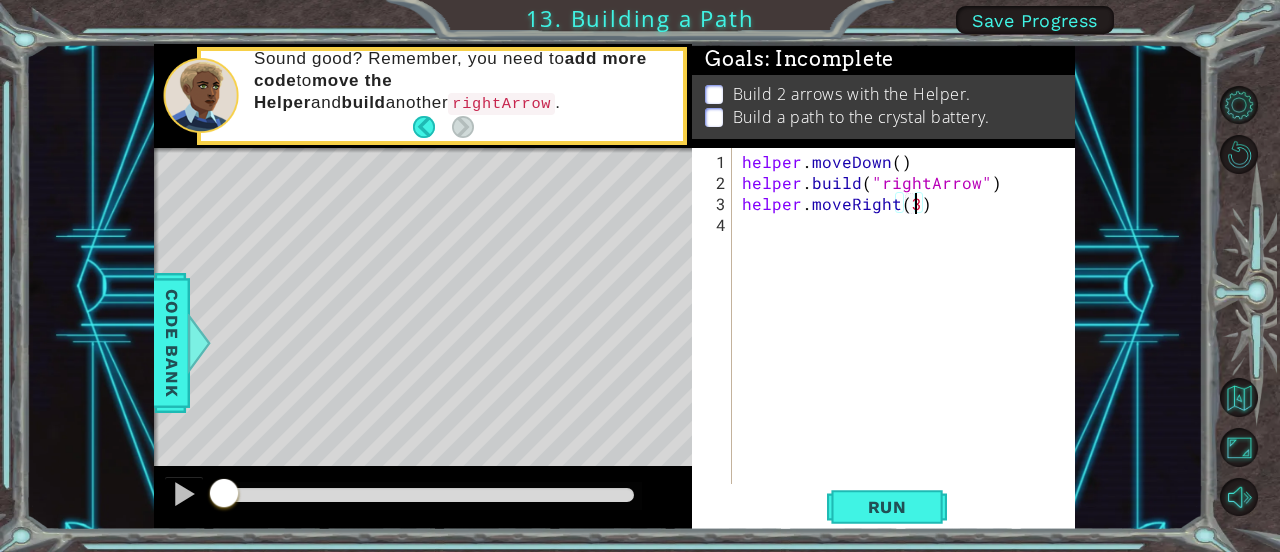 scroll, scrollTop: 0, scrollLeft: 10, axis: horizontal 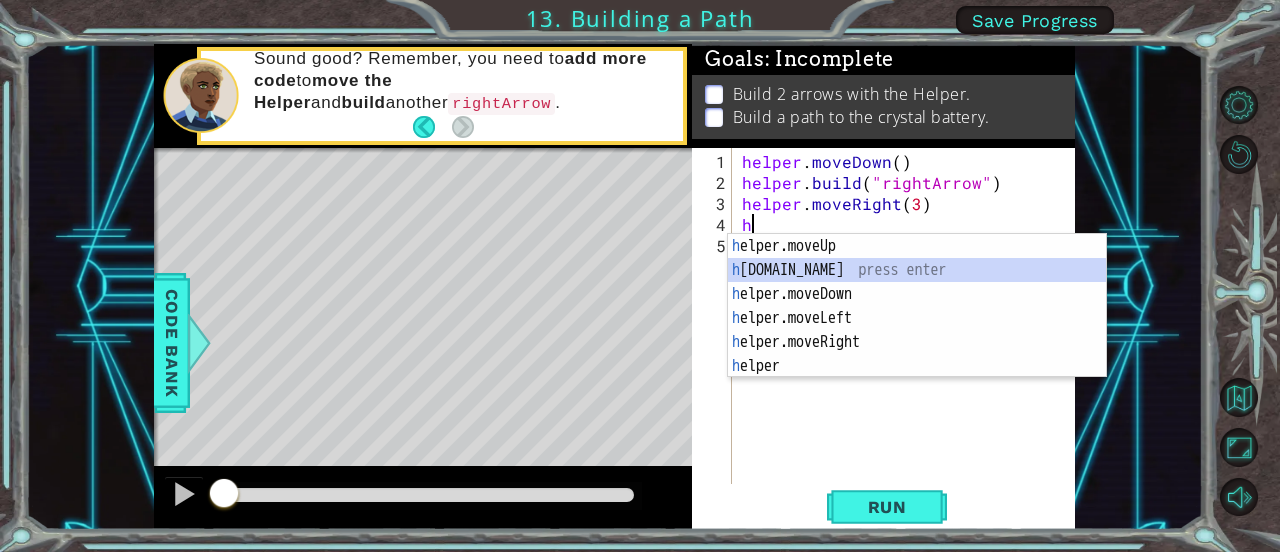 click on "h elper.moveUp press enter h [DOMAIN_NAME] press enter h elper.moveDown press enter h elper.moveLeft press enter h elper.moveRight press enter h elper press enter" at bounding box center [917, 330] 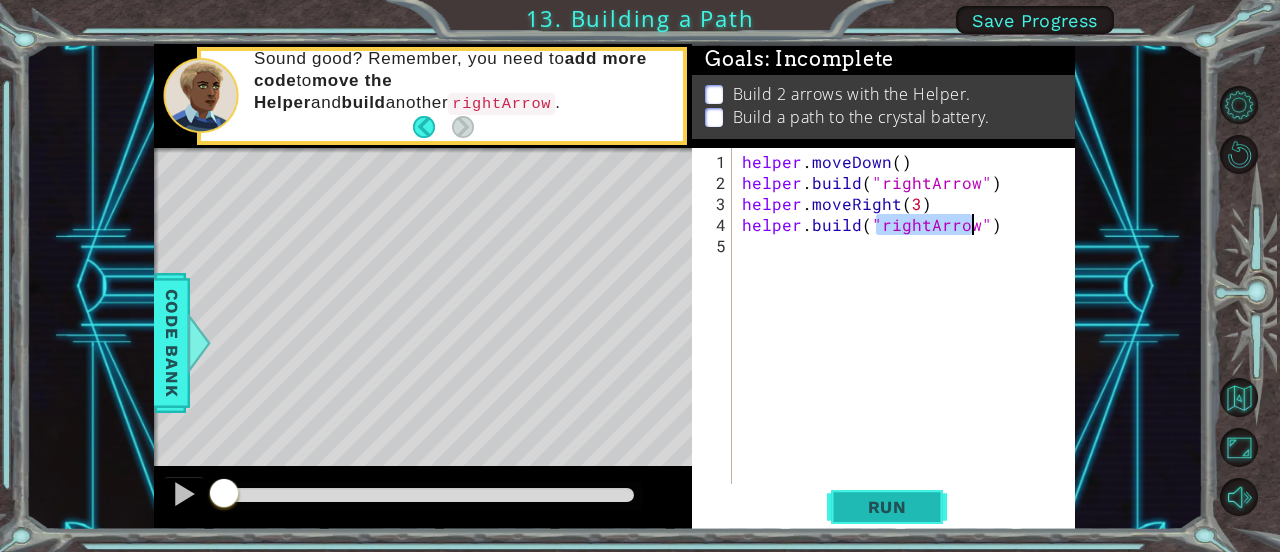 type on "[DOMAIN_NAME]("rightArrow")" 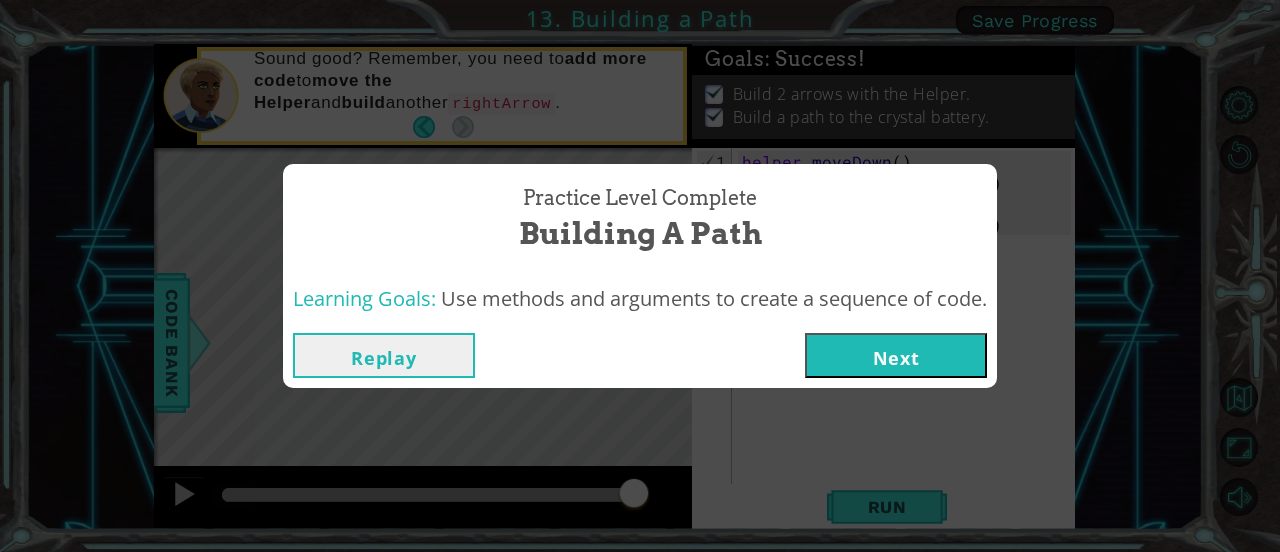 click on "Next" at bounding box center [896, 355] 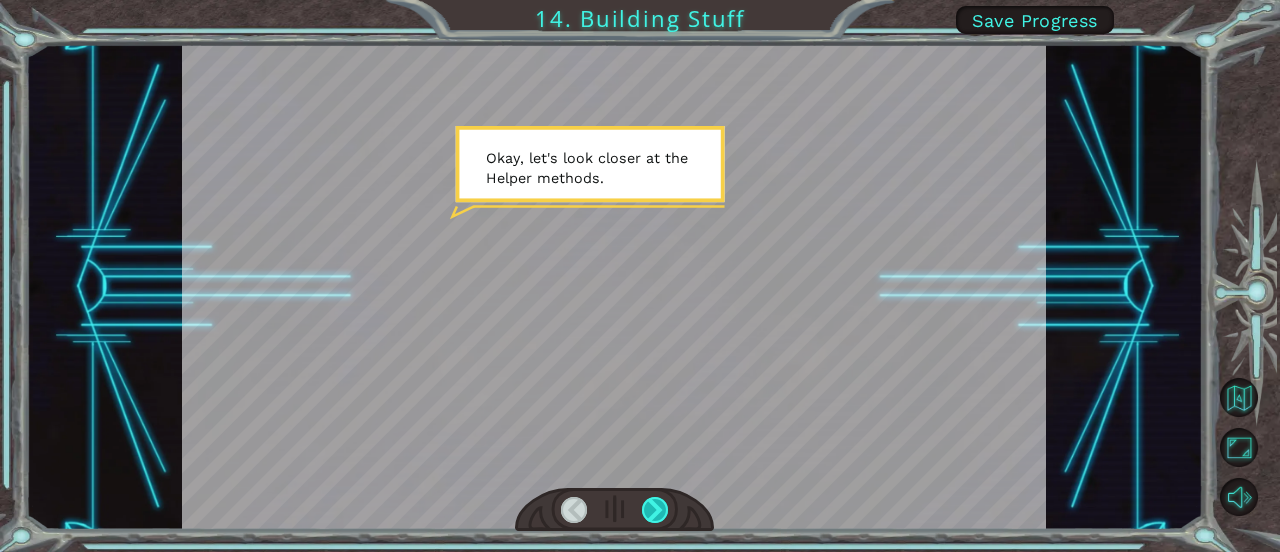 click at bounding box center [655, 510] 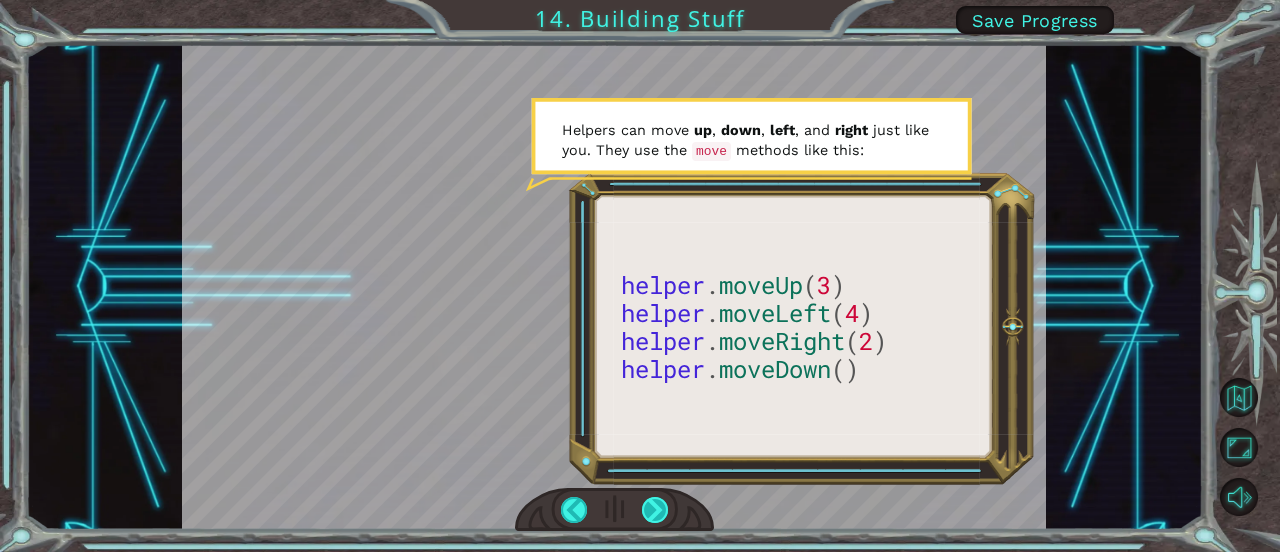 click at bounding box center (655, 510) 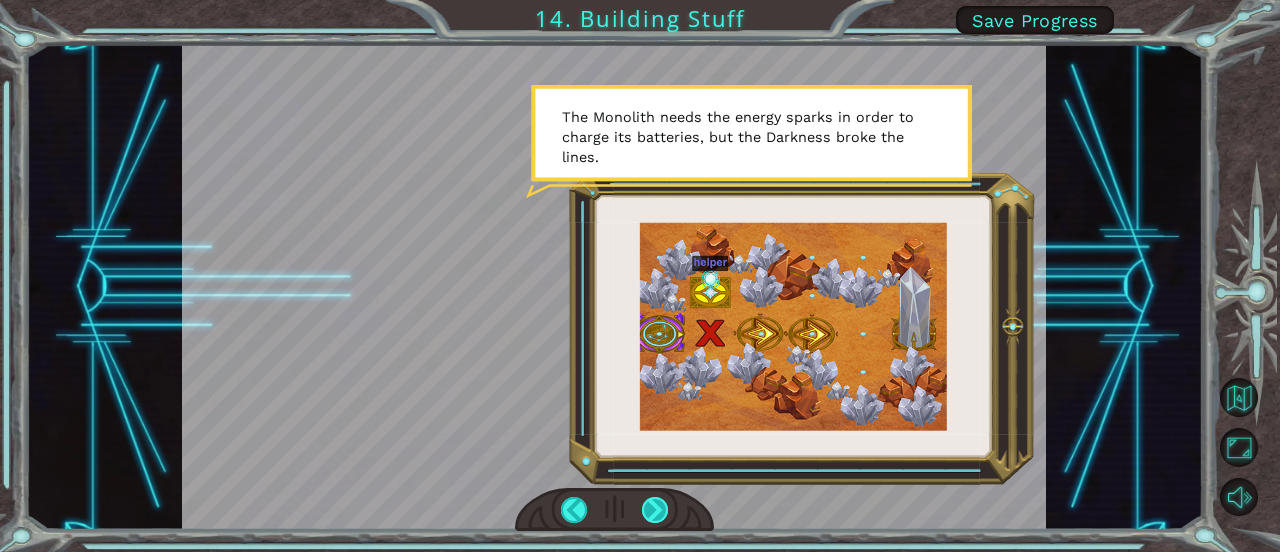 click at bounding box center (655, 510) 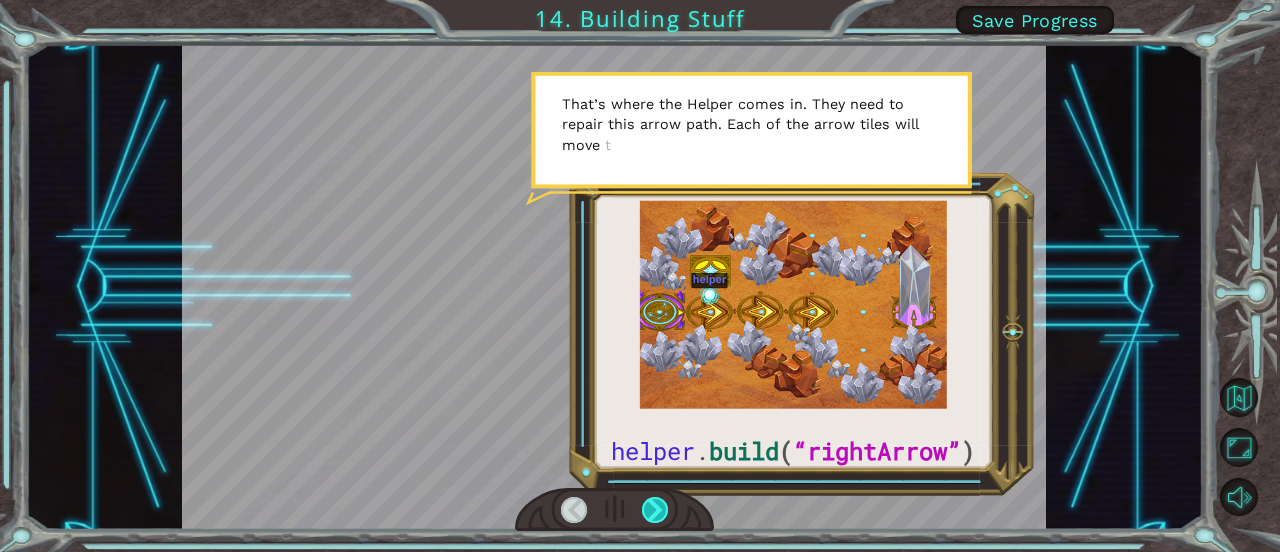 click at bounding box center (655, 510) 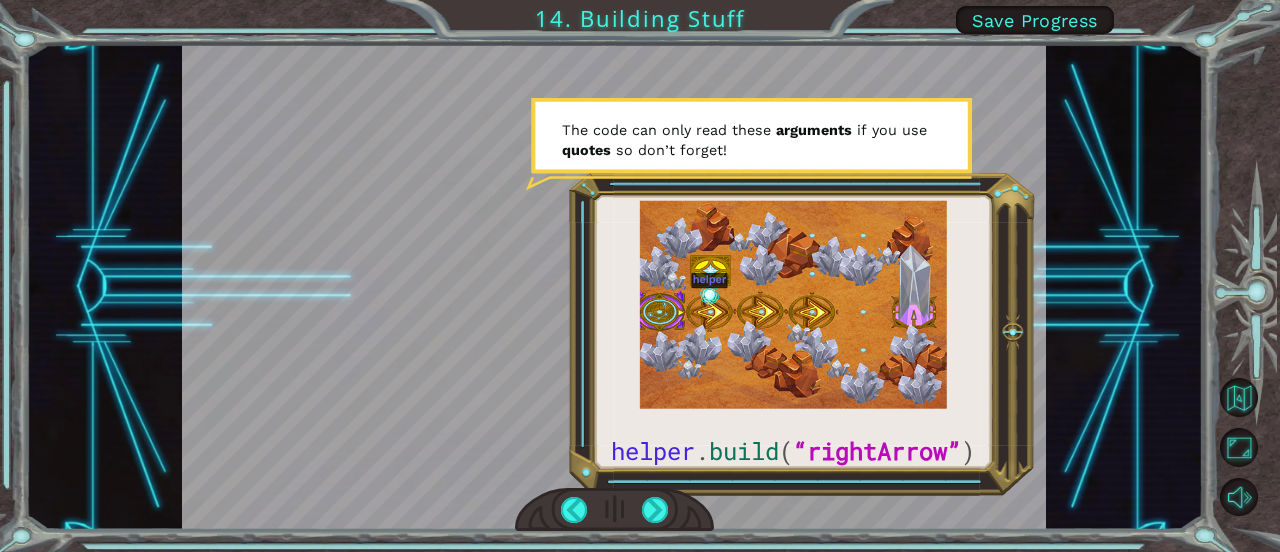 drag, startPoint x: 648, startPoint y: 510, endPoint x: 640, endPoint y: 499, distance: 13.601471 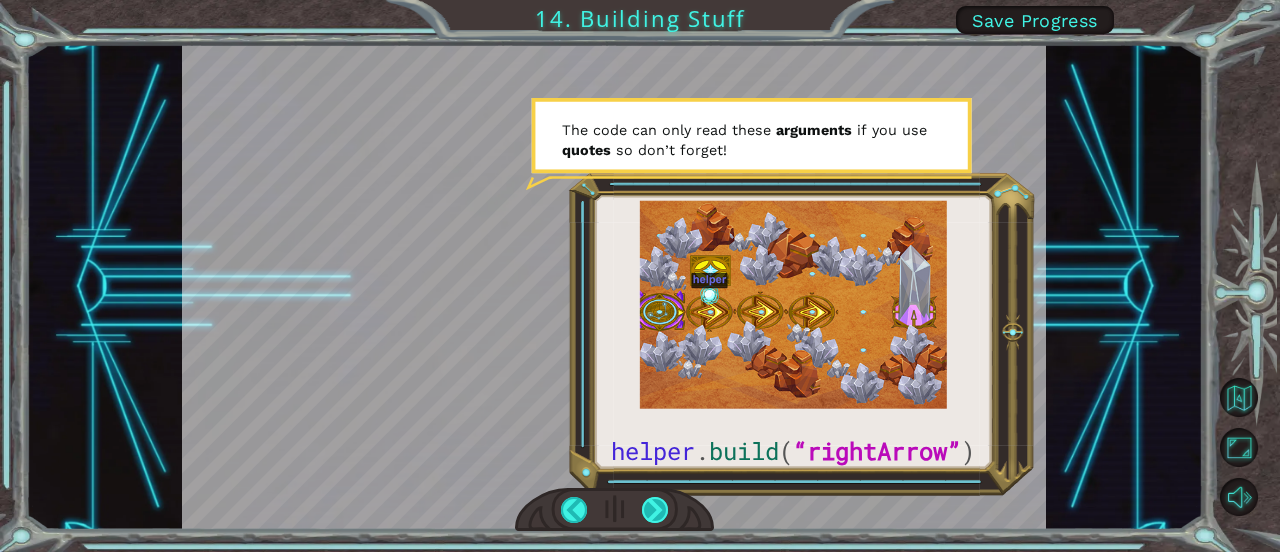 click at bounding box center (655, 510) 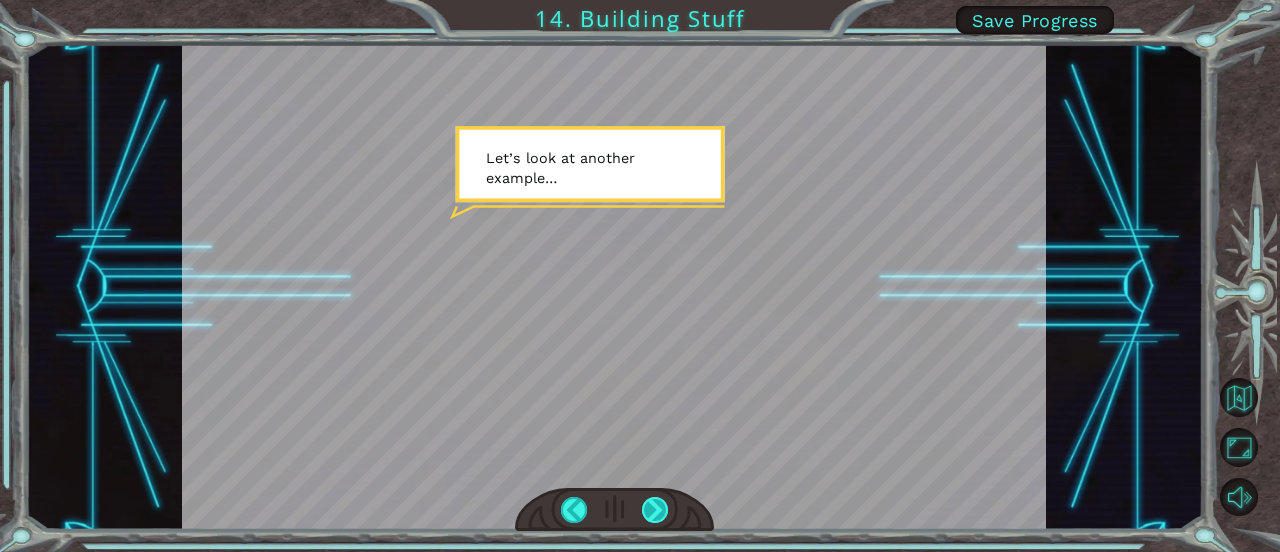 click at bounding box center (655, 510) 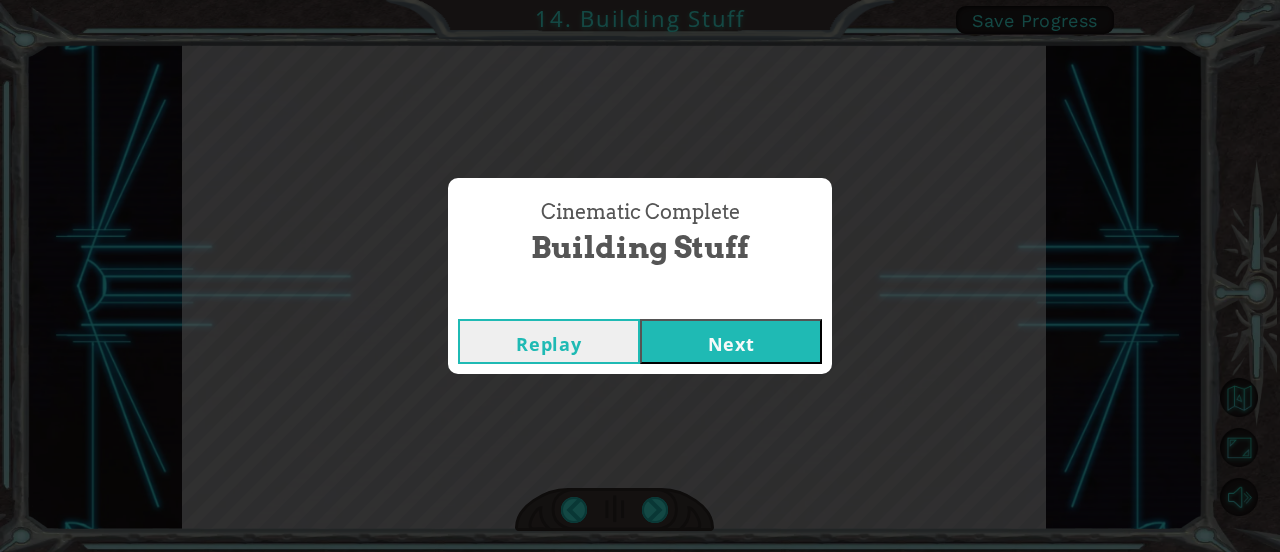 click on "Next" at bounding box center (731, 341) 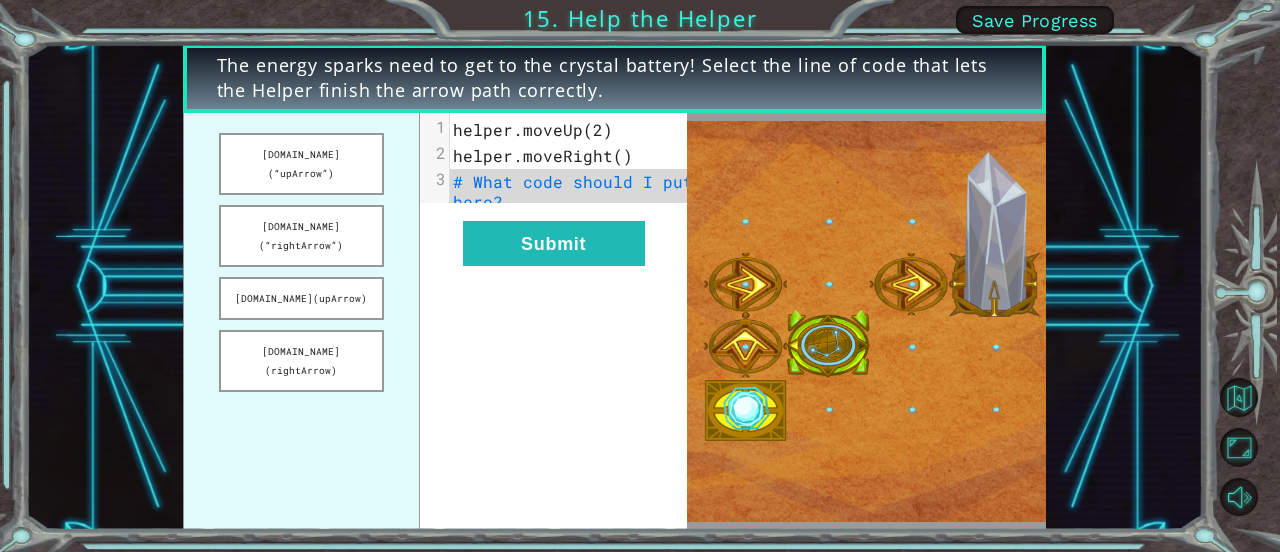 drag, startPoint x: 327, startPoint y: 210, endPoint x: 486, endPoint y: 195, distance: 159.70598 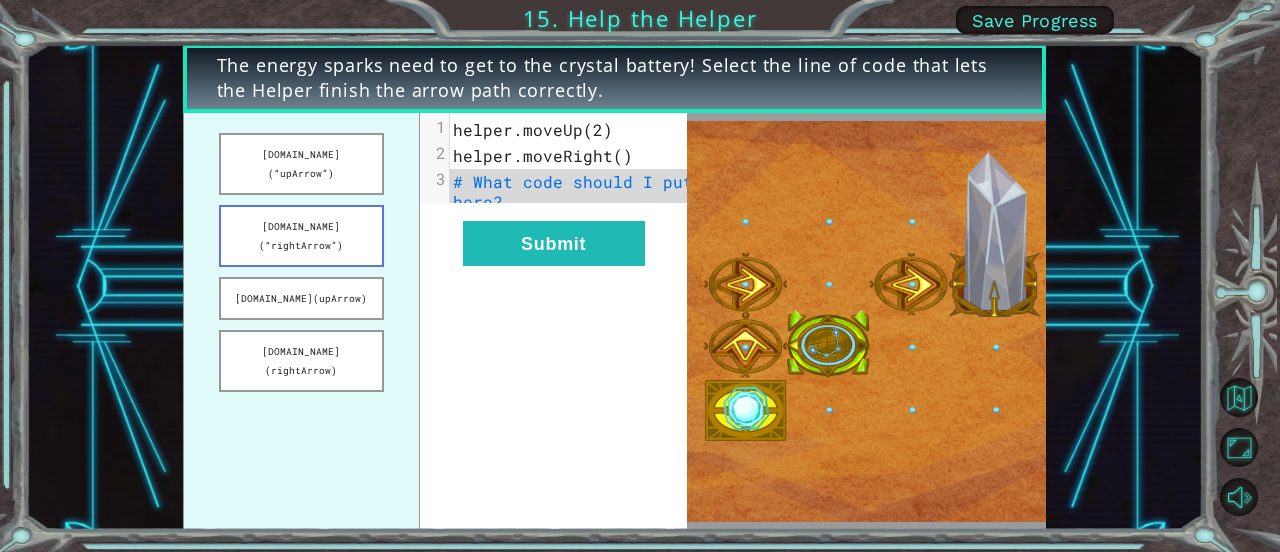 click on "[DOMAIN_NAME](“rightArrow”)" at bounding box center (301, 236) 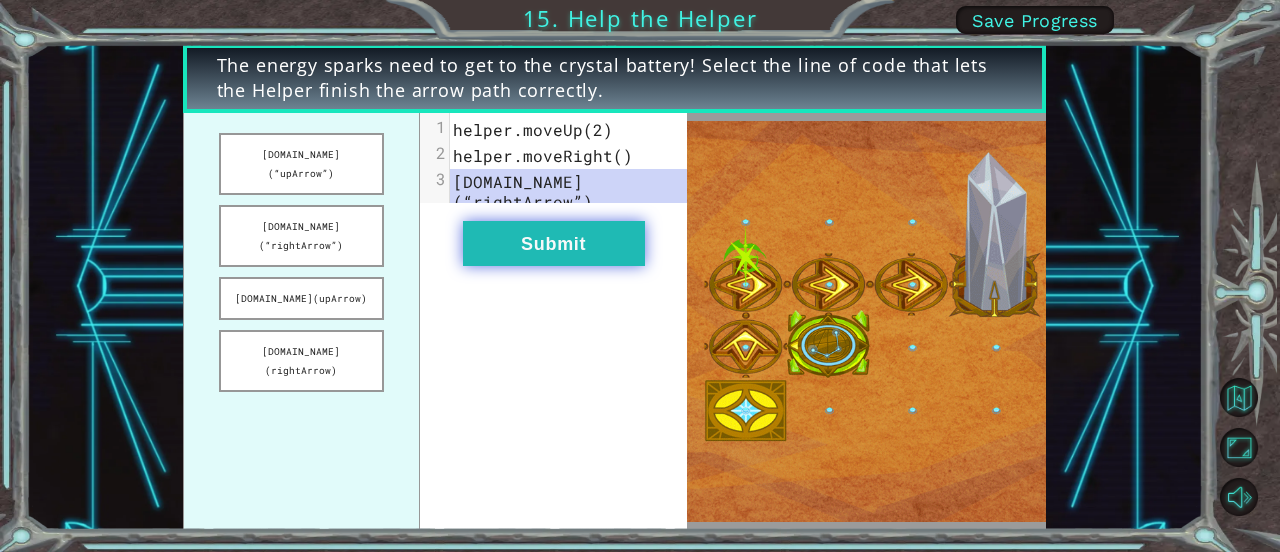 click on "Submit" at bounding box center [554, 243] 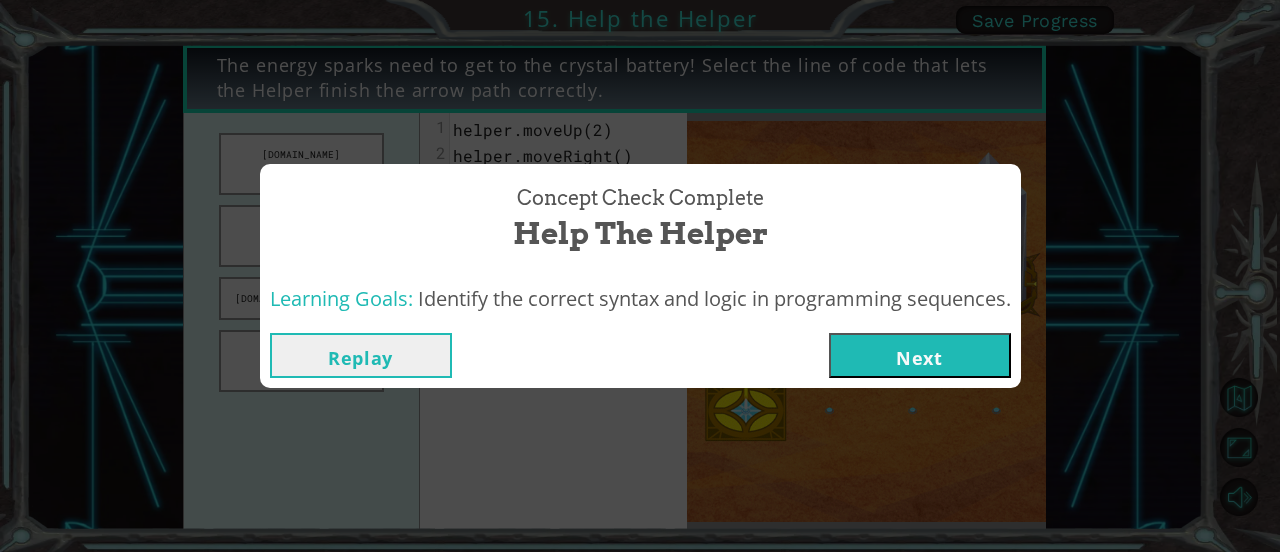 click on "Next" at bounding box center (920, 355) 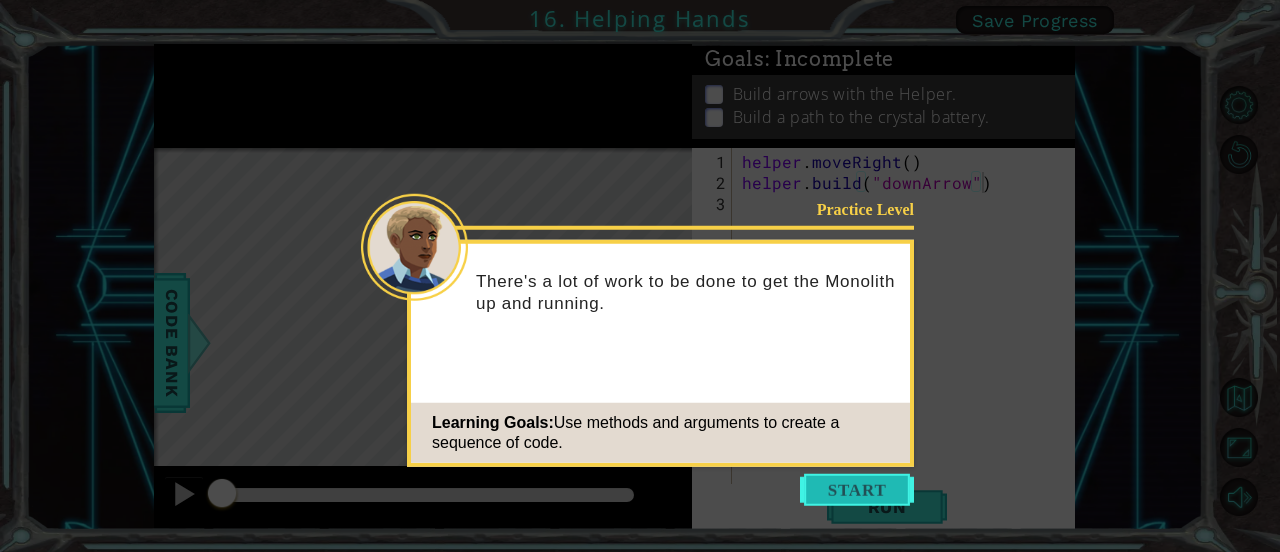 click at bounding box center (857, 490) 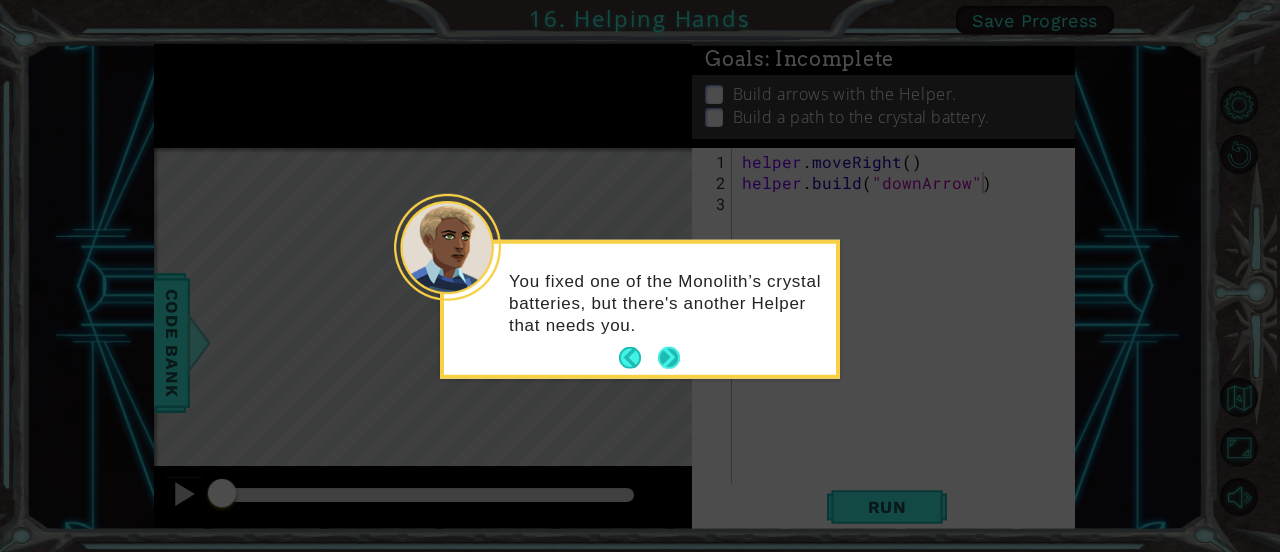 click at bounding box center (669, 358) 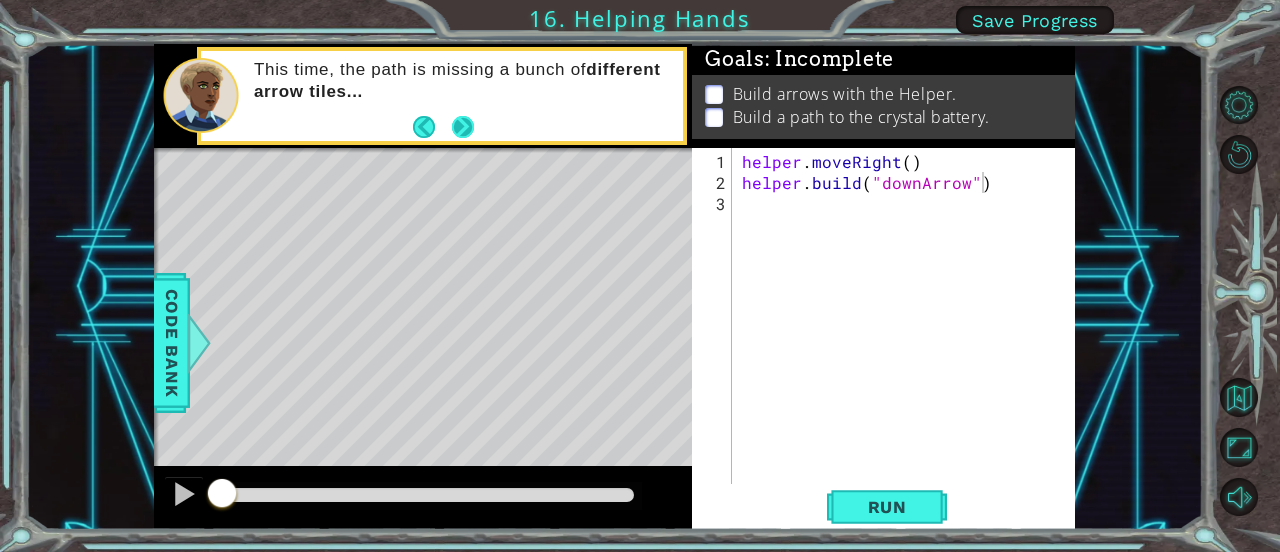 click at bounding box center (463, 127) 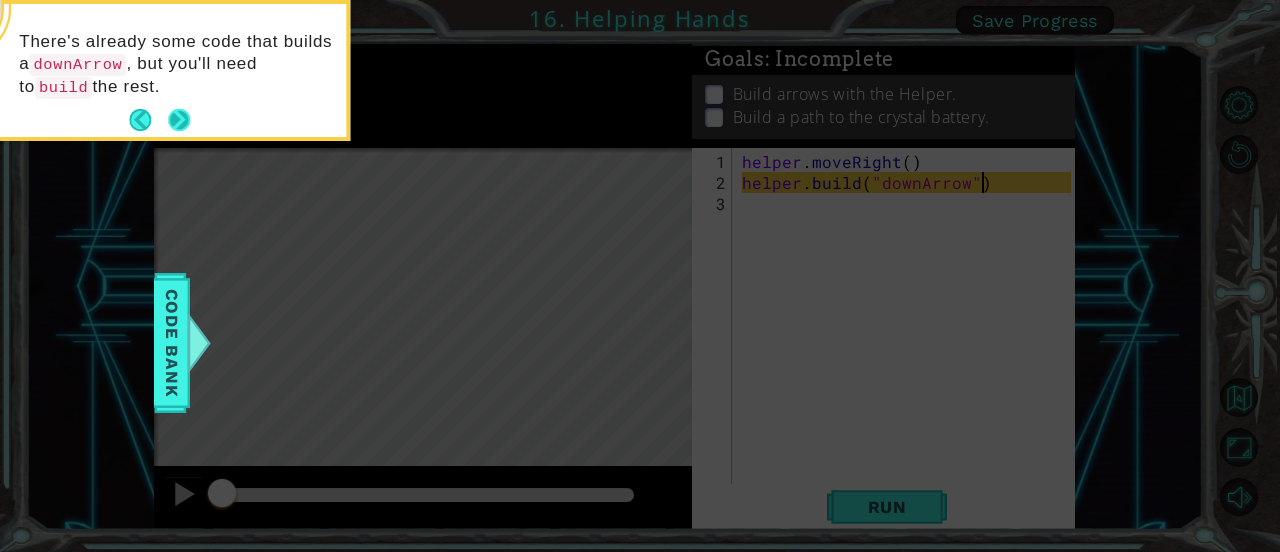 click at bounding box center [179, 120] 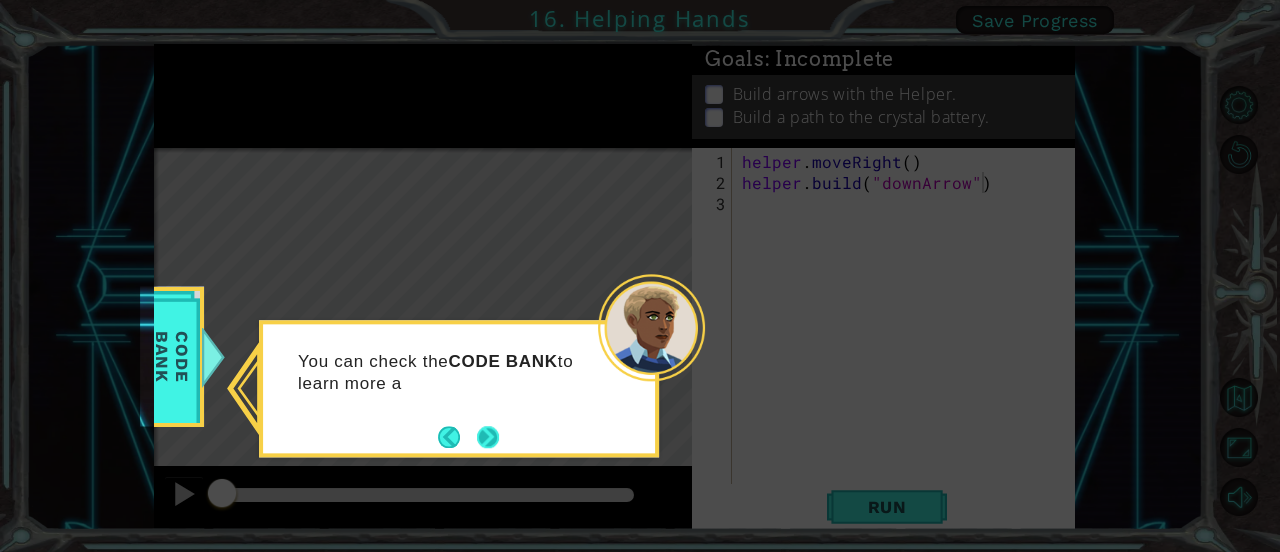 click at bounding box center [488, 437] 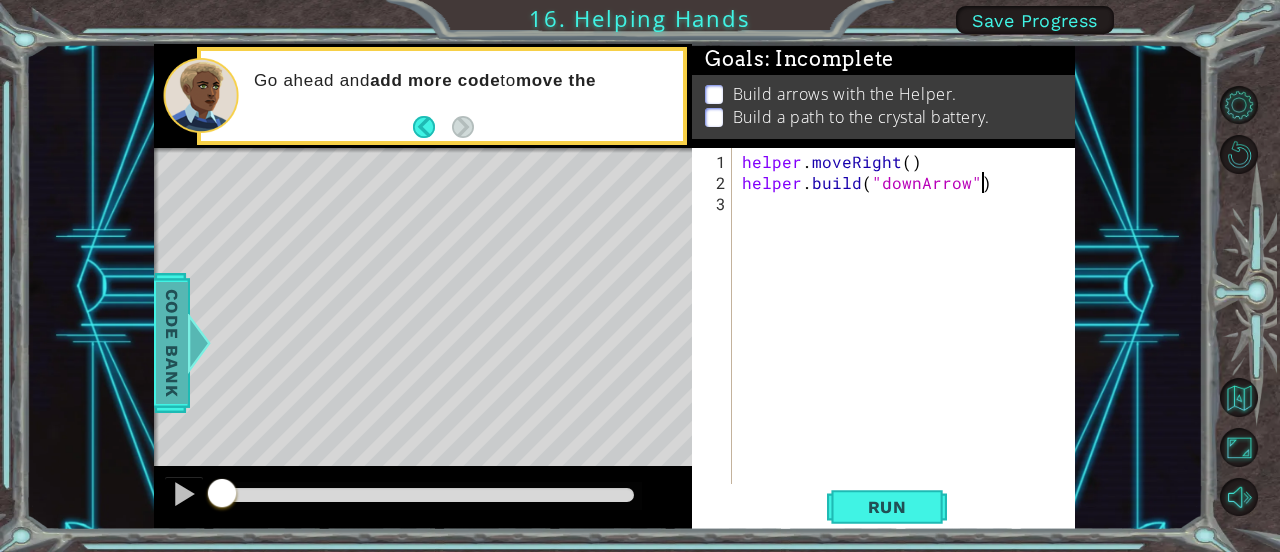 click at bounding box center (199, 343) 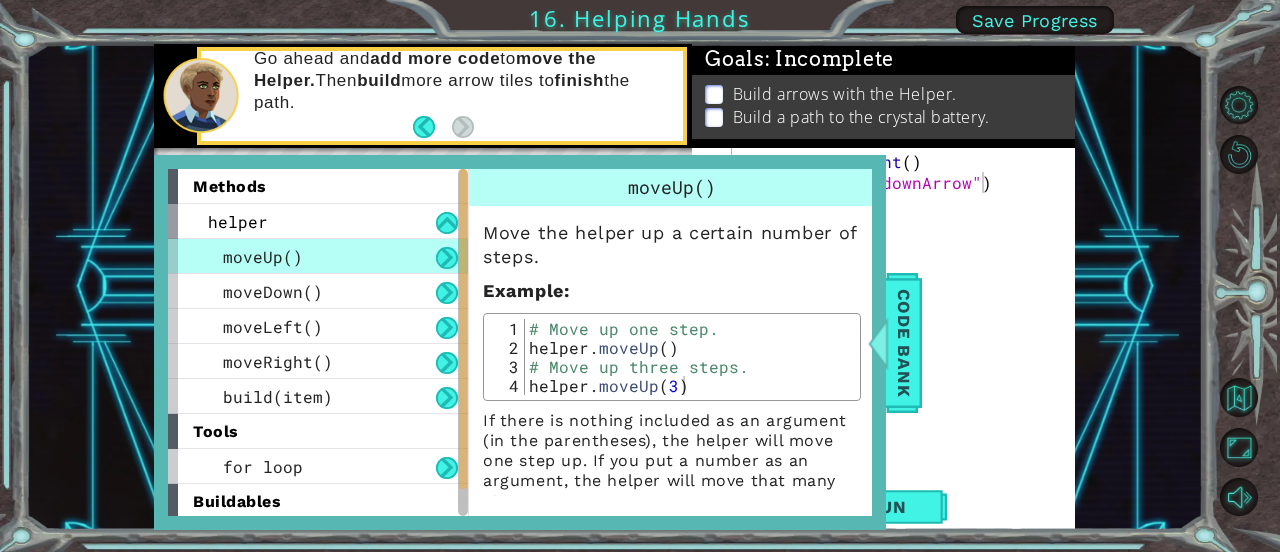 scroll, scrollTop: 24, scrollLeft: 0, axis: vertical 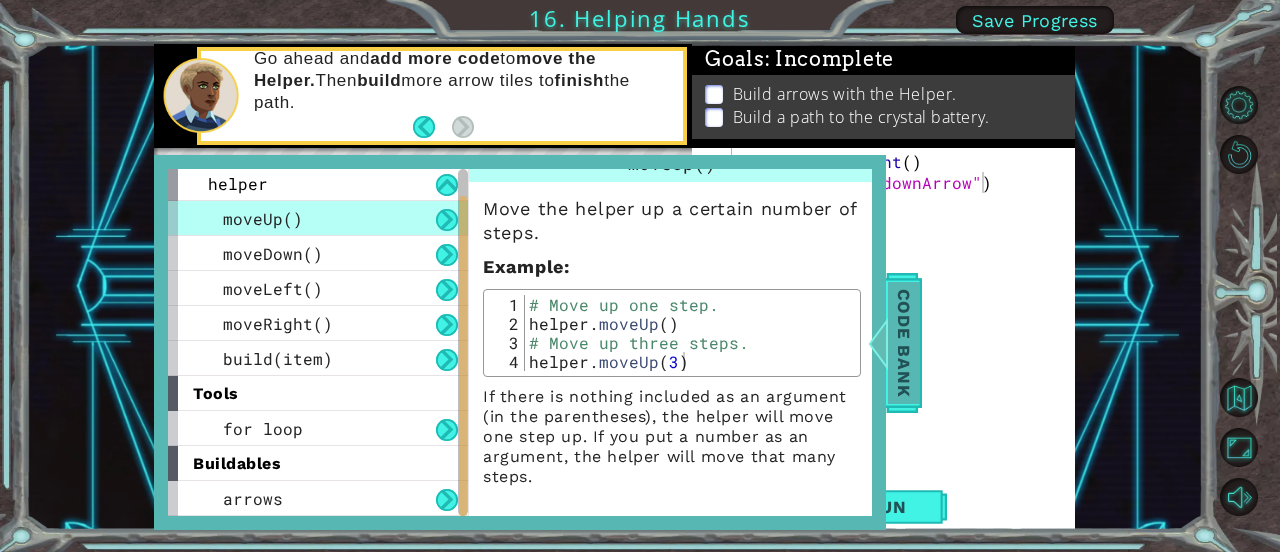 click at bounding box center (878, 343) 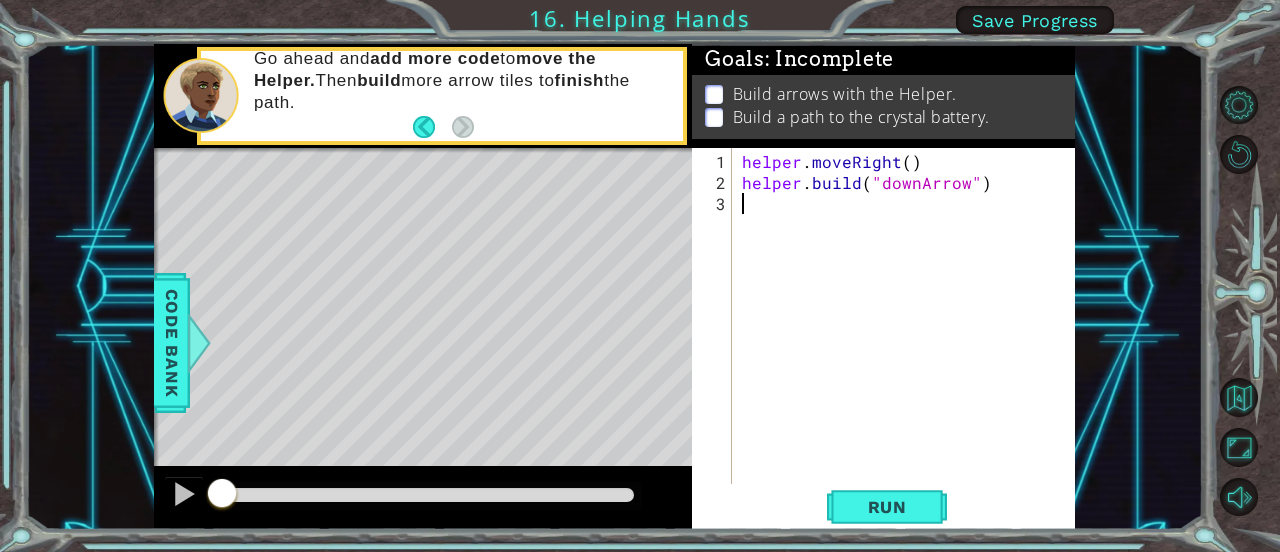click on "helper . moveRight ( ) helper . build ( "downArrow" )" at bounding box center (909, 340) 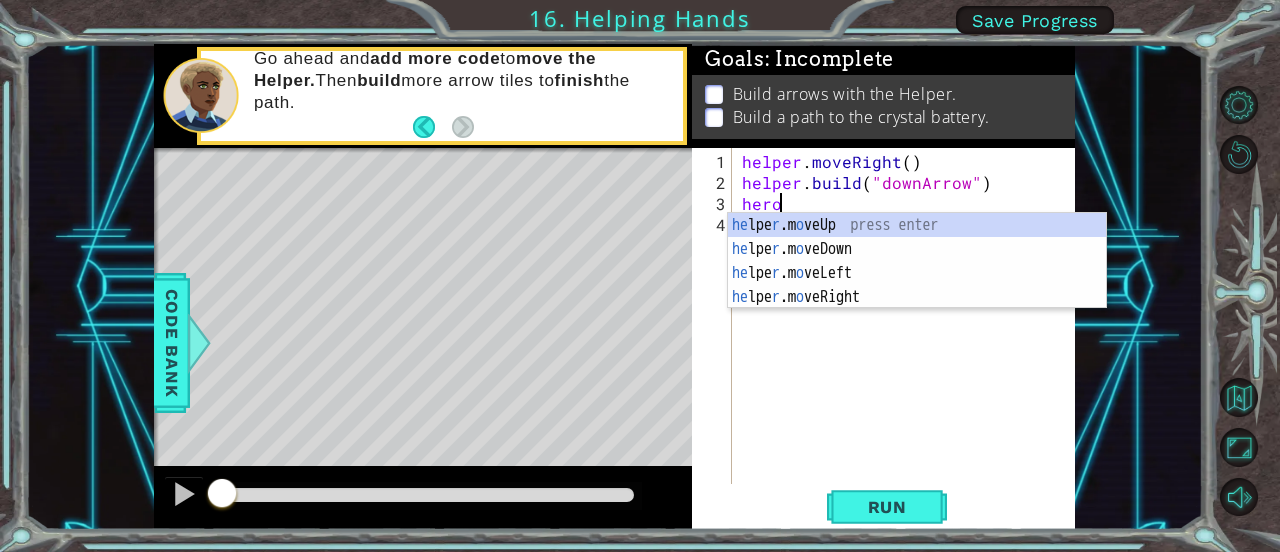 scroll, scrollTop: 0, scrollLeft: 1, axis: horizontal 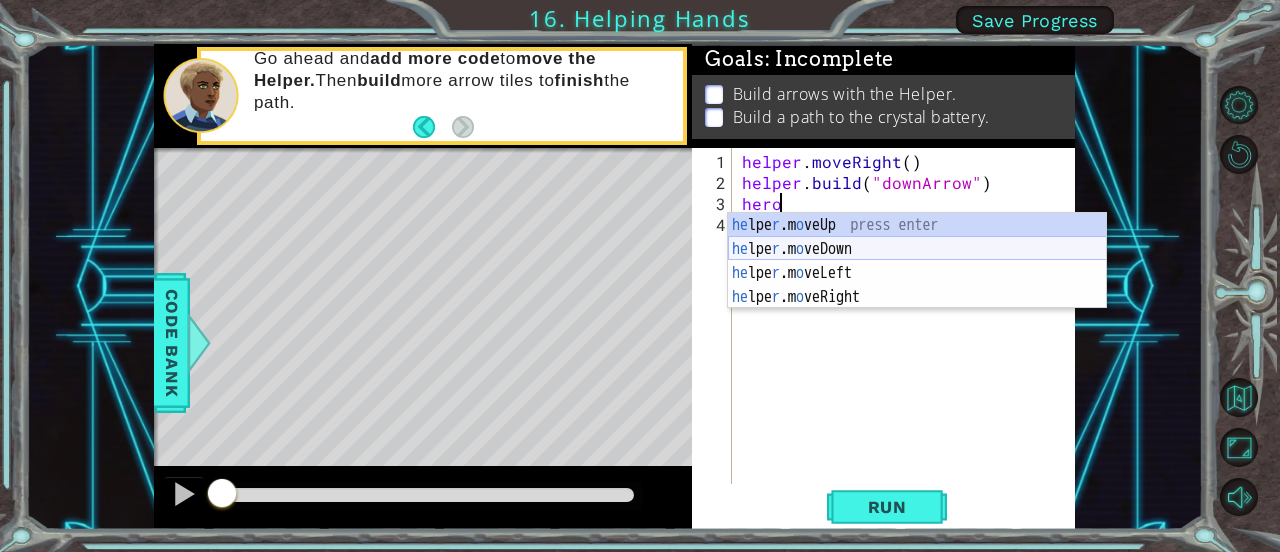 click on "he lpe r .m o veUp press enter he lpe r .m o veDown press enter he lpe r .m o veLeft press enter he lpe r .m o veRight press enter" at bounding box center [917, 285] 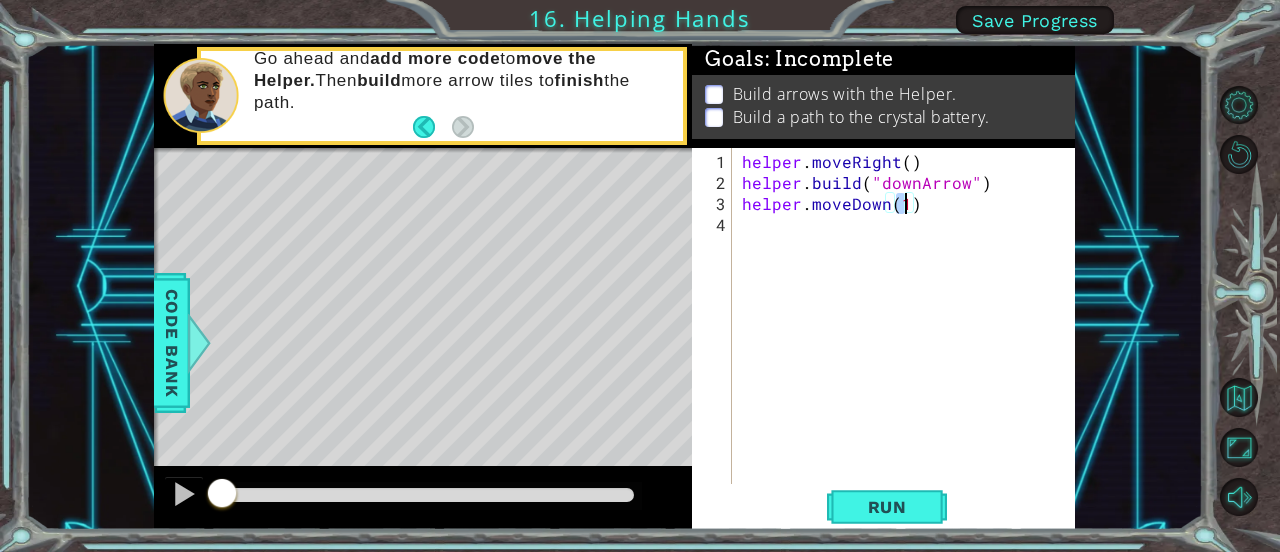 click on "helper . moveRight ( ) helper . build ( "downArrow" ) helper . moveDown ( 1 )" at bounding box center (909, 340) 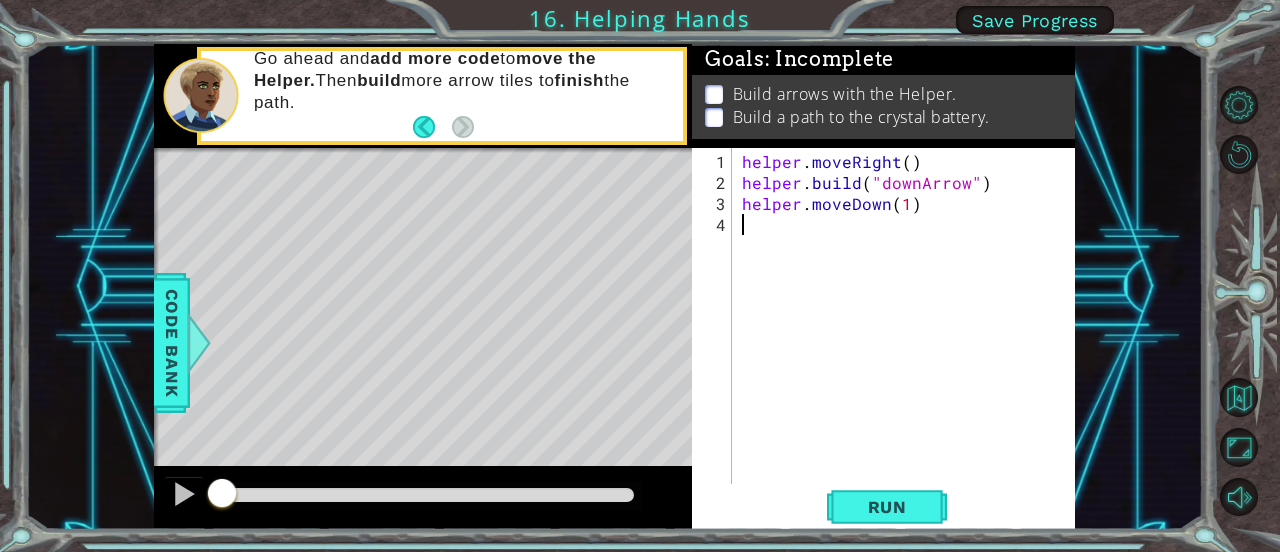 scroll, scrollTop: 0, scrollLeft: 0, axis: both 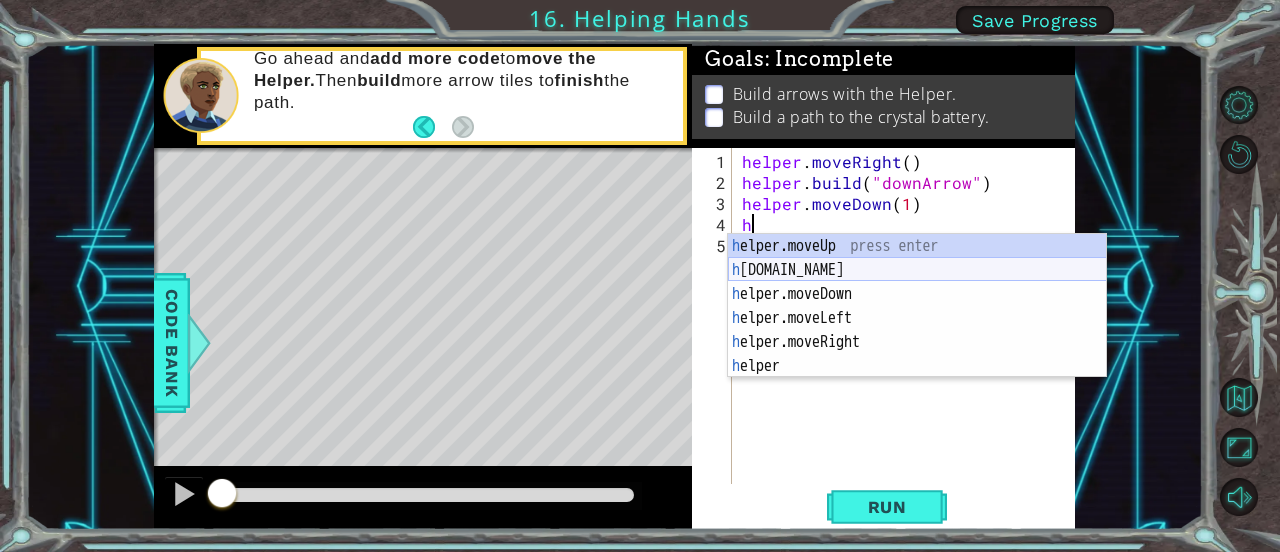 click on "h elper.moveUp press enter h [DOMAIN_NAME] press enter h elper.moveDown press enter h elper.moveLeft press enter h elper.moveRight press enter h elper press enter" at bounding box center [917, 330] 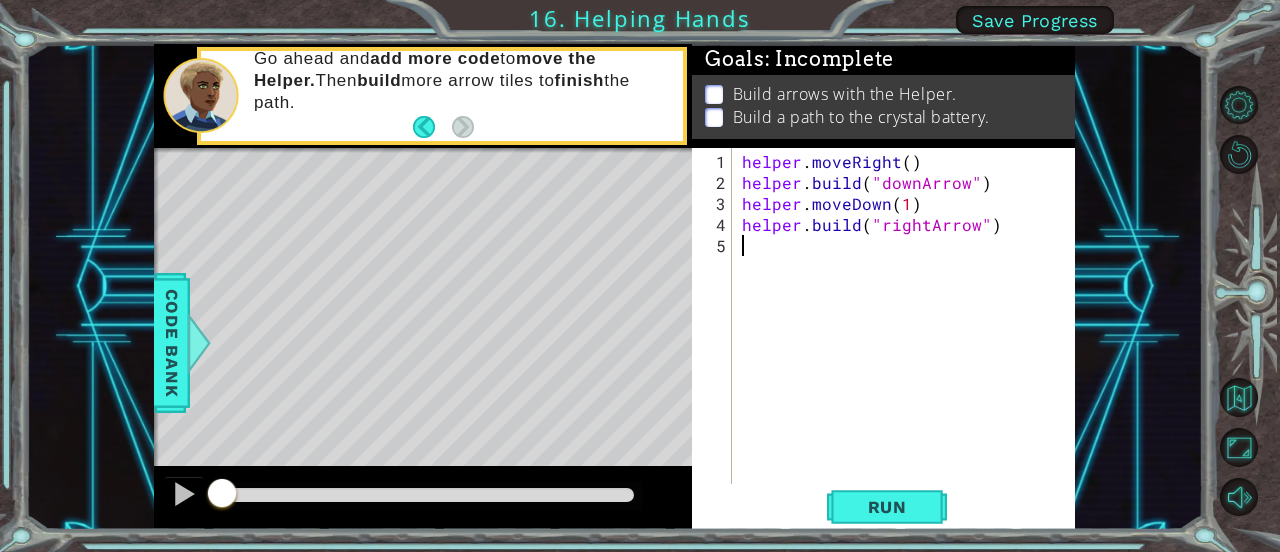 click on "helper . moveRight ( ) helper . build ( "downArrow" ) helper . moveDown ( 1 ) helper . build ( "rightArrow" )" at bounding box center (909, 340) 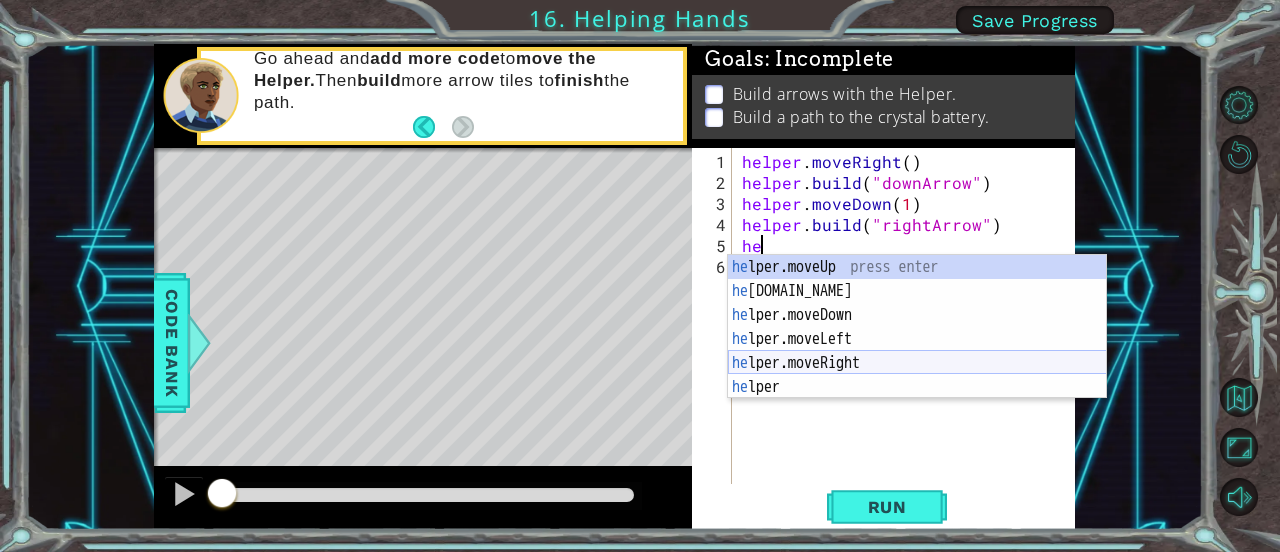 click on "he lper.moveUp press enter he [DOMAIN_NAME] press enter he lper.moveDown press enter he lper.moveLeft press enter he lper.moveRight press enter he lper press enter" at bounding box center [917, 351] 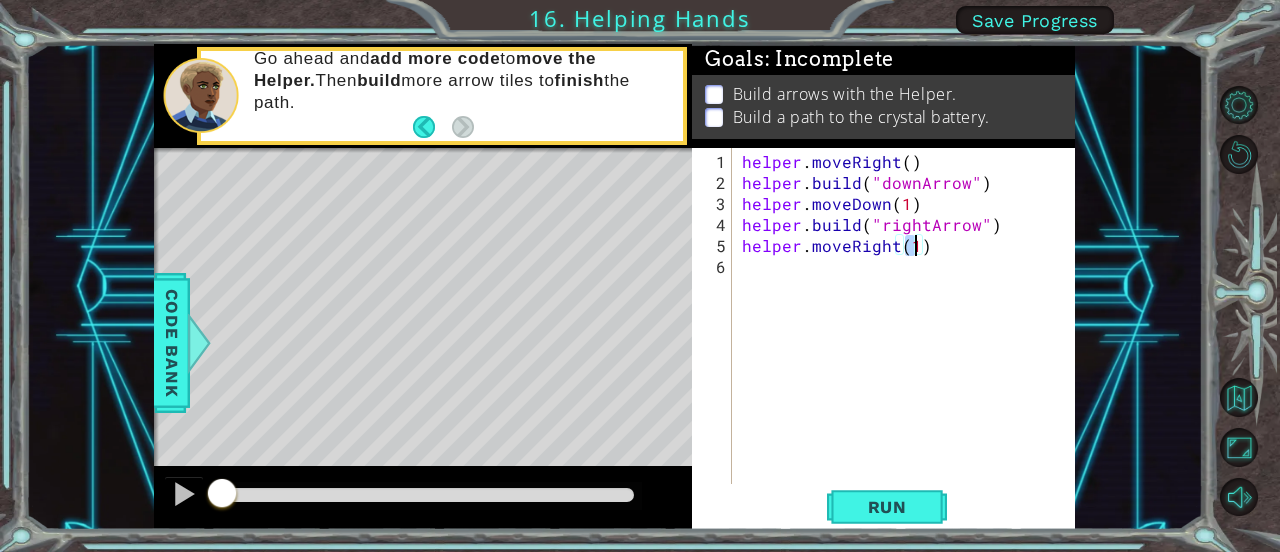 click on "helper . moveRight ( ) helper . build ( "downArrow" ) helper . moveDown ( 1 ) helper . build ( "rightArrow" ) helper . moveRight ( 1 )" at bounding box center (909, 340) 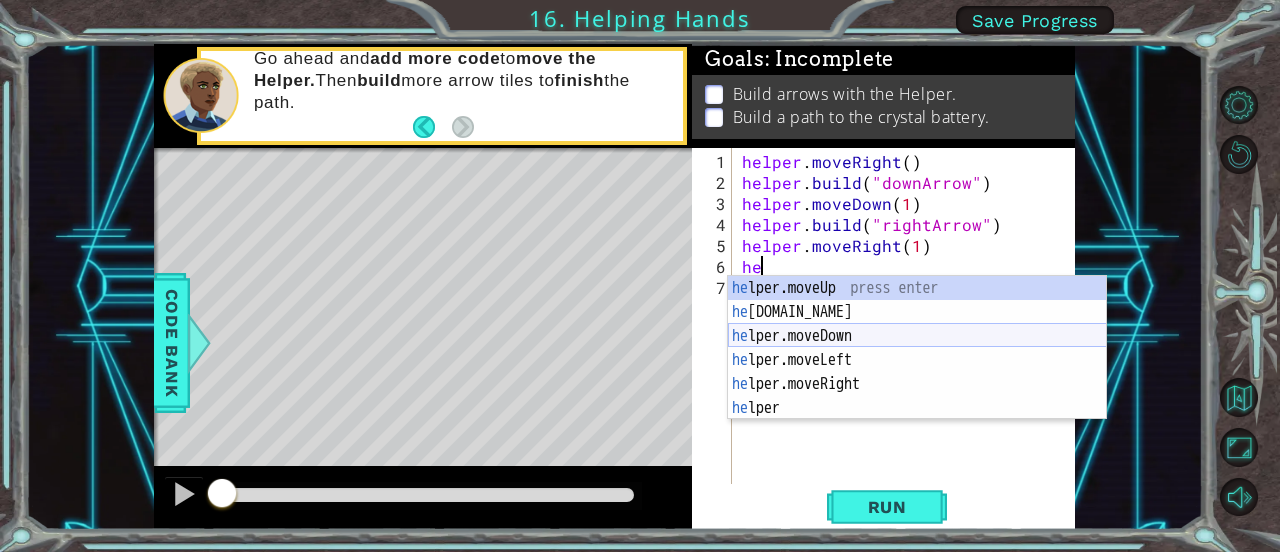 click on "he lper.moveUp press enter he [DOMAIN_NAME] press enter he lper.moveDown press enter he lper.moveLeft press enter he lper.moveRight press enter he lper press enter" at bounding box center (917, 372) 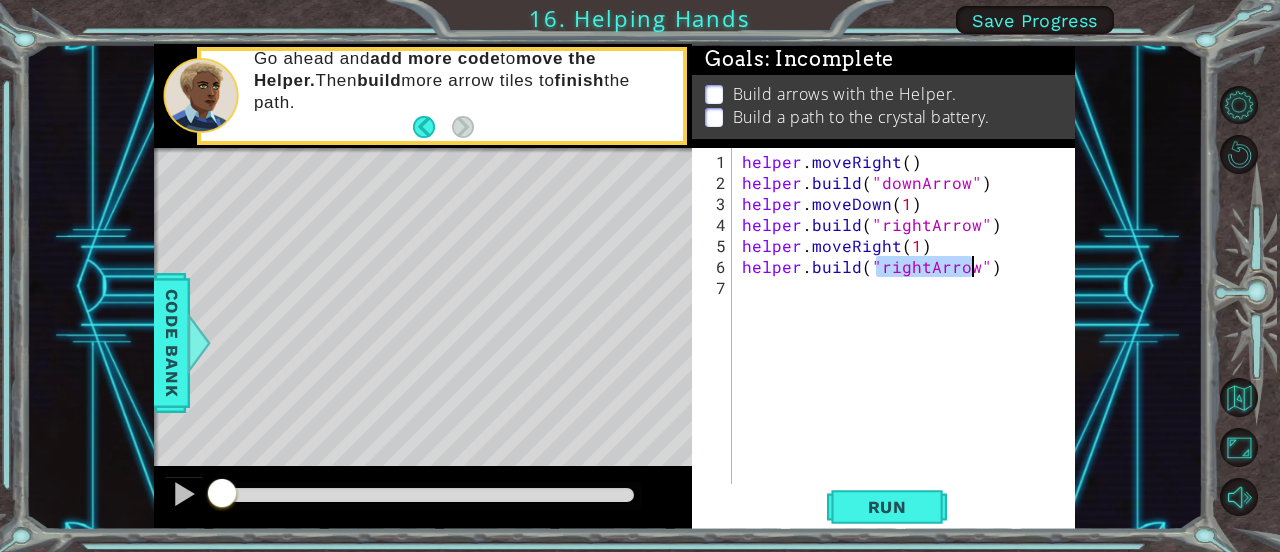 type on "[DOMAIN_NAME]("rightArrow")" 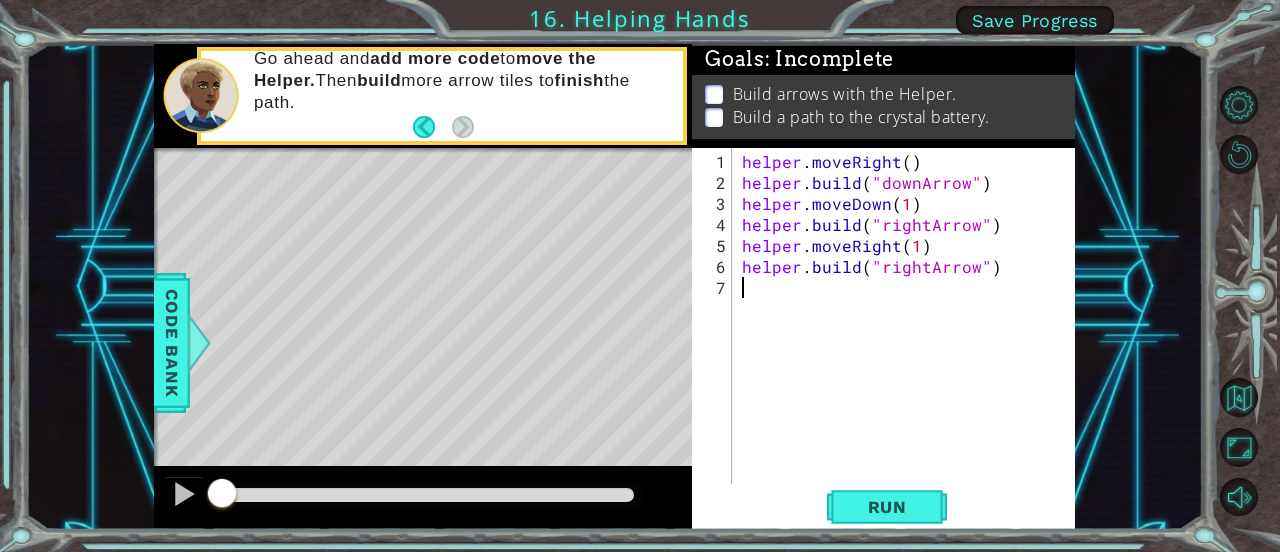 click on "helper . moveRight ( ) helper . build ( "downArrow" ) helper . moveDown ( 1 ) helper . build ( "rightArrow" ) helper . moveRight ( 1 ) helper . build ( "rightArrow" )" at bounding box center (909, 340) 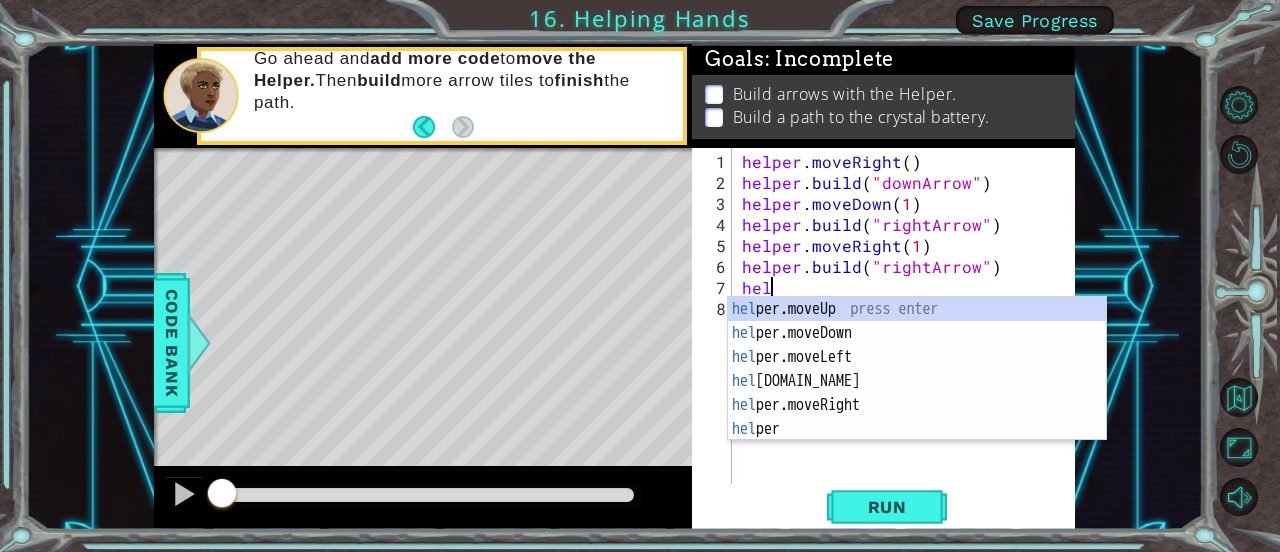 scroll, scrollTop: 0, scrollLeft: 0, axis: both 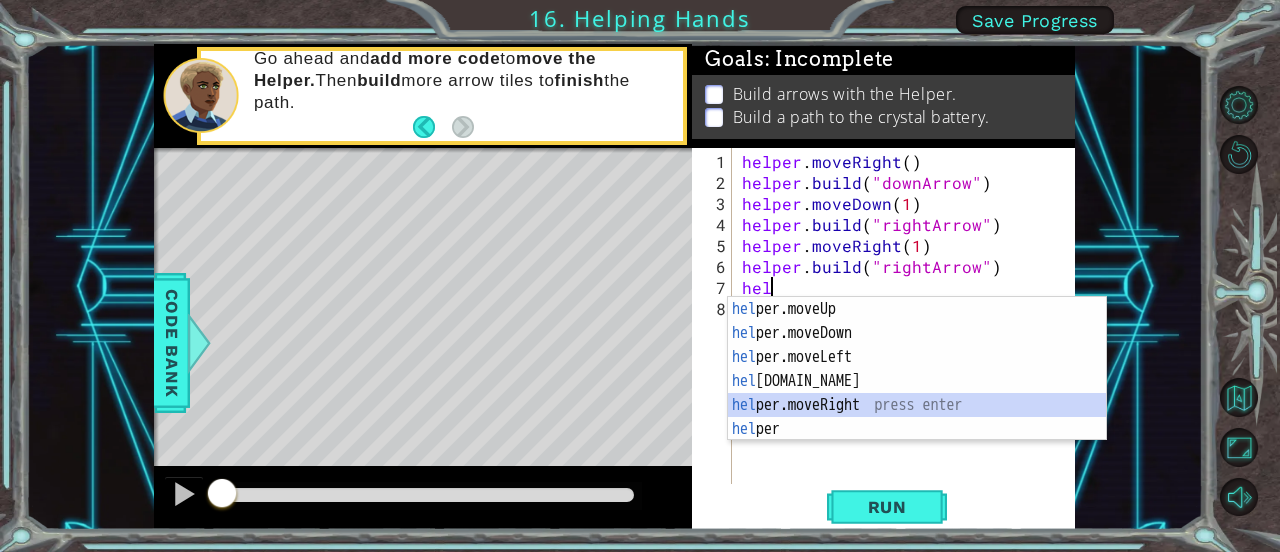 click on "hel per.moveUp press enter hel per.moveDown press enter hel per.moveLeft press enter hel [DOMAIN_NAME] press enter hel per.moveRight press enter hel per press enter" at bounding box center [917, 393] 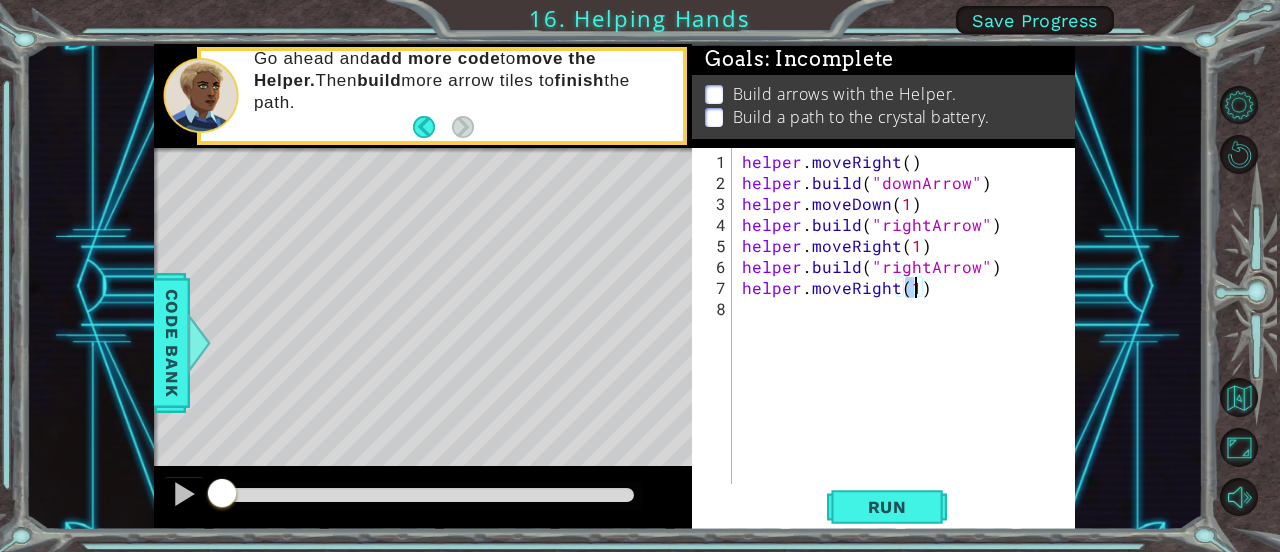 click on "helper . moveRight ( ) helper . build ( "downArrow" ) helper . moveDown ( 1 ) helper . build ( "rightArrow" ) helper . moveRight ( 1 ) helper . build ( "rightArrow" ) helper . moveRight ( 1 )" at bounding box center (909, 340) 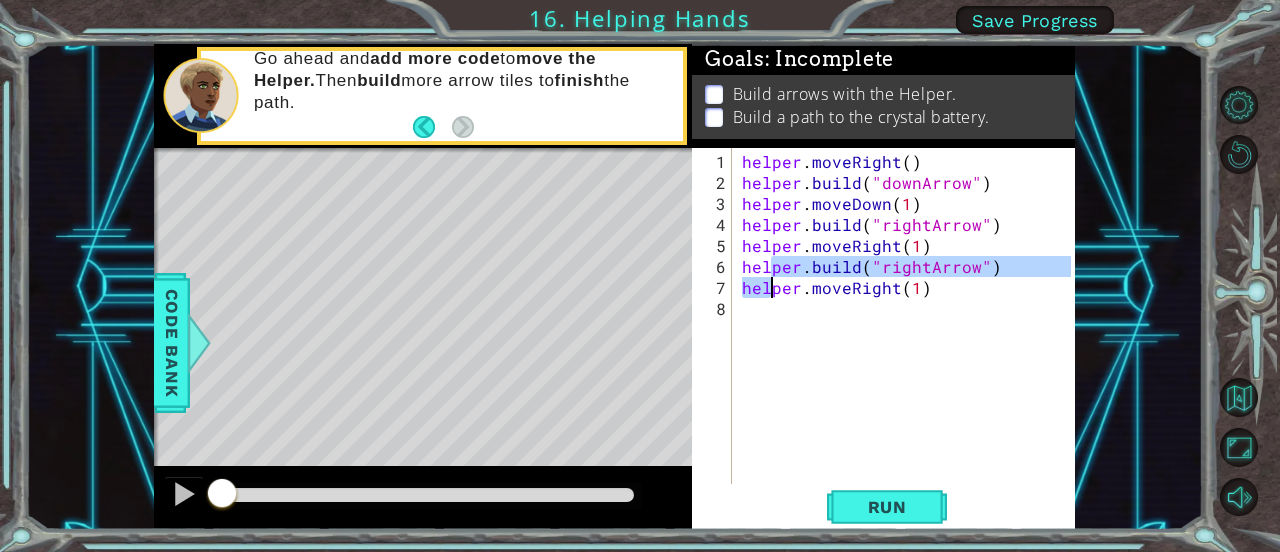 click on "helper . moveRight ( ) helper . build ( "downArrow" ) helper . moveDown ( 1 ) helper . build ( "rightArrow" ) helper . moveRight ( 1 ) helper . build ( "rightArrow" ) helper . moveRight ( 1 )" at bounding box center (909, 340) 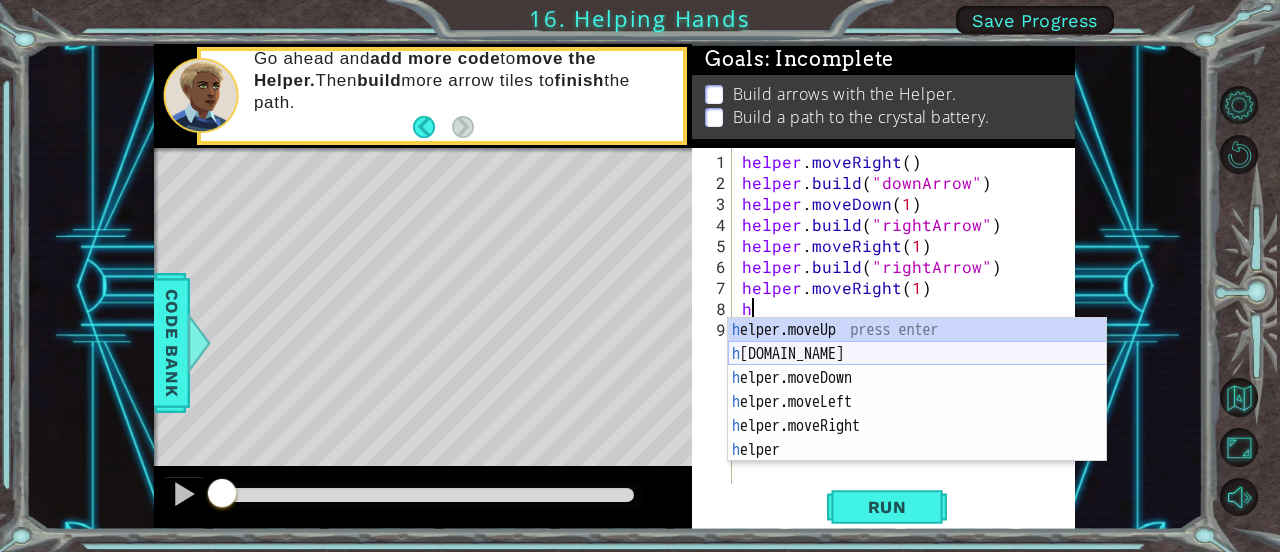 click on "h elper.moveUp press enter h [DOMAIN_NAME] press enter h elper.moveDown press enter h elper.moveLeft press enter h elper.moveRight press enter h elper press enter" at bounding box center [917, 414] 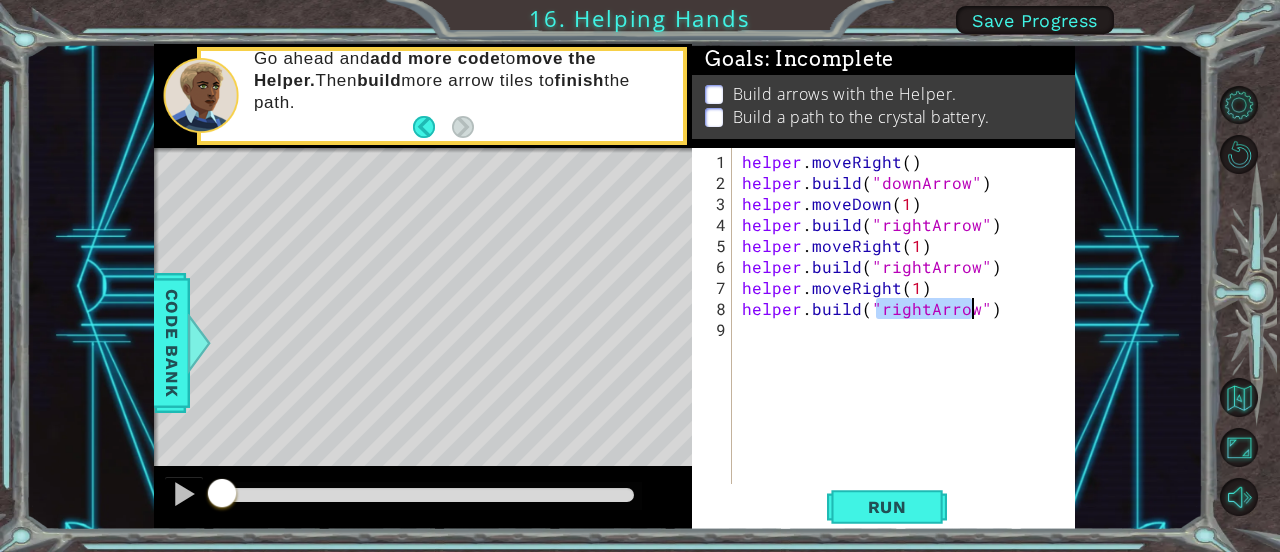 type on "[DOMAIN_NAME]("")" 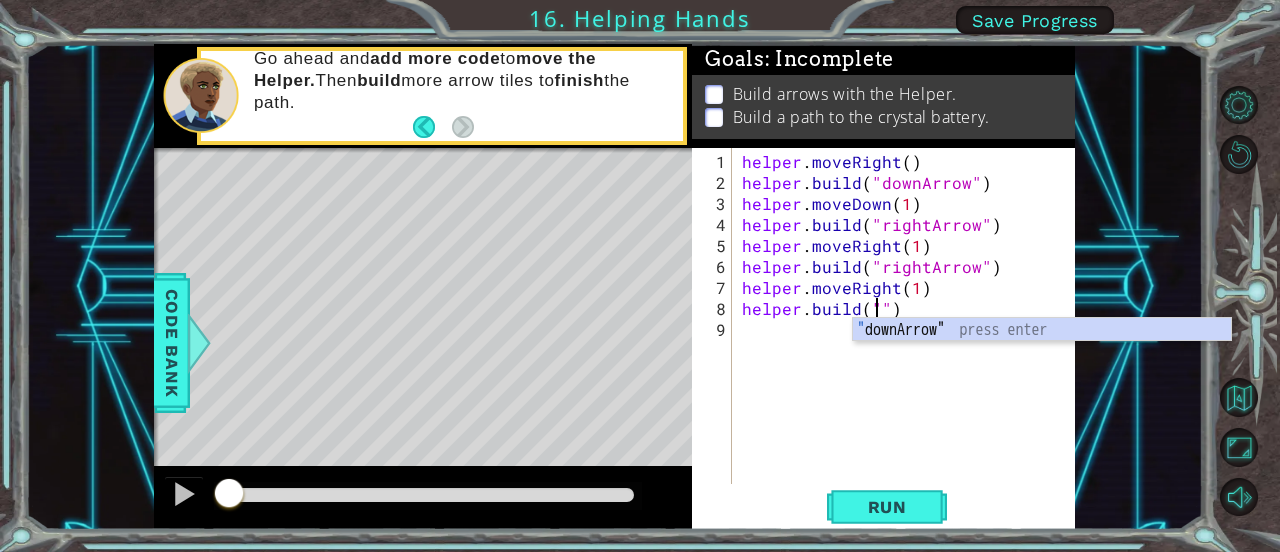 drag, startPoint x: 217, startPoint y: 485, endPoint x: 219, endPoint y: 517, distance: 32.06244 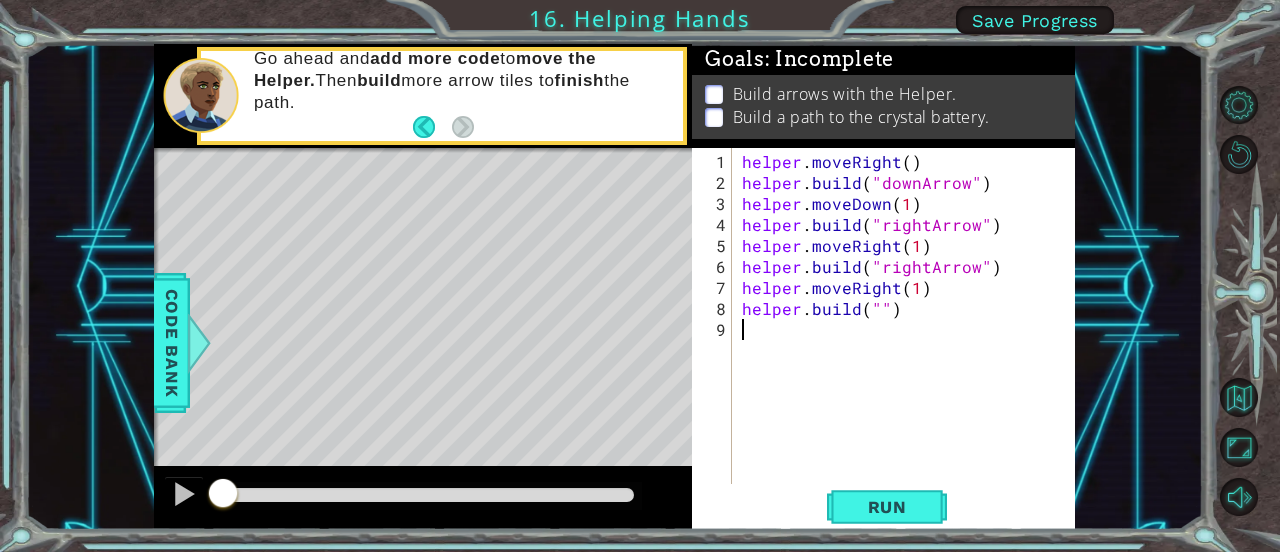 click on "helper . moveRight ( ) helper . build ( "downArrow" ) helper . moveDown ( 1 ) helper . build ( "rightArrow" ) helper . moveRight ( 1 ) helper . build ( "rightArrow" ) helper . moveRight ( 1 ) helper . build ( "" )" at bounding box center [909, 340] 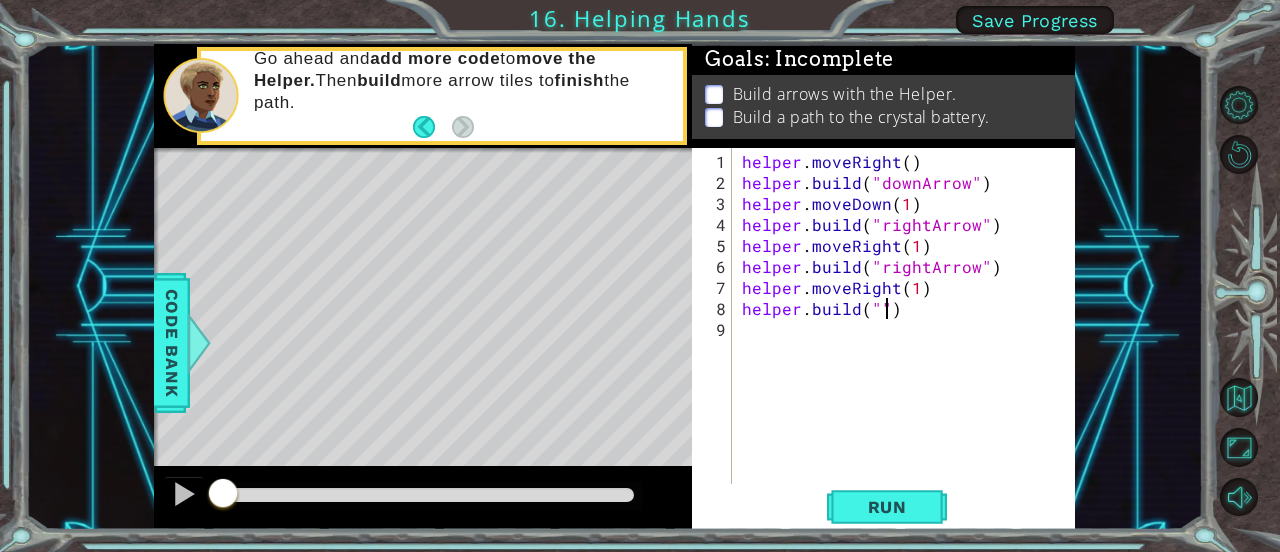 click on "helper . moveRight ( ) helper . build ( "downArrow" ) helper . moveDown ( 1 ) helper . build ( "rightArrow" ) helper . moveRight ( 1 ) helper . build ( "rightArrow" ) helper . moveRight ( 1 ) helper . build ( "" )" at bounding box center [909, 340] 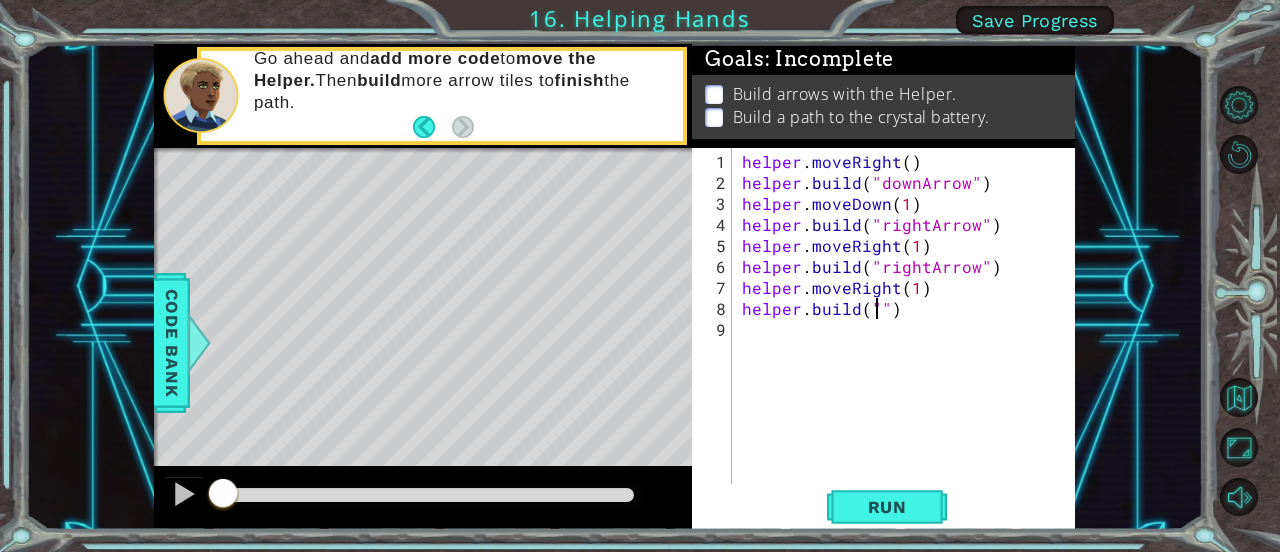 click on "helper . moveRight ( ) helper . build ( "downArrow" ) helper . moveDown ( 1 ) helper . build ( "rightArrow" ) helper . moveRight ( 1 ) helper . build ( "rightArrow" ) helper . moveRight ( 1 ) helper . build ( "" )" at bounding box center (909, 340) 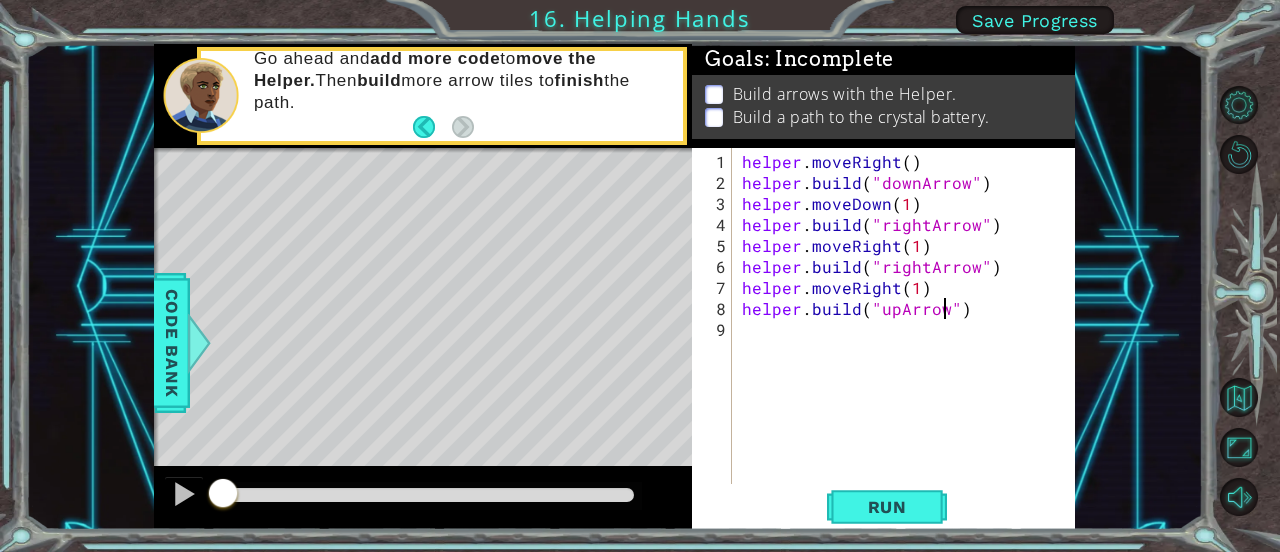 scroll, scrollTop: 0, scrollLeft: 12, axis: horizontal 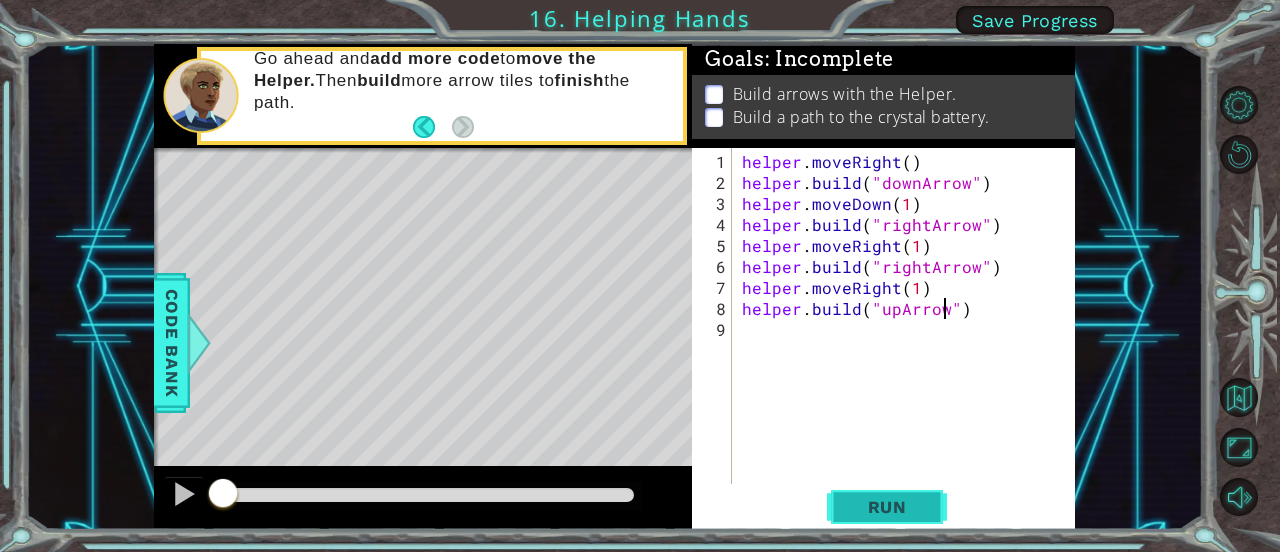 type on "[DOMAIN_NAME]("upArrow")" 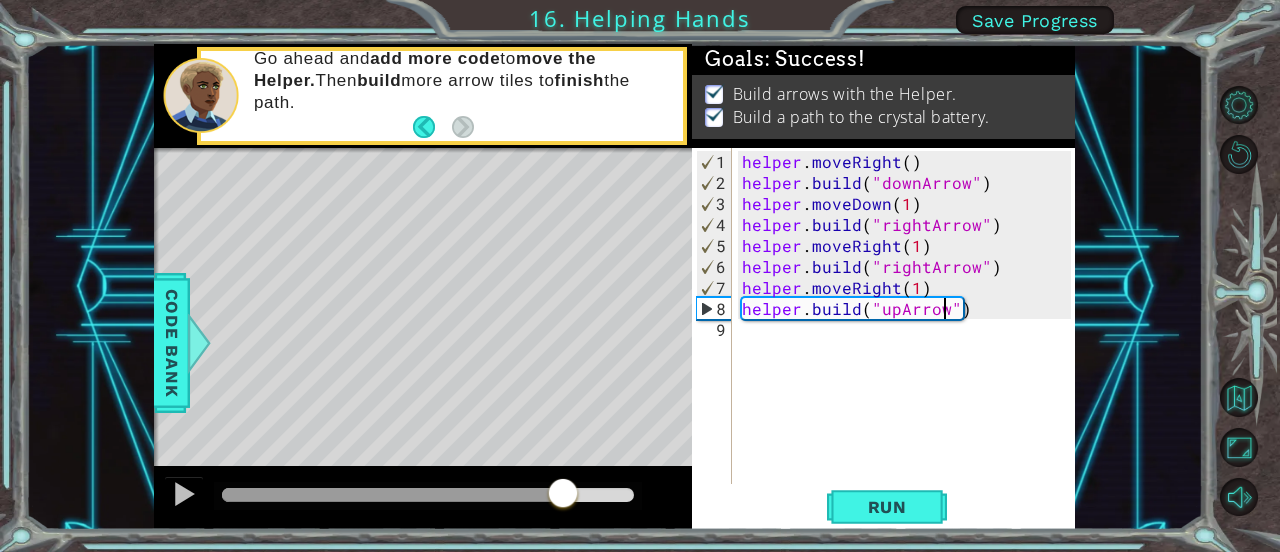 drag, startPoint x: 343, startPoint y: 488, endPoint x: 584, endPoint y: 502, distance: 241.4063 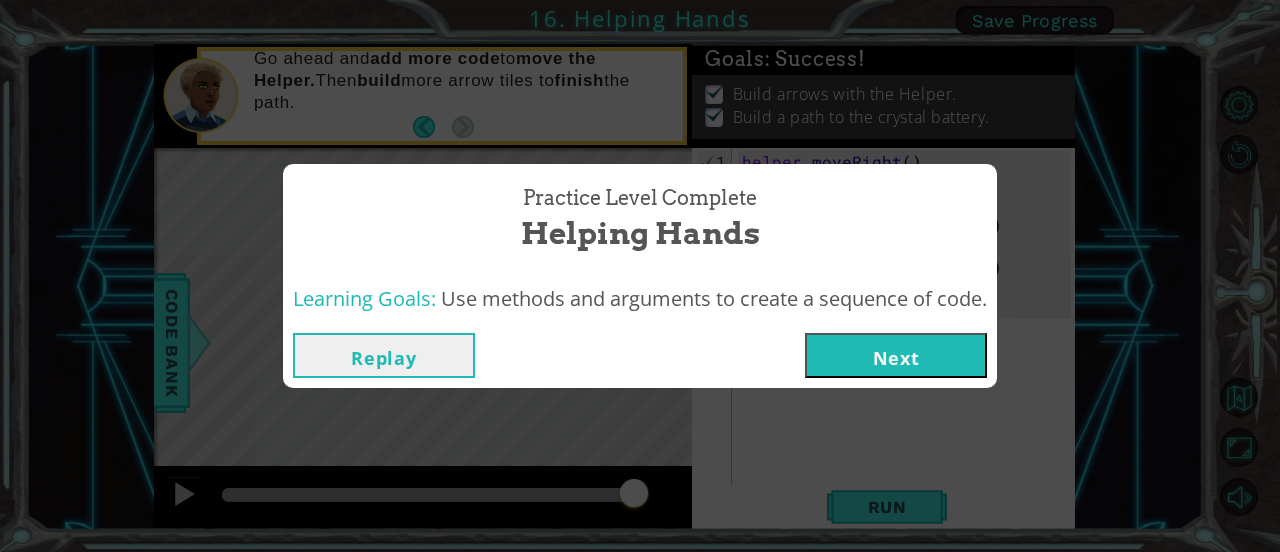 click on "Next" at bounding box center [896, 355] 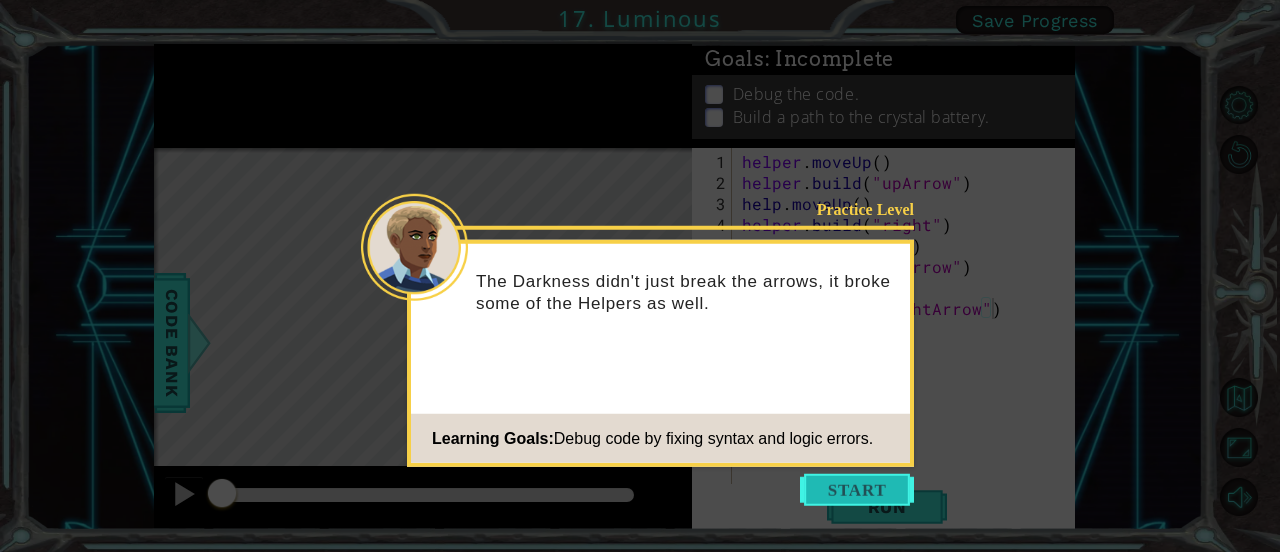 click at bounding box center (857, 490) 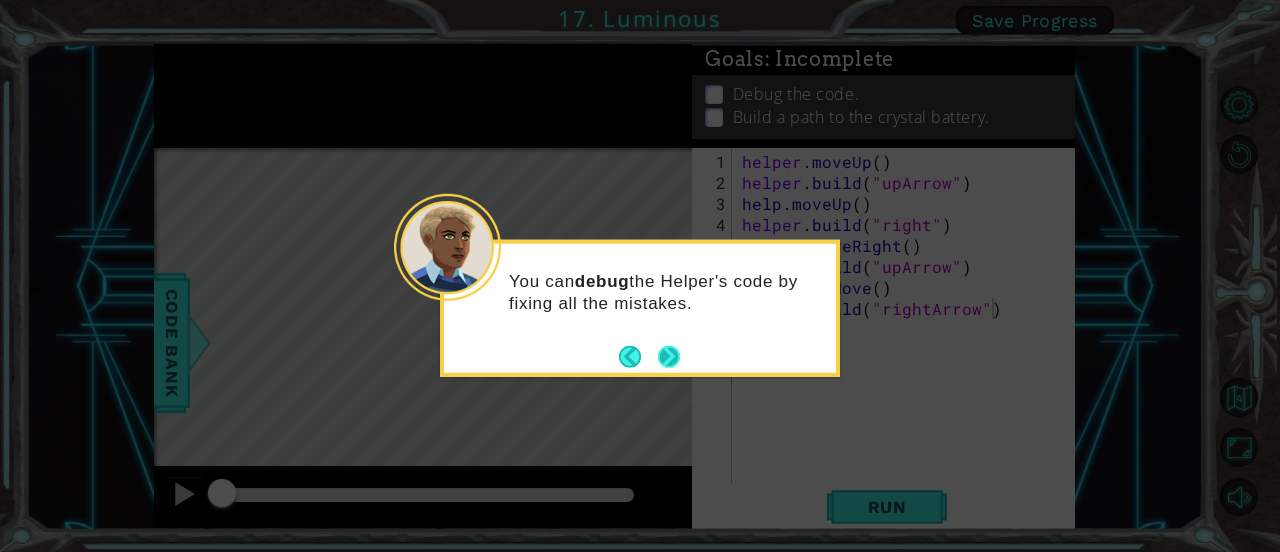 click at bounding box center [669, 356] 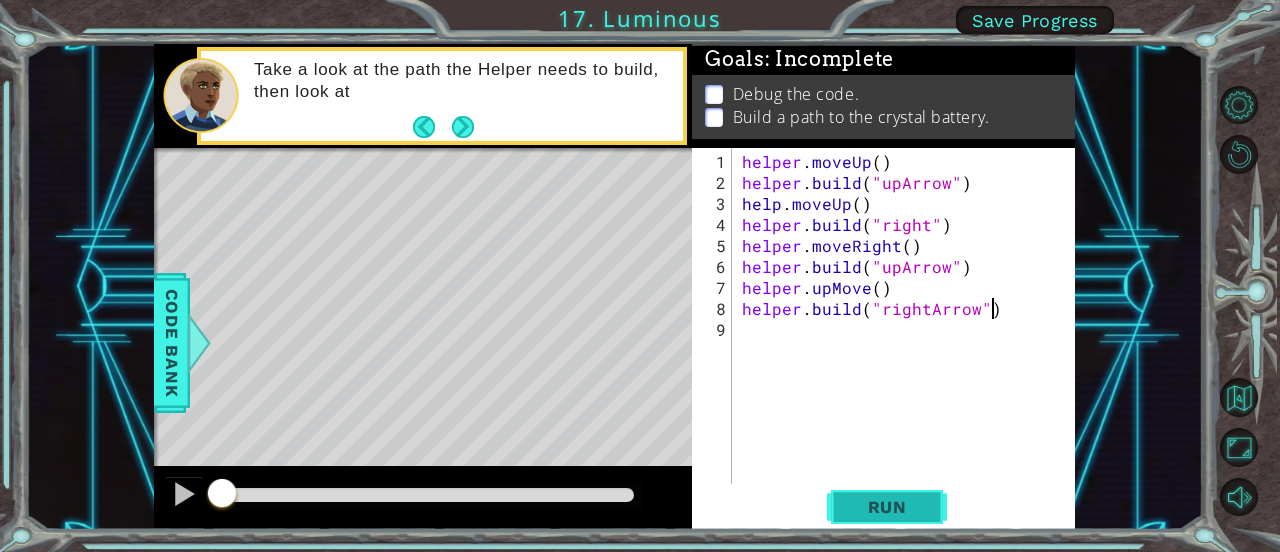 click on "Run" at bounding box center [887, 507] 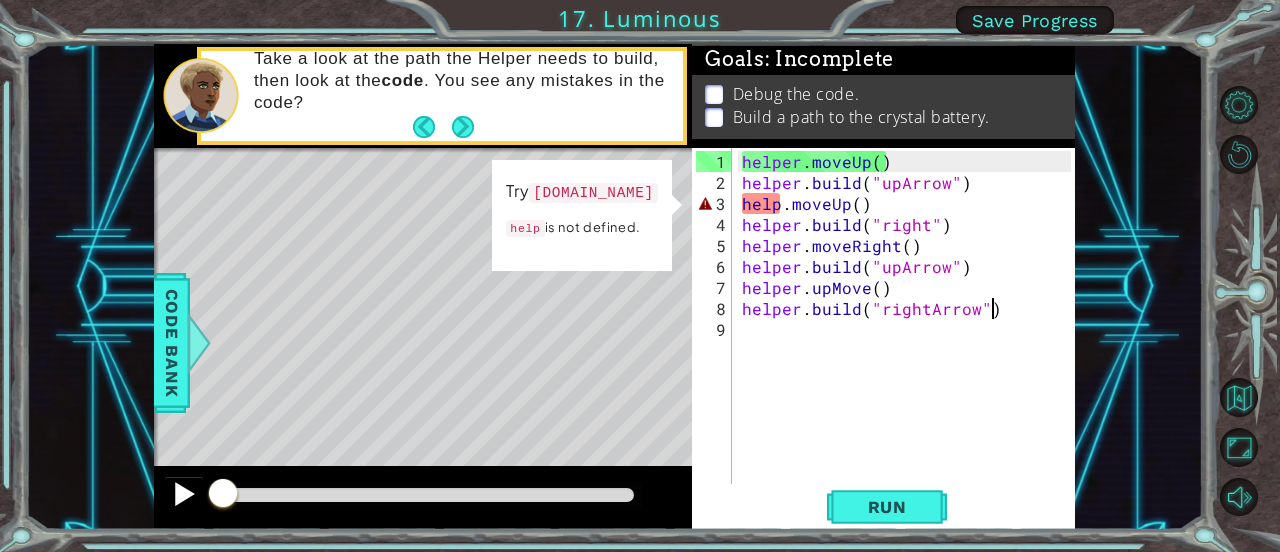 drag, startPoint x: 308, startPoint y: 494, endPoint x: 187, endPoint y: 493, distance: 121.004135 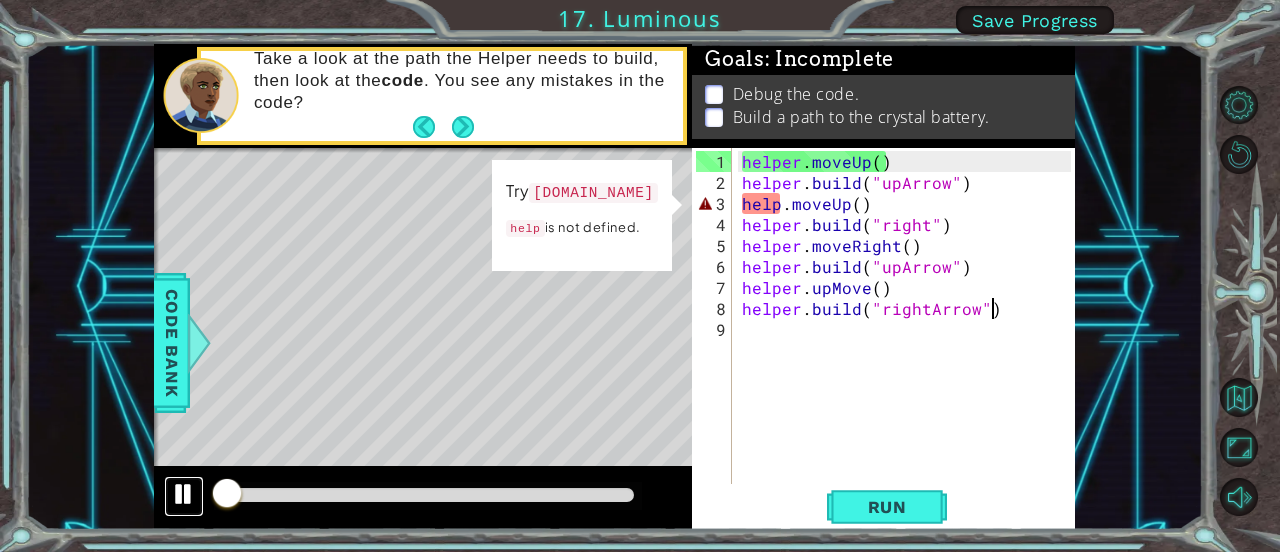 click at bounding box center [184, 494] 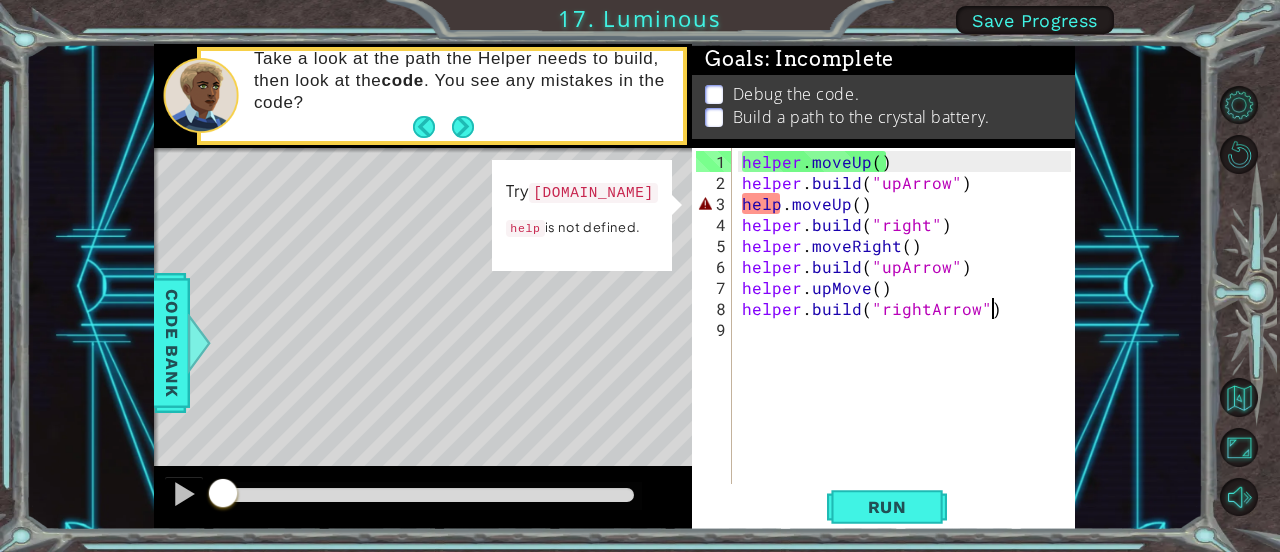 drag, startPoint x: 237, startPoint y: 484, endPoint x: 217, endPoint y: 481, distance: 20.22375 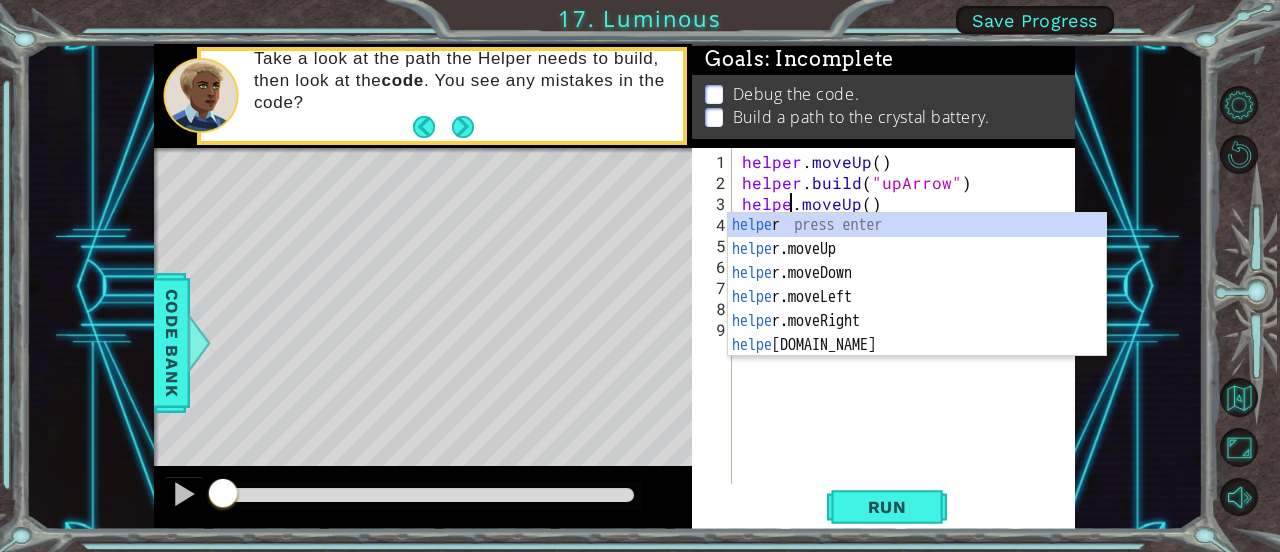 scroll, scrollTop: 0, scrollLeft: 3, axis: horizontal 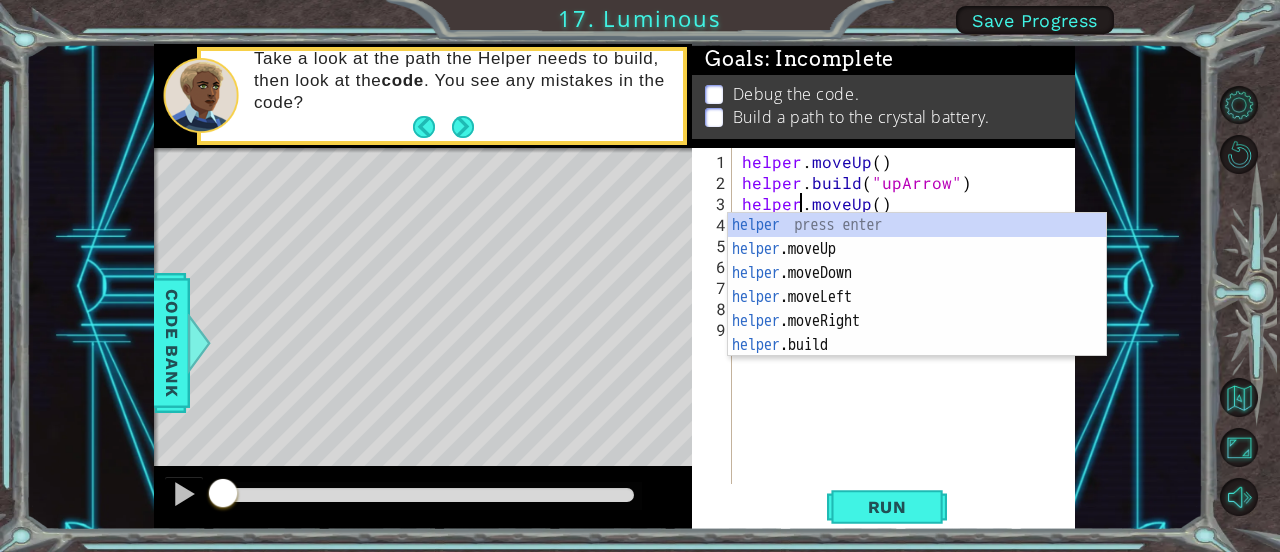 click on "5" at bounding box center [714, 245] 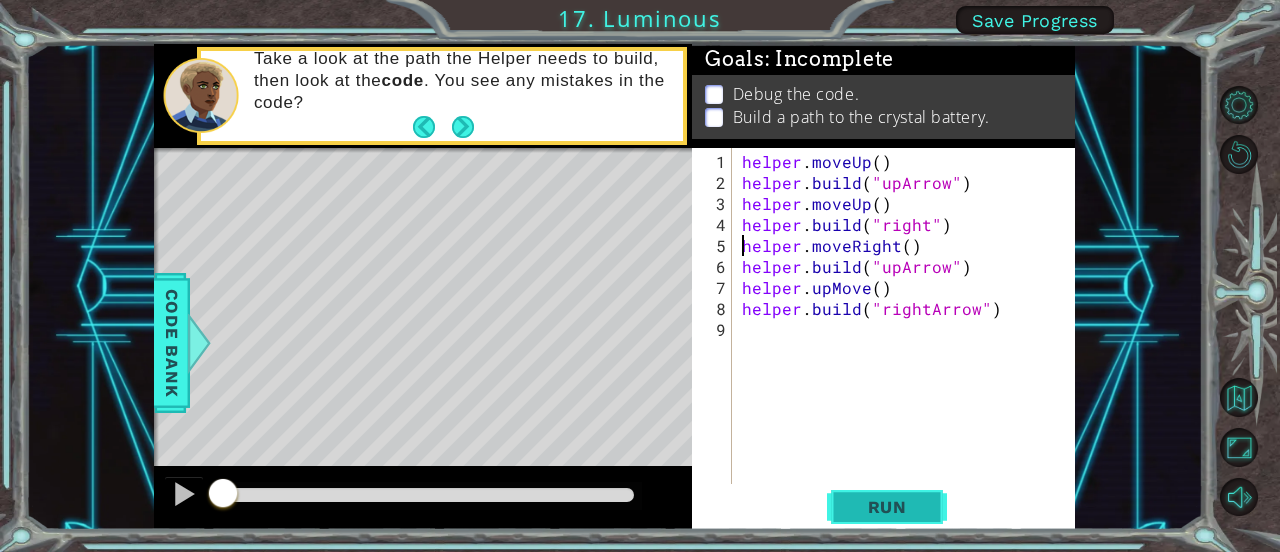 click on "Run" at bounding box center [887, 507] 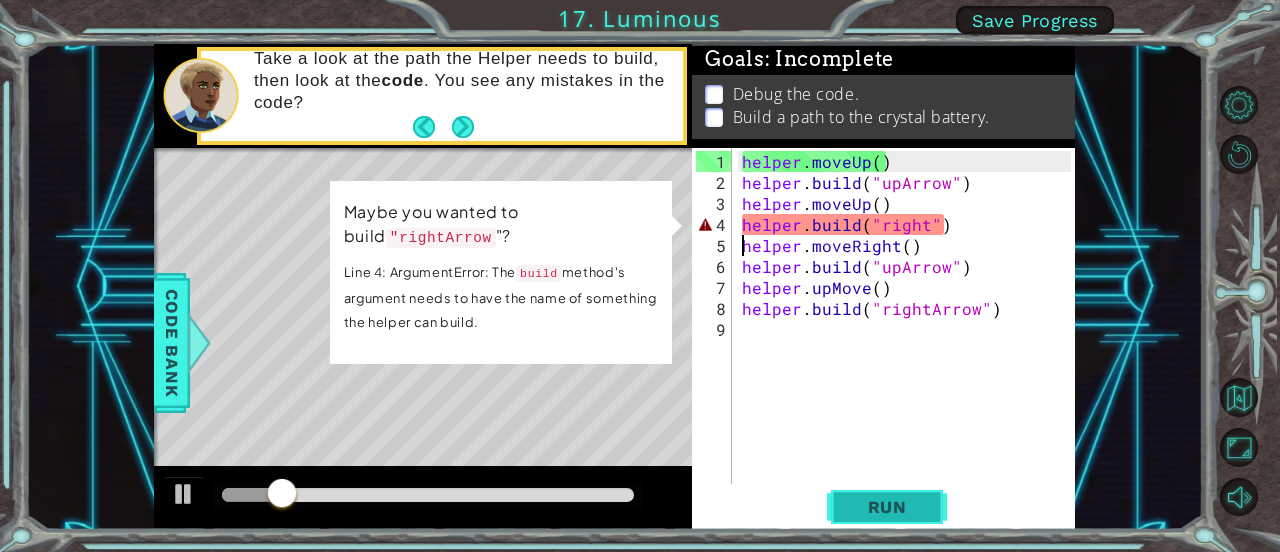 click on "Run" at bounding box center (887, 507) 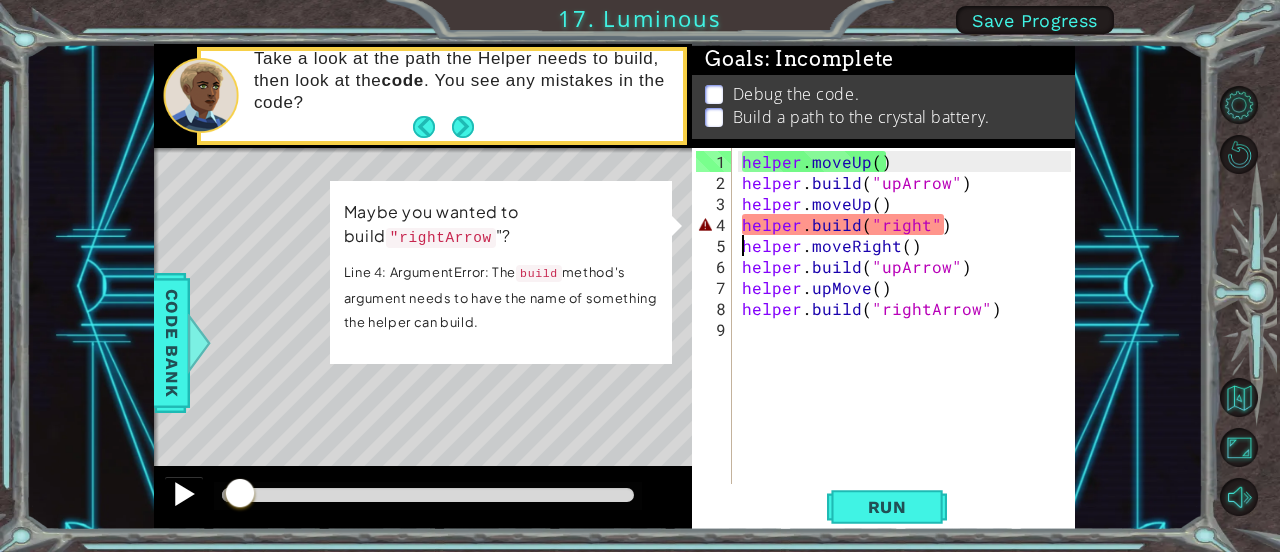 drag, startPoint x: 239, startPoint y: 492, endPoint x: 201, endPoint y: 500, distance: 38.832977 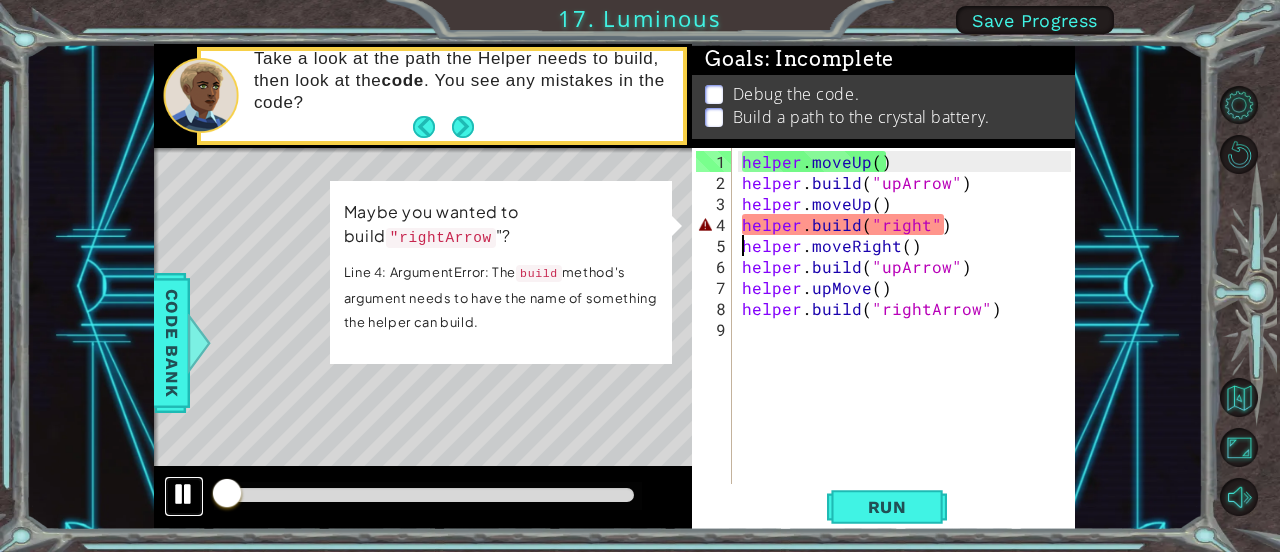 click at bounding box center [184, 494] 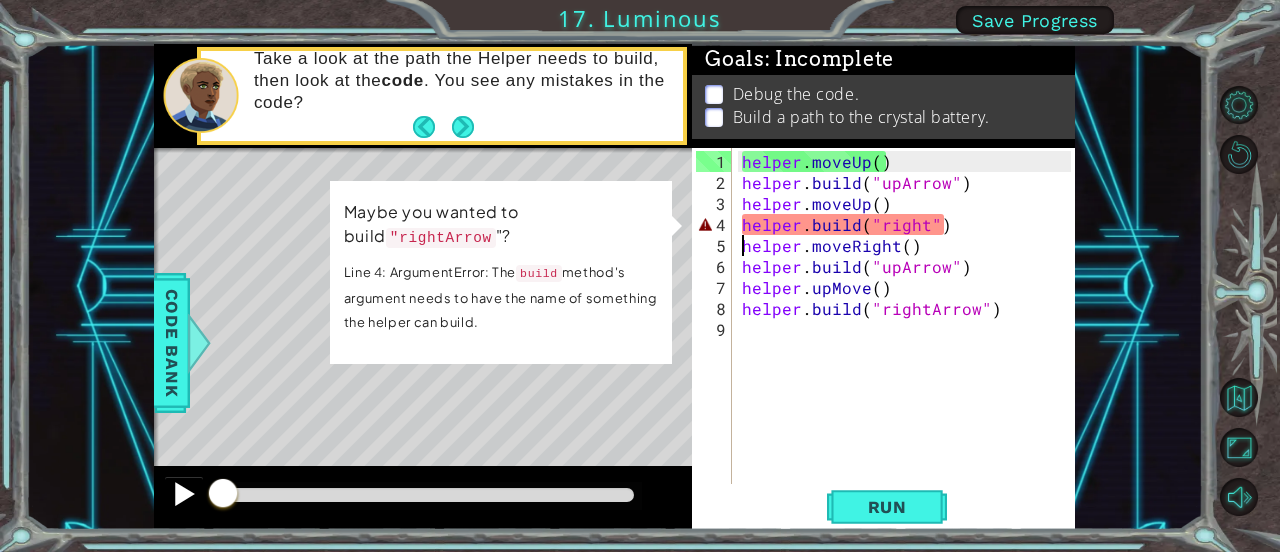 drag, startPoint x: 224, startPoint y: 491, endPoint x: 200, endPoint y: 485, distance: 24.738634 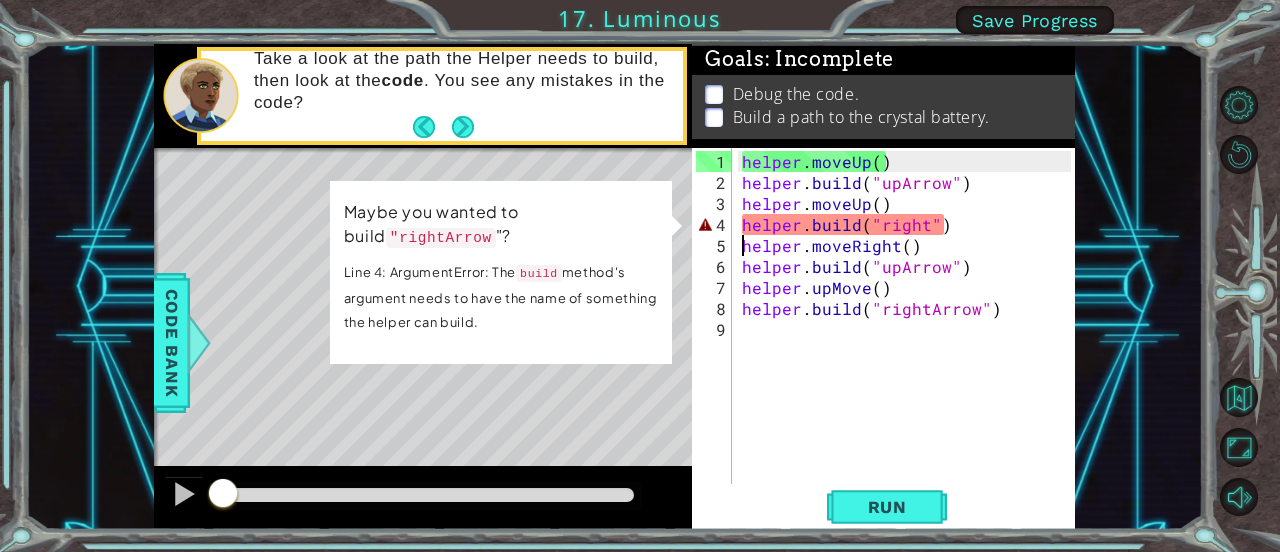 click on "helper . moveUp ( ) helper . build ( "upArrow" ) helper . moveUp ( ) helper . build ( "right" ) helper . moveRight ( ) helper . build ( "upArrow" ) helper . upMove ( ) helper . build ( "rightArrow" )" at bounding box center (909, 340) 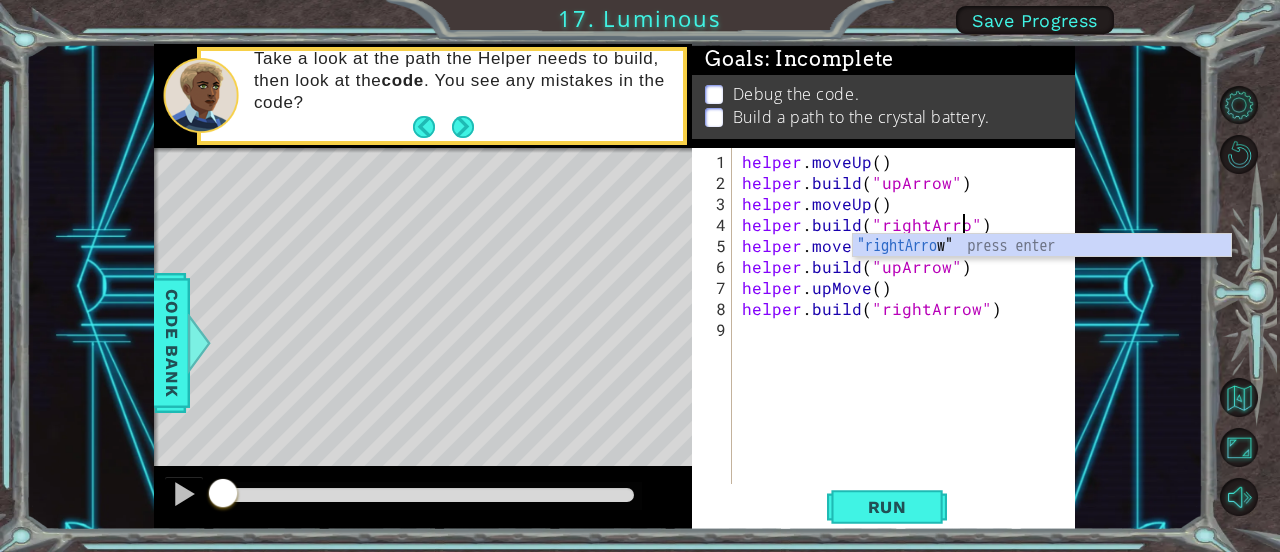 scroll, scrollTop: 0, scrollLeft: 14, axis: horizontal 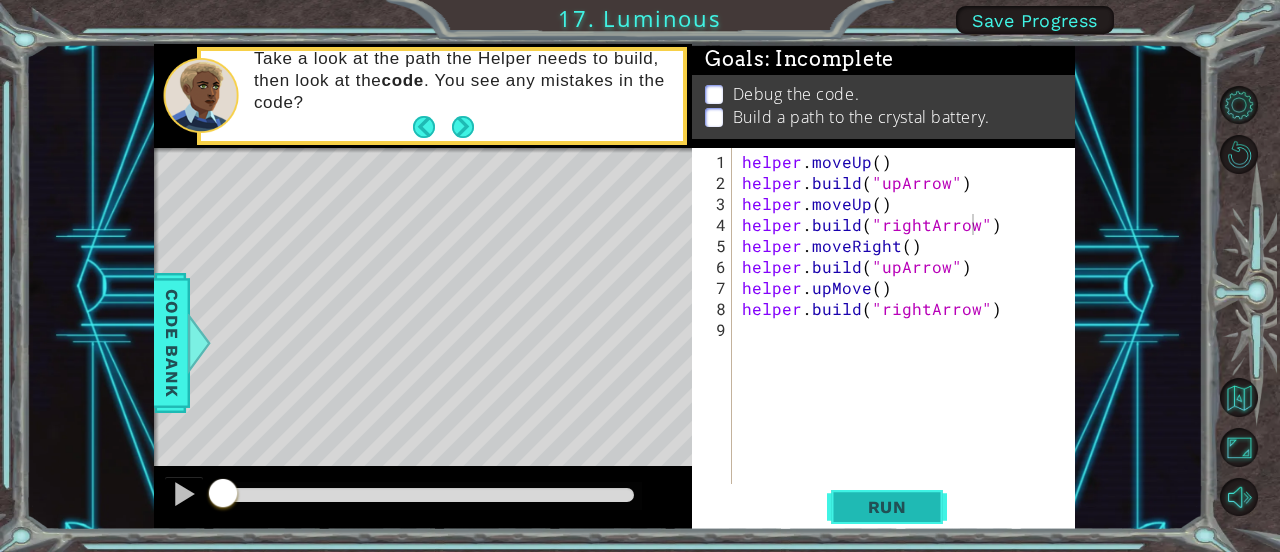click on "Run" at bounding box center (887, 507) 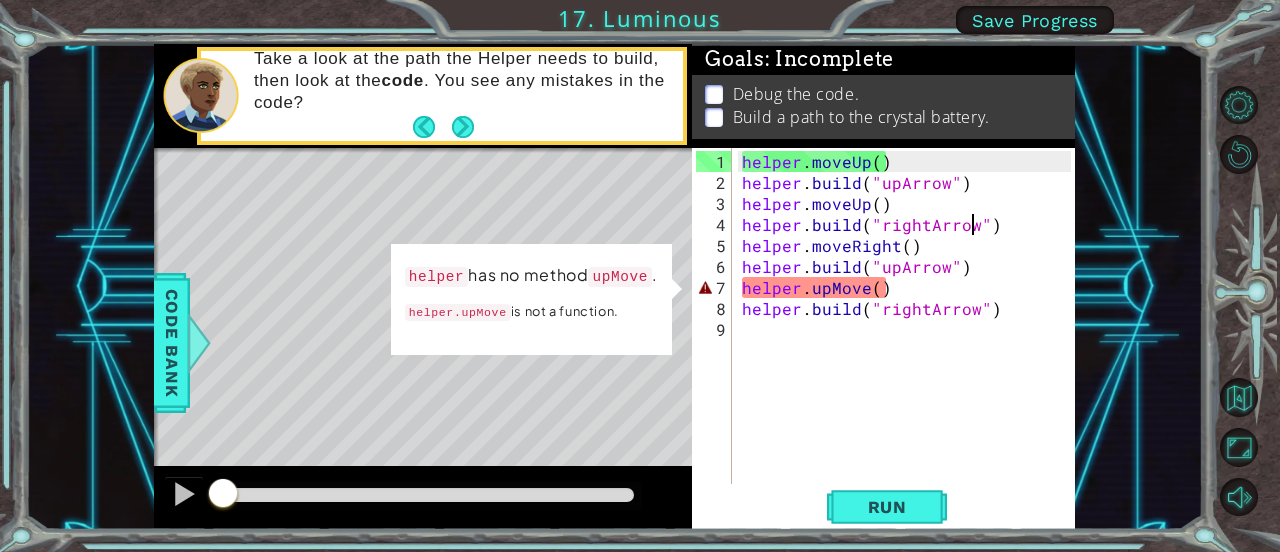 drag, startPoint x: 246, startPoint y: 485, endPoint x: 140, endPoint y: 473, distance: 106.677086 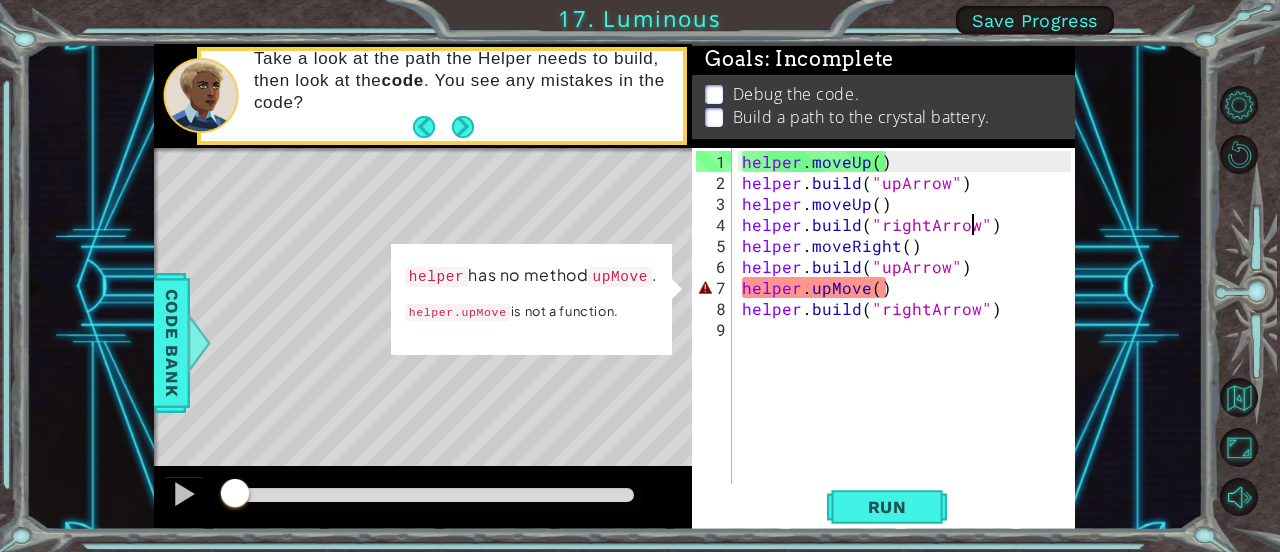 drag, startPoint x: 220, startPoint y: 495, endPoint x: 166, endPoint y: 472, distance: 58.694122 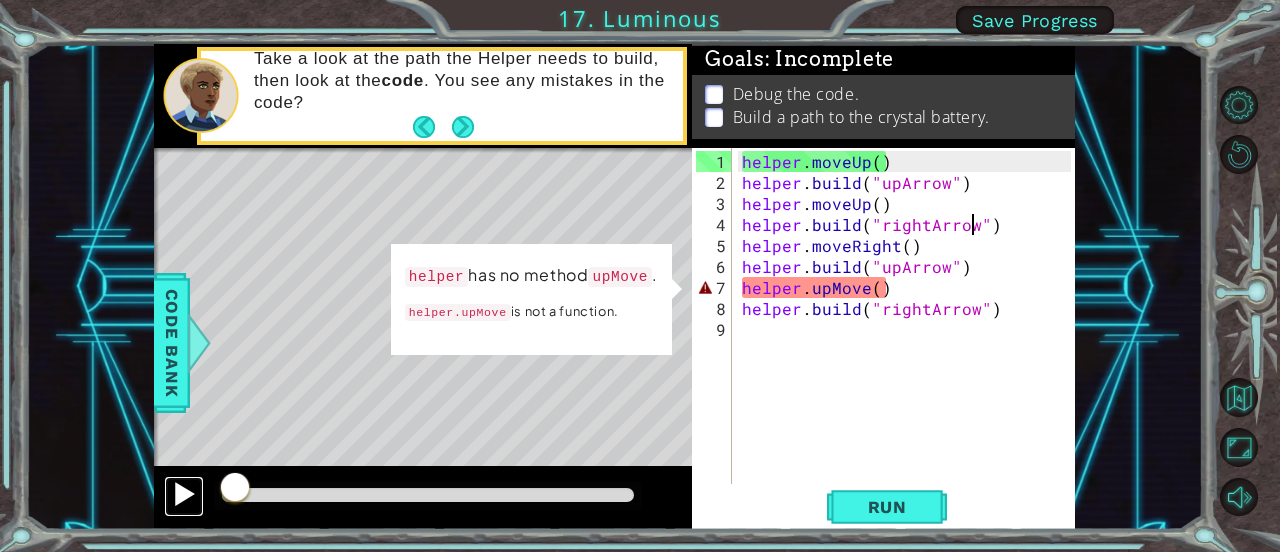 click at bounding box center (184, 494) 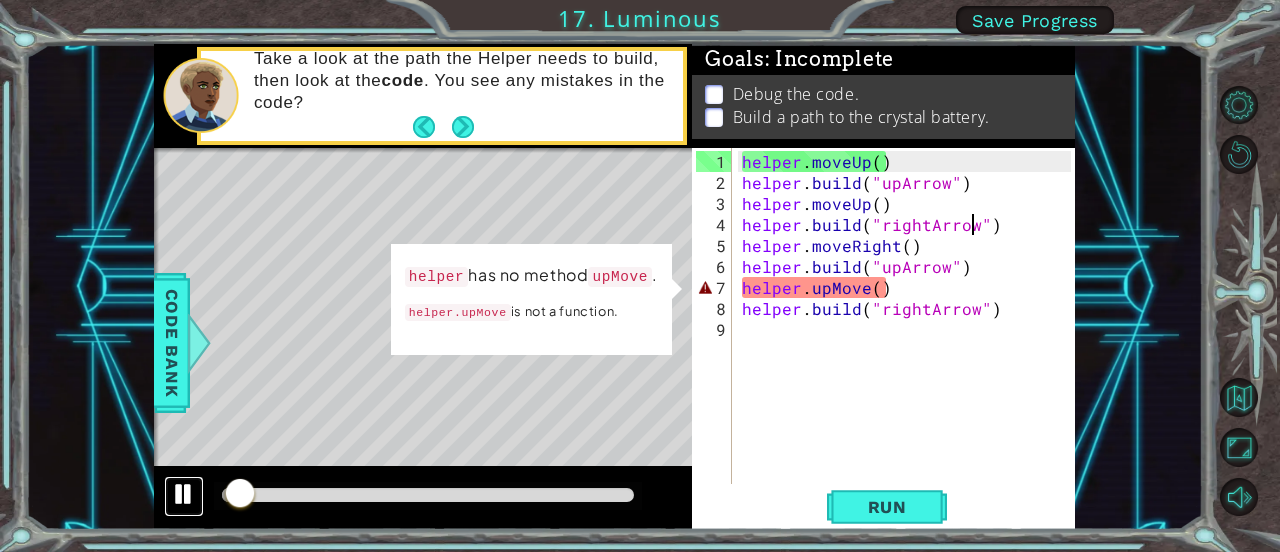 click at bounding box center (184, 494) 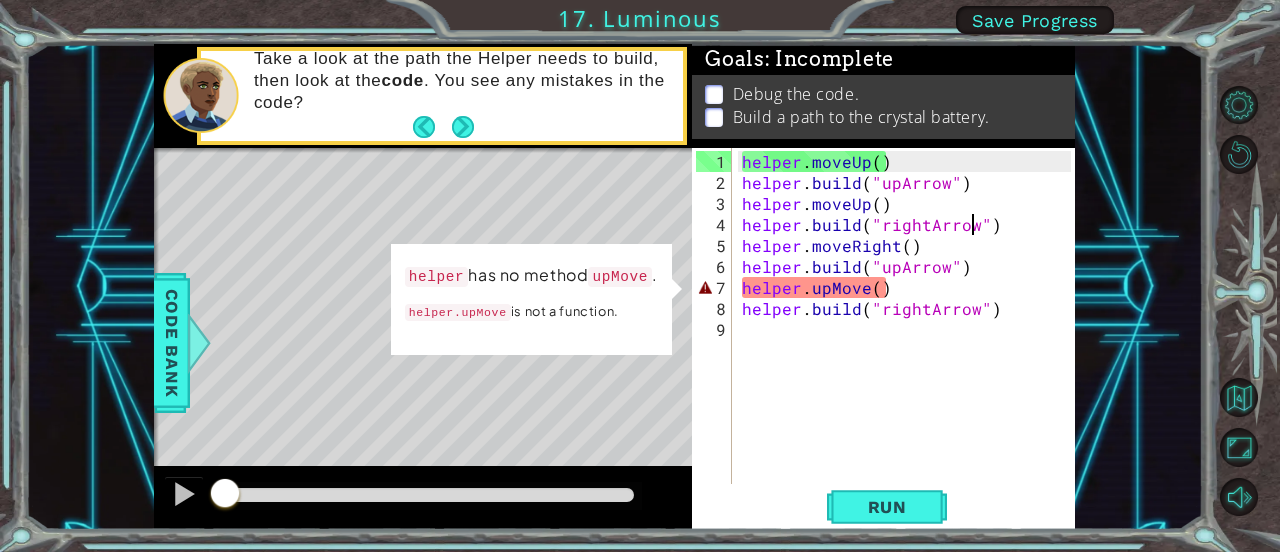 click at bounding box center (225, 495) 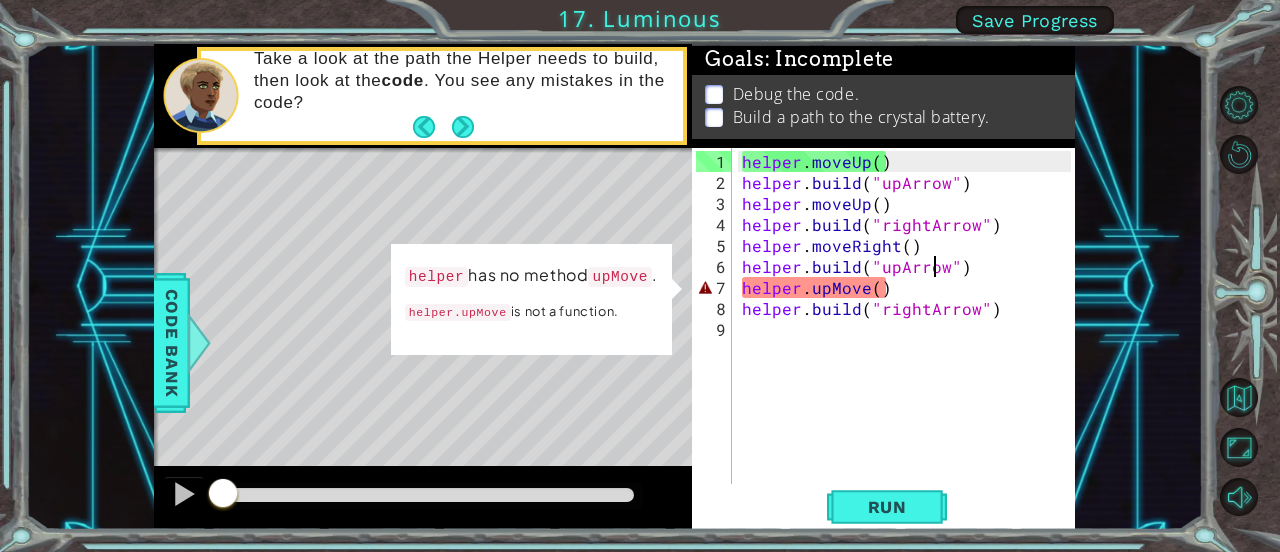 click on "helper . moveUp ( ) helper . build ( "upArrow" ) helper . moveUp ( ) helper . build ( "rightArrow" ) helper . moveRight ( ) helper . build ( "upArrow" ) helper . upMove ( ) helper . build ( "rightArrow" )" at bounding box center [909, 340] 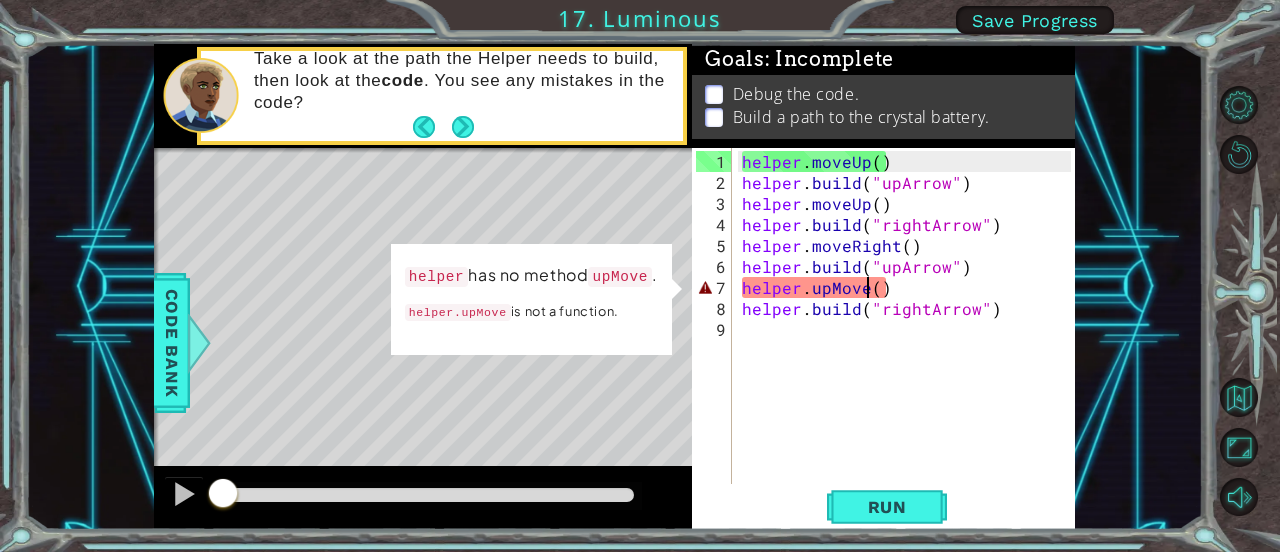click on "helper . moveUp ( ) helper . build ( "upArrow" ) helper . moveUp ( ) helper . build ( "rightArrow" ) helper . moveRight ( ) helper . build ( "upArrow" ) helper . upMove ( ) helper . build ( "rightArrow" )" at bounding box center (909, 340) 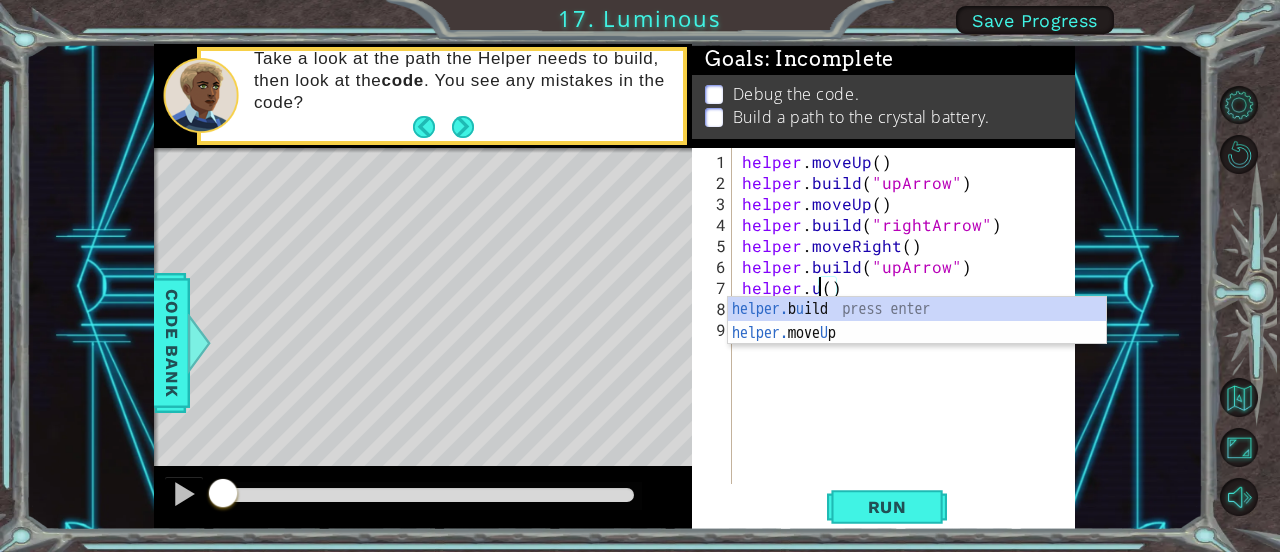 scroll, scrollTop: 0, scrollLeft: 4, axis: horizontal 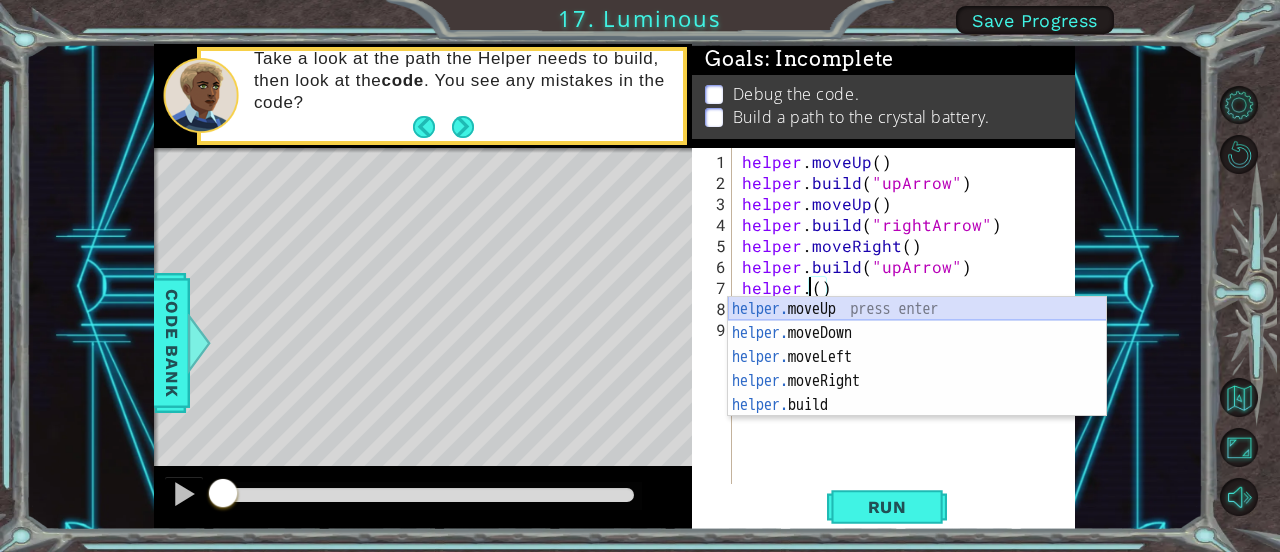 click on "helper. moveUp press enter helper. moveDown press enter helper. moveLeft press enter helper. moveRight press enter helper. build press enter" at bounding box center (917, 381) 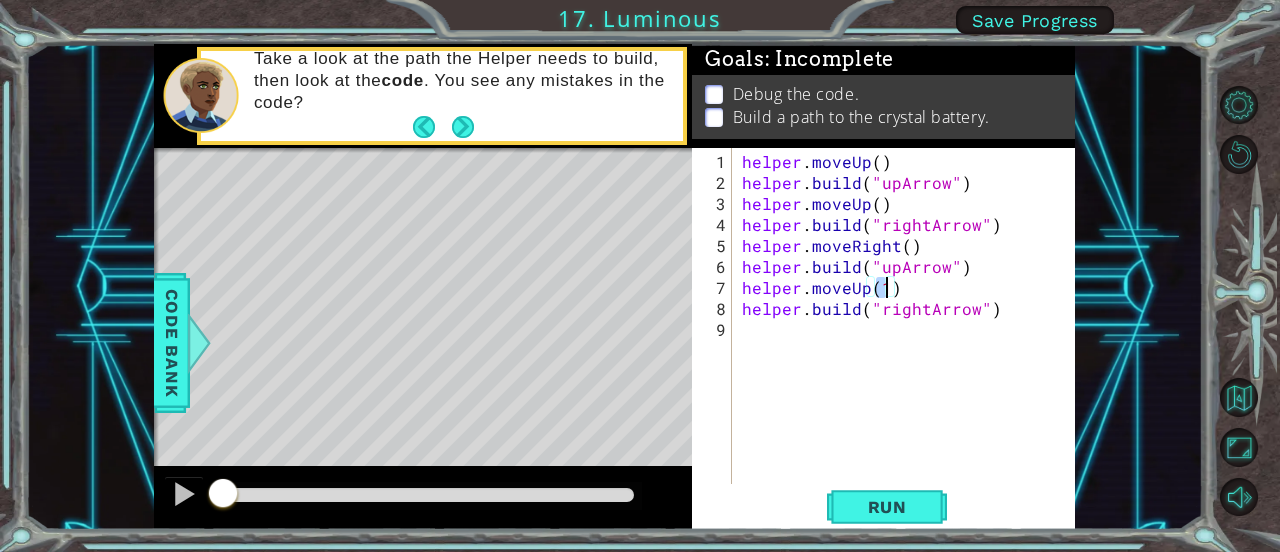 type on "helper.moveUp()" 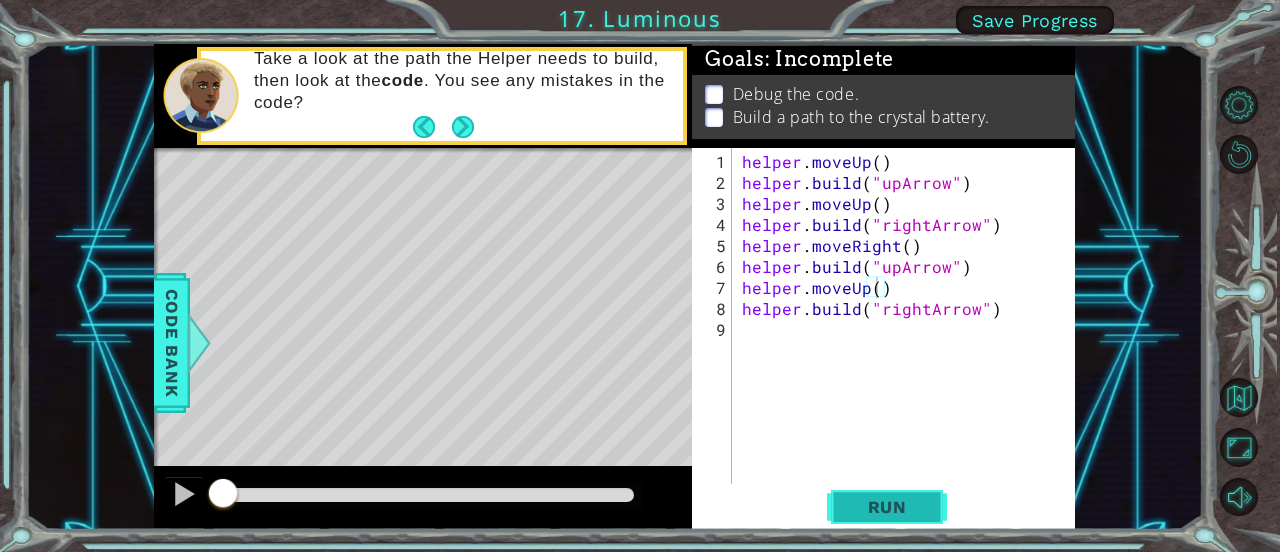 click on "Run" at bounding box center (887, 507) 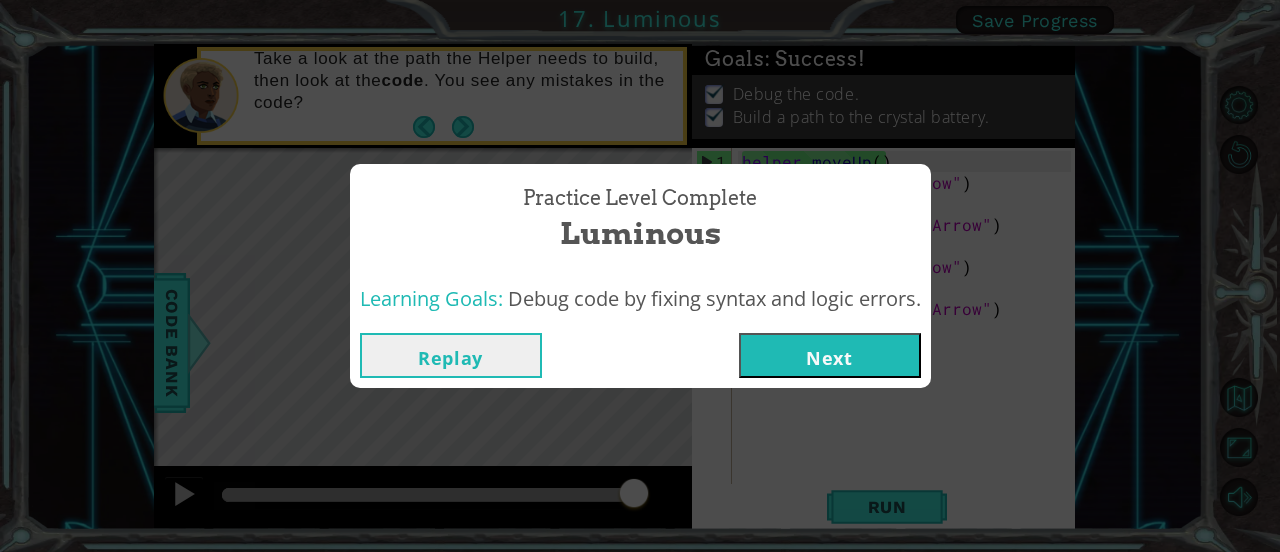 click on "Next" at bounding box center (830, 355) 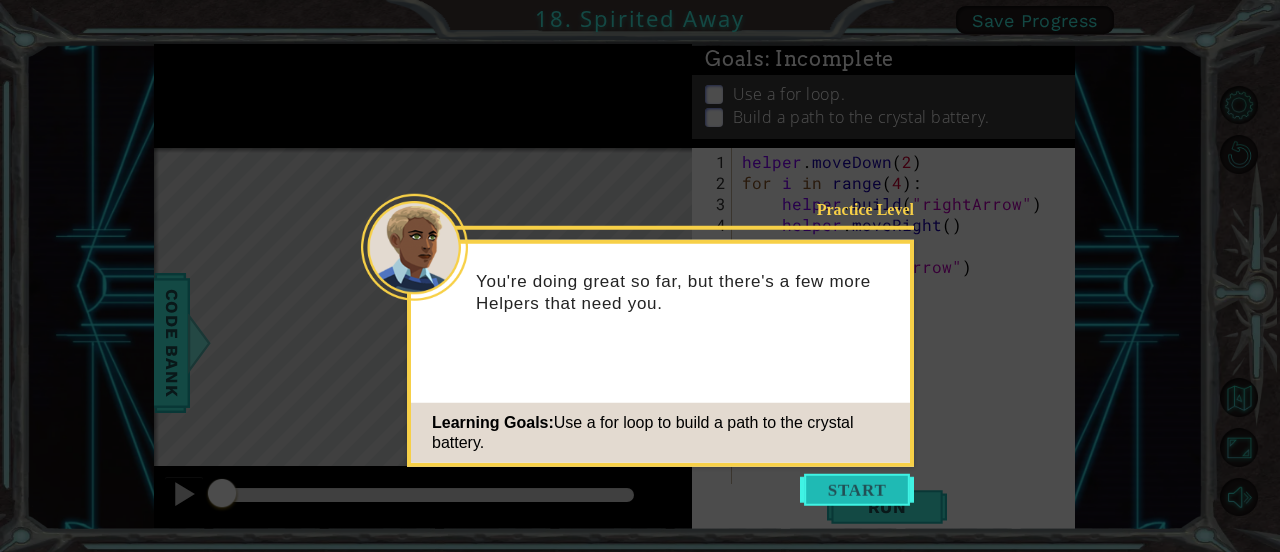 click at bounding box center [857, 490] 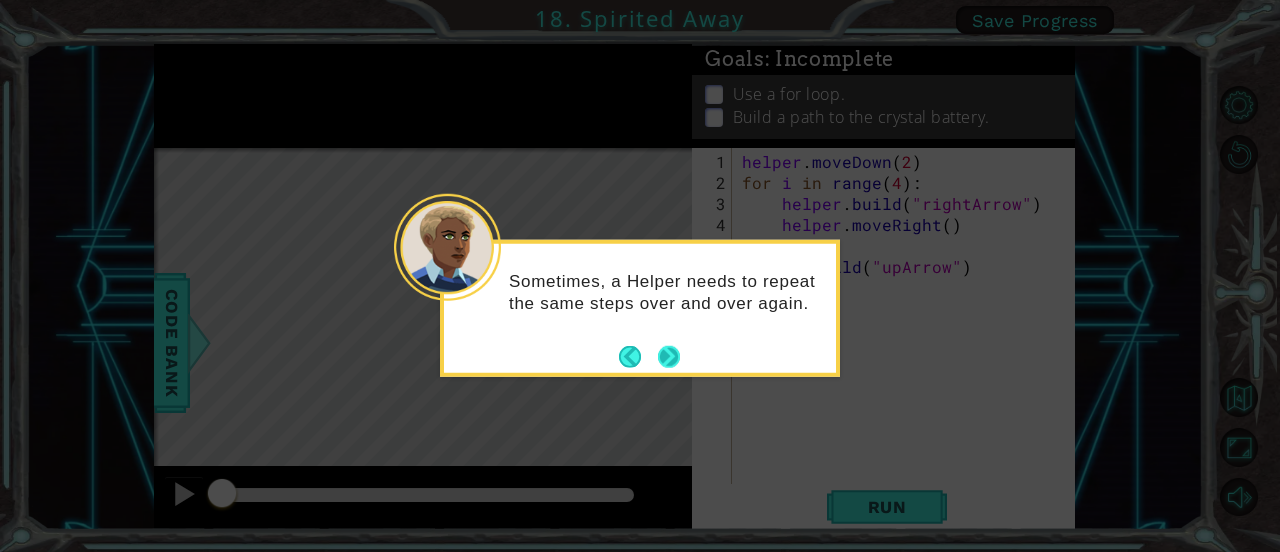 click at bounding box center (669, 356) 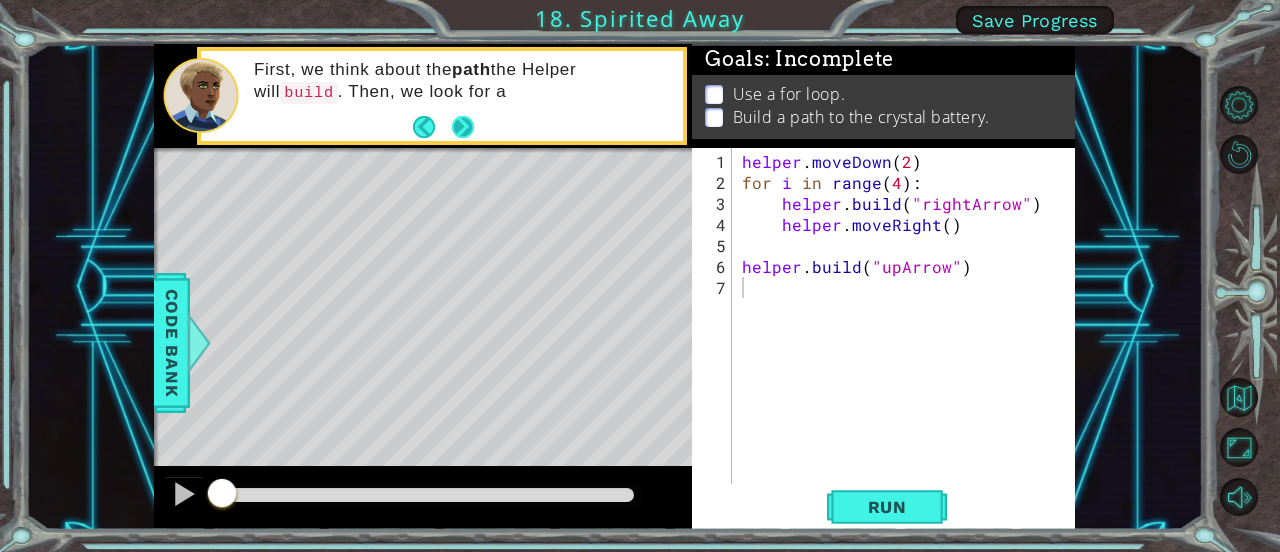 click at bounding box center [463, 127] 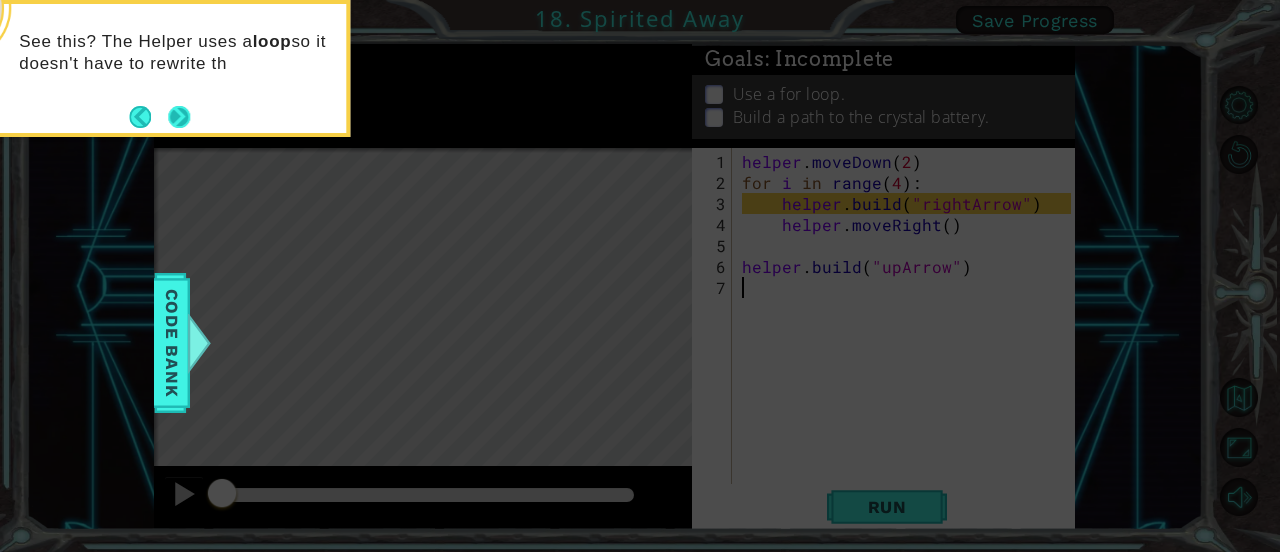 click at bounding box center (179, 117) 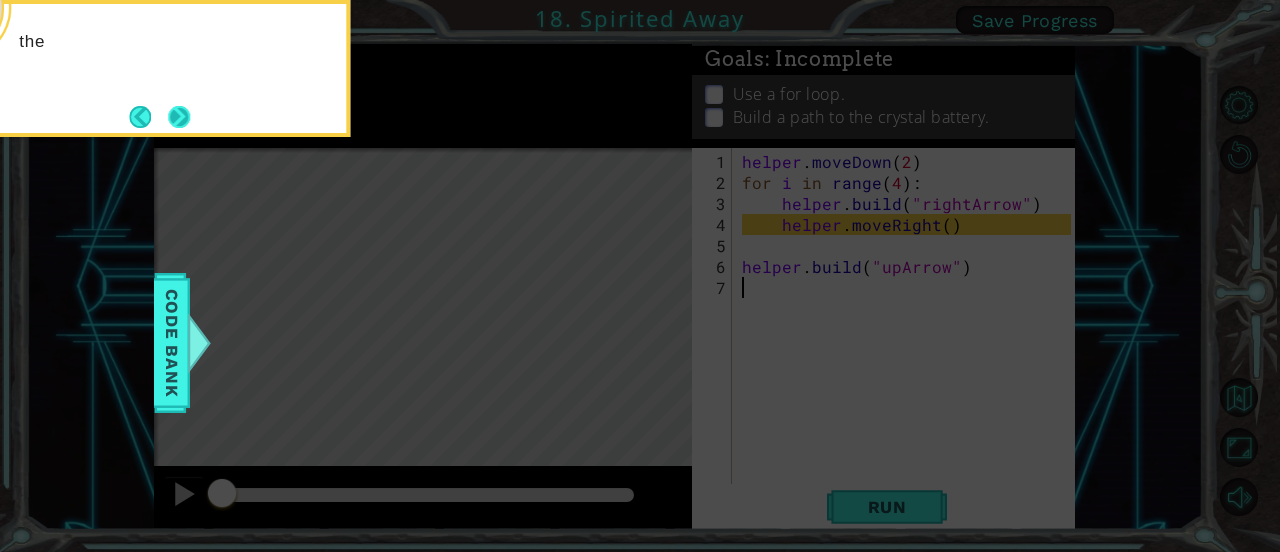 click at bounding box center (179, 117) 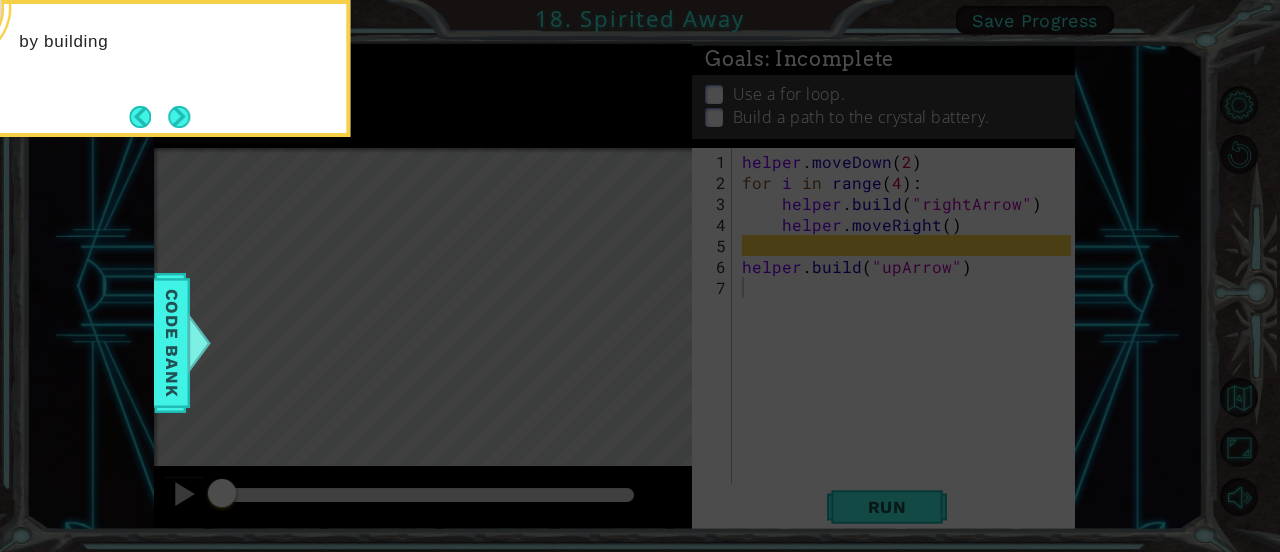 click at bounding box center (179, 117) 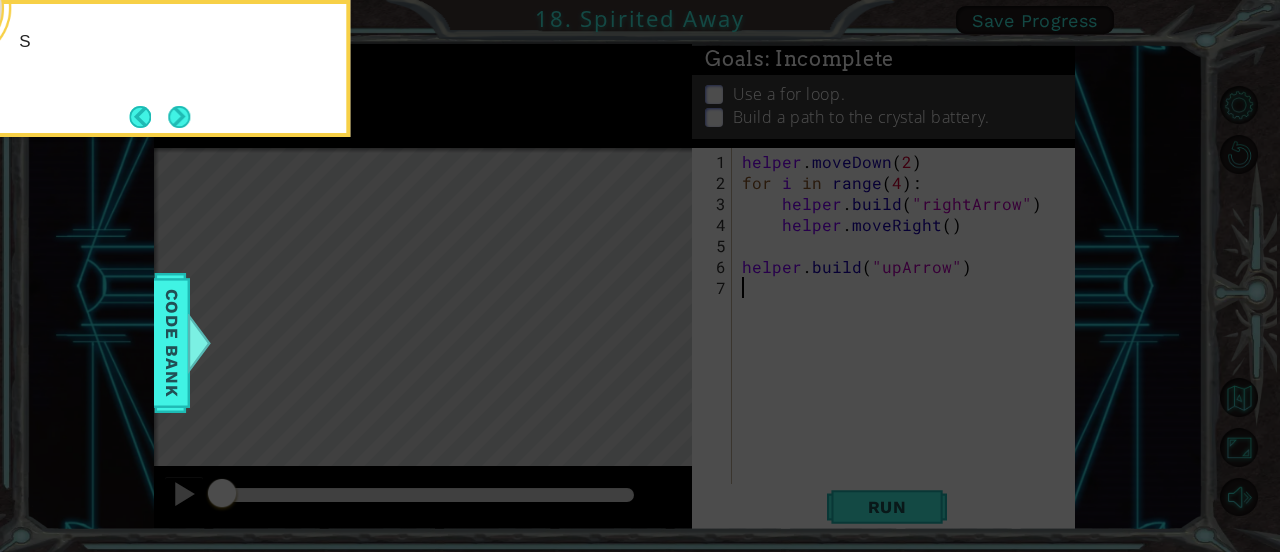click at bounding box center (179, 117) 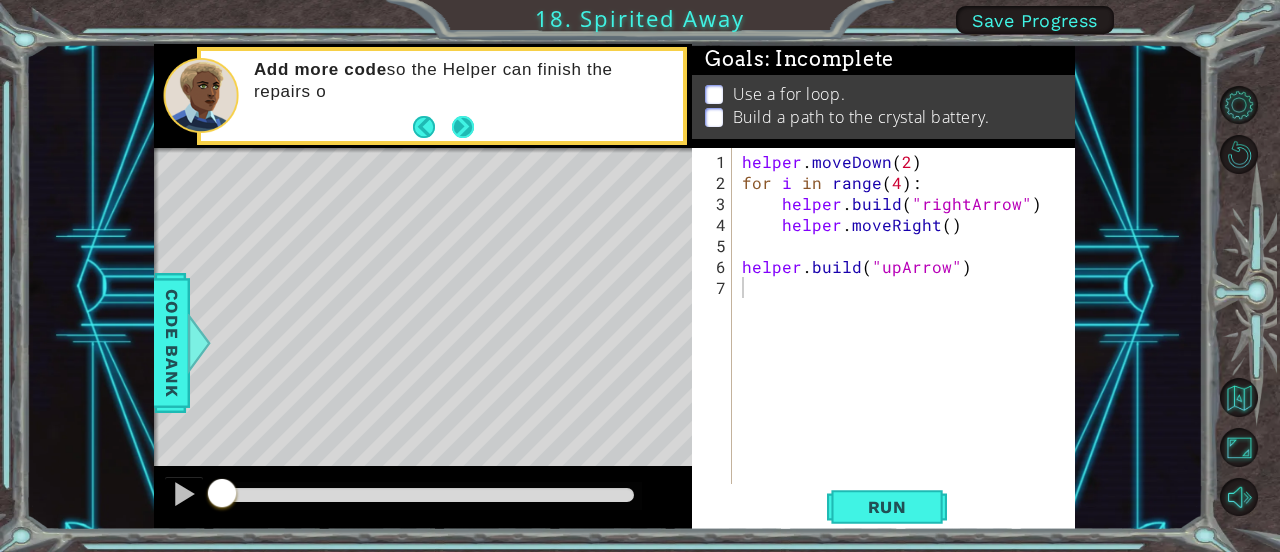 click at bounding box center (463, 127) 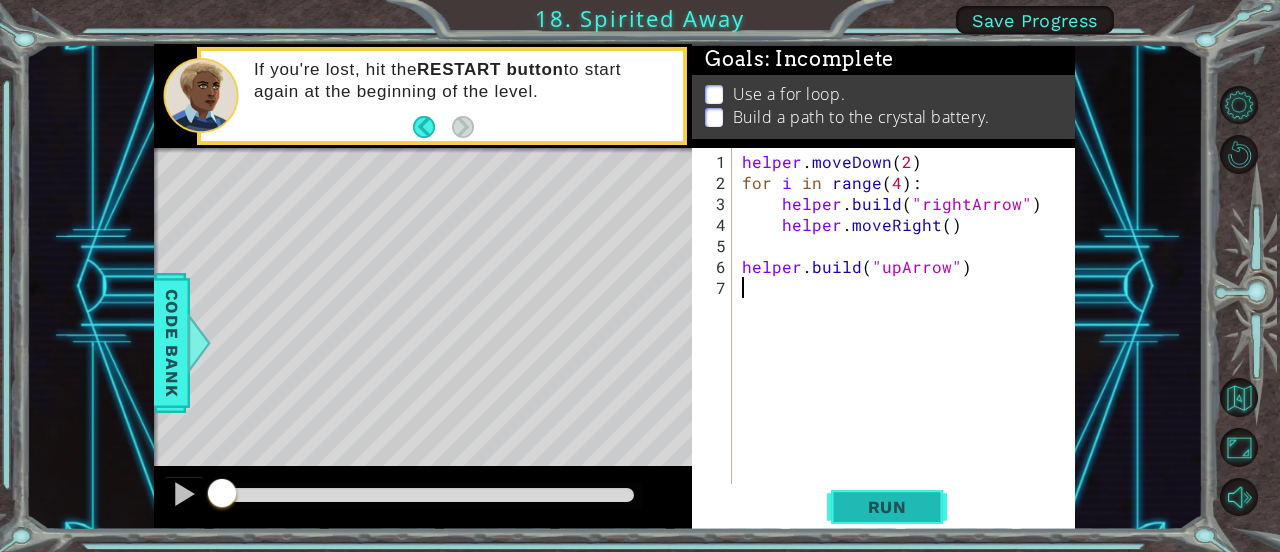 click on "Run" at bounding box center [887, 507] 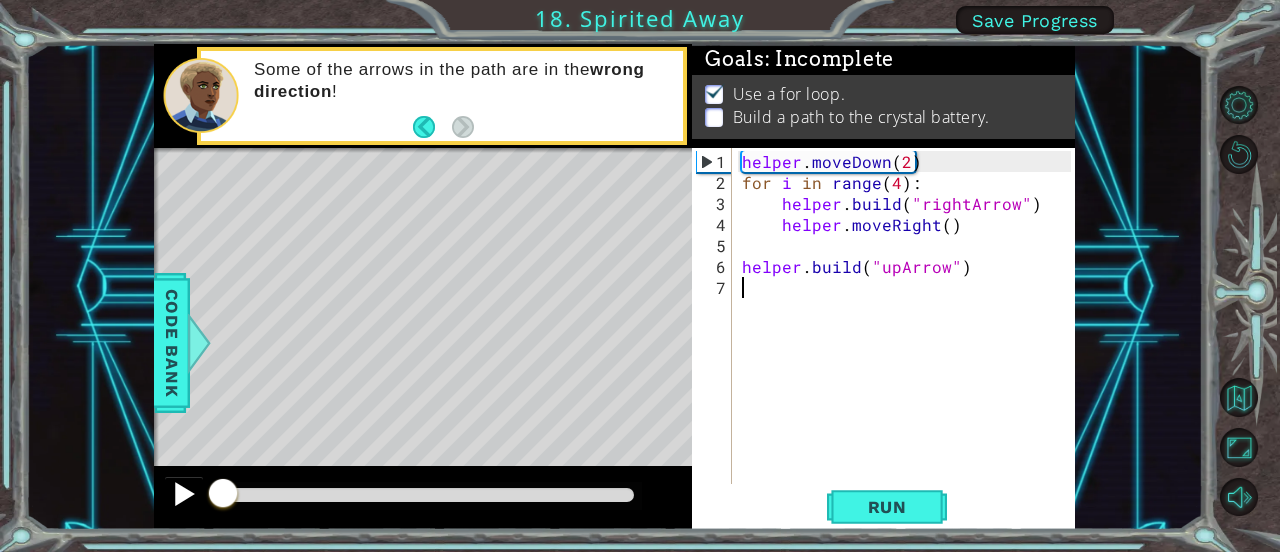 drag, startPoint x: 447, startPoint y: 484, endPoint x: 198, endPoint y: 480, distance: 249.03212 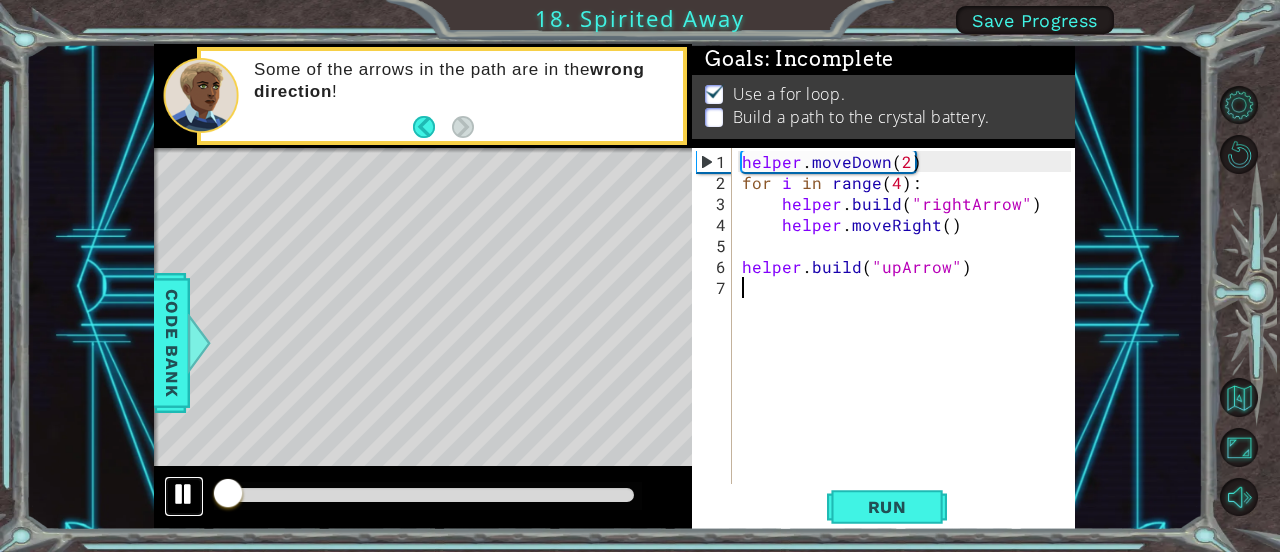 click at bounding box center (184, 494) 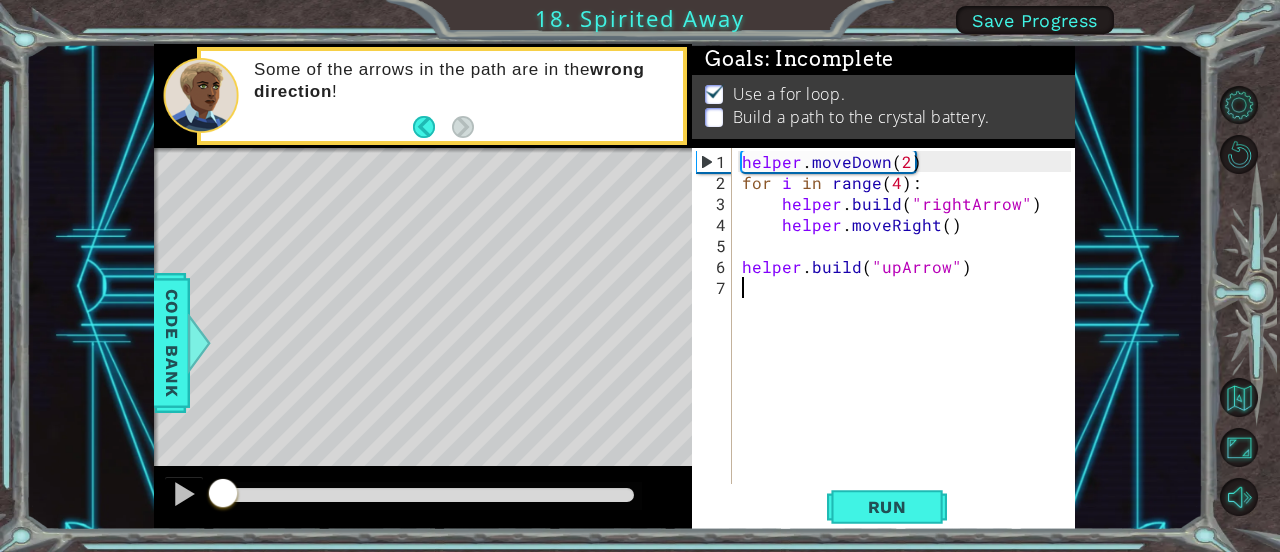 drag, startPoint x: 228, startPoint y: 495, endPoint x: 212, endPoint y: 493, distance: 16.124516 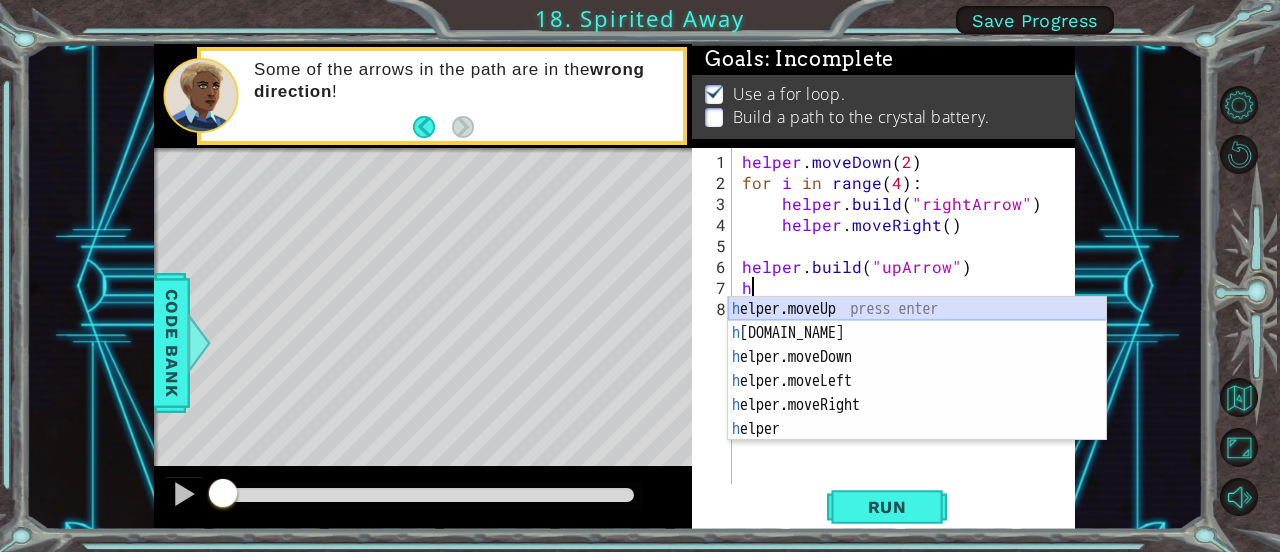 click on "h elper.moveUp press enter h [DOMAIN_NAME] press enter h elper.moveDown press enter h elper.moveLeft press enter h elper.moveRight press enter h elper press enter" at bounding box center (917, 393) 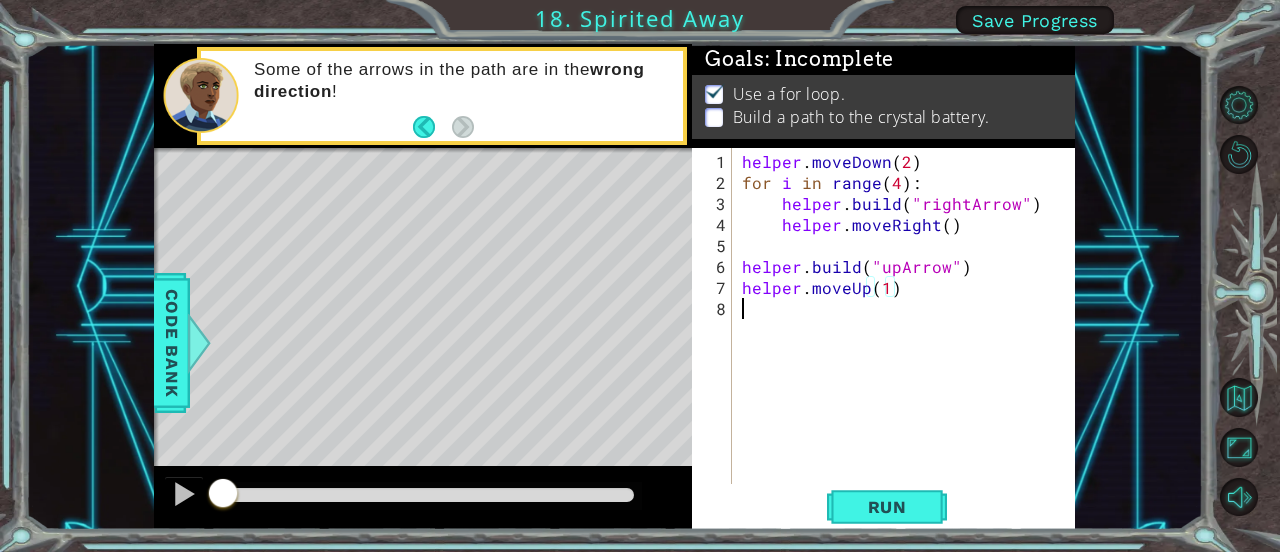 click on "helper . moveDown ( 2 ) for   i   in   range ( 4 ) :      helper . build ( "rightArrow" )      helper . moveRight ( ) helper . build ( "upArrow" ) helper . moveUp ( 1 )" at bounding box center (909, 340) 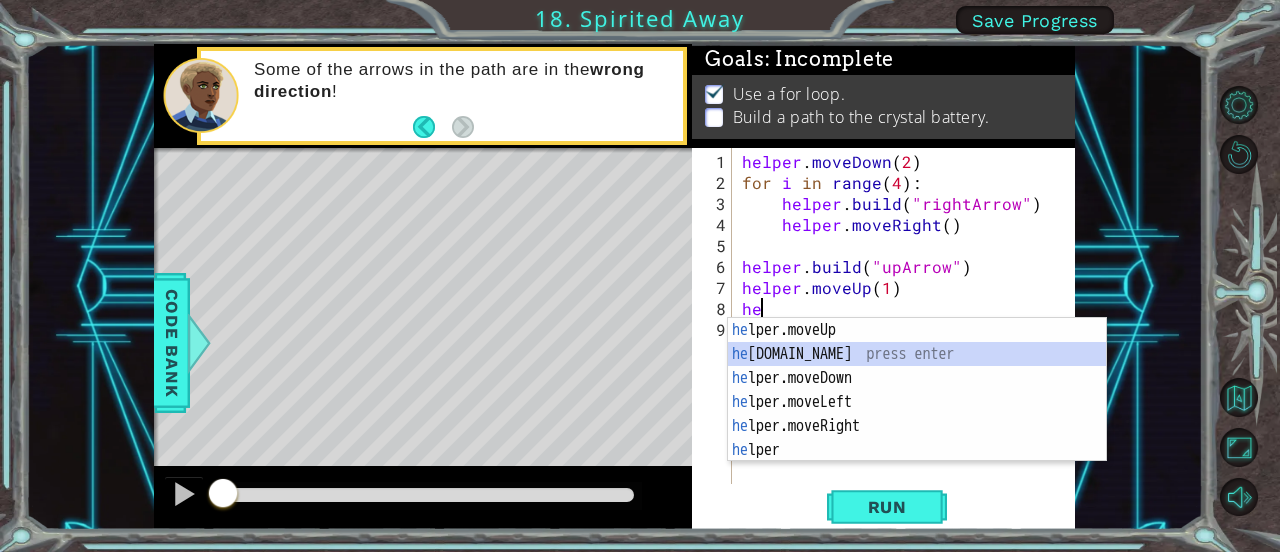 click on "he lper.moveUp press enter he [DOMAIN_NAME] press enter he lper.moveDown press enter he lper.moveLeft press enter he lper.moveRight press enter he lper press enter" at bounding box center (917, 414) 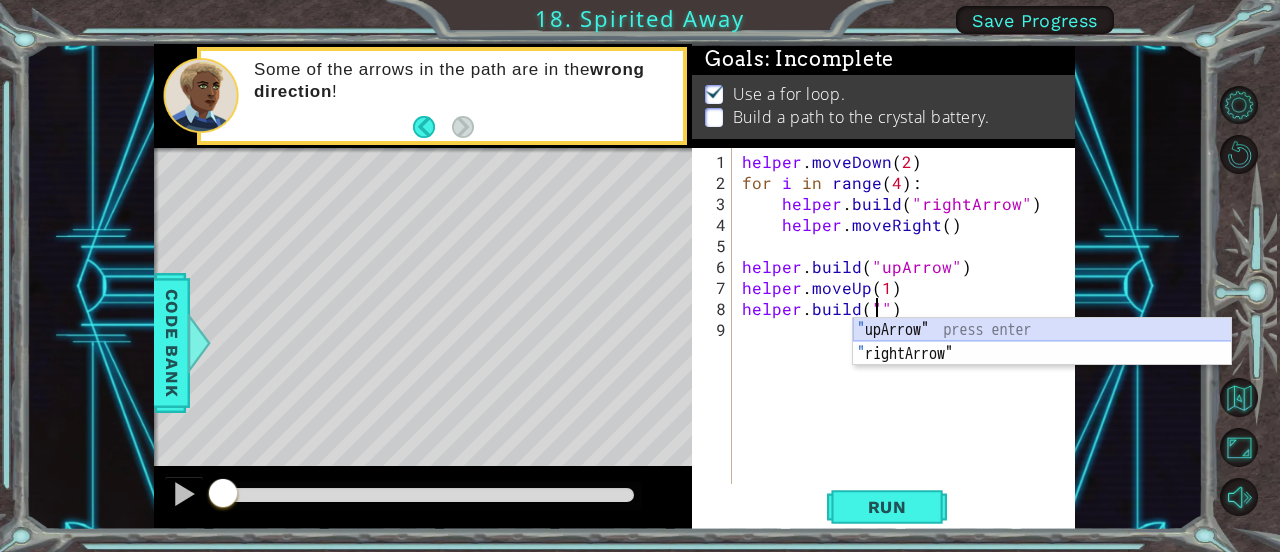 click on "" upArrow" press enter " rightArrow" press enter" at bounding box center [1042, 366] 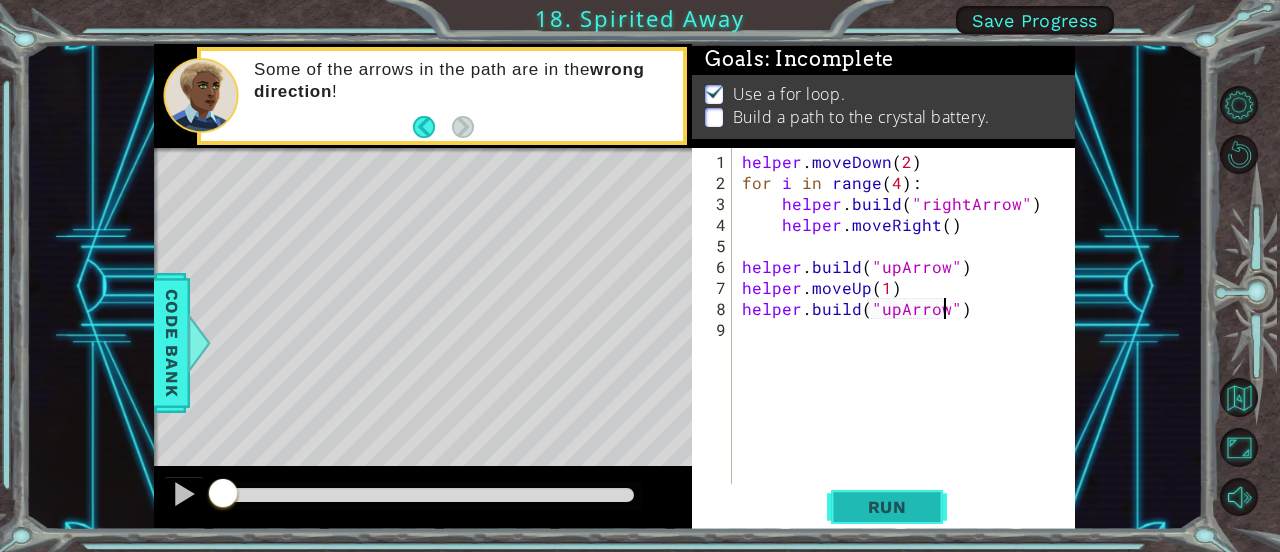 type on "[DOMAIN_NAME]("upArrow")" 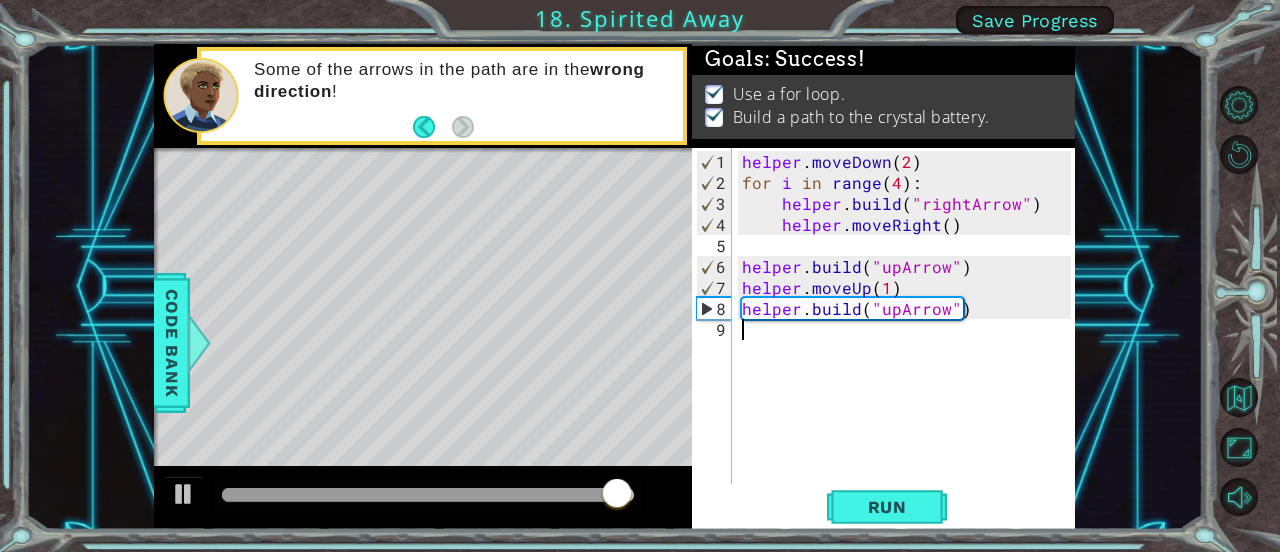 click on "helper . moveDown ( 2 ) for   i   in   range ( 4 ) :      helper . build ( "rightArrow" )      helper . moveRight ( ) helper . build ( "upArrow" ) helper . moveUp ( 1 ) helper . build ( "upArrow" )" at bounding box center [909, 340] 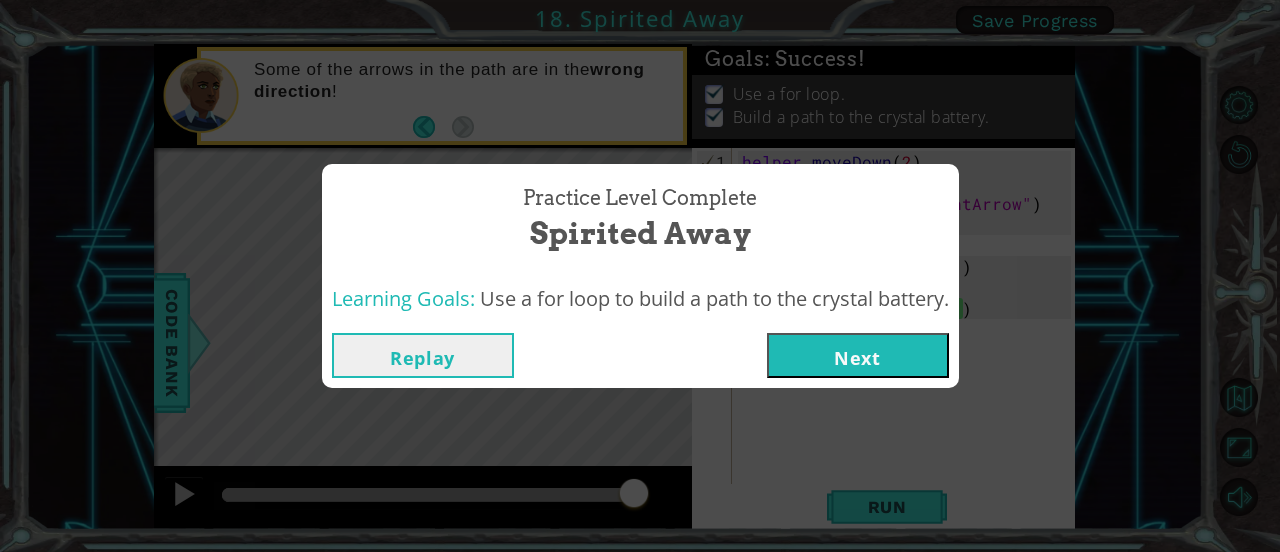 click on "Next" at bounding box center [858, 355] 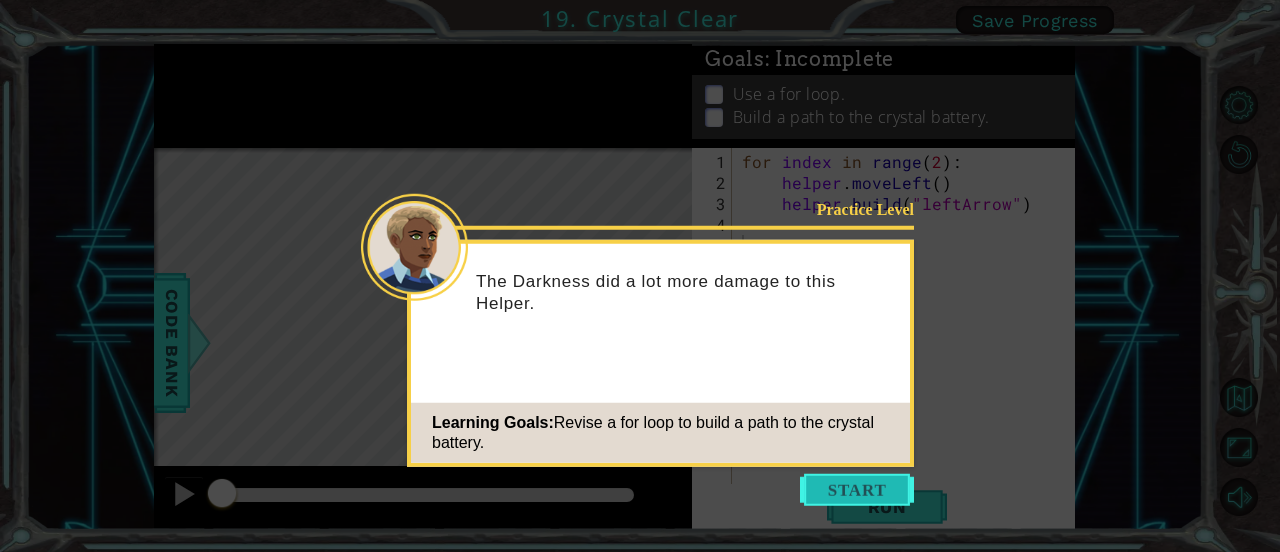 click at bounding box center [857, 490] 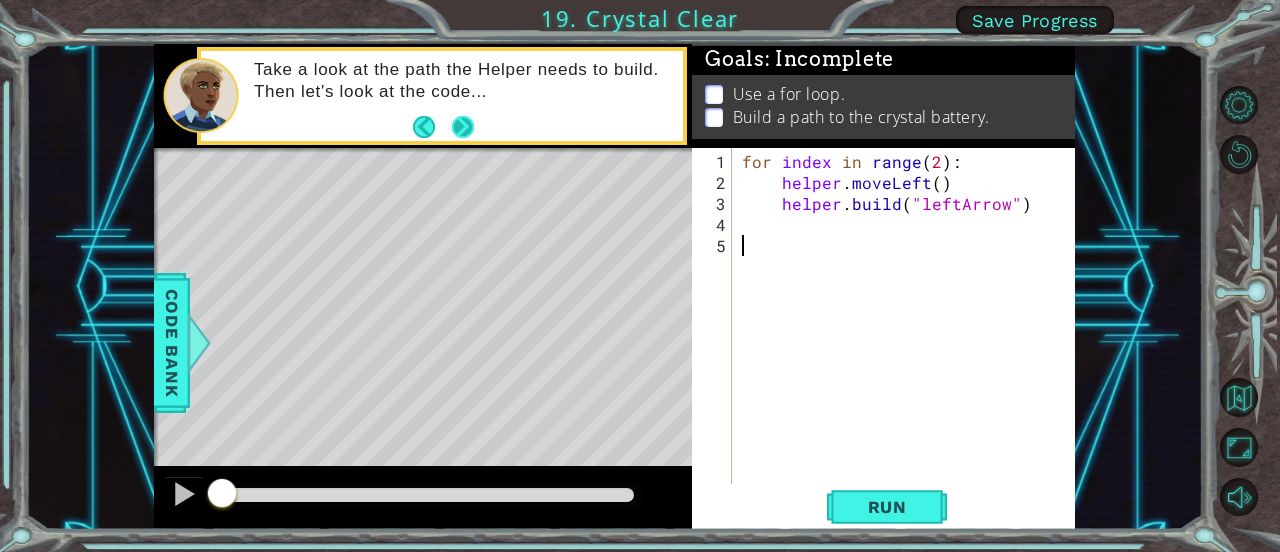 click at bounding box center [463, 127] 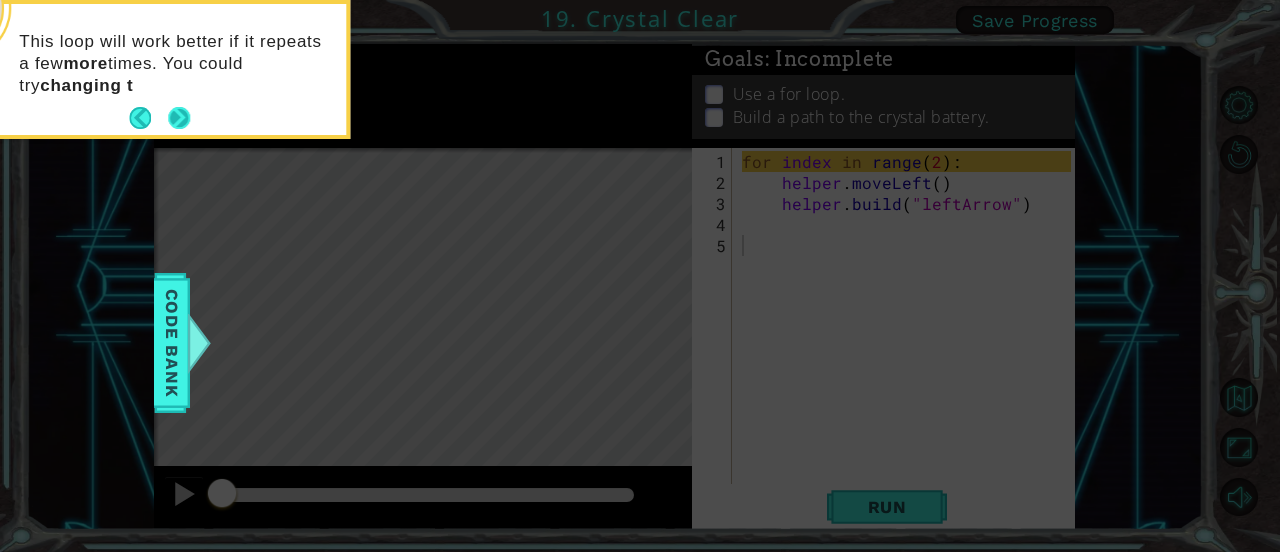 click at bounding box center (179, 118) 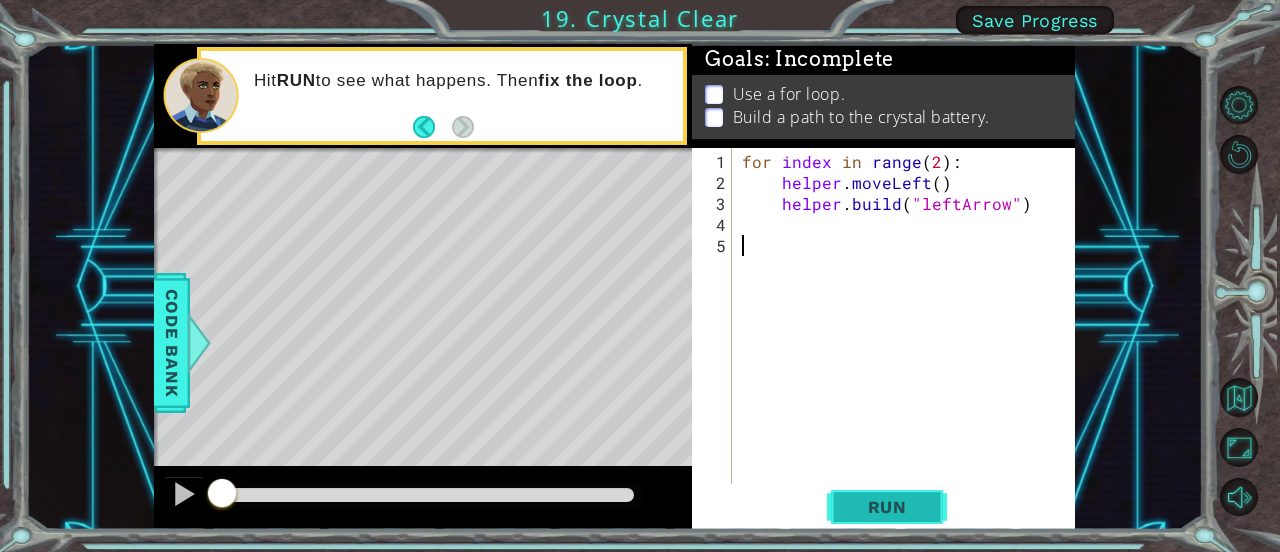 click on "Run" at bounding box center [887, 507] 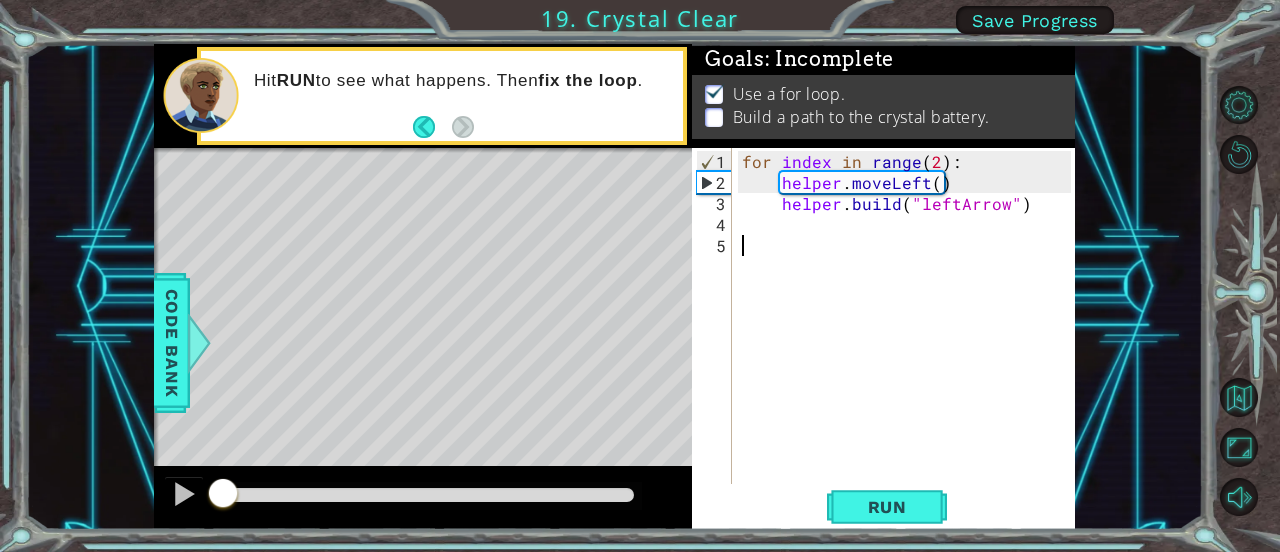drag, startPoint x: 321, startPoint y: 492, endPoint x: 207, endPoint y: 492, distance: 114 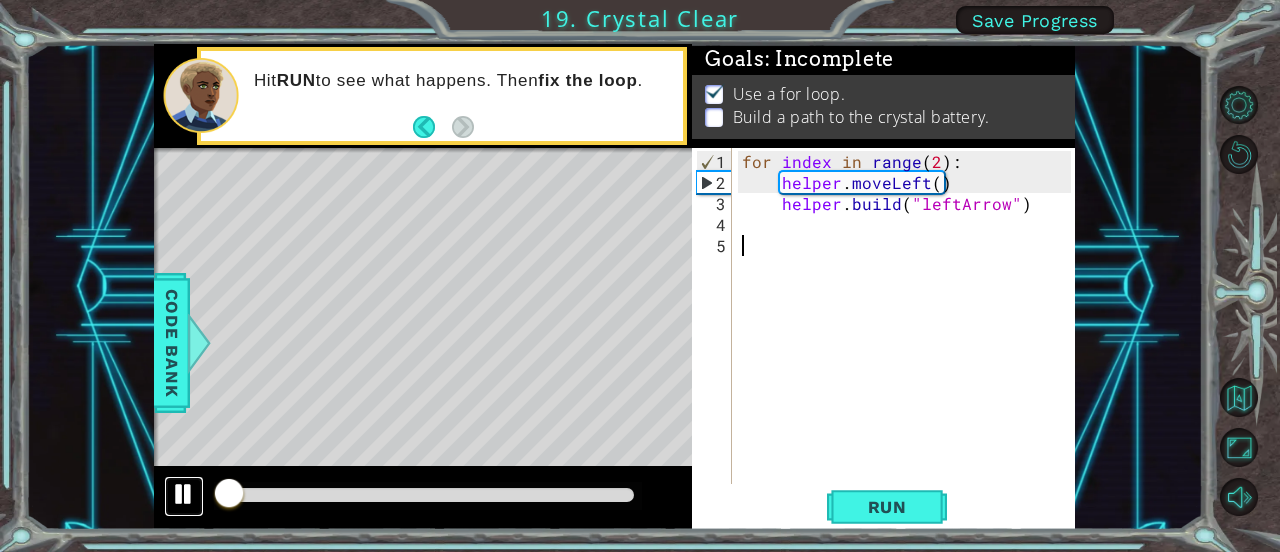 click at bounding box center [184, 494] 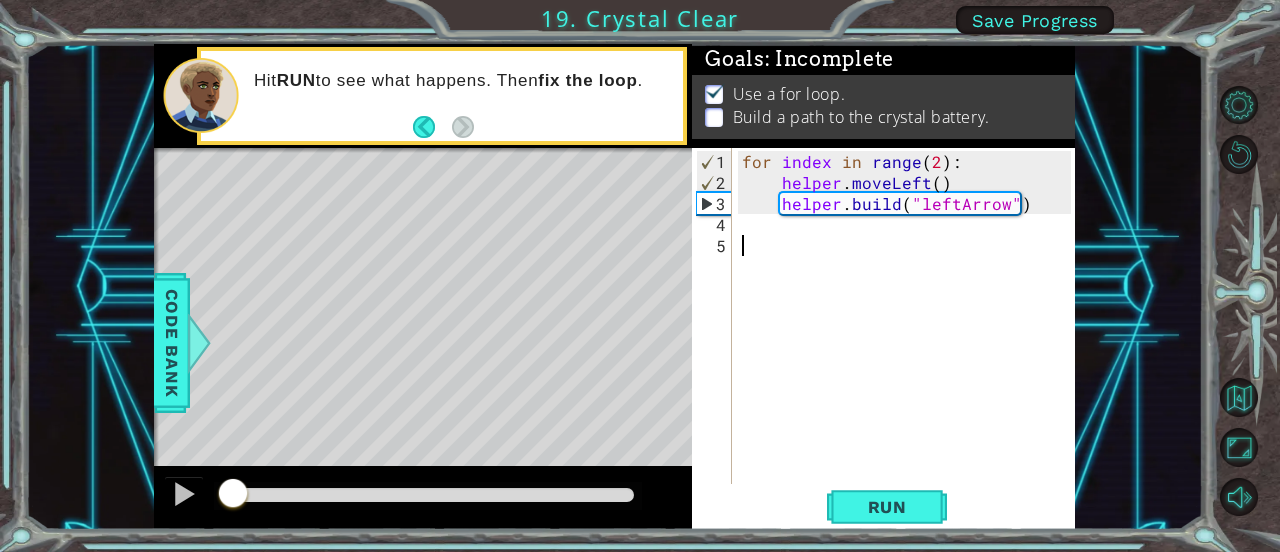 drag, startPoint x: 252, startPoint y: 497, endPoint x: 228, endPoint y: 498, distance: 24.020824 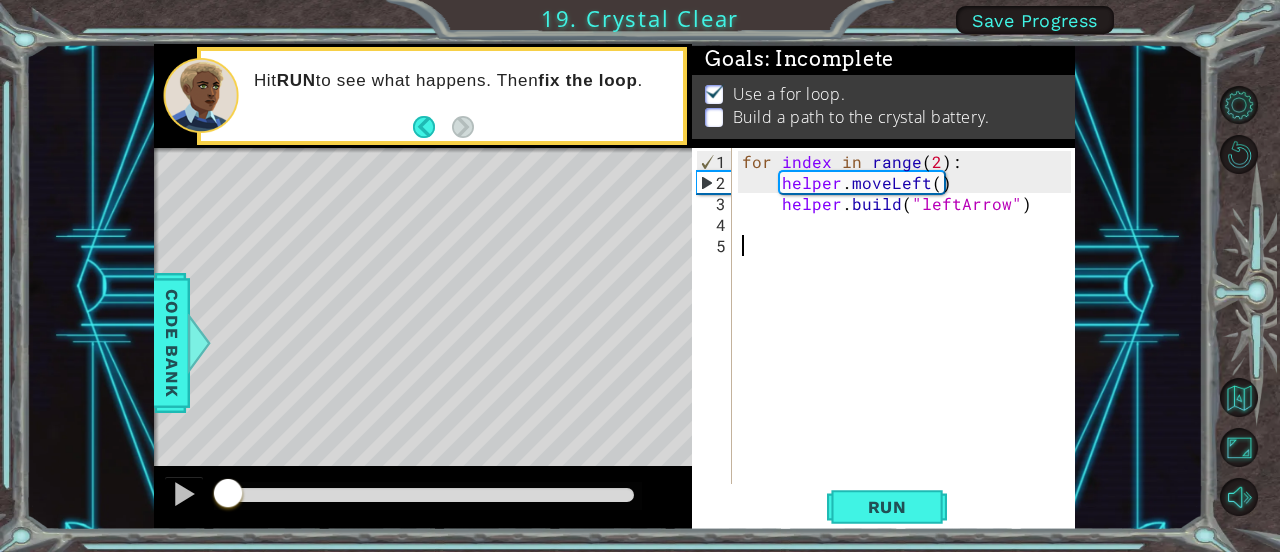 click on "for   index   in   range ( 2 ) :      helper . moveLeft ( )      helper . build ( "leftArrow" )" at bounding box center [909, 340] 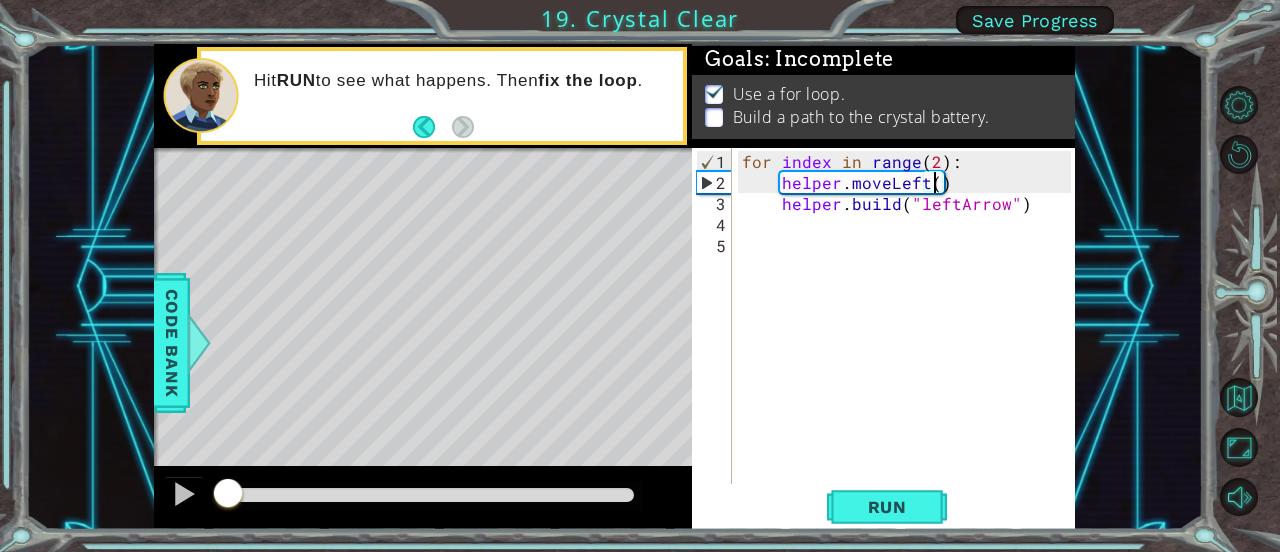 scroll, scrollTop: 0, scrollLeft: 12, axis: horizontal 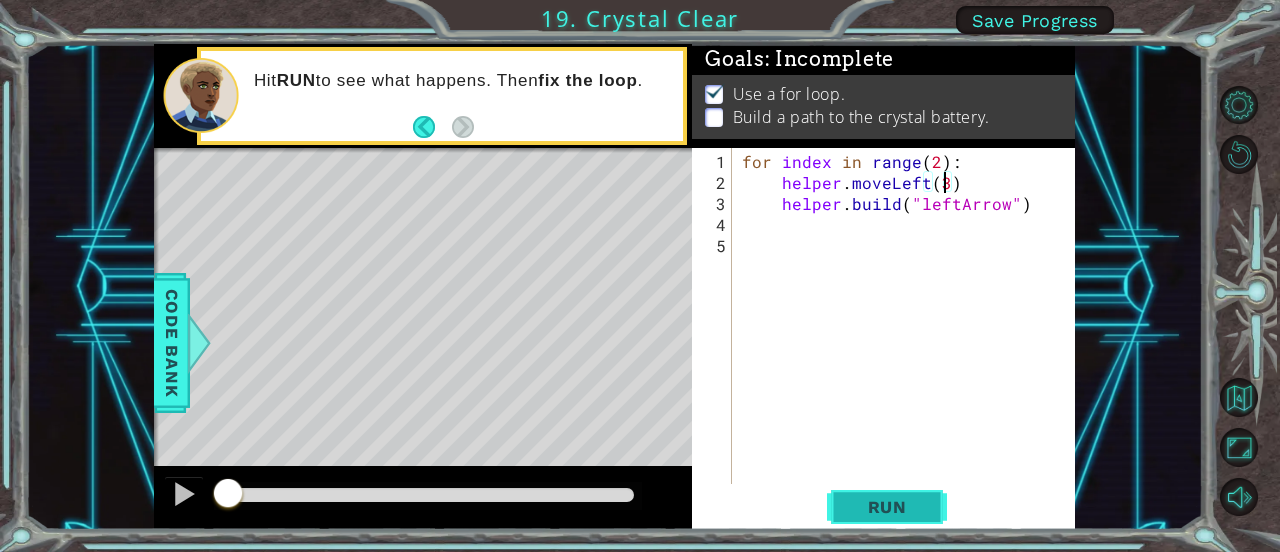 click on "Run" at bounding box center (887, 507) 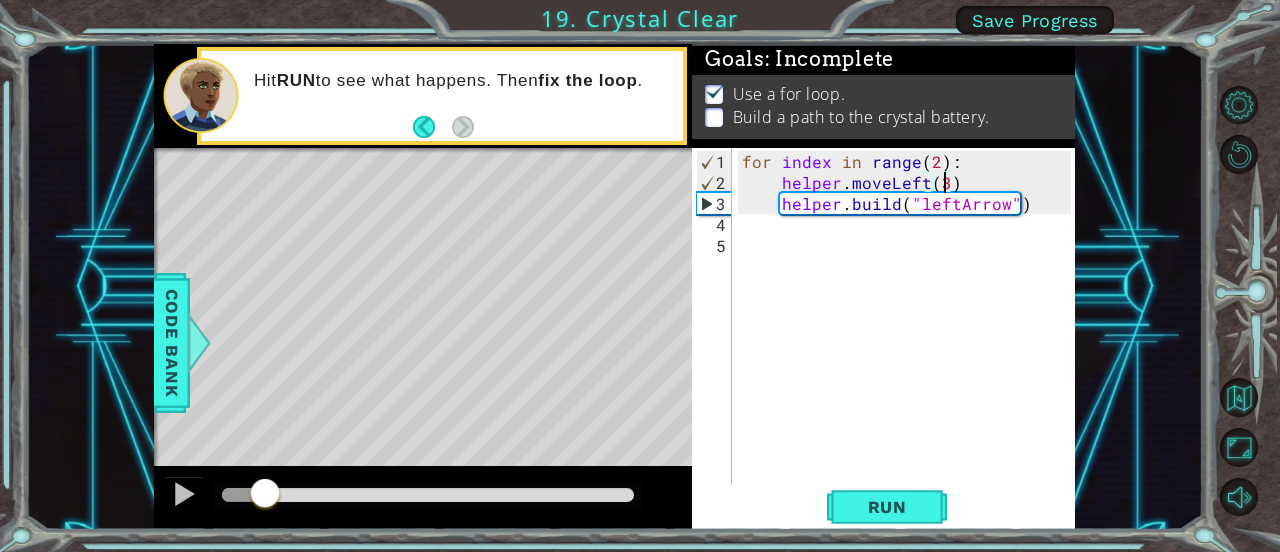 drag, startPoint x: 265, startPoint y: 499, endPoint x: 159, endPoint y: 499, distance: 106 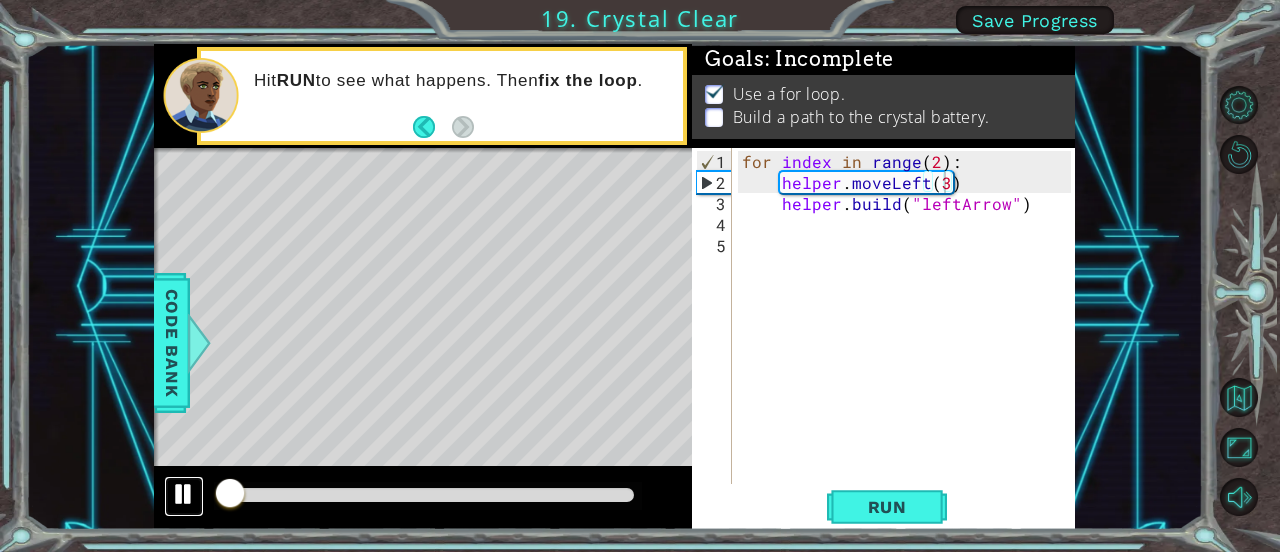 click at bounding box center (184, 494) 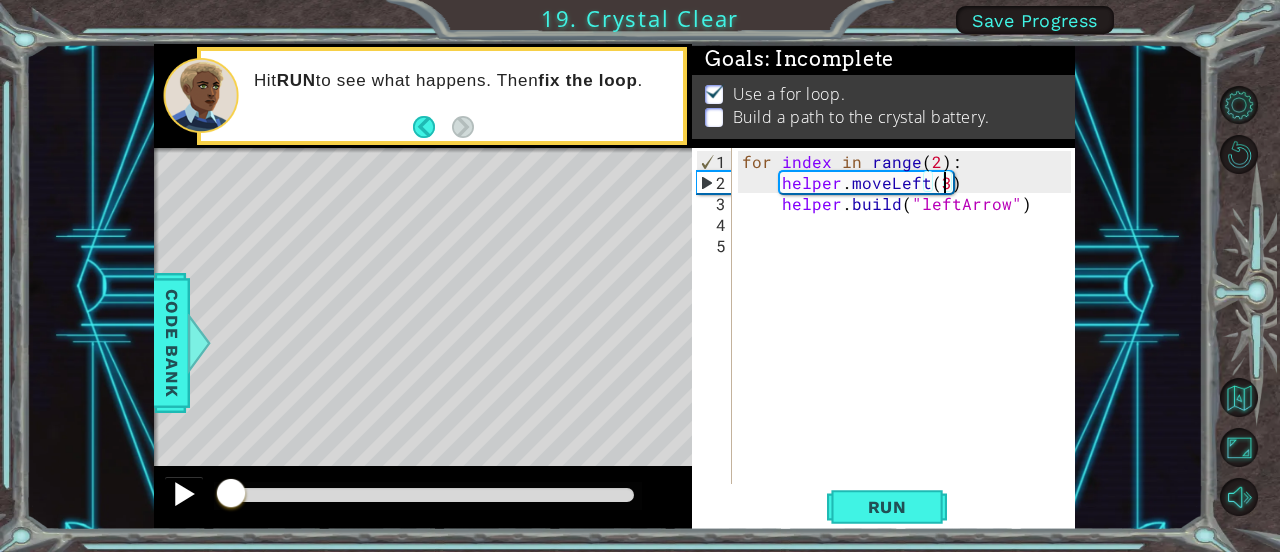 drag, startPoint x: 220, startPoint y: 492, endPoint x: 198, endPoint y: 487, distance: 22.561028 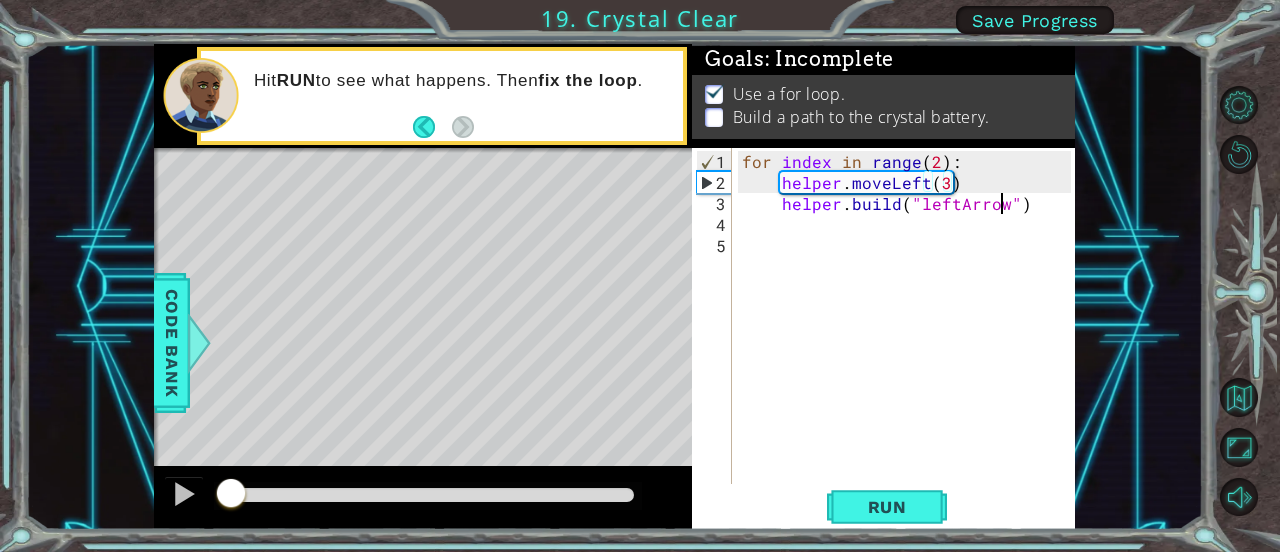 click on "for   index   in   range ( 2 ) :      helper . moveLeft ( 3 )      helper . build ( "leftArrow" )" at bounding box center (909, 340) 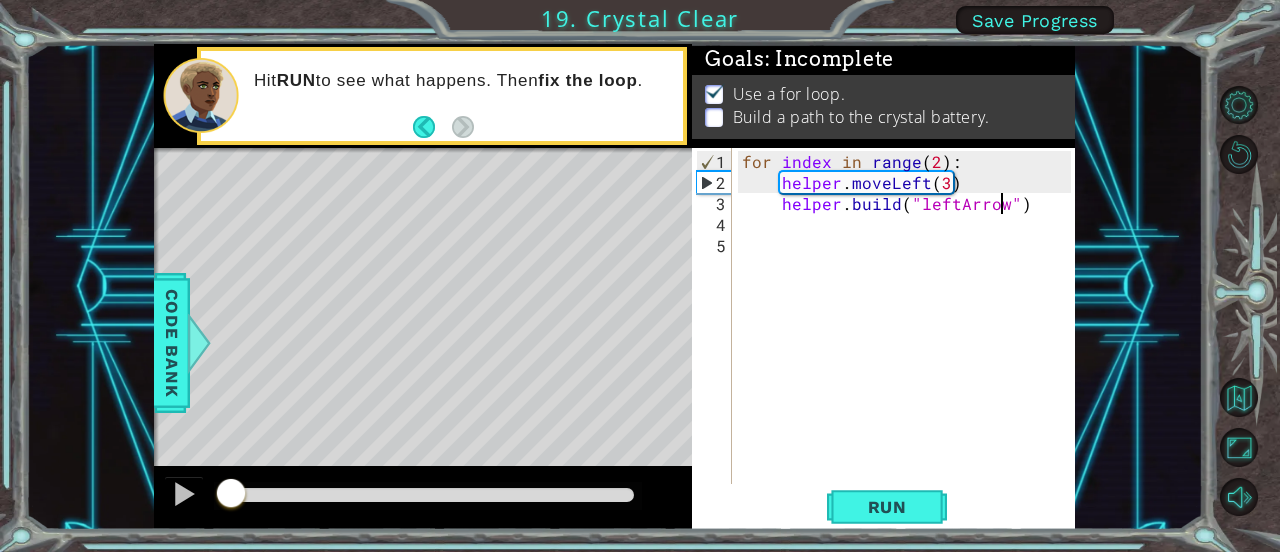 click on "for   index   in   range ( 2 ) :      helper . moveLeft ( 3 )      helper . build ( "leftArrow" )" at bounding box center [909, 340] 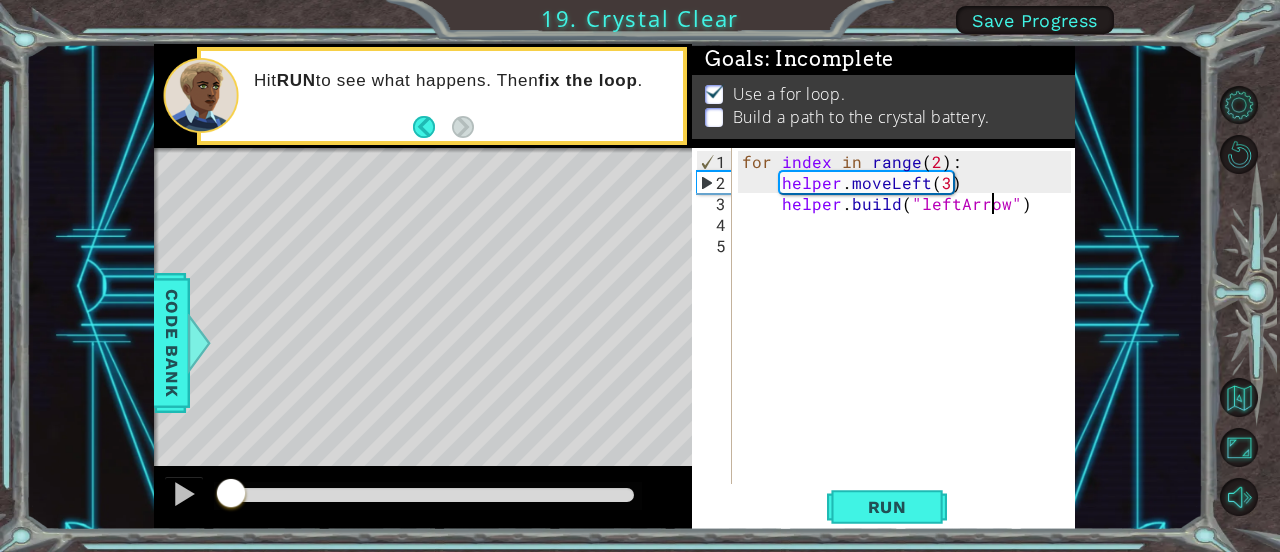 click on "for   index   in   range ( 2 ) :      helper . moveLeft ( 3 )      helper . build ( "leftArrow" )" at bounding box center [909, 340] 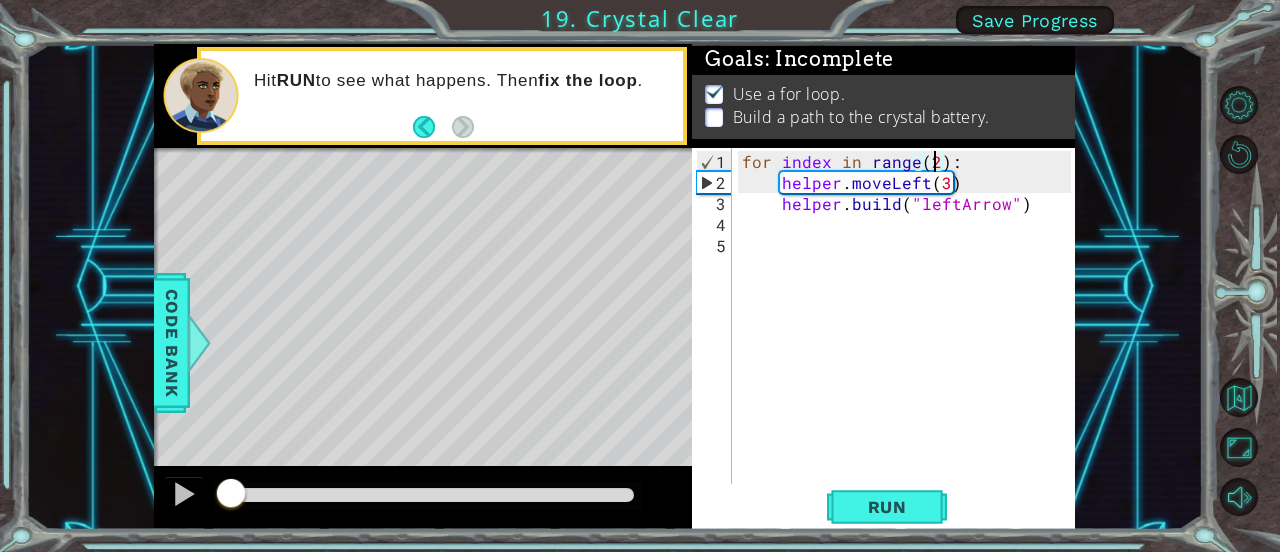 scroll, scrollTop: 0, scrollLeft: 11, axis: horizontal 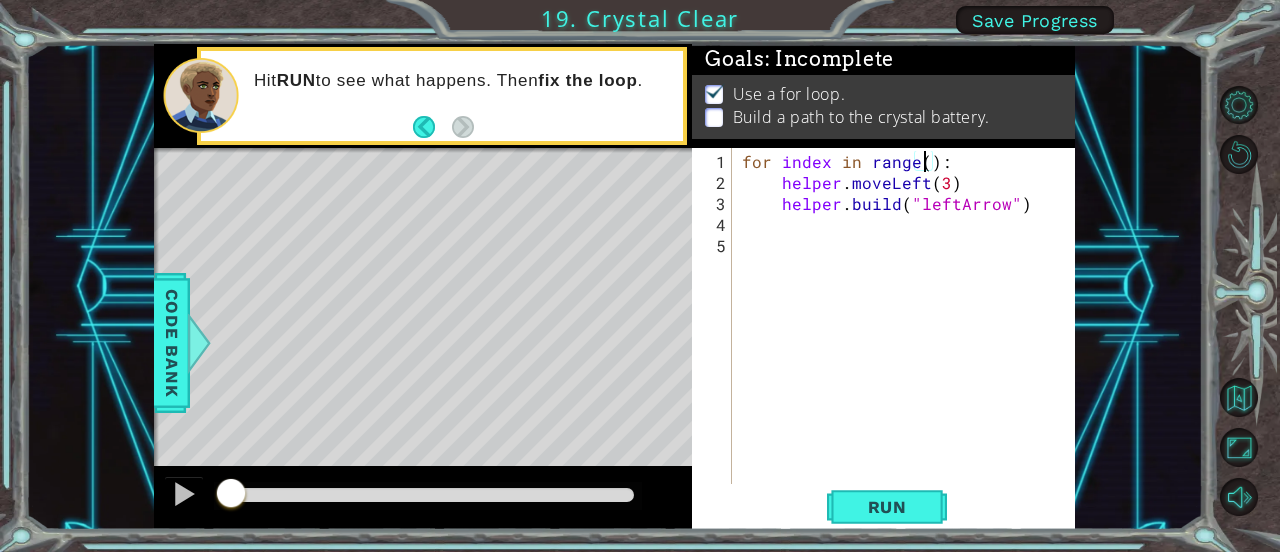type on "for index in range(3):" 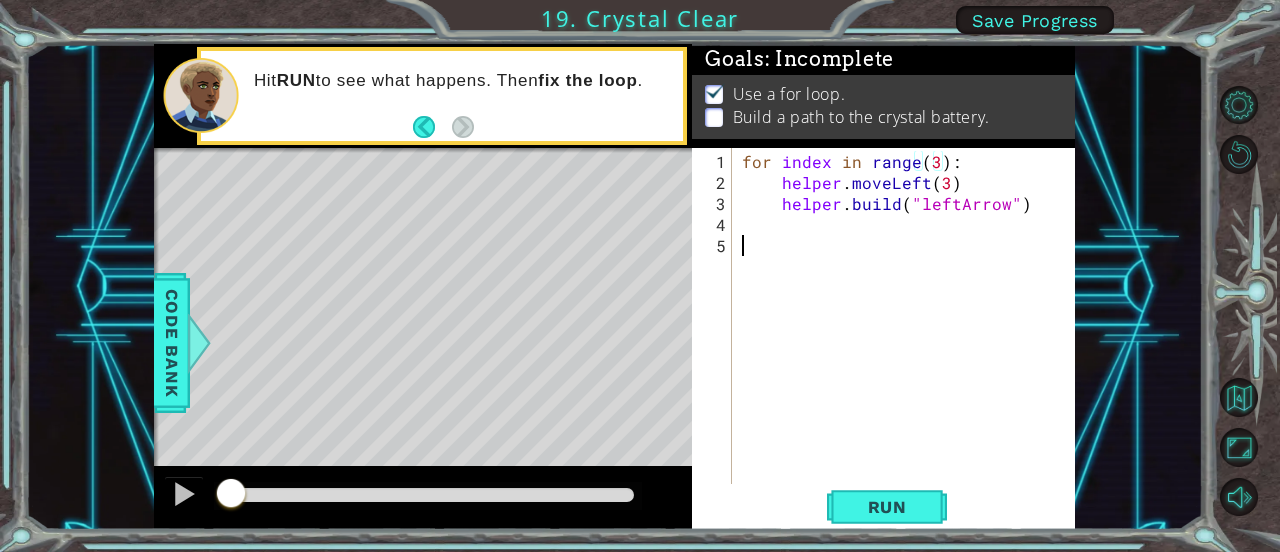click on "for   index   in   range ( 3 ) :      helper . moveLeft ( 3 )      helper . build ( "leftArrow" )" at bounding box center (909, 340) 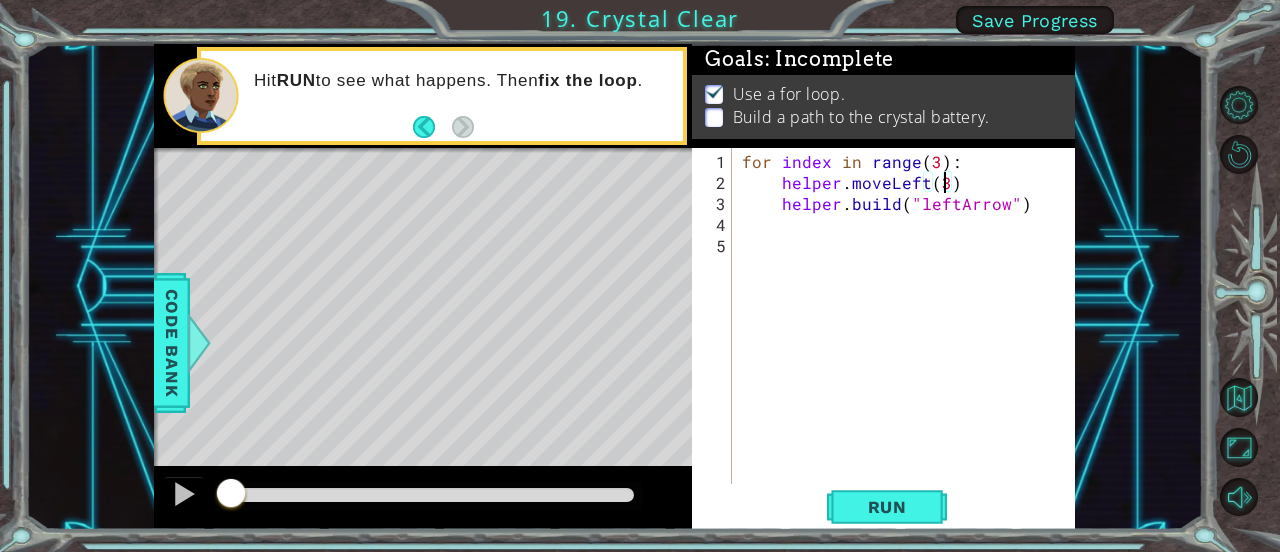 click on "for   index   in   range ( 3 ) :      helper . moveLeft ( 3 )      helper . build ( "leftArrow" )" at bounding box center (909, 340) 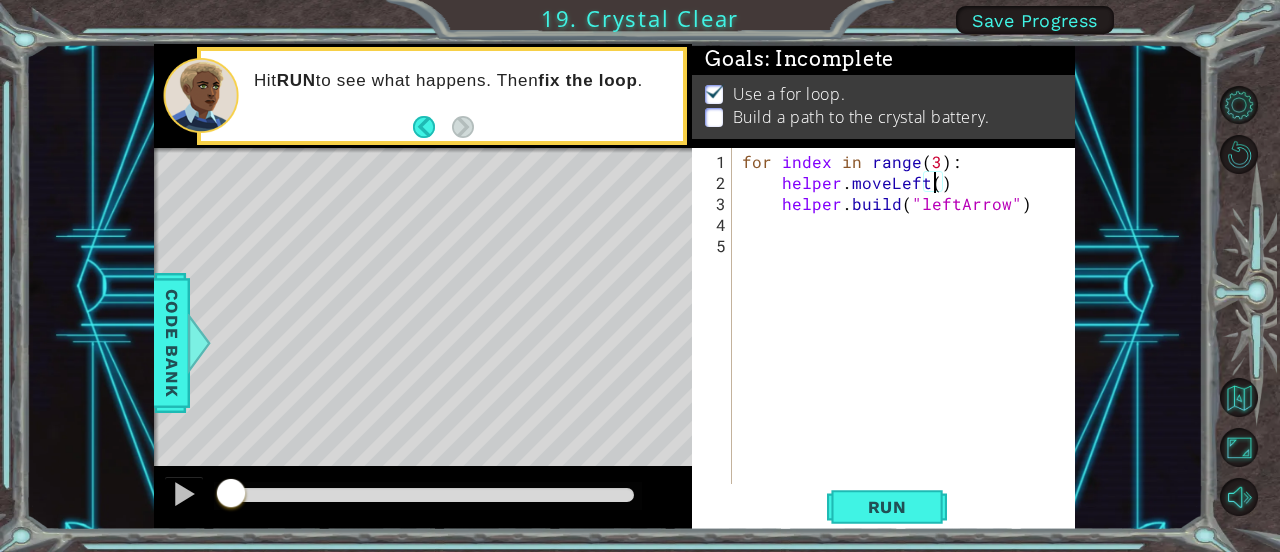 scroll, scrollTop: 0, scrollLeft: 12, axis: horizontal 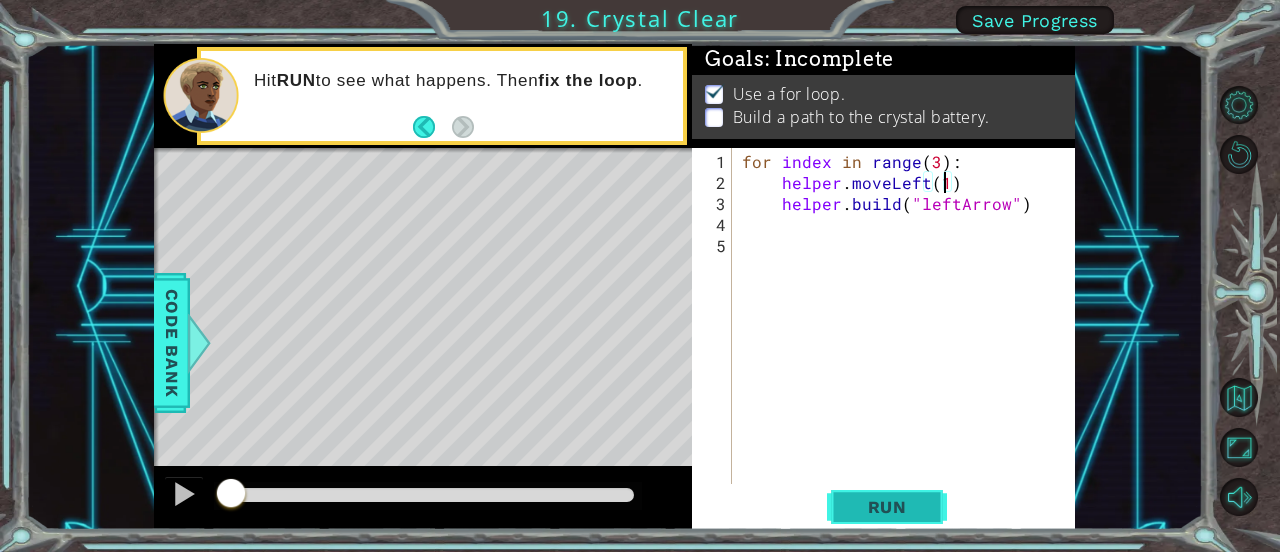 click on "Run" at bounding box center (887, 507) 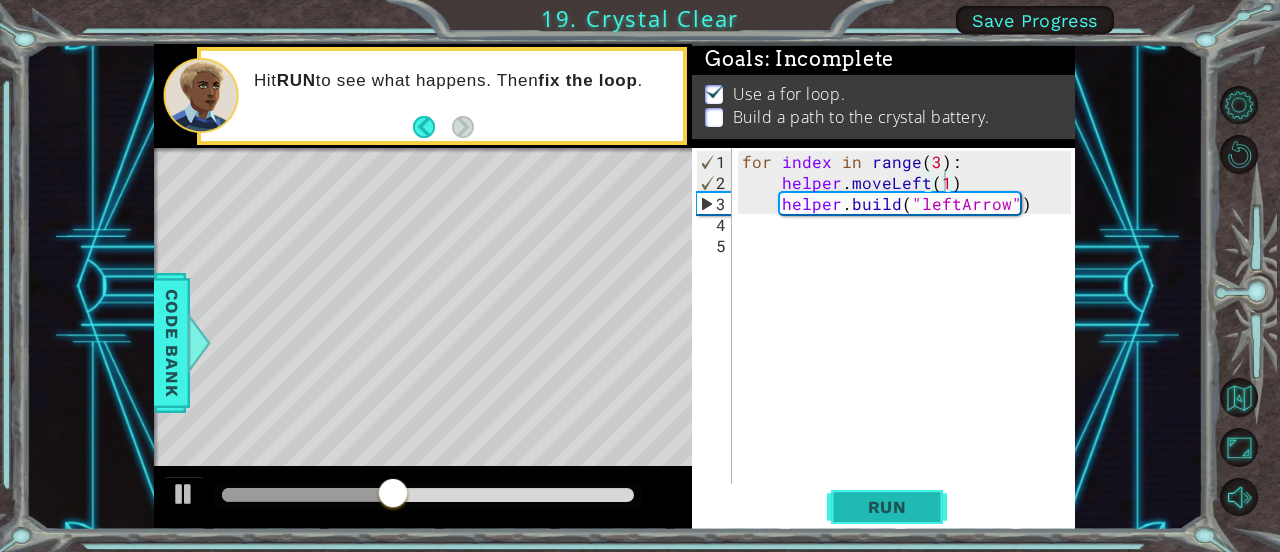 click on "Run" at bounding box center (887, 507) 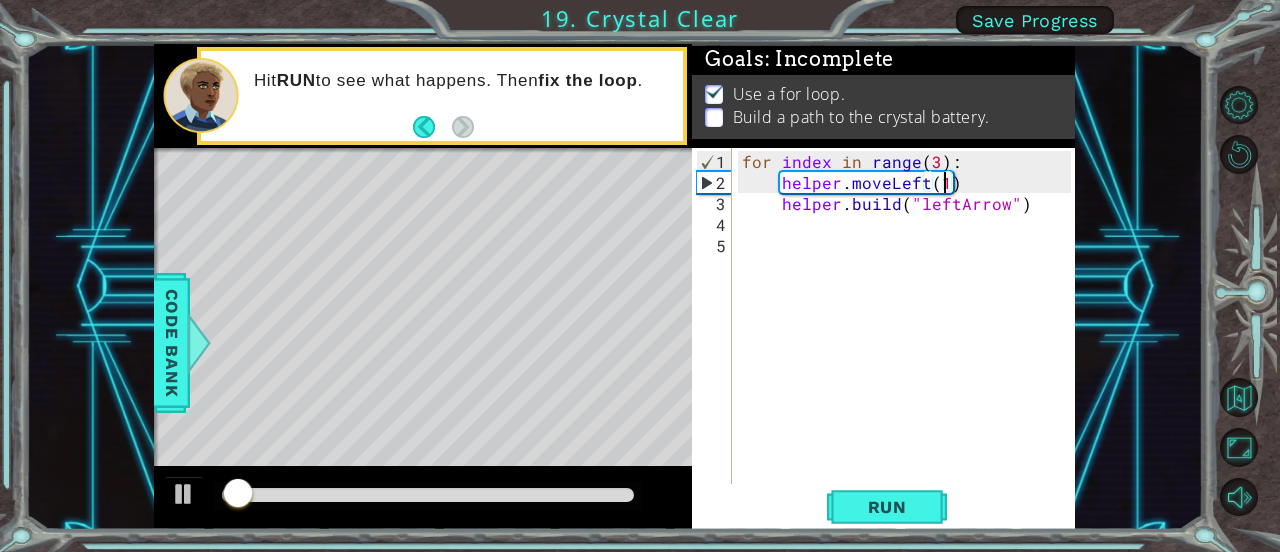click on "for   index   in   range ( 3 ) :      helper . moveLeft ( 1 )      helper . build ( "leftArrow" )" at bounding box center [909, 340] 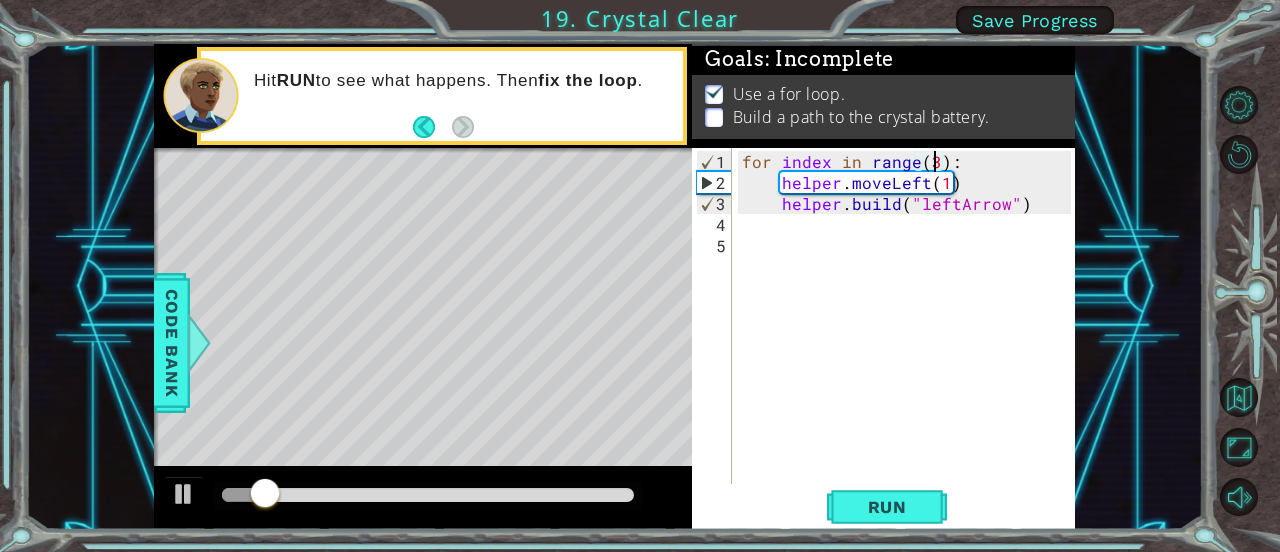 scroll, scrollTop: 0, scrollLeft: 11, axis: horizontal 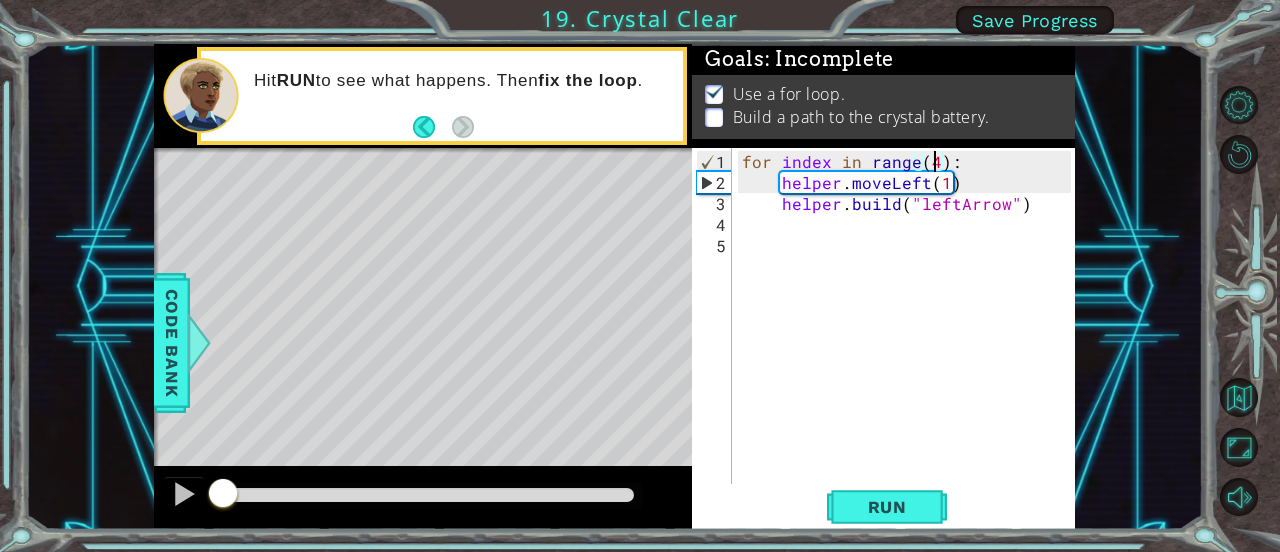 drag, startPoint x: 361, startPoint y: 497, endPoint x: 162, endPoint y: 487, distance: 199.2511 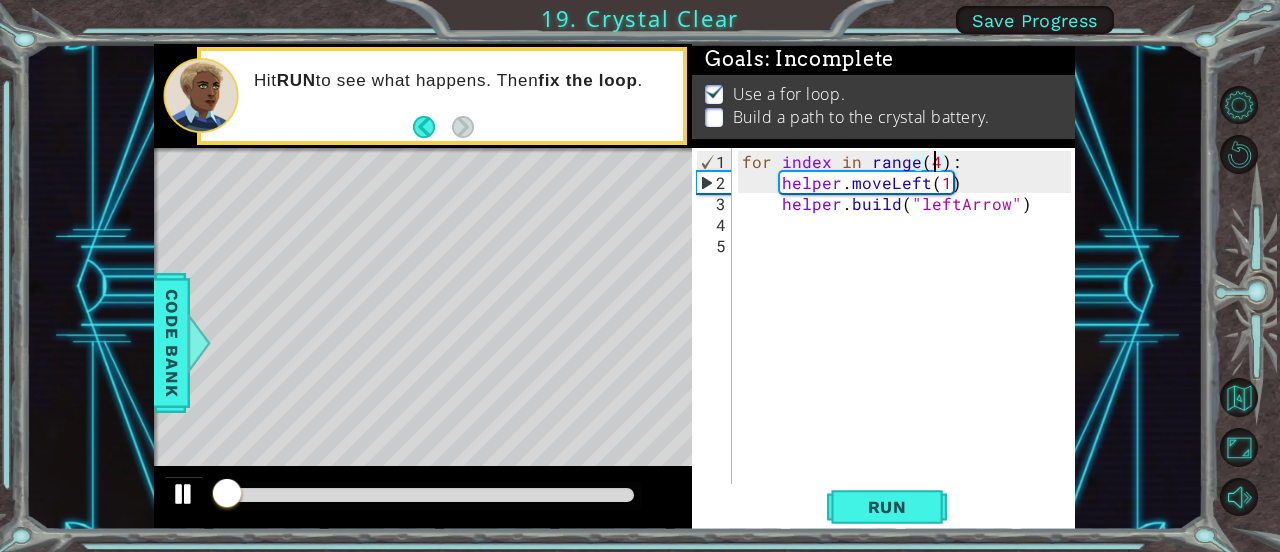 type on "for index in range(4):" 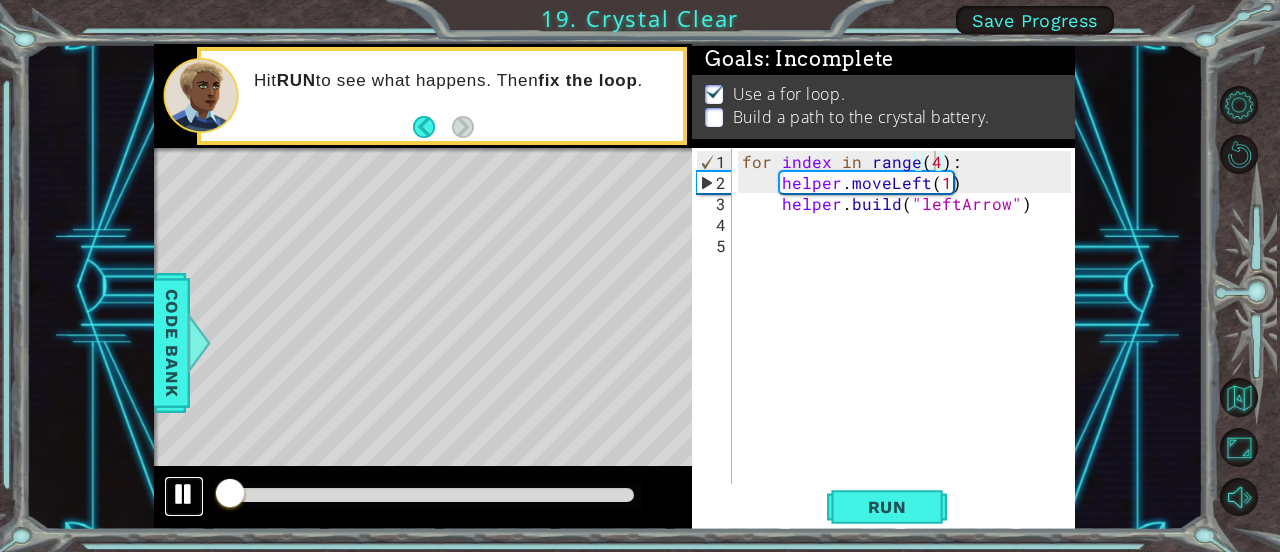 click at bounding box center (184, 494) 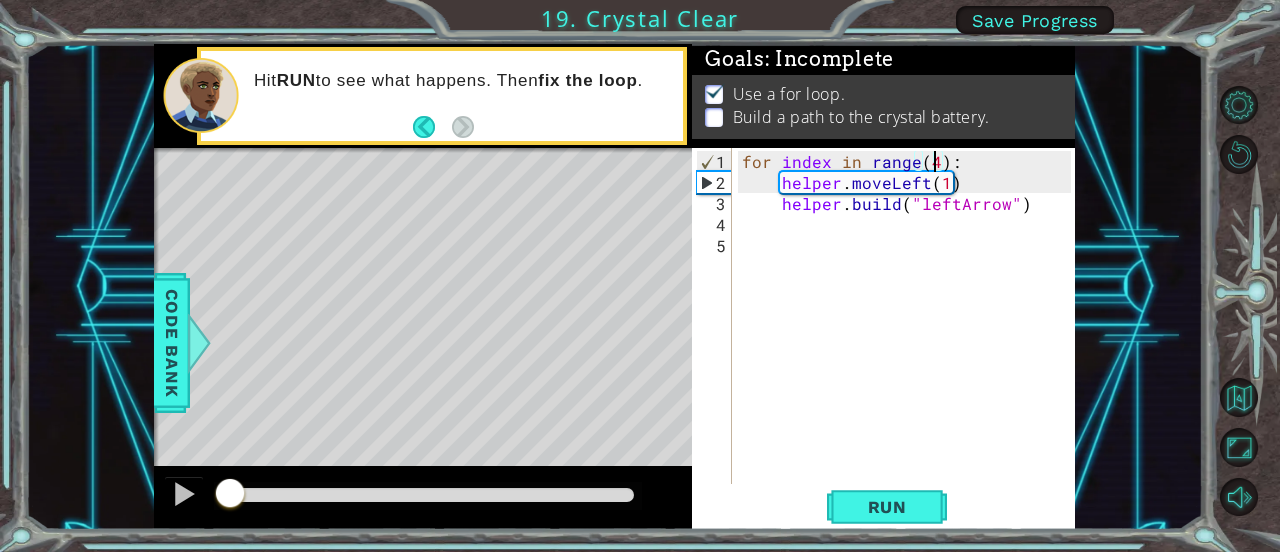 drag, startPoint x: 222, startPoint y: 496, endPoint x: 210, endPoint y: 496, distance: 12 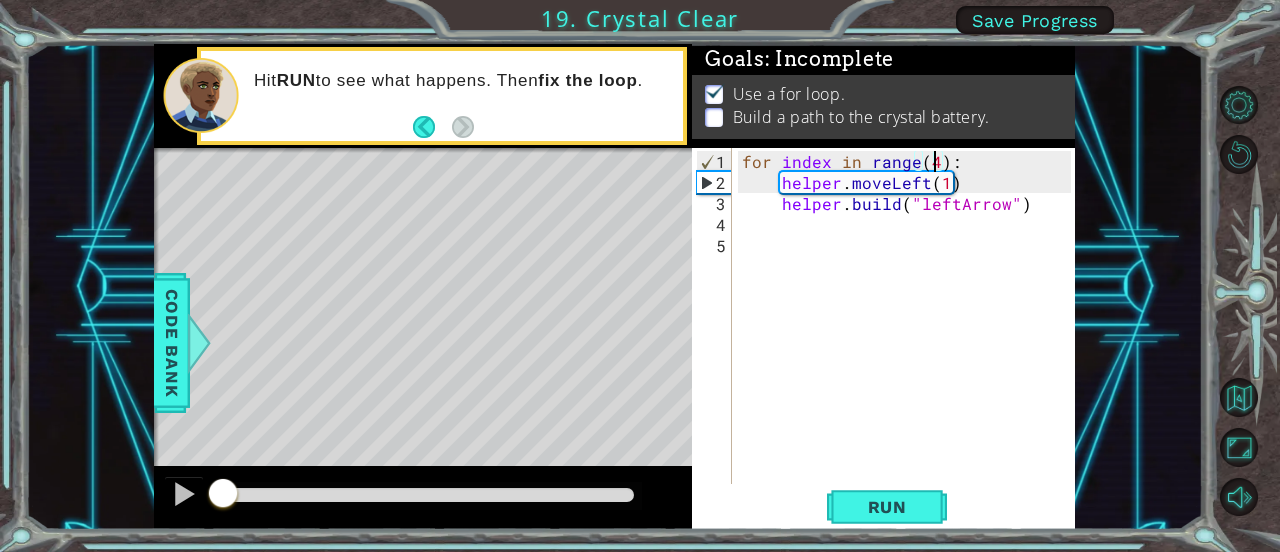 click on "methods   helper     moveUp() moveDown() moveLeft() moveRight() build(item) tools for loop buildables arrows Code Bank       Hit  RUN  to see what happens. Then  fix the loop .
Continue" at bounding box center (614, 287) 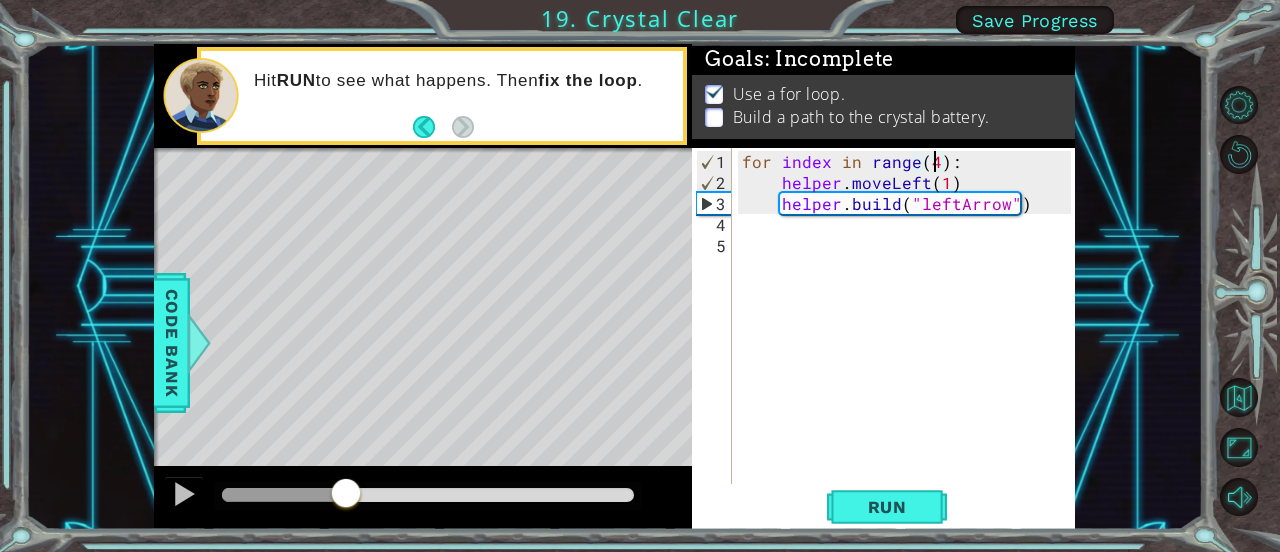 drag, startPoint x: 220, startPoint y: 487, endPoint x: 146, endPoint y: 506, distance: 76.40026 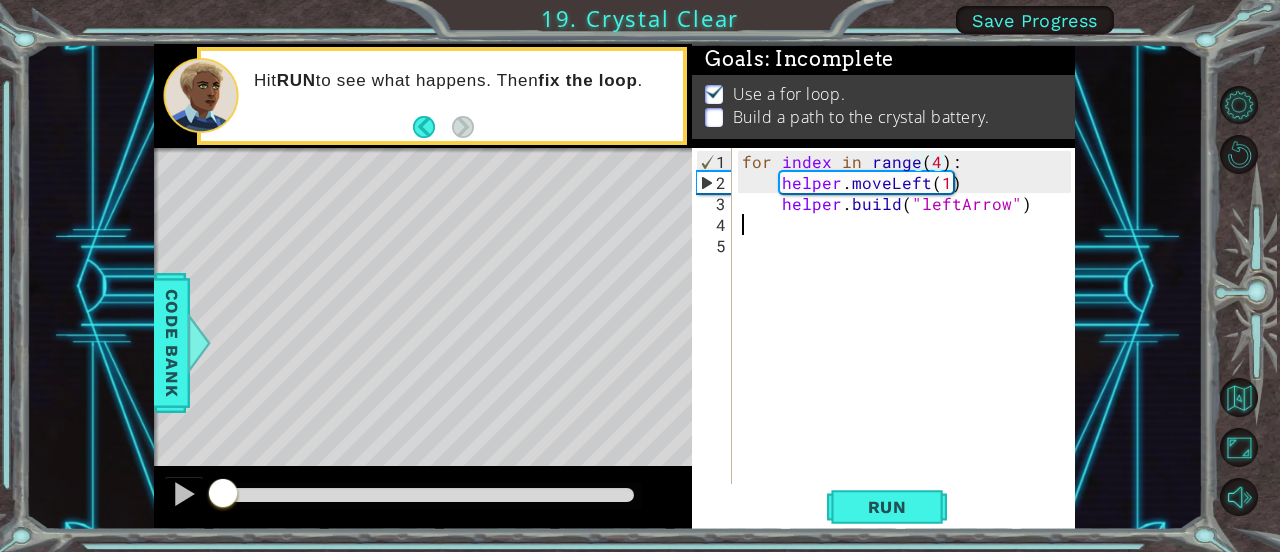 click on "for   index   in   range ( 4 ) :      helper . moveLeft ( 1 )      helper . build ( "leftArrow" )" at bounding box center (909, 340) 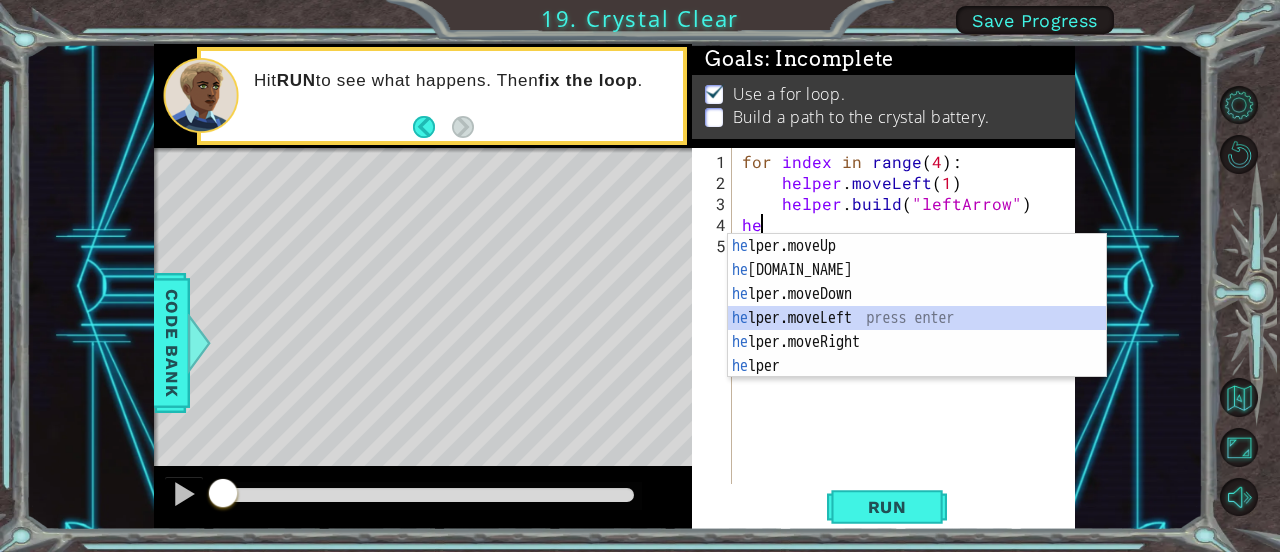 click on "he lper.moveUp press enter he [DOMAIN_NAME] press enter he lper.moveDown press enter he lper.moveLeft press enter he lper.moveRight press enter he lper press enter" at bounding box center [917, 330] 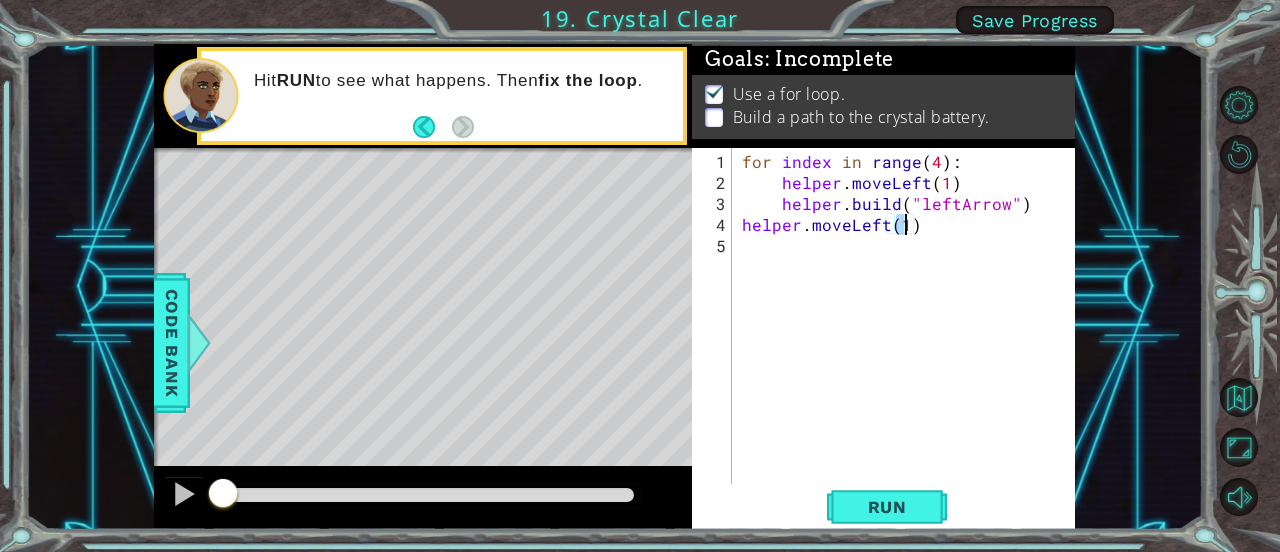 click on "for   index   in   range ( 4 ) :      helper . moveLeft ( 1 )      helper . build ( "leftArrow" ) helper . moveLeft ( 1 )" at bounding box center (909, 340) 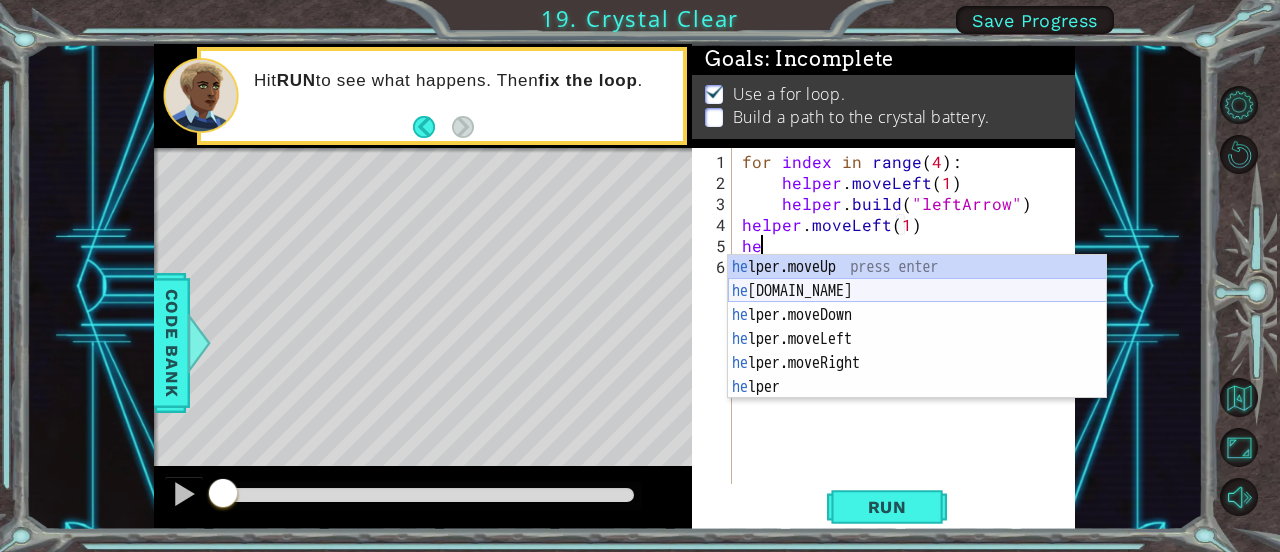 click on "he lper.moveUp press enter he [DOMAIN_NAME] press enter he lper.moveDown press enter he lper.moveLeft press enter he lper.moveRight press enter he lper press enter" at bounding box center [917, 351] 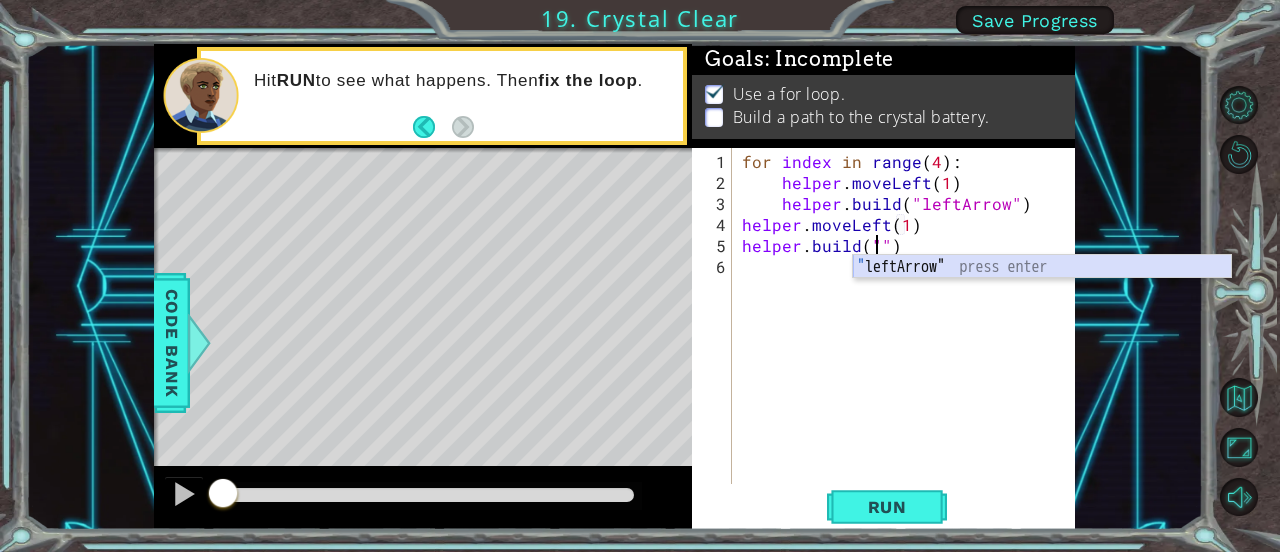 click on "" leftArrow" press enter" at bounding box center (1042, 291) 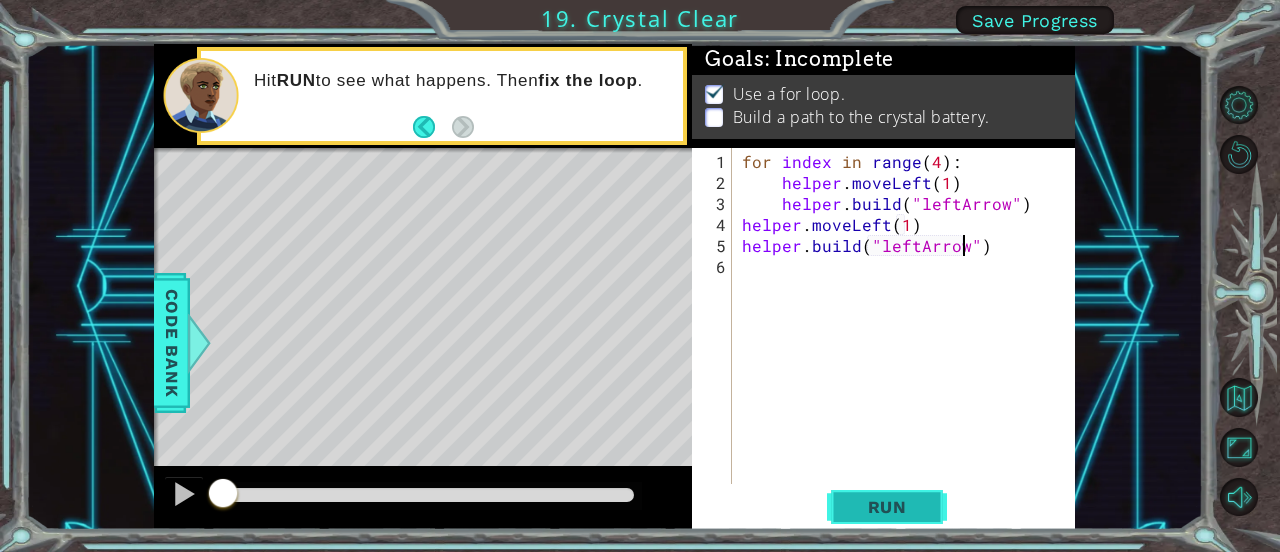 type on "[DOMAIN_NAME]("leftArrow")" 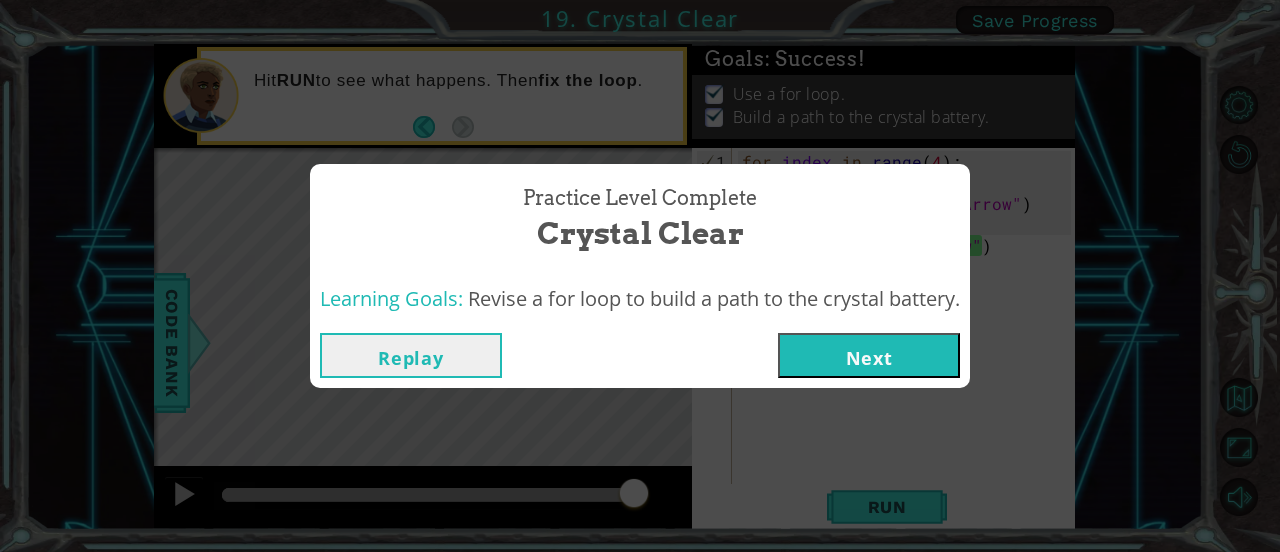 click on "Next" at bounding box center (869, 355) 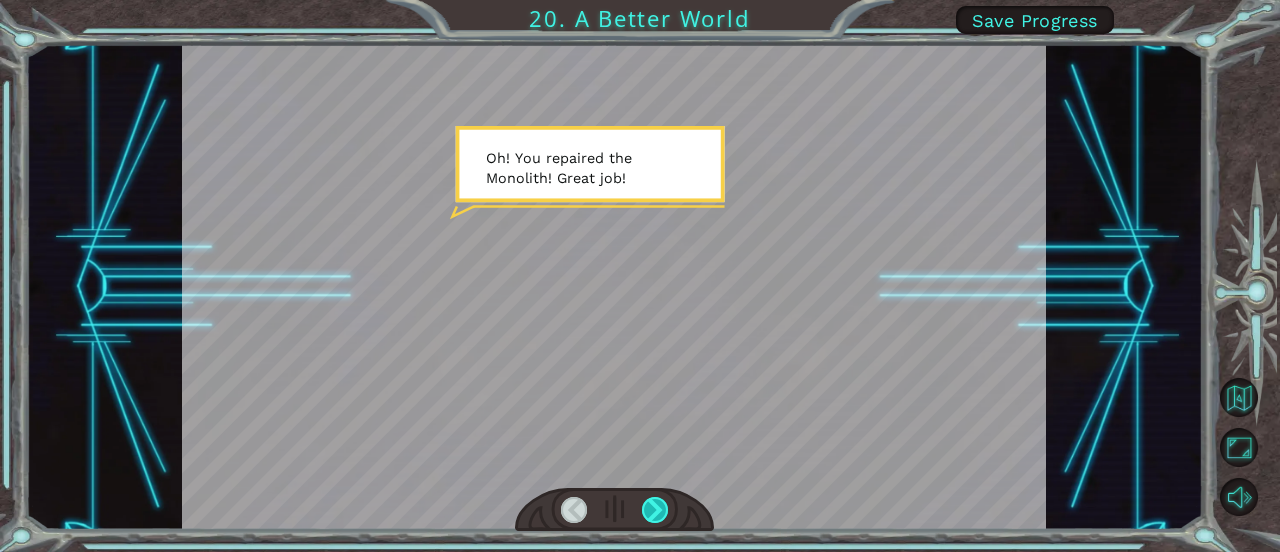 click at bounding box center [655, 510] 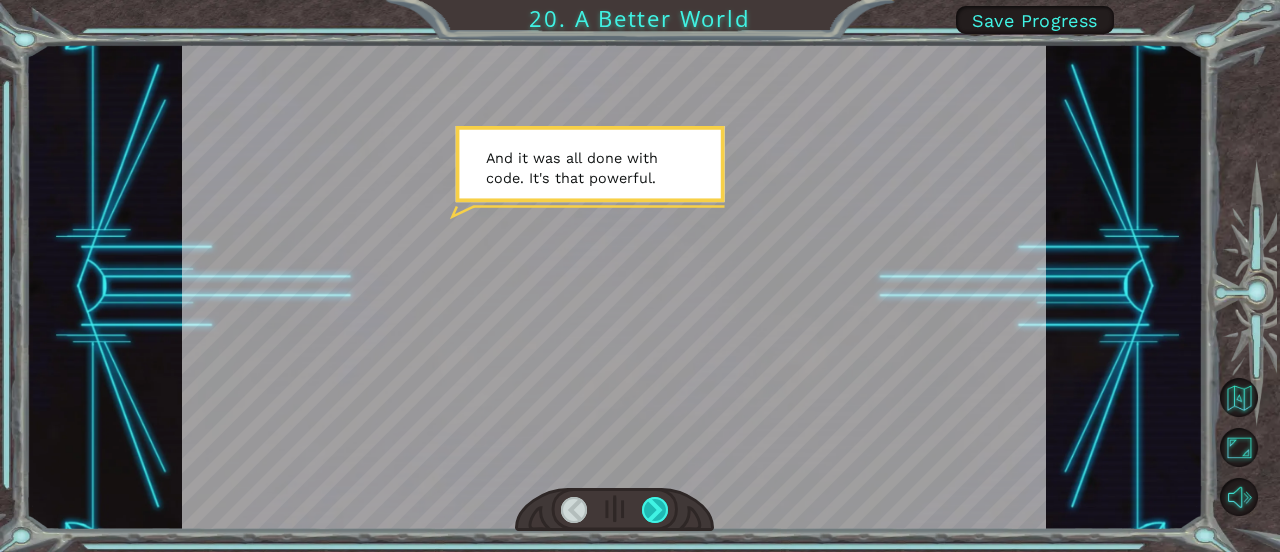 click at bounding box center [655, 510] 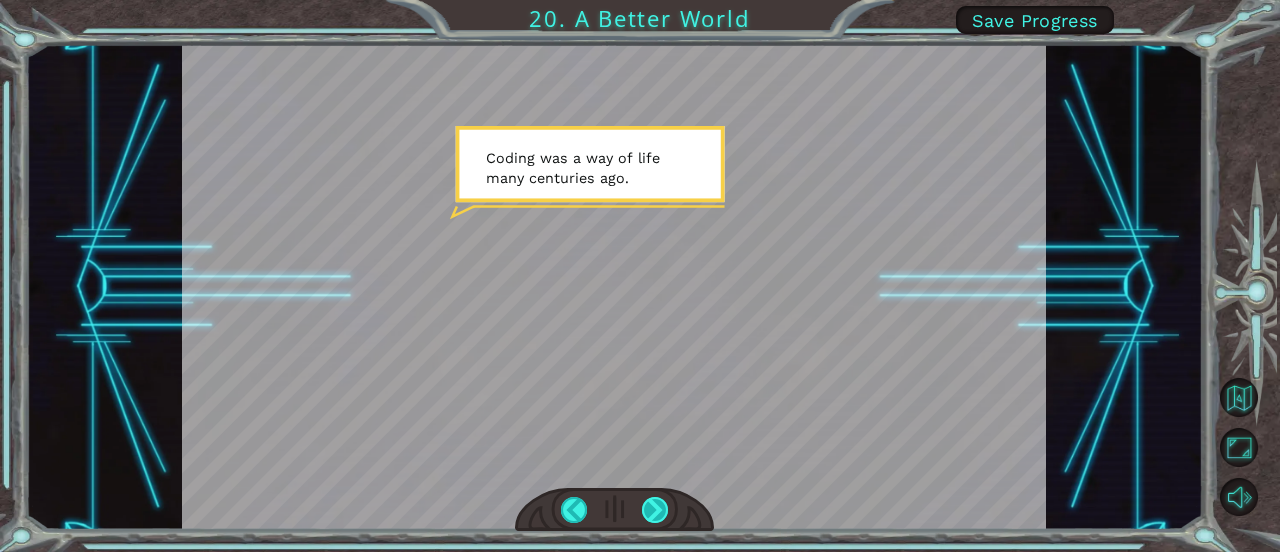 click at bounding box center [655, 510] 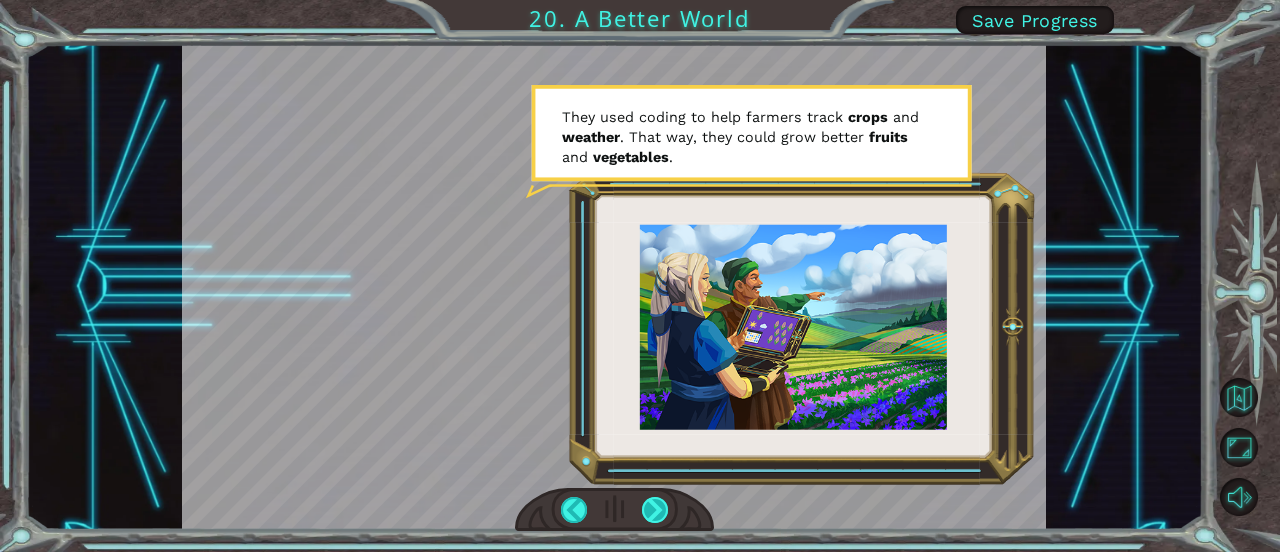 click at bounding box center (655, 510) 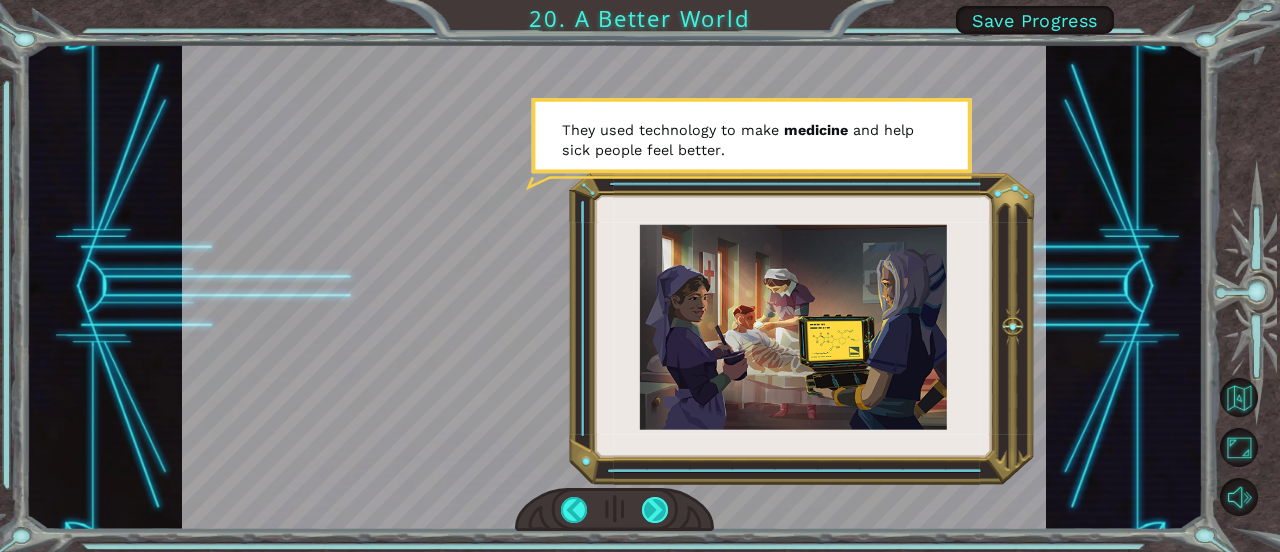 click at bounding box center (655, 510) 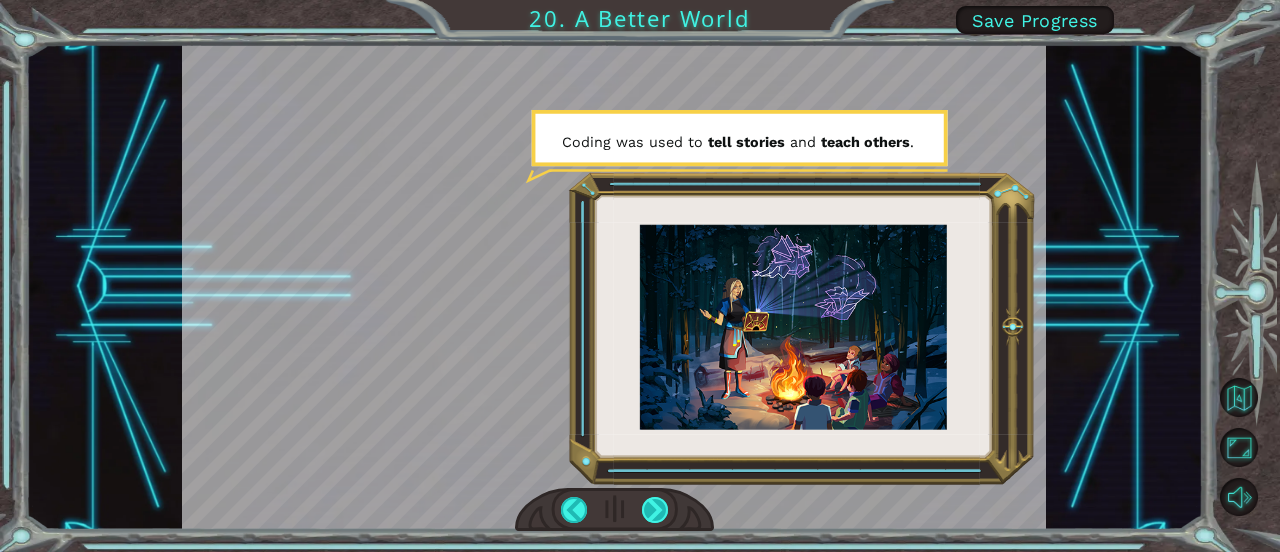 click at bounding box center (655, 510) 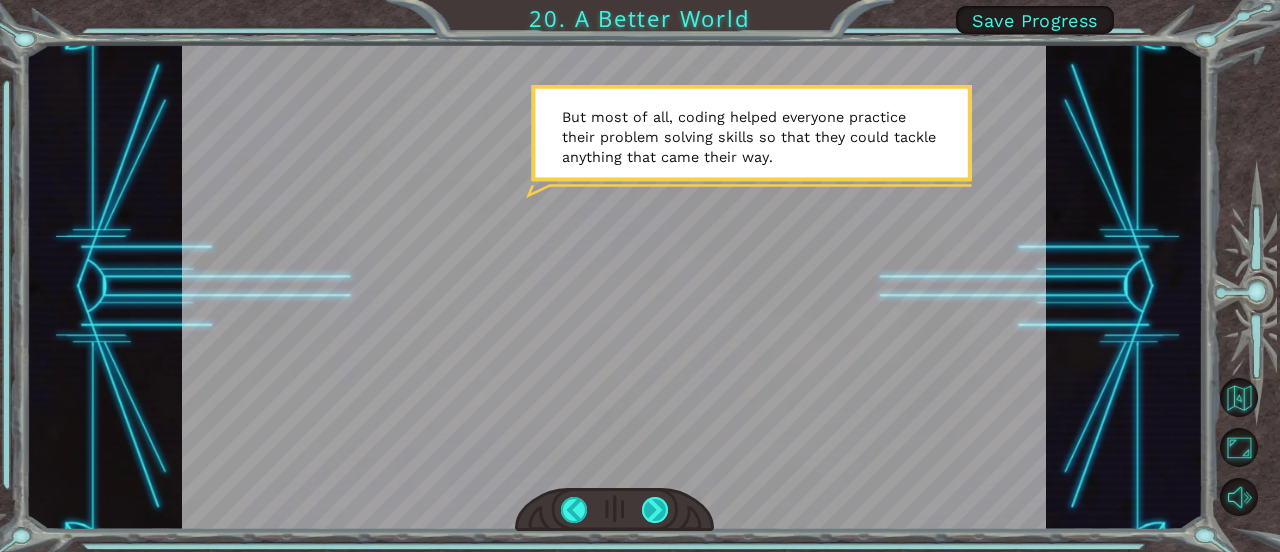 click at bounding box center (655, 510) 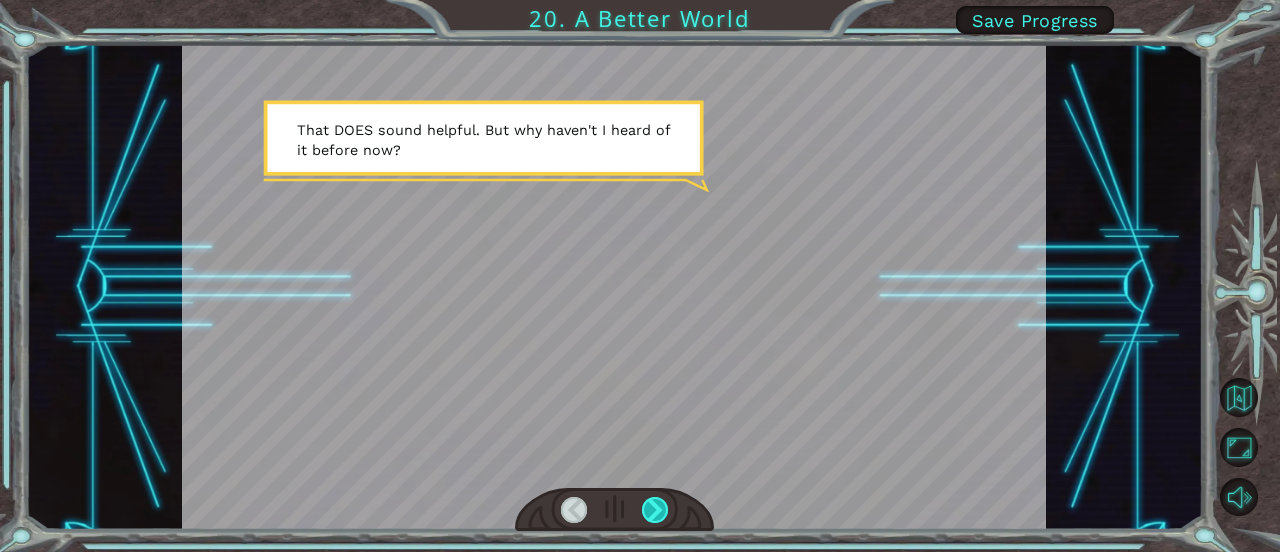 click at bounding box center [655, 510] 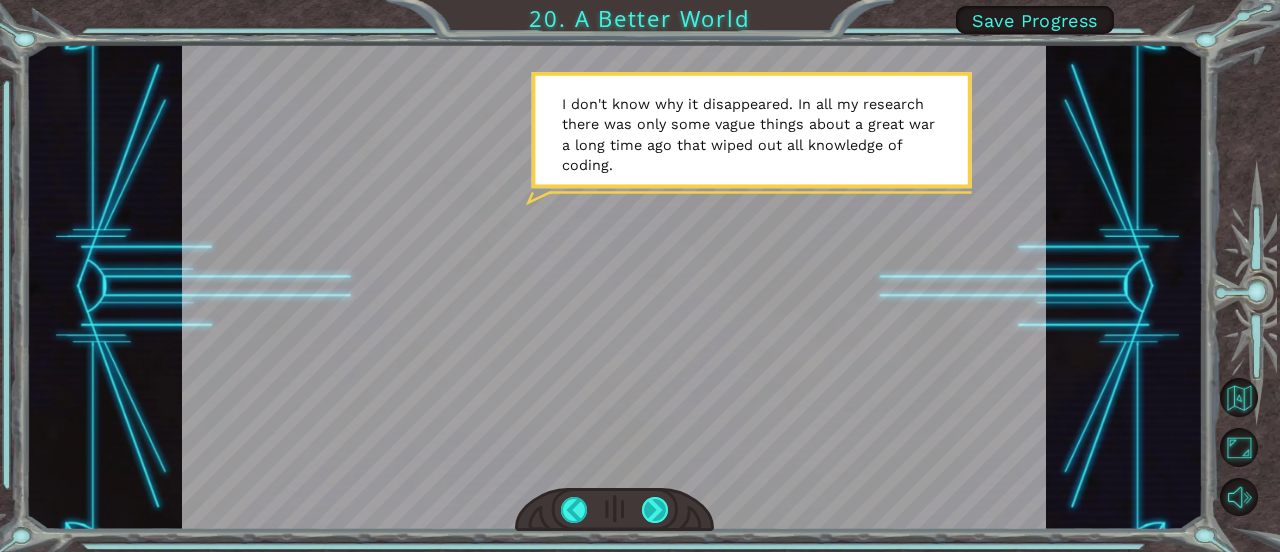 click at bounding box center (655, 510) 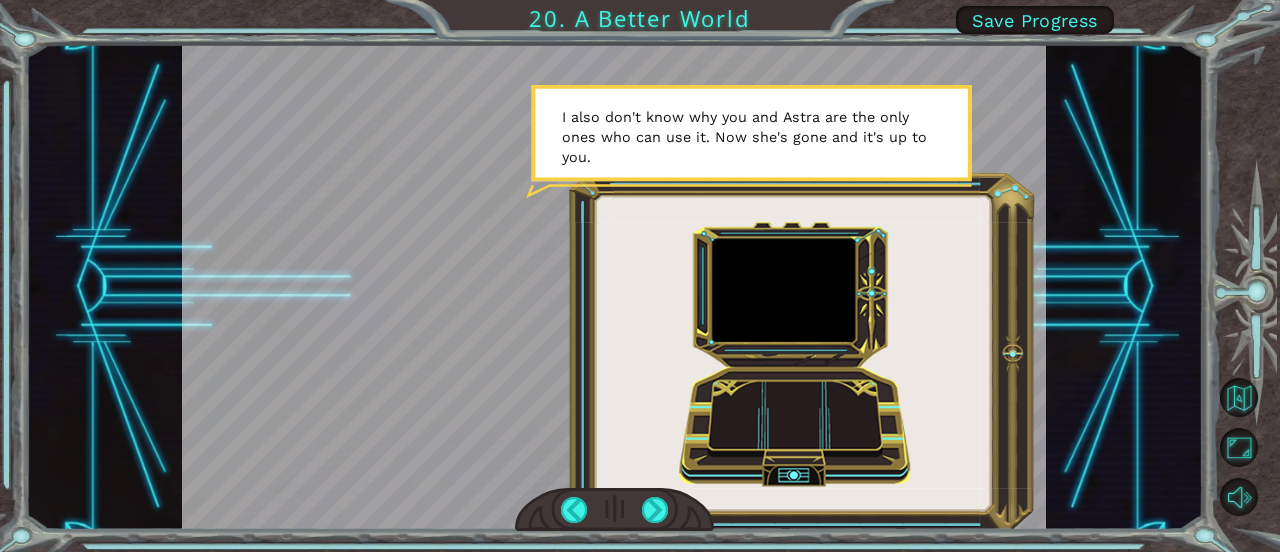 click at bounding box center [614, 510] 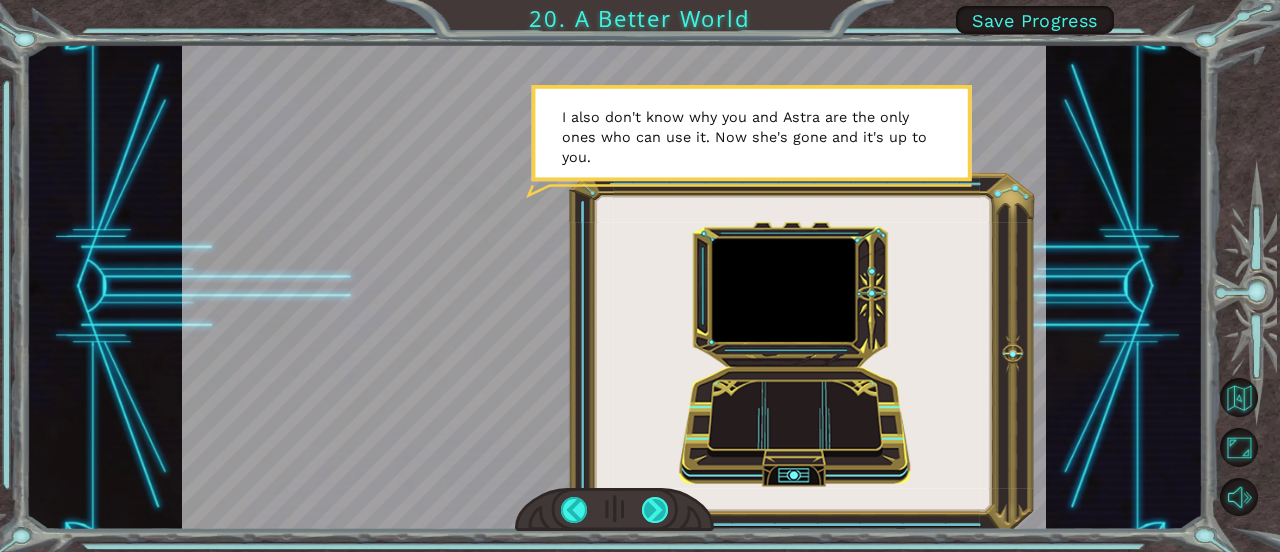 click at bounding box center (655, 510) 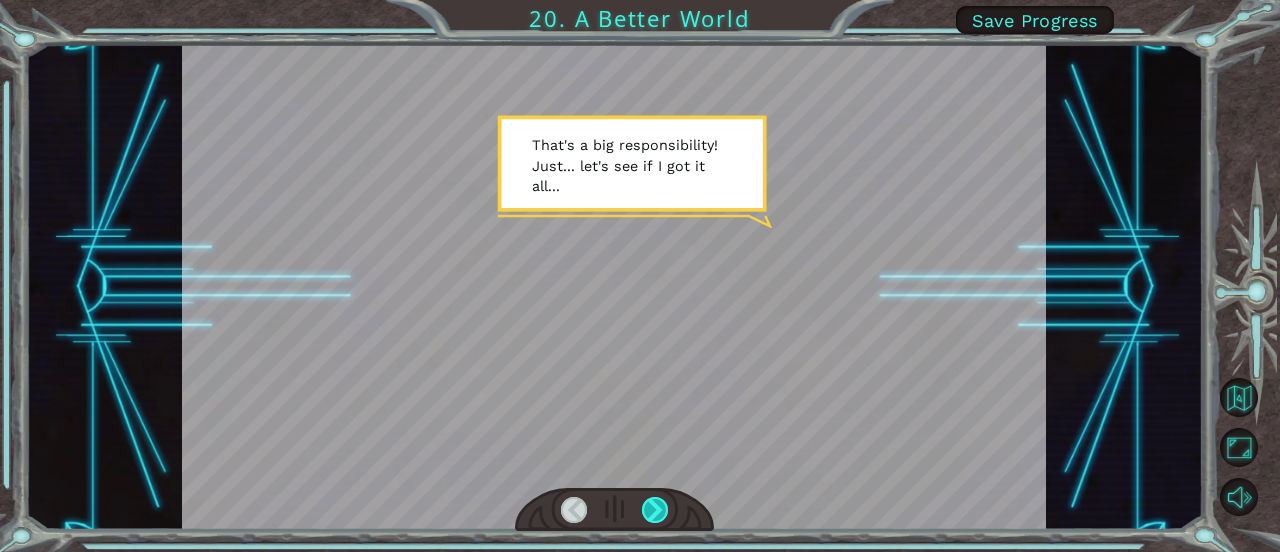 click at bounding box center (655, 510) 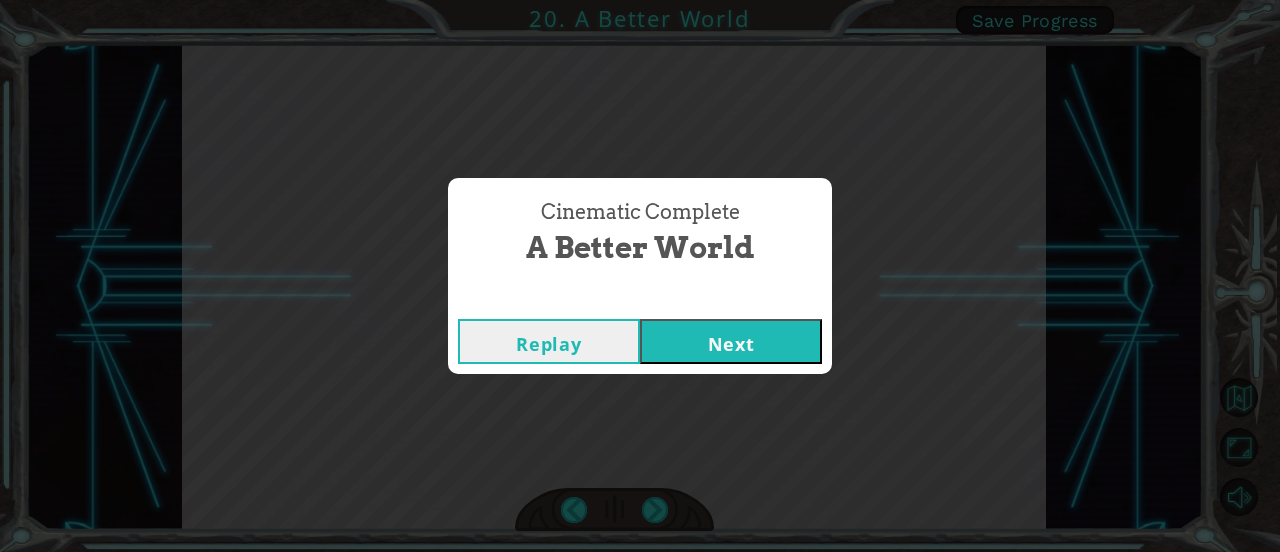 click on "Next" at bounding box center (731, 341) 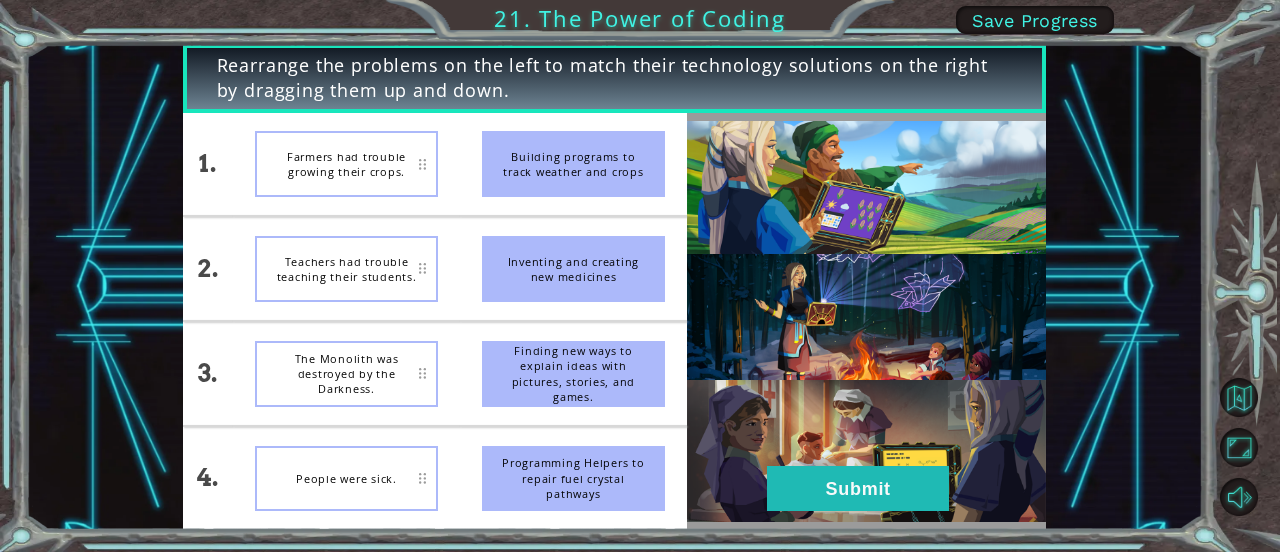 click on "Building programs to track weather and crops" at bounding box center (573, 164) 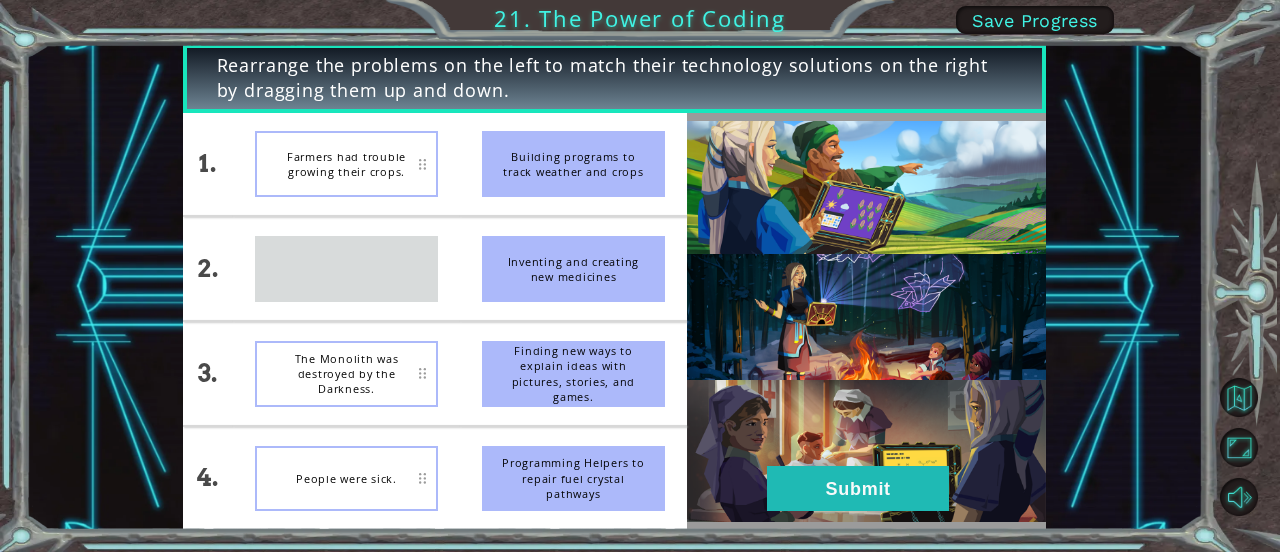 type 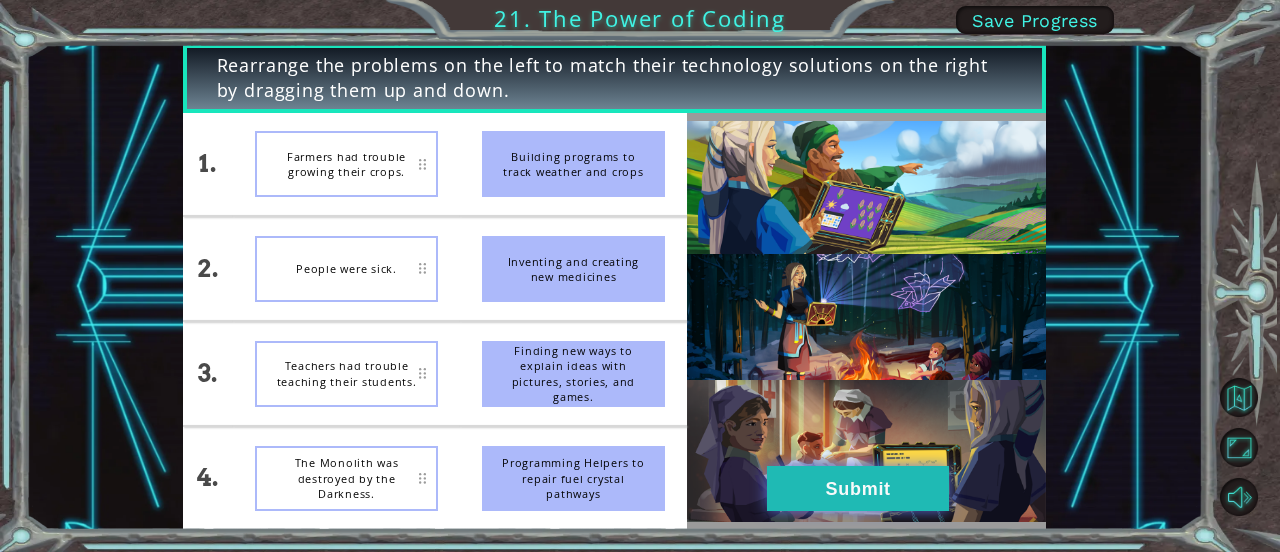 click on "Submit" at bounding box center (858, 488) 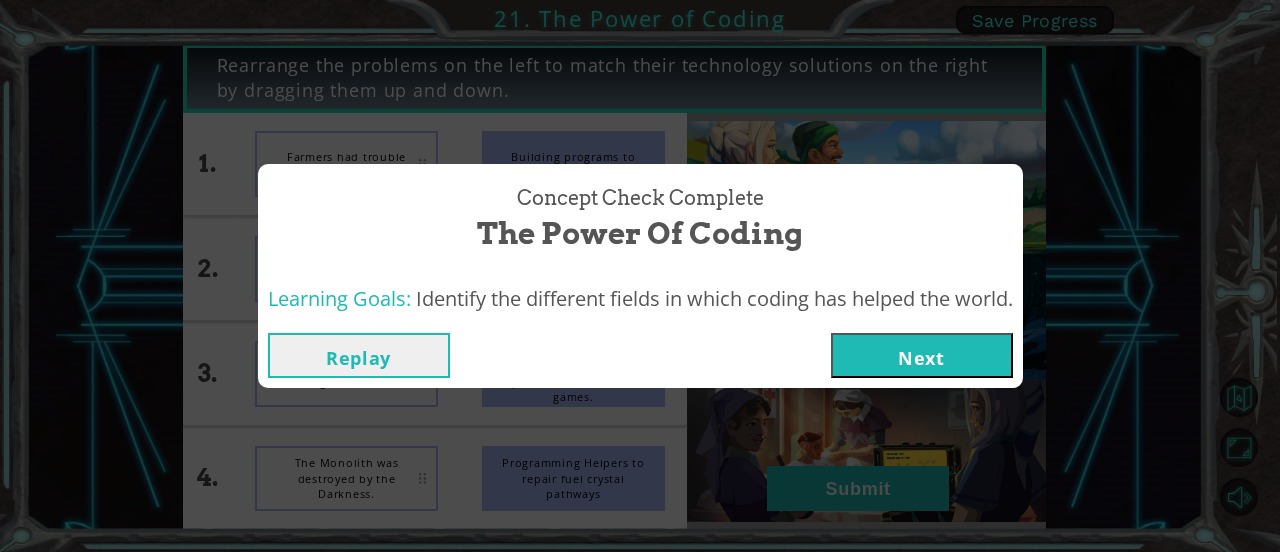 click on "Next" at bounding box center [922, 355] 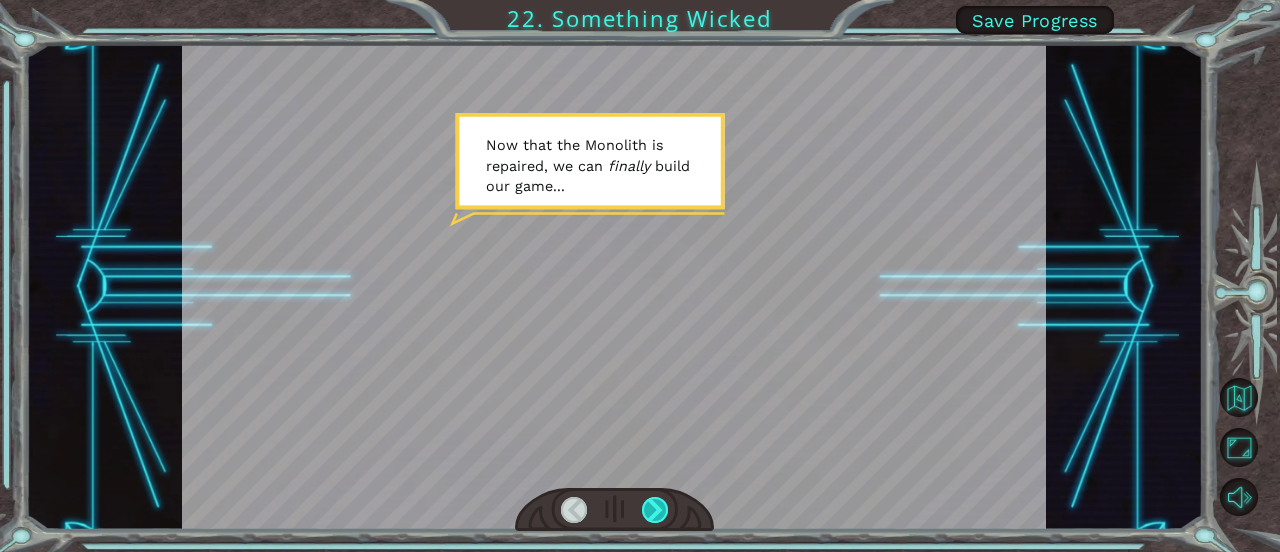 click at bounding box center (655, 510) 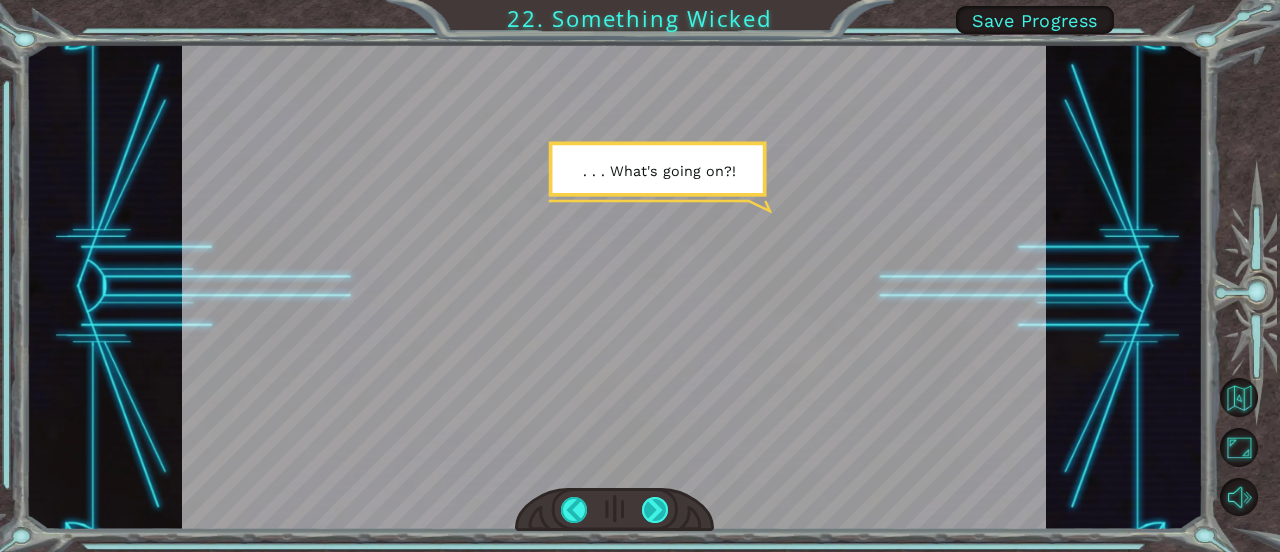 click at bounding box center (655, 510) 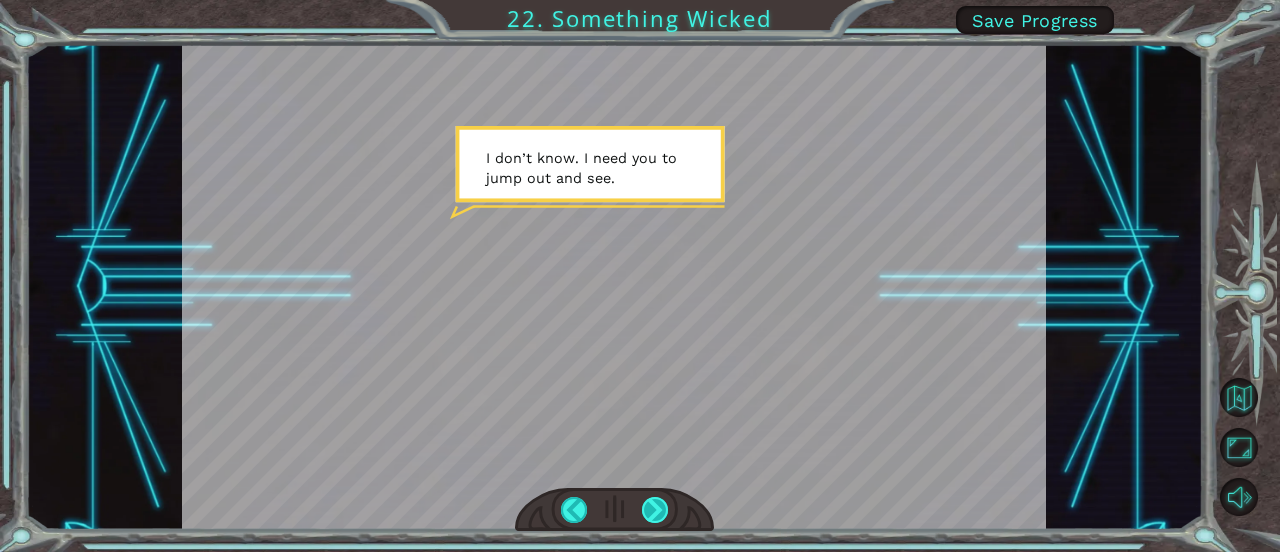 click at bounding box center [655, 510] 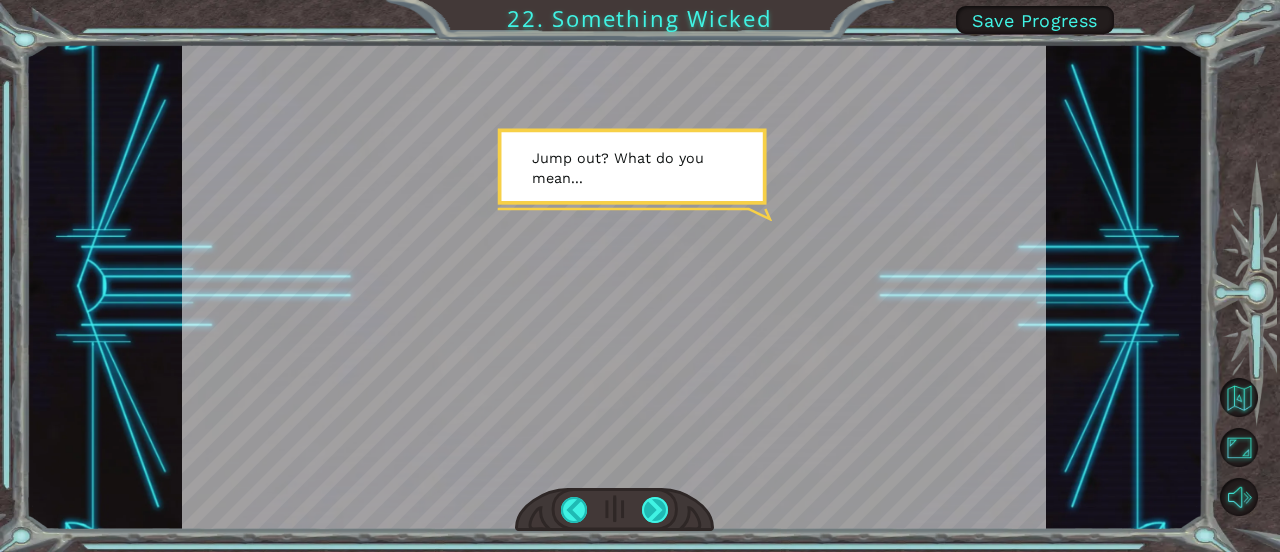 click at bounding box center (655, 510) 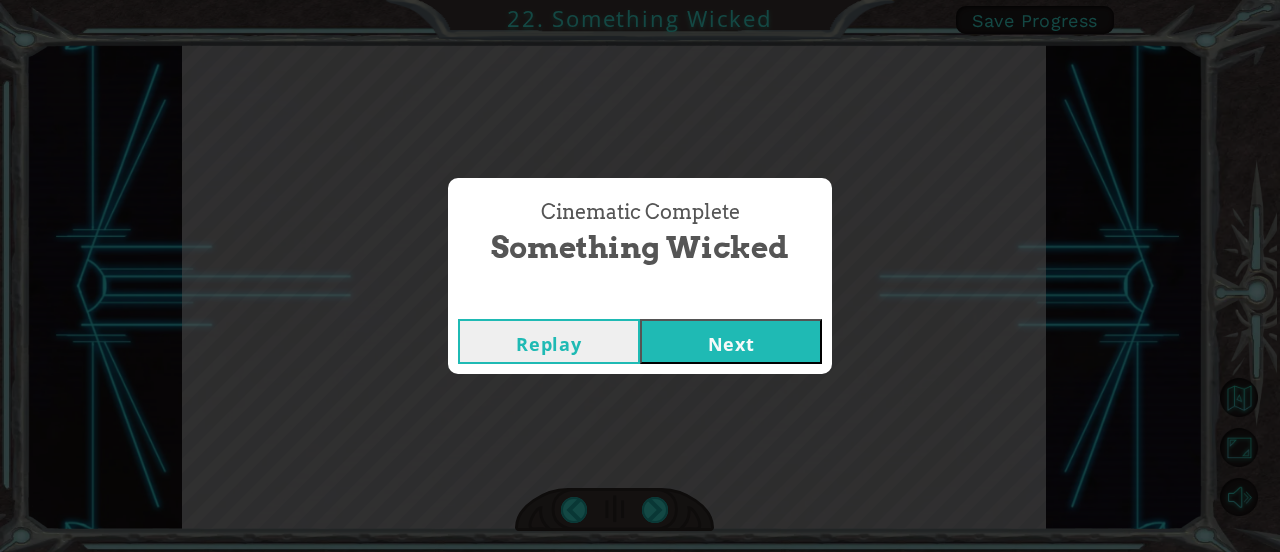click on "Next" at bounding box center [731, 341] 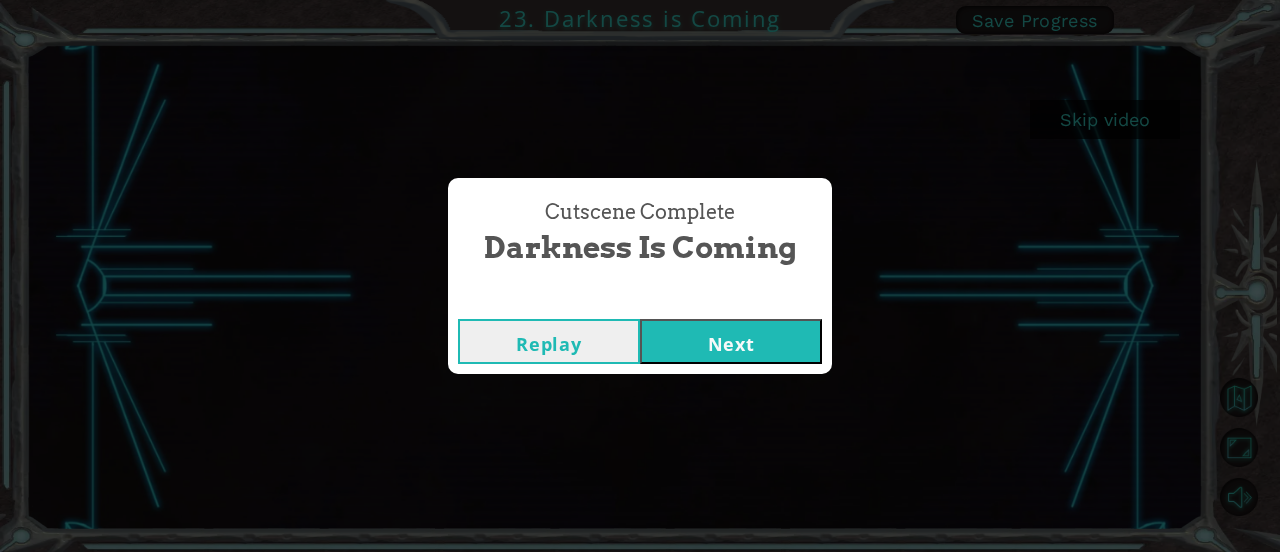 click on "Next" at bounding box center [731, 341] 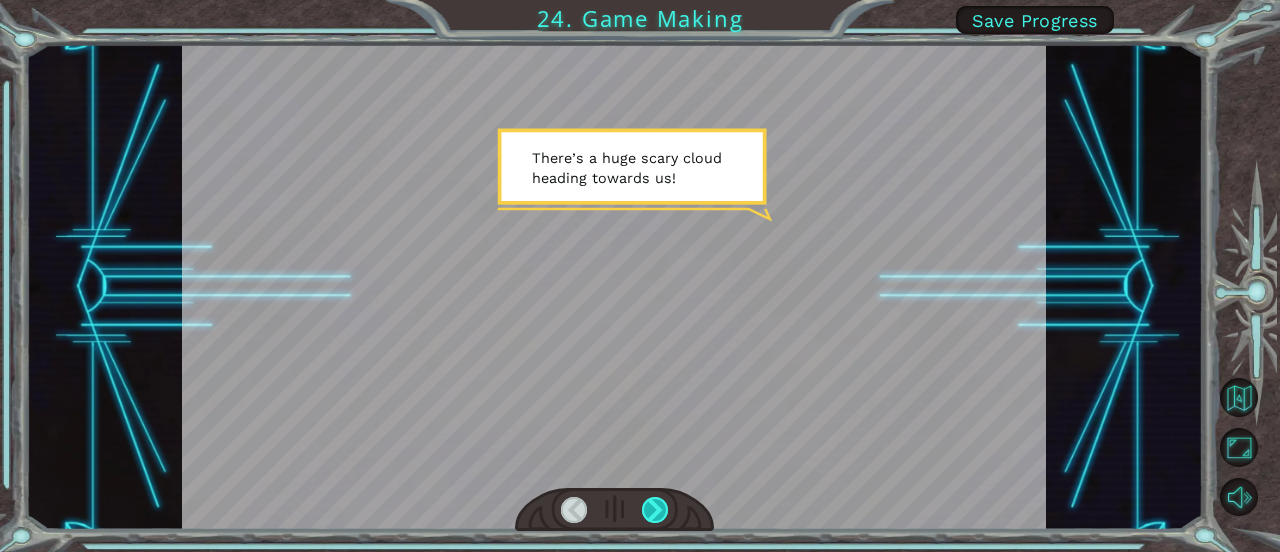 click at bounding box center (655, 510) 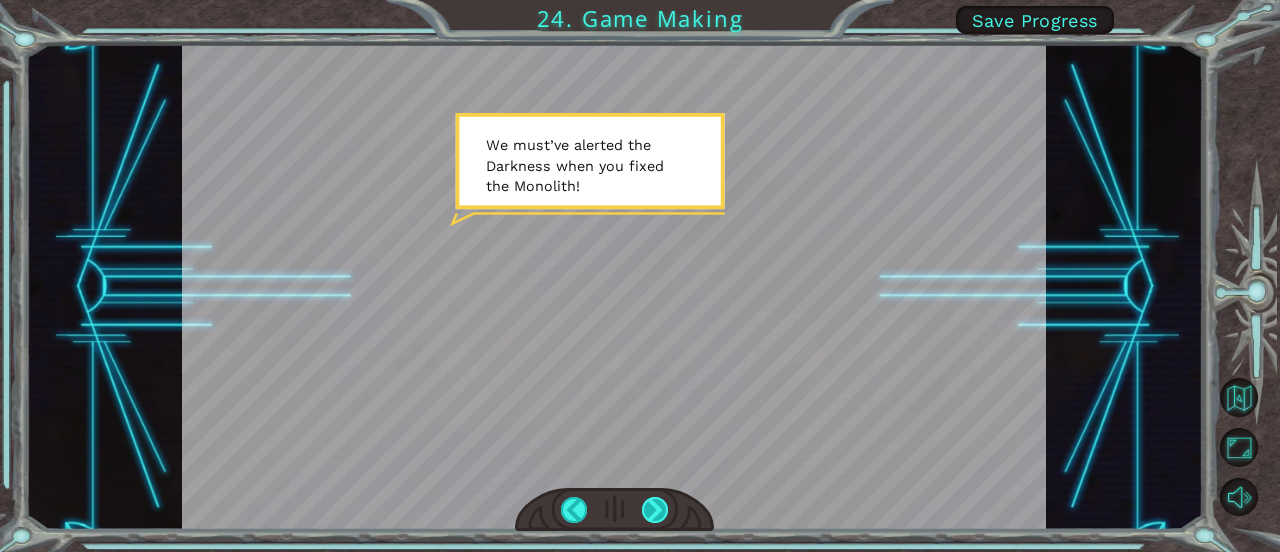 click at bounding box center [655, 510] 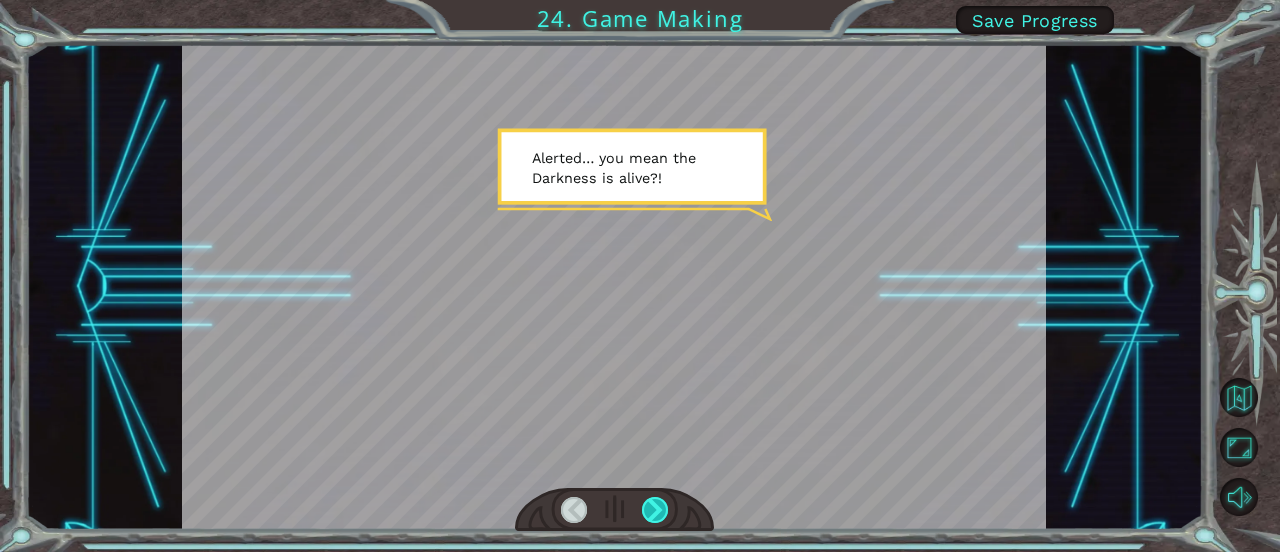 click at bounding box center [655, 510] 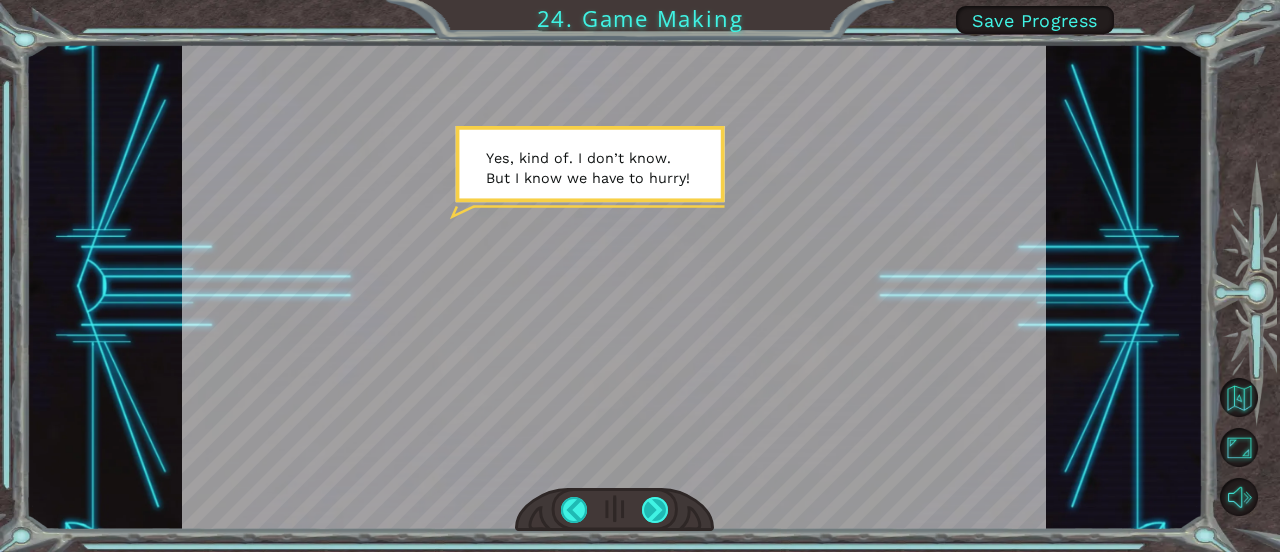 click at bounding box center (655, 510) 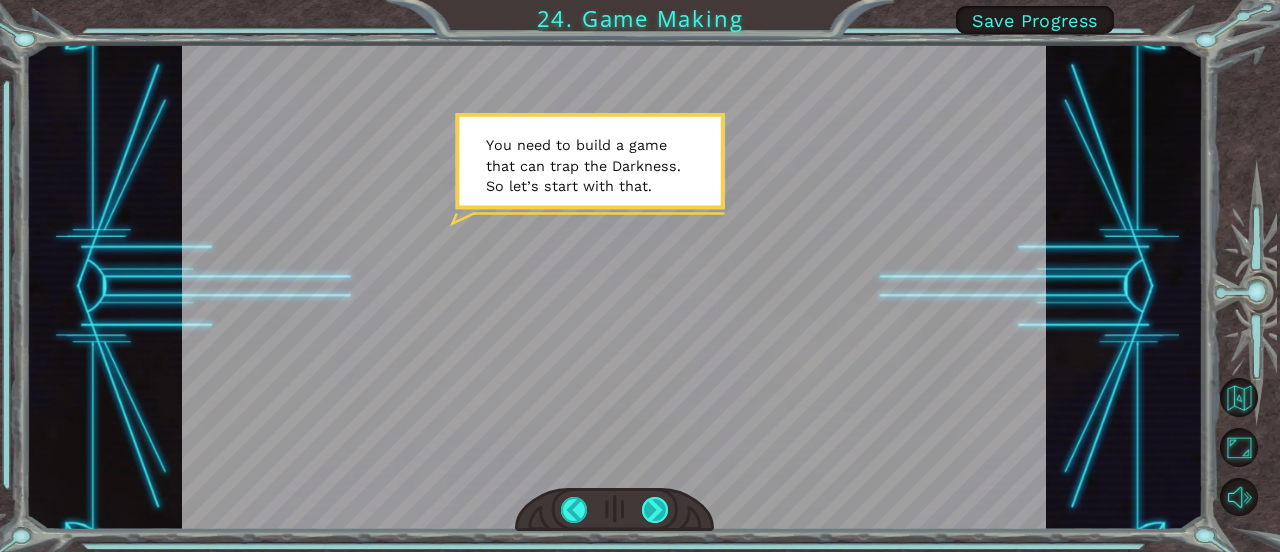 click at bounding box center (655, 510) 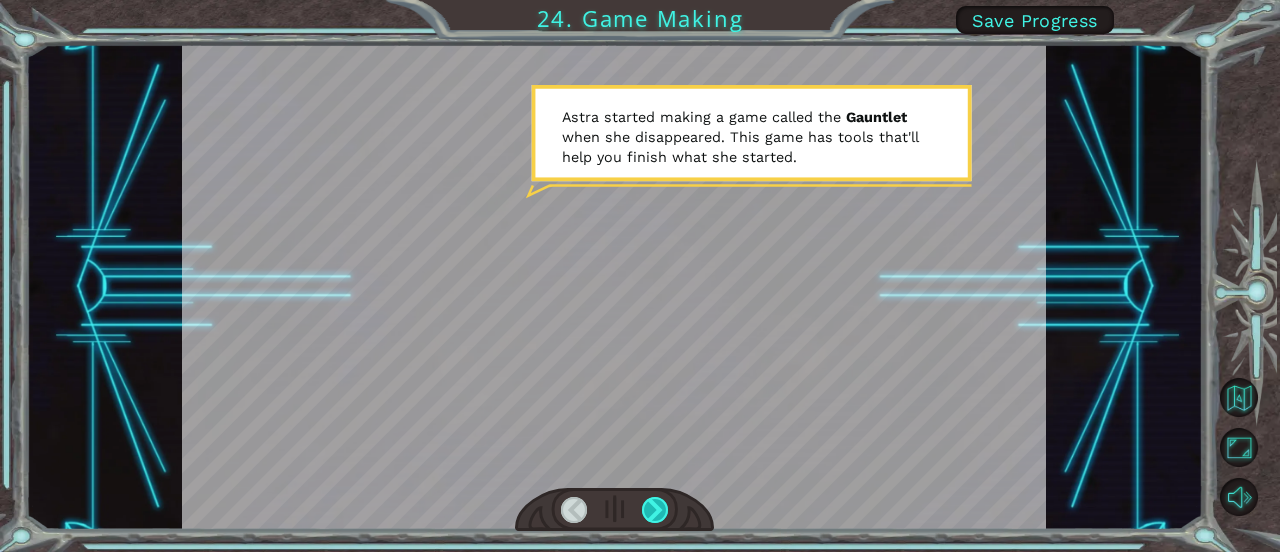 click at bounding box center (655, 510) 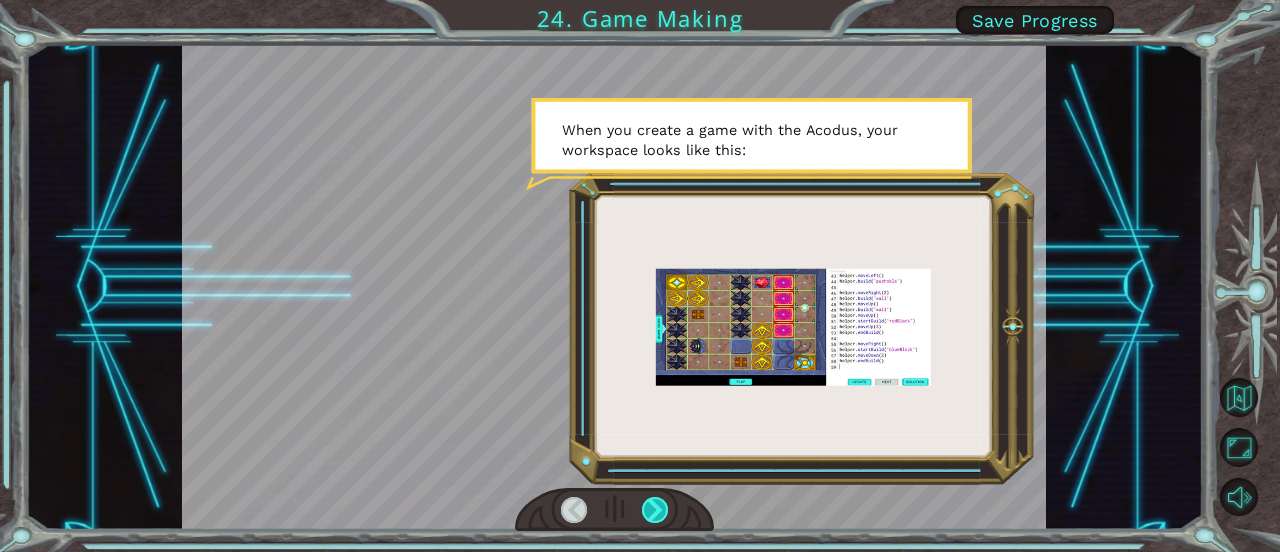 click at bounding box center (655, 510) 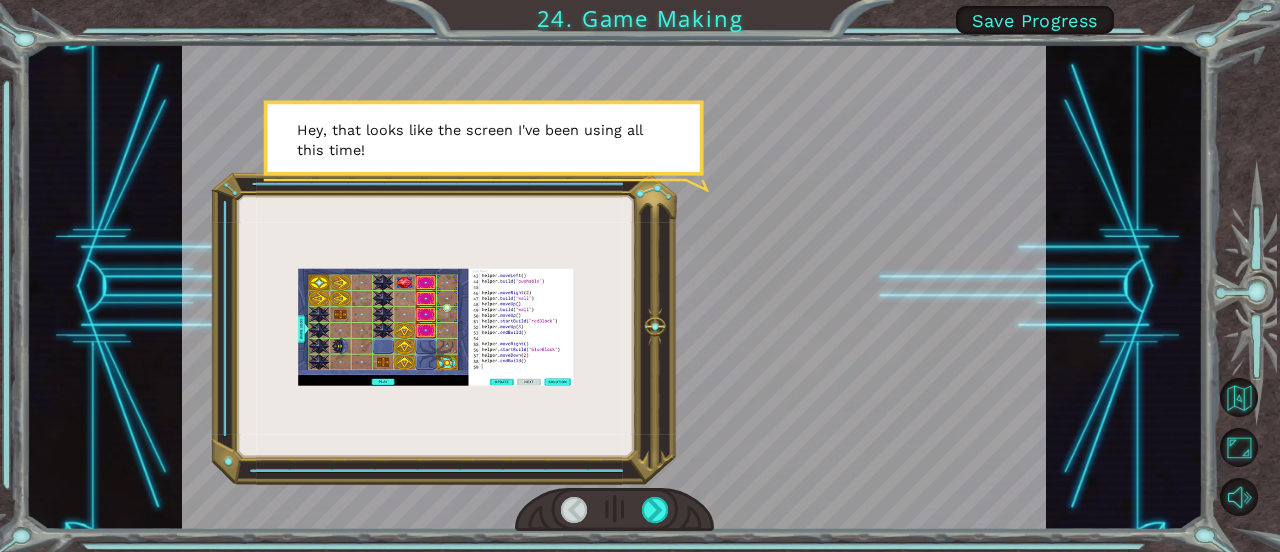 click at bounding box center (614, 510) 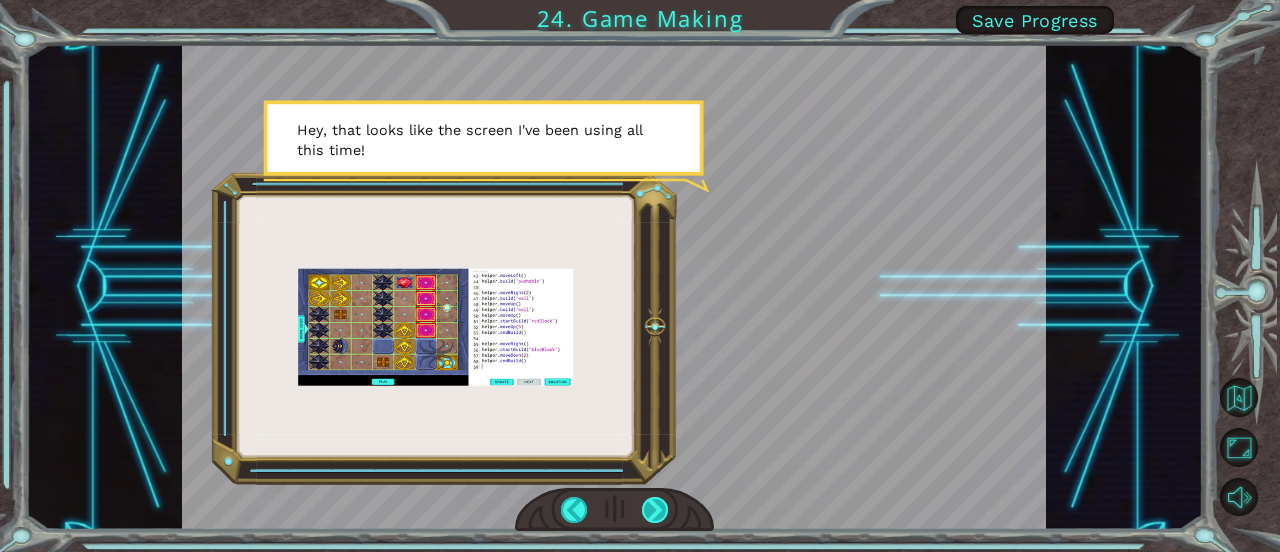 click at bounding box center [655, 510] 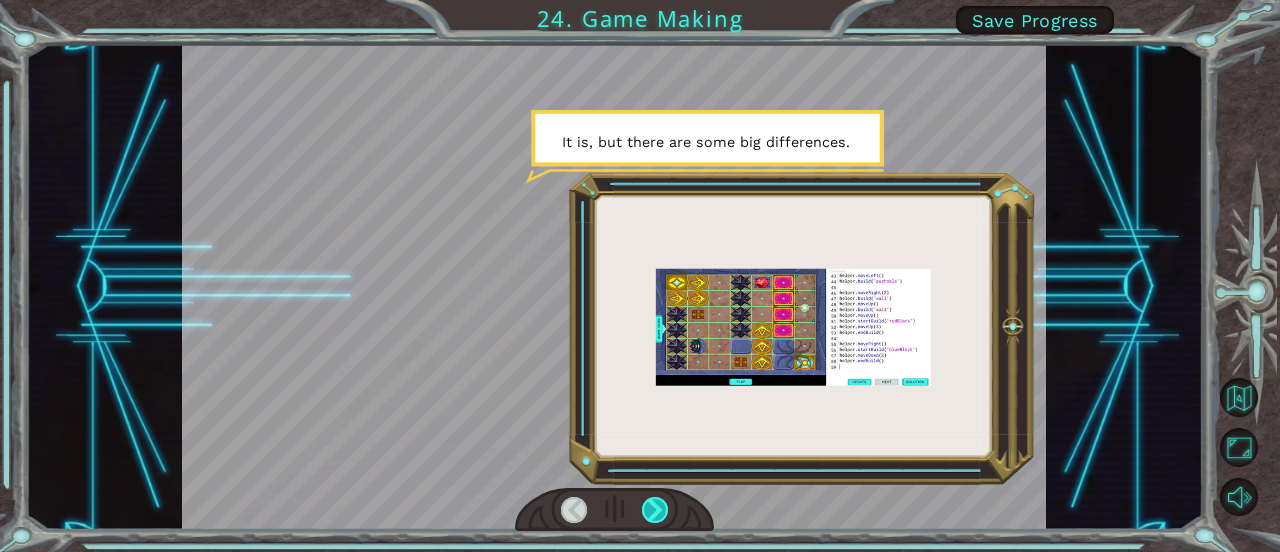 click at bounding box center [655, 510] 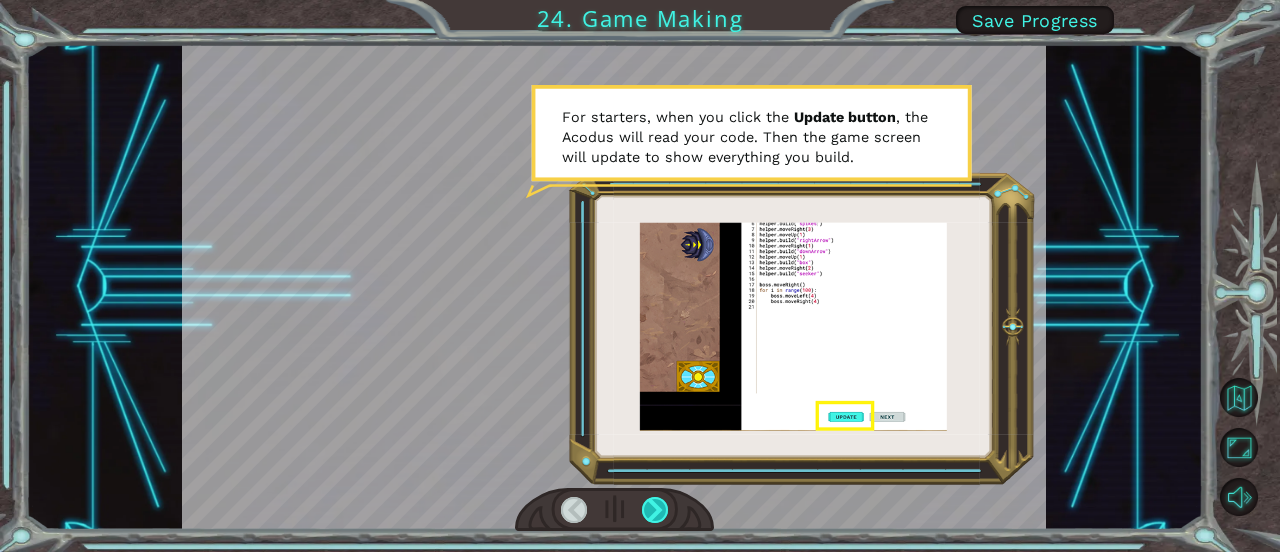 click at bounding box center (655, 510) 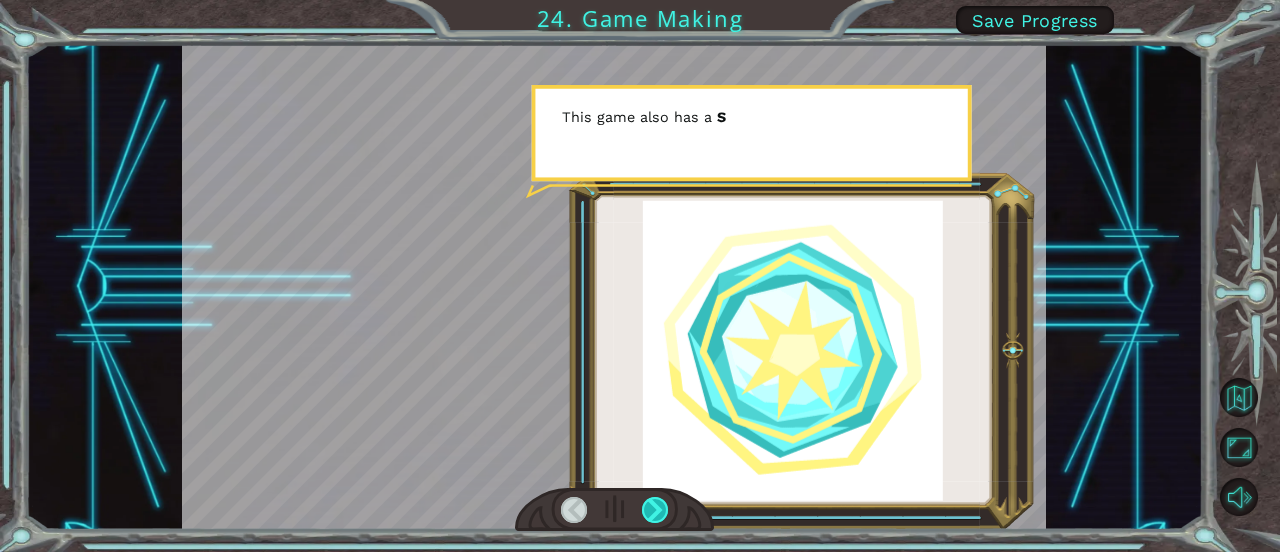 click at bounding box center [655, 510] 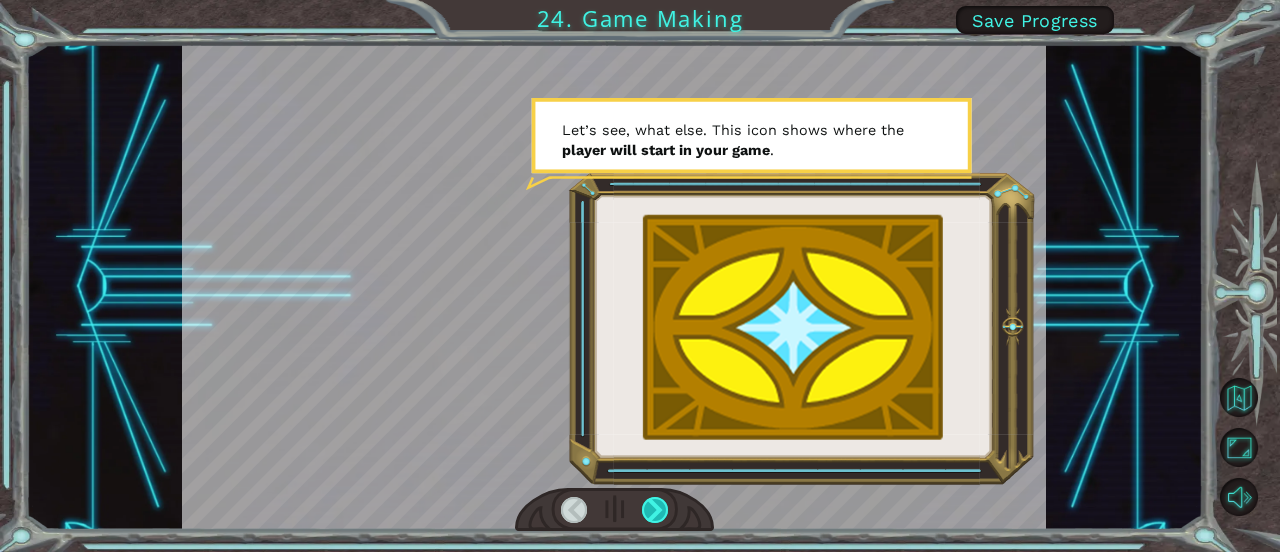 click at bounding box center [655, 510] 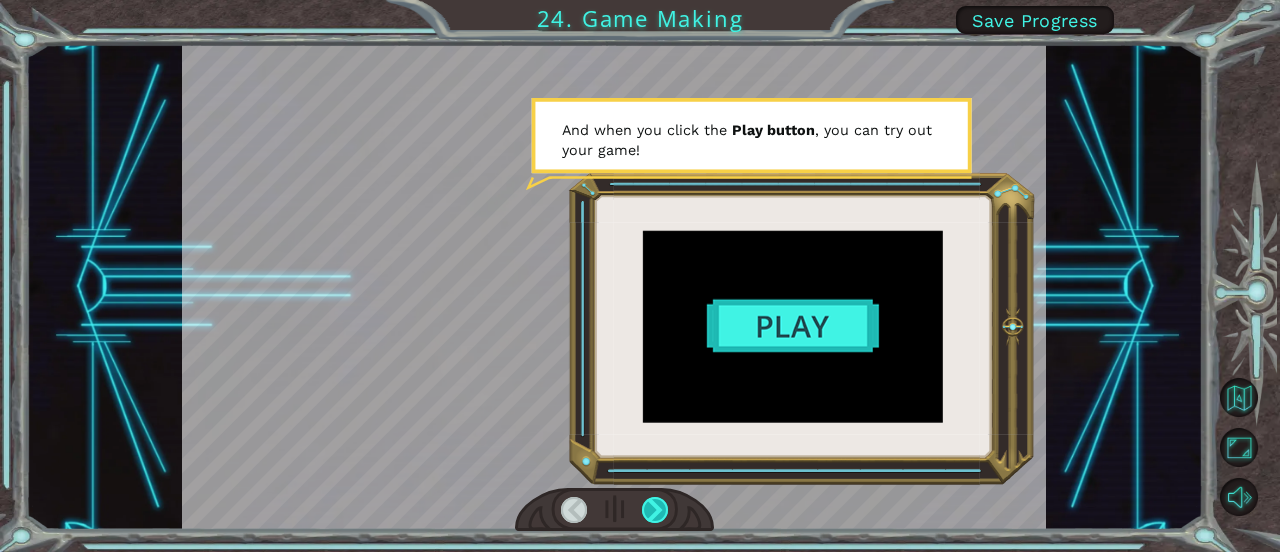click at bounding box center [655, 510] 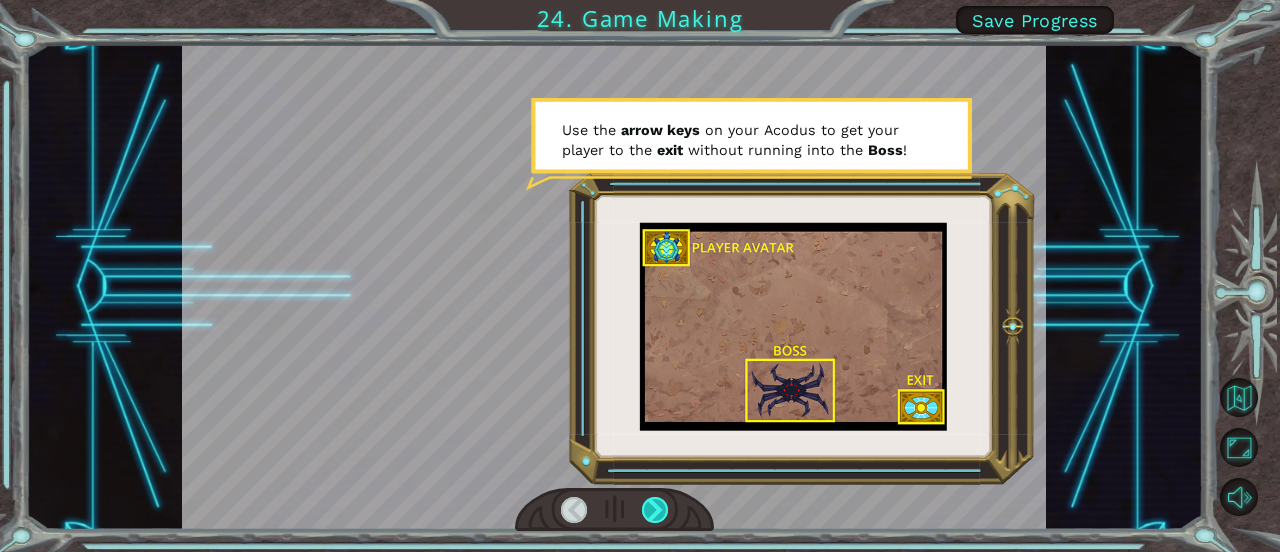 click at bounding box center (655, 510) 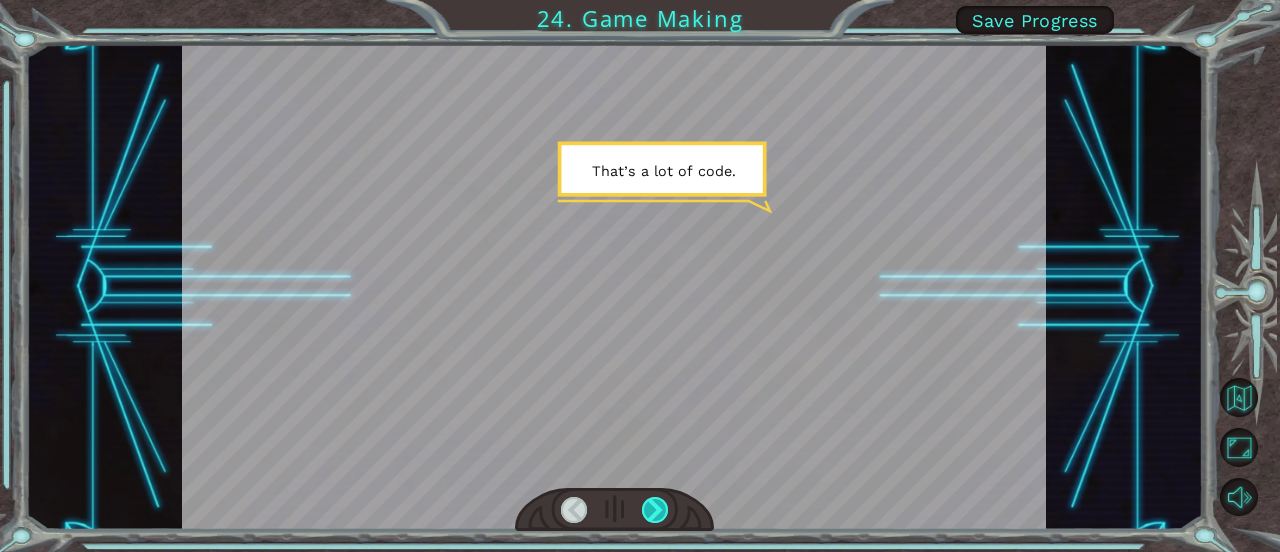 click at bounding box center (655, 510) 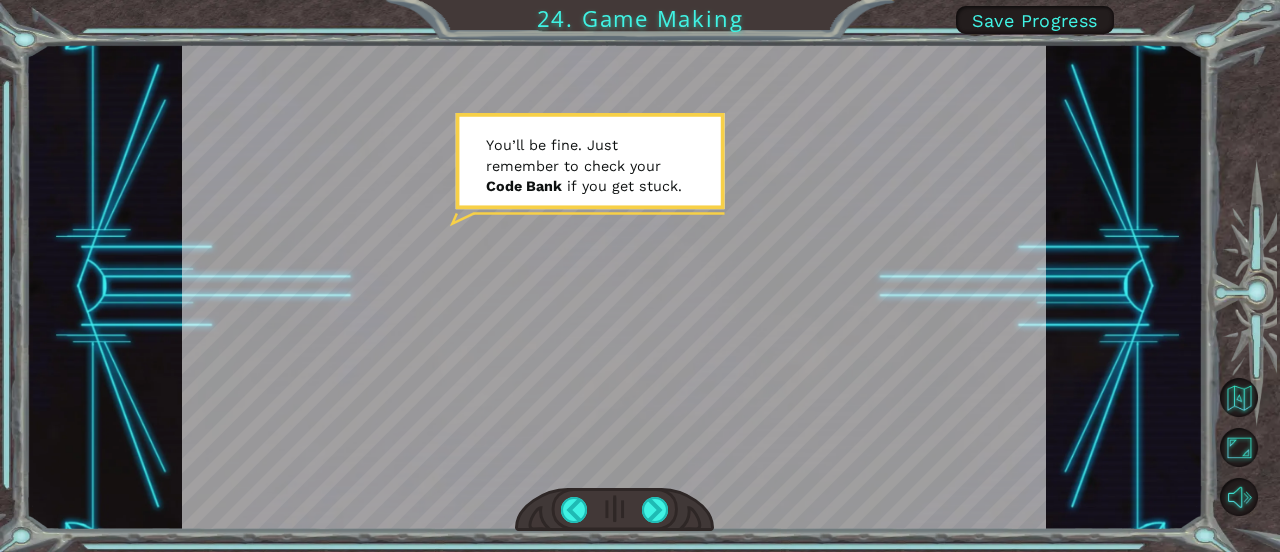 click at bounding box center (614, 510) 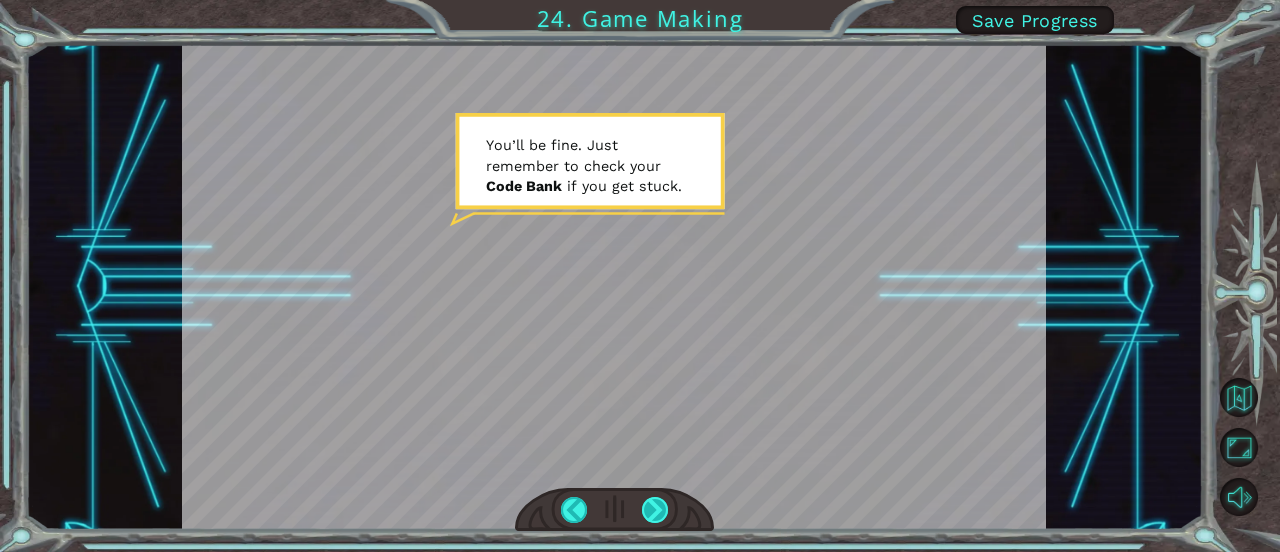 click at bounding box center (655, 510) 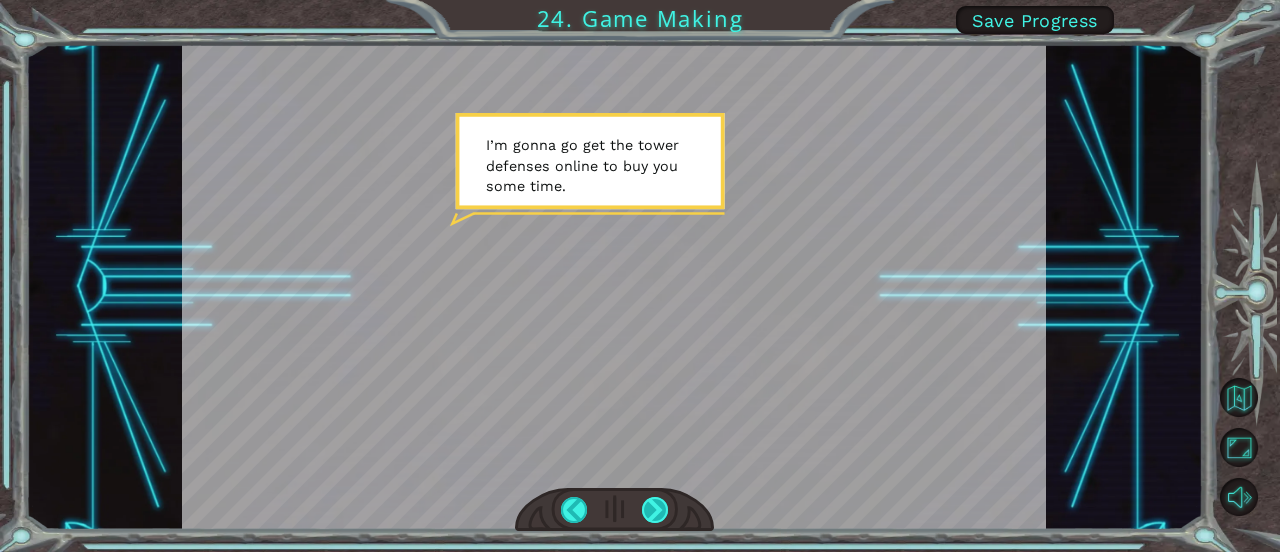 click at bounding box center [655, 510] 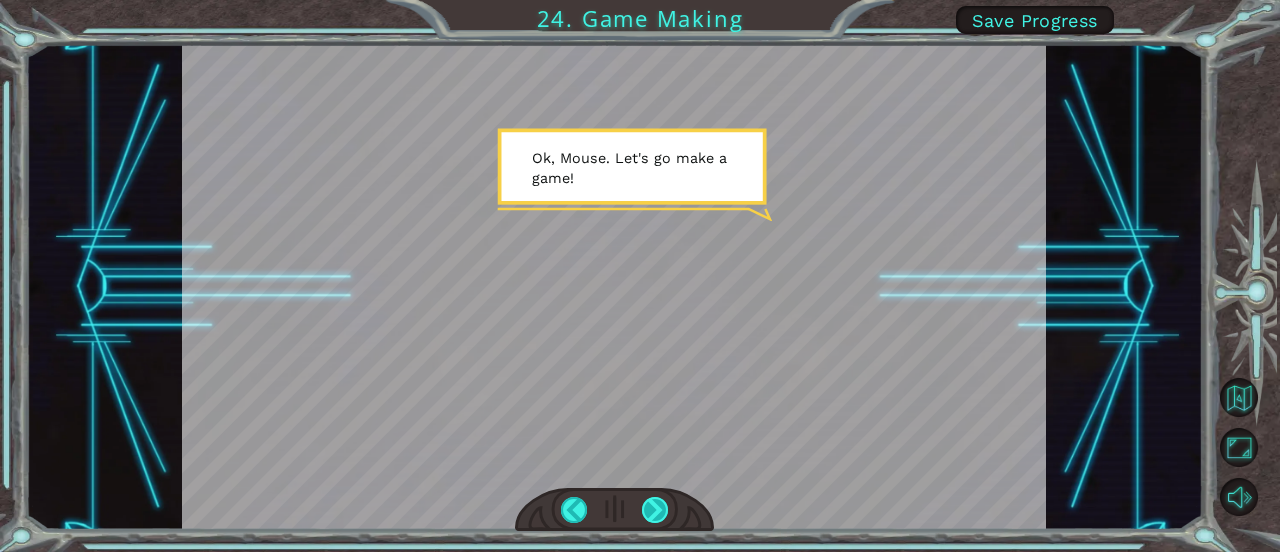 click at bounding box center [655, 510] 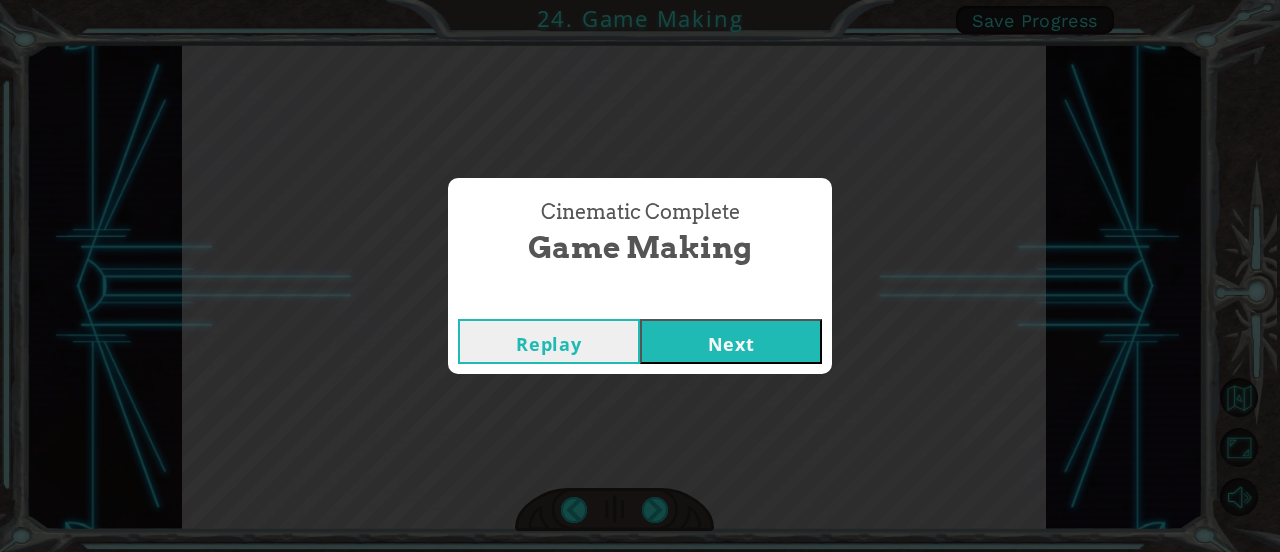 click on "Next" at bounding box center (731, 341) 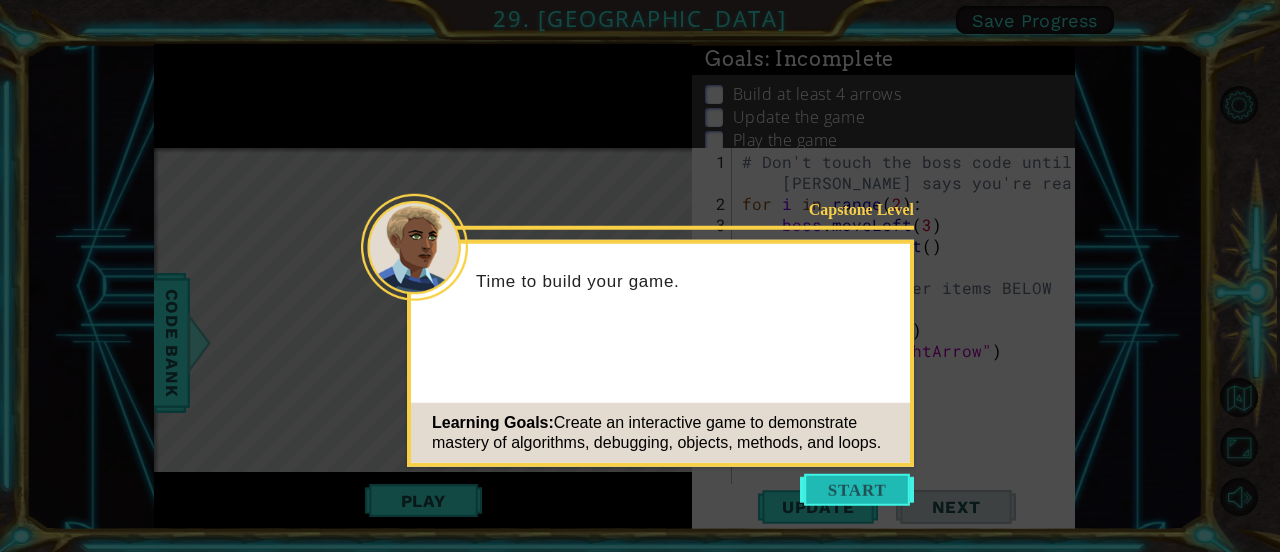 click at bounding box center [857, 490] 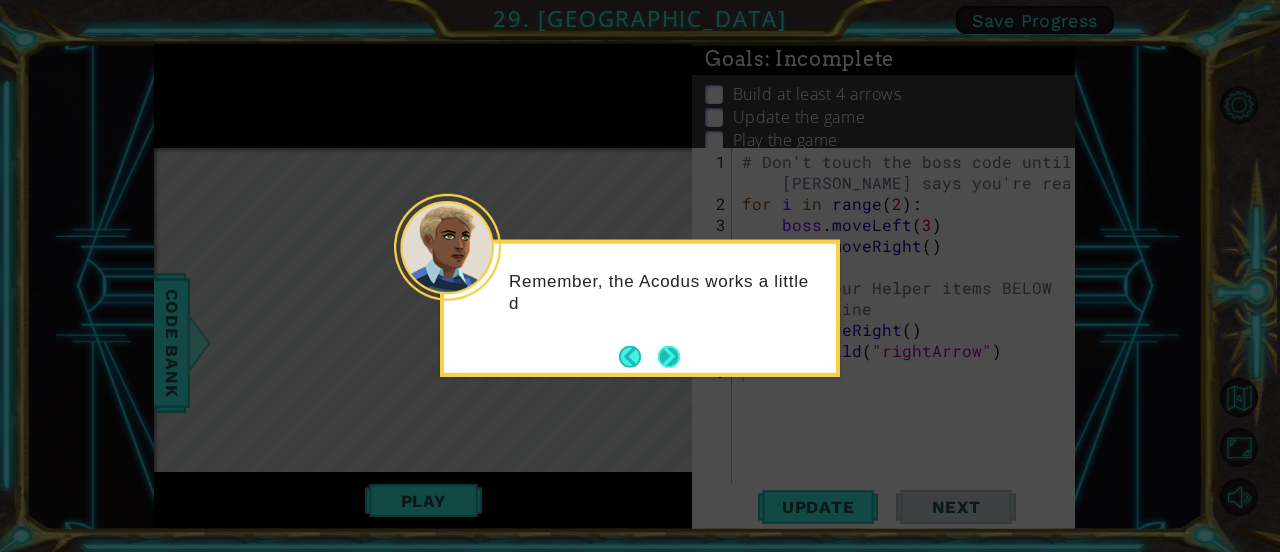 click at bounding box center [669, 356] 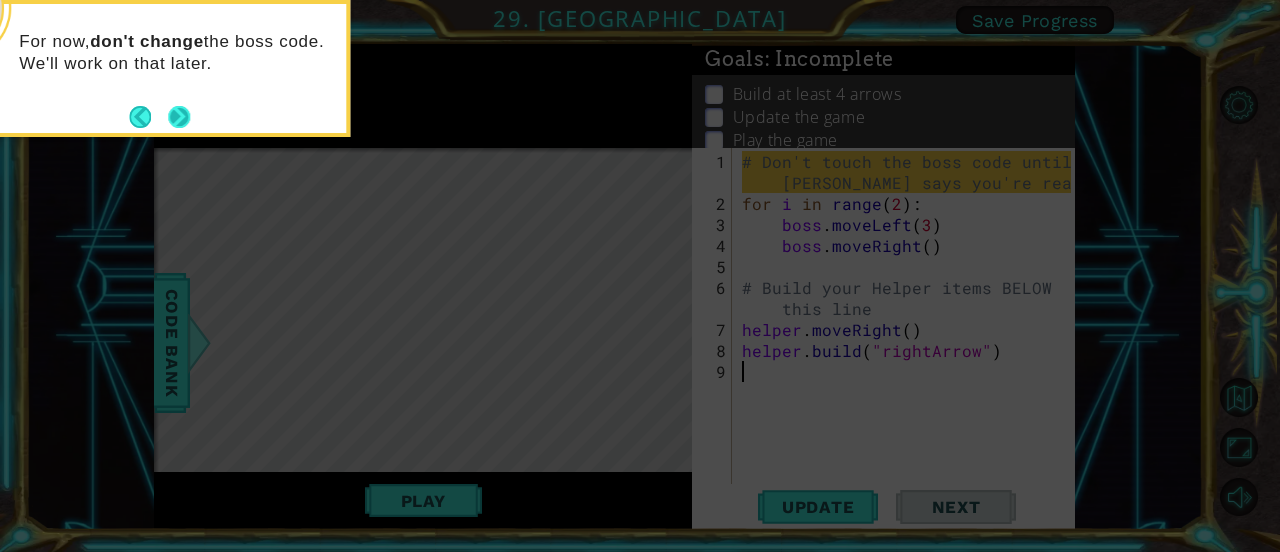 click at bounding box center [179, 116] 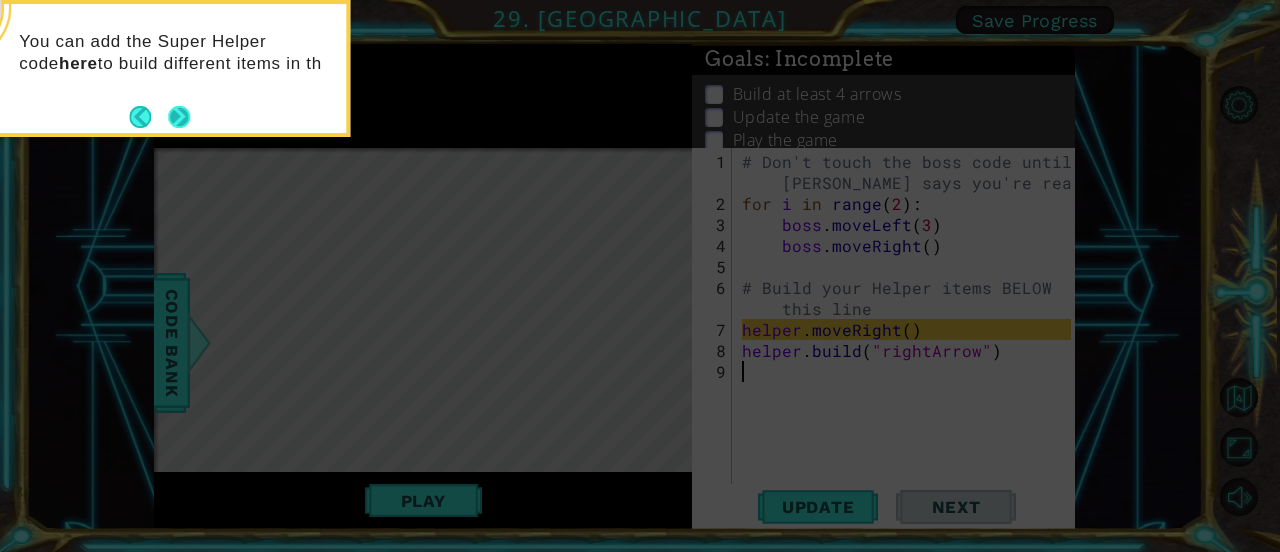 click at bounding box center (179, 117) 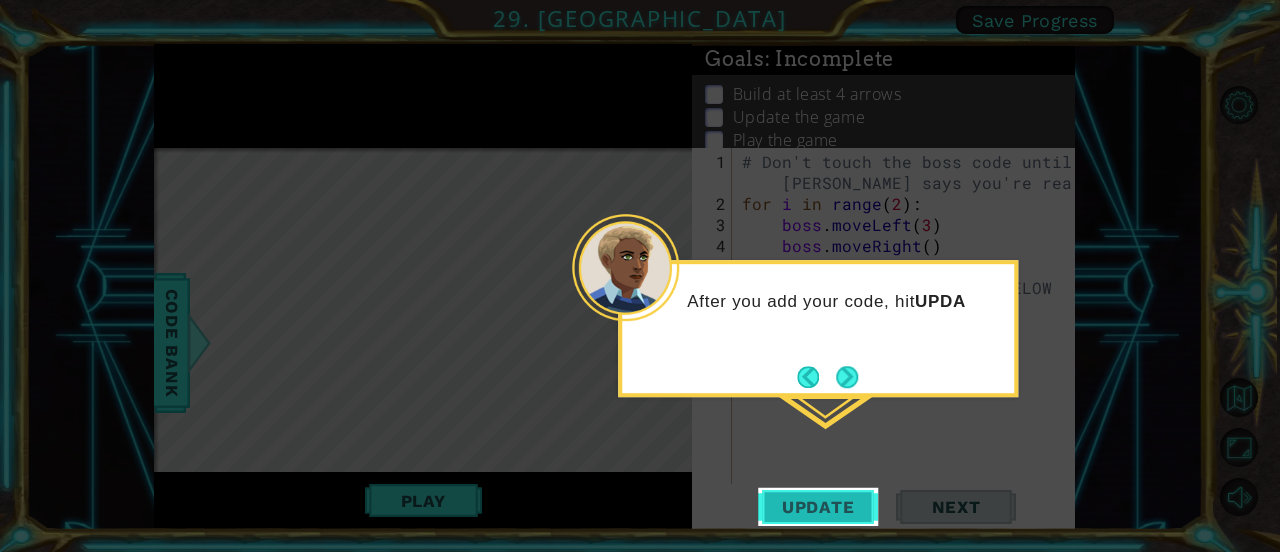 click on "Update" at bounding box center (818, 507) 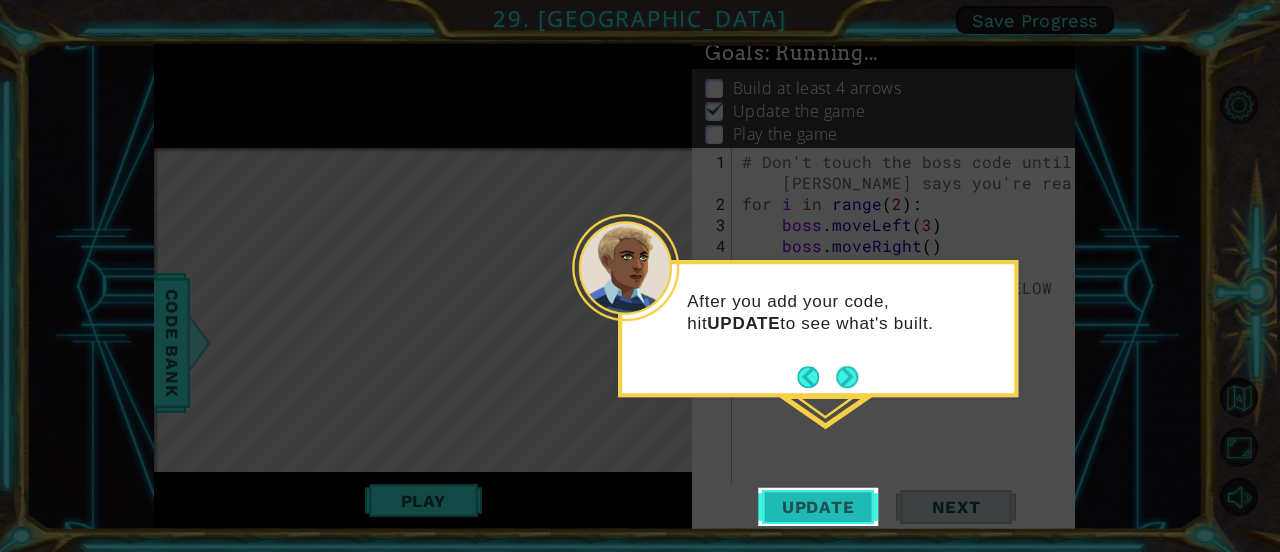 scroll, scrollTop: 20, scrollLeft: 0, axis: vertical 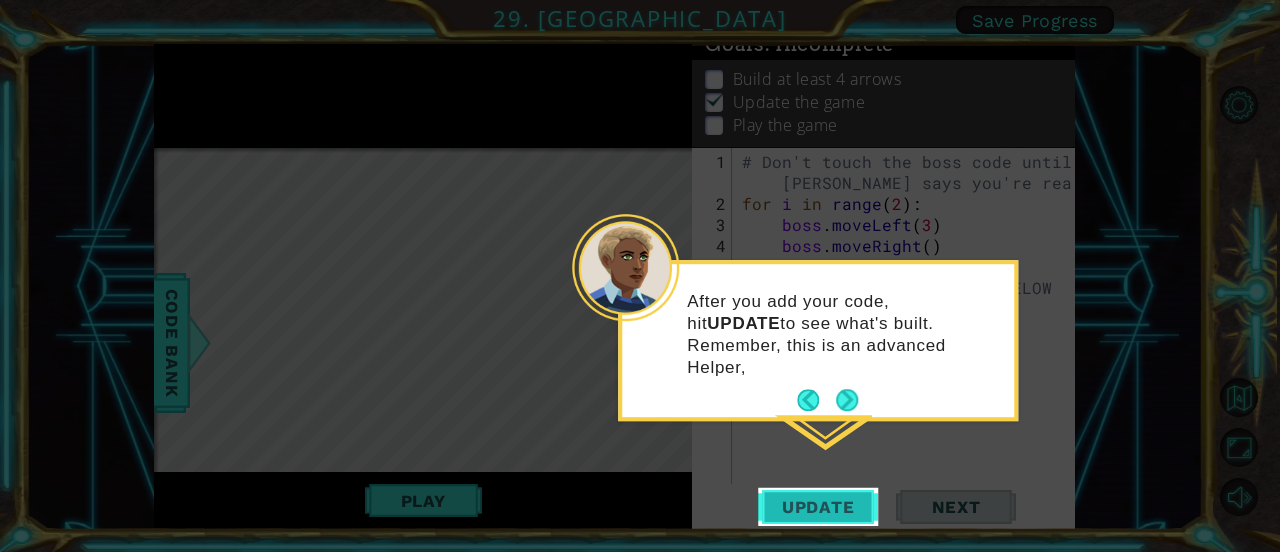 click on "Update" at bounding box center [818, 507] 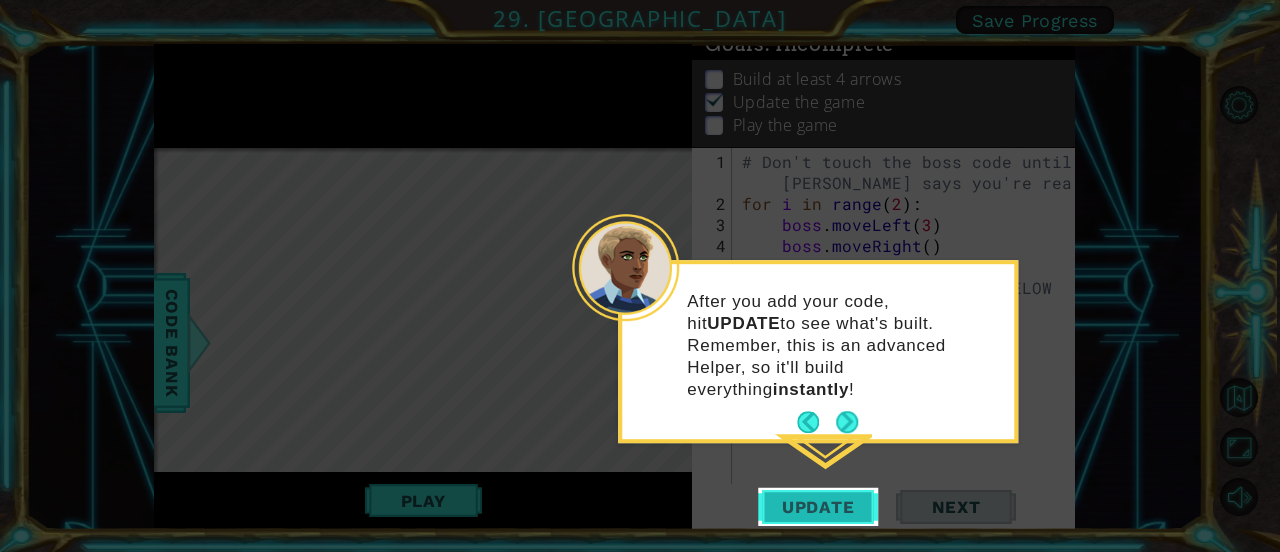 click on "Update" at bounding box center (818, 507) 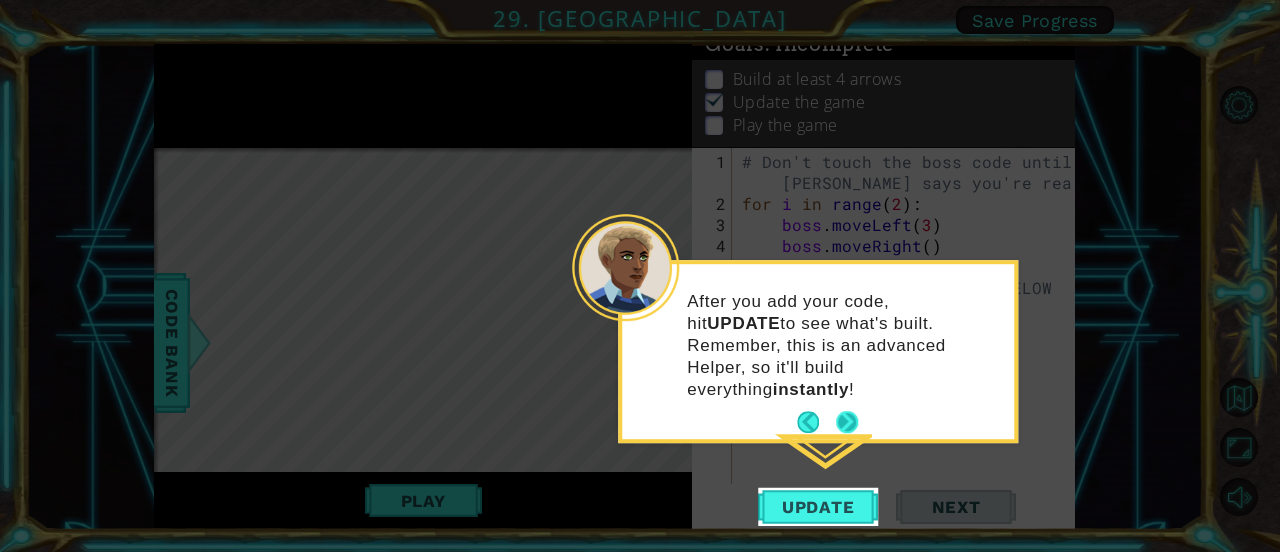 click at bounding box center [847, 422] 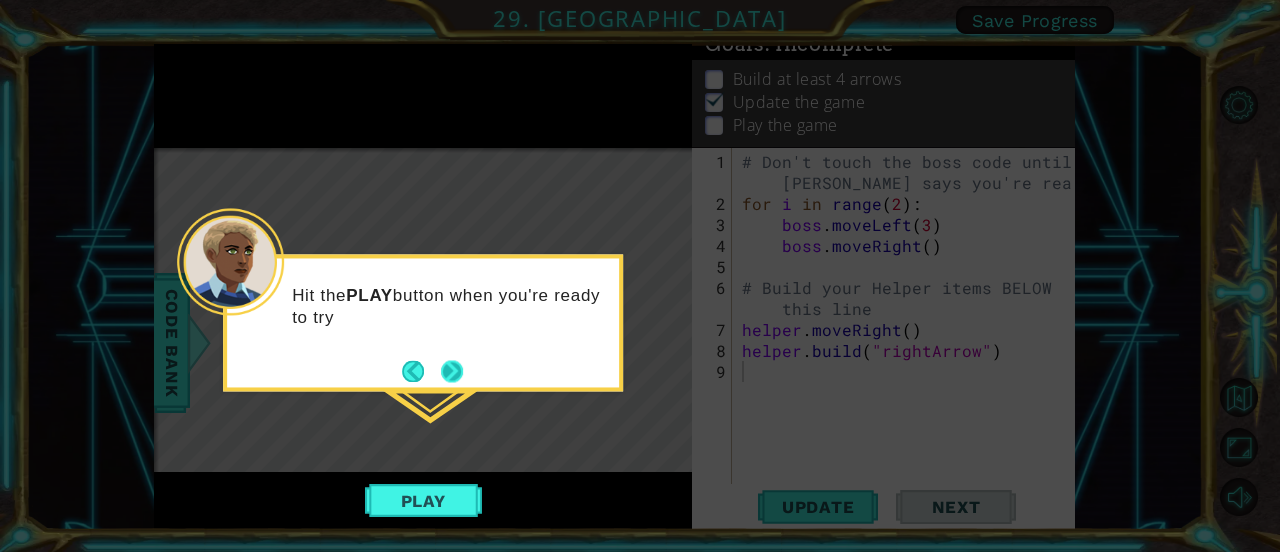 click at bounding box center [452, 371] 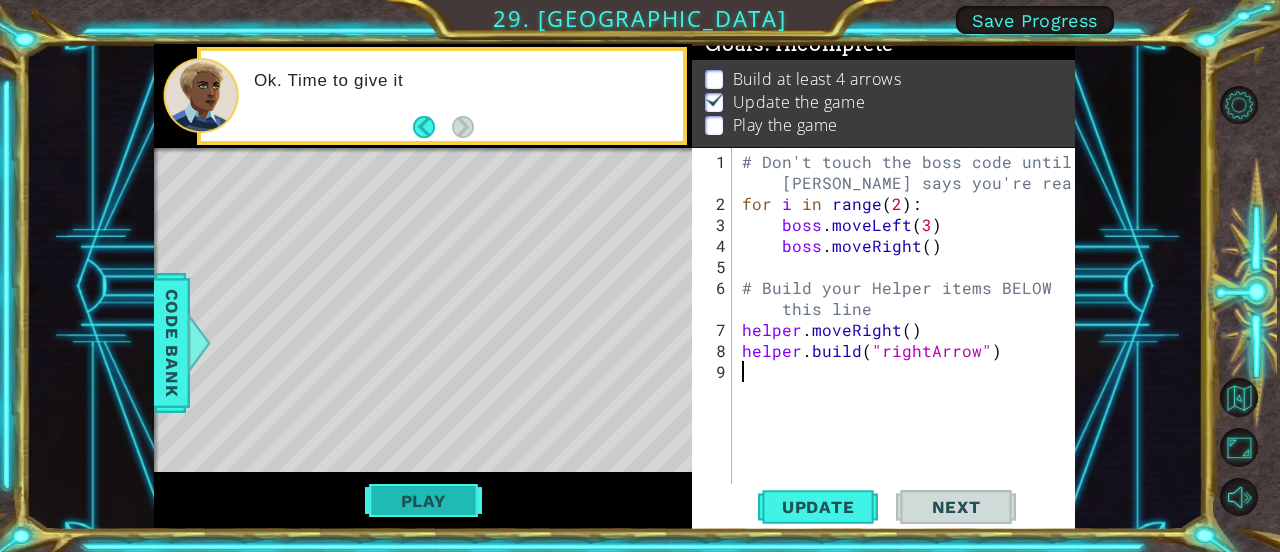 click on "Play" at bounding box center (423, 501) 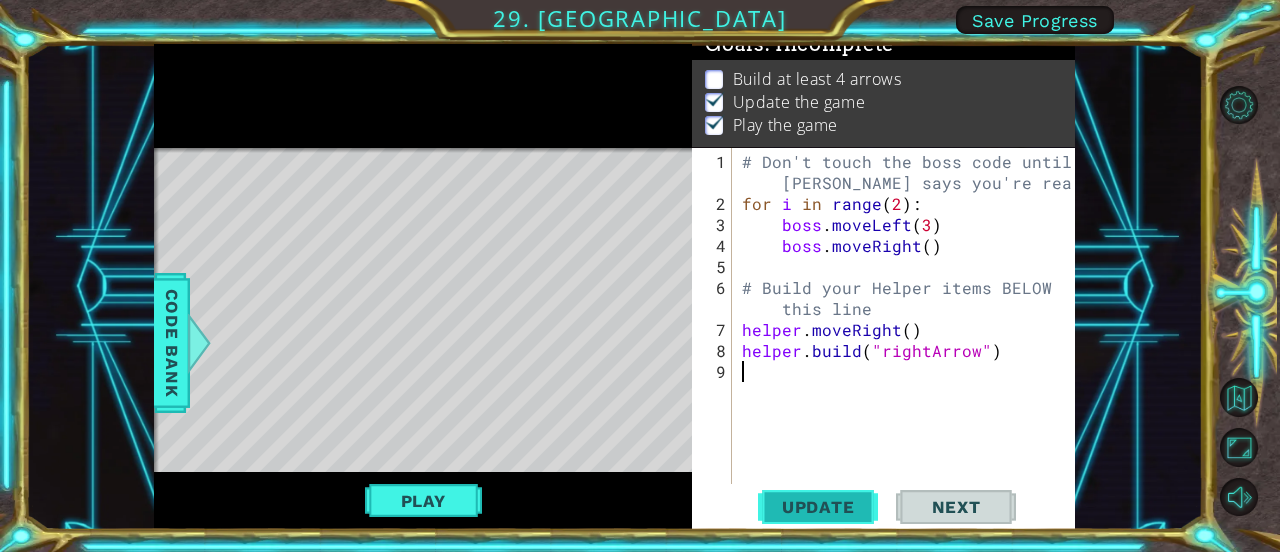 click on "Update" at bounding box center (818, 507) 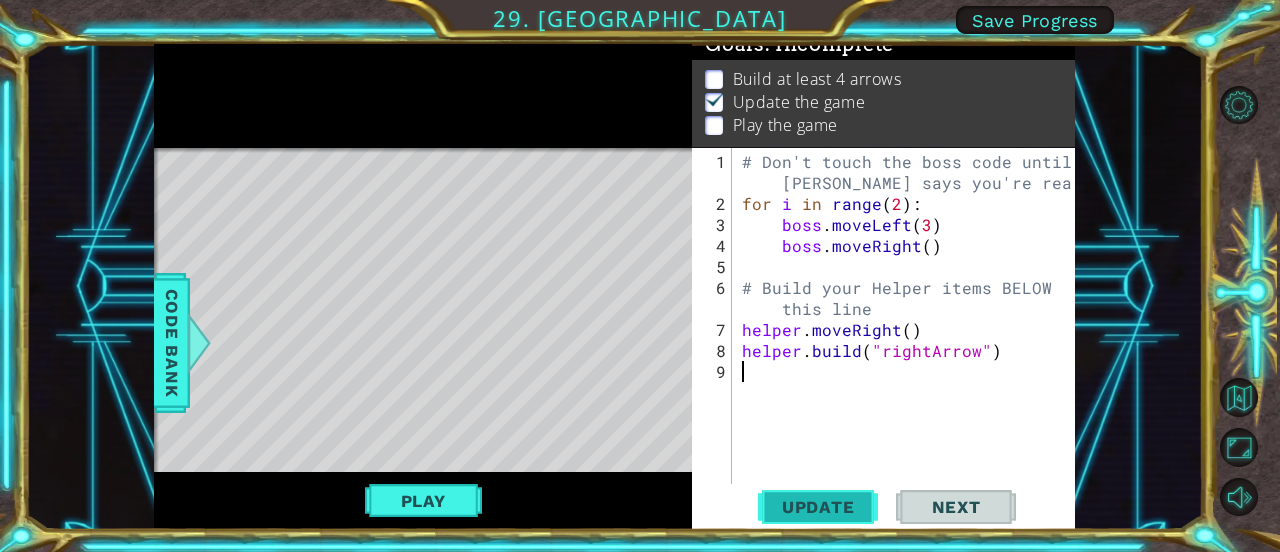 click on "Update" at bounding box center [818, 507] 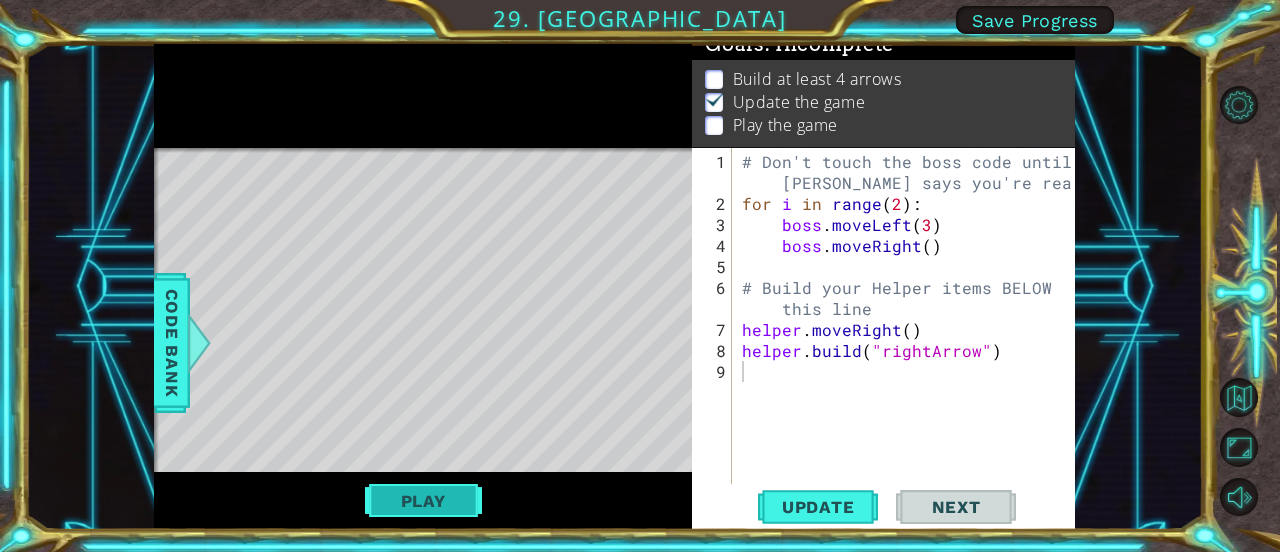 click on "Play" at bounding box center [423, 501] 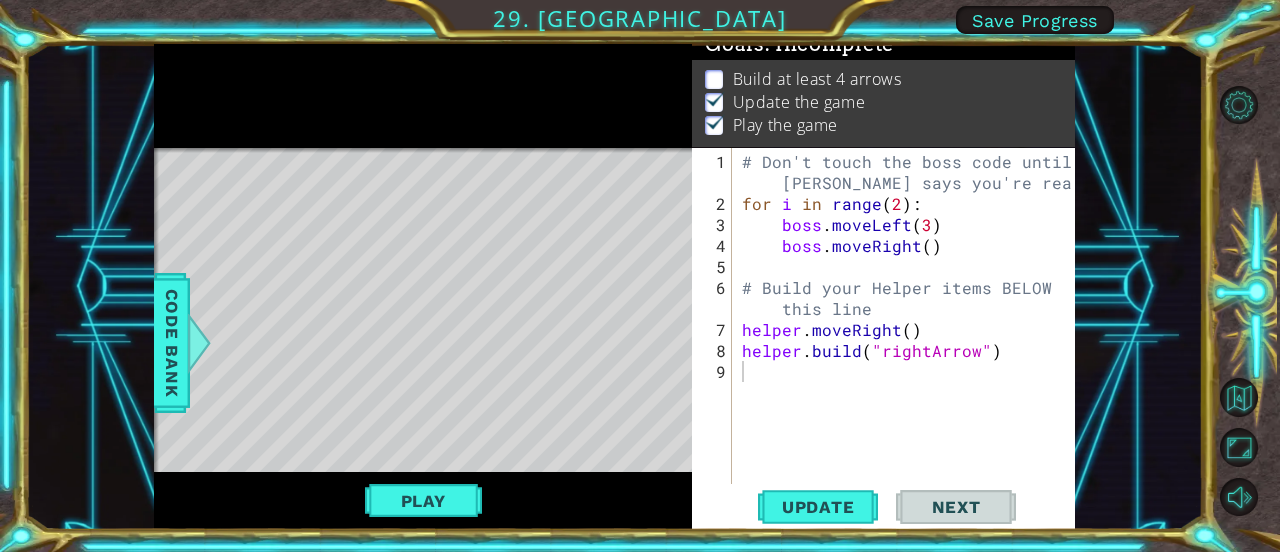 click on "# Don't touch the boss code until       [PERSON_NAME] says you're ready! for   i   in   range ( 2 ) :      boss . moveLeft ( 3 )      boss . moveRight ( ) # Build your Helper items BELOW       this line helper . moveRight ( ) helper . build ( "rightArrow" )" at bounding box center [909, 350] 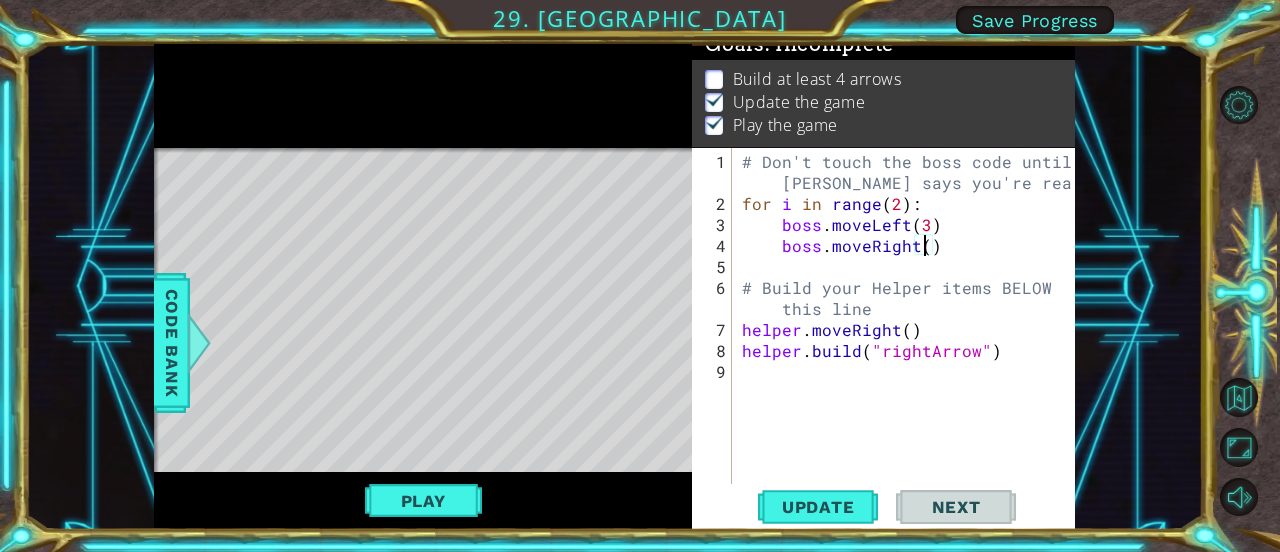 scroll, scrollTop: 0, scrollLeft: 11, axis: horizontal 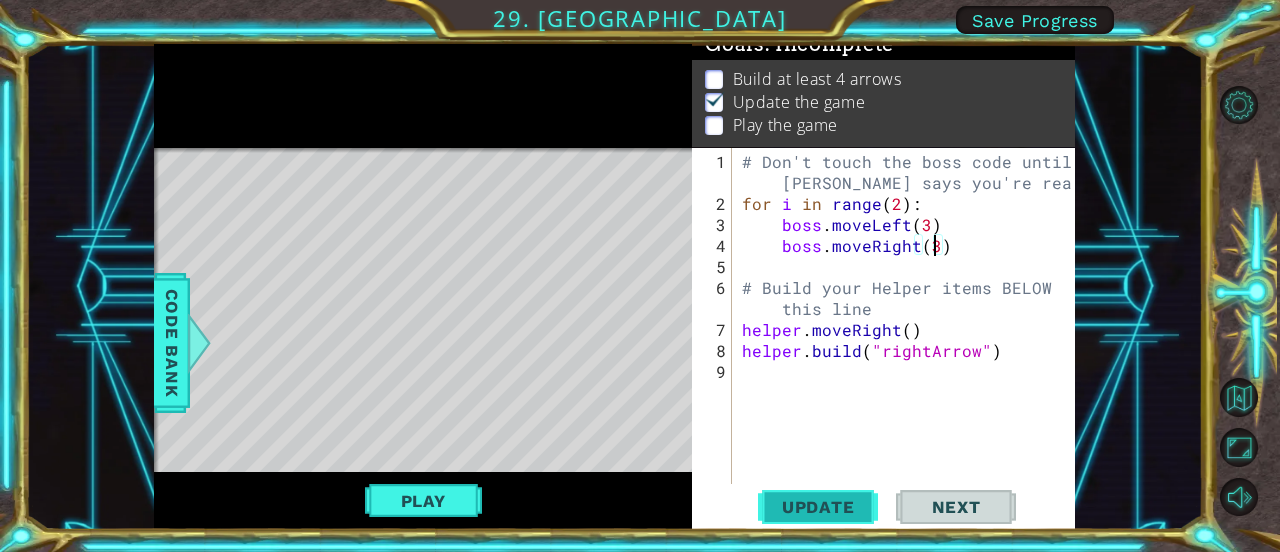 type on "boss.moveRight(3)" 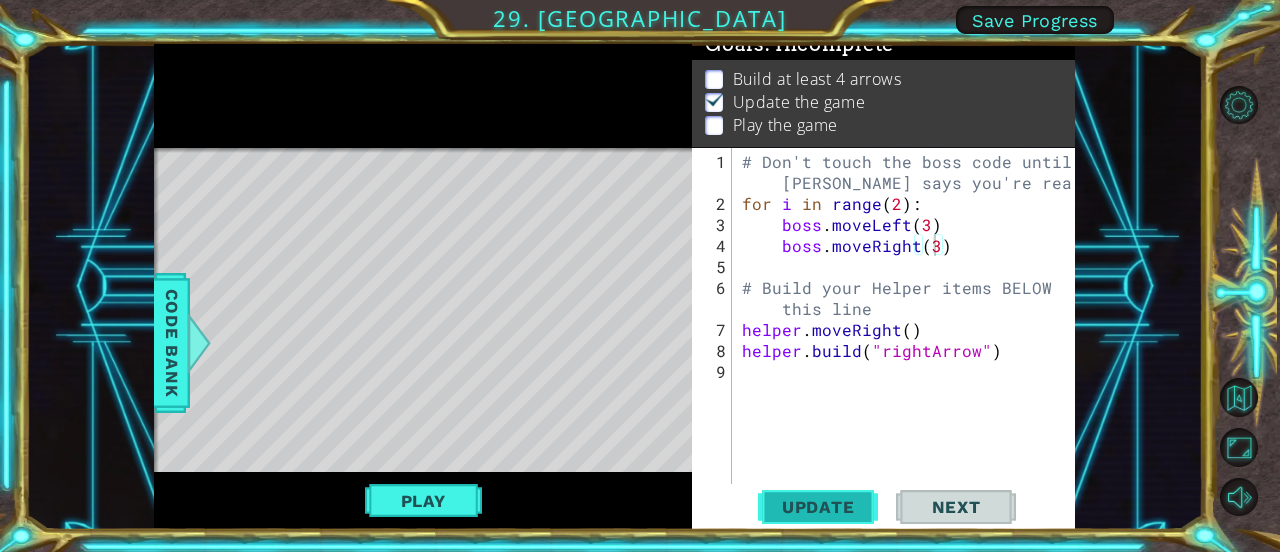 click on "Update" at bounding box center [818, 507] 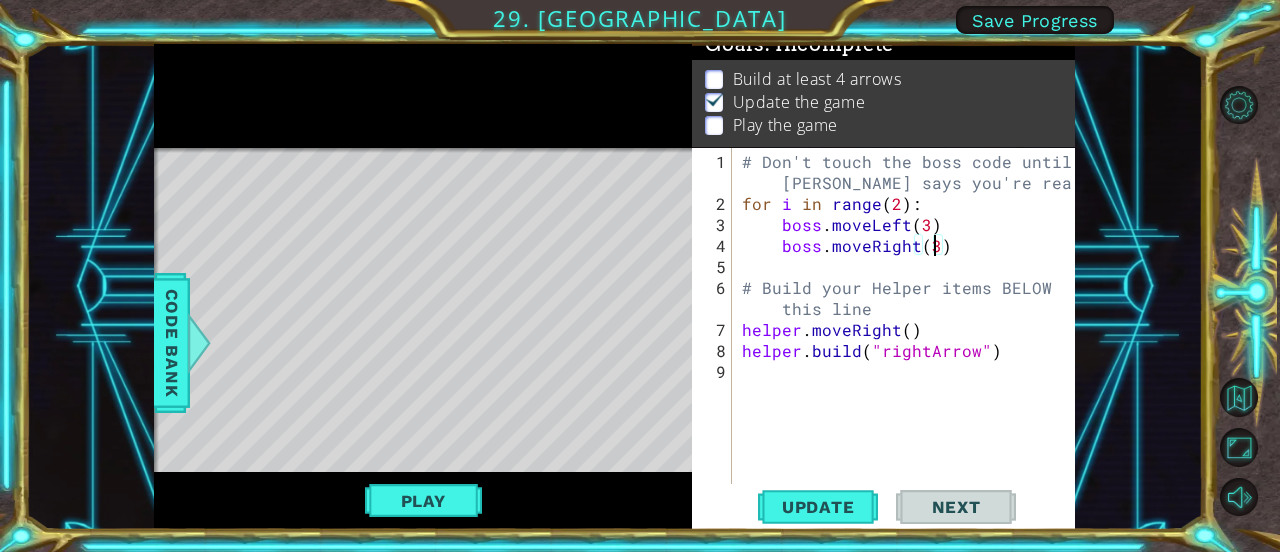 scroll, scrollTop: 0, scrollLeft: 0, axis: both 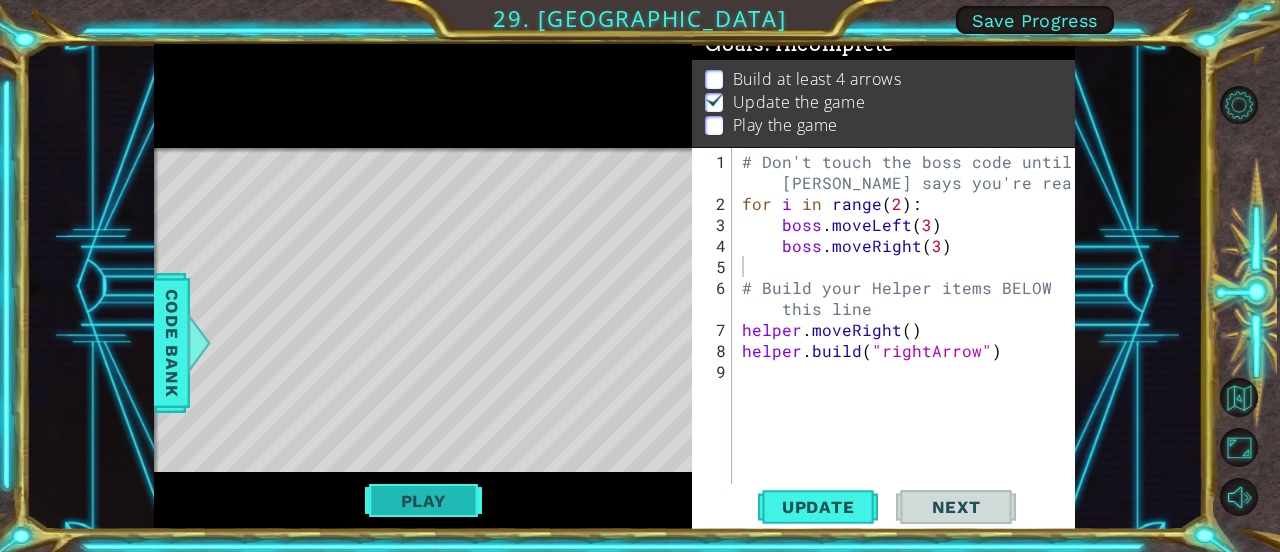 click on "Play" at bounding box center (423, 501) 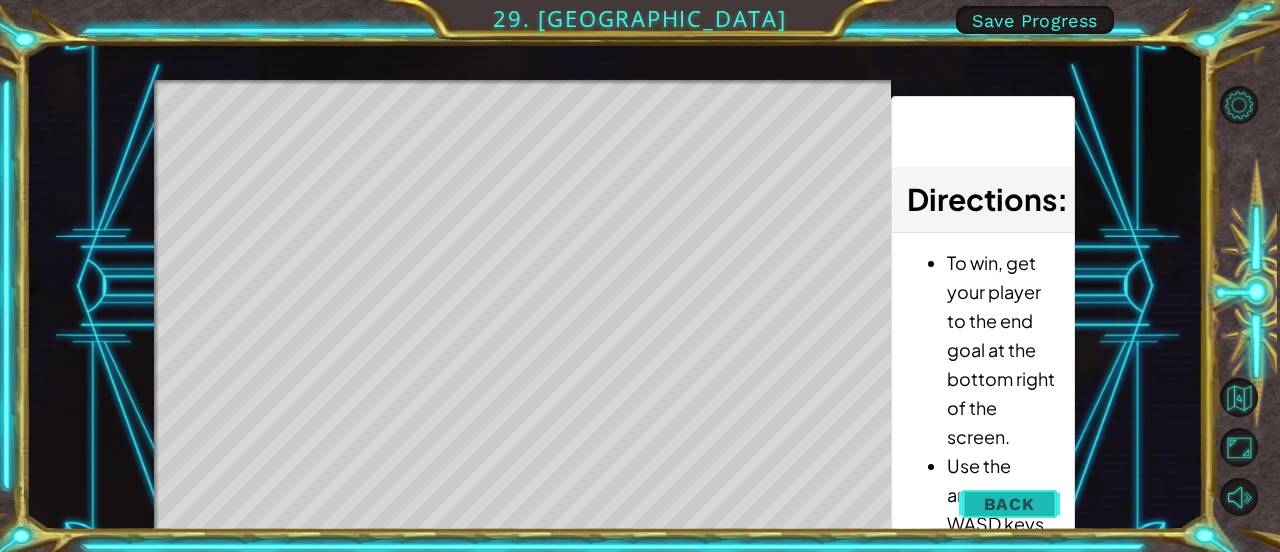 click on "Back" at bounding box center [1009, 504] 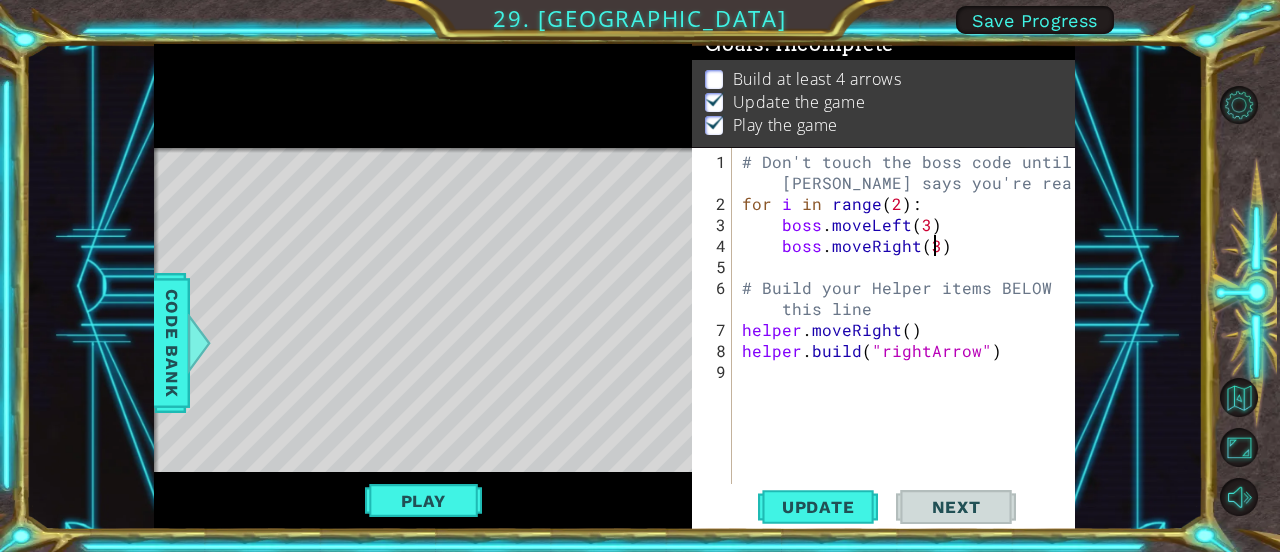 click on "# Don't touch the boss code until       [PERSON_NAME] says you're ready! for   i   in   range ( 2 ) :      boss . moveLeft ( 3 )      boss . moveRight ( 3 ) # Build your Helper items BELOW       this line helper . moveRight ( ) helper . build ( "rightArrow" )" at bounding box center (909, 350) 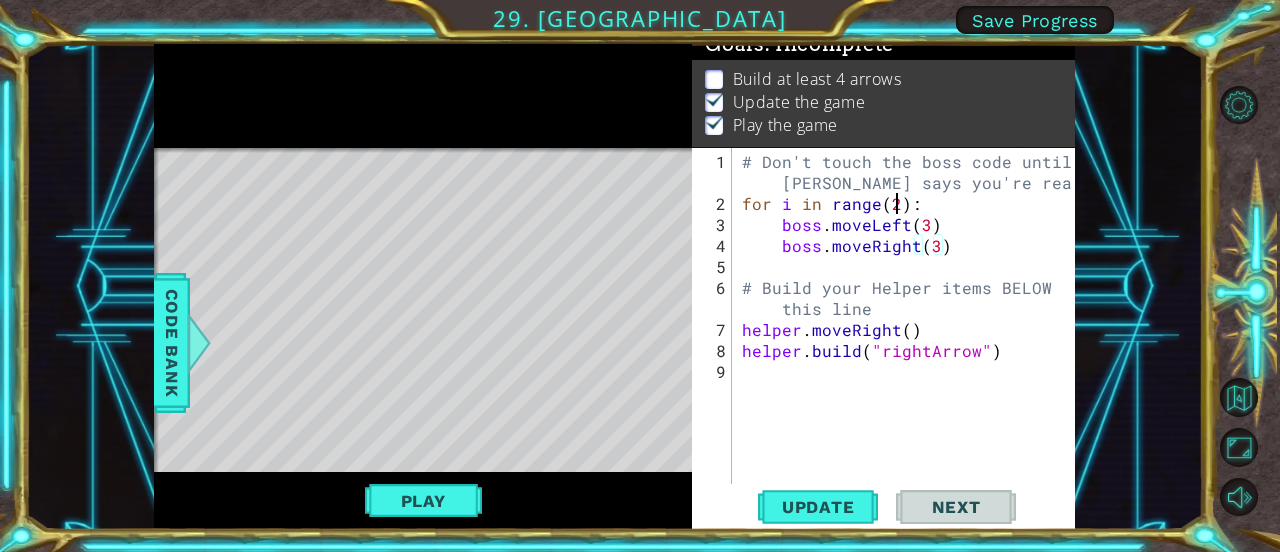 click on "# Don't touch the boss code until       [PERSON_NAME] says you're ready! for   i   in   range ( 2 ) :      boss . moveLeft ( 3 )      boss . moveRight ( 3 ) # Build your Helper items BELOW       this line helper . moveRight ( ) helper . build ( "rightArrow" )" at bounding box center [909, 350] 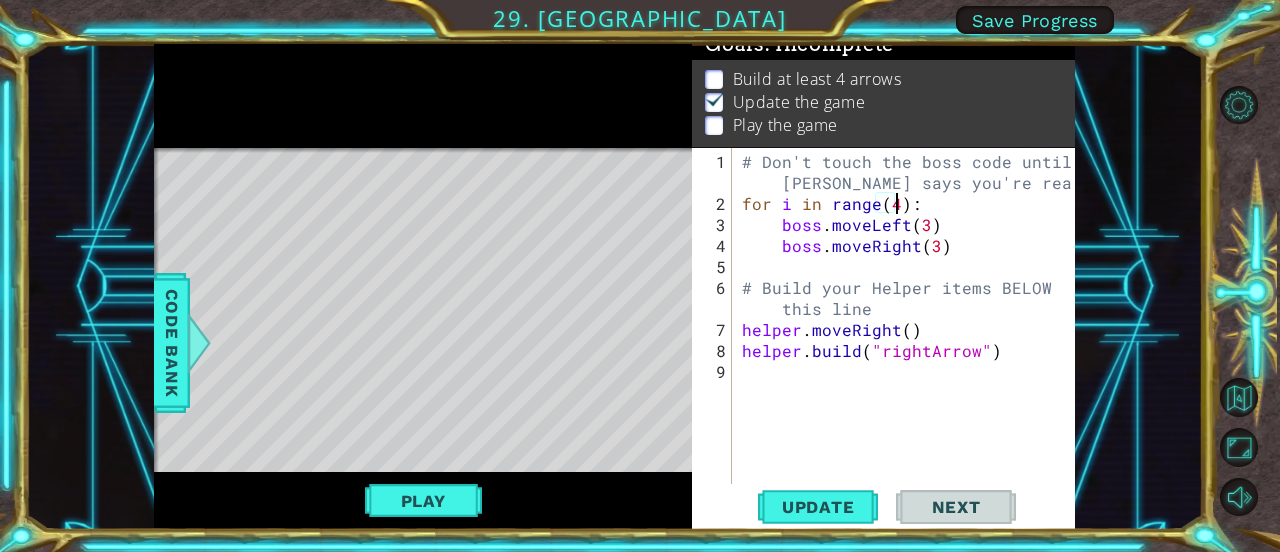 scroll, scrollTop: 0, scrollLeft: 9, axis: horizontal 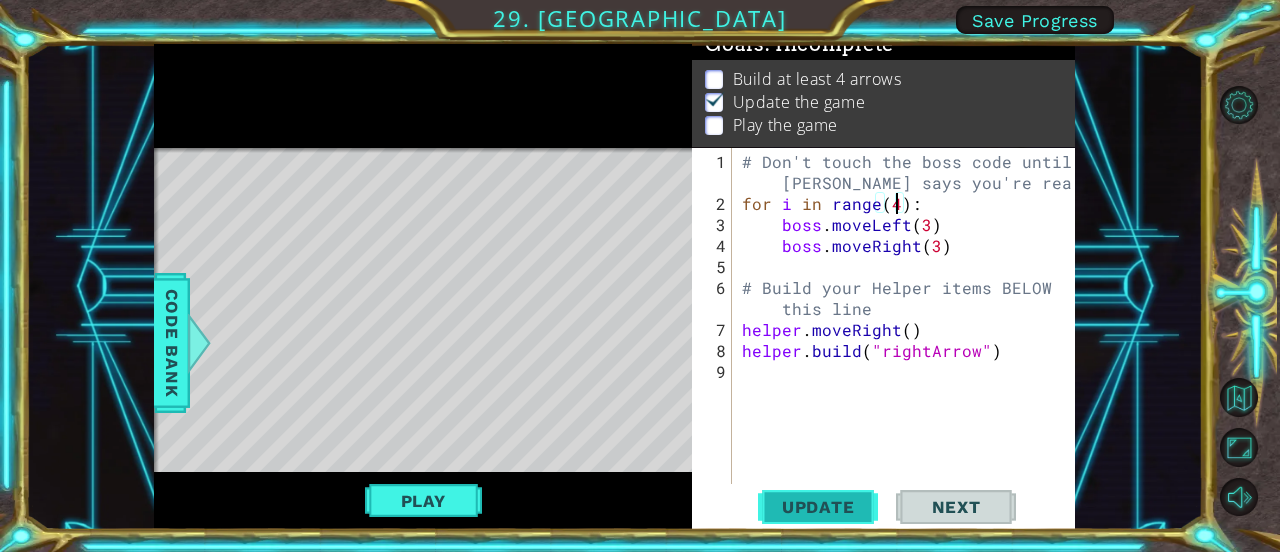 type on "for i in range(4):" 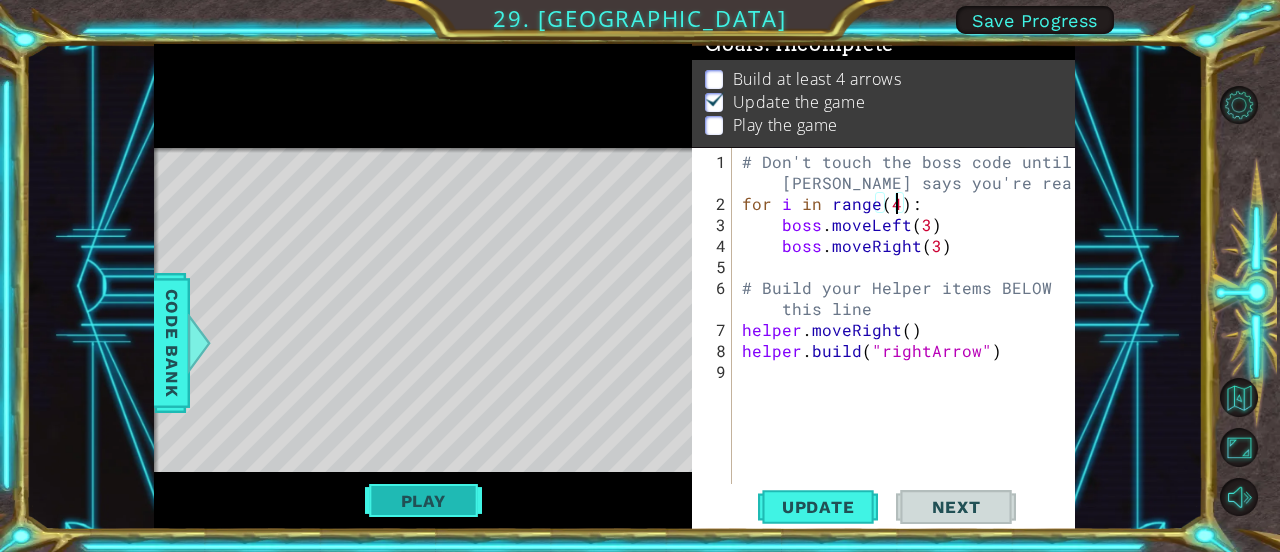 click on "Play" at bounding box center [423, 501] 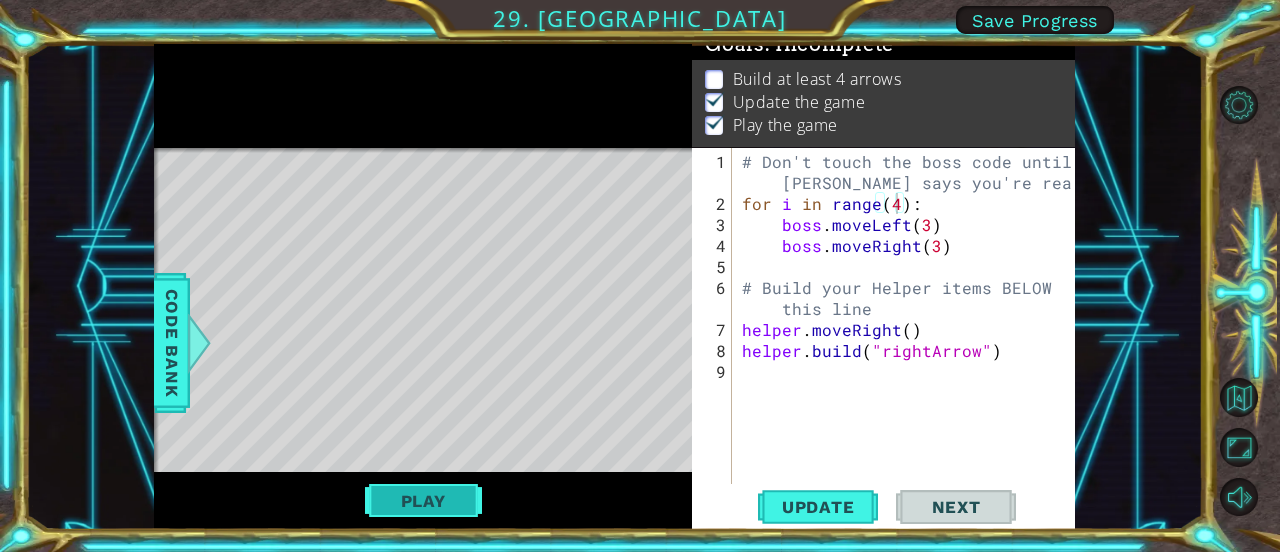 click on "Play" at bounding box center (423, 501) 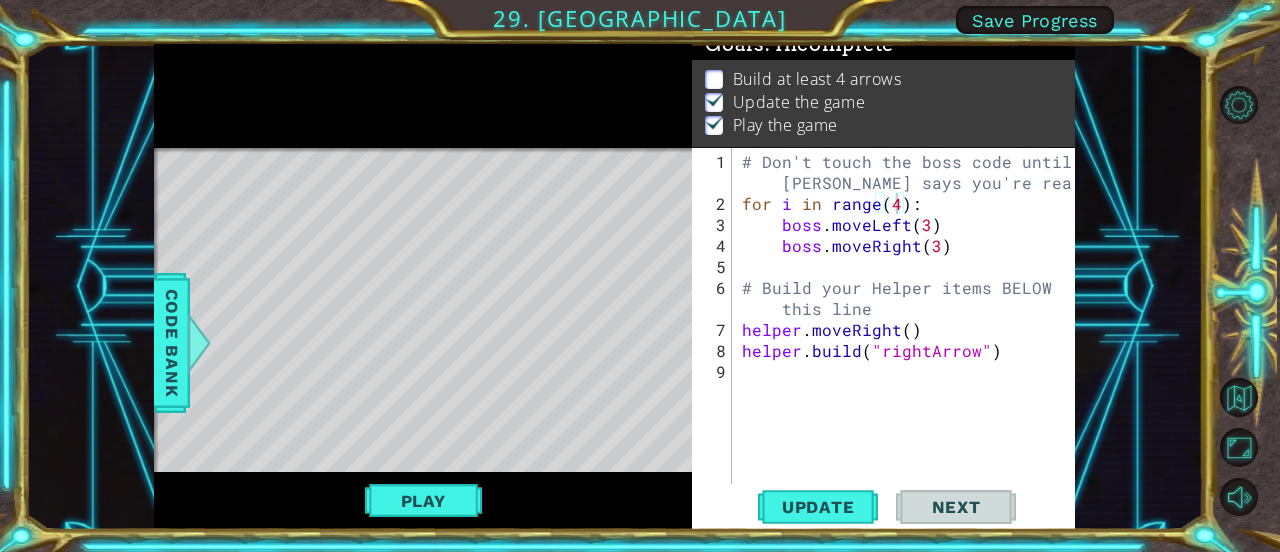 scroll, scrollTop: 0, scrollLeft: 0, axis: both 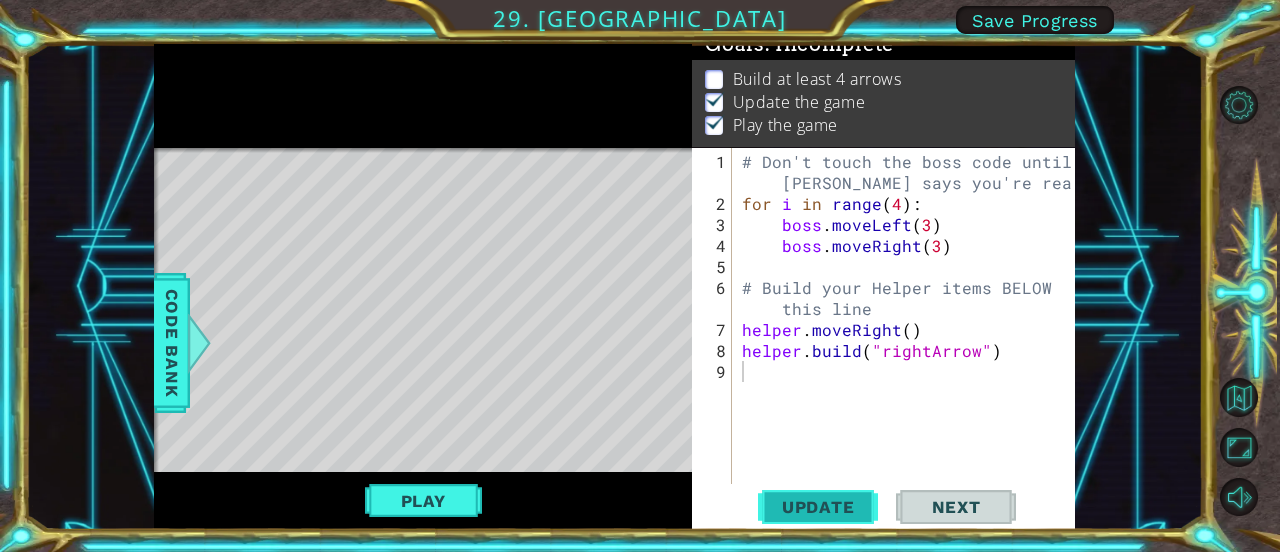 click on "Update" at bounding box center [818, 507] 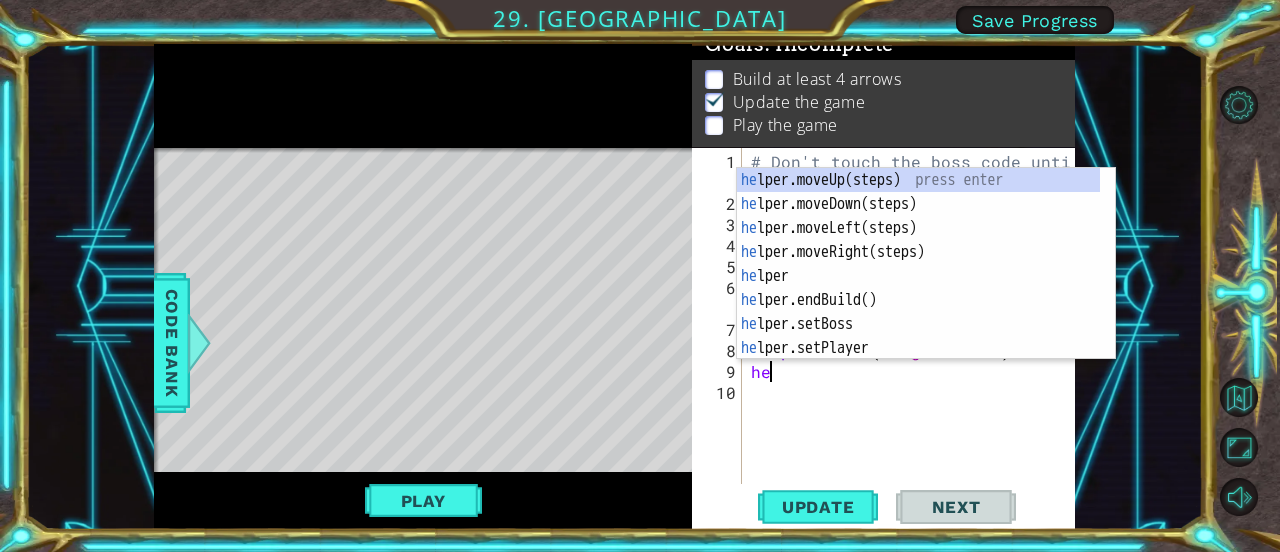 type on "hel" 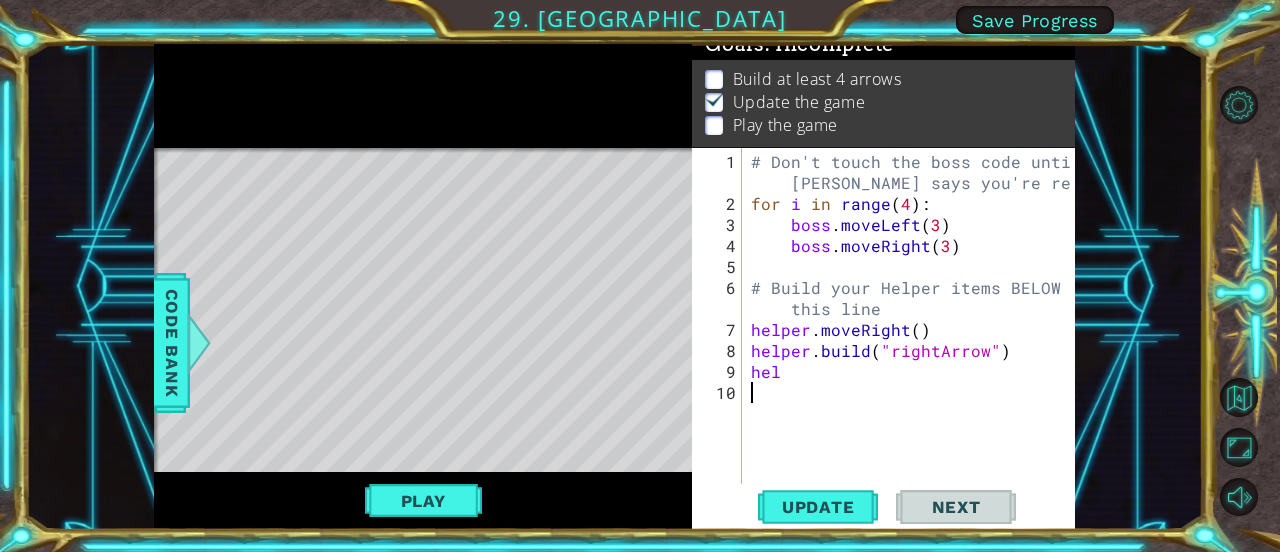 click on "# Don't touch the boss code until       [PERSON_NAME] says you're ready! for   i   in   range ( 4 ) :      boss . moveLeft ( 3 )      boss . moveRight ( 3 ) # Build your Helper items BELOW       this line helper . moveRight ( ) helper . build ( "rightArrow" ) hel" at bounding box center [914, 350] 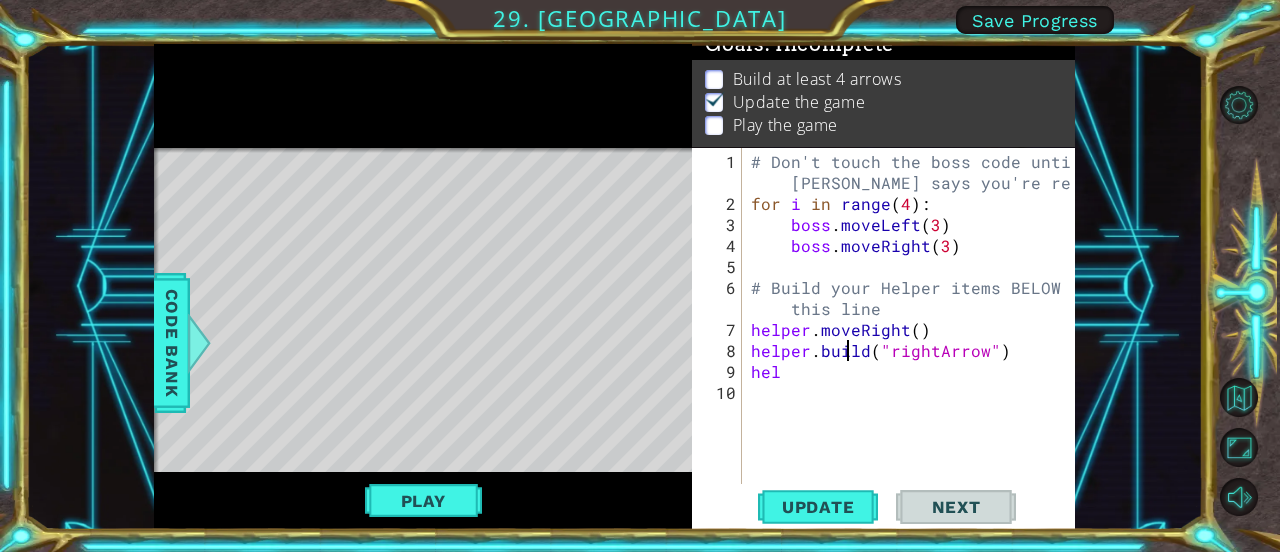 click on "# Don't touch the boss code until       [PERSON_NAME] says you're ready! for   i   in   range ( 4 ) :      boss . moveLeft ( 3 )      boss . moveRight ( 3 ) # Build your Helper items BELOW       this line helper . moveRight ( ) helper . build ( "rightArrow" ) hel" at bounding box center (914, 350) 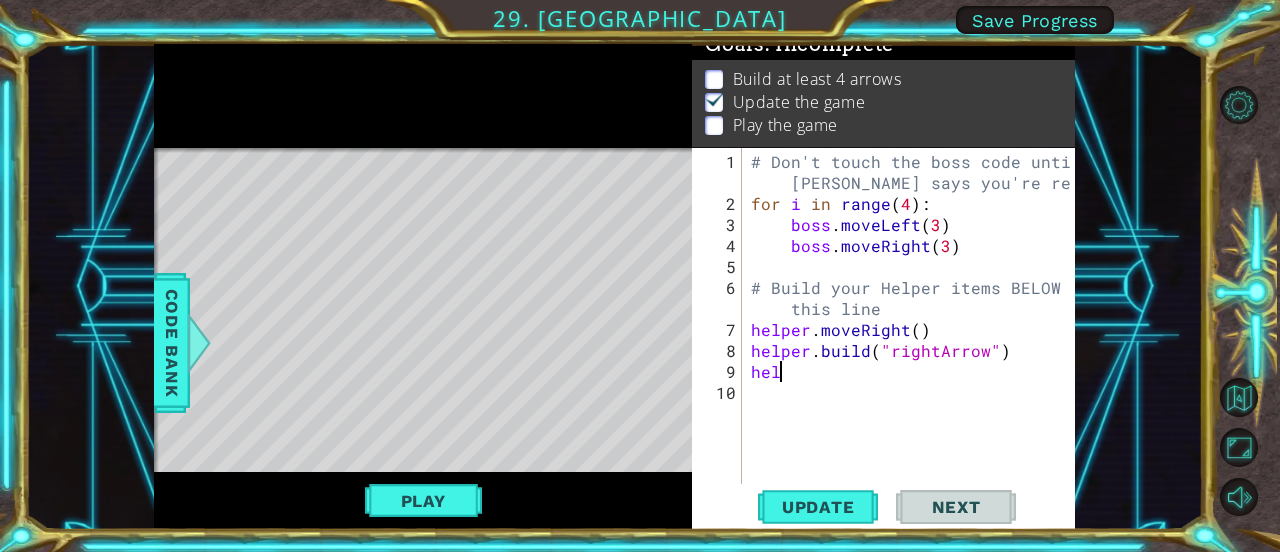 scroll, scrollTop: 0, scrollLeft: 1, axis: horizontal 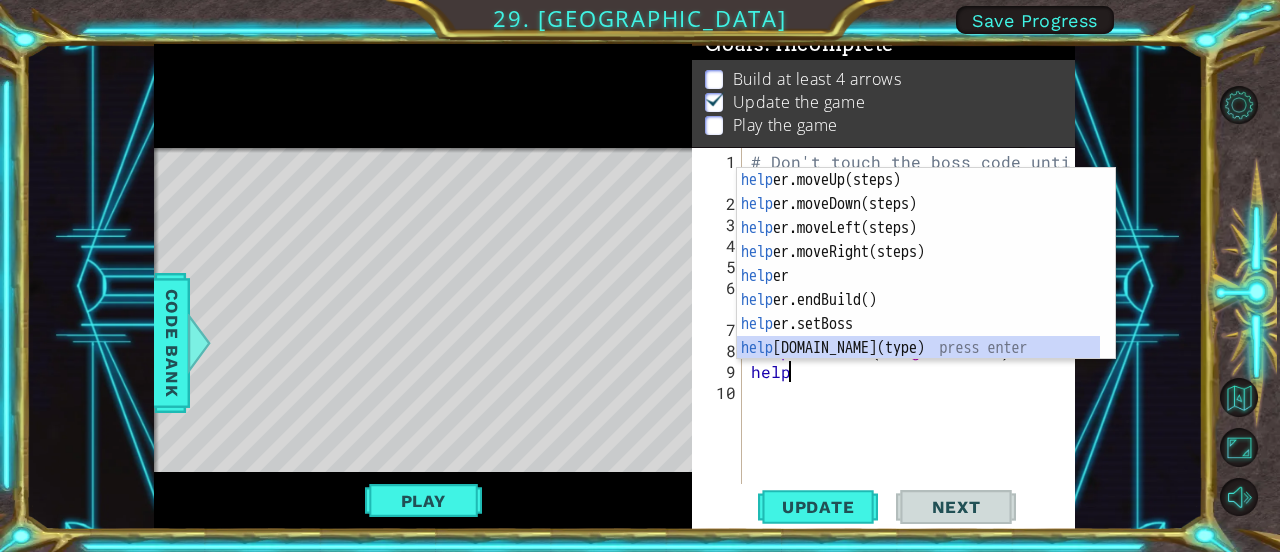 click on "help er.moveUp(steps) press enter help er.moveDown(steps) press enter help er.moveLeft(steps) press enter help er.moveRight(steps) press enter help er press enter help er.endBuild() press enter help er.setBoss press enter help [DOMAIN_NAME](type) press enter help er.setPlayer press enter" at bounding box center (919, 288) 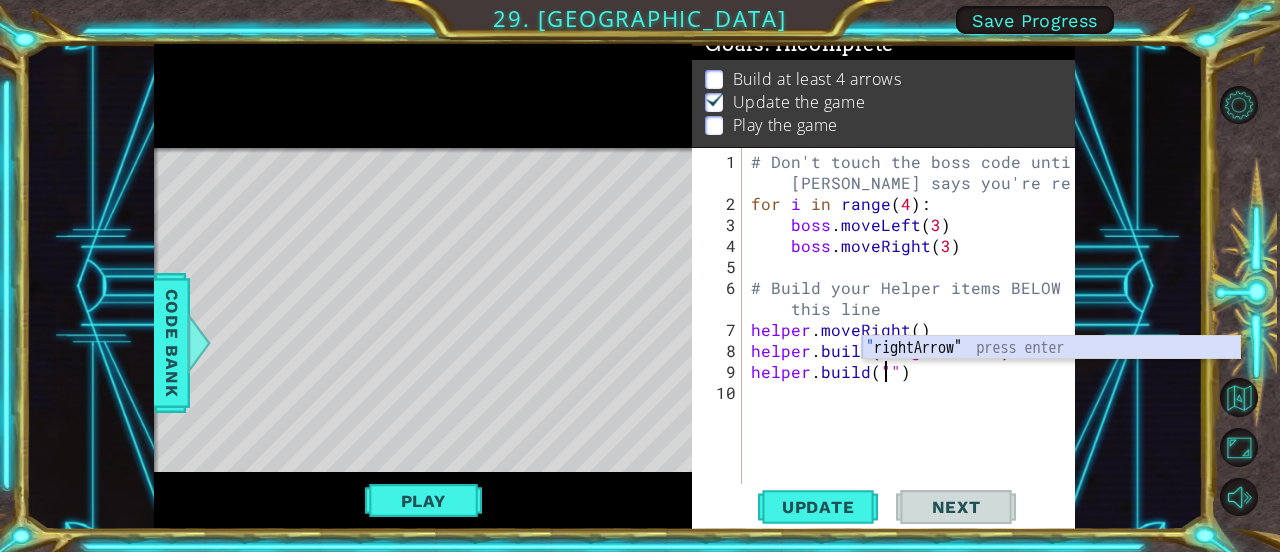 click on "" rightArrow" press enter" at bounding box center [1051, 372] 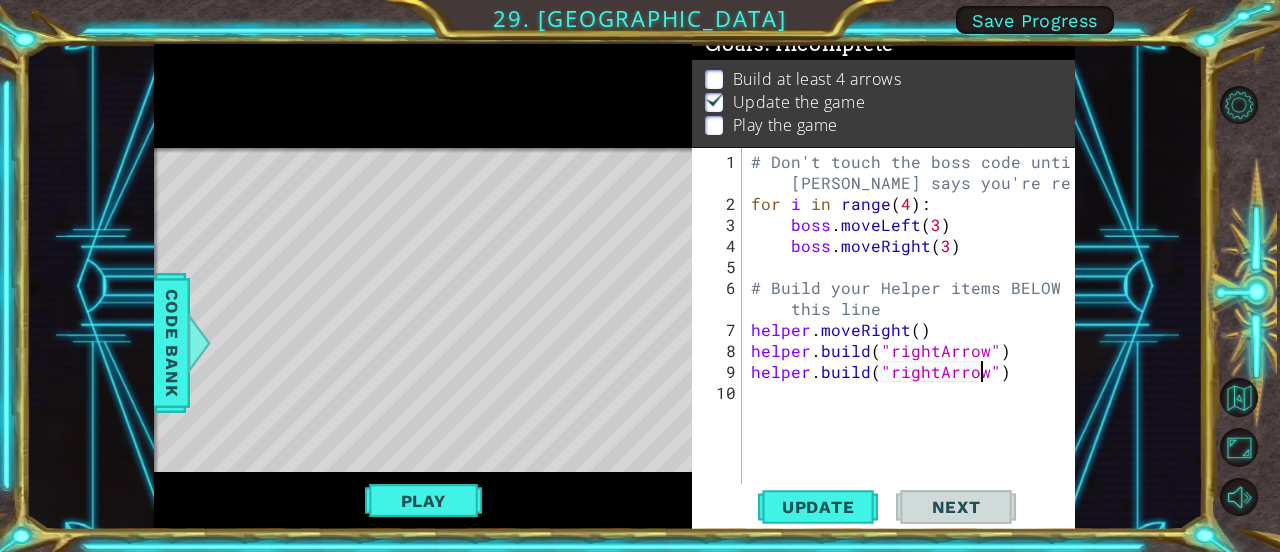 click on "# Don't touch the boss code until       [PERSON_NAME] says you're ready! for   i   in   range ( 4 ) :      boss . moveLeft ( 3 )      boss . moveRight ( 3 ) # Build your Helper items BELOW       this line helper . moveRight ( ) helper . build ( "rightArrow" ) helper . build ( "rightArrow" )" at bounding box center (914, 350) 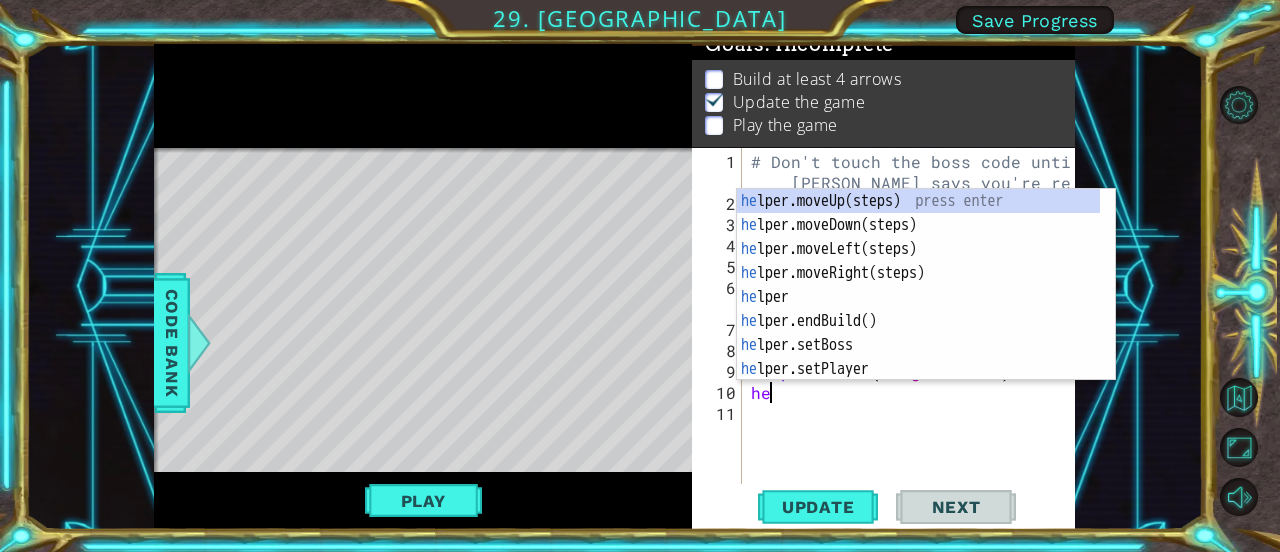 scroll, scrollTop: 0, scrollLeft: 0, axis: both 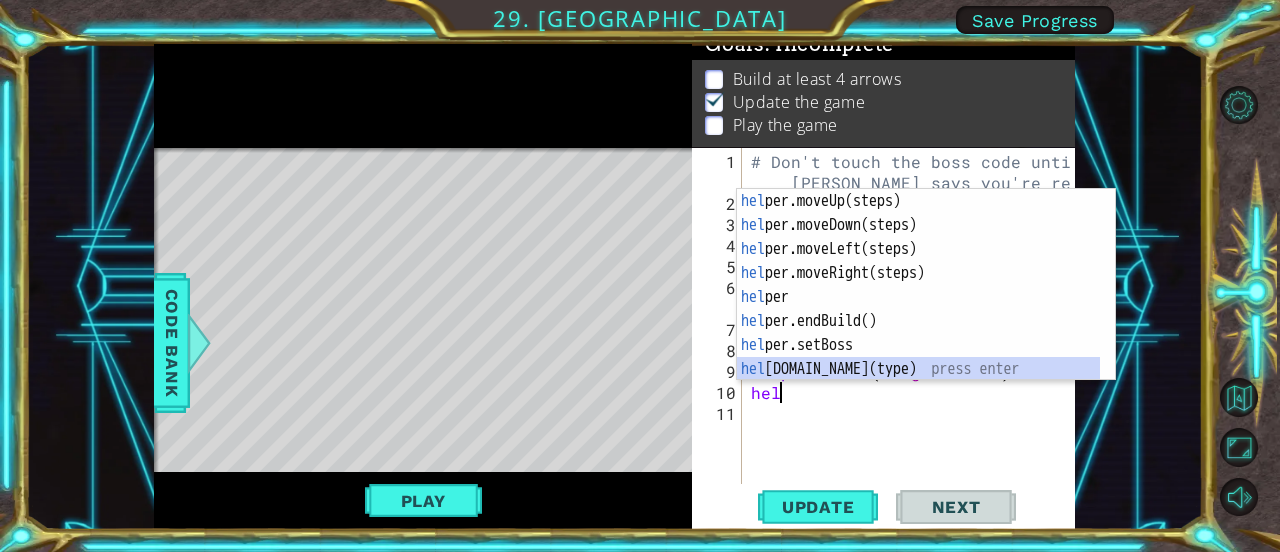 click on "hel per.moveUp(steps) press enter hel per.moveDown(steps) press enter hel per.moveLeft(steps) press enter hel per.moveRight(steps) press enter hel per press enter hel per.endBuild() press enter hel per.setBoss press enter hel [DOMAIN_NAME](type) press enter hel per.setPlayer press enter" at bounding box center (919, 309) 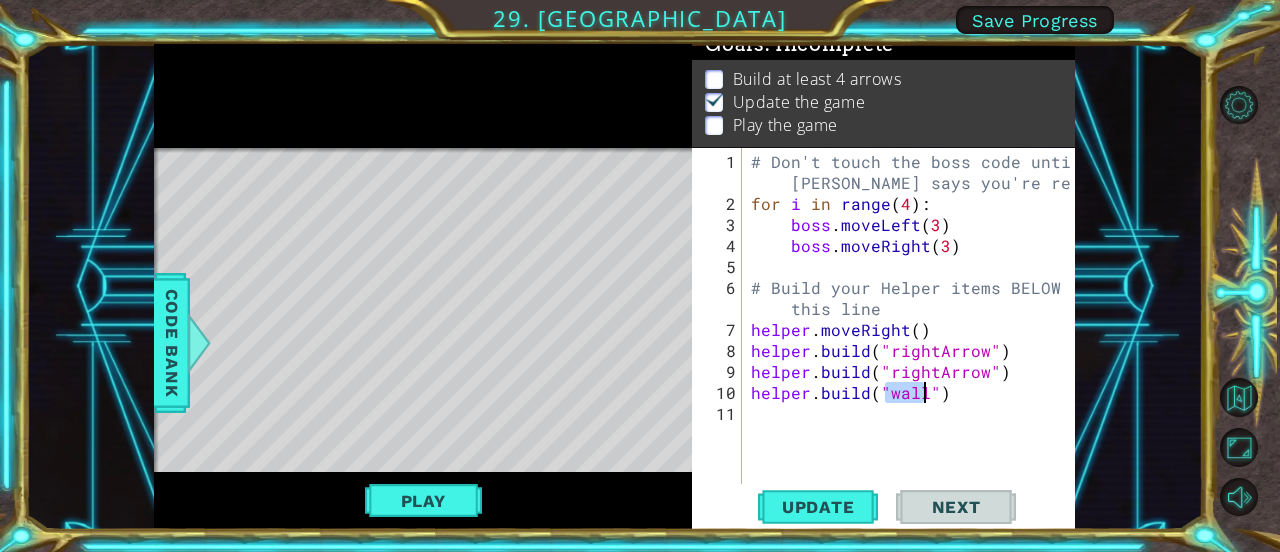click on "# Don't touch the boss code until       [PERSON_NAME] says you're ready! for   i   in   range ( 4 ) :      boss . moveLeft ( 3 )      boss . moveRight ( 3 ) # Build your Helper items BELOW       this line helper . moveRight ( ) helper . build ( "rightArrow" ) helper . build ( "rightArrow" ) helper . build ( "wall" )" at bounding box center [914, 350] 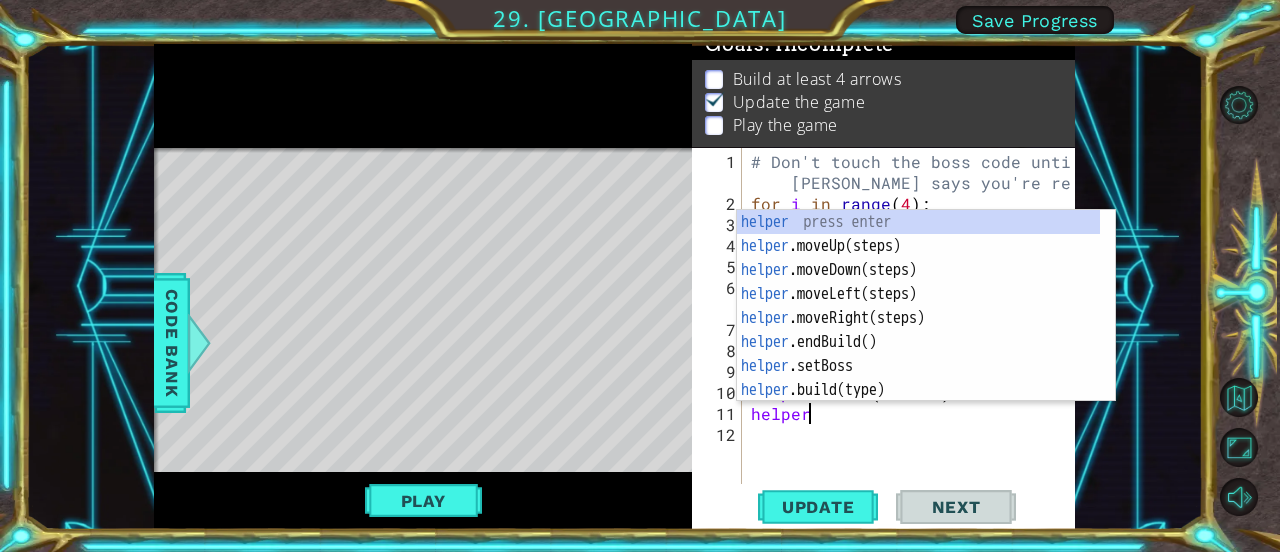 scroll, scrollTop: 0, scrollLeft: 2, axis: horizontal 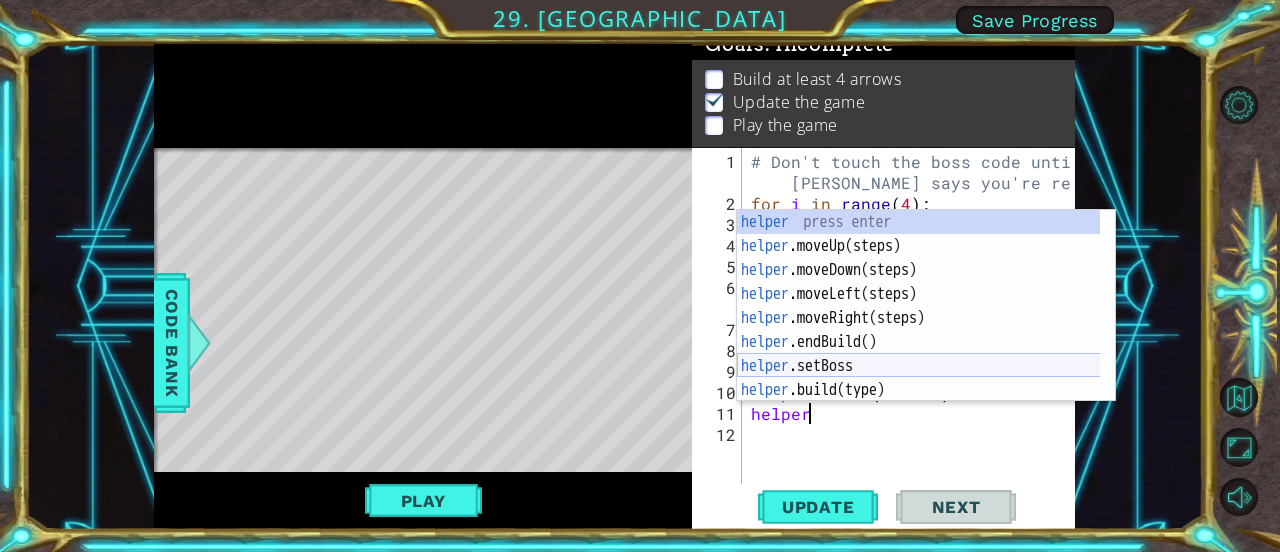 click on "helper press enter helper .moveUp(steps) press enter helper .moveDown(steps) press enter helper .moveLeft(steps) press enter helper .moveRight(steps) press enter helper .endBuild() press enter helper .setBoss press enter helper .build(type) press enter helper .setPlayer press enter" at bounding box center (919, 330) 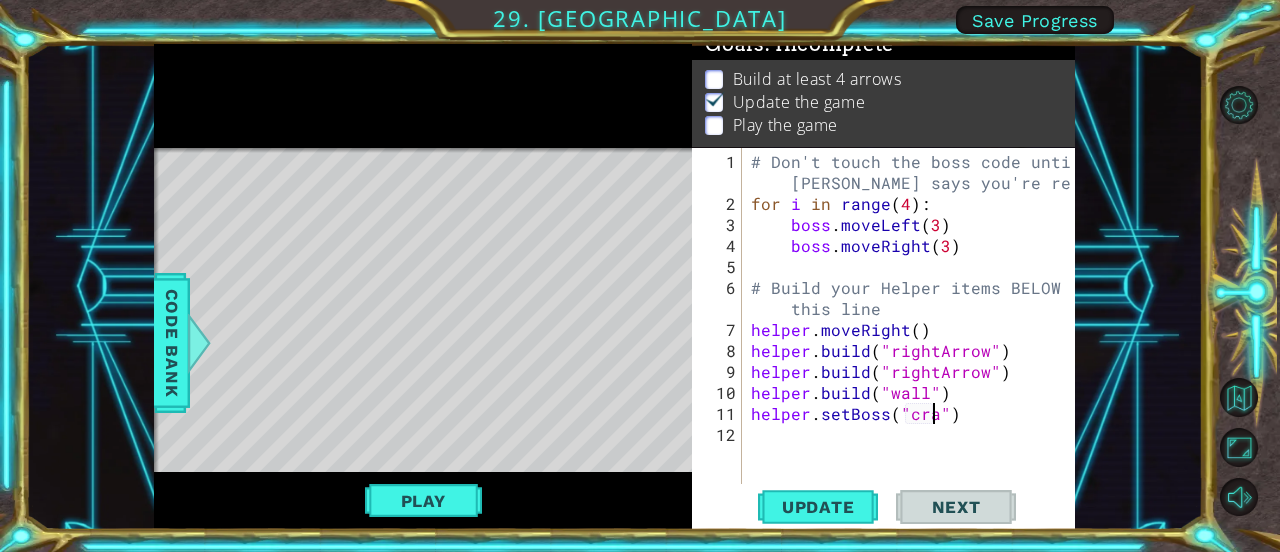 scroll, scrollTop: 0, scrollLeft: 11, axis: horizontal 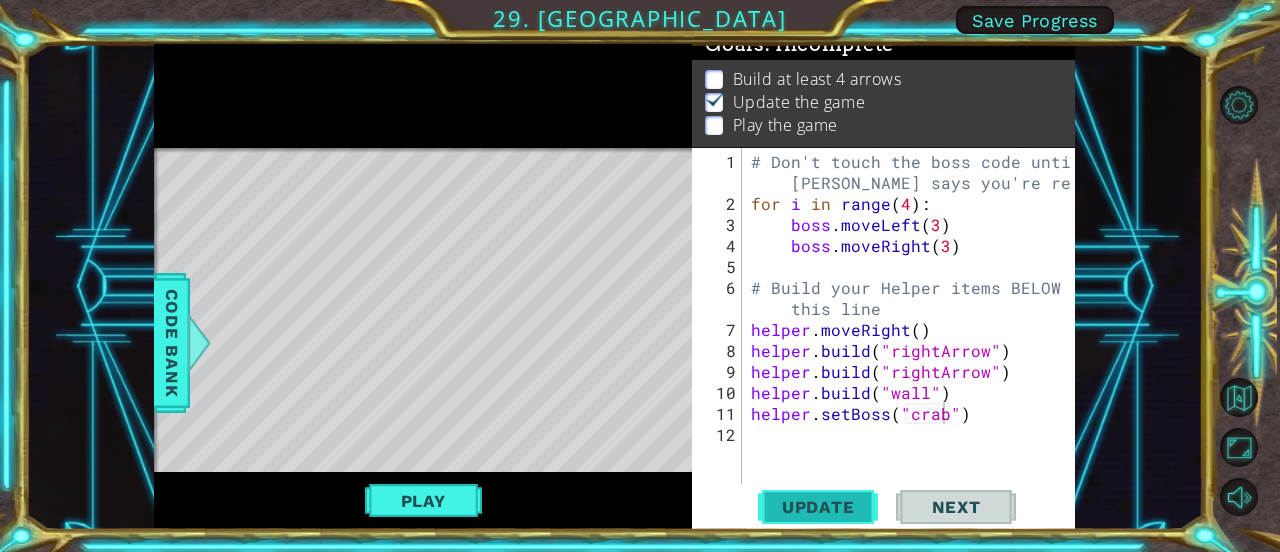 click on "Update" at bounding box center (818, 507) 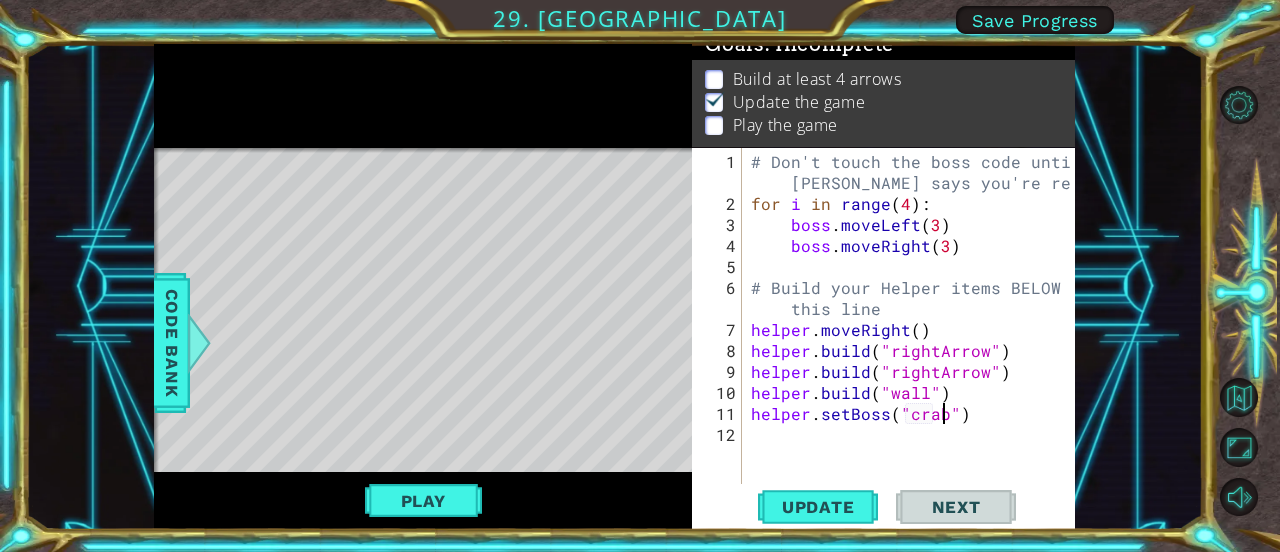 scroll, scrollTop: 0, scrollLeft: 11, axis: horizontal 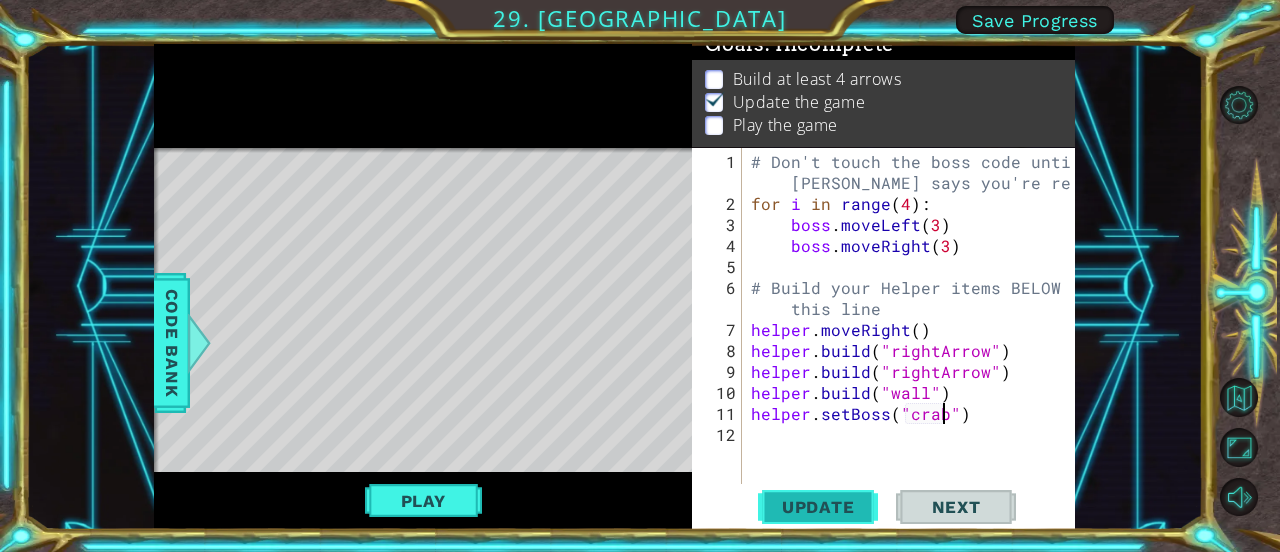 type on "helper.setBoss("crab")" 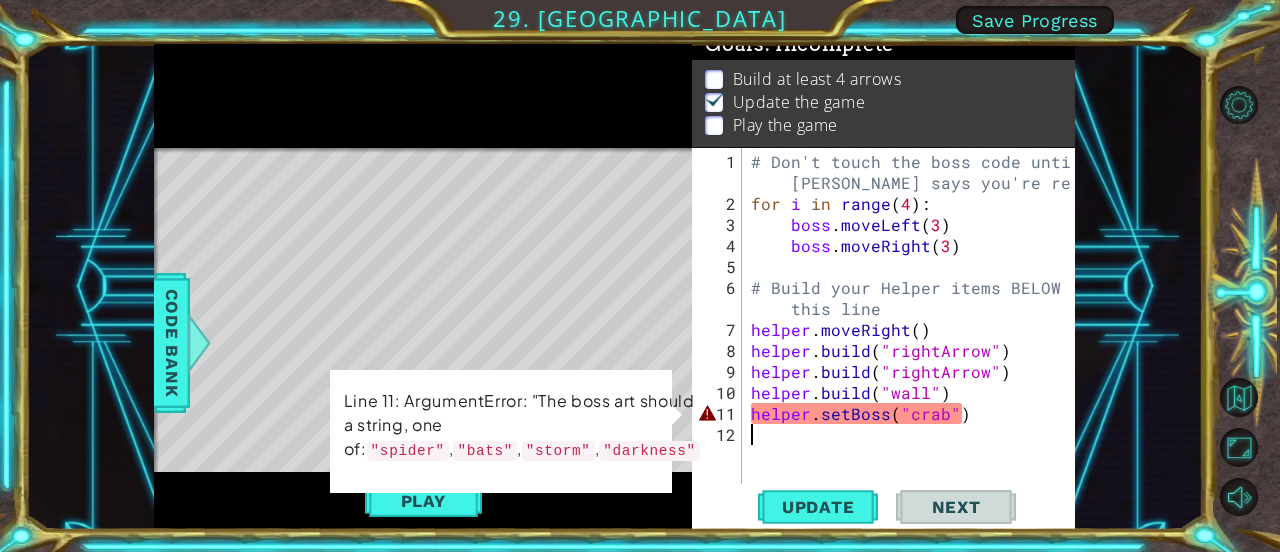 click on "# Don't touch the boss code until       [PERSON_NAME] says you're ready! for   i   in   range ( 4 ) :      boss . moveLeft ( 3 )      boss . moveRight ( 3 ) # Build your Helper items BELOW       this line helper . moveRight ( ) helper . build ( "rightArrow" ) helper . build ( "rightArrow" ) helper . build ( "wall" ) helper . setBoss ( "crab" )" at bounding box center (914, 350) 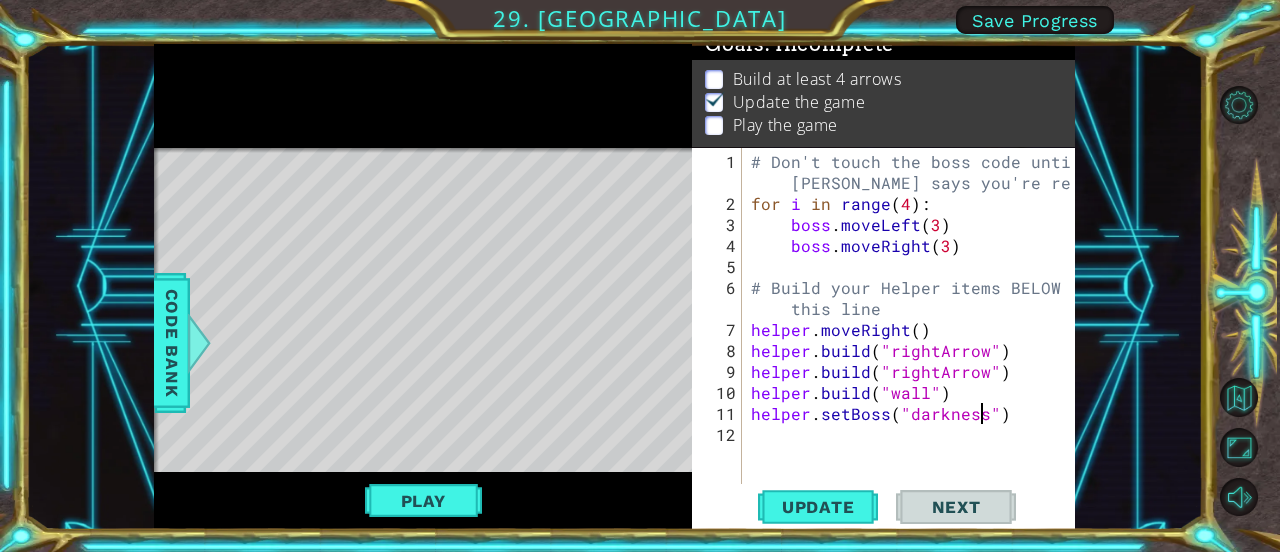 scroll, scrollTop: 0, scrollLeft: 14, axis: horizontal 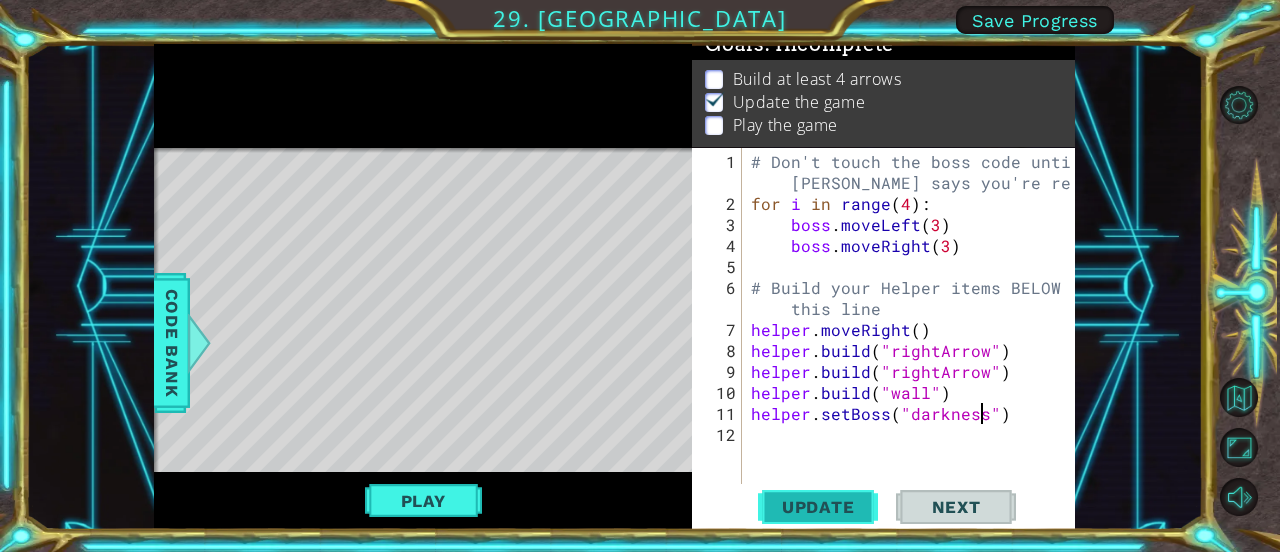 click on "Update" at bounding box center [818, 507] 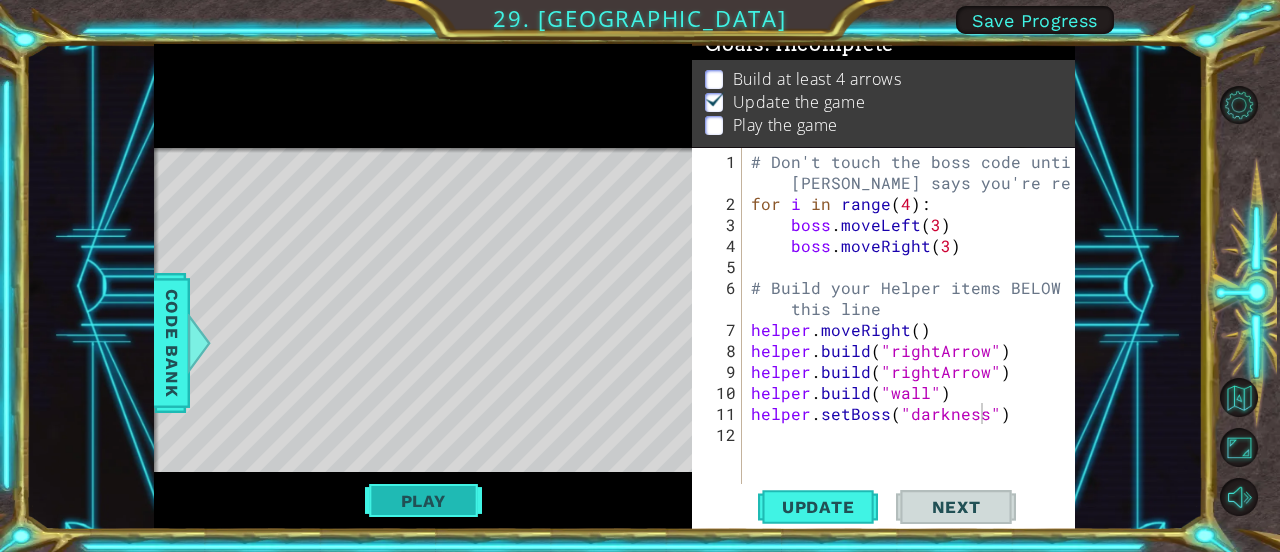 click on "Play" at bounding box center [423, 501] 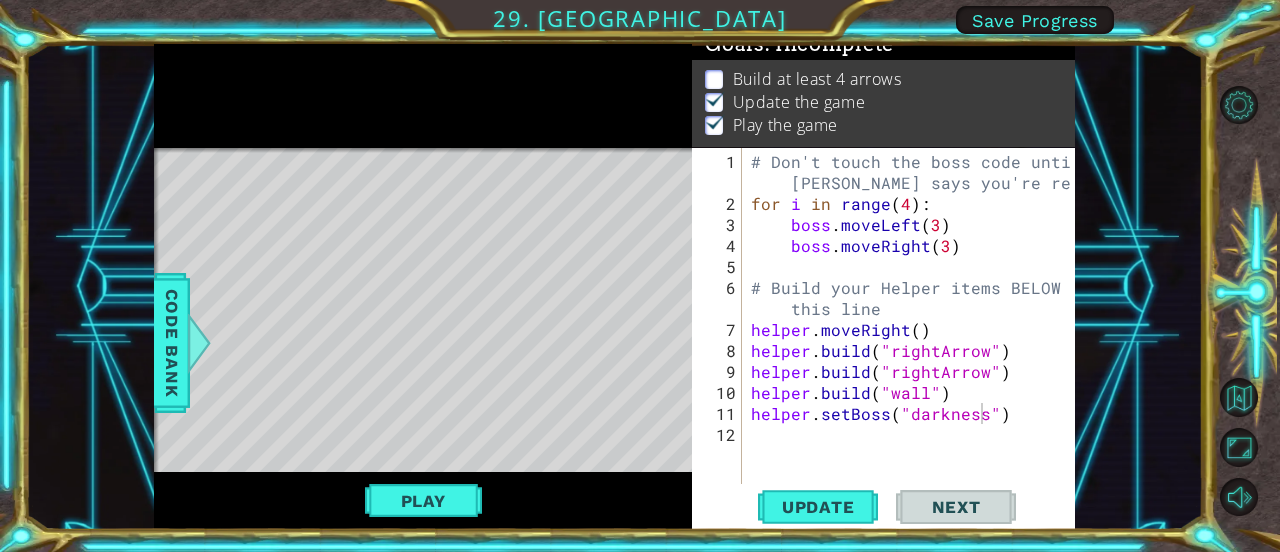 click on "# Don't touch the boss code until       [PERSON_NAME] says you're ready! for   i   in   range ( 4 ) :      boss . moveLeft ( 3 )      boss . moveRight ( 3 ) # Build your Helper items BELOW       this line helper . moveRight ( ) helper . build ( "rightArrow" ) helper . build ( "rightArrow" ) helper . build ( "wall" ) helper . setBoss ( "darkness" )" at bounding box center (914, 350) 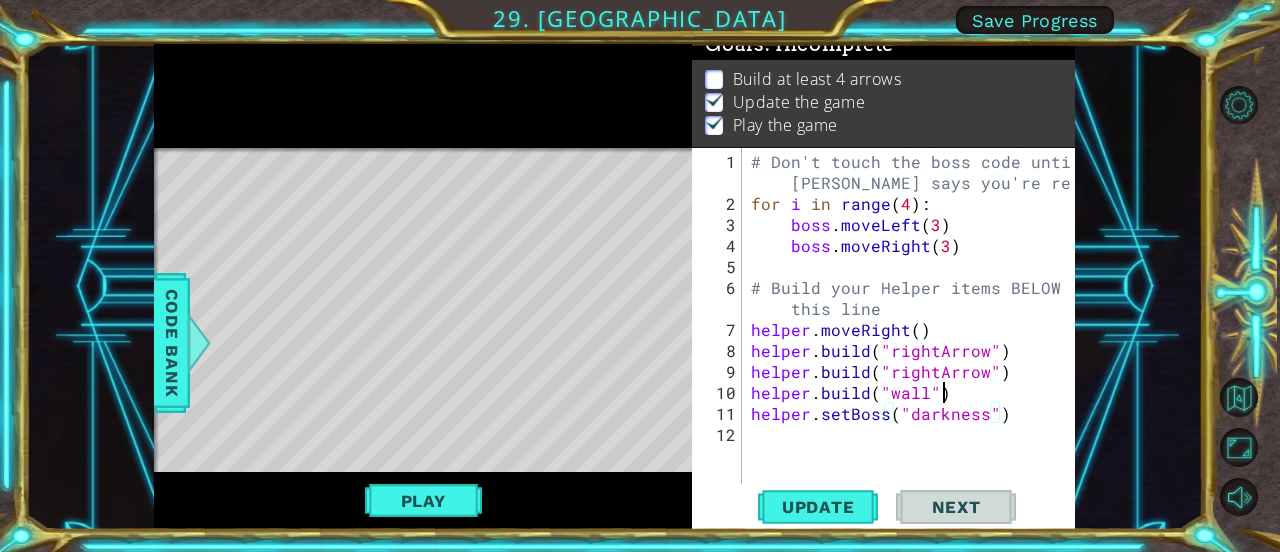 click on "# Don't touch the boss code until       [PERSON_NAME] says you're ready! for   i   in   range ( 4 ) :      boss . moveLeft ( 3 )      boss . moveRight ( 3 ) # Build your Helper items BELOW       this line helper . moveRight ( ) helper . build ( "rightArrow" ) helper . build ( "rightArrow" ) helper . build ( "wall" ) helper . setBoss ( "darkness" )" at bounding box center [914, 350] 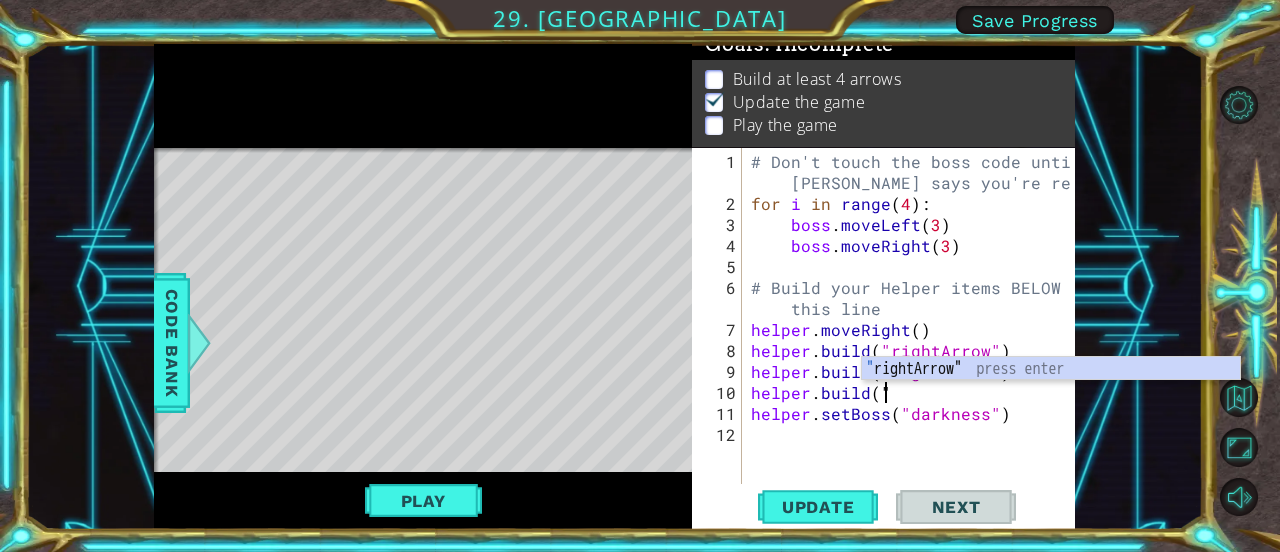 scroll, scrollTop: 0, scrollLeft: 7, axis: horizontal 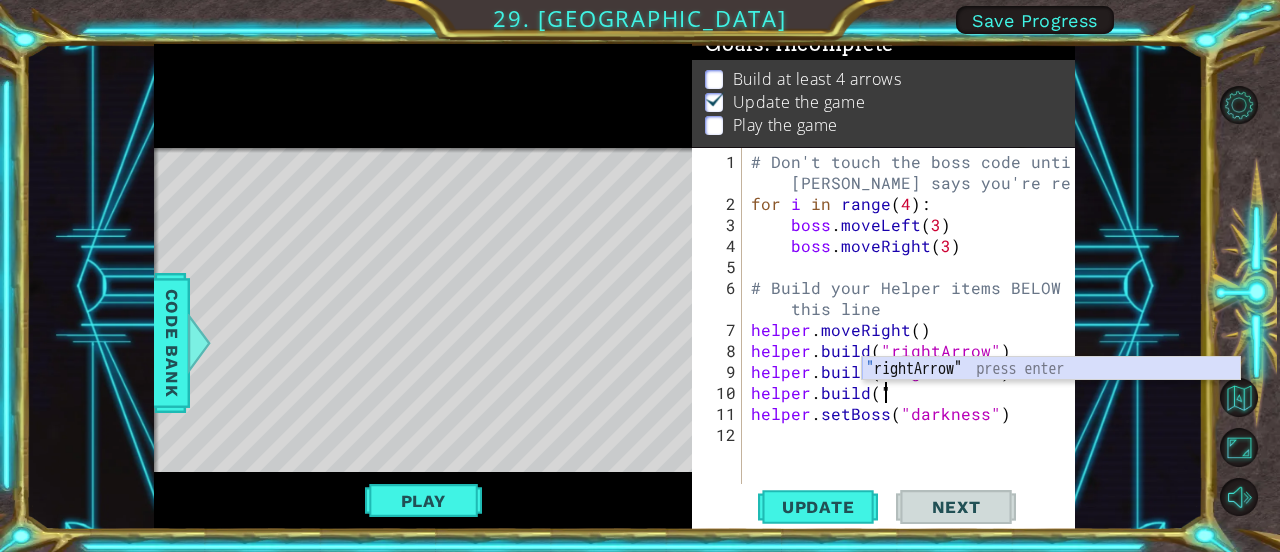 click on "" rightArrow" press enter" at bounding box center [1051, 393] 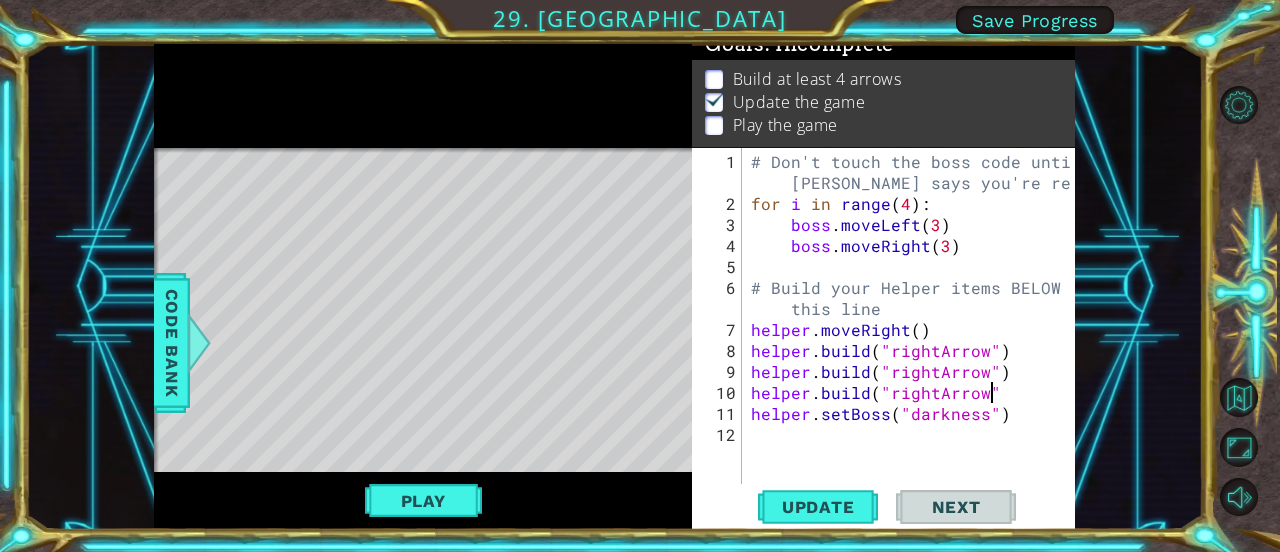 type on "[DOMAIN_NAME]("rightArrow")" 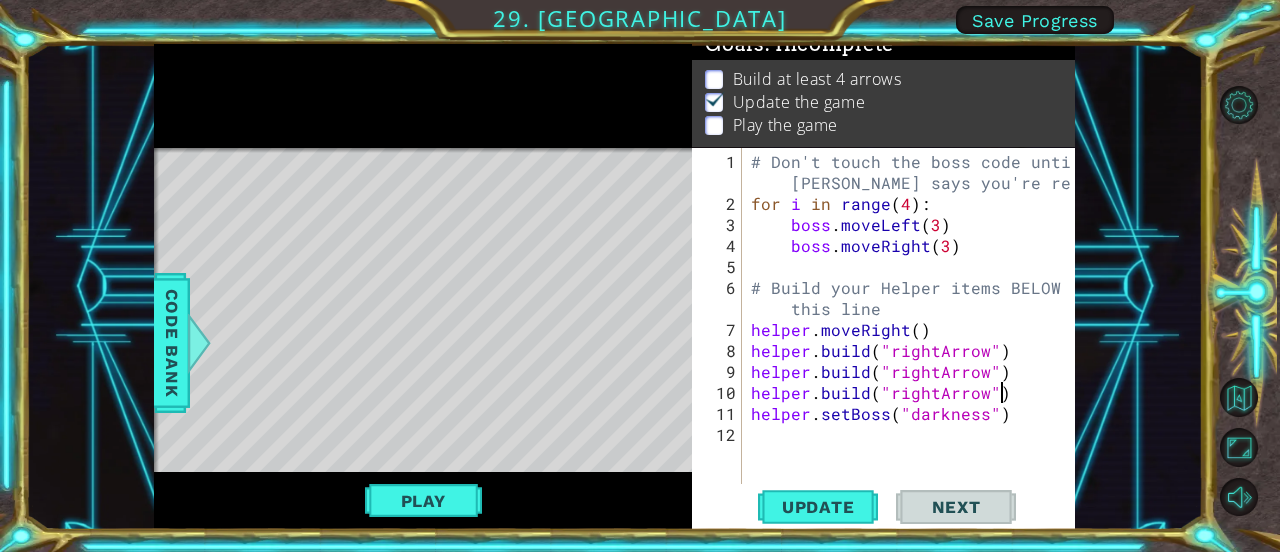 scroll, scrollTop: 0, scrollLeft: 14, axis: horizontal 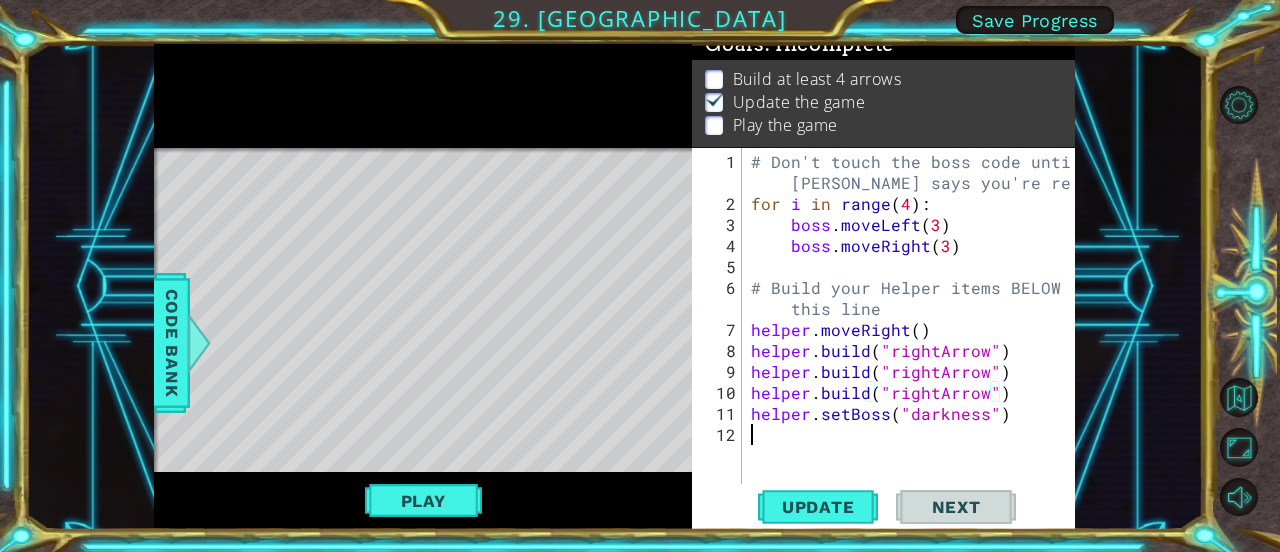 click on "# Don't touch the boss code until       [PERSON_NAME] says you're ready! for   i   in   range ( 4 ) :      boss . moveLeft ( 3 )      boss . moveRight ( 3 ) # Build your Helper items BELOW       this line helper . moveRight ( ) helper . build ( "rightArrow" ) helper . build ( "rightArrow" ) helper . build ( "rightArrow" ) helper . setBoss ( "darkness" )" at bounding box center (914, 350) 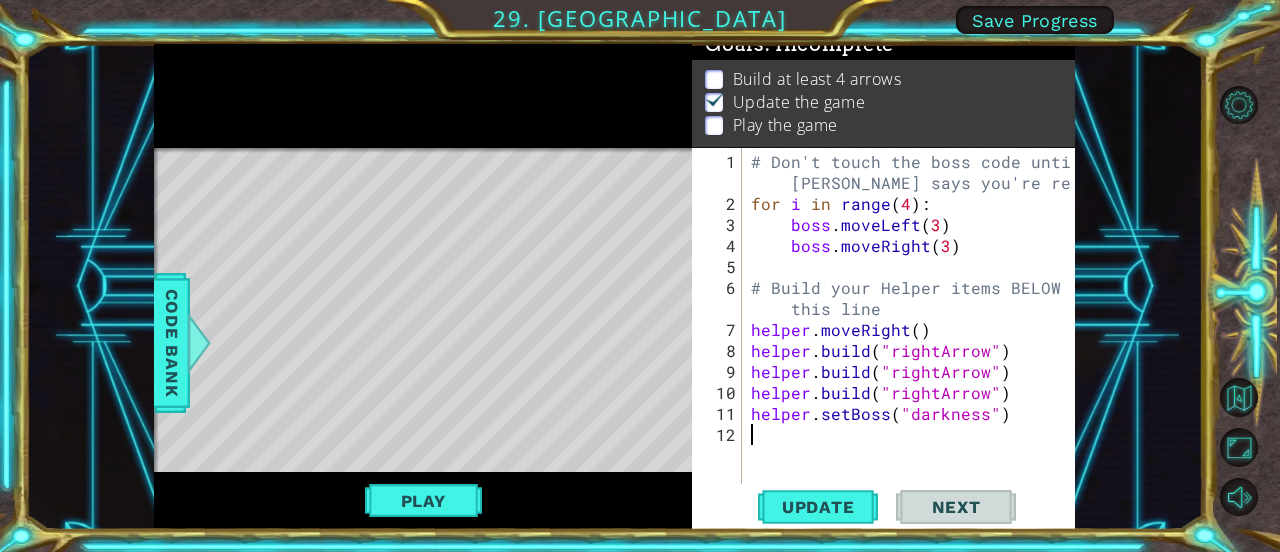 click on "# Don't touch the boss code until       [PERSON_NAME] says you're ready! for   i   in   range ( 4 ) :      boss . moveLeft ( 3 )      boss . moveRight ( 3 ) # Build your Helper items BELOW       this line helper . moveRight ( ) helper . build ( "rightArrow" ) helper . build ( "rightArrow" ) helper . build ( "rightArrow" ) helper . setBoss ( "darkness" )" at bounding box center (914, 350) 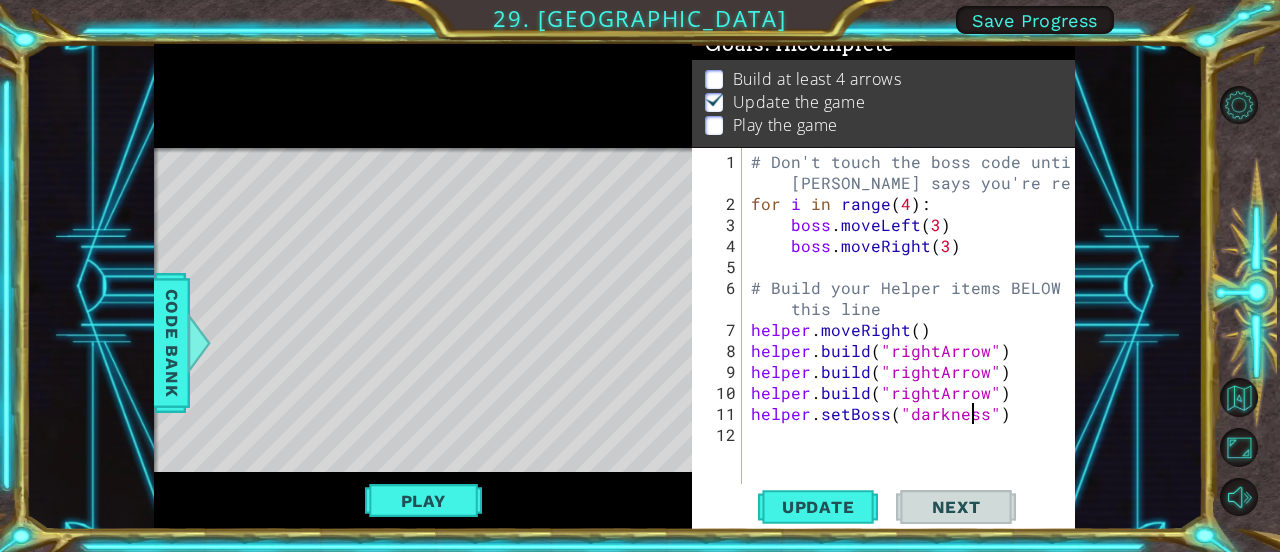 click on "# Don't touch the boss code until       [PERSON_NAME] says you're ready! for   i   in   range ( 4 ) :      boss . moveLeft ( 3 )      boss . moveRight ( 3 ) # Build your Helper items BELOW       this line helper . moveRight ( ) helper . build ( "rightArrow" ) helper . build ( "rightArrow" ) helper . build ( "rightArrow" ) helper . setBoss ( "darkness" )" at bounding box center (914, 350) 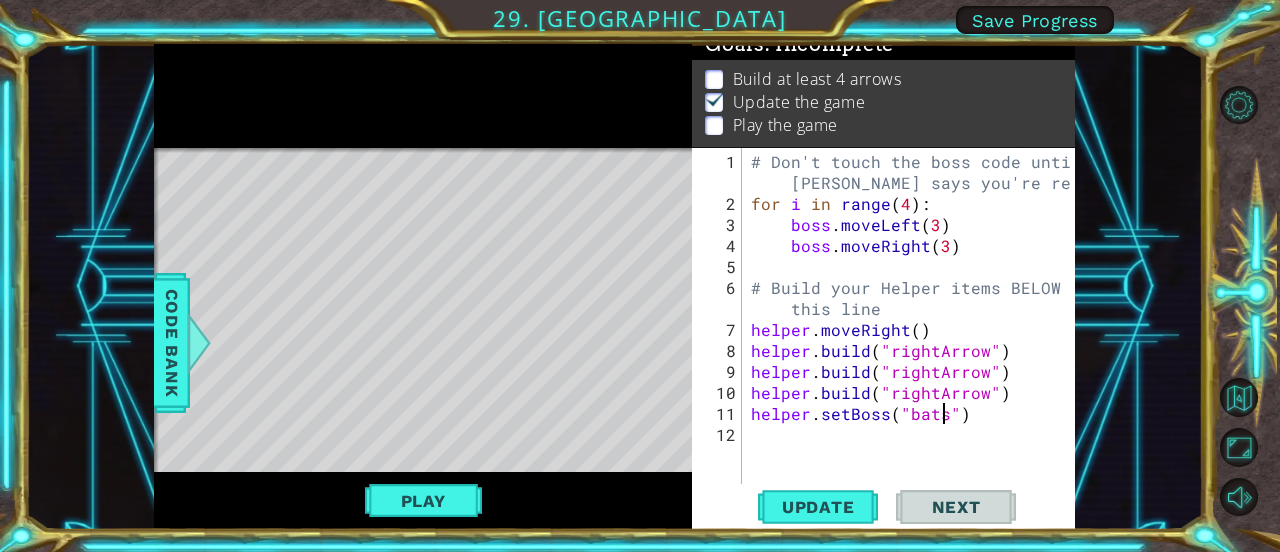scroll, scrollTop: 0, scrollLeft: 11, axis: horizontal 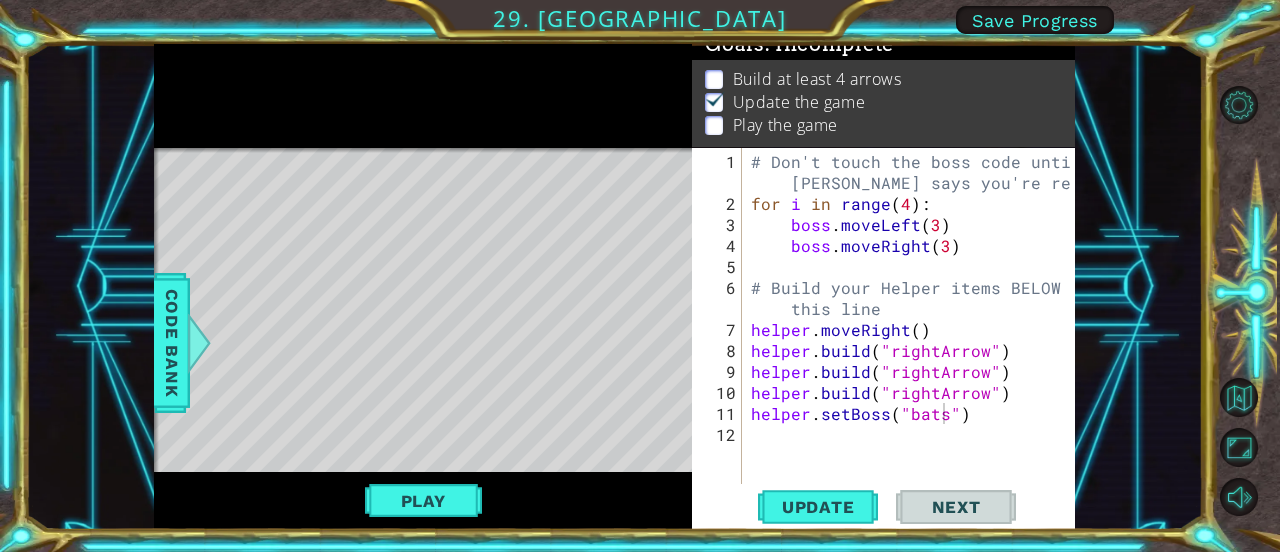 click on "helper.setBoss("bats") 1 2 3 4 5 6 7 8 9 10 11 12 # Don't touch the boss code until       [PERSON_NAME] says you're ready! for   i   in   range ( 4 ) :      boss . moveLeft ( 3 )      boss . moveRight ( 3 ) # Build your Helper items BELOW       this line helper . moveRight ( ) helper . build ( "rightArrow" ) helper . build ( "rightArrow" ) helper . build ( "rightArrow" ) helper . setBoss ( "bats" )     הההההההההההההההההההההההההההההההההההההההההההההההההההההההההההההההההההההההההההההההההההההההההההההההההההההההההההההההההההההההההההההההההההההההההההההההההההההההההההההההההההההההההההההההההההההההההההההההההההההההההההההההההההההההההההההההההההההההההההההההההההההההההההההההה" at bounding box center (881, 316) 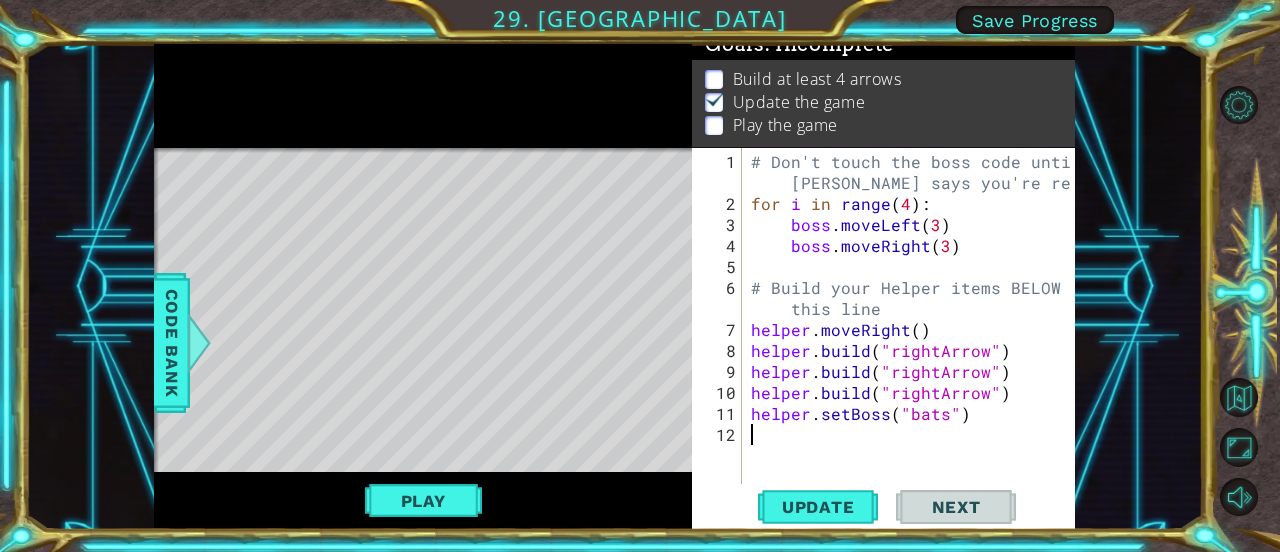 click on "# Don't touch the boss code until       [PERSON_NAME] says you're ready! for   i   in   range ( 4 ) :      boss . moveLeft ( 3 )      boss . moveRight ( 3 ) # Build your Helper items BELOW       this line helper . moveRight ( ) helper . build ( "rightArrow" ) helper . build ( "rightArrow" ) helper . build ( "rightArrow" ) helper . setBoss ( "bats" )" at bounding box center [914, 350] 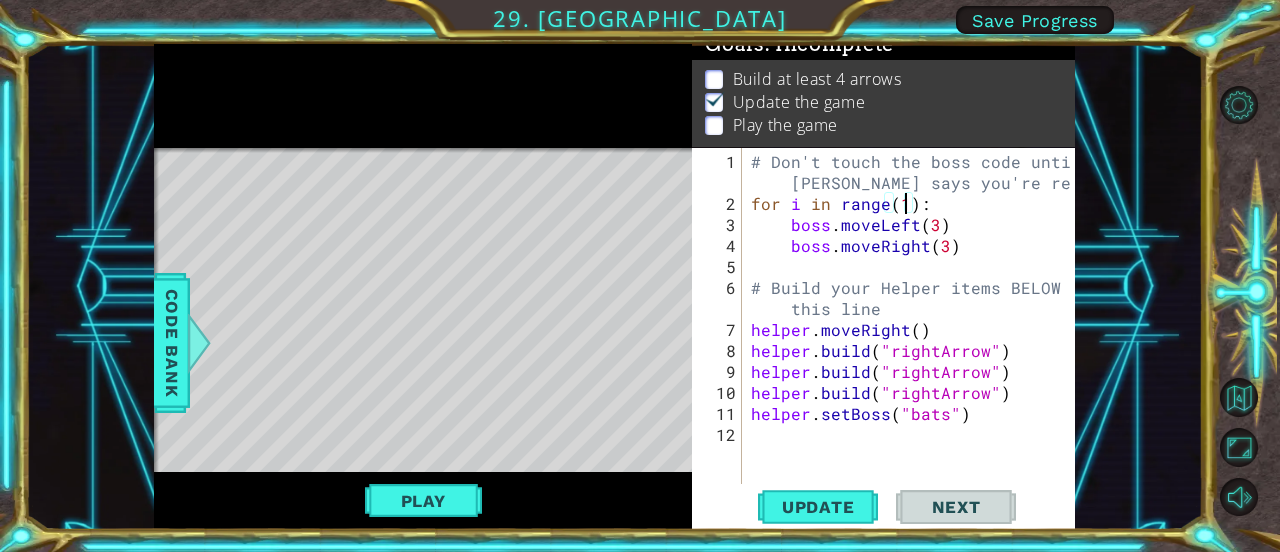 scroll, scrollTop: 0, scrollLeft: 10, axis: horizontal 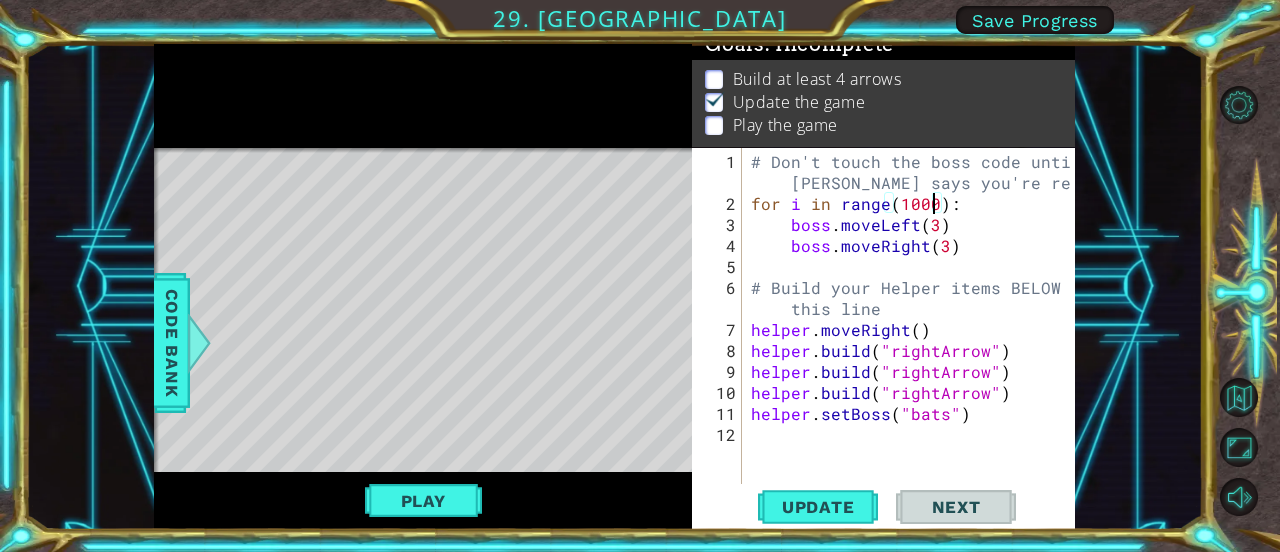 click on "# Don't touch the boss code until       [PERSON_NAME] says you're ready! for   i   in   range ( 1000 ) :      boss . moveLeft ( 3 )      boss . moveRight ( 3 ) # Build your Helper items BELOW       this line helper . moveRight ( ) helper . build ( "rightArrow" ) helper . build ( "rightArrow" ) helper . build ( "rightArrow" ) helper . setBoss ( "bats" )" at bounding box center [914, 350] 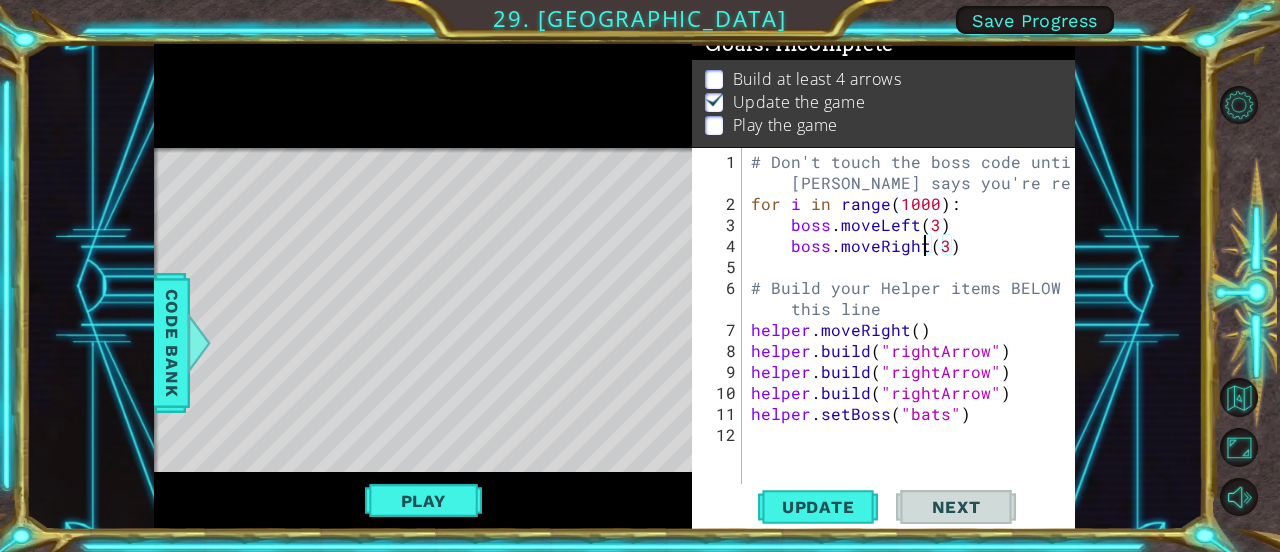 click on "# Don't touch the boss code until       [PERSON_NAME] says you're ready! for   i   in   range ( 1000 ) :      boss . moveLeft ( 3 )      boss . moveRight ( 3 ) # Build your Helper items BELOW       this line helper . moveRight ( ) helper . build ( "rightArrow" ) helper . build ( "rightArrow" ) helper . build ( "rightArrow" ) helper . setBoss ( "bats" )" at bounding box center [914, 350] 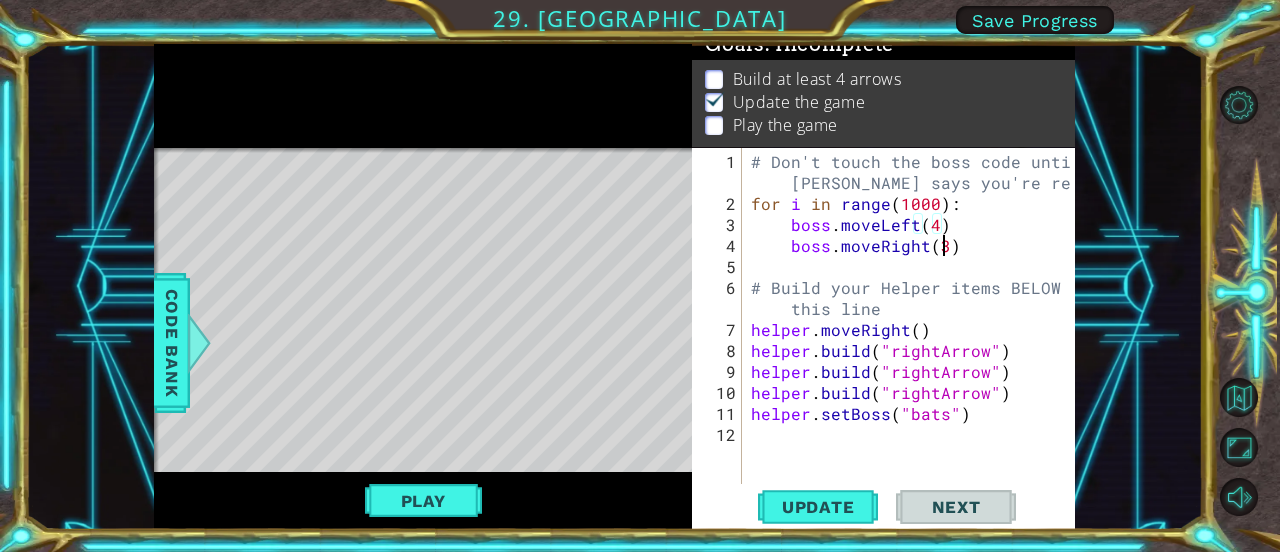 click on "# Don't touch the boss code until       [PERSON_NAME] says you're ready! for   i   in   range ( 1000 ) :      boss . moveLeft ( 4 )      boss . moveRight ( 3 ) # Build your Helper items BELOW       this line helper . moveRight ( ) helper . build ( "rightArrow" ) helper . build ( "rightArrow" ) helper . build ( "rightArrow" ) helper . setBoss ( "bats" )" at bounding box center (914, 350) 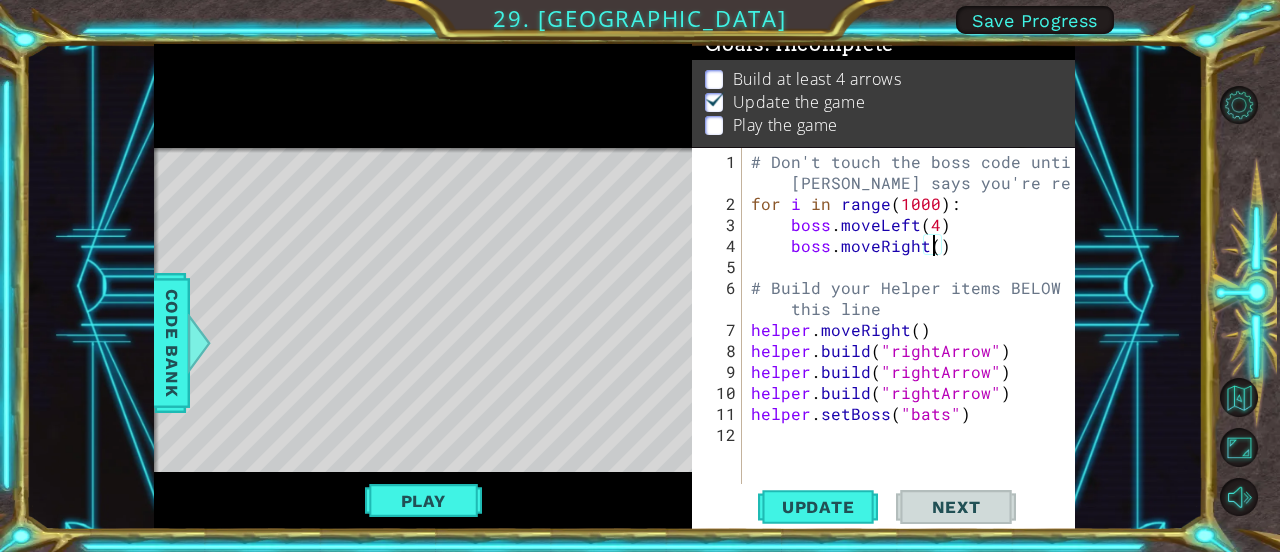 type on "boss.moveRight(4)" 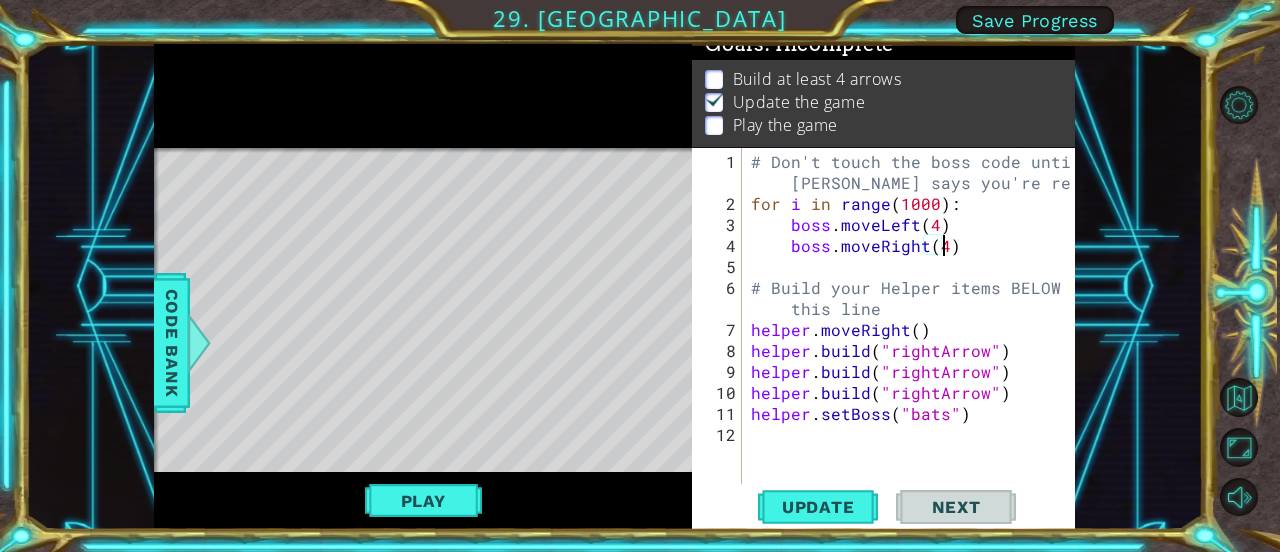 scroll, scrollTop: 0, scrollLeft: 11, axis: horizontal 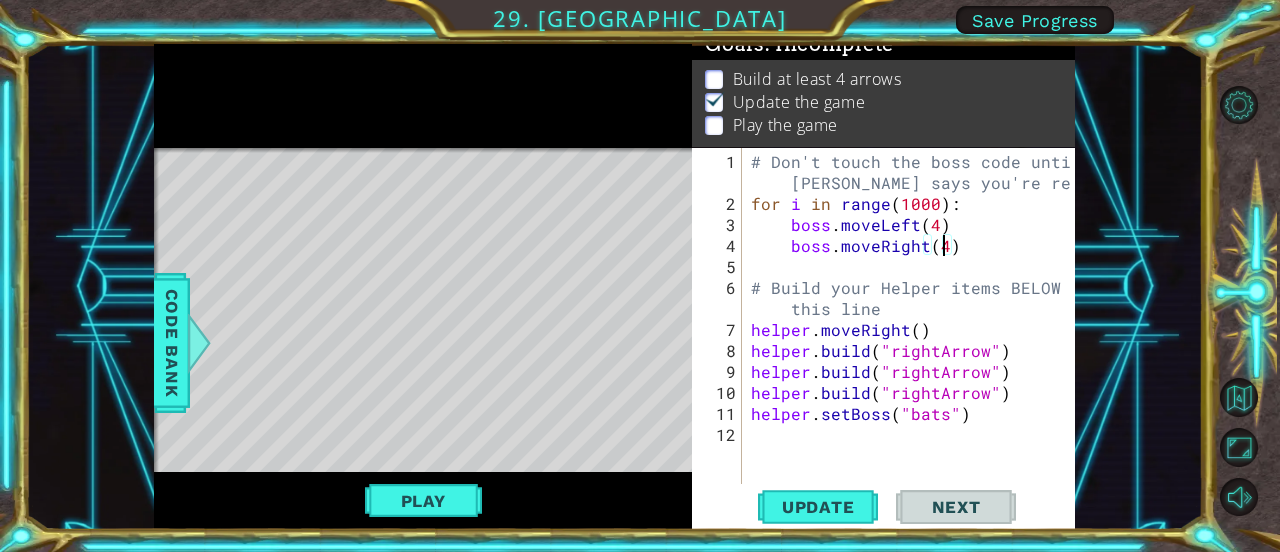 click on "# Don't touch the boss code until       [PERSON_NAME] says you're ready! for   i   in   range ( 1000 ) :      boss . moveLeft ( 4 )      boss . moveRight ( 4 ) # Build your Helper items BELOW       this line helper . moveRight ( ) helper . build ( "rightArrow" ) helper . build ( "rightArrow" ) helper . build ( "rightArrow" ) helper . setBoss ( "bats" )" at bounding box center [914, 350] 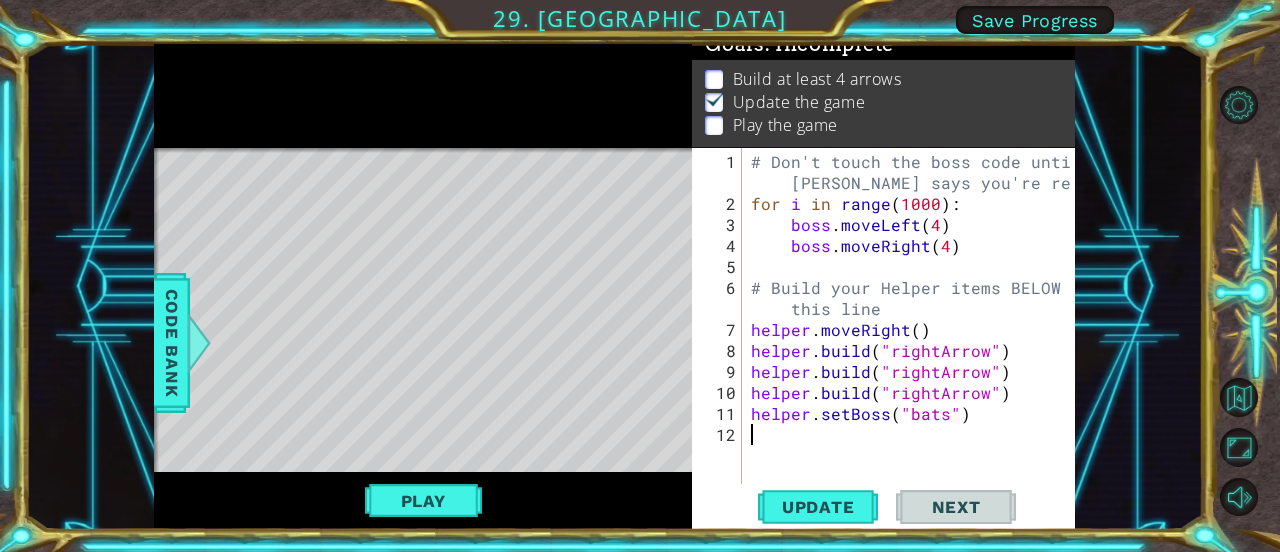 scroll, scrollTop: 0, scrollLeft: 0, axis: both 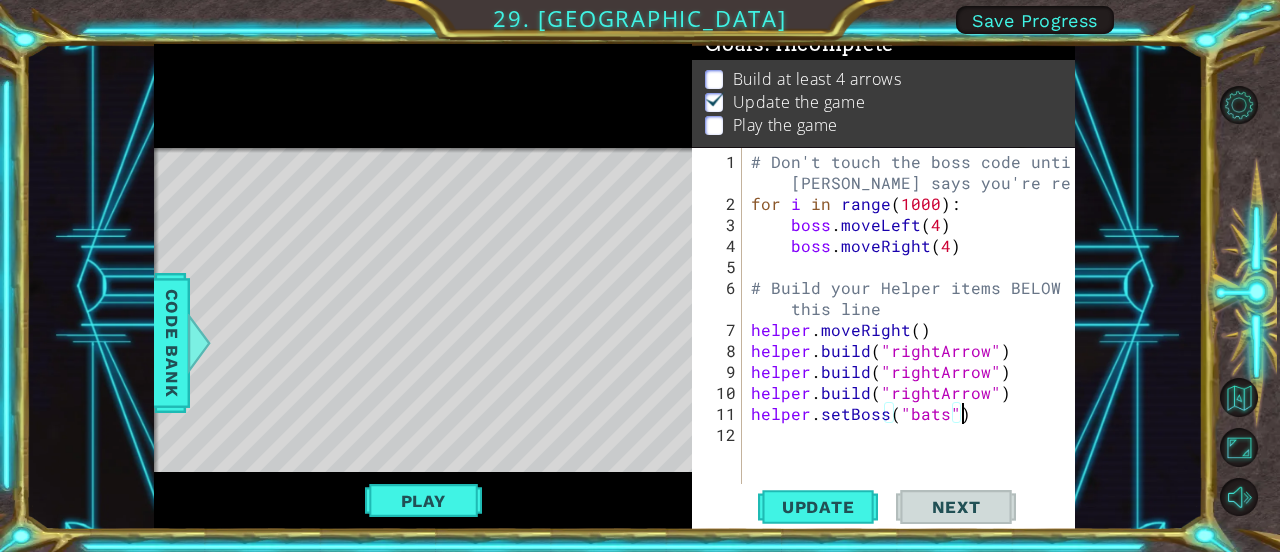 click on "# Don't touch the boss code until       [PERSON_NAME] says you're ready! for   i   in   range ( 1000 ) :      boss . moveLeft ( 4 )      boss . moveRight ( 4 ) # Build your Helper items BELOW       this line helper . moveRight ( ) helper . build ( "rightArrow" ) helper . build ( "rightArrow" ) helper . build ( "rightArrow" ) helper . setBoss ( "bats" )" at bounding box center [914, 350] 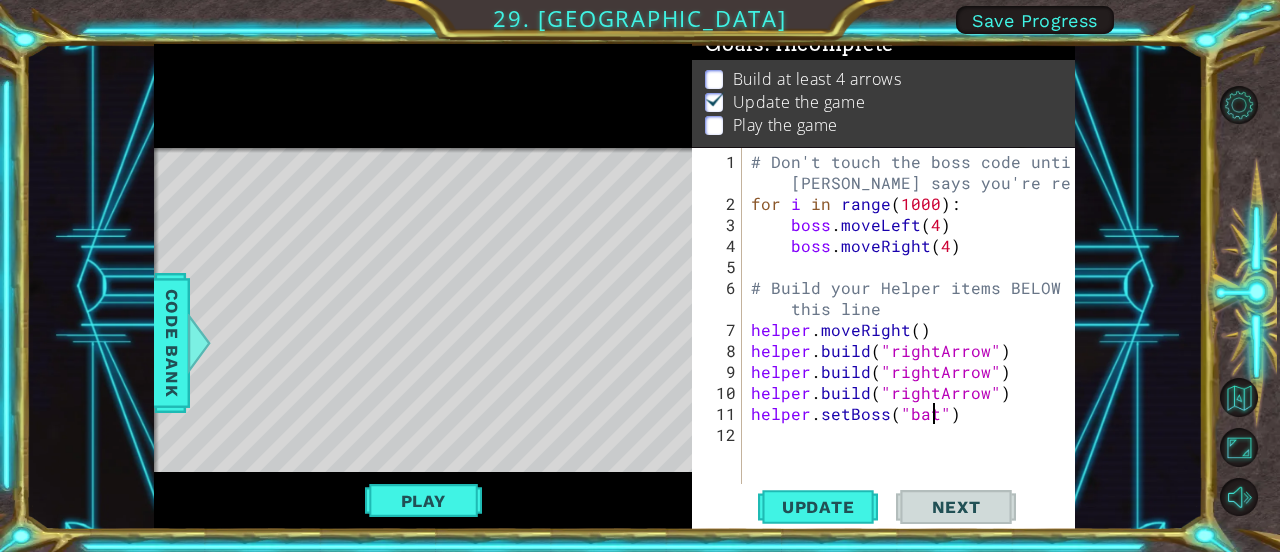 type on "helper.setBoss("bats")" 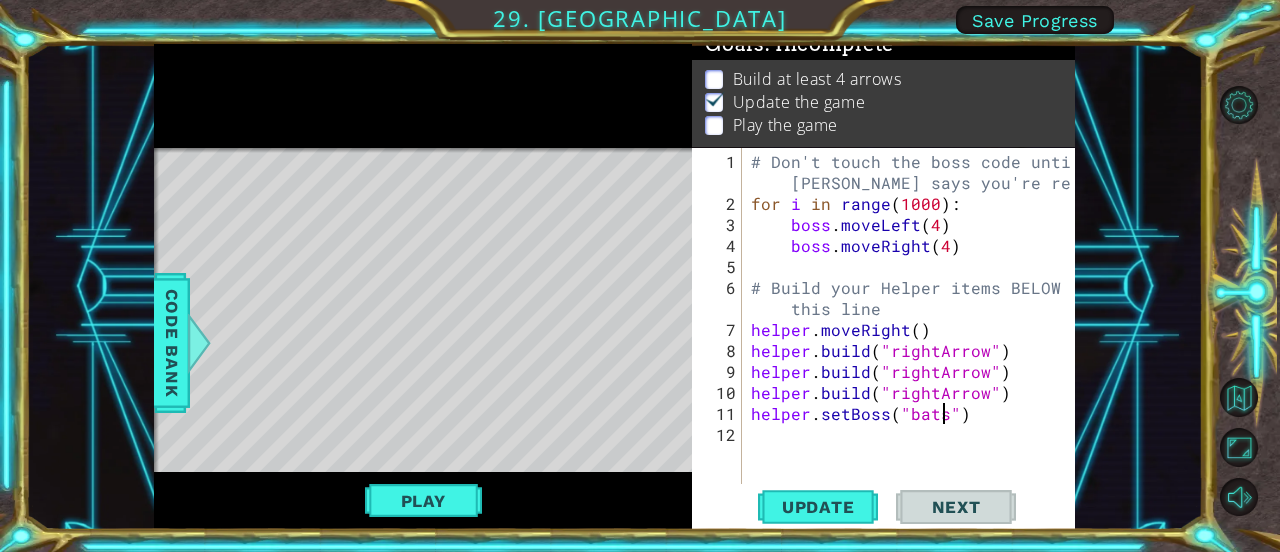 click on "# Don't touch the boss code until       [PERSON_NAME] says you're ready! for   i   in   range ( 1000 ) :      boss . moveLeft ( 4 )      boss . moveRight ( 4 ) # Build your Helper items BELOW       this line helper . moveRight ( ) helper . build ( "rightArrow" ) helper . build ( "rightArrow" ) helper . build ( "rightArrow" ) helper . setBoss ( "bats" )" at bounding box center [914, 350] 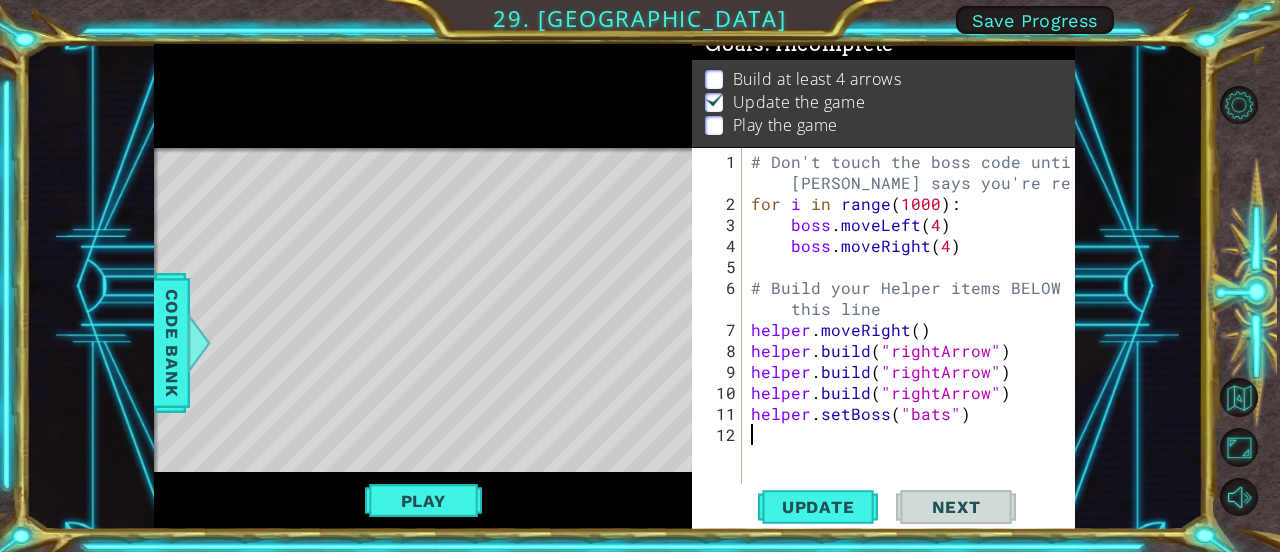 scroll, scrollTop: 0, scrollLeft: 0, axis: both 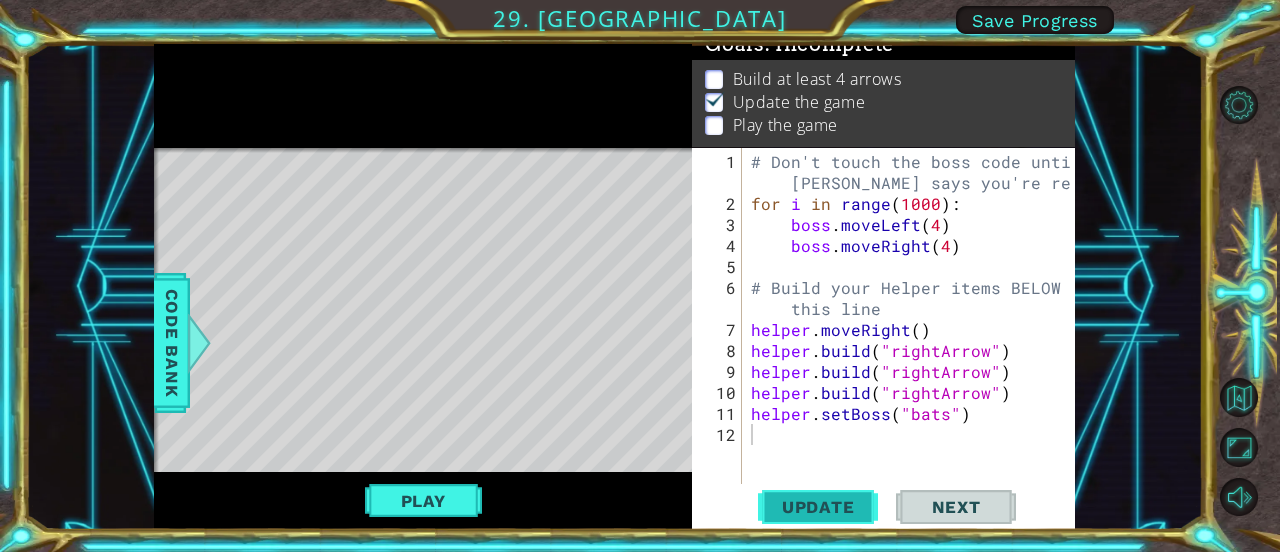 click on "Update" at bounding box center [818, 507] 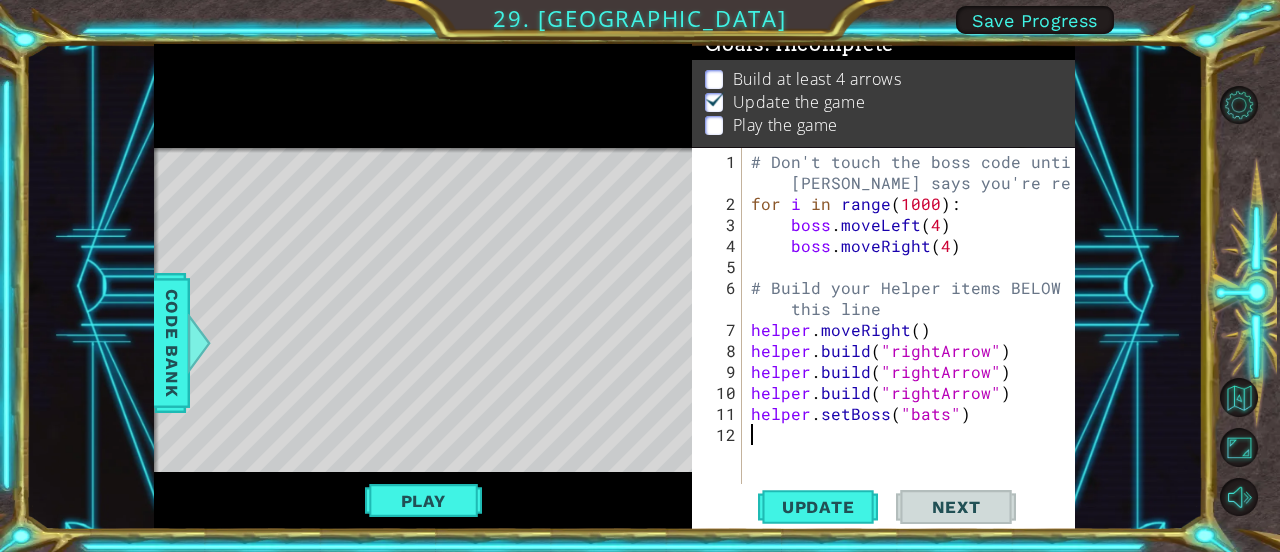 click on "# Don't touch the boss code until       [PERSON_NAME] says you're ready! for   i   in   range ( 1000 ) :      boss . moveLeft ( 4 )      boss . moveRight ( 4 ) # Build your Helper items BELOW       this line helper . moveRight ( ) helper . build ( "rightArrow" ) helper . build ( "rightArrow" ) helper . build ( "rightArrow" ) helper . setBoss ( "bats" )" at bounding box center [914, 350] 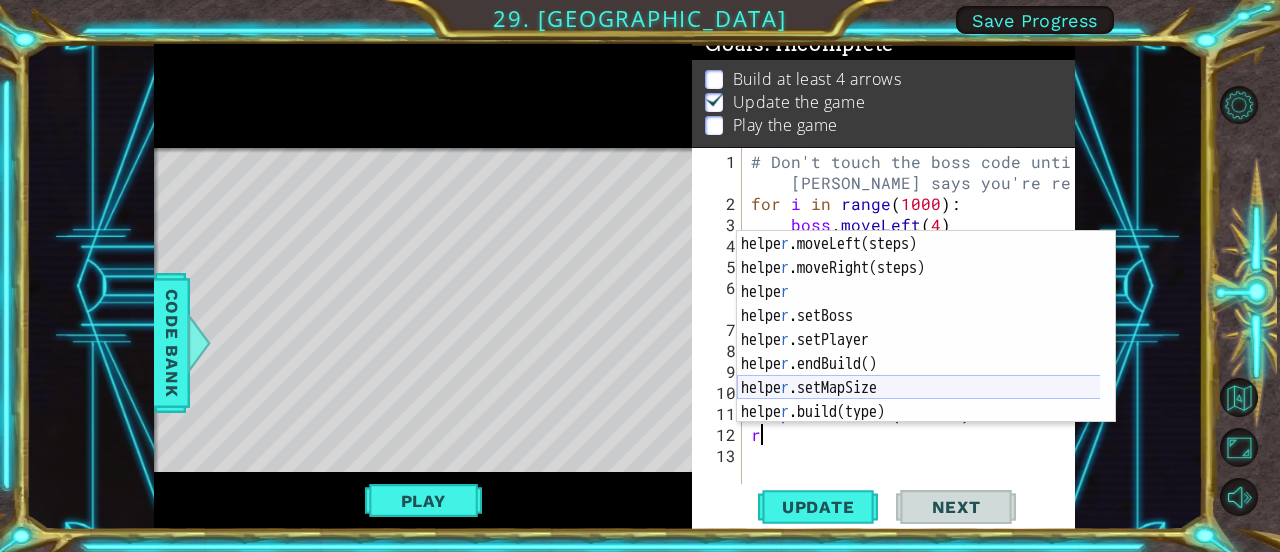 scroll, scrollTop: 47, scrollLeft: 0, axis: vertical 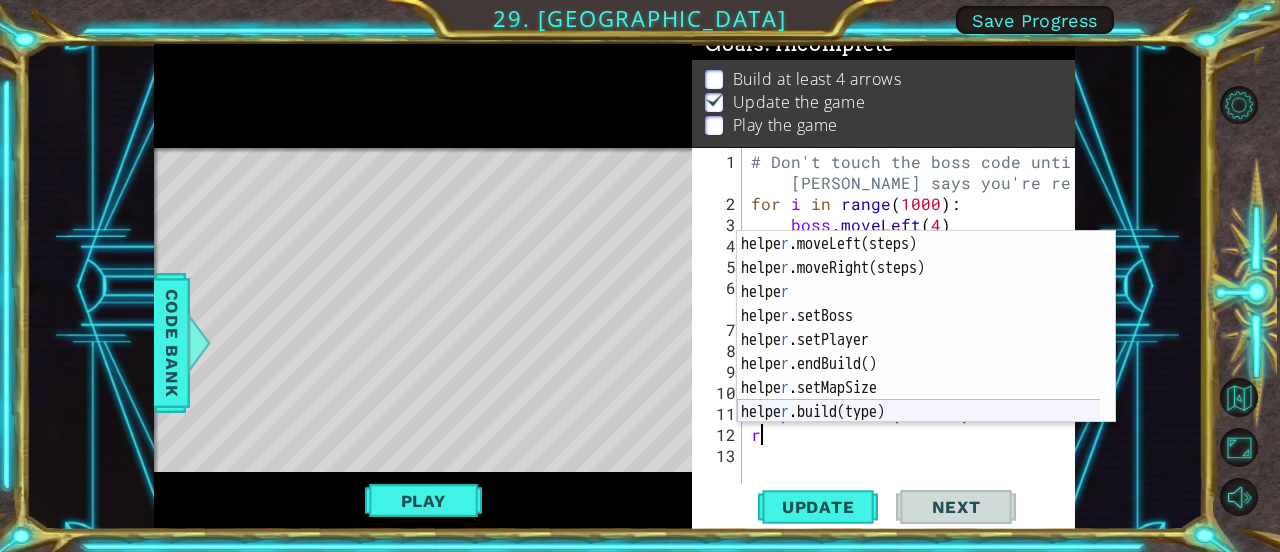 click on "helpe [PERSON_NAME]moveDown(steps) press enter helpe [PERSON_NAME]moveLeft(steps) press enter helpe r .moveRight(steps) press enter helpe r press enter helpe [PERSON_NAME]setBoss press enter helpe r .setPlayer press enter helpe [PERSON_NAME]endBuild() press enter helpe r .setMapSize press enter helpe r .build(type) press enter" at bounding box center [919, 328] 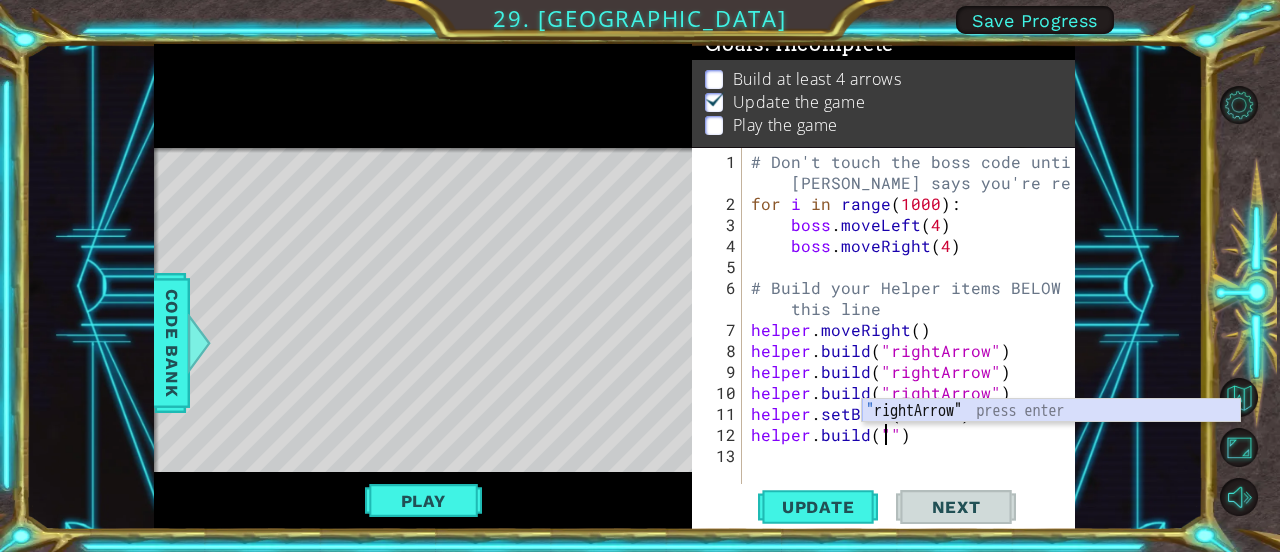 click on "" rightArrow" press enter" at bounding box center [1051, 435] 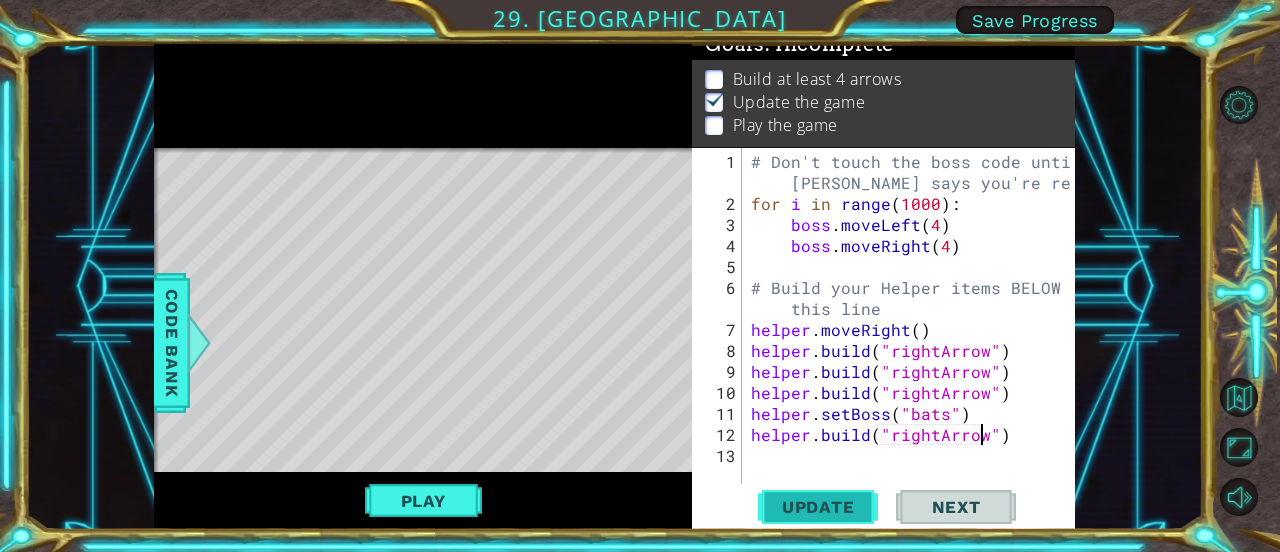 type on "[DOMAIN_NAME]("rightArrow")" 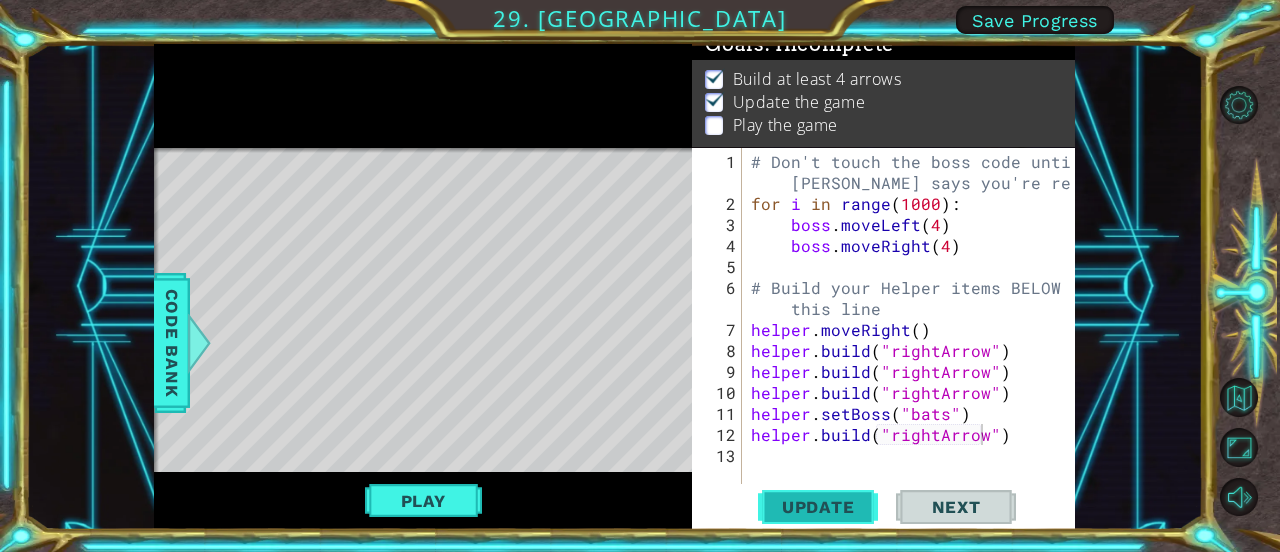 click on "Update" at bounding box center [818, 507] 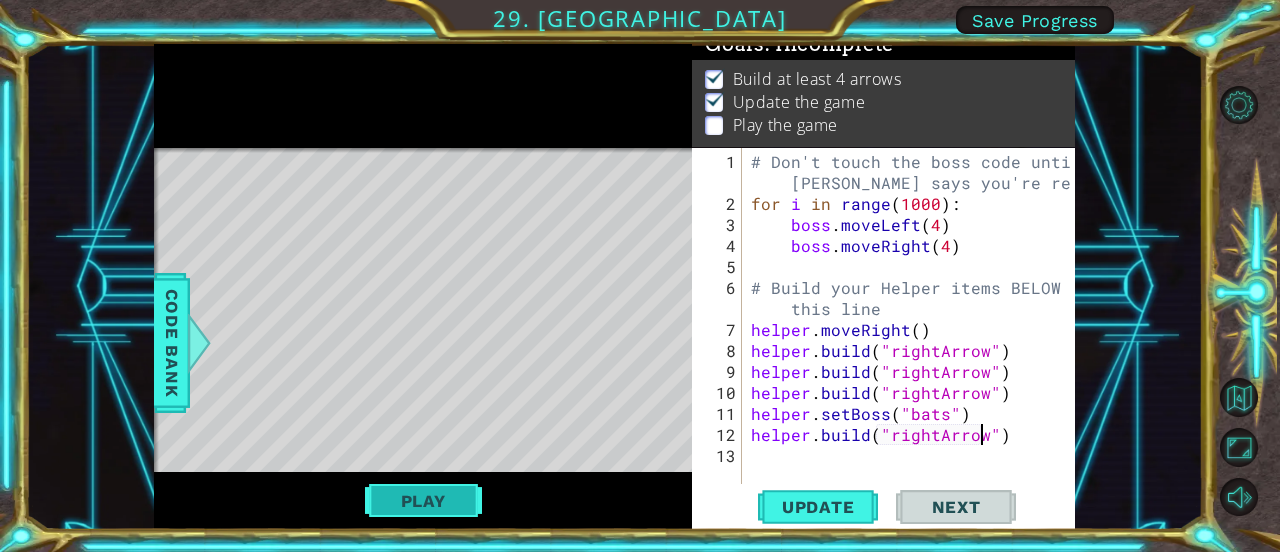 click on "Play" at bounding box center (423, 501) 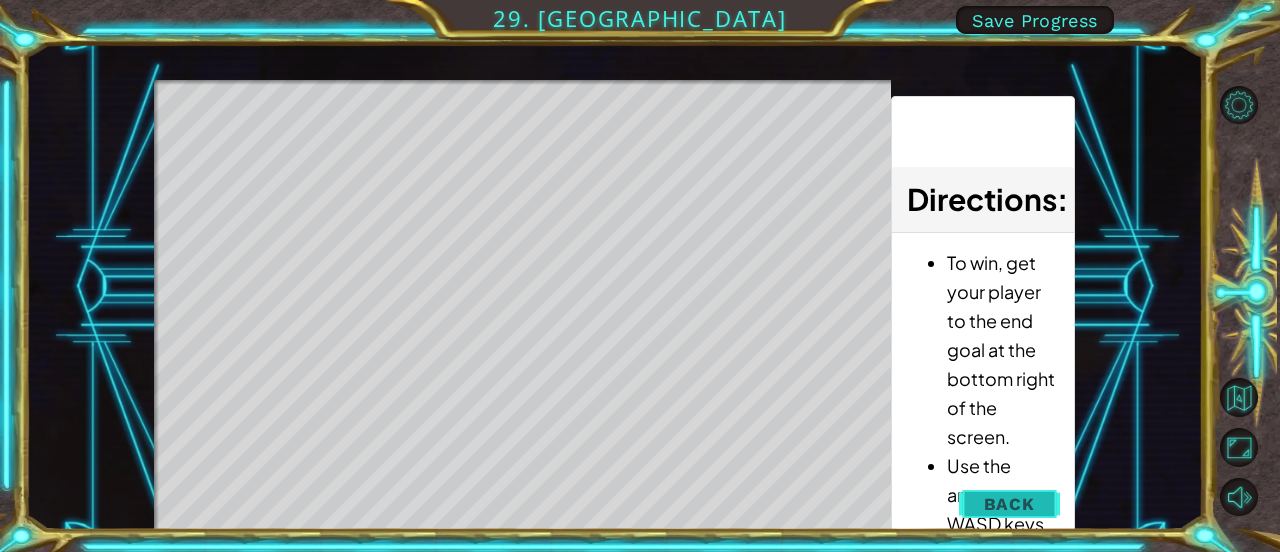 click on "Back" at bounding box center [1009, 504] 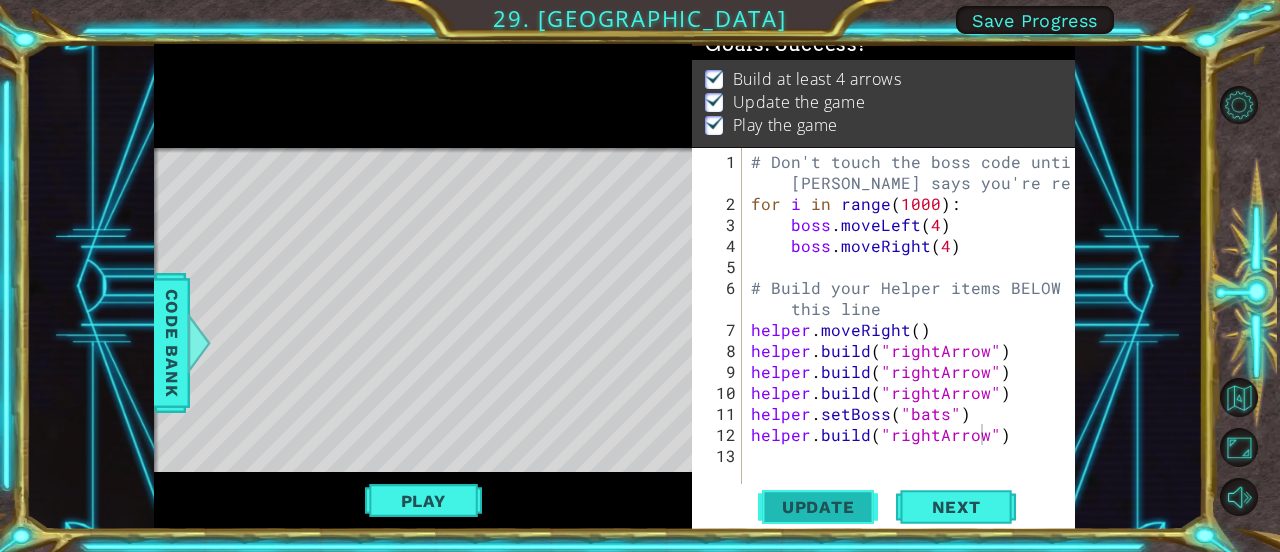 click on "Update" at bounding box center (818, 507) 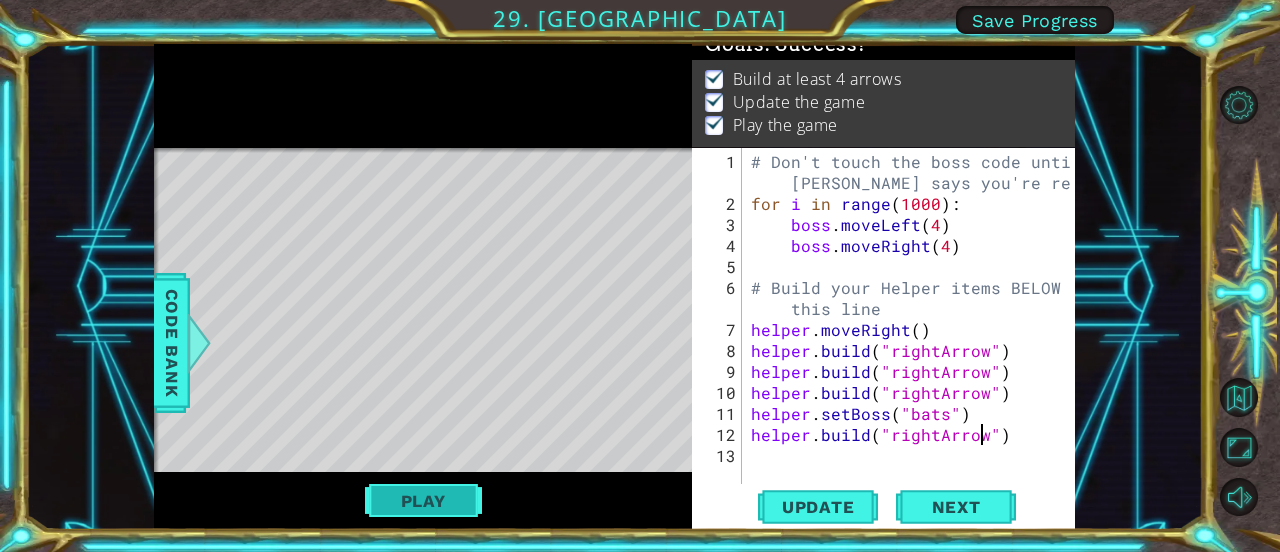 click on "Play" at bounding box center [423, 501] 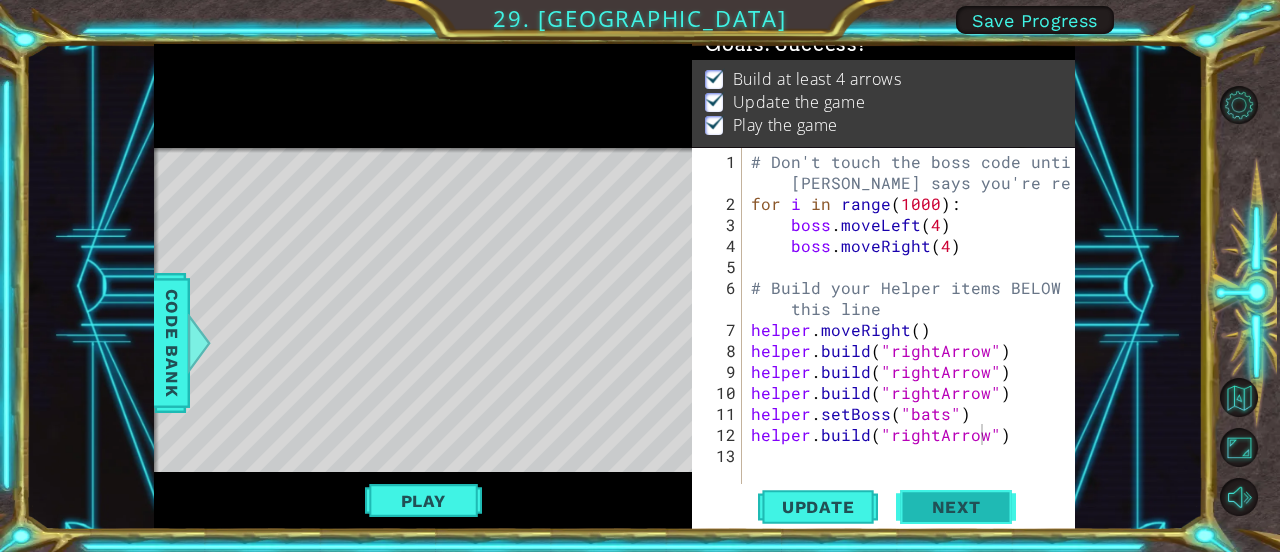 click on "Next" at bounding box center (956, 507) 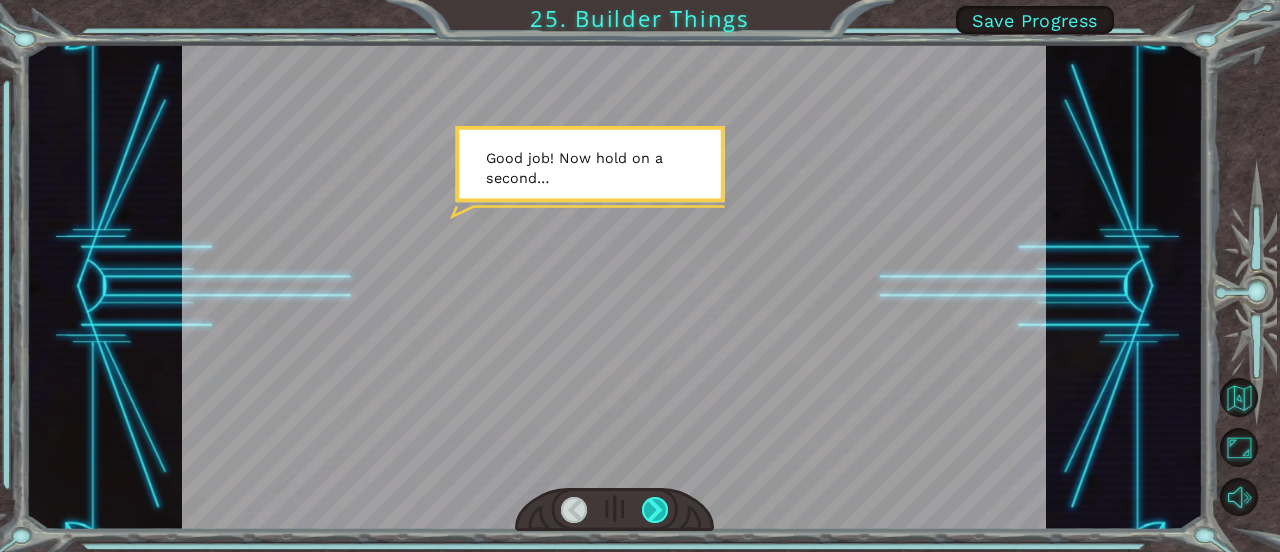 click at bounding box center [614, 287] 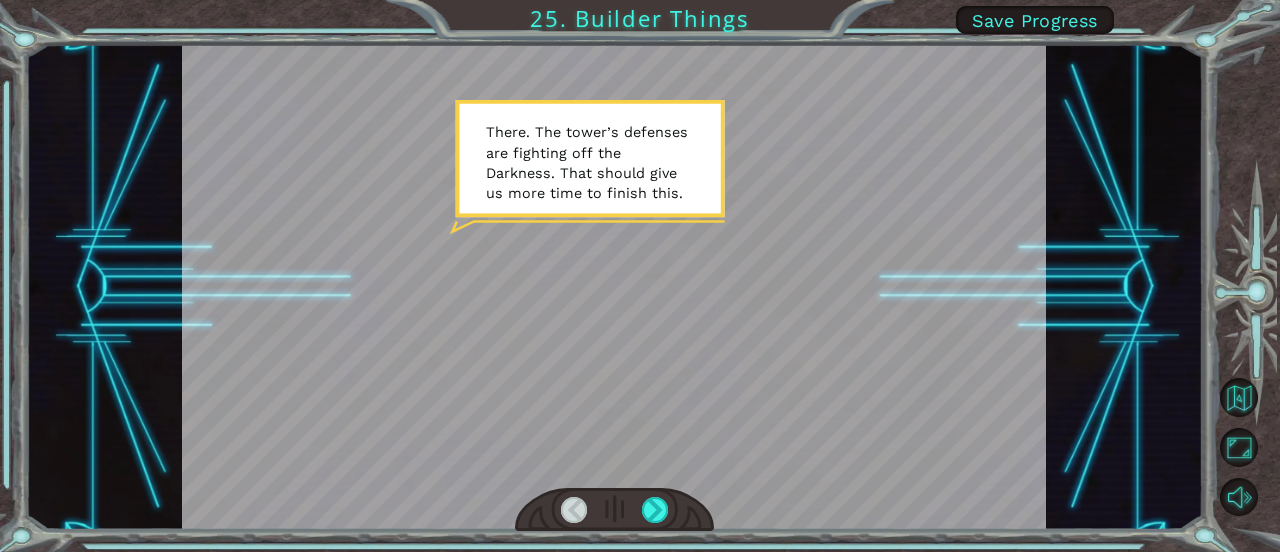 click at bounding box center [614, 287] 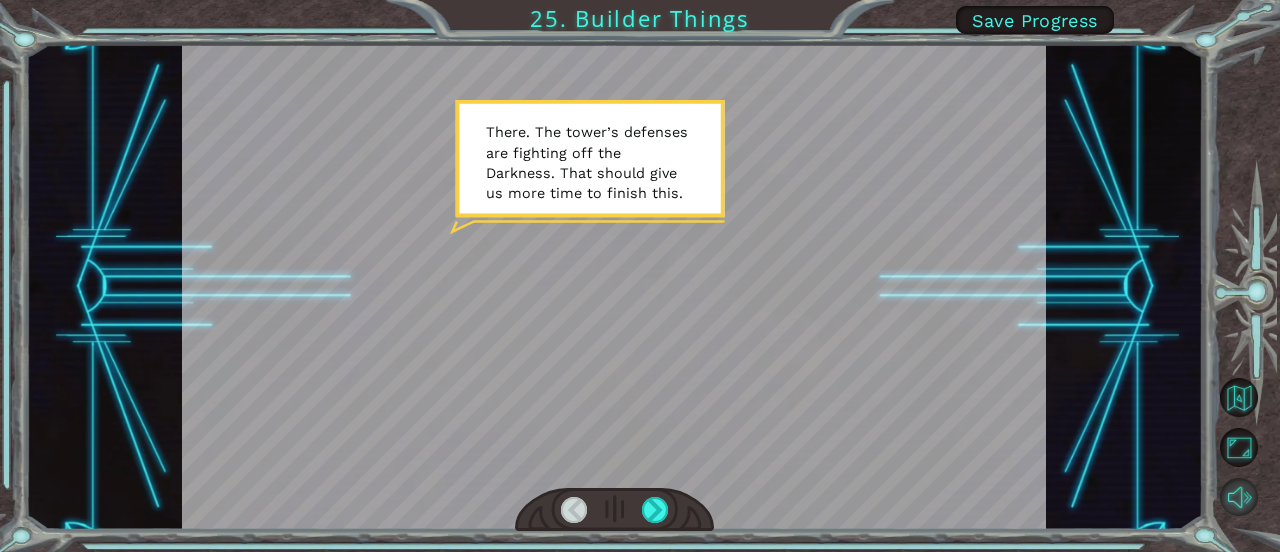 click at bounding box center [1239, 497] 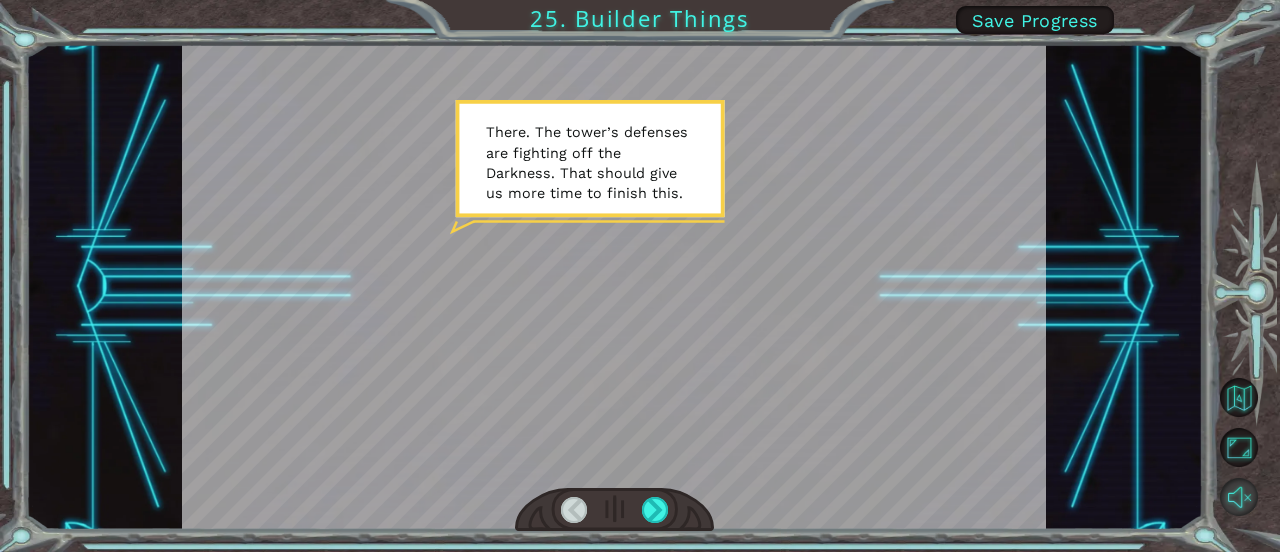 click at bounding box center (1239, 497) 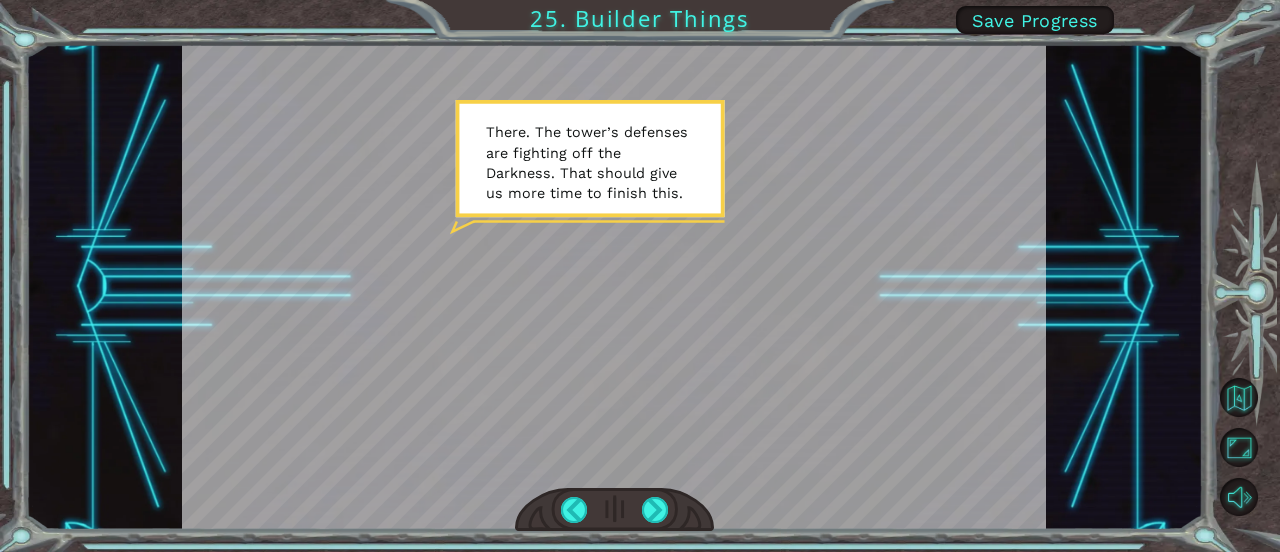 click at bounding box center (614, 510) 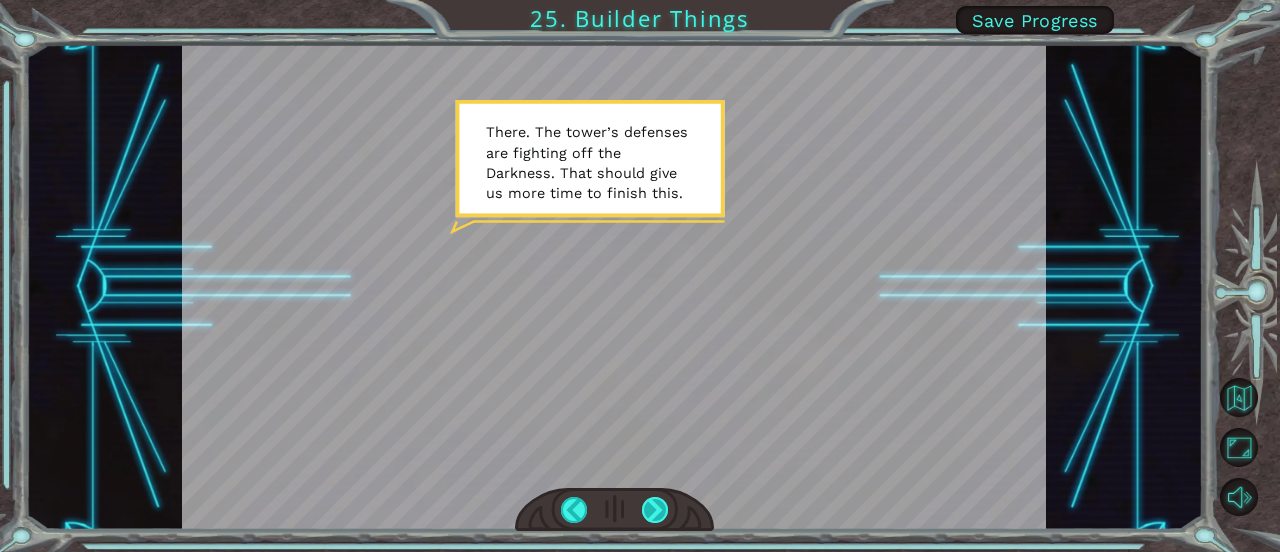 click at bounding box center [655, 510] 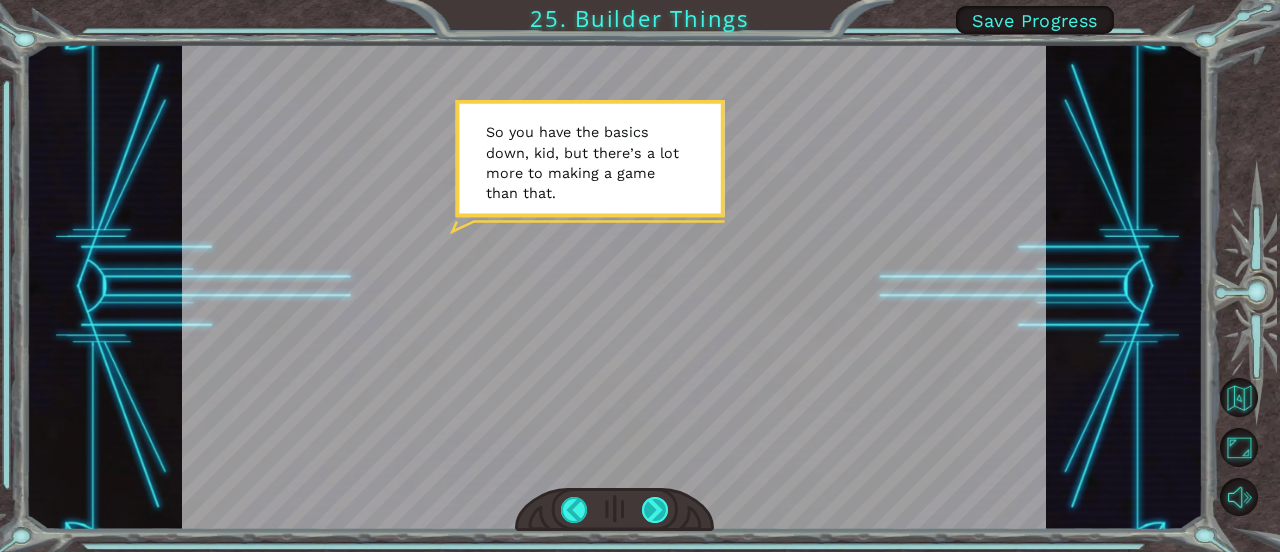 click at bounding box center (655, 510) 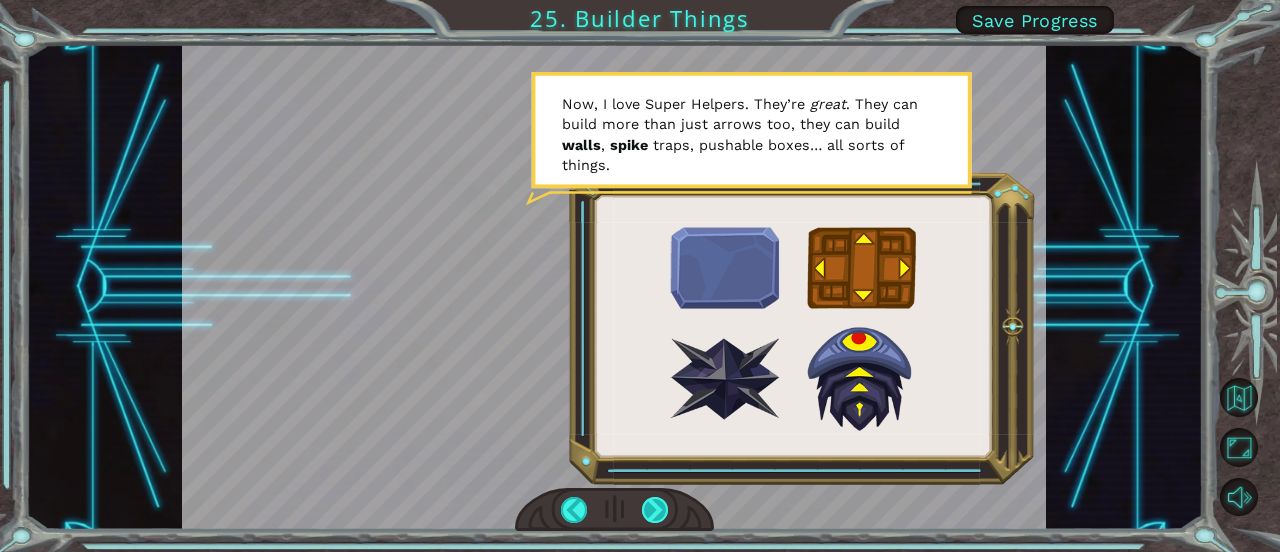 click at bounding box center (655, 510) 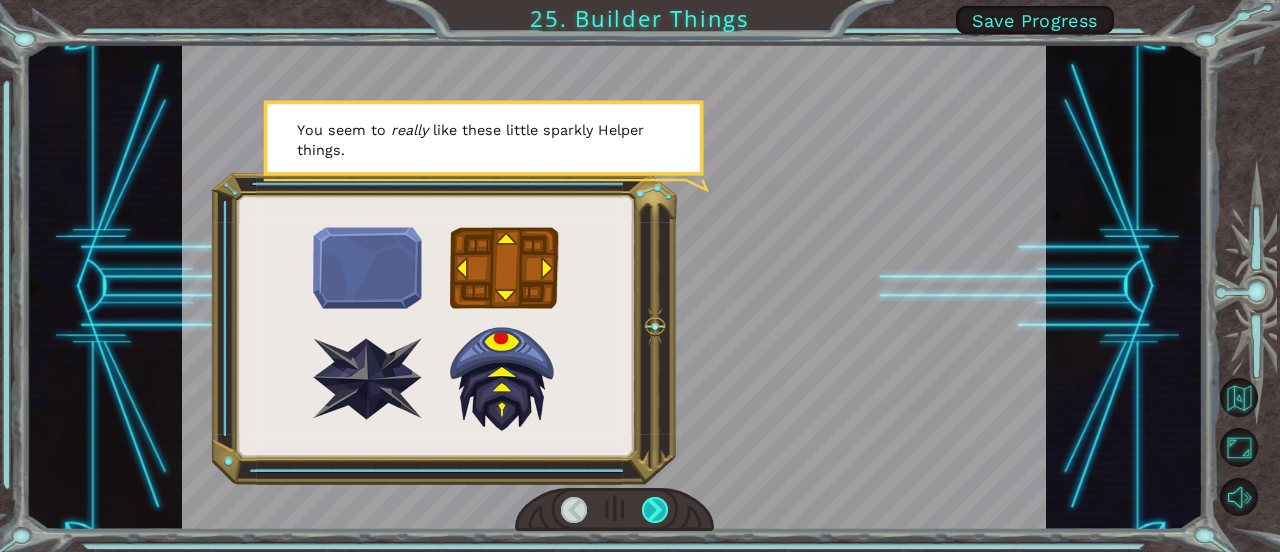 click at bounding box center (655, 510) 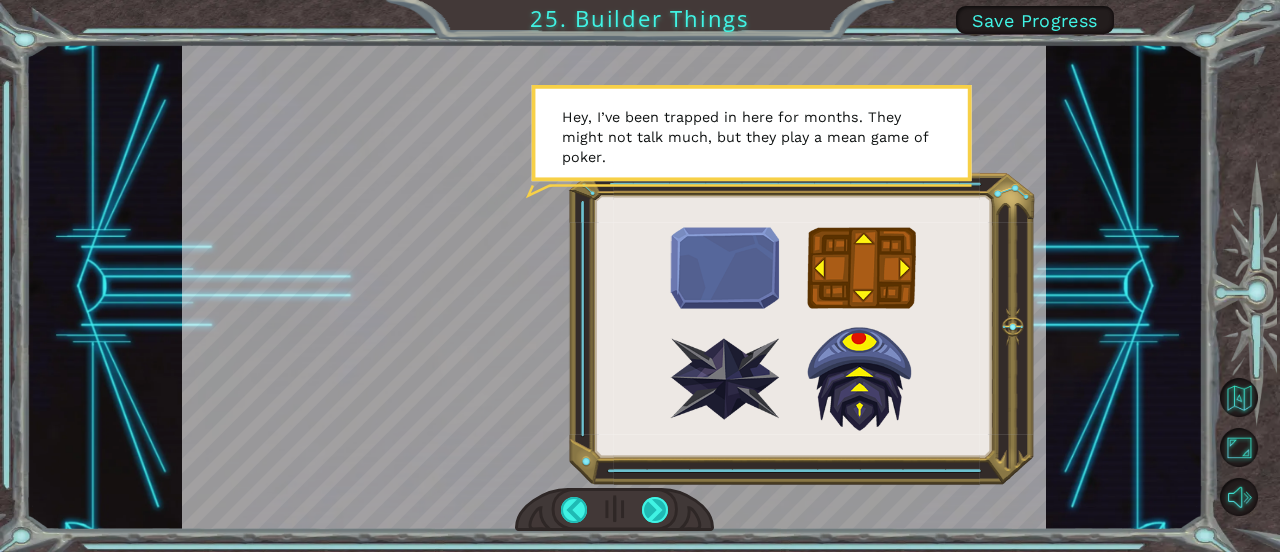 click at bounding box center [655, 510] 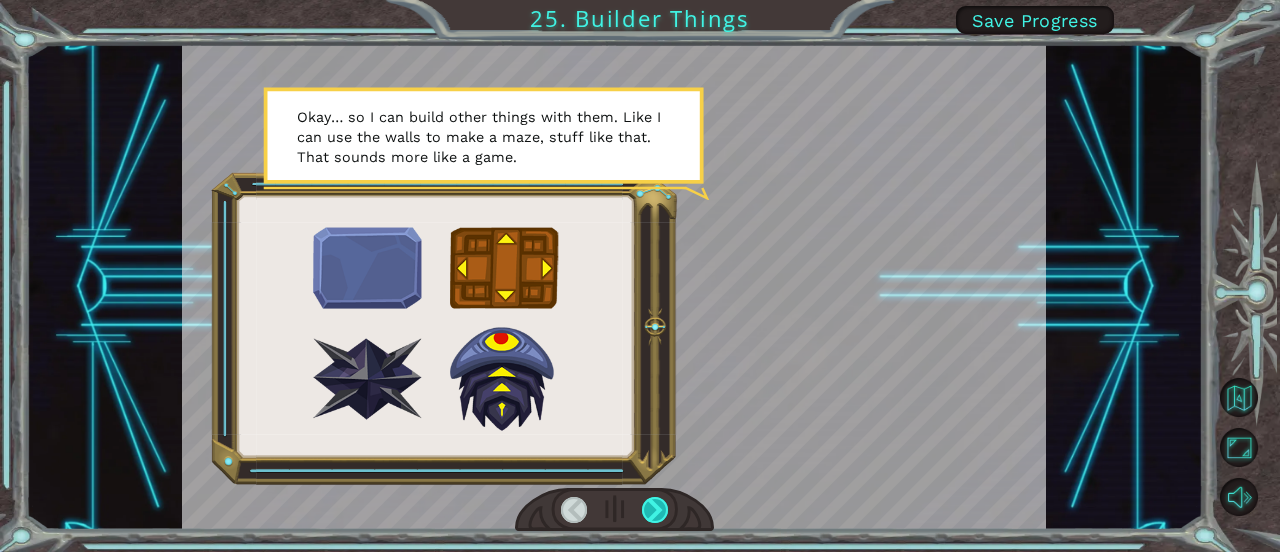 click at bounding box center (655, 510) 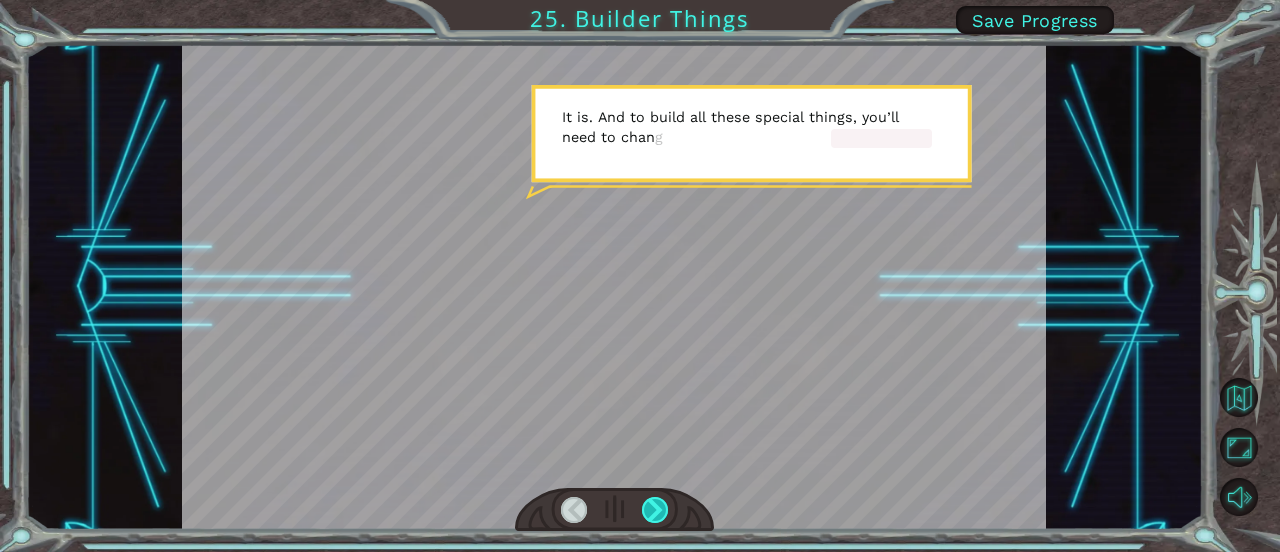 click at bounding box center (655, 510) 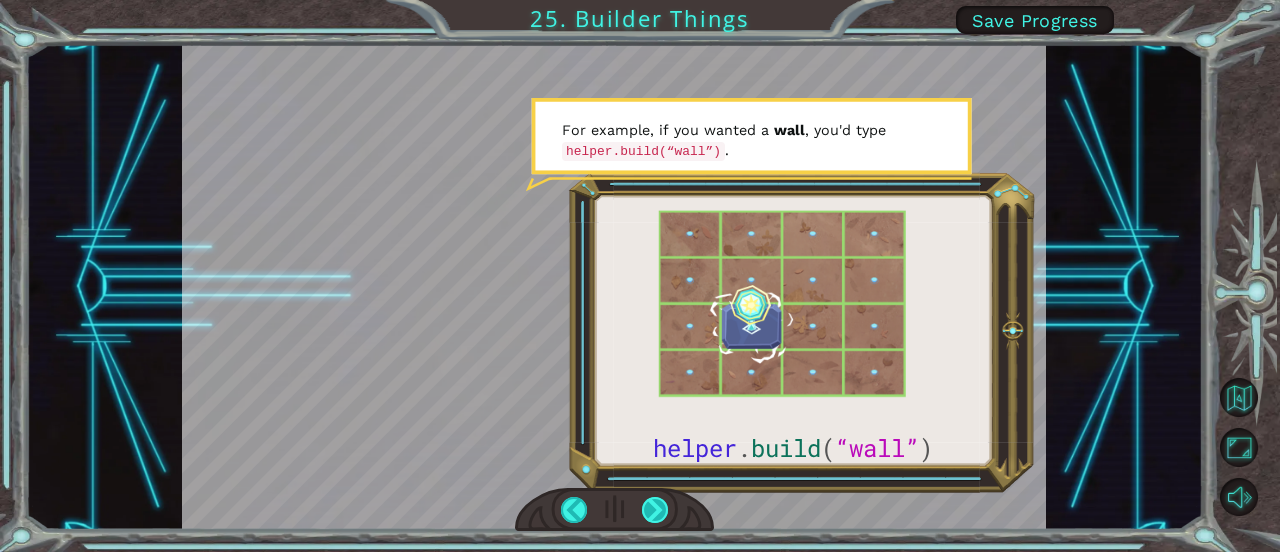 click at bounding box center [655, 510] 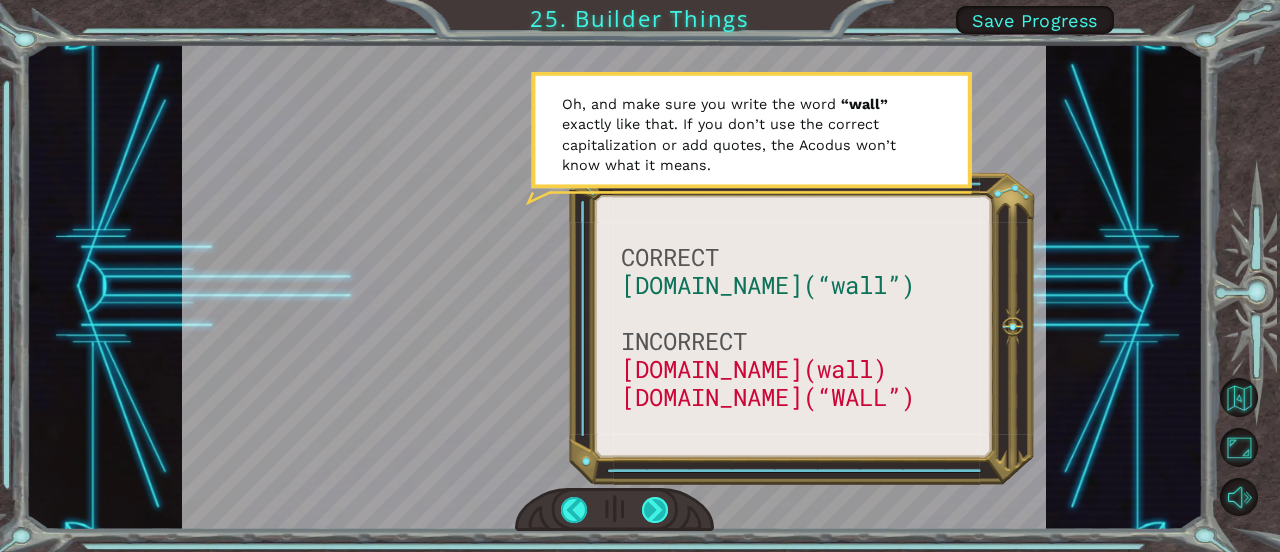 click at bounding box center (655, 510) 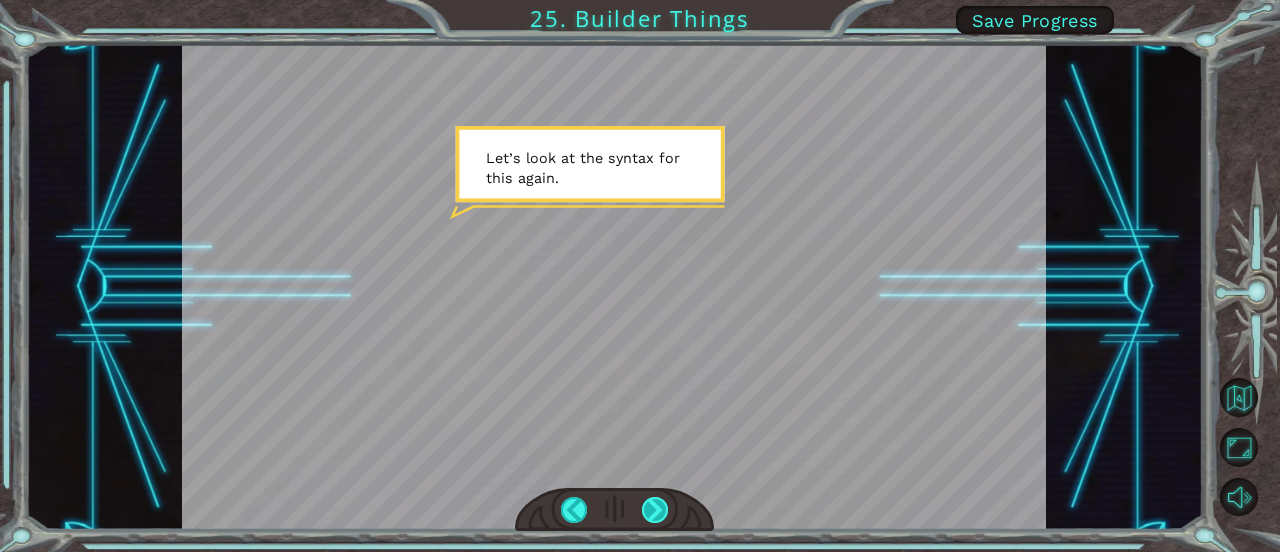 click at bounding box center (655, 510) 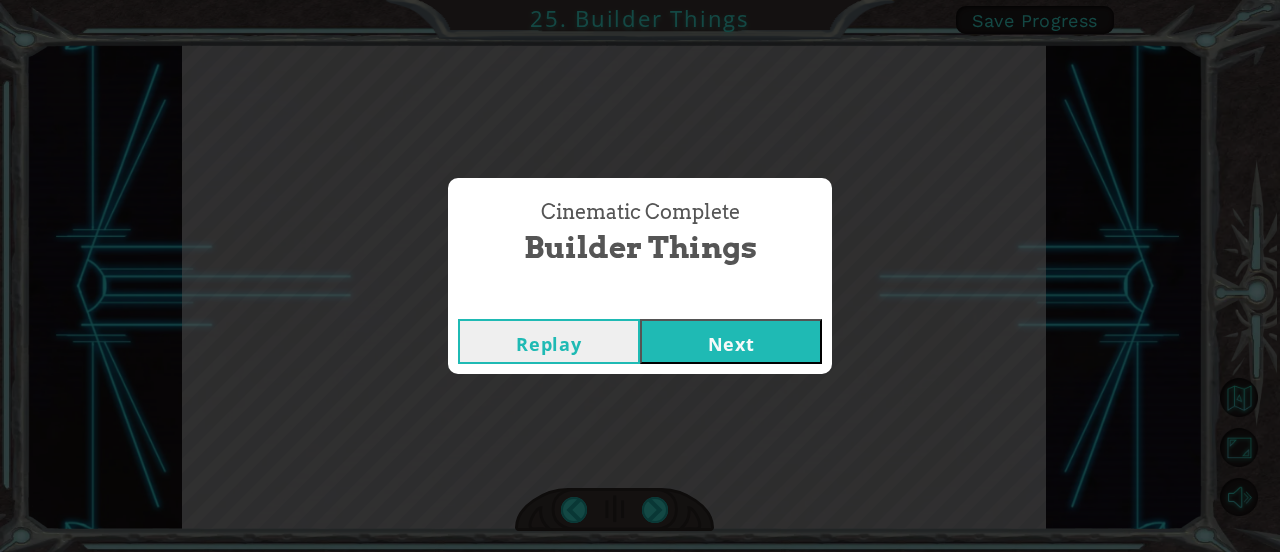 click on "Next" at bounding box center [731, 341] 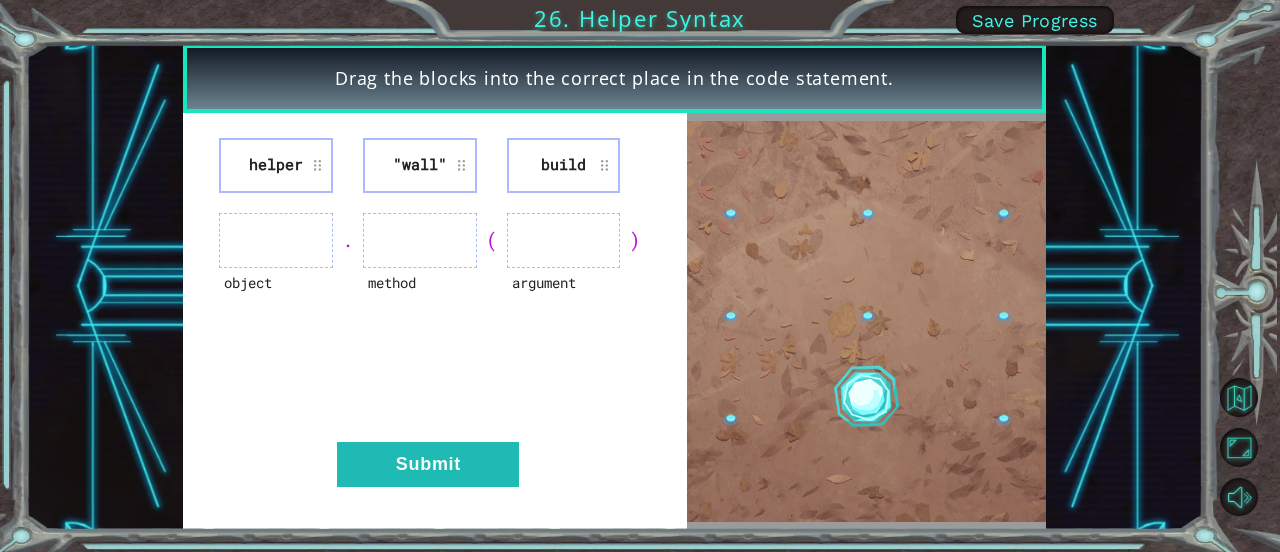 type 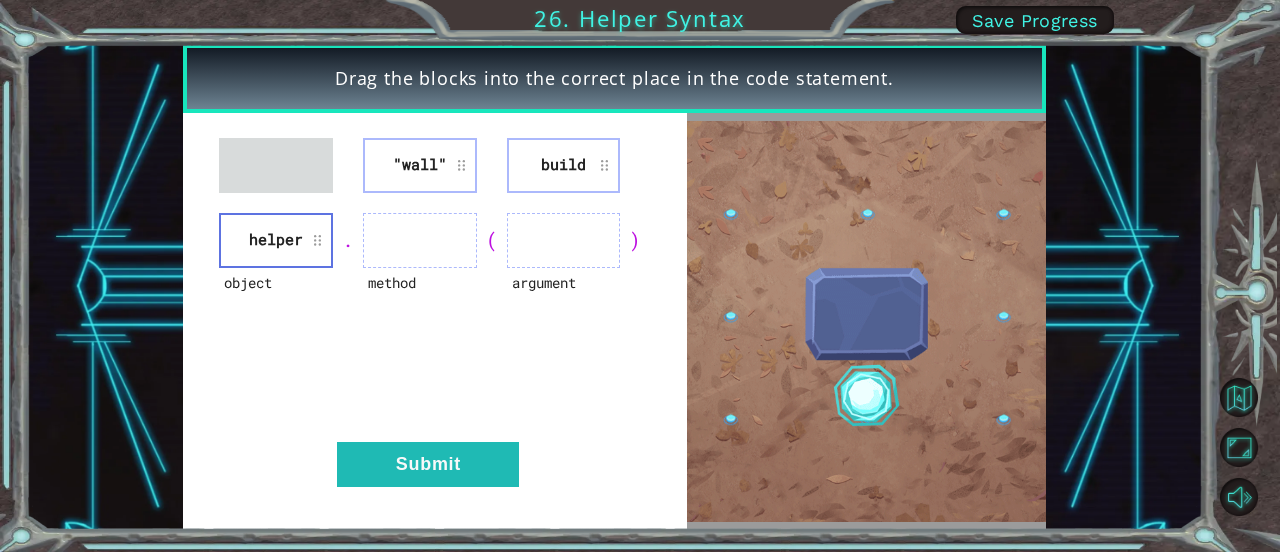 type 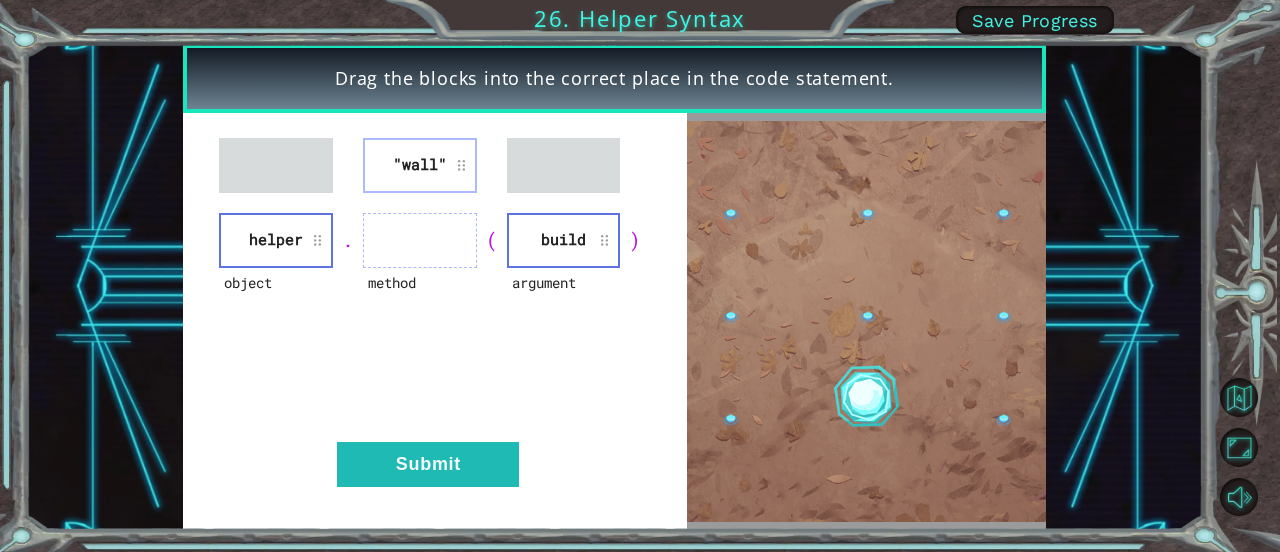type 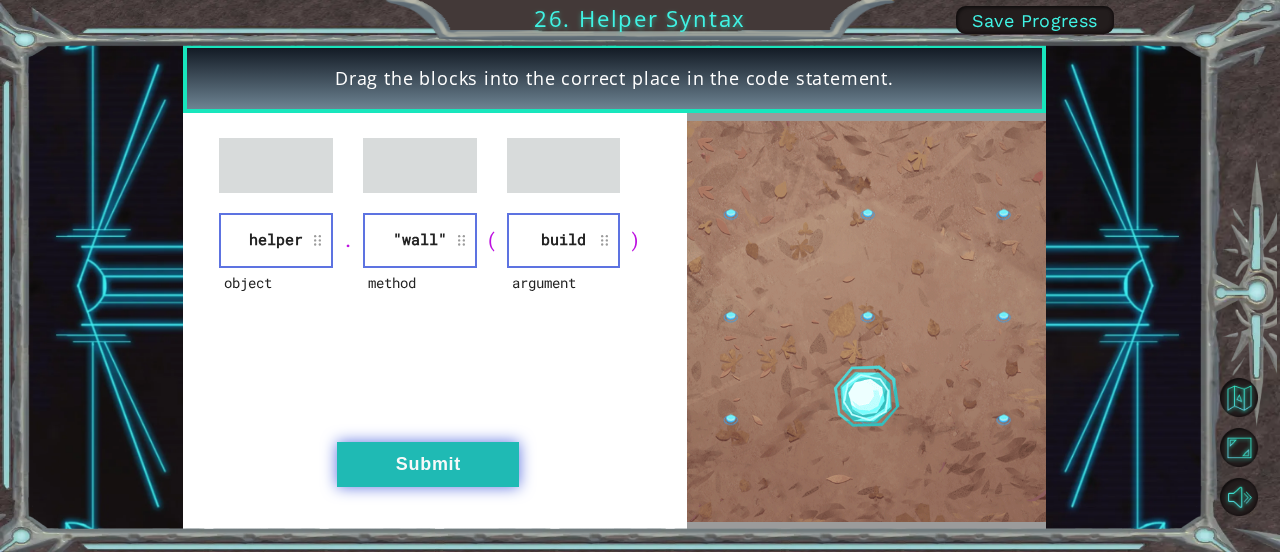 click on "Submit" at bounding box center (428, 464) 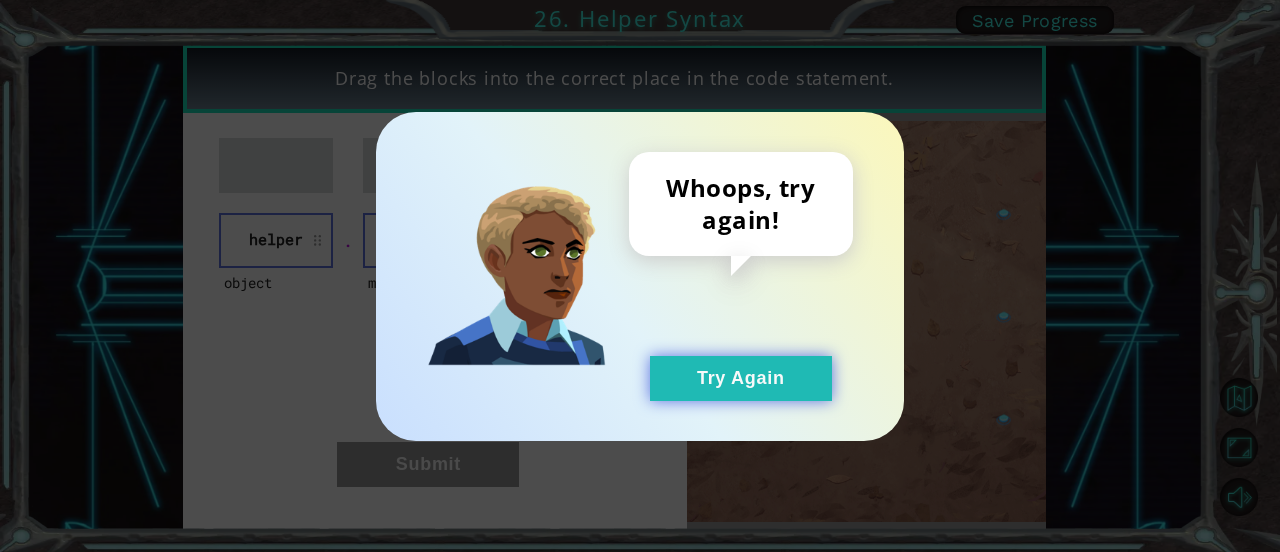 click on "Try Again" at bounding box center [741, 378] 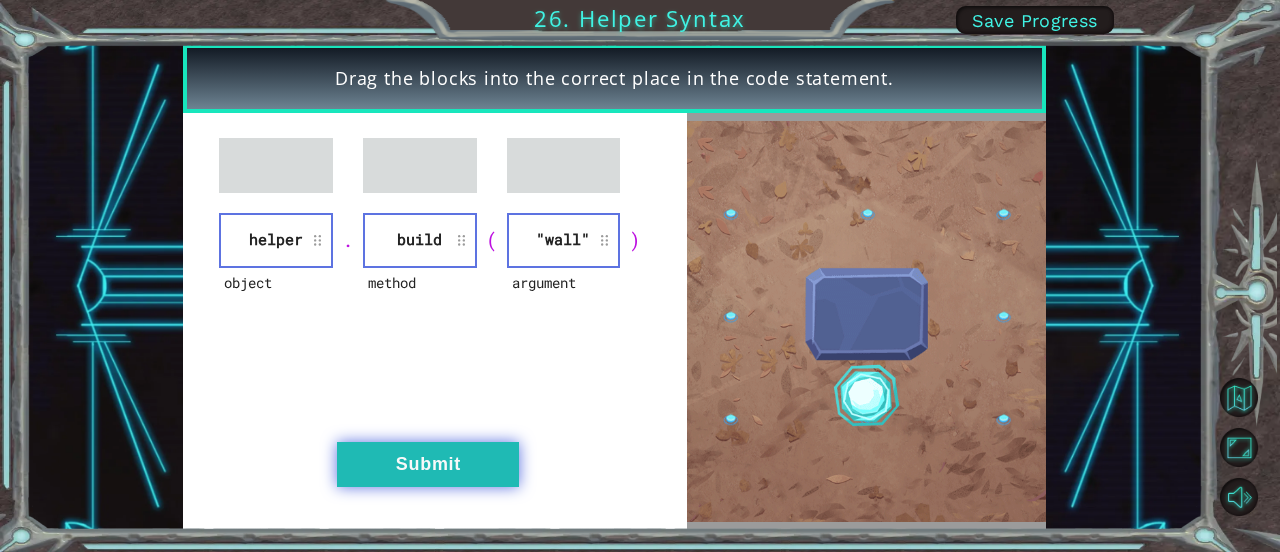 click on "Submit" at bounding box center (428, 464) 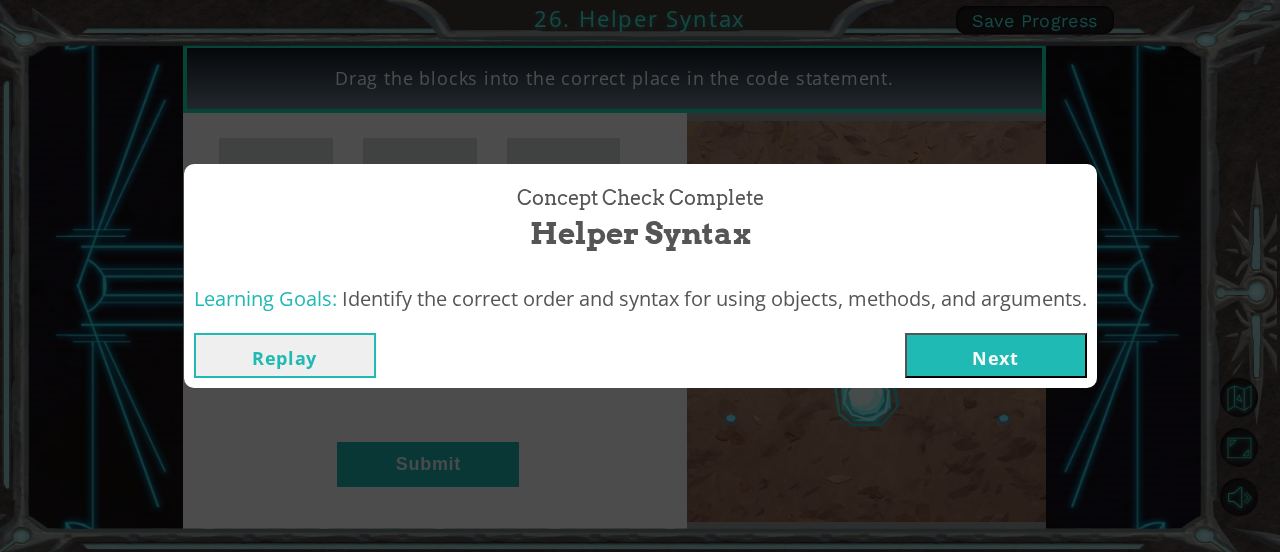 click on "Next" at bounding box center (996, 355) 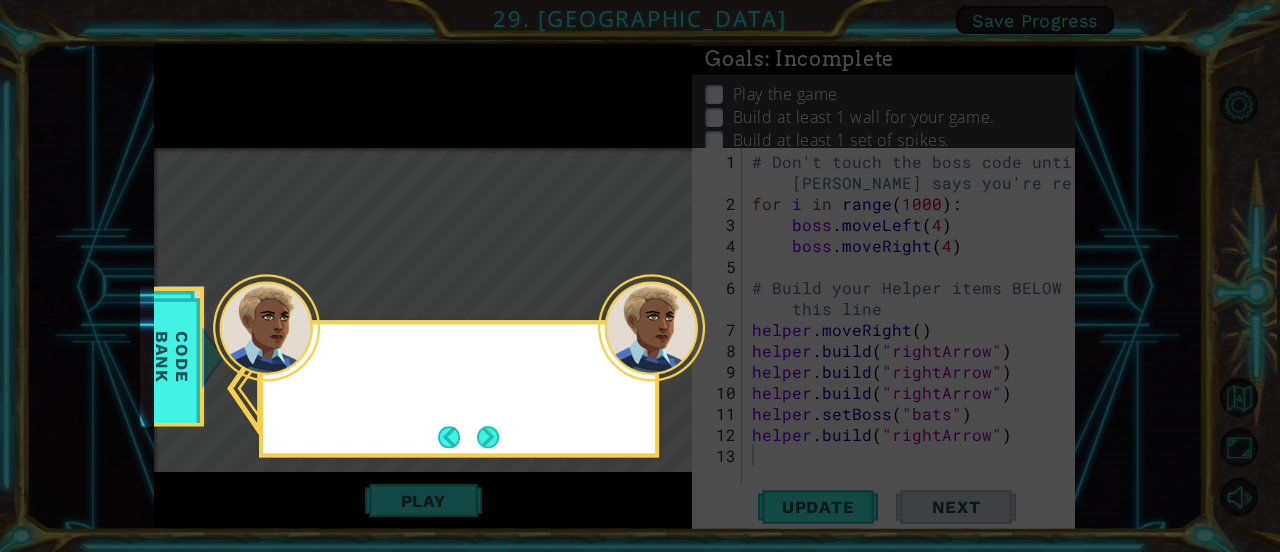 click at bounding box center [266, 327] 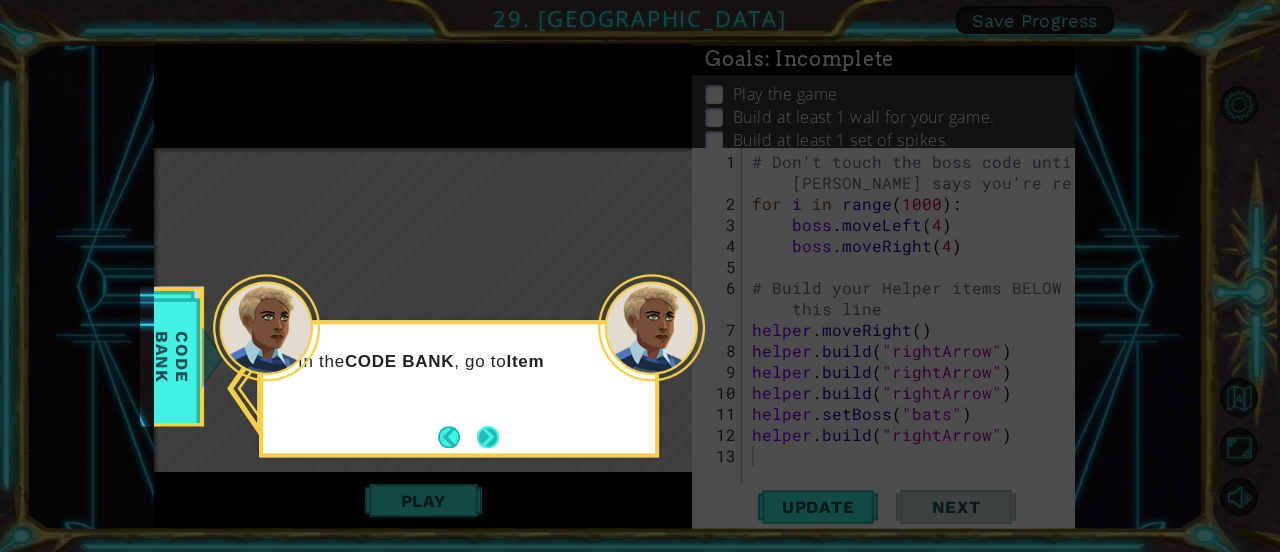 click at bounding box center (488, 437) 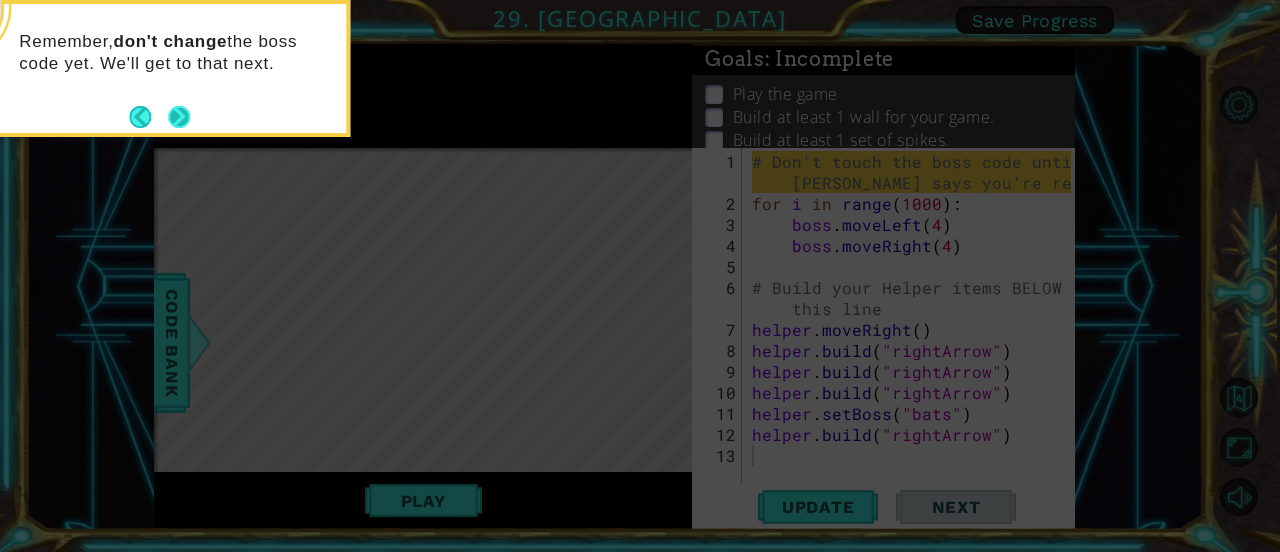 click at bounding box center (179, 117) 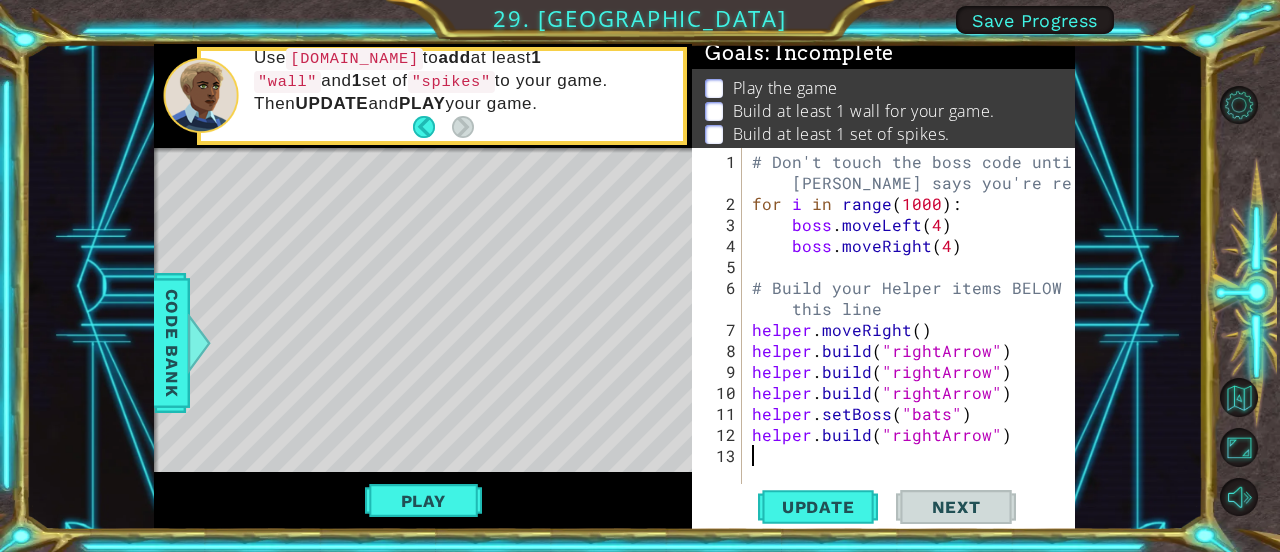 scroll, scrollTop: 0, scrollLeft: 0, axis: both 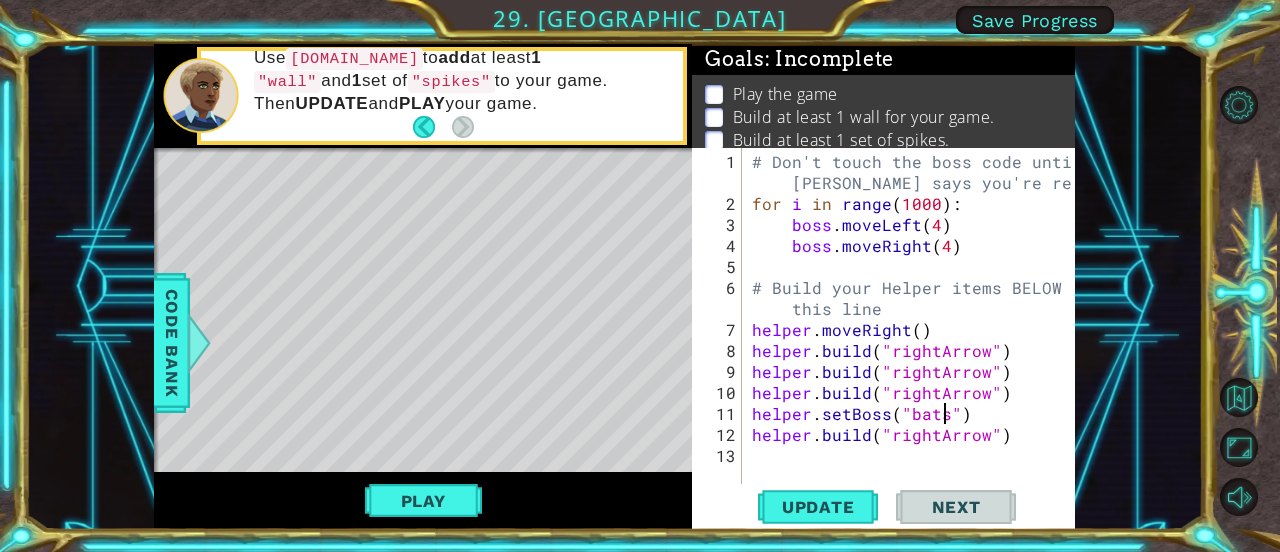 click on "# Don't touch the boss code until       [PERSON_NAME] says you're ready! for   i   in   range ( 1000 ) :      boss . moveLeft ( 4 )      boss . moveRight ( 4 ) # Build your Helper items BELOW       this line helper . moveRight ( ) helper . build ( "rightArrow" ) helper . build ( "rightArrow" ) helper . build ( "rightArrow" ) helper . setBoss ( "bats" ) helper . build ( "rightArrow" )" at bounding box center (914, 350) 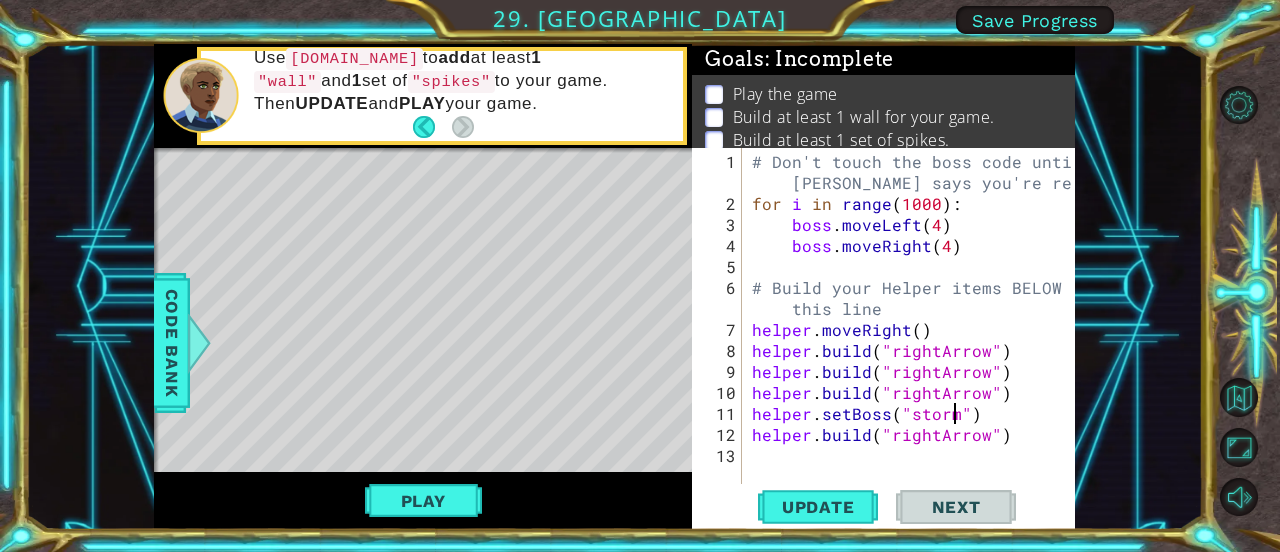 scroll, scrollTop: 0, scrollLeft: 12, axis: horizontal 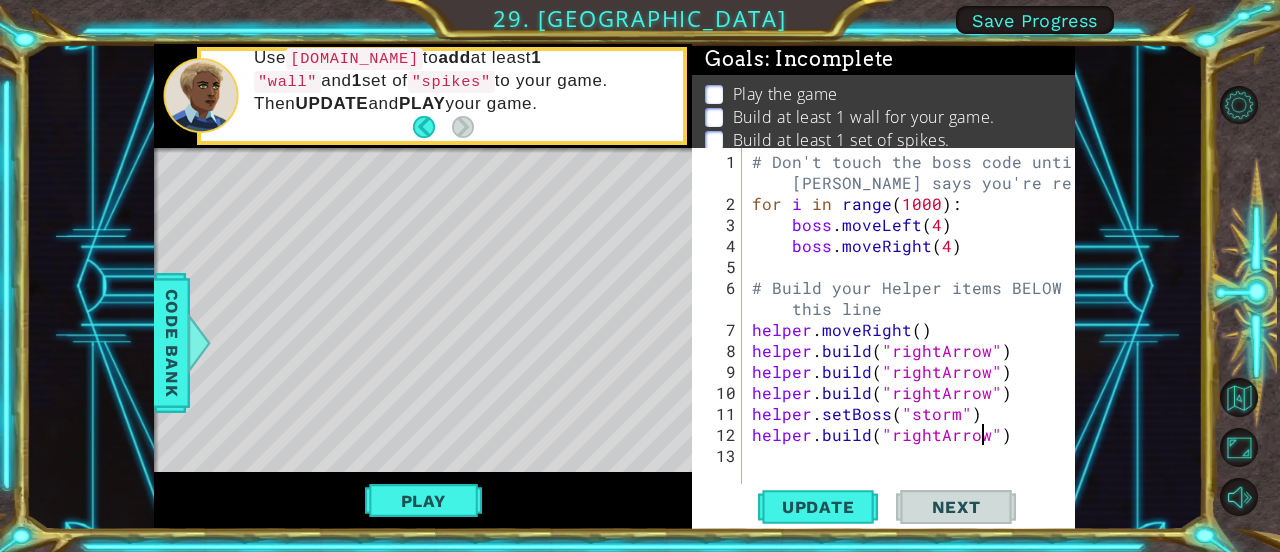click on "# Don't touch the boss code until       [PERSON_NAME] says you're ready! for   i   in   range ( 1000 ) :      boss . moveLeft ( 4 )      boss . moveRight ( 4 ) # Build your Helper items BELOW       this line helper . moveRight ( ) helper . build ( "rightArrow" ) helper . build ( "rightArrow" ) helper . build ( "rightArrow" ) helper . setBoss ( "storm" ) helper . build ( "rightArrow" )" at bounding box center (914, 350) 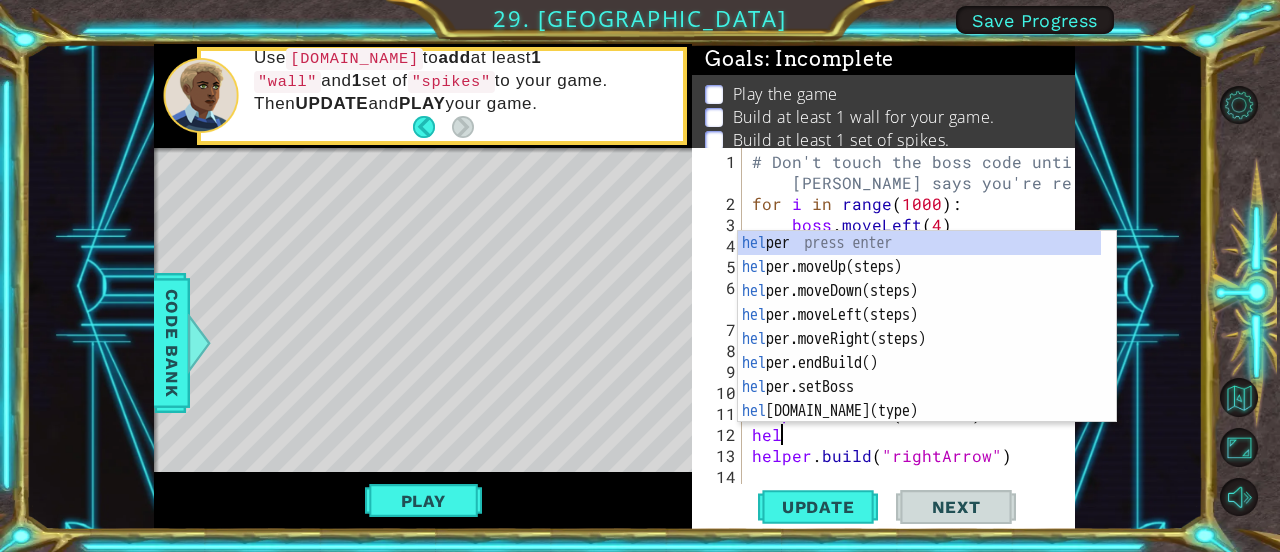 scroll, scrollTop: 0, scrollLeft: 1, axis: horizontal 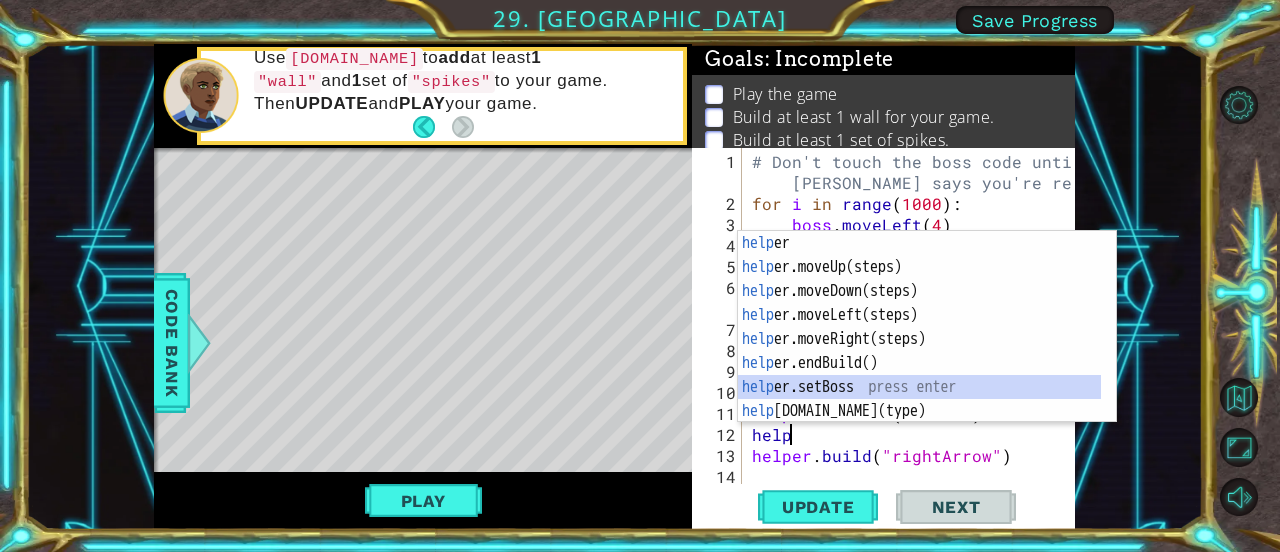 click on "help er press enter help er.moveUp(steps) press enter help er.moveDown(steps) press enter help er.moveLeft(steps) press enter help er.moveRight(steps) press enter help er.endBuild() press enter help er.setBoss press enter help [DOMAIN_NAME](type) press enter help er.setPlayer press enter" at bounding box center [920, 351] 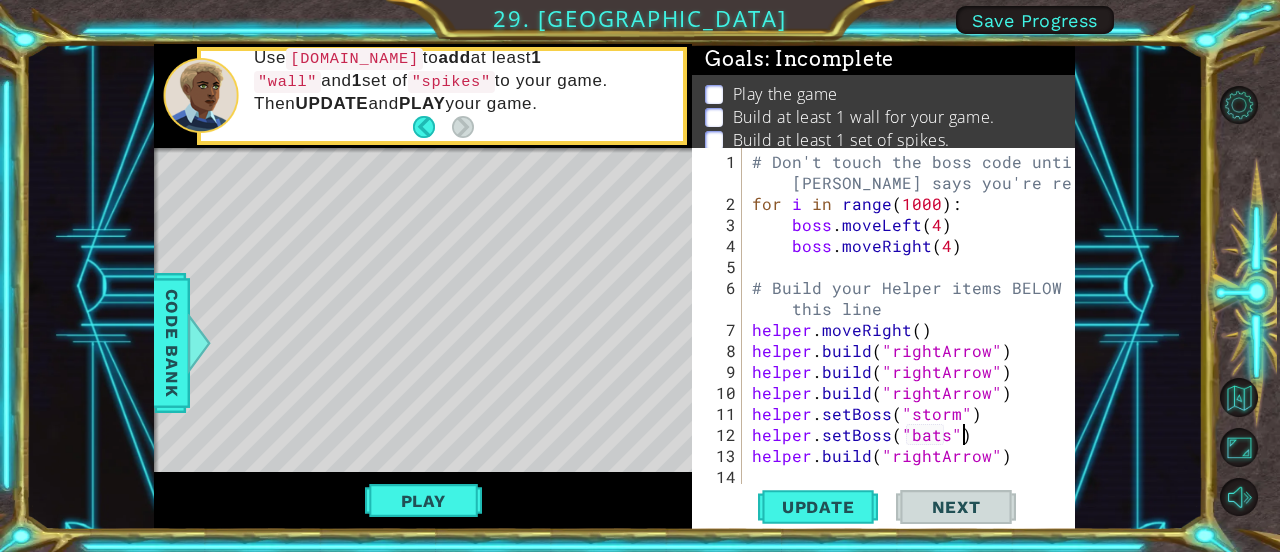 click on "# Don't touch the boss code until       [PERSON_NAME] says you're ready! for   i   in   range ( 1000 ) :      boss . moveLeft ( 4 )      boss . moveRight ( 4 ) # Build your Helper items BELOW       this line helper . moveRight ( ) helper . build ( "rightArrow" ) helper . build ( "rightArrow" ) helper . build ( "rightArrow" ) helper . setBoss ( "storm" ) helper . setBoss ( "bats" ) helper . build ( "rightArrow" )" at bounding box center (914, 350) 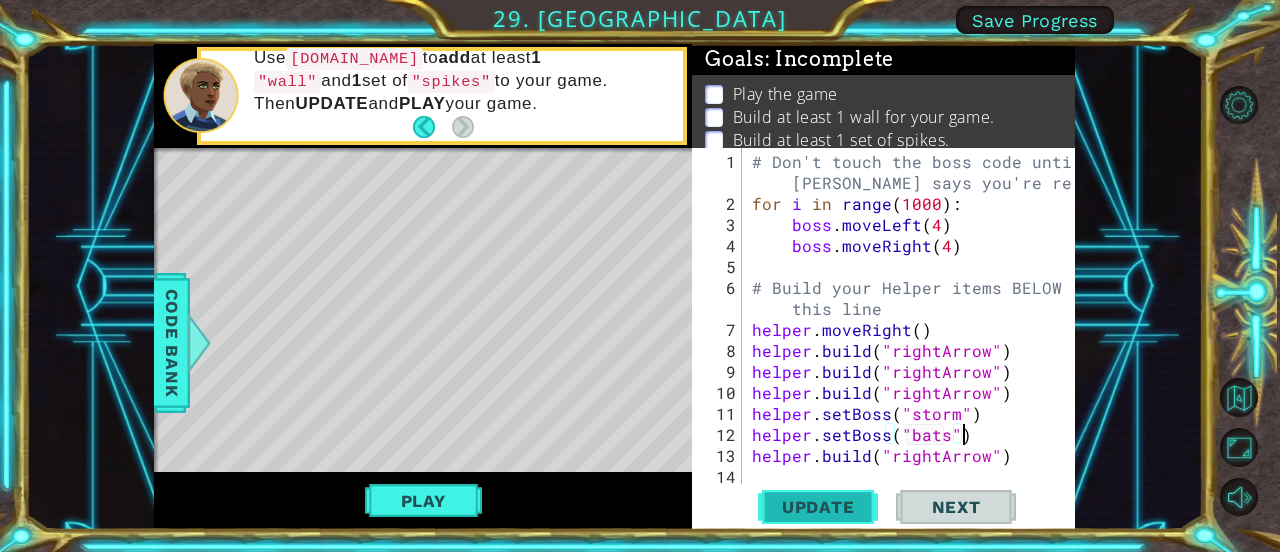 type on "helper.setBoss("bats")" 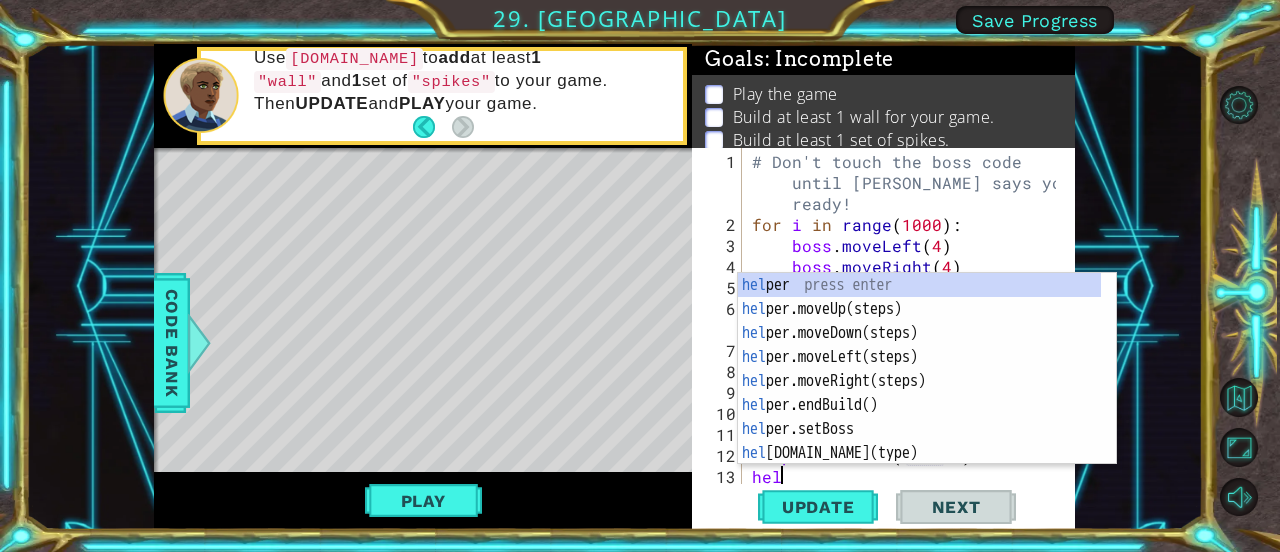 scroll, scrollTop: 0, scrollLeft: 0, axis: both 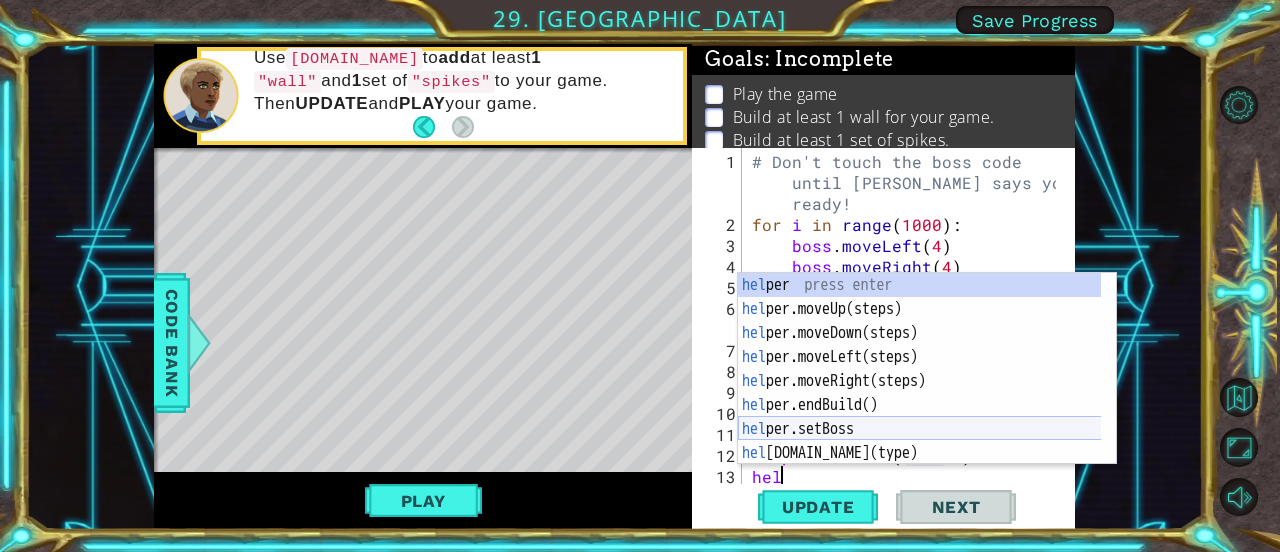 click on "hel per press enter hel per.moveUp(steps) press enter hel per.moveDown(steps) press enter hel per.moveLeft(steps) press enter hel per.moveRight(steps) press enter hel per.endBuild() press enter hel per.setBoss press enter hel [DOMAIN_NAME](type) press enter hel per.setPlayer press enter" at bounding box center [920, 393] 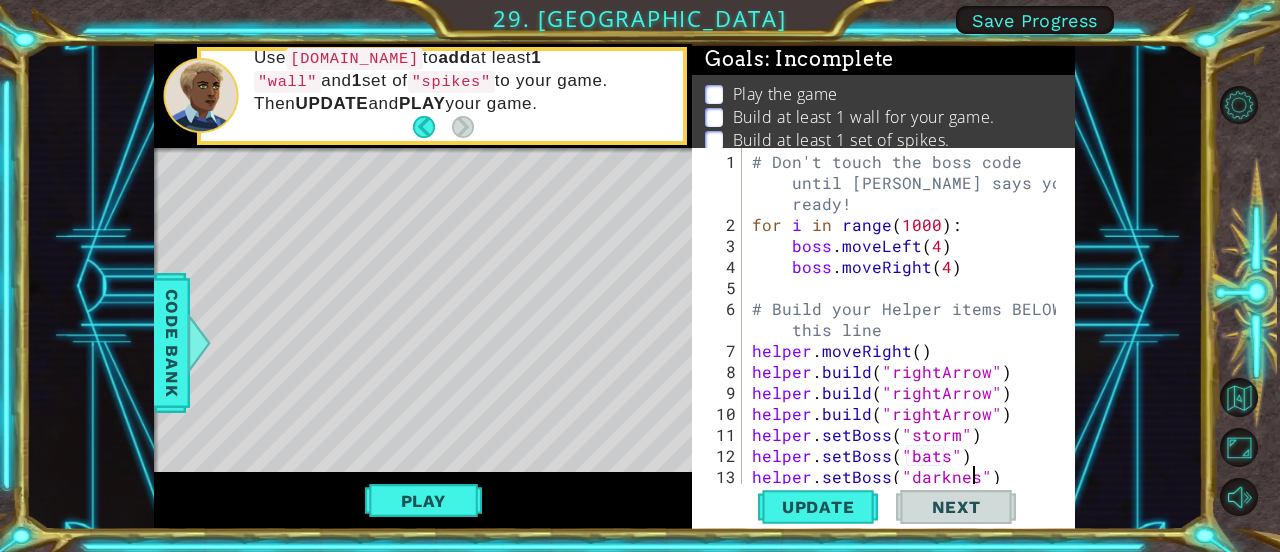 scroll, scrollTop: 0, scrollLeft: 14, axis: horizontal 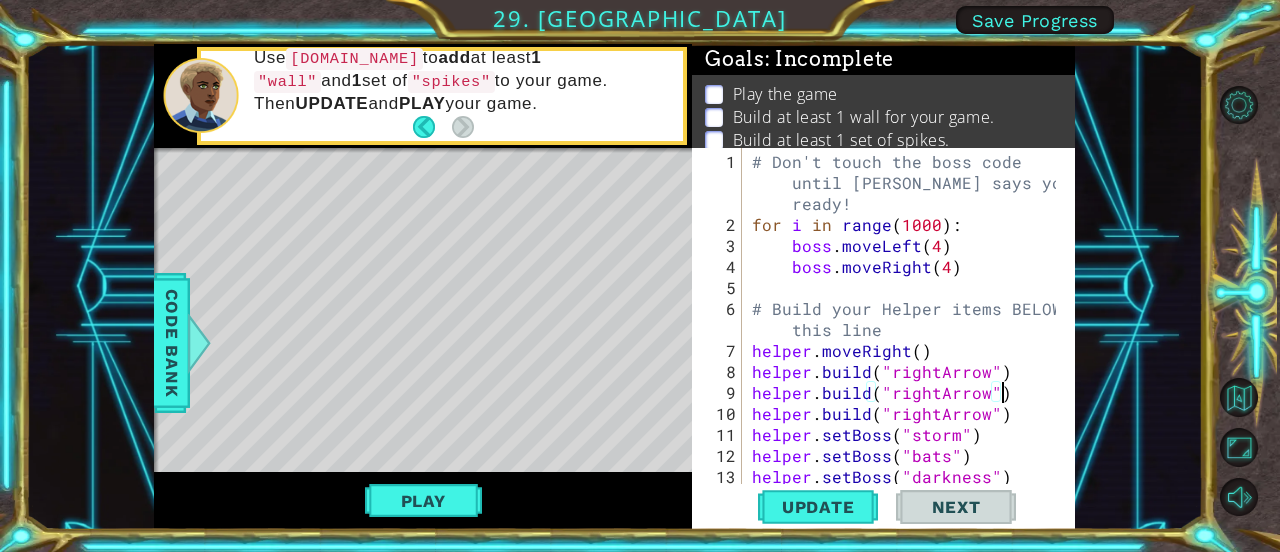 click on "# Don't touch the boss code       until [PERSON_NAME] says you're       ready! for   i   in   range ( 1000 ) :      boss . moveLeft ( 4 )      boss . moveRight ( 4 ) # Build your Helper items BELOW       this line helper . moveRight ( ) helper . build ( "rightArrow" ) helper . build ( "rightArrow" ) helper . build ( "rightArrow" ) helper . setBoss ( "storm" ) helper . setBoss ( "bats" ) helper . setBoss ( "darkness" ) helper . build ( "rightArrow" )" at bounding box center [907, 361] 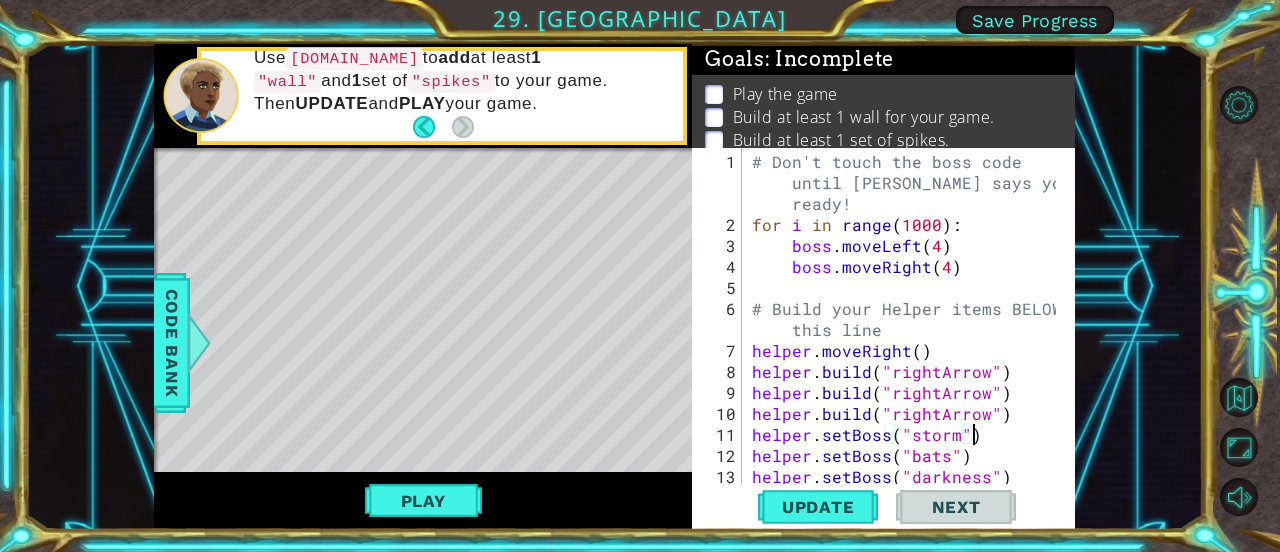 scroll, scrollTop: 0, scrollLeft: 12, axis: horizontal 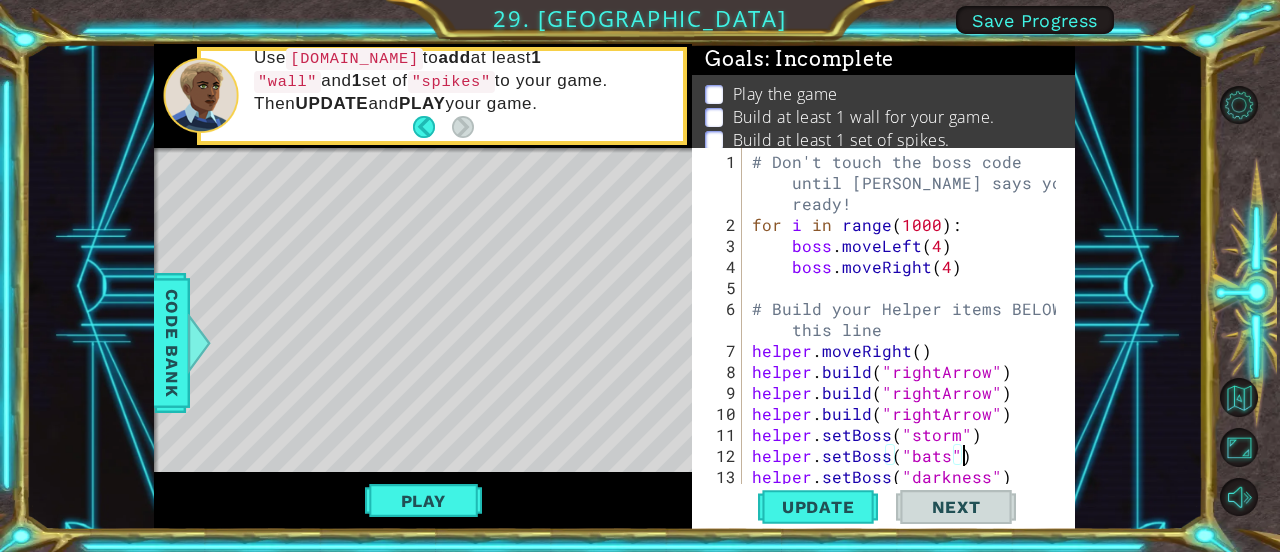 type on "helper.setBoss("darkness")" 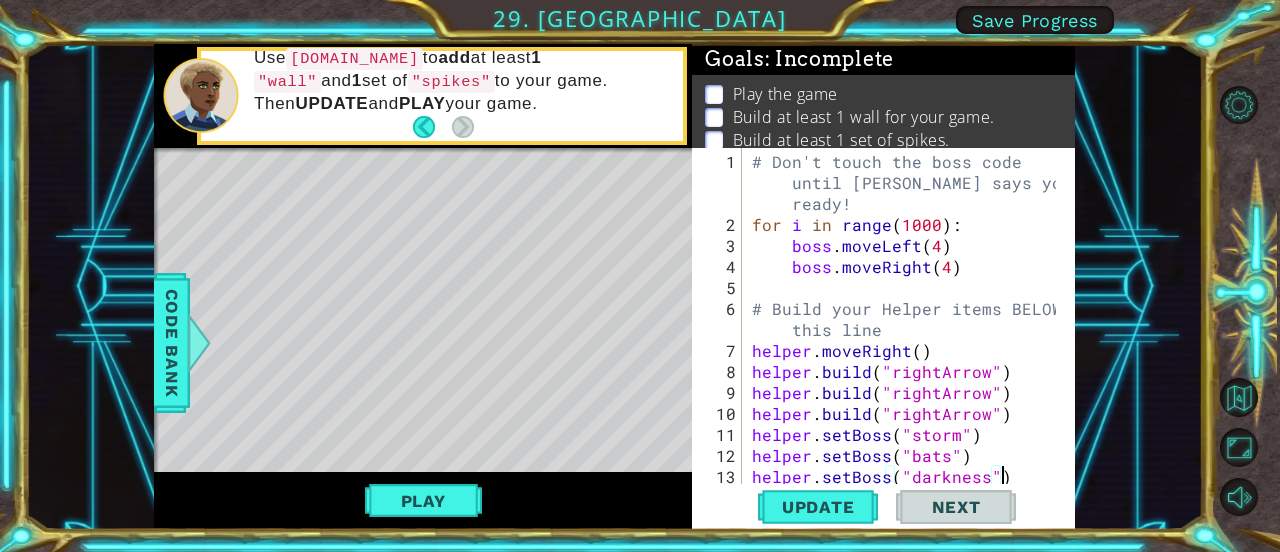scroll, scrollTop: 0, scrollLeft: 0, axis: both 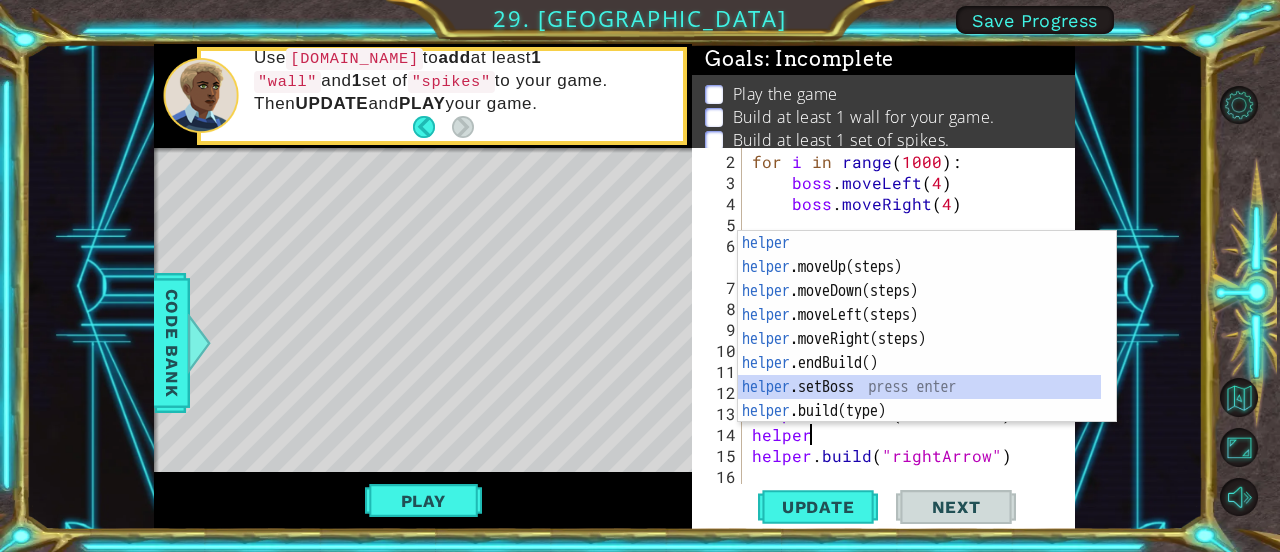 click on "helper press enter helper .moveUp(steps) press enter helper .moveDown(steps) press enter helper .moveLeft(steps) press enter helper .moveRight(steps) press enter helper .endBuild() press enter helper .setBoss press enter helper .build(type) press enter helper .setPlayer press enter" at bounding box center (920, 351) 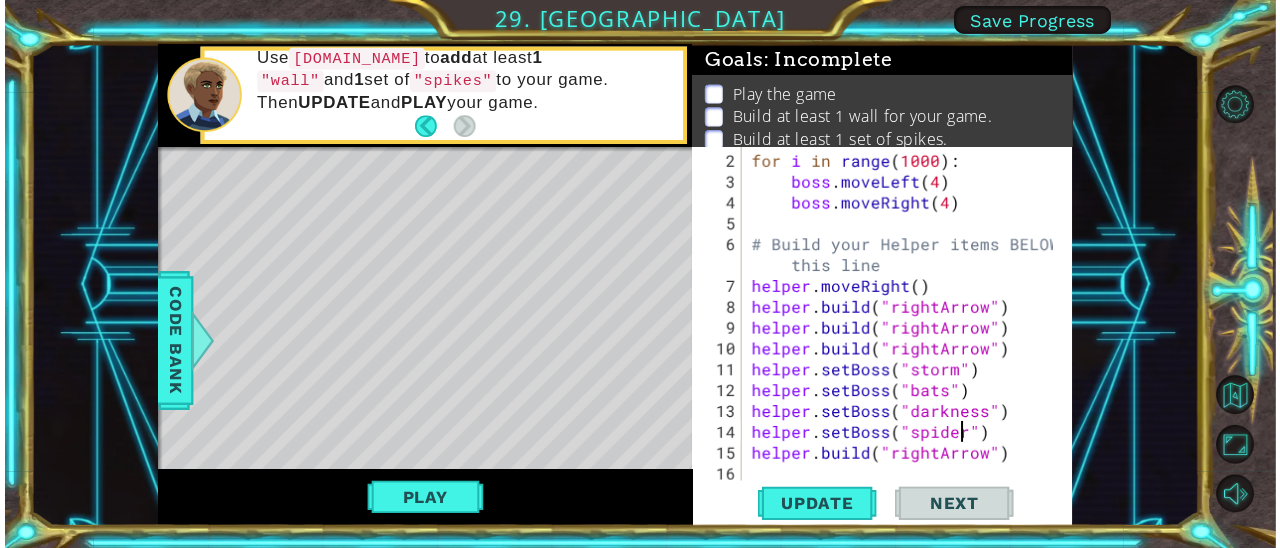 scroll, scrollTop: 0, scrollLeft: 12, axis: horizontal 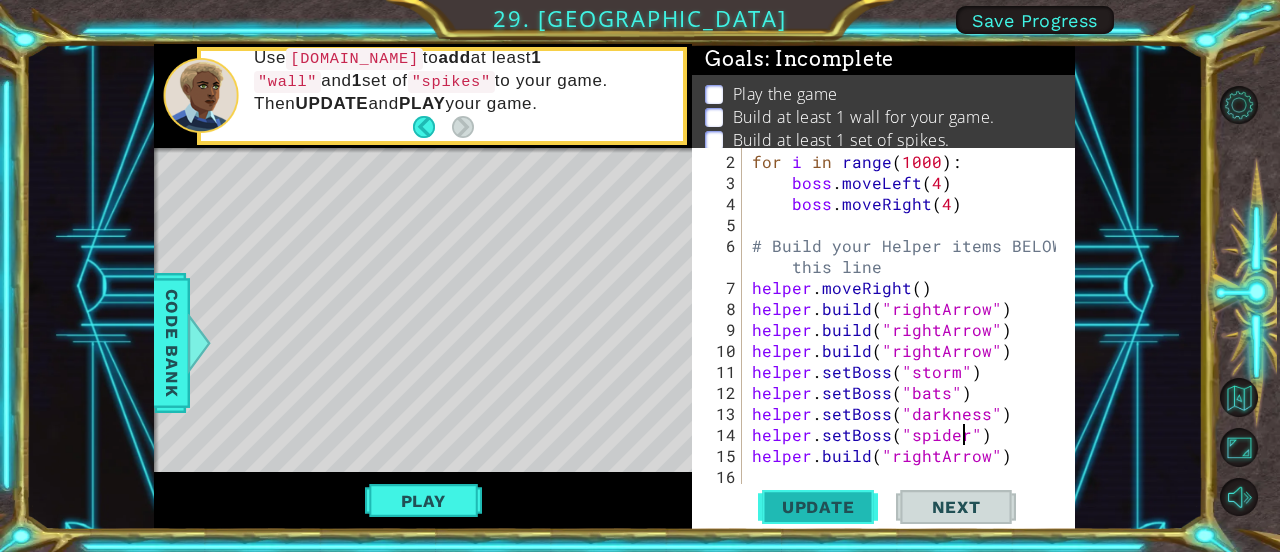 click on "Update" at bounding box center [818, 507] 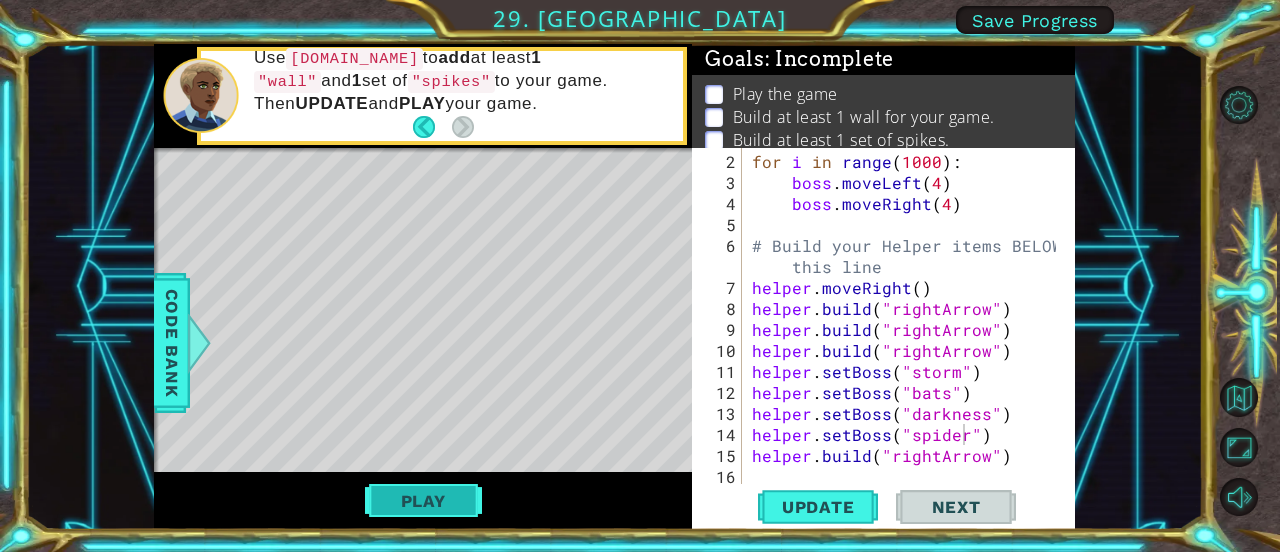 click on "Play" at bounding box center [423, 501] 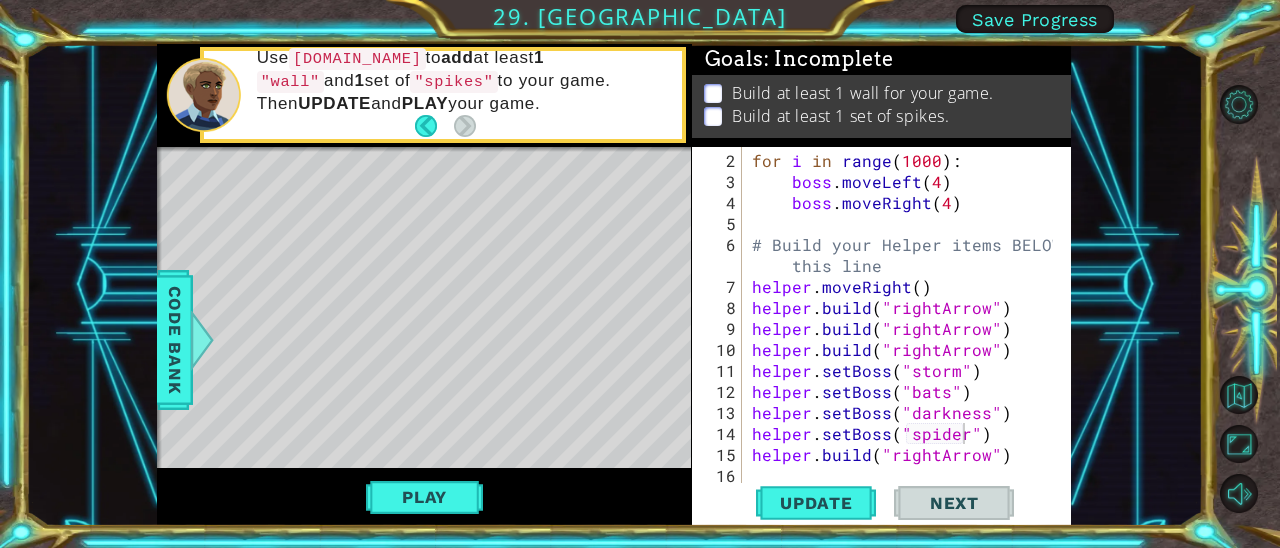 scroll, scrollTop: 62, scrollLeft: 0, axis: vertical 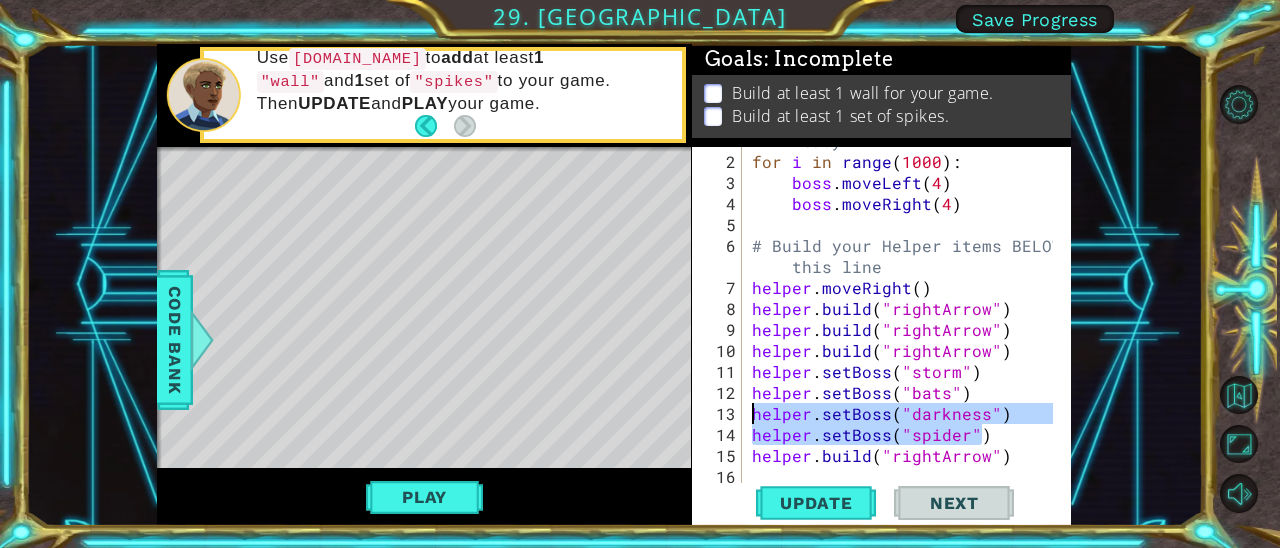 drag, startPoint x: 982, startPoint y: 434, endPoint x: 706, endPoint y: 399, distance: 278.21036 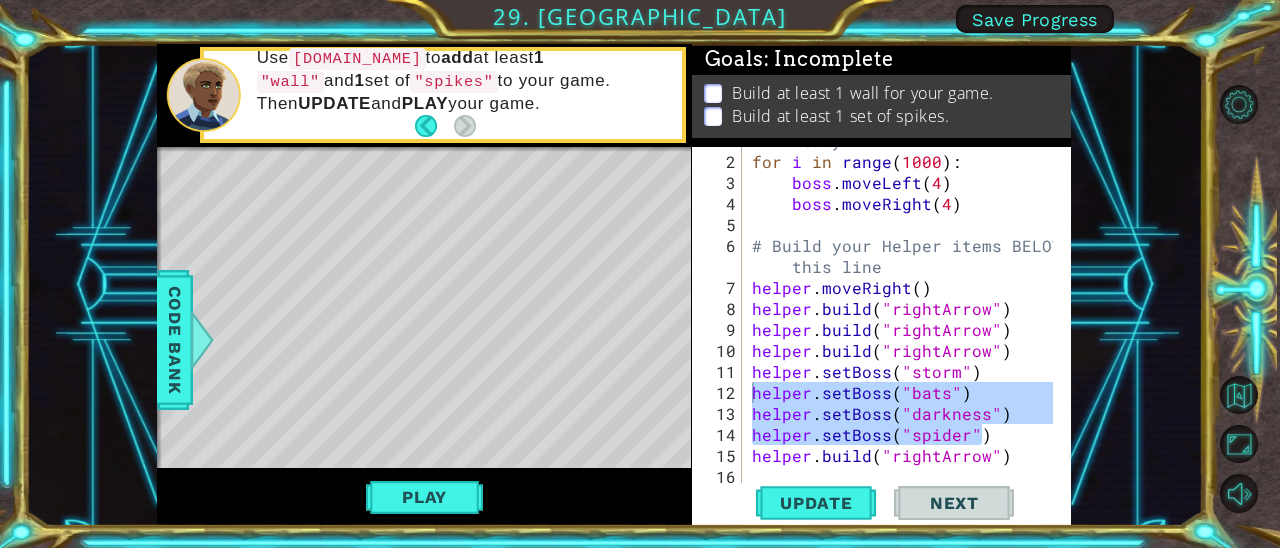 click on "1     הההההההההההההההההההההההההההההההההההההההההההההההההההההההההההההההההההההההההההההההההההההההההההההההההההההההההההההההההההההההההההההההההההההההההההההההההההההההההההההההההההההההההההההההההההההההההההההההההההההההההההההההההההההההההההההההההההההההההההההההההההההההההההההההה XXXXXXXXXXXXXXXXXXXXXXXXXXXXXXXXXXXXXXXXXXXXXXXXXXXXXXXXXXXXXXXXXXXXXXXXXXXXXXXXXXXXXXXXXXXXXXXXXXXXXXXXXXXXXXXXXXXXXXXXXXXXXXXXXXXXXXXXXXXXXXXXXXXXXXXXXXXXXXXXXXXXXXXXXXXXXXXXXXXXXXXXXXXXXXXXXXXXXXXXXXXXXXXXXXXXXXXXXXXXXXXXXXXXXXXXXXXXXXXXXXXXXXXXXXXXXXXX Solution × Goals : Incomplete       Build at least 1 wall for your game.
Build at least 1 set of spikes.
helper.setBoss("bats")
helper.setBoss("darkness") 1 2 3 4 5 6 7 8 9 10 11 12 13 14 15 16 # Don't touch the boss code" at bounding box center (615, 285) 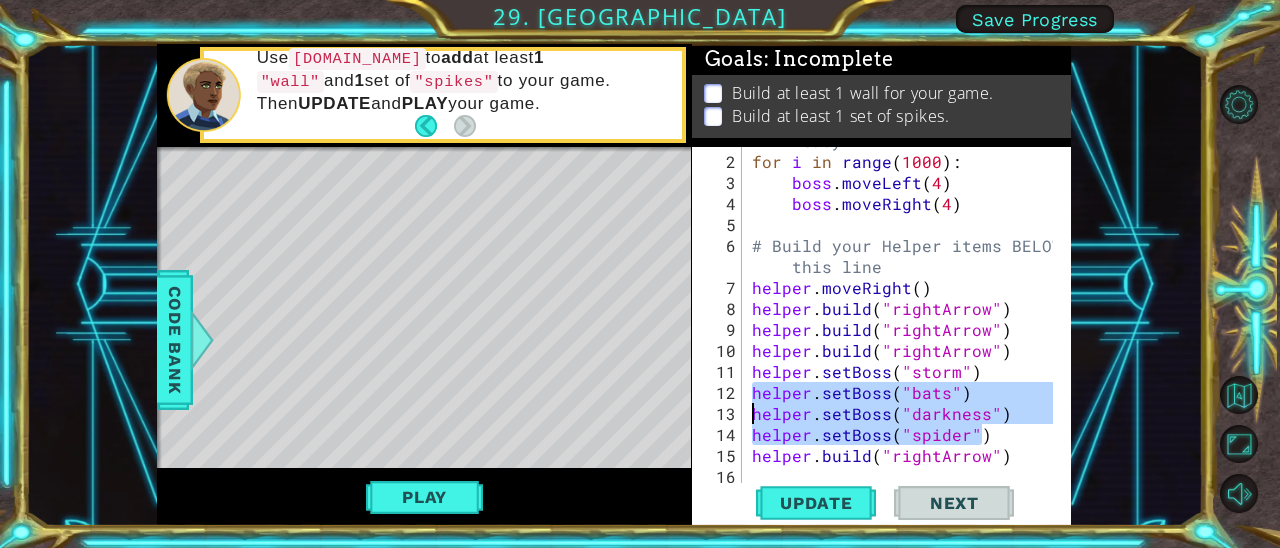 scroll, scrollTop: 0, scrollLeft: 12, axis: horizontal 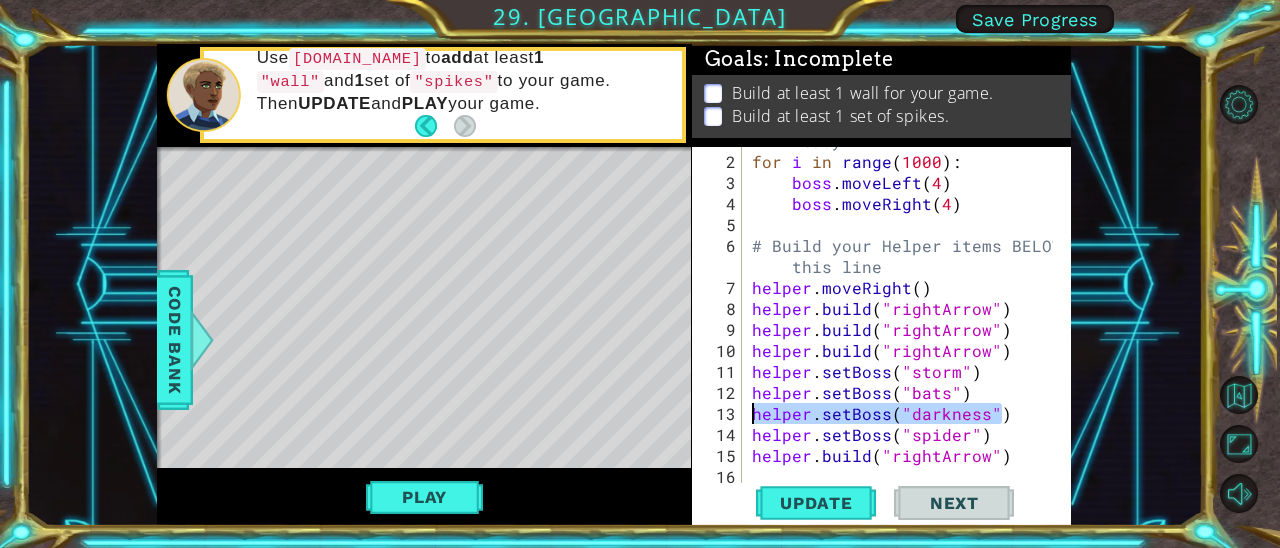 drag, startPoint x: 1006, startPoint y: 414, endPoint x: 731, endPoint y: 408, distance: 275.06546 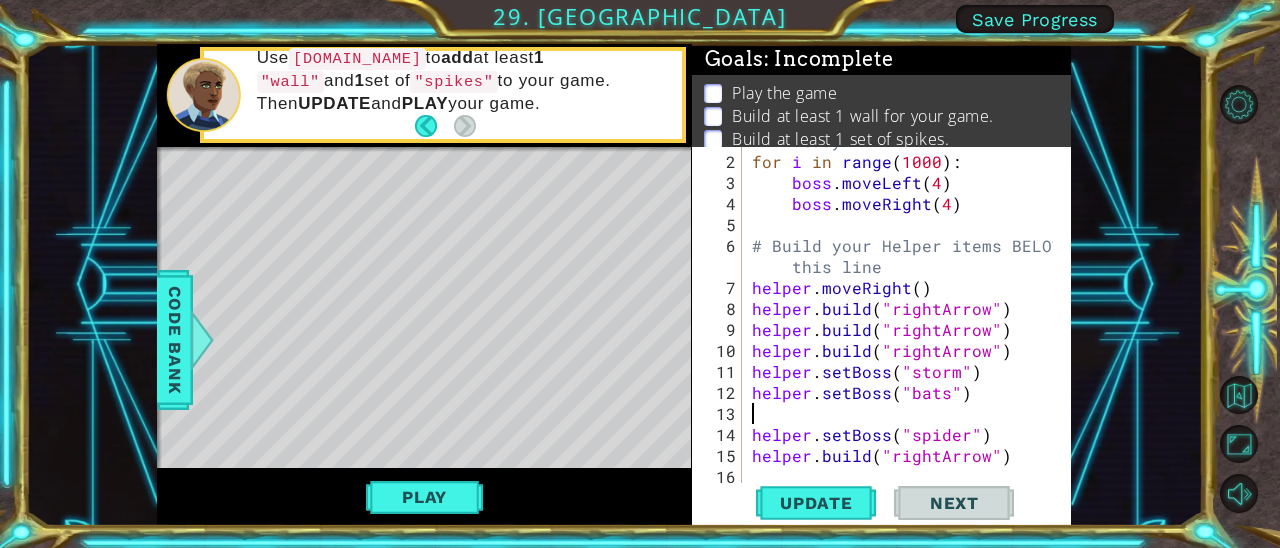 scroll, scrollTop: 42, scrollLeft: 0, axis: vertical 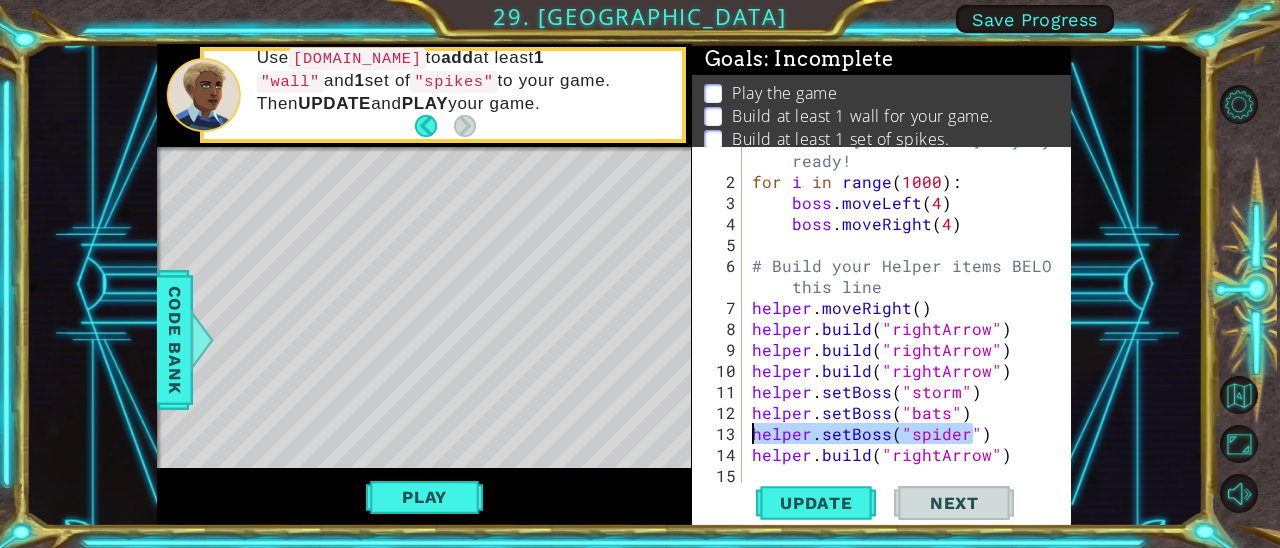 click on "1     הההההההההההההההההההההההההההההההההההההההההההההההההההההההההההההההההההההההההההההההההההההההההההההההההההההההההההההההההההההההההההההההההההההההההההההההההההההההההההההההההההההההההההההההההההההההההההההההההההההההההההההההההההההההההההההההההההההההההההההההההההההההההההההההה XXXXXXXXXXXXXXXXXXXXXXXXXXXXXXXXXXXXXXXXXXXXXXXXXXXXXXXXXXXXXXXXXXXXXXXXXXXXXXXXXXXXXXXXXXXXXXXXXXXXXXXXXXXXXXXXXXXXXXXXXXXXXXXXXXXXXXXXXXXXXXXXXXXXXXXXXXXXXXXXXXXXXXXXXXXXXXXXXXXXXXXXXXXXXXXXXXXXXXXXXXXXXXXXXXXXXXXXXXXXXXXXXXXXXXXXXXXXXXXXXXXXXXXXXXXXXXXX Solution × Goals : Incomplete       Play the game
Build at least 1 wall for your game.
Build at least 1 set of spikes.
helper.setBoss("bats") 1 2 3 4 5 6 7 8 9 10 11 12 13 14 15 # Don't touch the boss code" at bounding box center [614, 285] 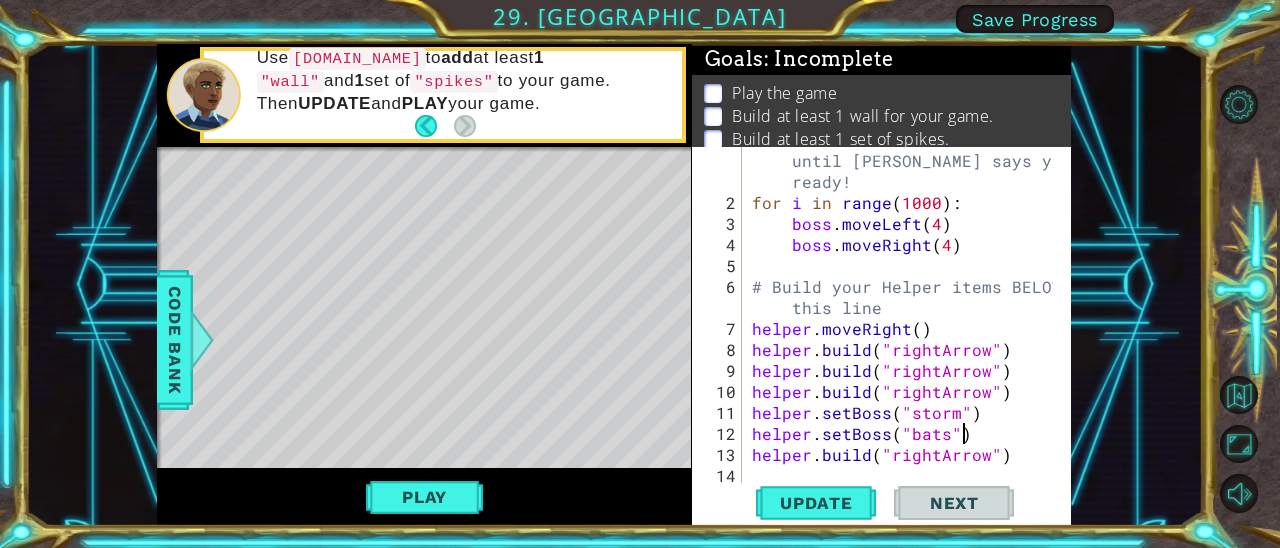 scroll, scrollTop: 21, scrollLeft: 0, axis: vertical 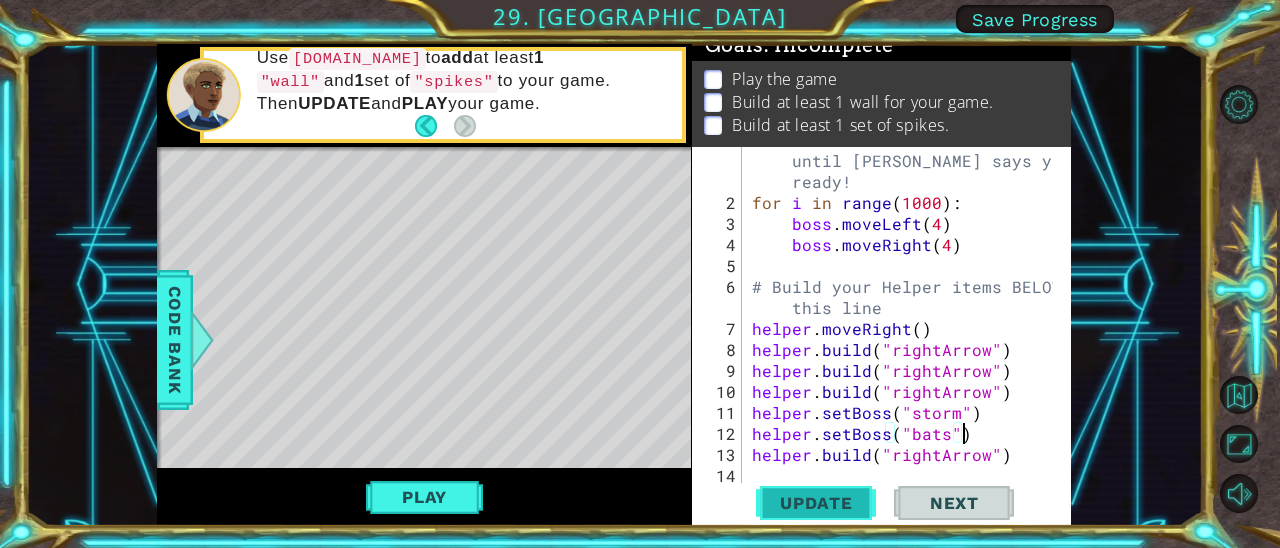 click on "Update" at bounding box center [816, 503] 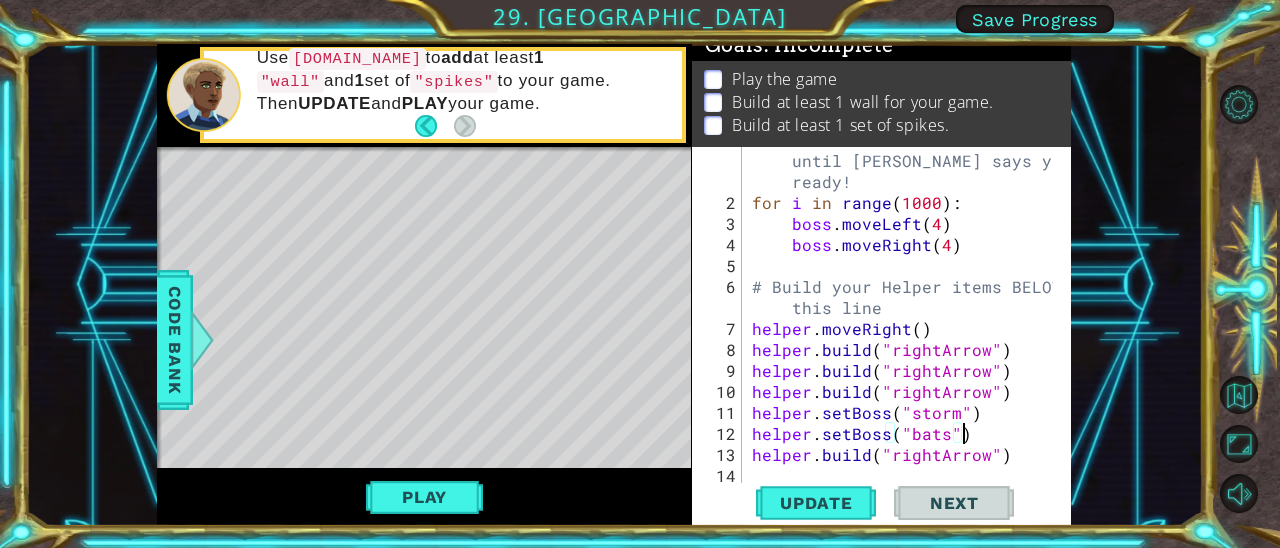 type on "[DOMAIN_NAME]("rightArrow")" 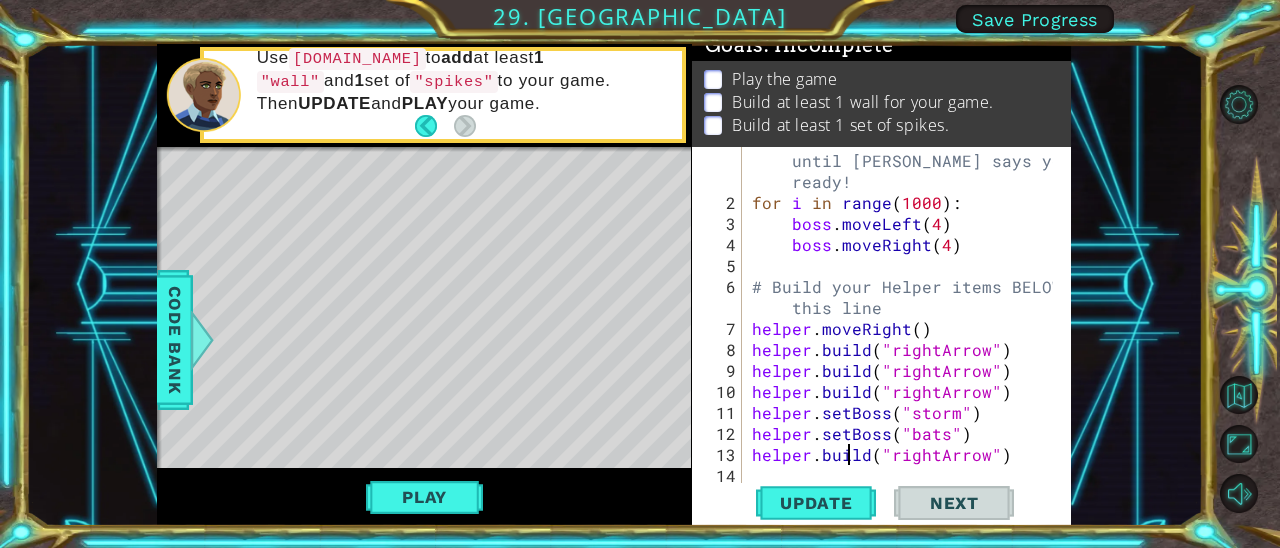 click on "# Don't touch the boss code       until [PERSON_NAME] says you're       ready! for   i   in   range ( 1000 ) :      boss . moveLeft ( 4 )      boss . moveRight ( 4 ) # Build your Helper items BELOW       this line helper . moveRight ( ) helper . build ( "rightArrow" ) helper . build ( "rightArrow" ) helper . build ( "rightArrow" ) helper . setBoss ( "storm" ) helper . setBoss ( "bats" ) helper . build ( "rightArrow" )" at bounding box center (905, 339) 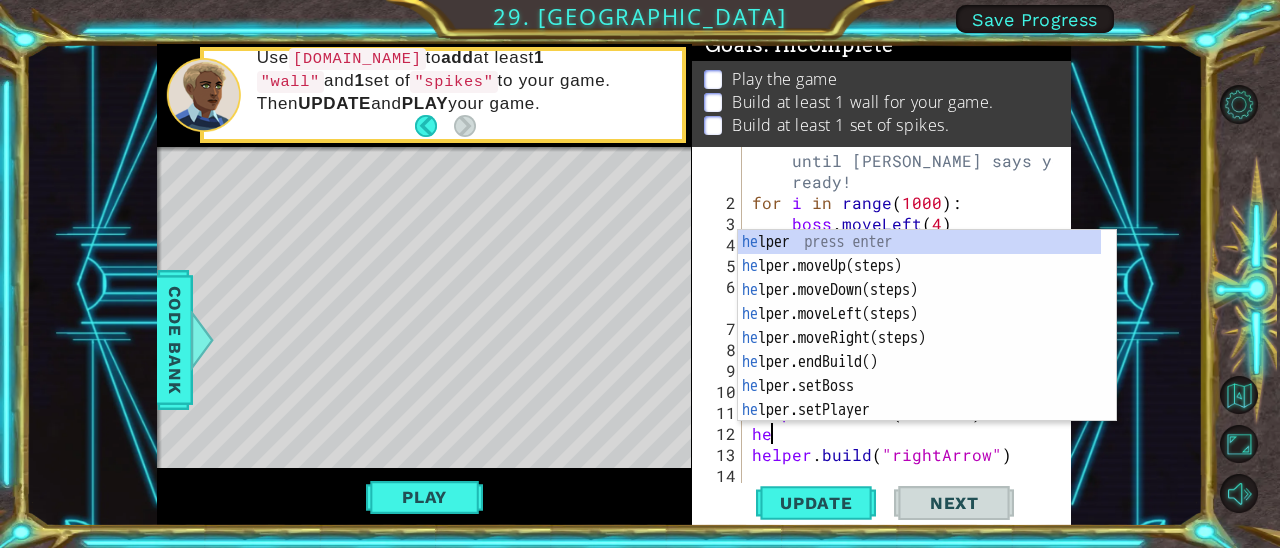 type on "h" 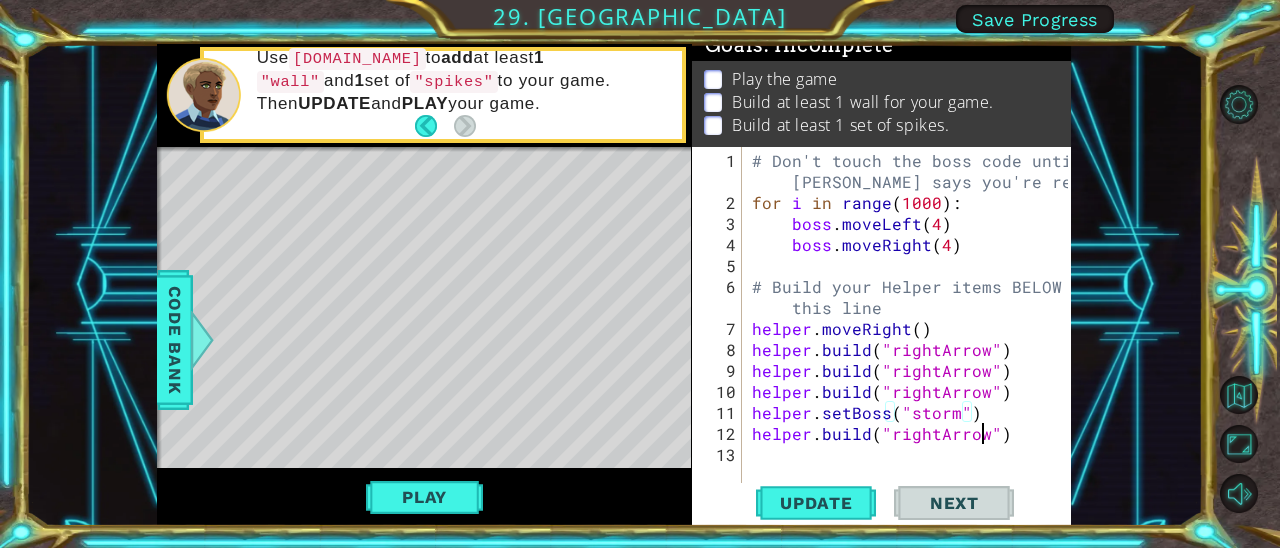 click on "# Don't touch the boss code until       [PERSON_NAME] says you're ready! for   i   in   range ( 1000 ) :      boss . moveLeft ( 4 )      boss . moveRight ( 4 ) # Build your Helper items BELOW       this line helper . moveRight ( ) helper . build ( "rightArrow" ) helper . build ( "rightArrow" ) helper . build ( "rightArrow" ) helper . setBoss ( "storm" ) helper . build ( "rightArrow" )" at bounding box center [913, 349] 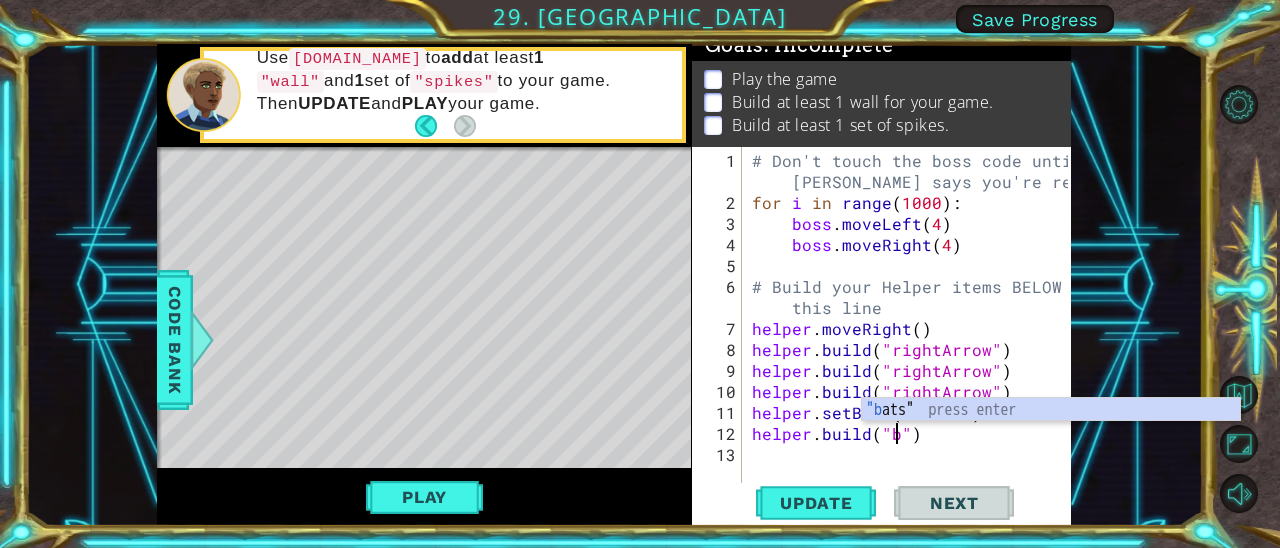 scroll, scrollTop: 0, scrollLeft: 8, axis: horizontal 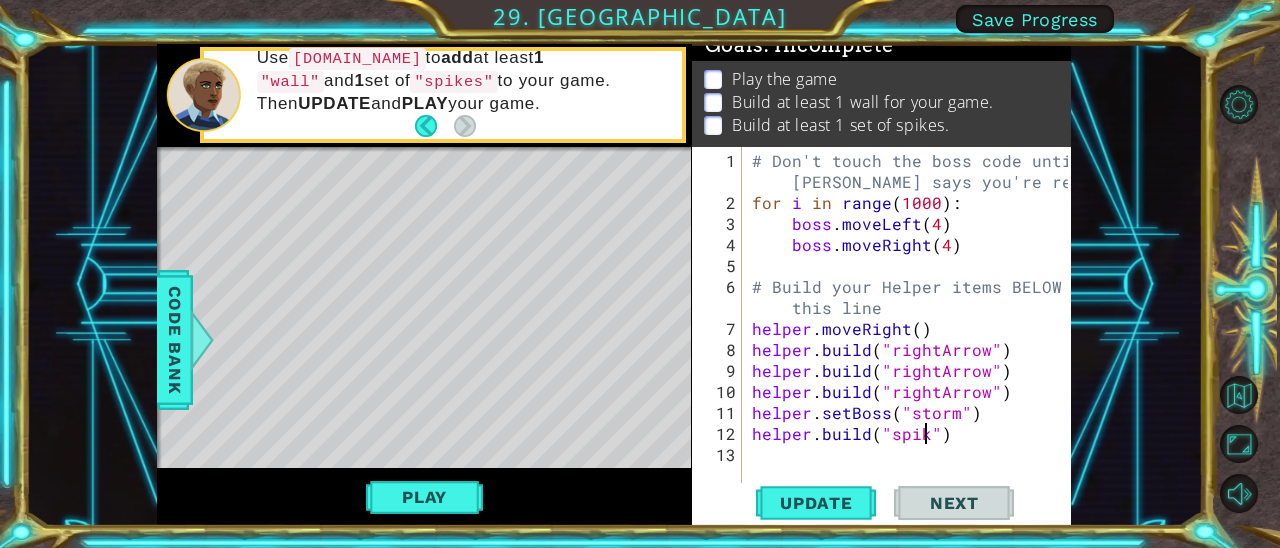 type on "[DOMAIN_NAME]("spike")" 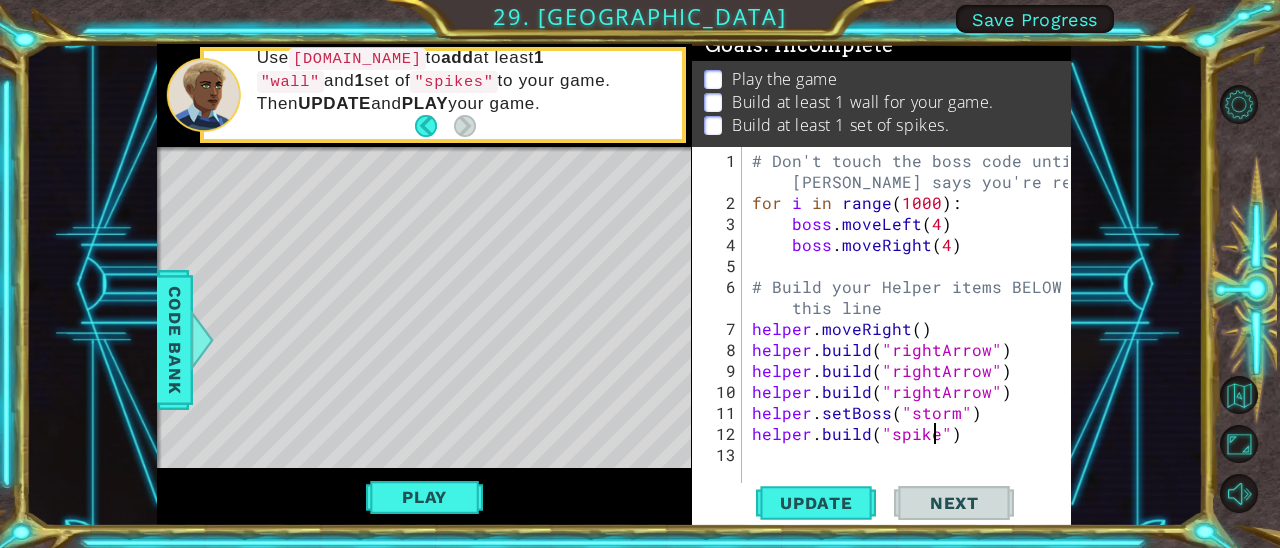 click on "# Don't touch the boss code until       [PERSON_NAME] says you're ready! for   i   in   range ( 1000 ) :      boss . moveLeft ( 4 )      boss . moveRight ( 4 ) # Build your Helper items BELOW       this line helper . moveRight ( ) helper . build ( "rightArrow" ) helper . build ( "rightArrow" ) helper . build ( "rightArrow" ) helper . setBoss ( "storm" ) helper . build ( "spike" )" at bounding box center (913, 349) 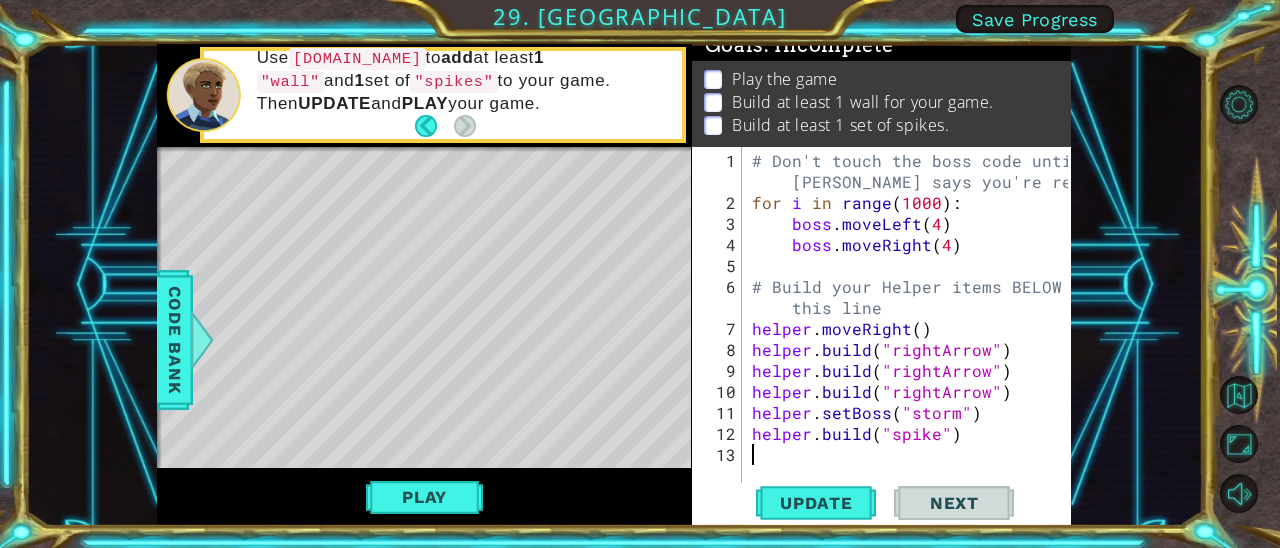 scroll, scrollTop: 0, scrollLeft: 0, axis: both 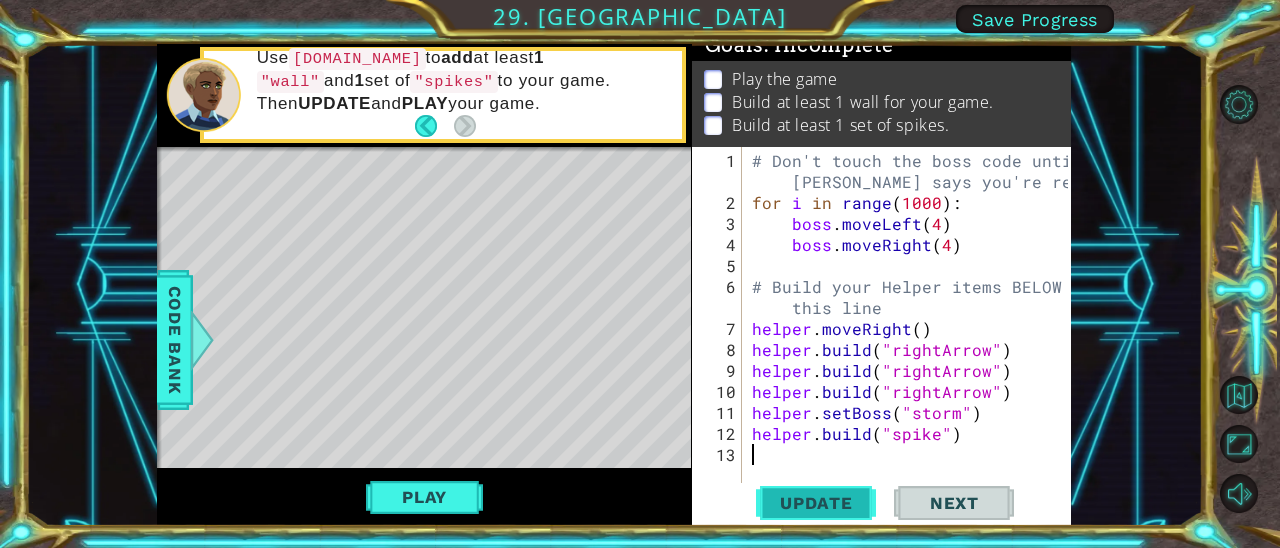 click on "Update" at bounding box center [816, 503] 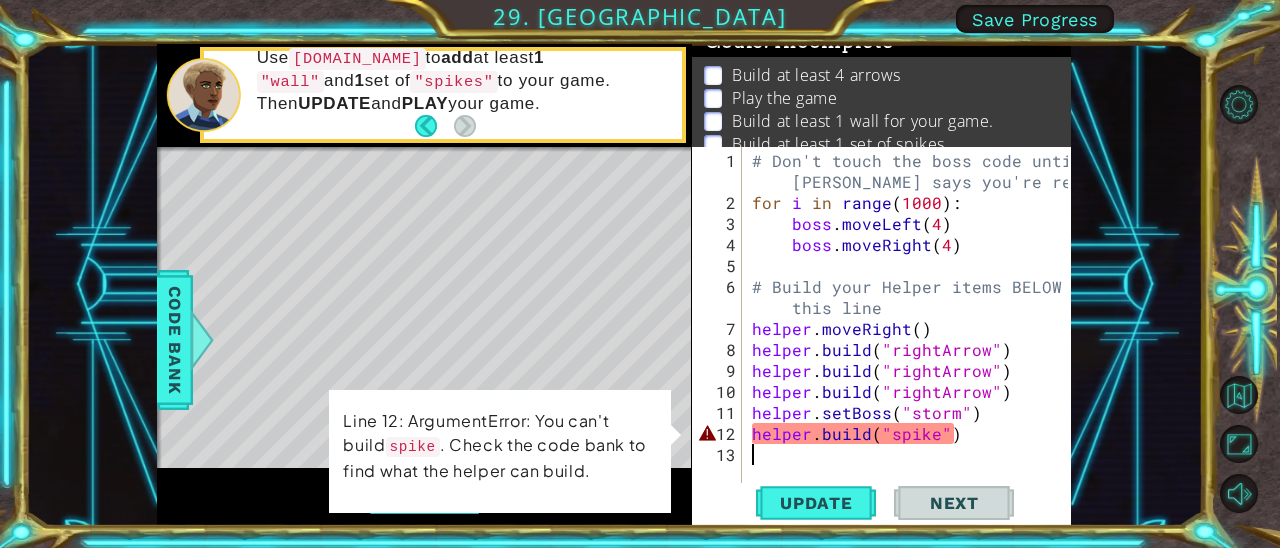 click on "# Don't touch the boss code until       [PERSON_NAME] says you're ready! for   i   in   range ( 1000 ) :      boss . moveLeft ( 4 )      boss . moveRight ( 4 ) # Build your Helper items BELOW       this line helper . moveRight ( ) helper . build ( "rightArrow" ) helper . build ( "rightArrow" ) helper . build ( "rightArrow" ) helper . setBoss ( "storm" ) helper . build ( "spike" )" at bounding box center (913, 349) 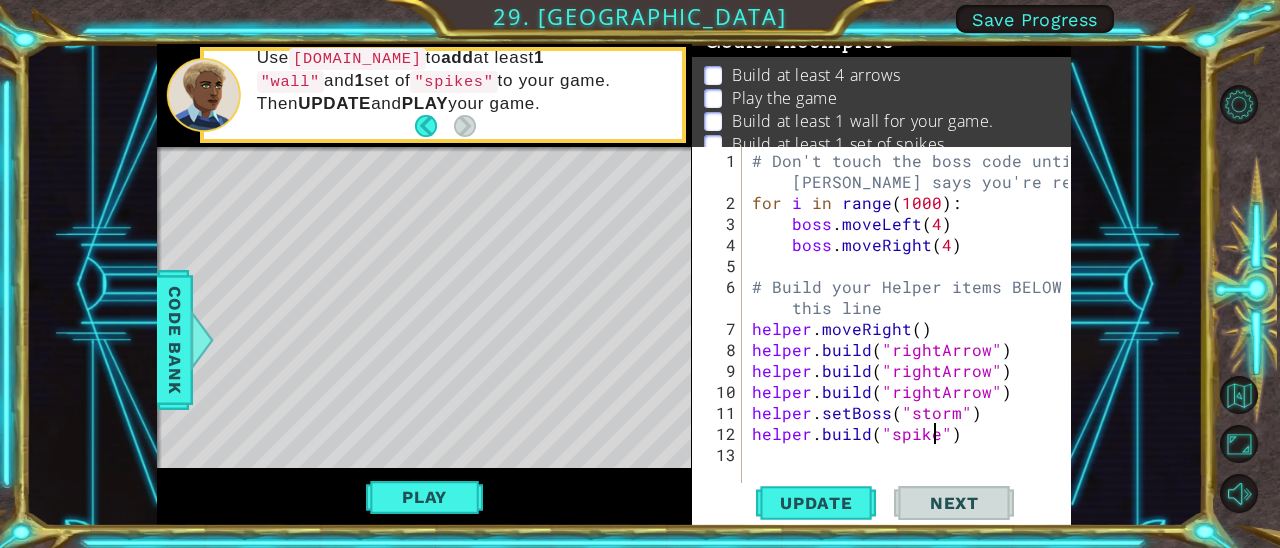 scroll, scrollTop: 0, scrollLeft: 11, axis: horizontal 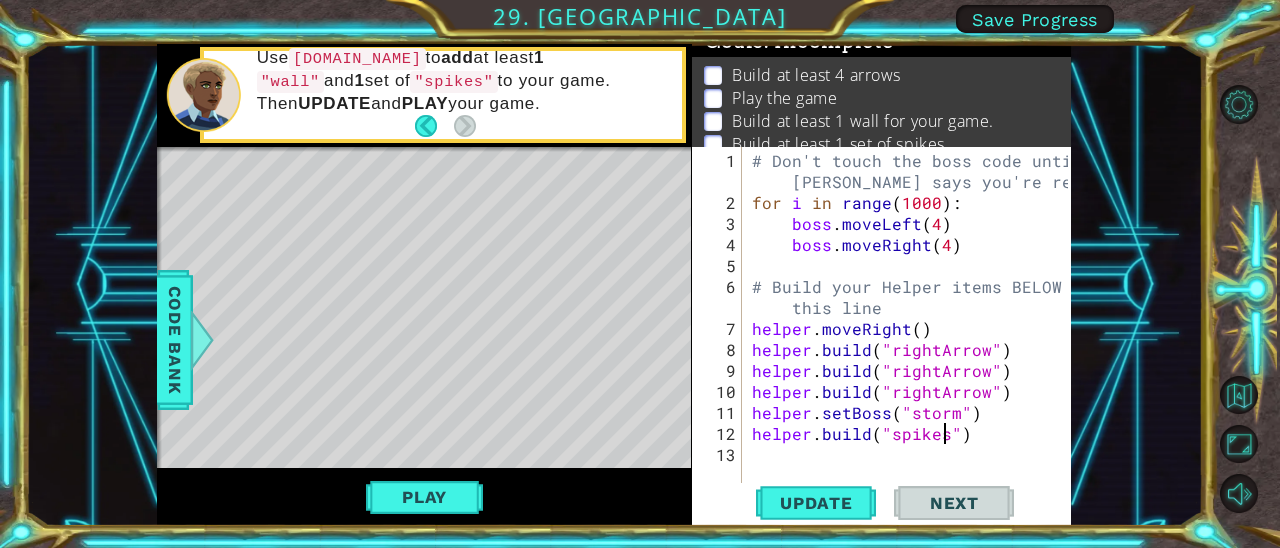 click on "# Don't touch the boss code until       [PERSON_NAME] says you're ready! for   i   in   range ( 1000 ) :      boss . moveLeft ( 4 )      boss . moveRight ( 4 ) # Build your Helper items BELOW       this line helper . moveRight ( ) helper . build ( "rightArrow" ) helper . build ( "rightArrow" ) helper . build ( "rightArrow" ) helper . setBoss ( "storm" ) helper . build ( "spikes" )" at bounding box center [913, 349] 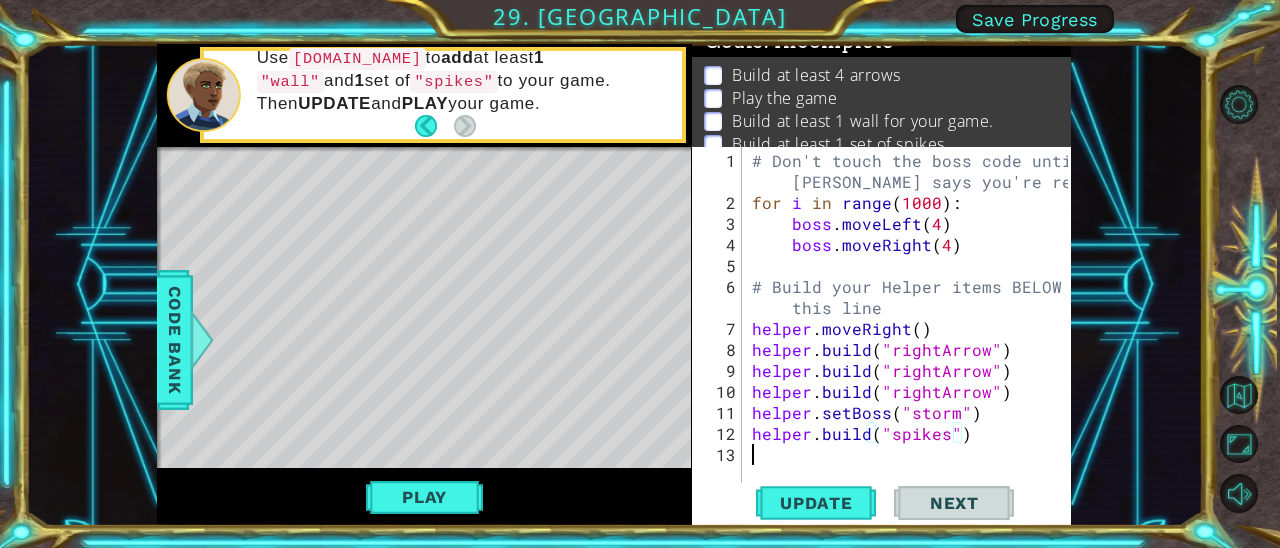 click on "# Don't touch the boss code until       [PERSON_NAME] says you're ready! for   i   in   range ( 1000 ) :      boss . moveLeft ( 4 )      boss . moveRight ( 4 ) # Build your Helper items BELOW       this line helper . moveRight ( ) helper . build ( "rightArrow" ) helper . build ( "rightArrow" ) helper . build ( "rightArrow" ) helper . setBoss ( "storm" ) helper . build ( "spikes" )" at bounding box center (913, 349) 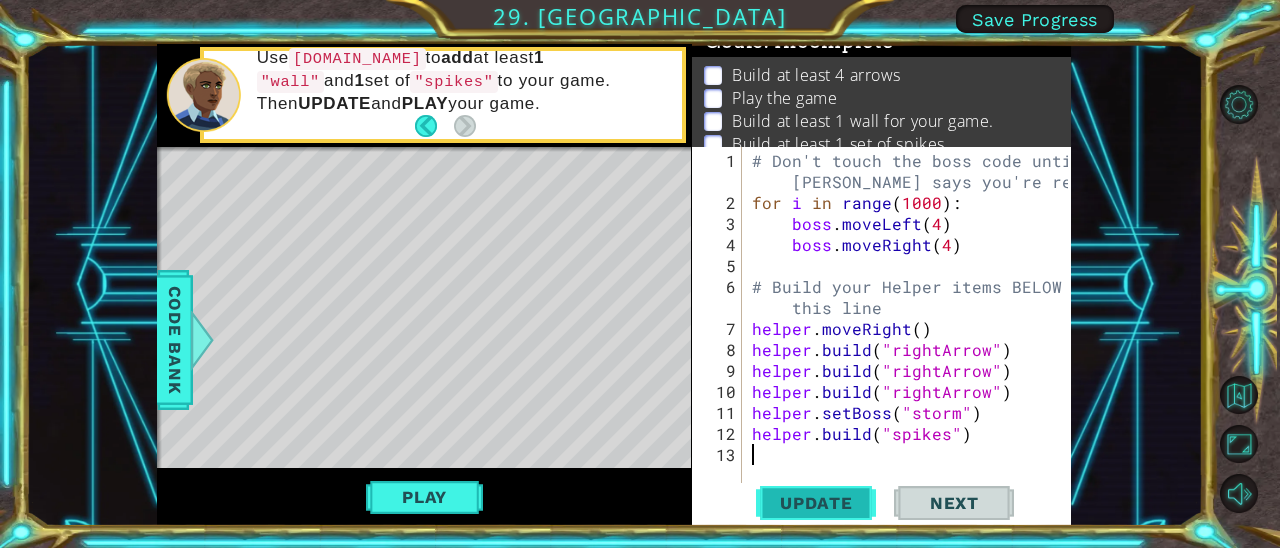click on "Update" at bounding box center [816, 503] 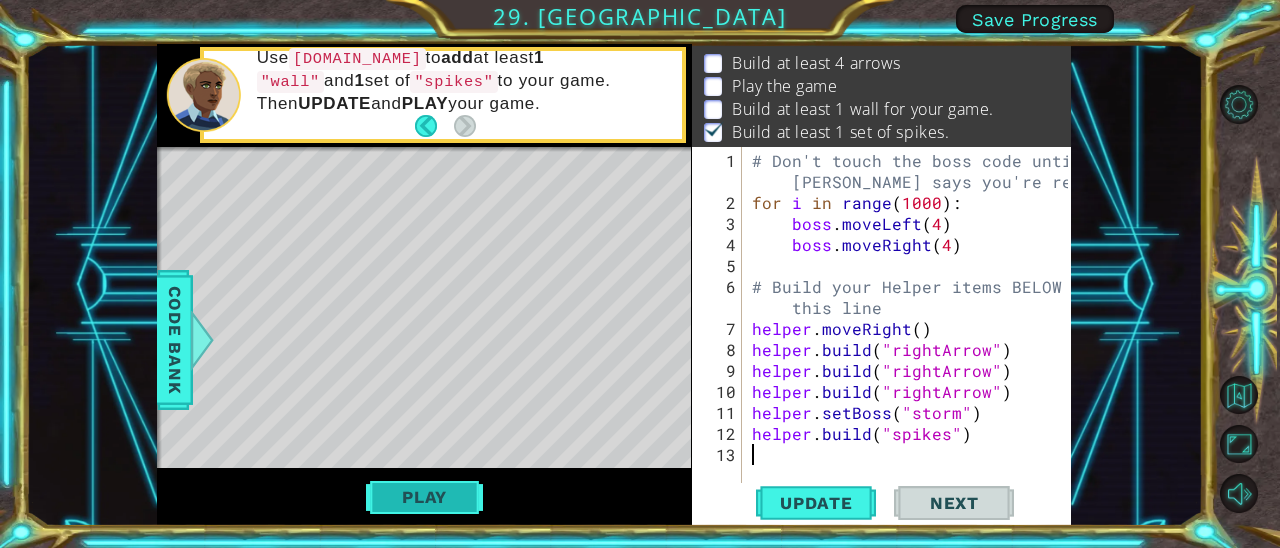scroll, scrollTop: 32, scrollLeft: 0, axis: vertical 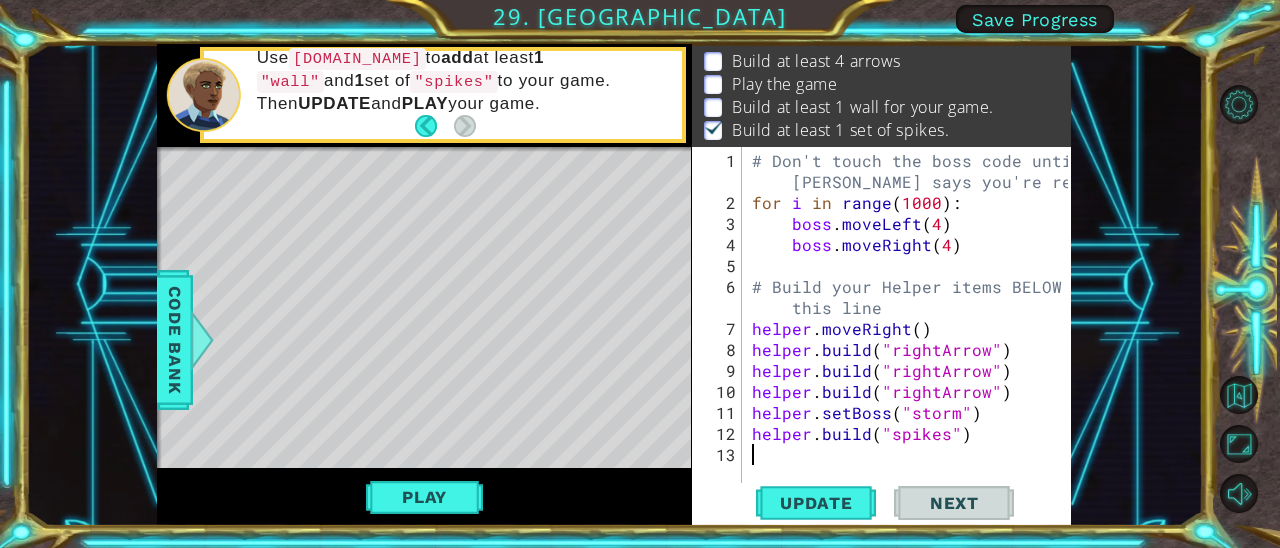 type on "[DOMAIN_NAME]("spikes")" 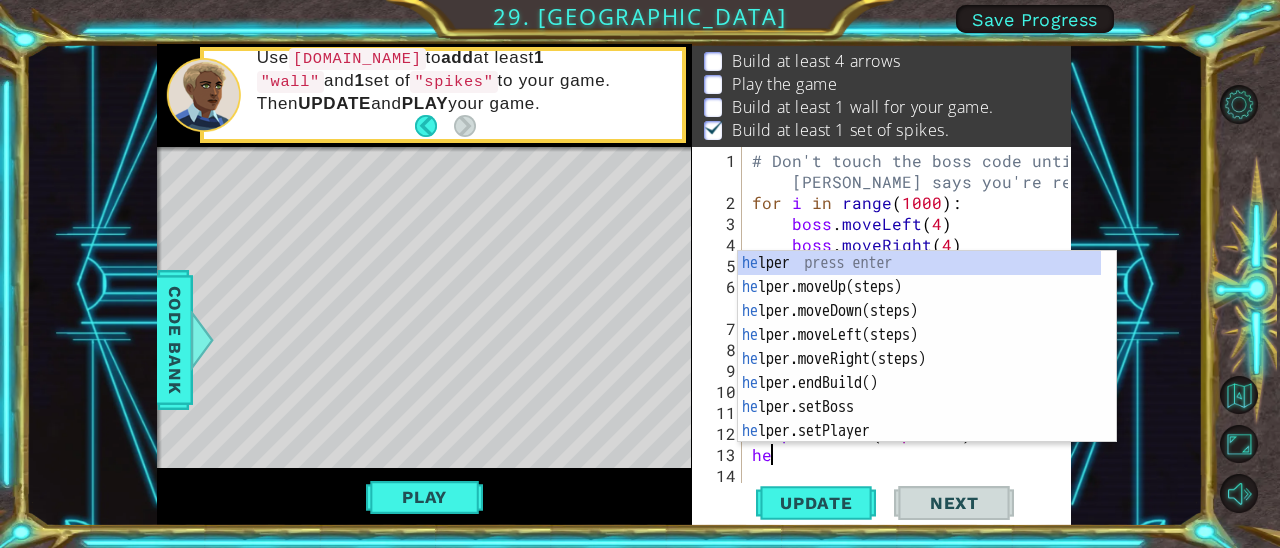 scroll, scrollTop: 0, scrollLeft: 0, axis: both 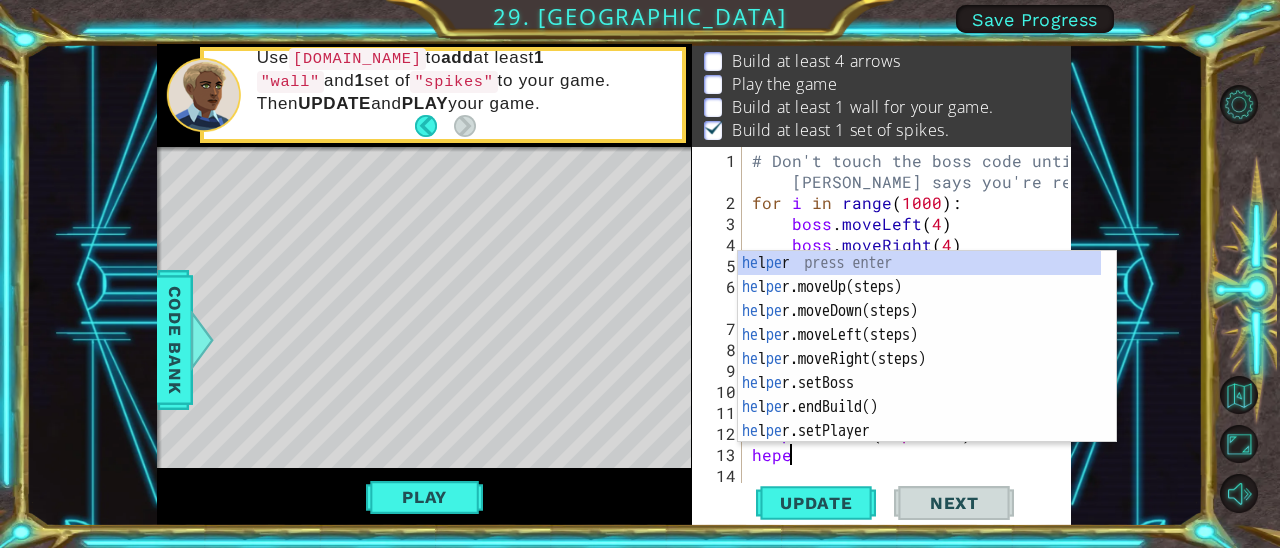 type on "heper" 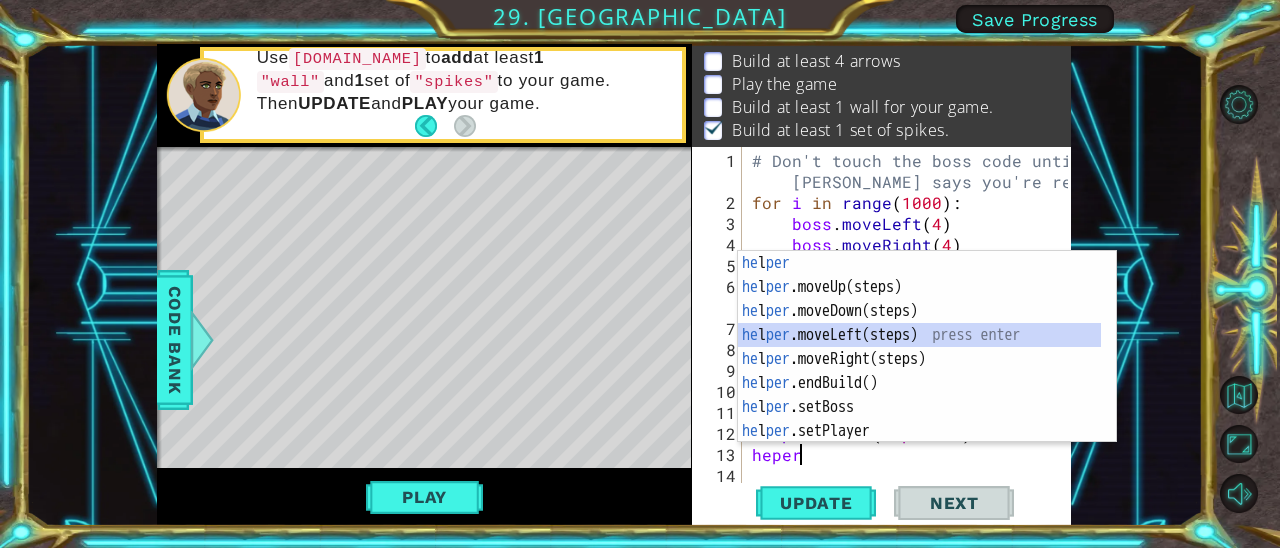 click on "he l per press enter he l per .moveUp(steps) press enter he l per .moveDown(steps) press enter he l per .moveLeft(steps) press enter he l per .moveRight(steps) press enter he l per .endBuild() press enter he l per .setBoss press enter he l per .setPlayer press enter he l per .build(type) press enter" at bounding box center [920, 371] 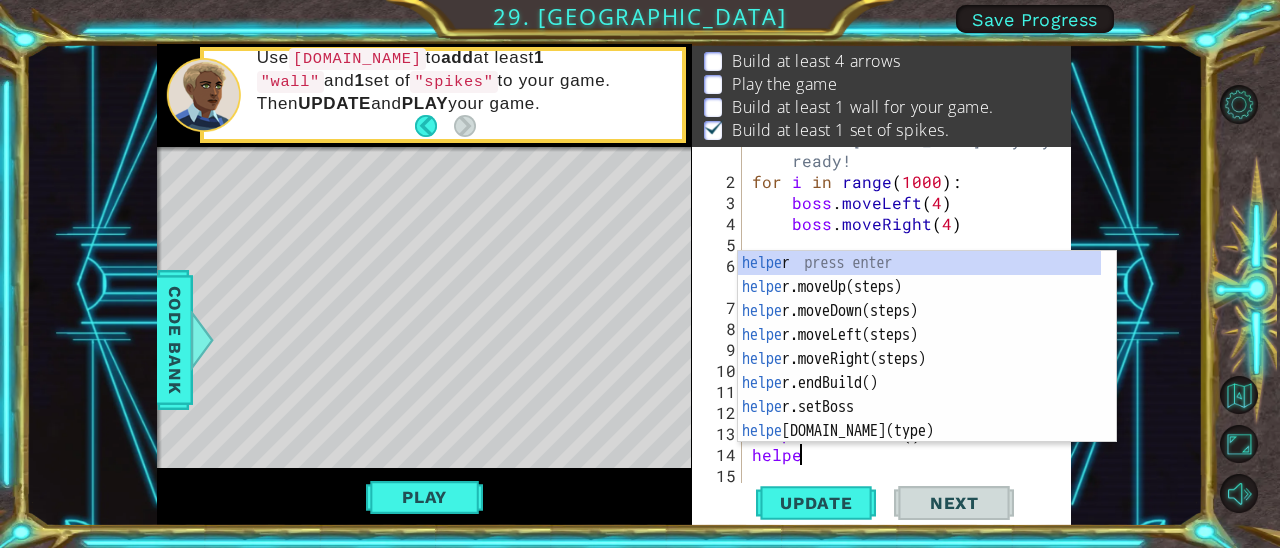 scroll, scrollTop: 0, scrollLeft: 2, axis: horizontal 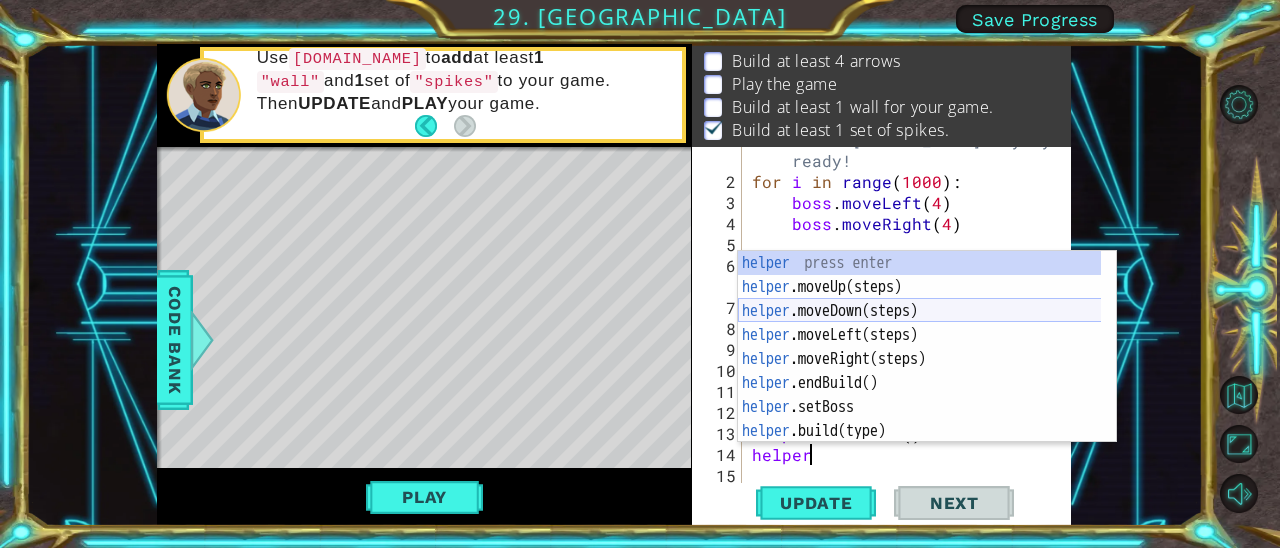click on "helper press enter helper .moveUp(steps) press enter helper .moveDown(steps) press enter helper .moveLeft(steps) press enter helper .moveRight(steps) press enter helper .endBuild() press enter helper .setBoss press enter helper .build(type) press enter helper .setPlayer press enter" at bounding box center [920, 371] 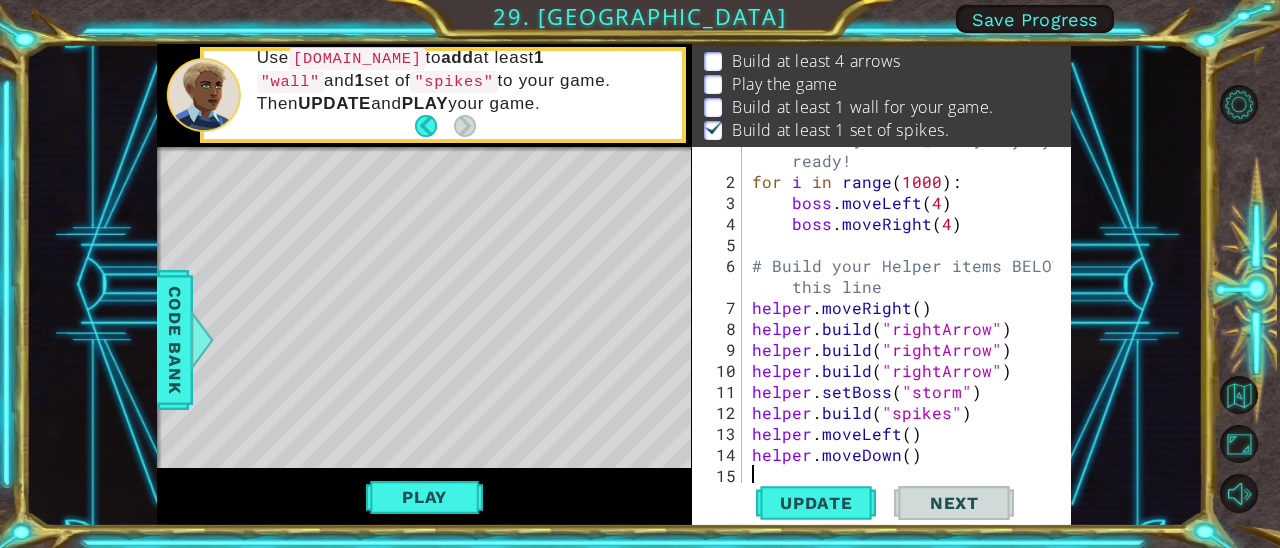 scroll, scrollTop: 0, scrollLeft: 0, axis: both 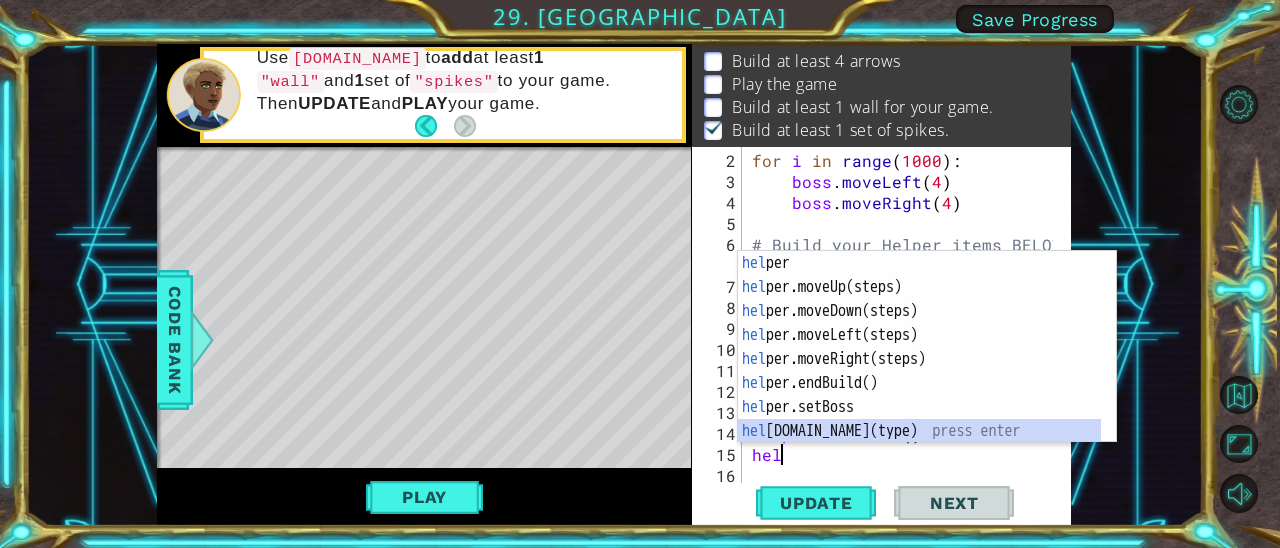 click on "hel per press enter hel per.moveUp(steps) press enter hel per.moveDown(steps) press enter hel per.moveLeft(steps) press enter hel per.moveRight(steps) press enter hel per.endBuild() press enter hel per.setBoss press enter hel [DOMAIN_NAME](type) press enter hel per.setPlayer press enter" at bounding box center (920, 371) 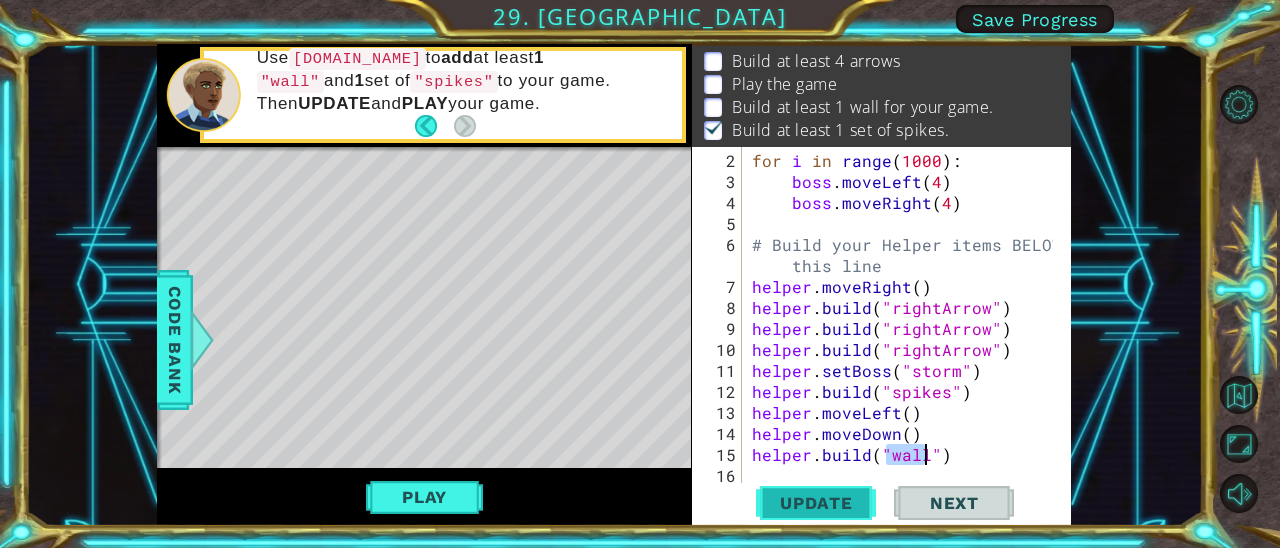 click on "Update" at bounding box center [816, 503] 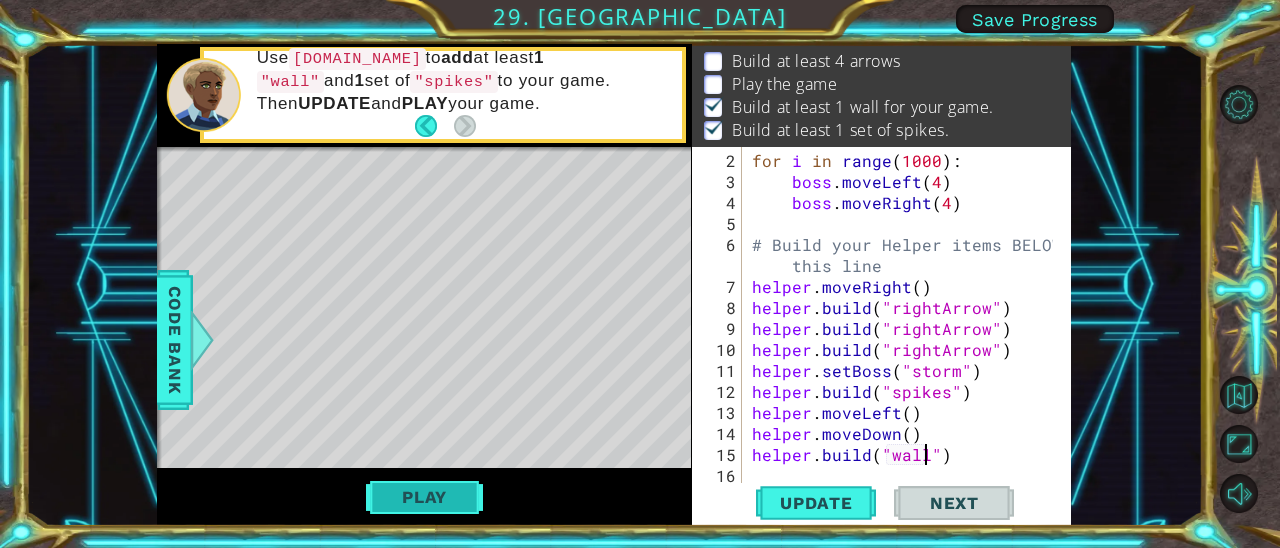 click on "Play" at bounding box center [424, 497] 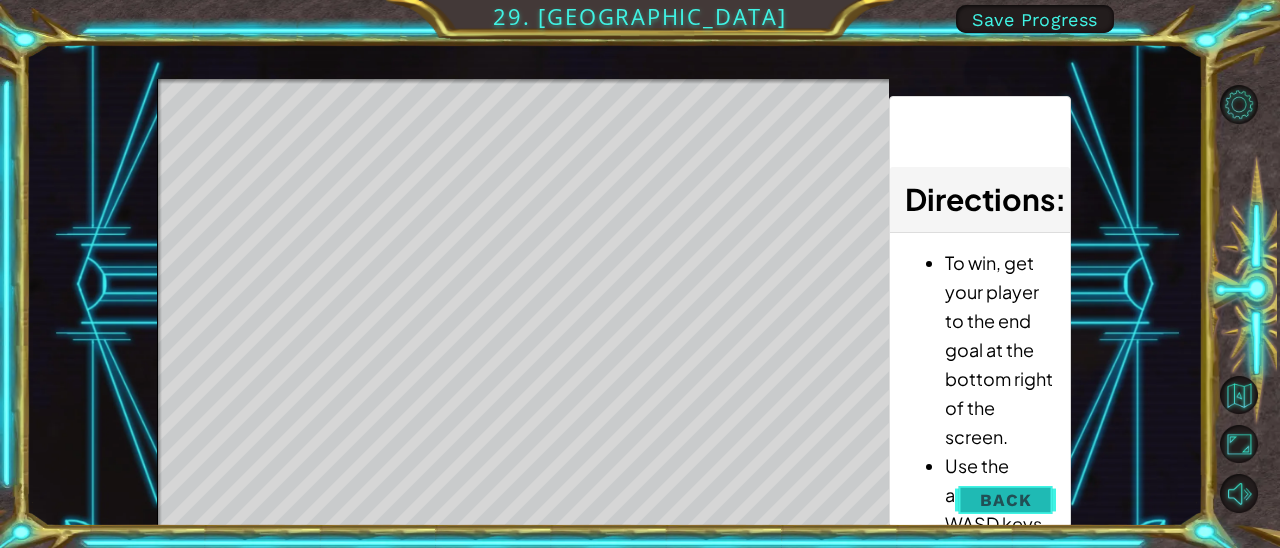 click on "Back" at bounding box center [1005, 500] 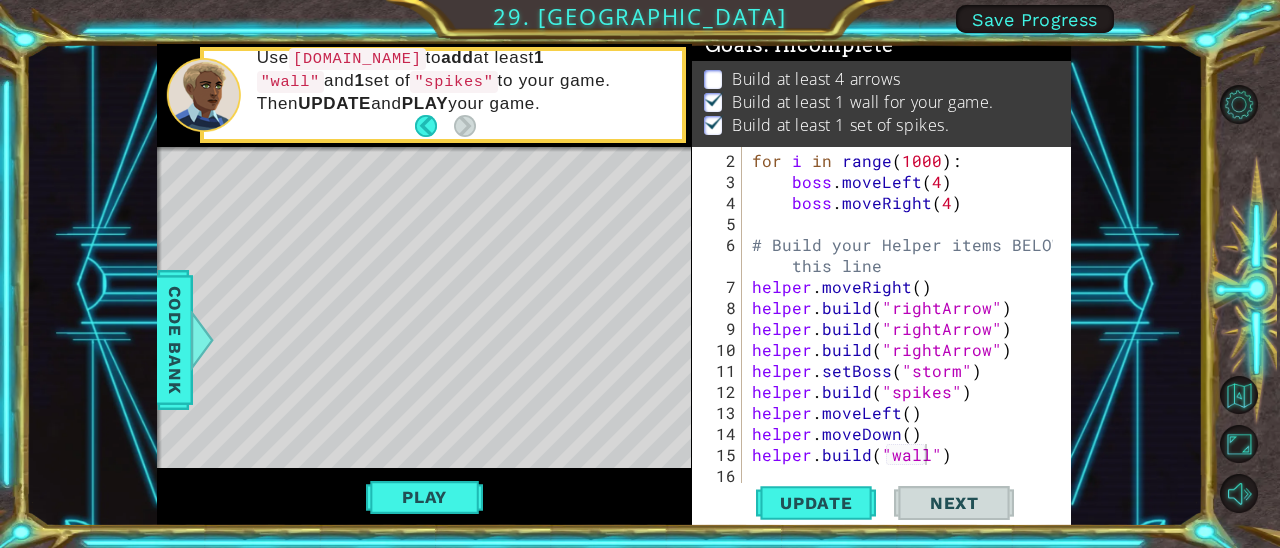scroll, scrollTop: 40, scrollLeft: 0, axis: vertical 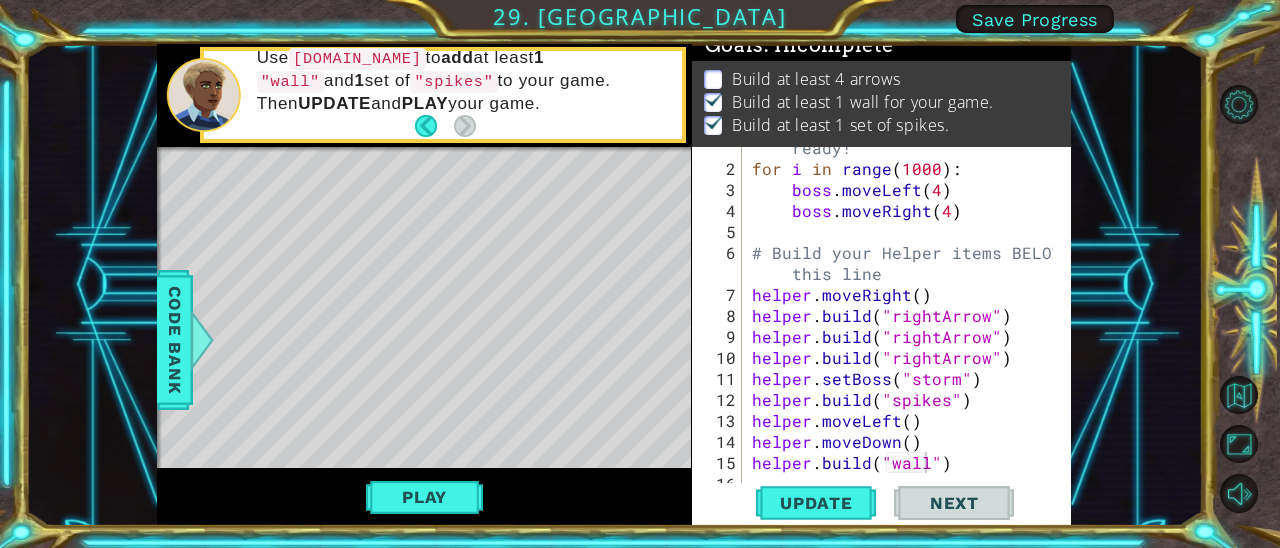 type on "[DOMAIN_NAME]("rightArrow")" 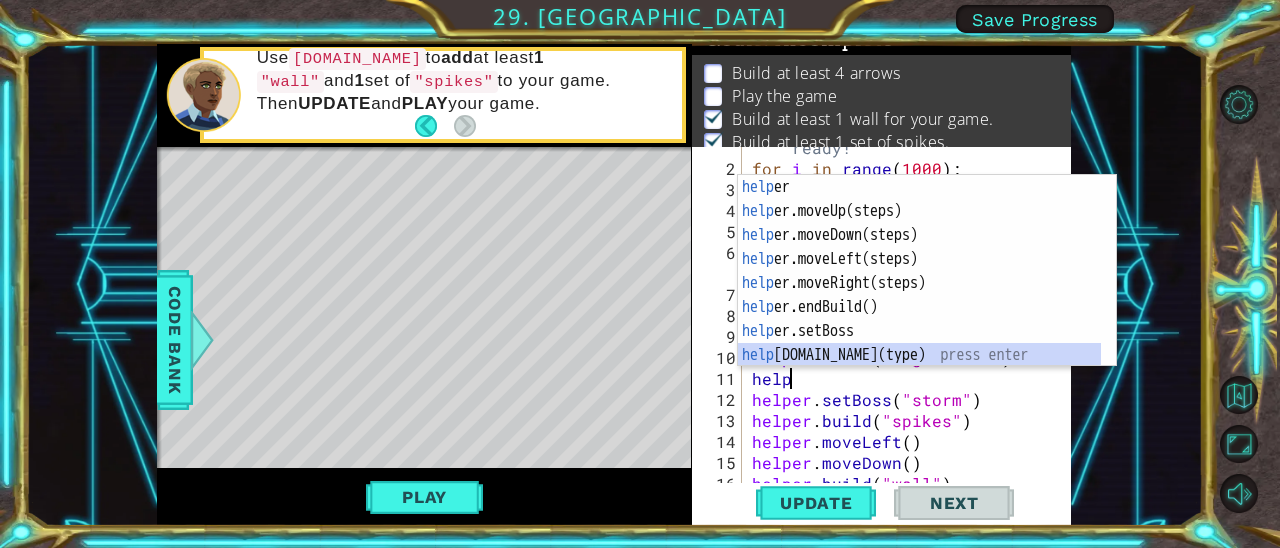 click on "help er press enter help er.moveUp(steps) press enter help er.moveDown(steps) press enter help er.moveLeft(steps) press enter help er.moveRight(steps) press enter help er.endBuild() press enter help er.setBoss press enter help [DOMAIN_NAME](type) press enter help er.setPlayer press enter" at bounding box center [920, 295] 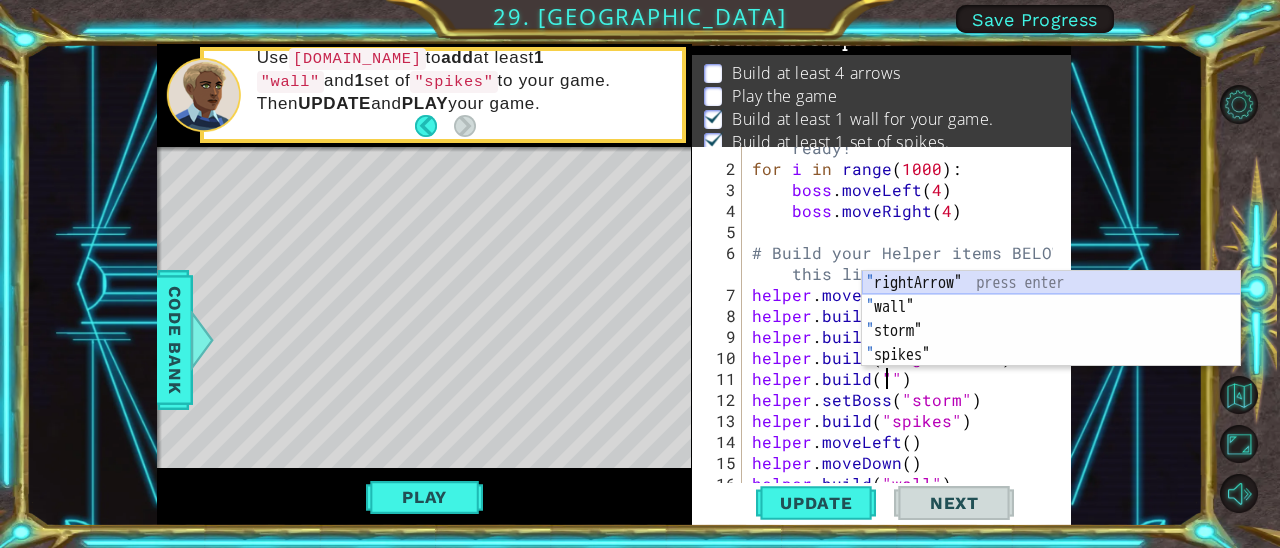 click on "" rightArrow" press enter " wall" press enter " storm" press enter " spikes" press enter" at bounding box center [1051, 343] 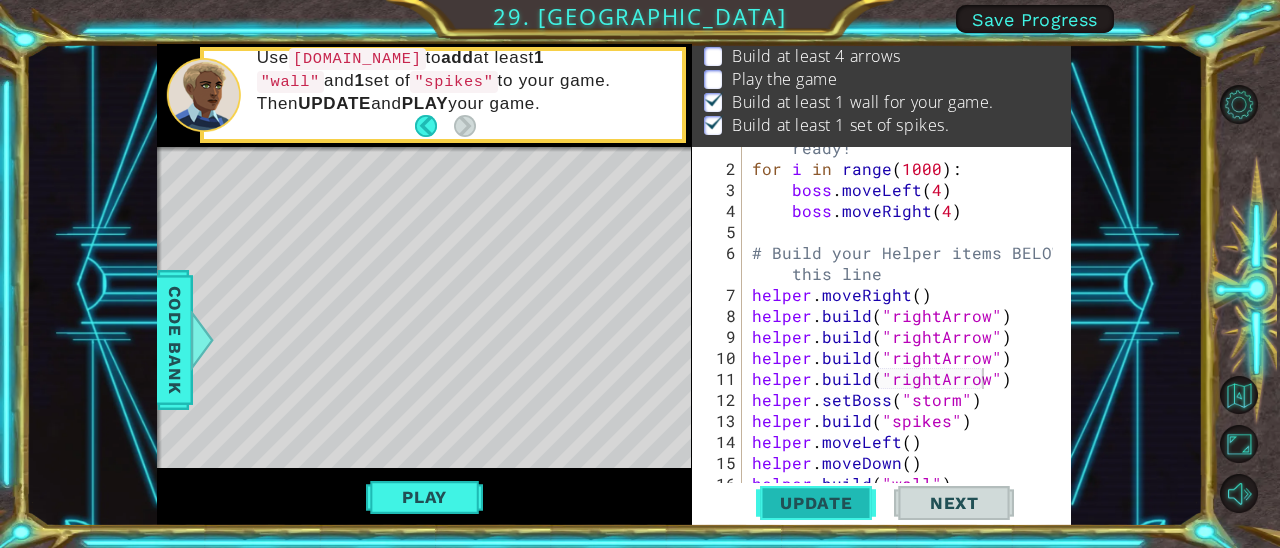 click on "Update" at bounding box center [816, 503] 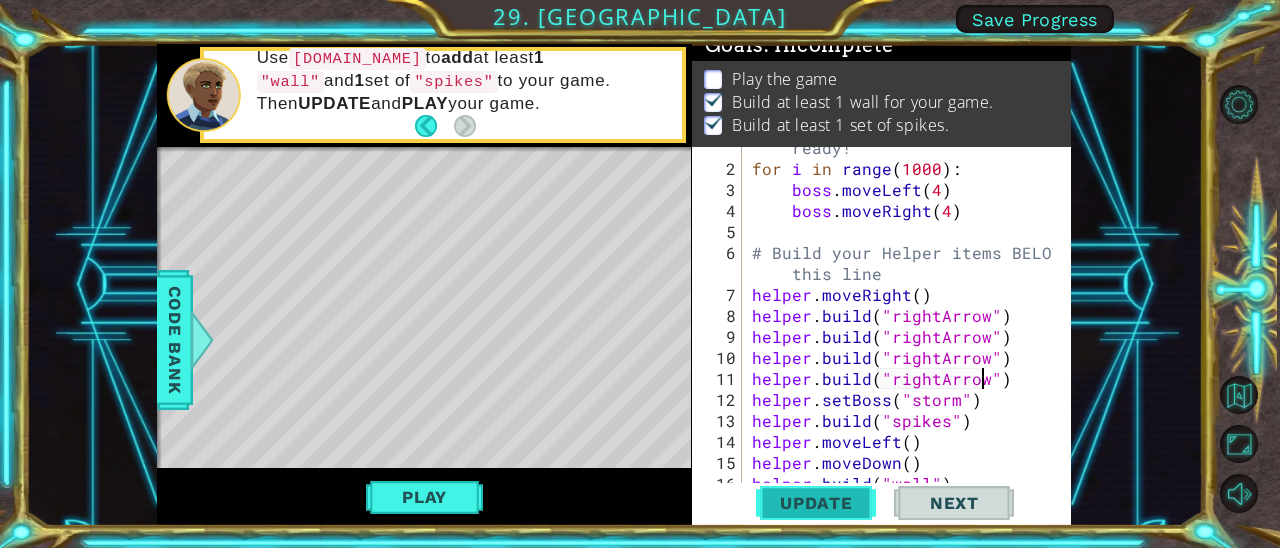 click on "Update" at bounding box center [816, 503] 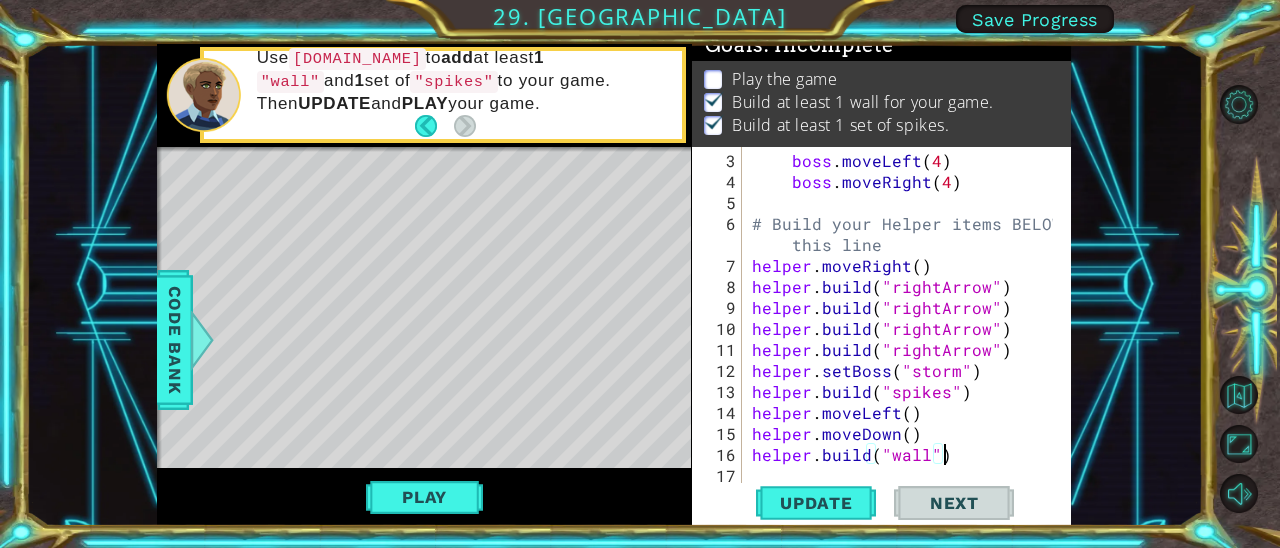 click on "boss . moveLeft ( 4 )      boss . moveRight ( 4 ) # Build your Helper items BELOW       this line helper . moveRight ( ) helper . build ( "rightArrow" ) helper . build ( "rightArrow" ) helper . build ( "rightArrow" ) helper . build ( "rightArrow" ) helper . setBoss ( "storm" ) helper . build ( "spikes" ) helper . moveLeft ( ) helper . moveDown ( ) helper . build ( "wall" )" at bounding box center [905, 339] 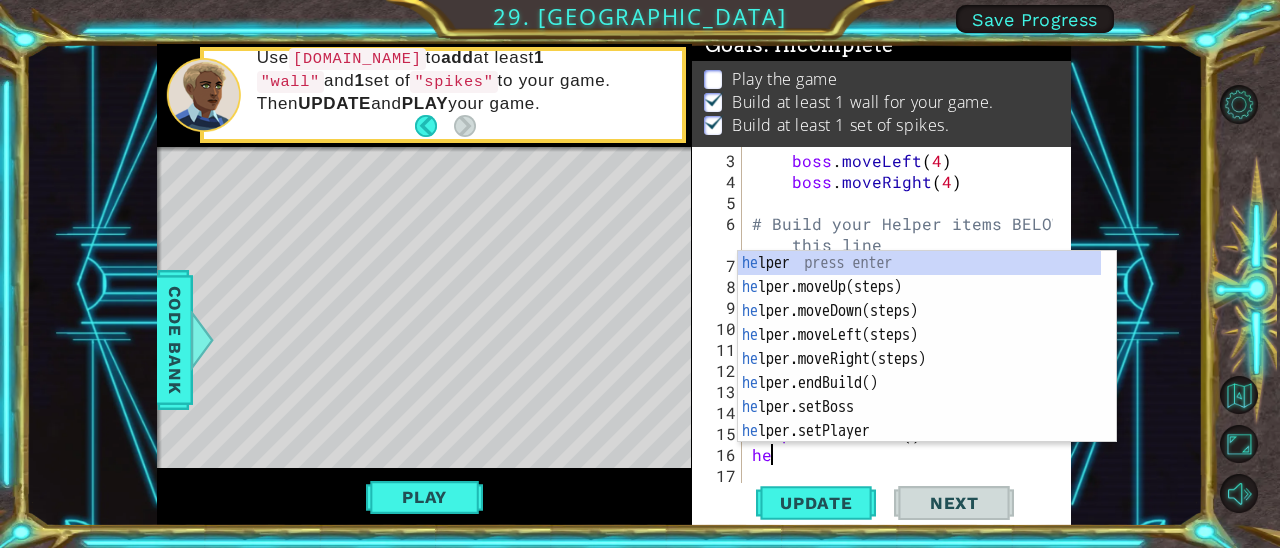 type on "h" 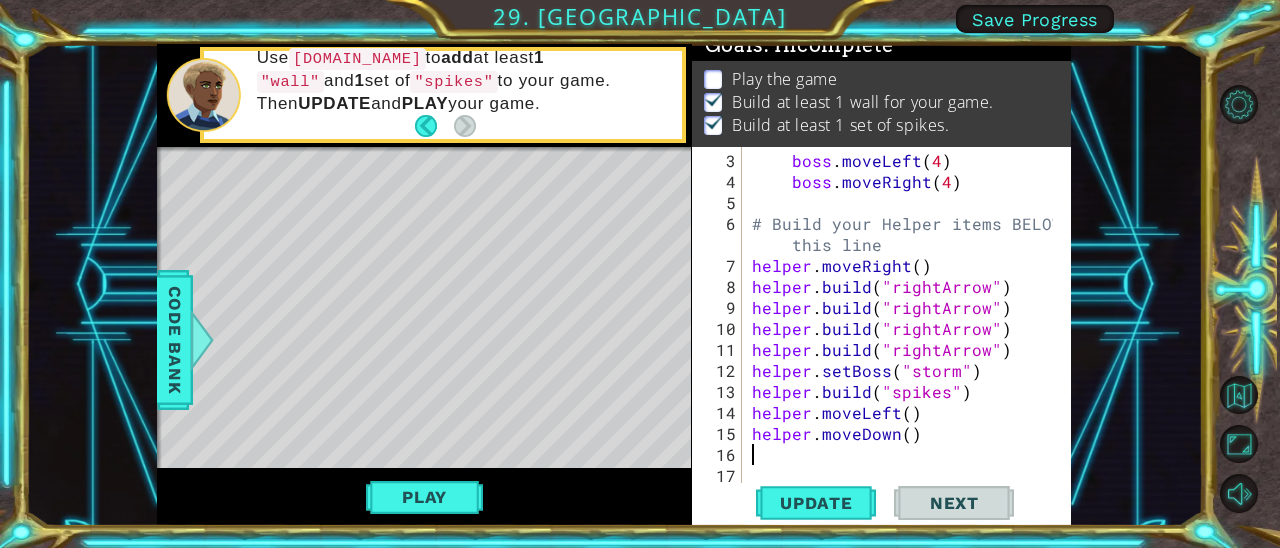 click on "boss . moveLeft ( 4 )      boss . moveRight ( 4 ) # Build your Helper items BELOW       this line helper . moveRight ( ) helper . build ( "rightArrow" ) helper . build ( "rightArrow" ) helper . build ( "rightArrow" ) helper . build ( "rightArrow" ) helper . setBoss ( "storm" ) helper . build ( "spikes" ) helper . moveLeft ( ) helper . moveDown ( )" at bounding box center (905, 339) 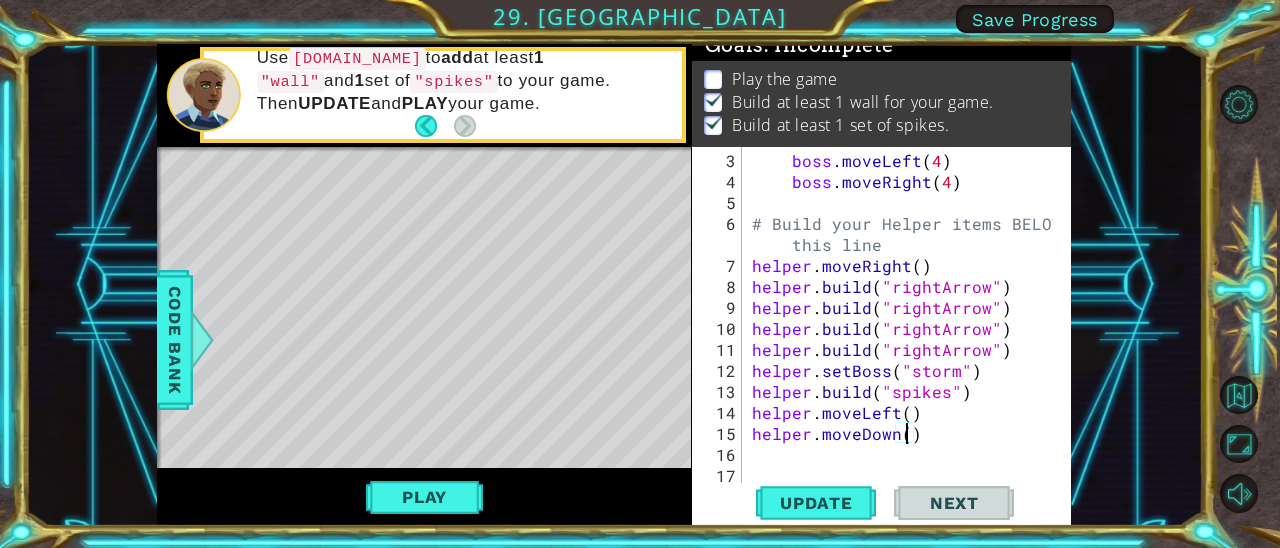 type on "helper.moveDown(2)" 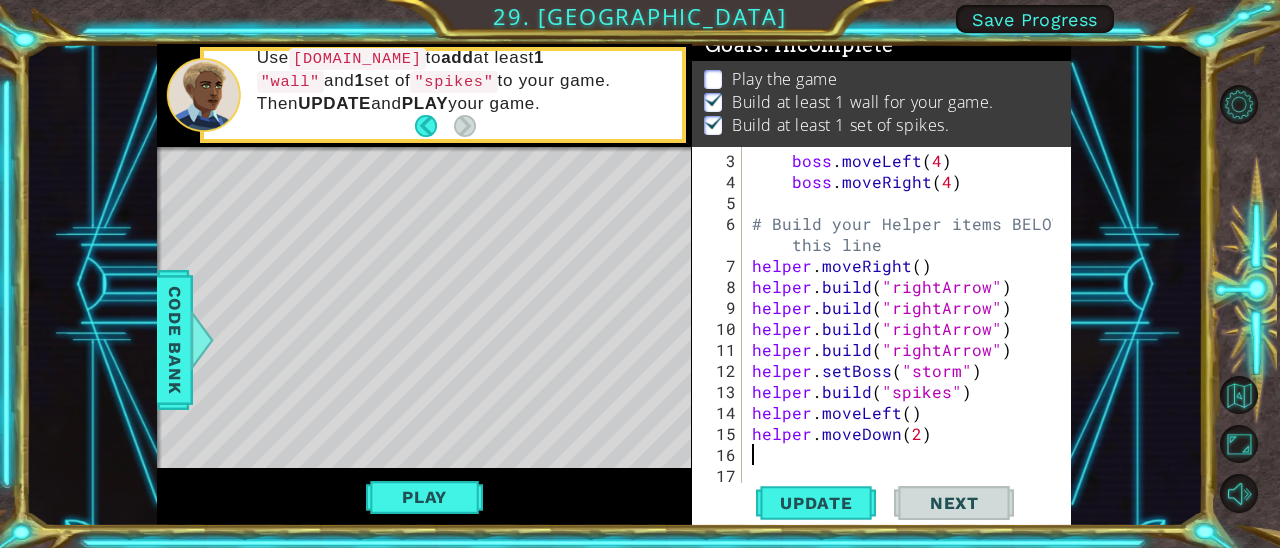 click on "boss . moveLeft ( 4 )      boss . moveRight ( 4 ) # Build your Helper items BELOW       this line helper . moveRight ( ) helper . build ( "rightArrow" ) helper . build ( "rightArrow" ) helper . build ( "rightArrow" ) helper . build ( "rightArrow" ) helper . setBoss ( "storm" ) helper . build ( "spikes" ) helper . moveLeft ( ) helper . moveDown ( 2 )" at bounding box center (905, 339) 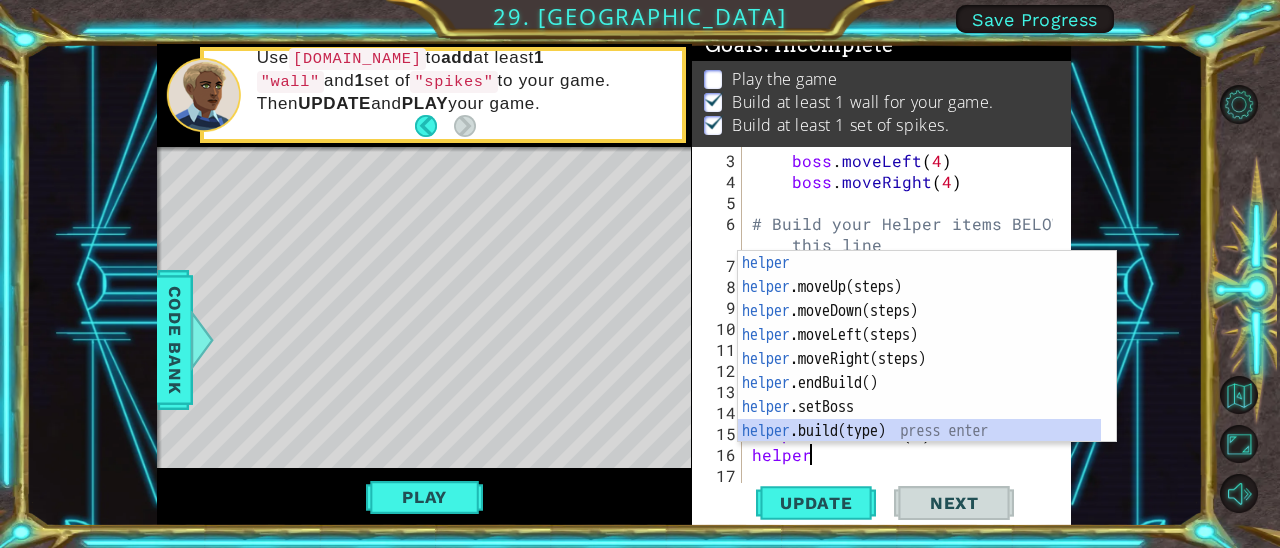 click on "helper press enter helper .moveUp(steps) press enter helper .moveDown(steps) press enter helper .moveLeft(steps) press enter helper .moveRight(steps) press enter helper .endBuild() press enter helper .setBoss press enter helper .build(type) press enter helper .setPlayer press enter" at bounding box center [920, 371] 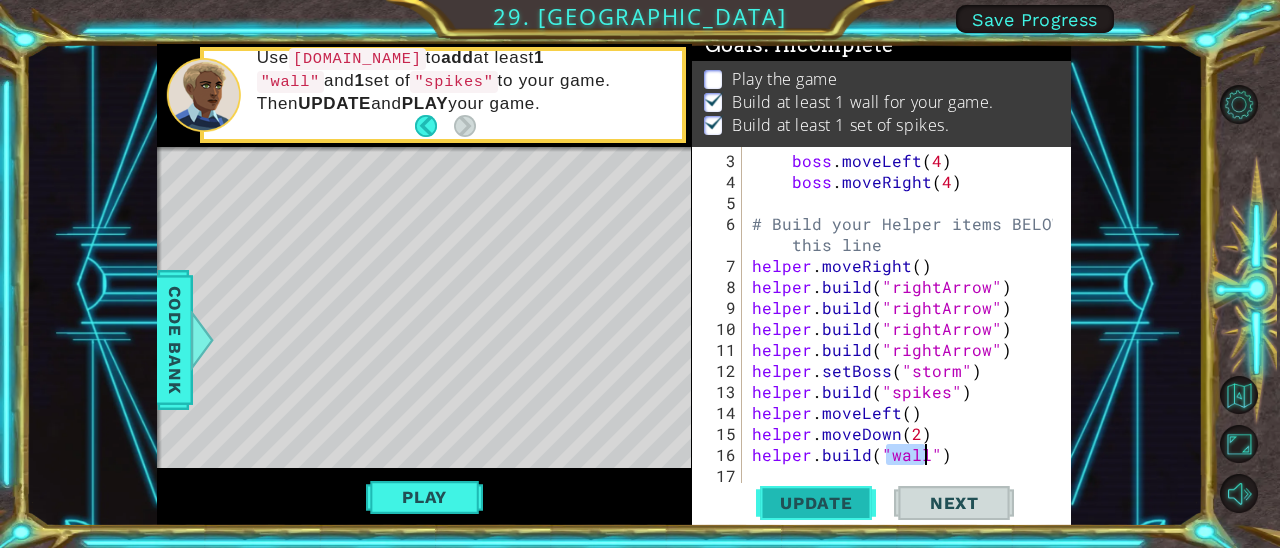 type on "[DOMAIN_NAME]("wall")" 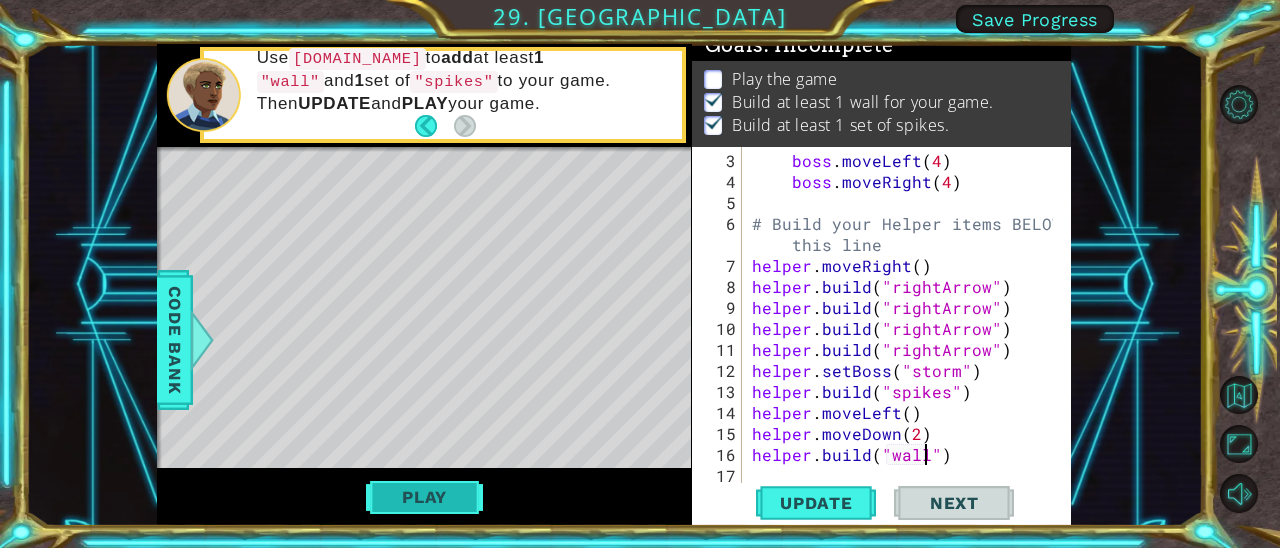 click on "Play" at bounding box center [424, 497] 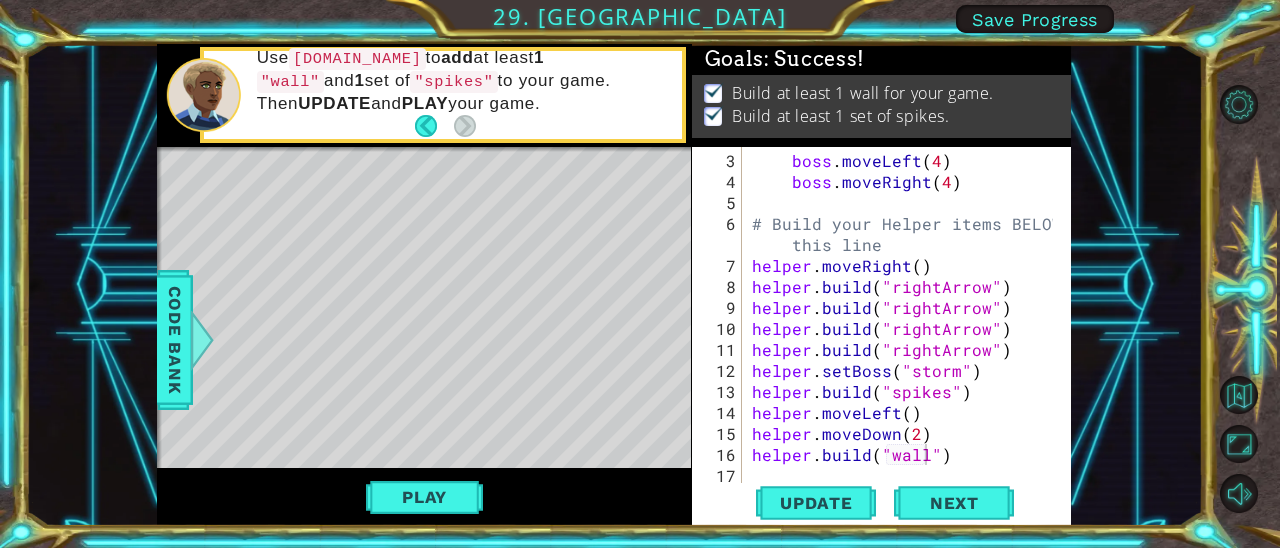 scroll, scrollTop: 17, scrollLeft: 0, axis: vertical 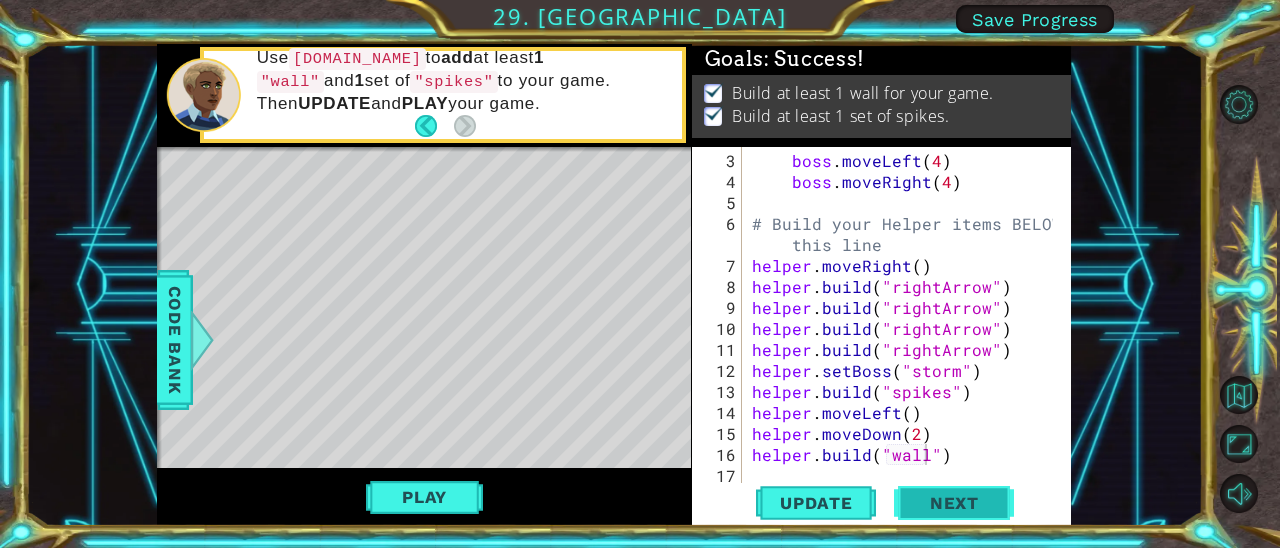 click on "Next" at bounding box center (954, 504) 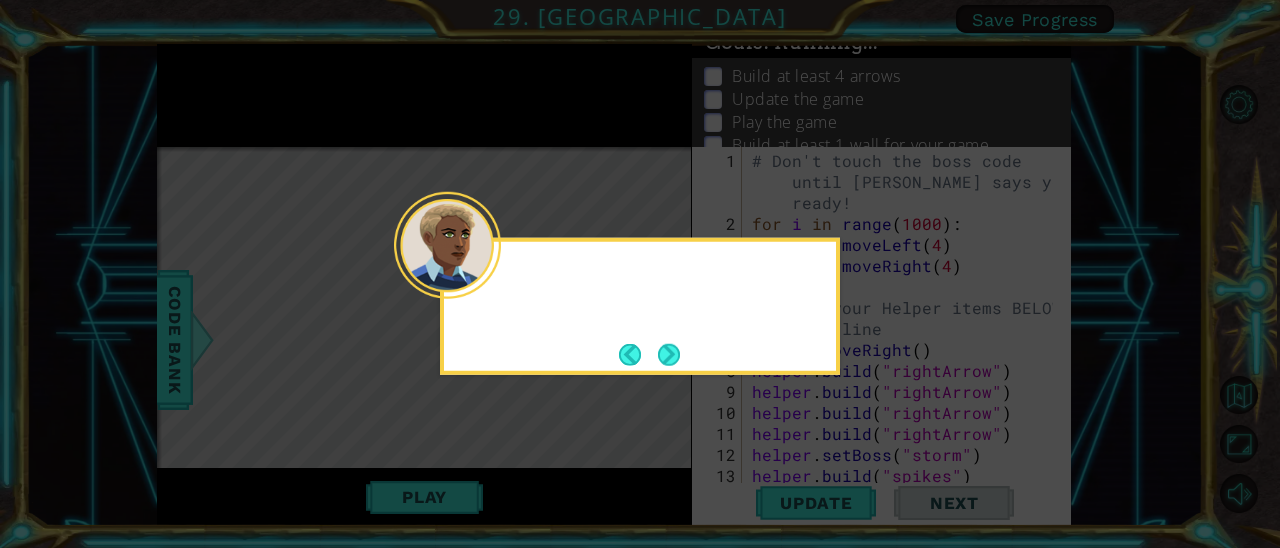scroll, scrollTop: 0, scrollLeft: 0, axis: both 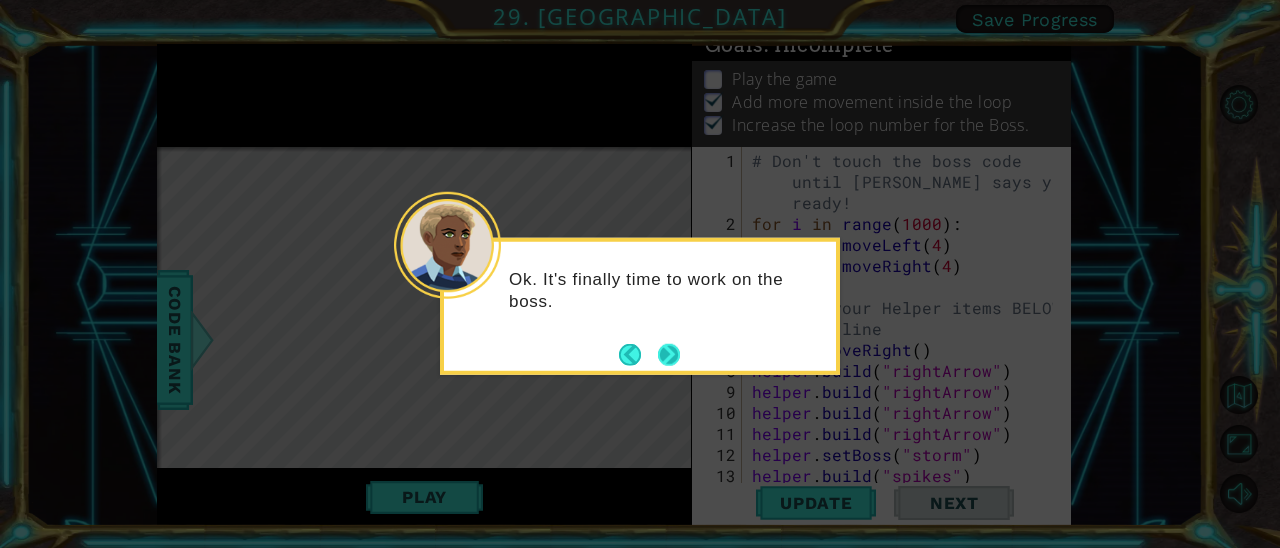 click at bounding box center (669, 354) 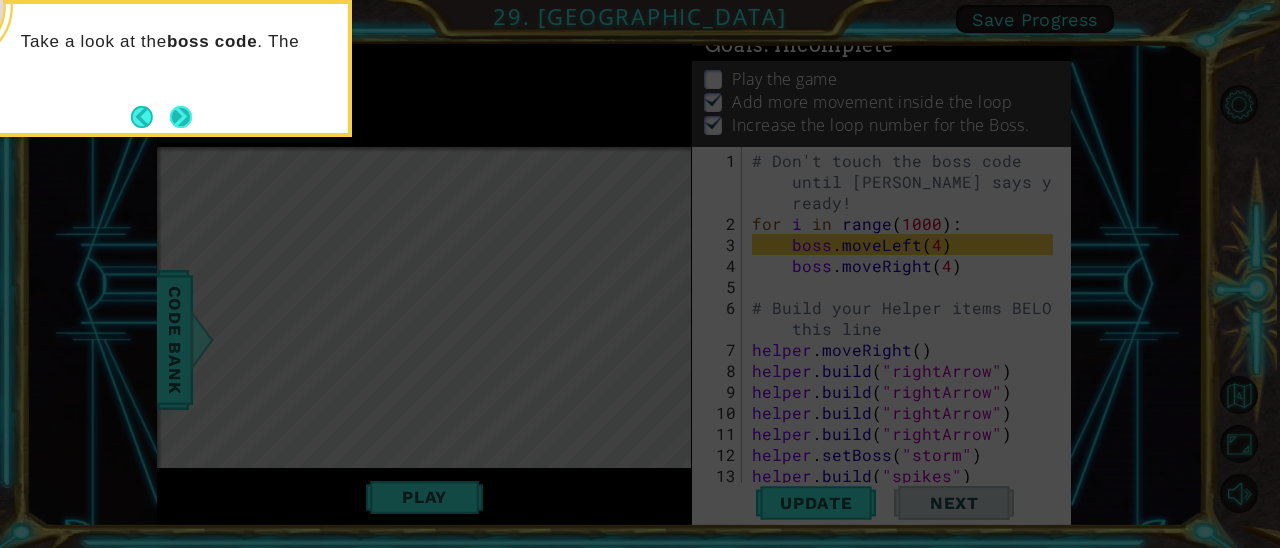 click at bounding box center [181, 117] 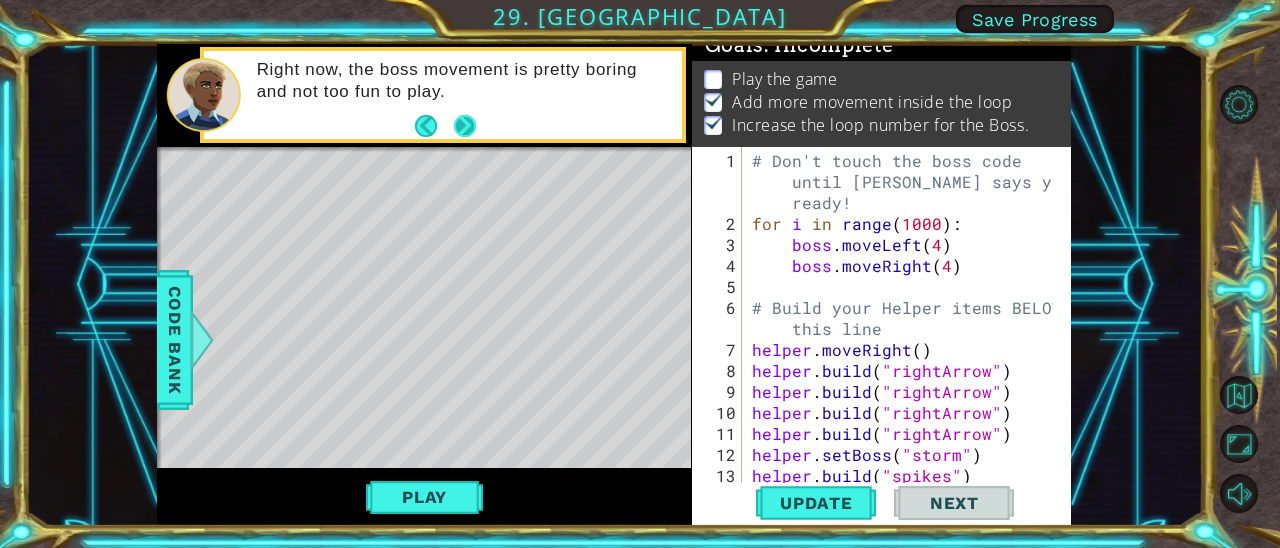click at bounding box center (464, 126) 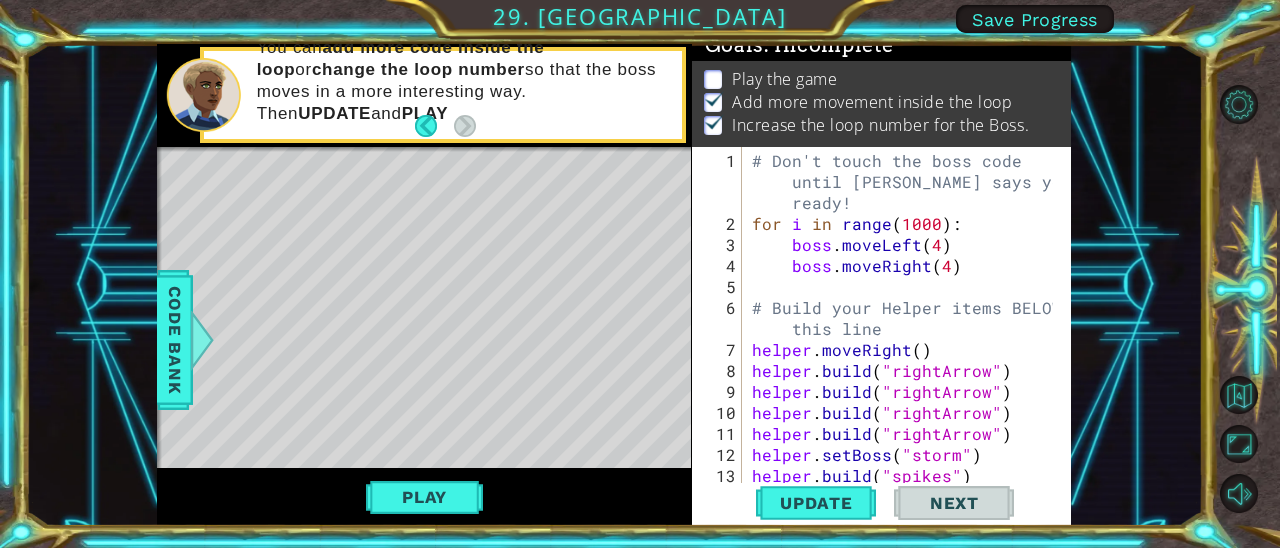 click on "Save Progress" at bounding box center (1035, 19) 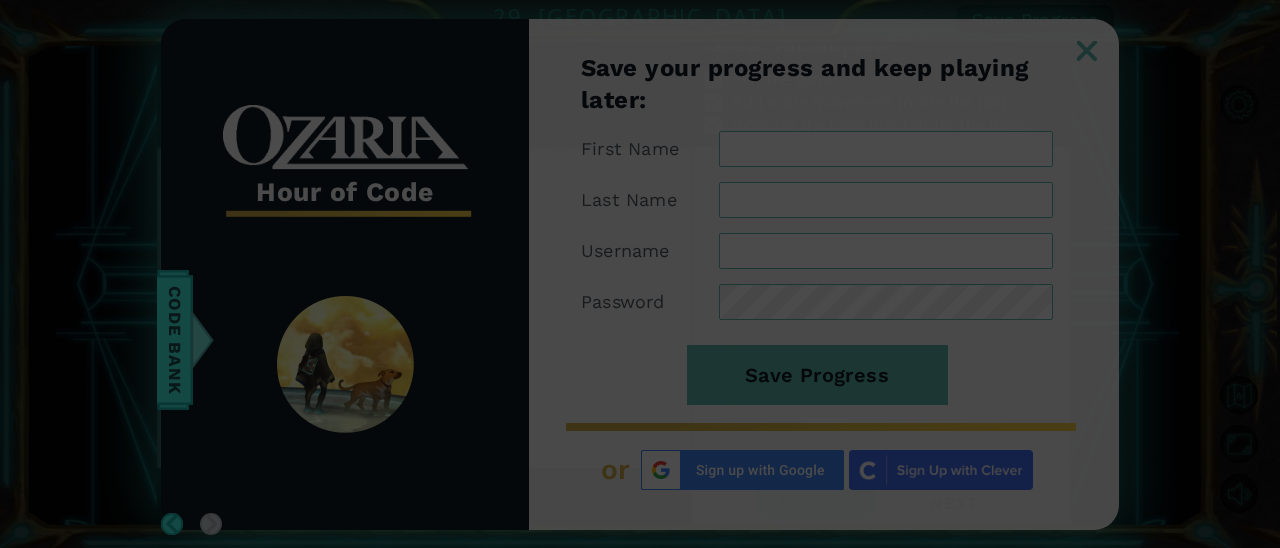 type 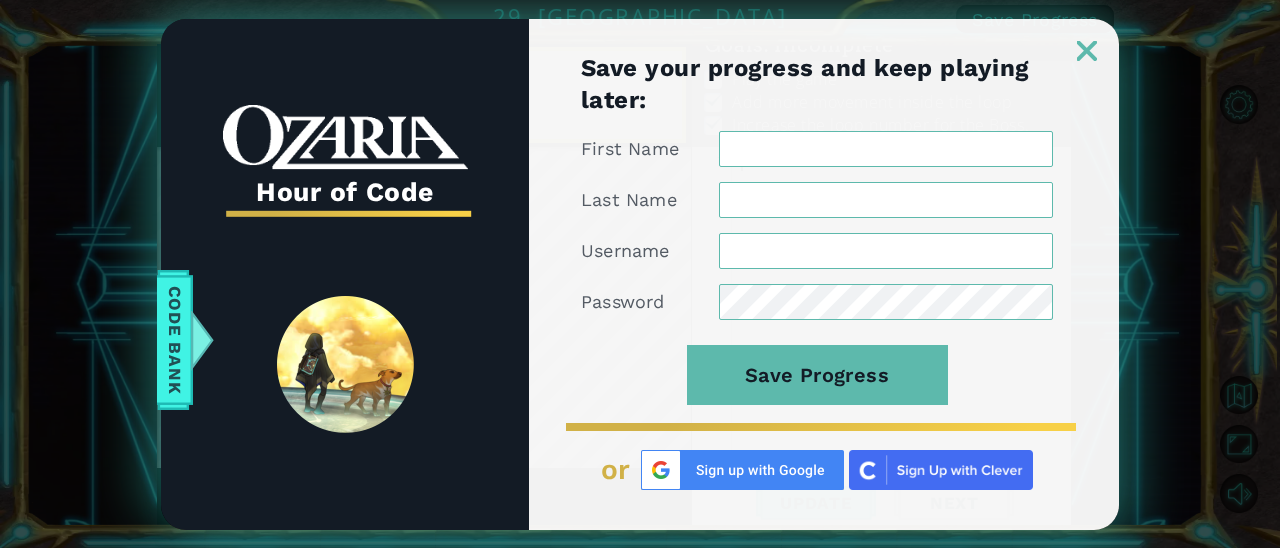 scroll, scrollTop: 0, scrollLeft: 0, axis: both 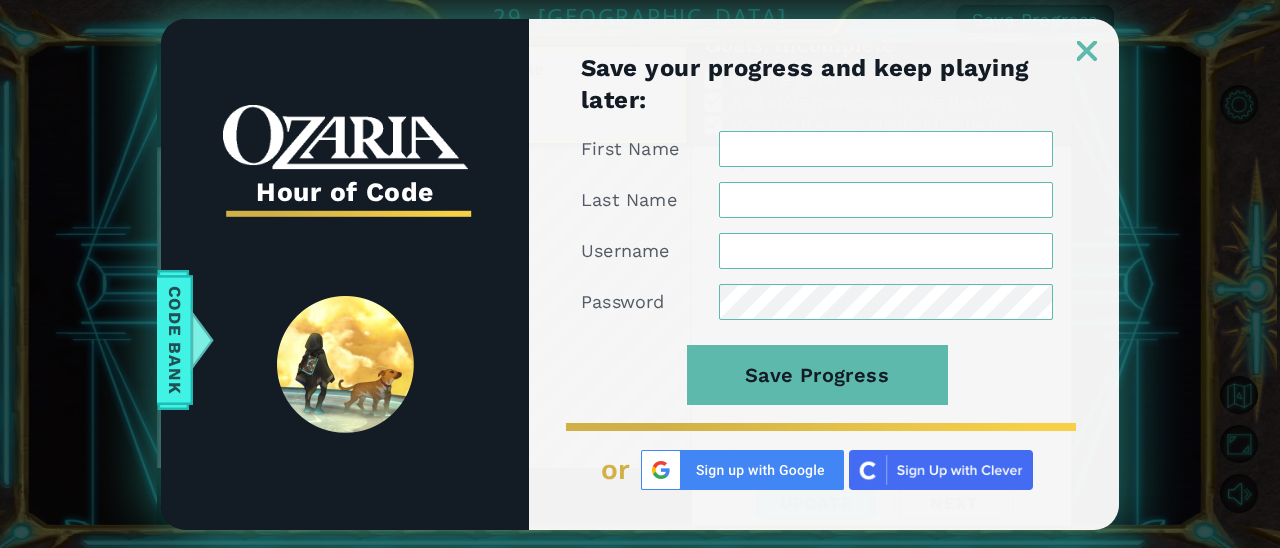 click on "First Name" at bounding box center [886, 149] 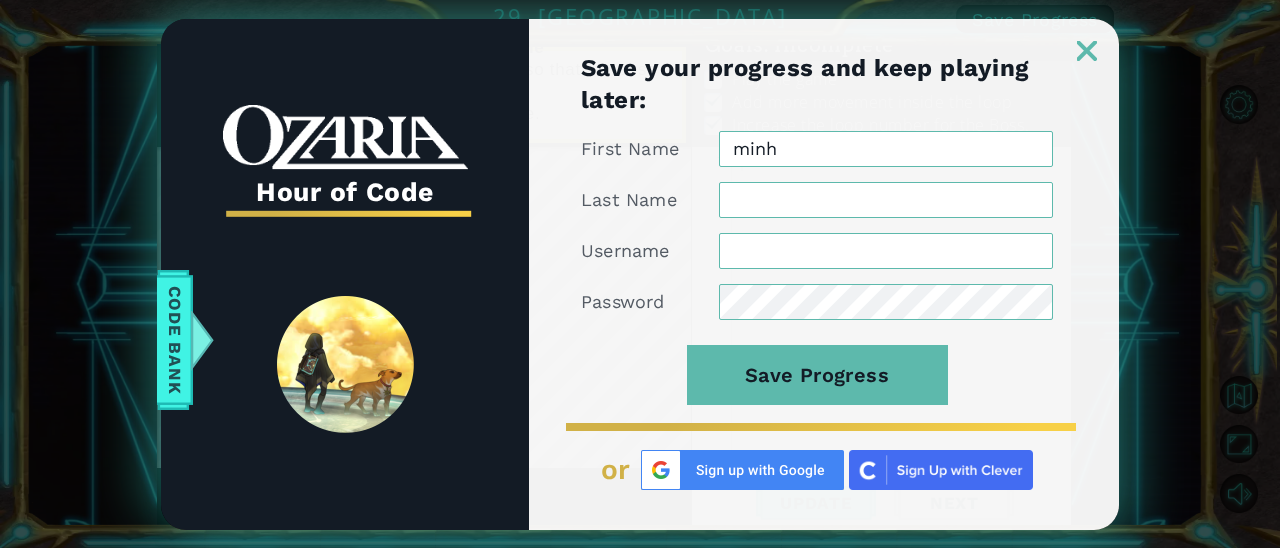 type on "minh" 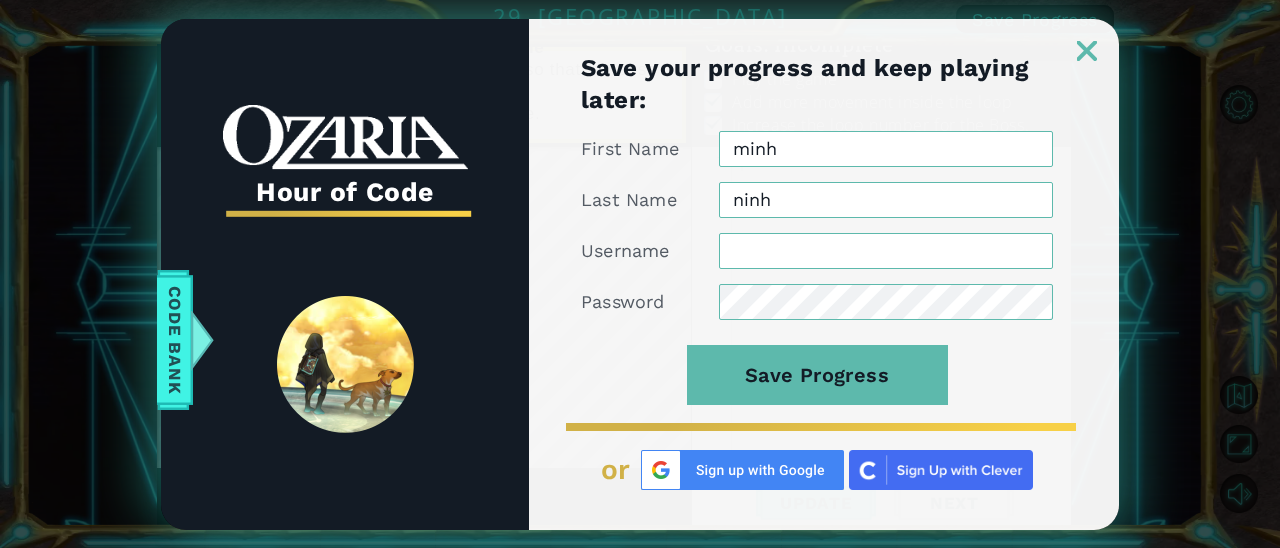 type on "ninh" 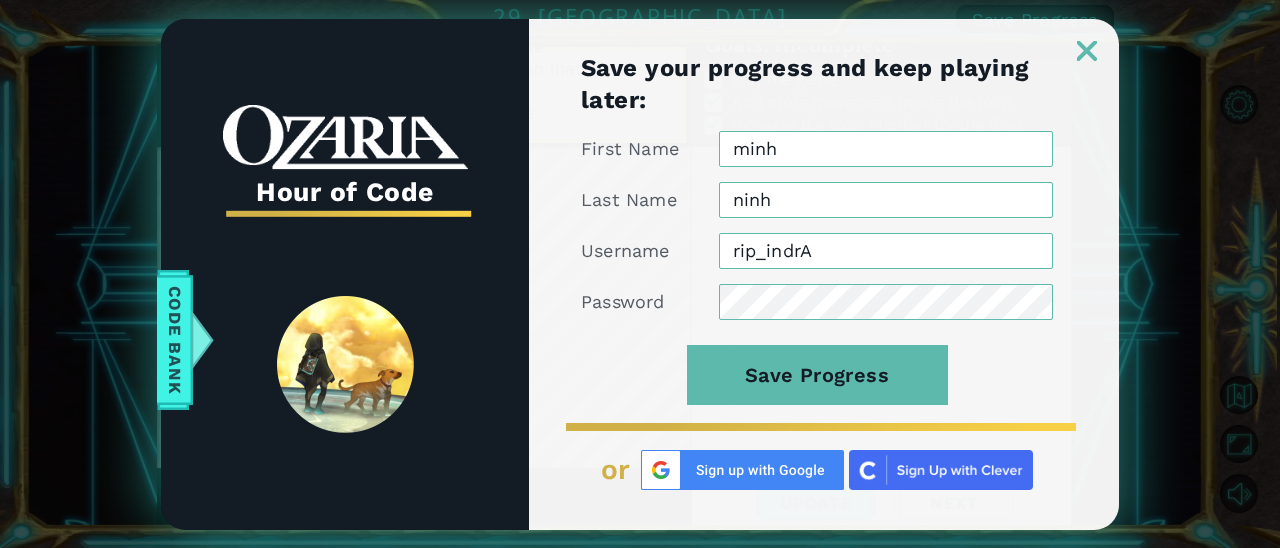 click on "rip_indrA" at bounding box center (886, 251) 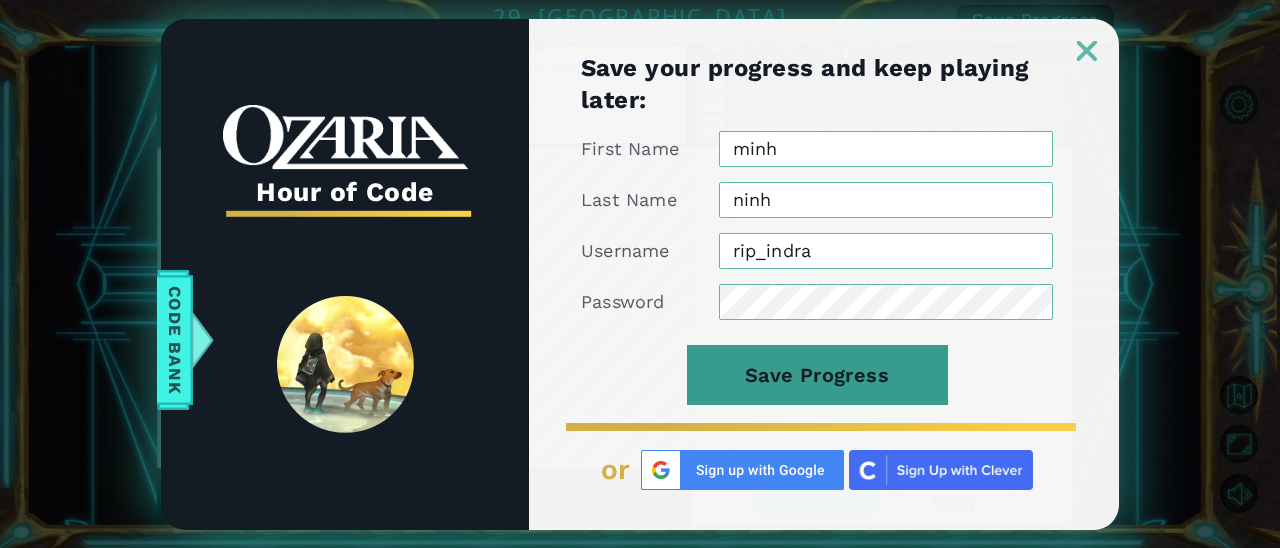 click on "Save Progress" at bounding box center (817, 375) 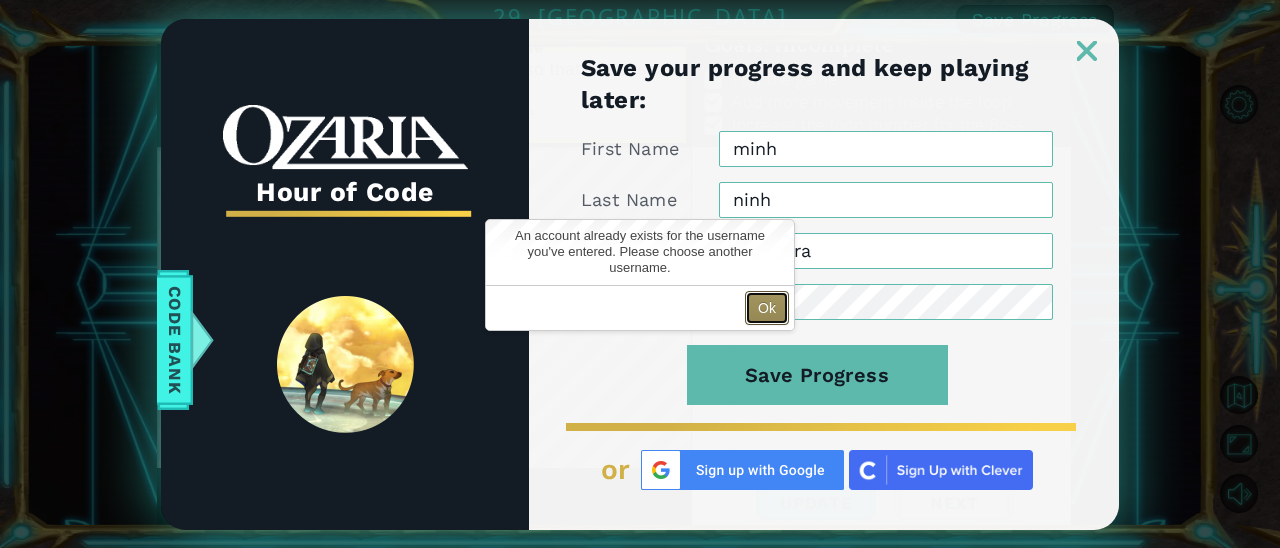 click on "Ok" at bounding box center [767, 308] 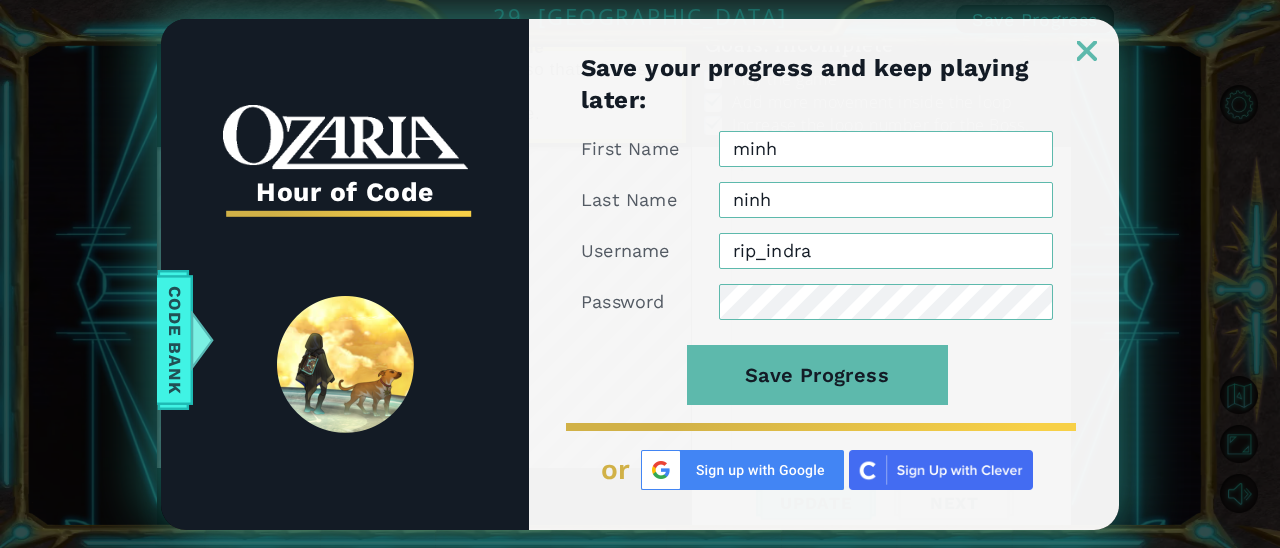 click on "rip_indra" at bounding box center [886, 251] 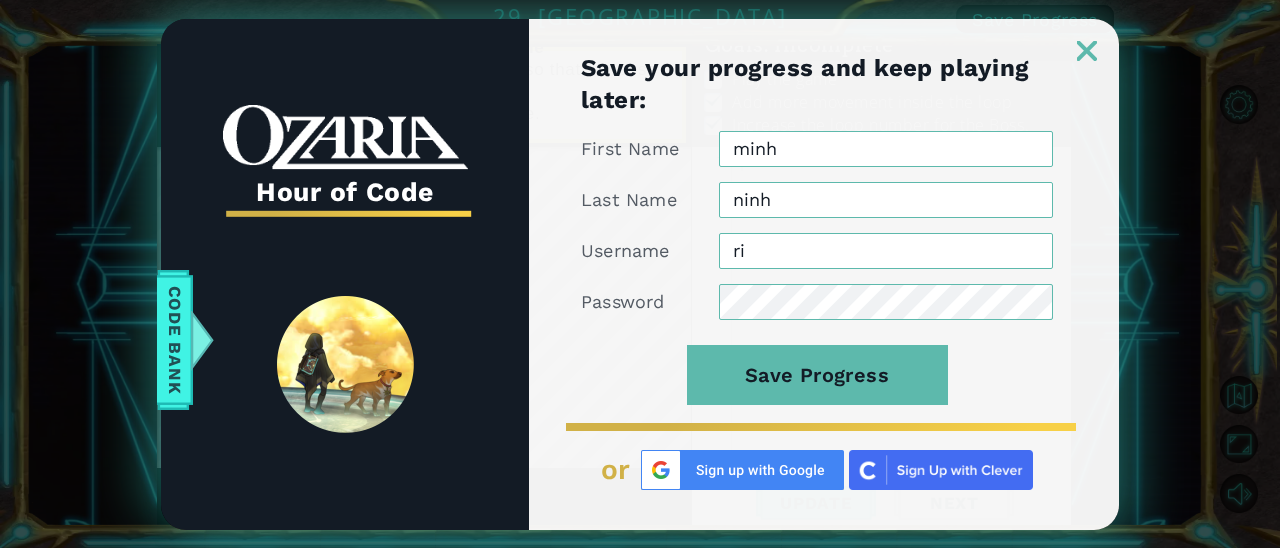 type on "r" 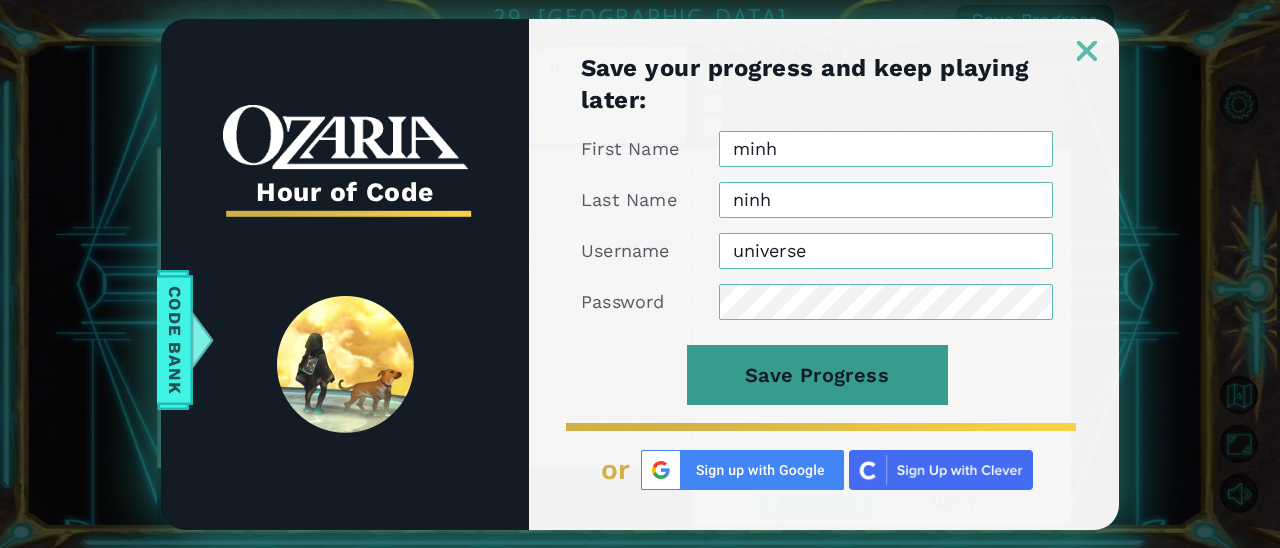click on "Save Progress" at bounding box center (817, 375) 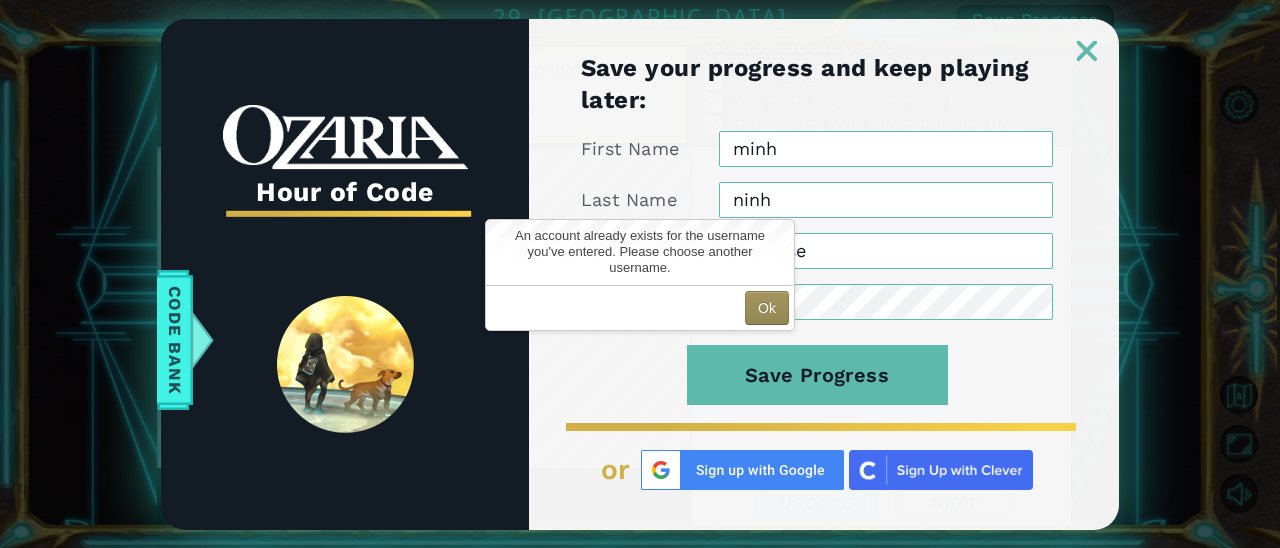 click on "universe" at bounding box center [886, 251] 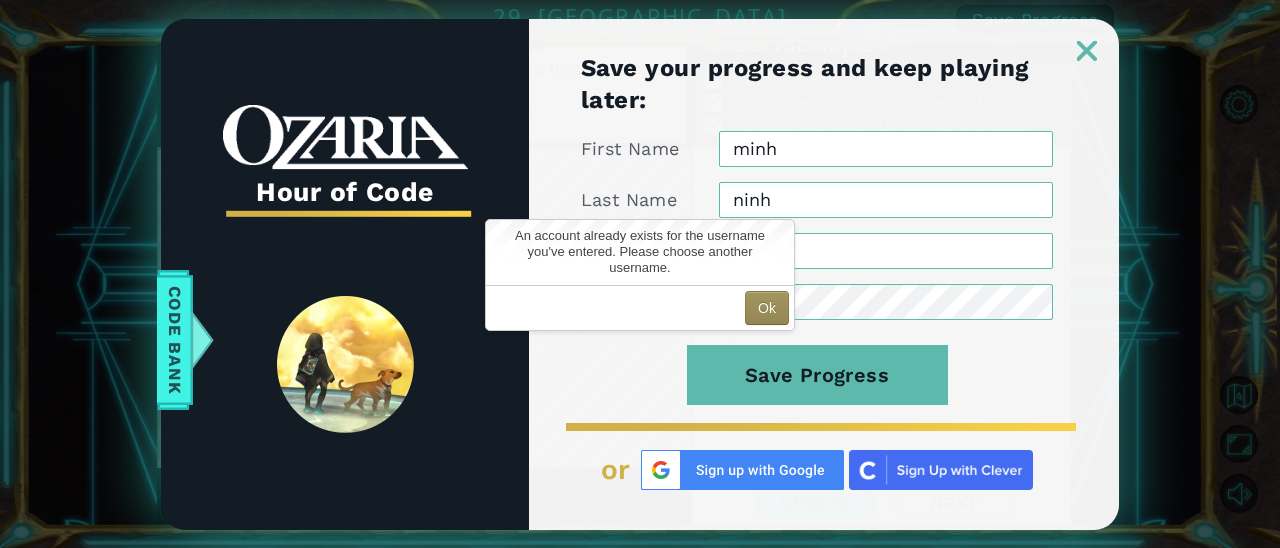 type on "u" 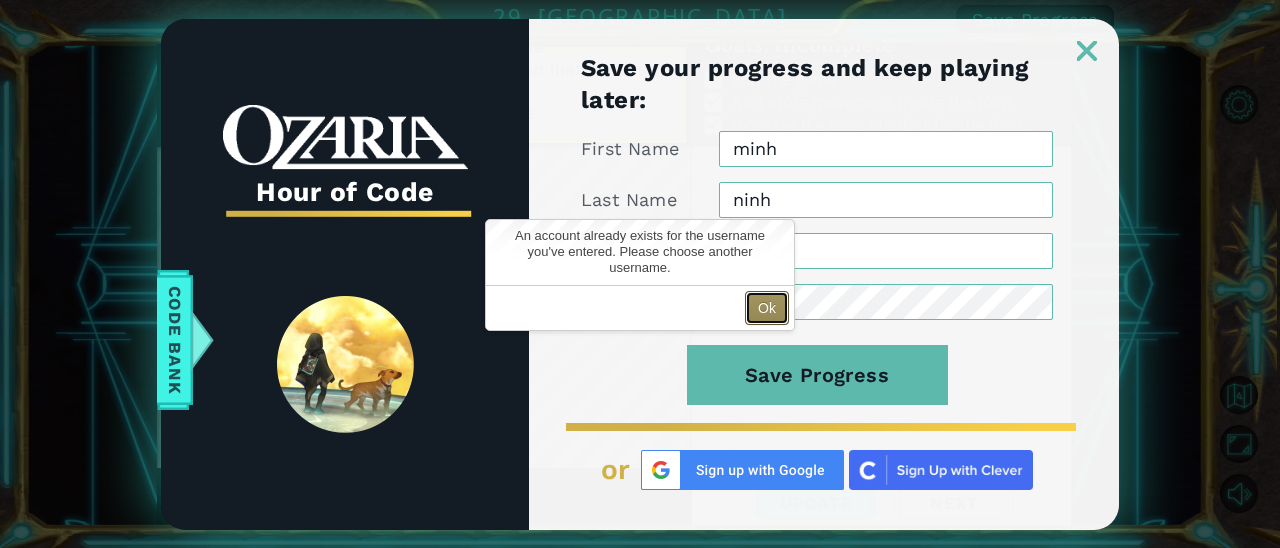 click on "Ok" at bounding box center (767, 308) 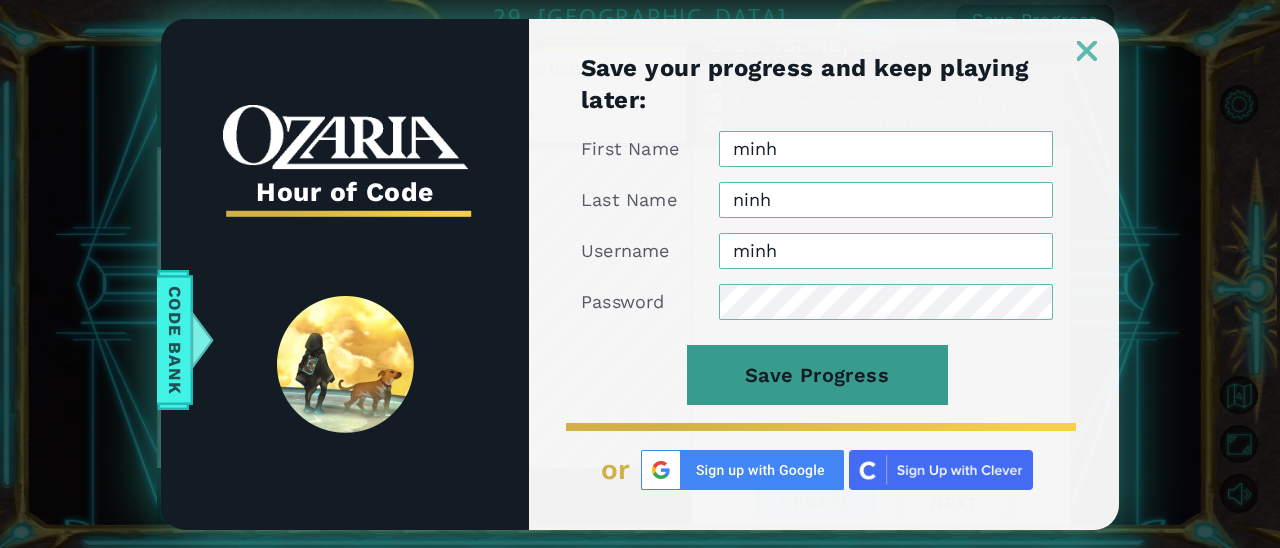 click on "Save Progress" at bounding box center [817, 375] 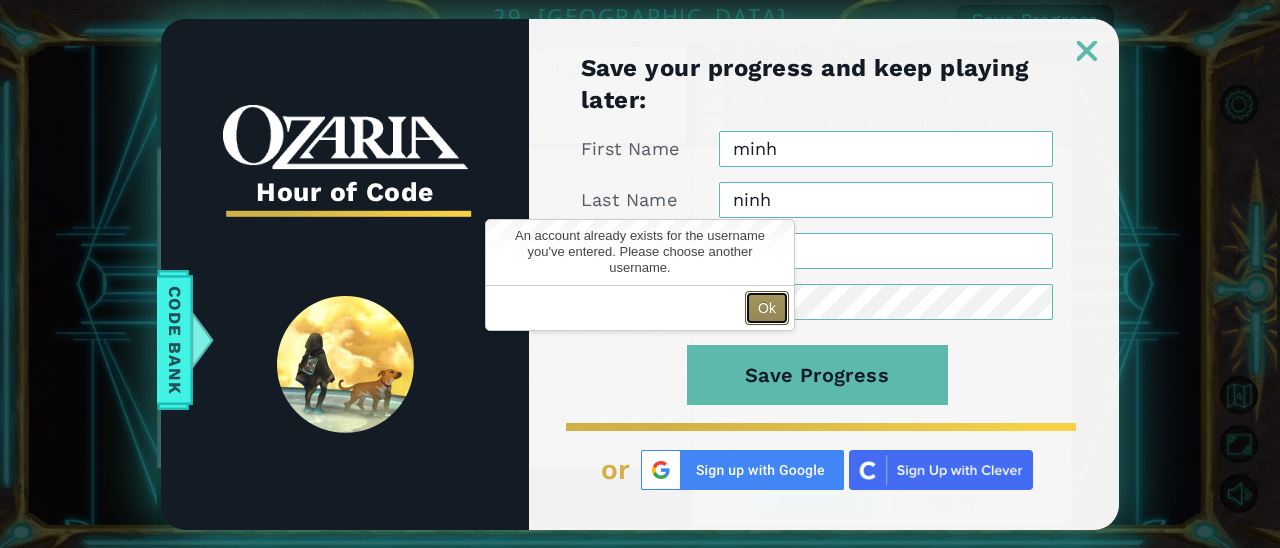 click on "Ok" at bounding box center [767, 308] 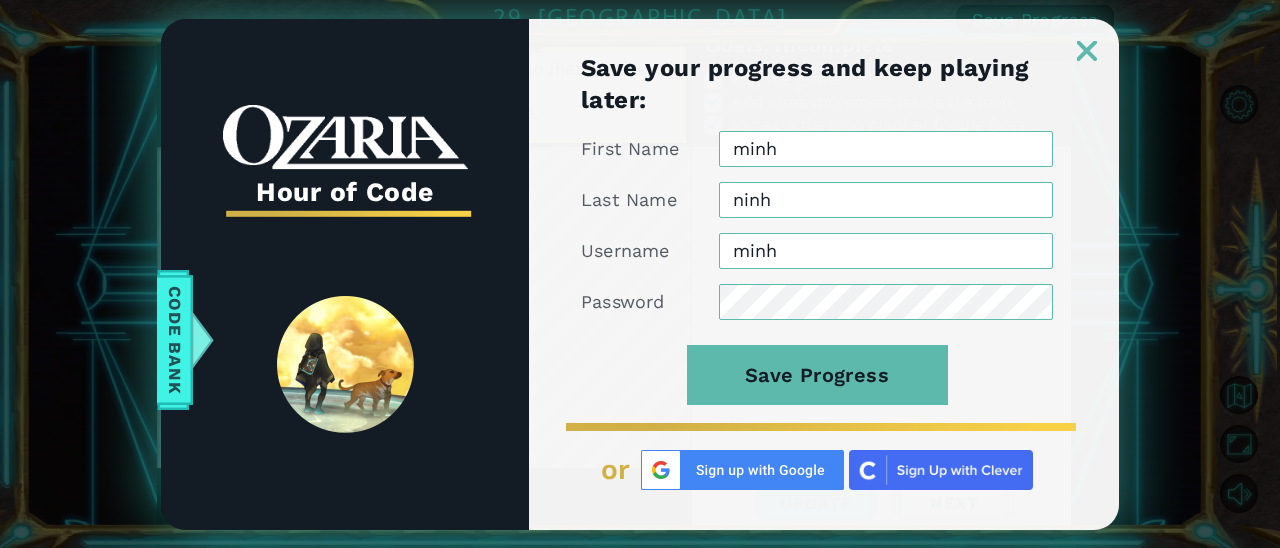 click on "minh" at bounding box center (886, 251) 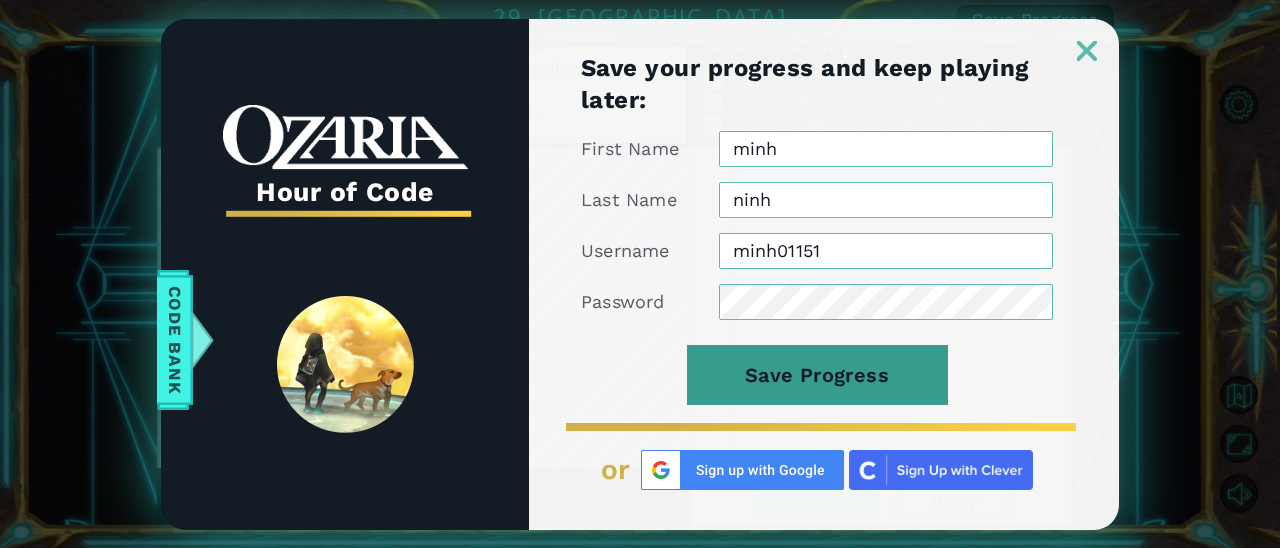 click on "Save Progress" at bounding box center [817, 375] 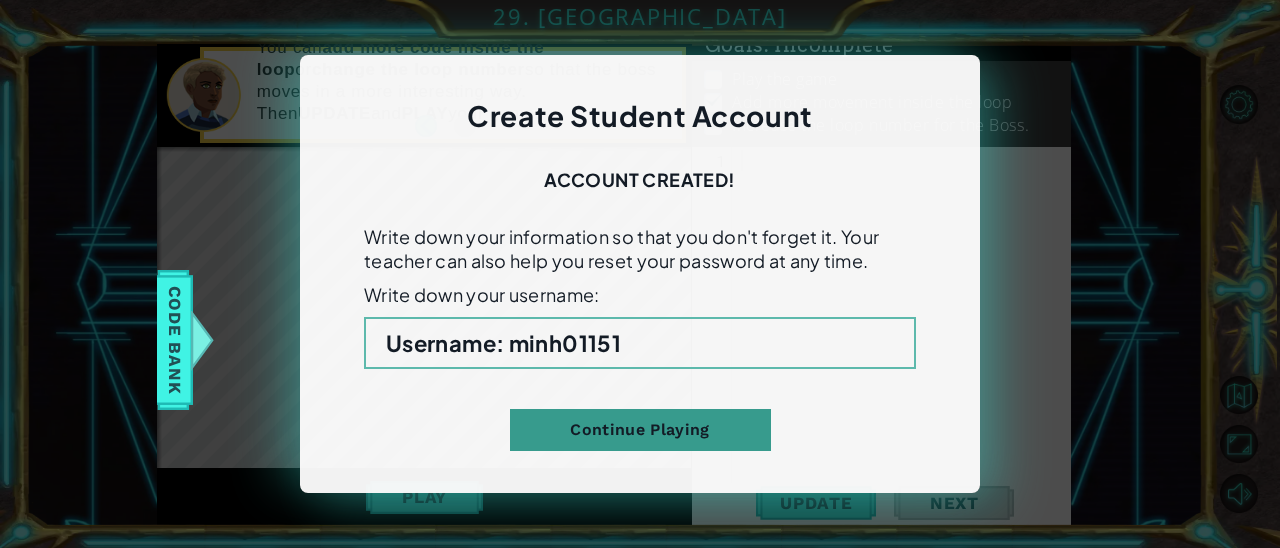 click on "Continue Playing" at bounding box center [640, 430] 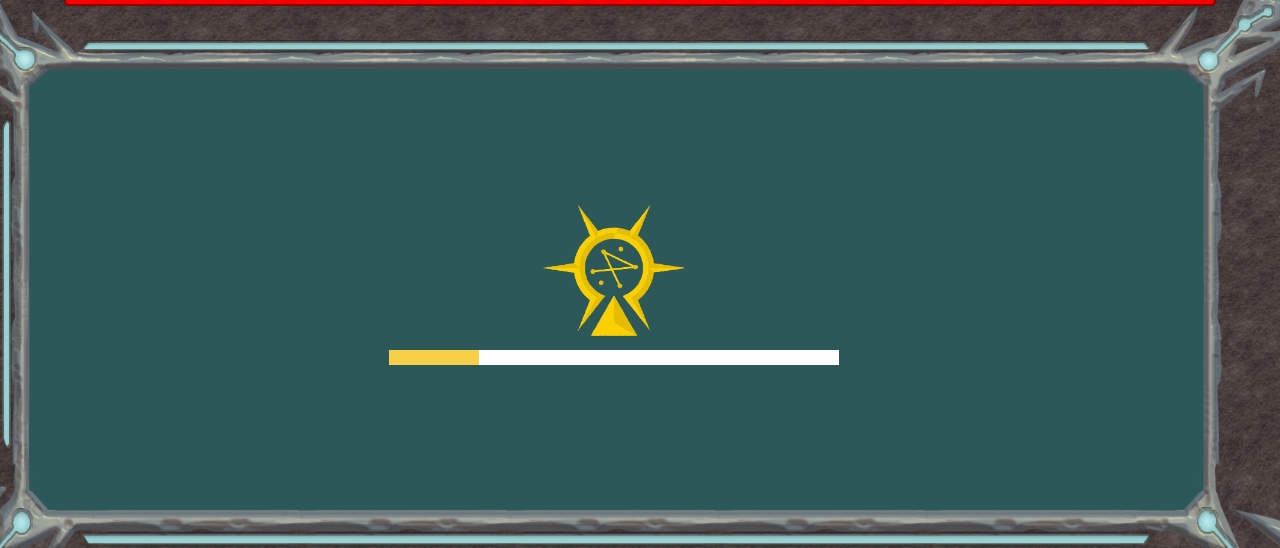 scroll, scrollTop: 0, scrollLeft: 0, axis: both 